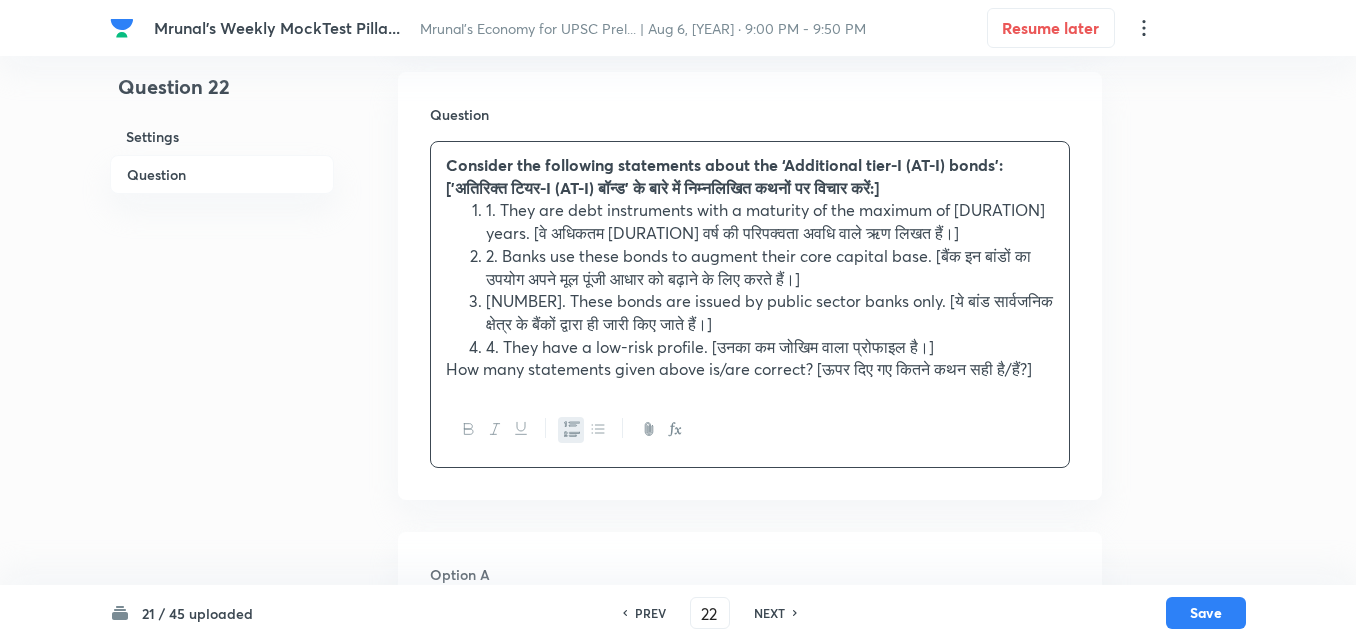 scroll, scrollTop: 0, scrollLeft: 0, axis: both 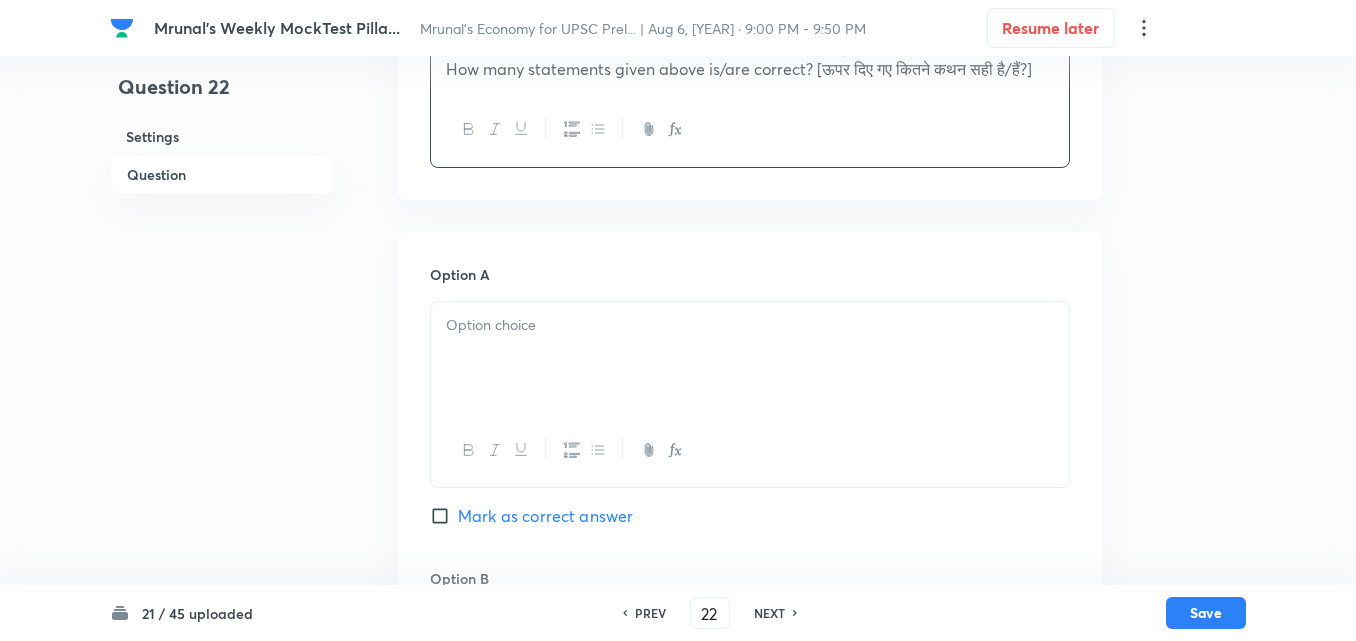 click at bounding box center [750, 325] 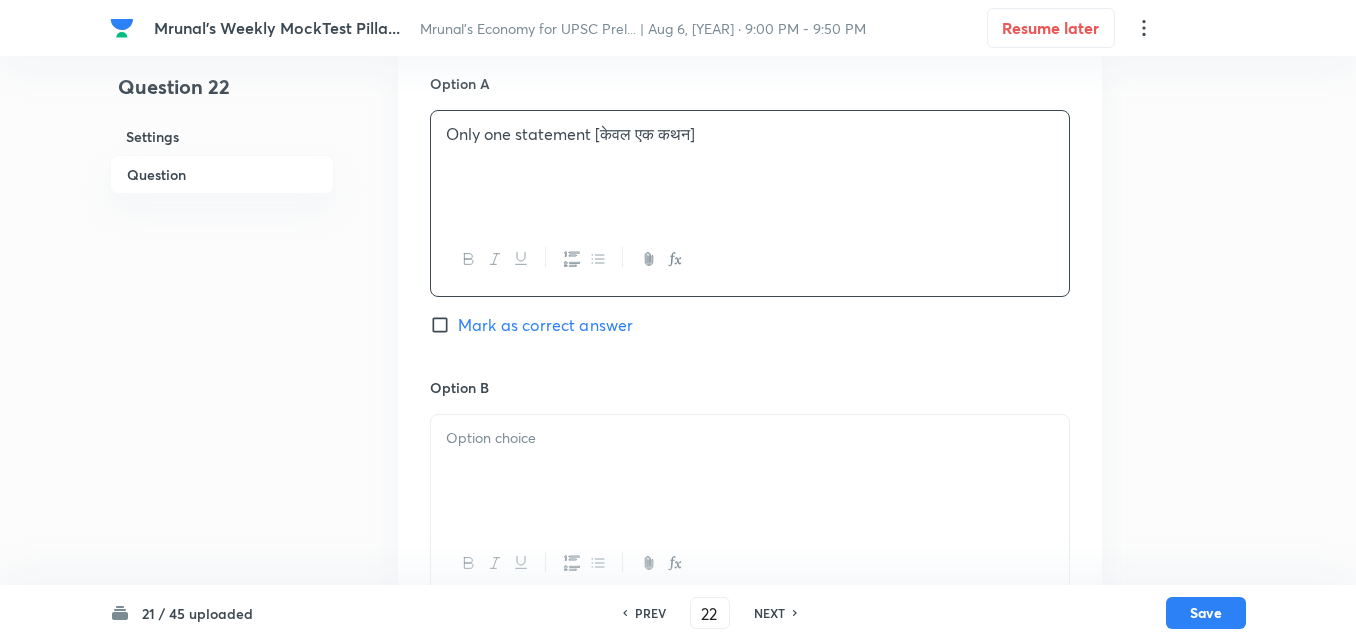 scroll, scrollTop: 846, scrollLeft: 0, axis: vertical 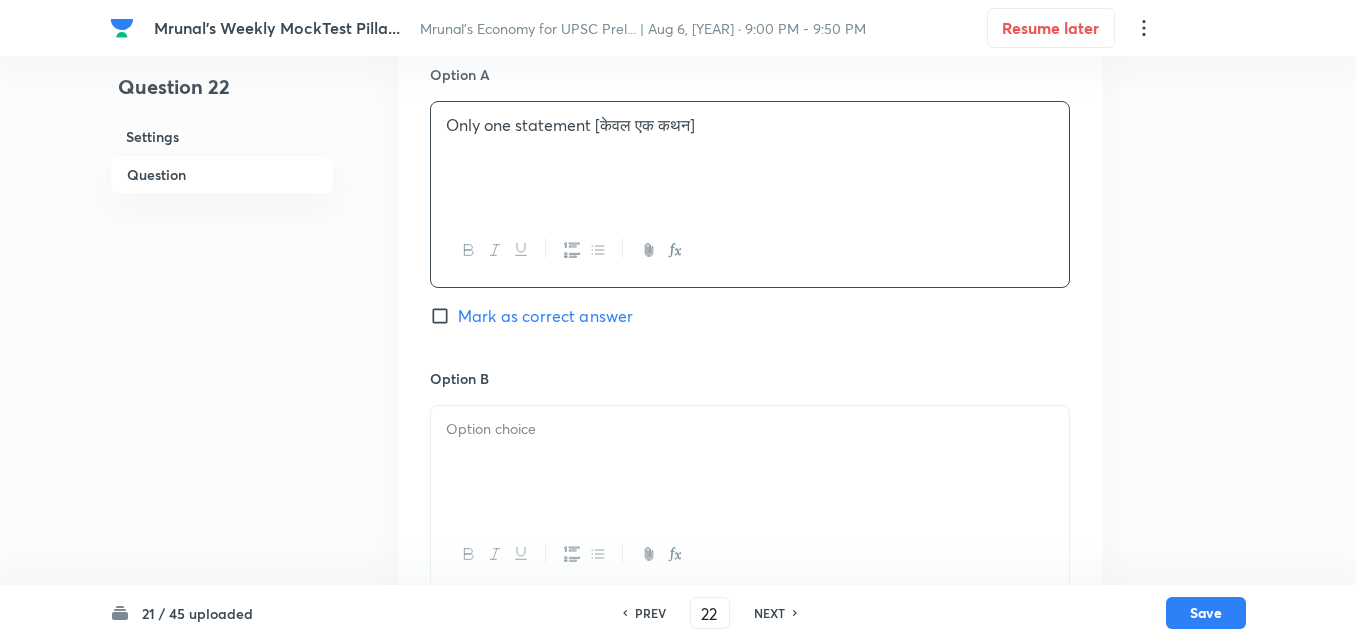 click at bounding box center (750, 462) 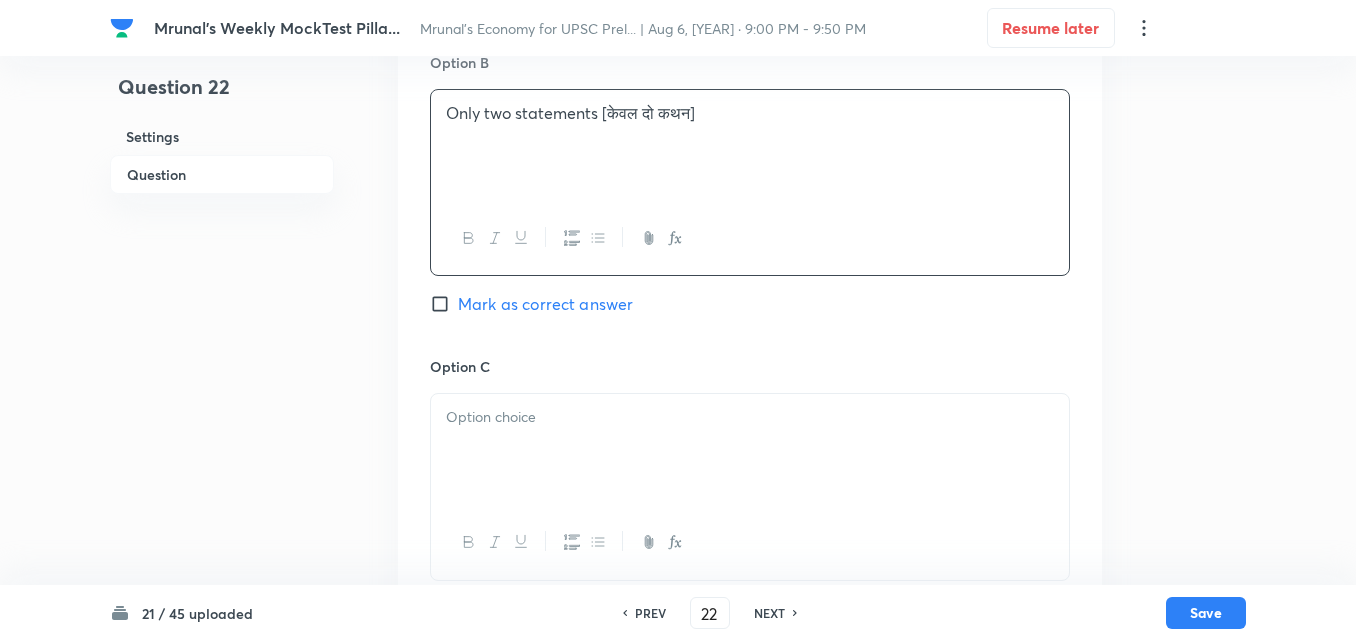 scroll, scrollTop: 1346, scrollLeft: 0, axis: vertical 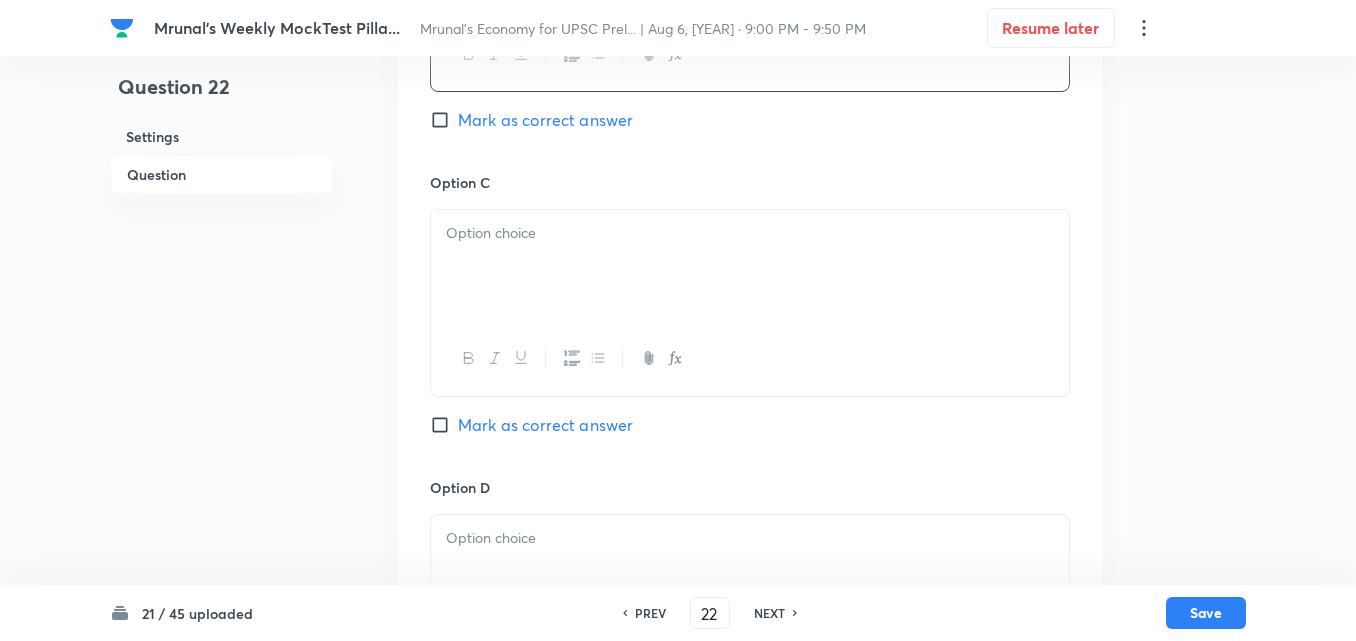 click at bounding box center (750, 266) 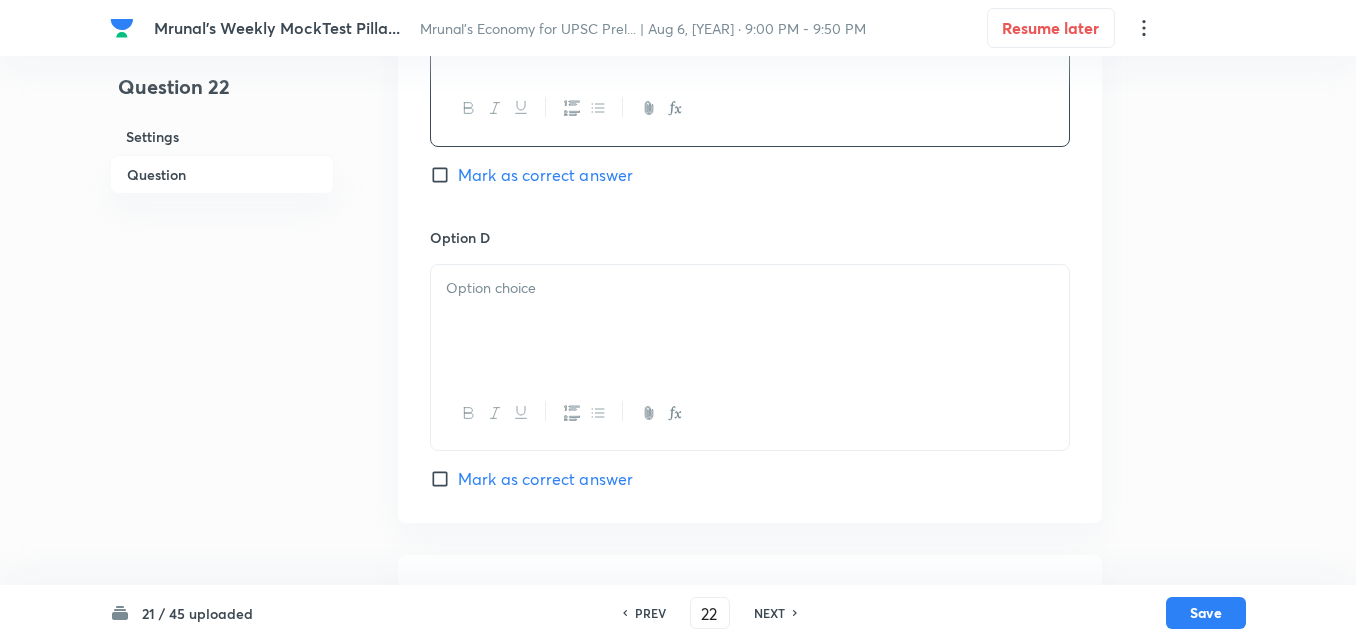 scroll, scrollTop: 1646, scrollLeft: 0, axis: vertical 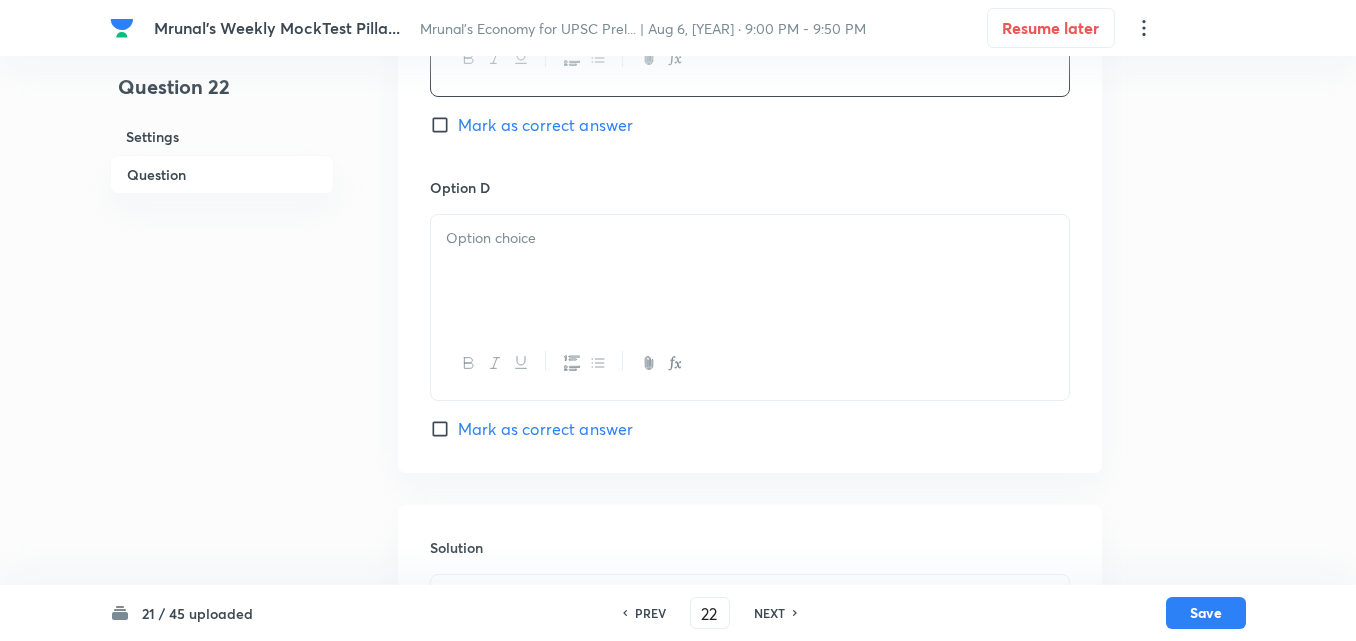 click at bounding box center [750, 271] 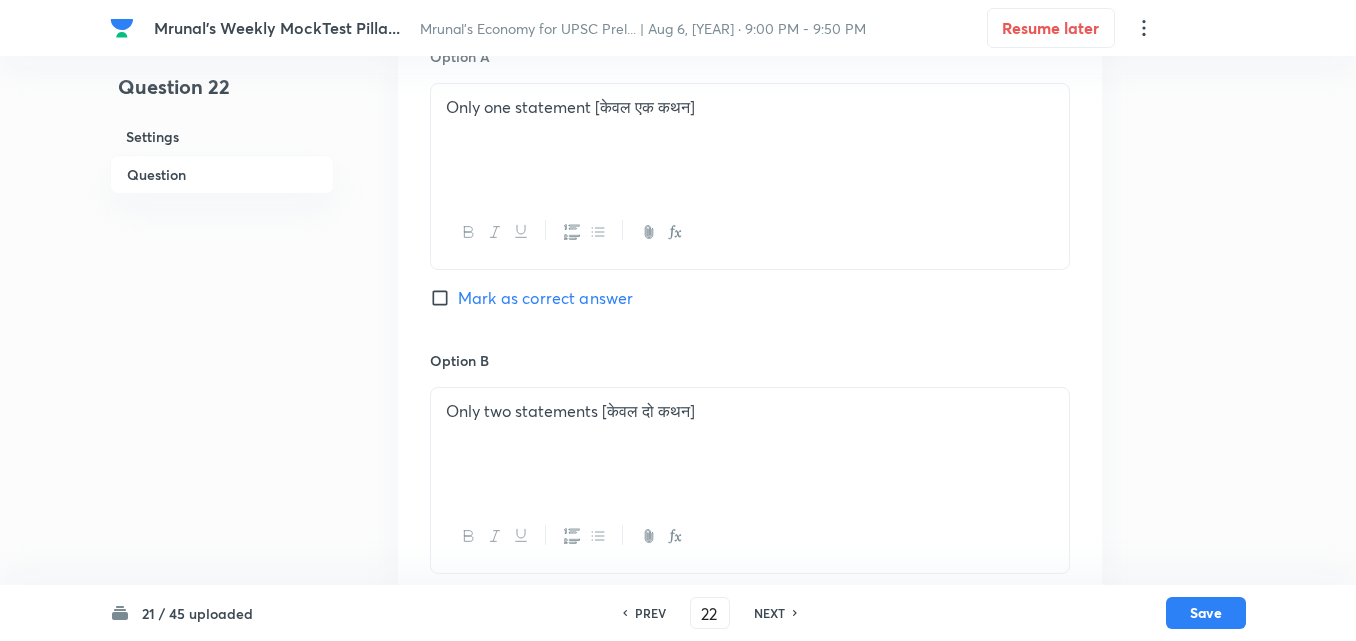 scroll, scrollTop: 846, scrollLeft: 0, axis: vertical 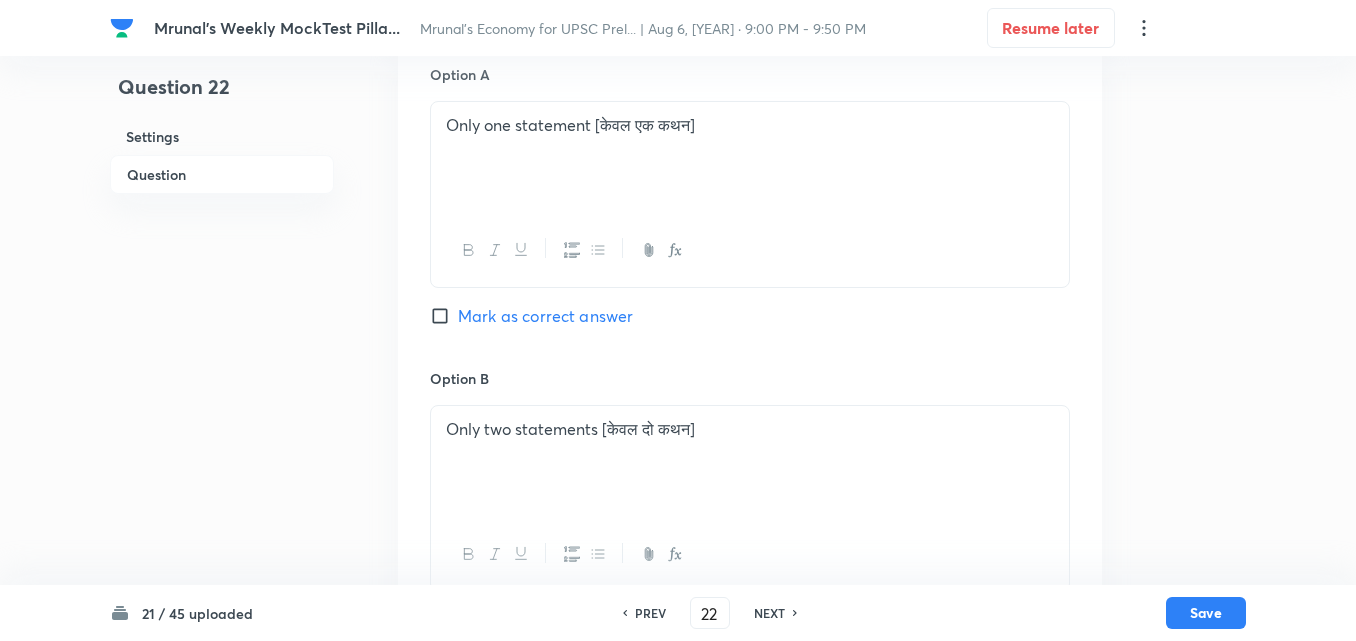 click on "Mark as correct answer" at bounding box center [545, 316] 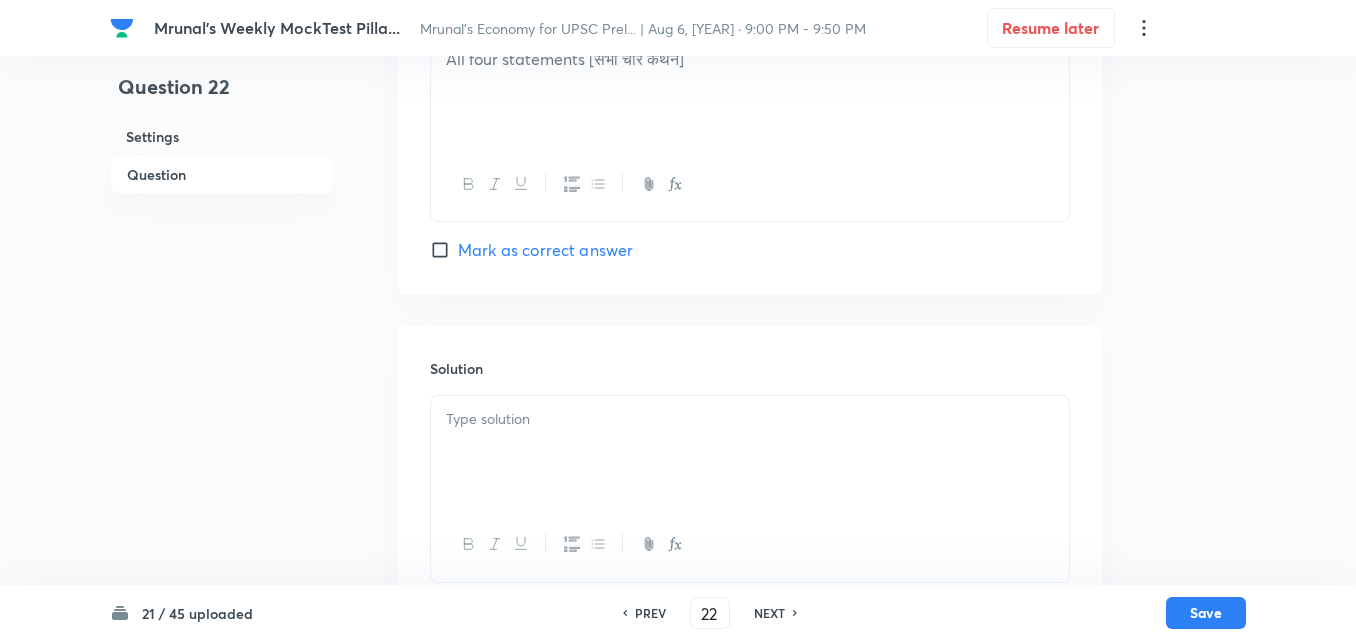 scroll, scrollTop: 1901, scrollLeft: 0, axis: vertical 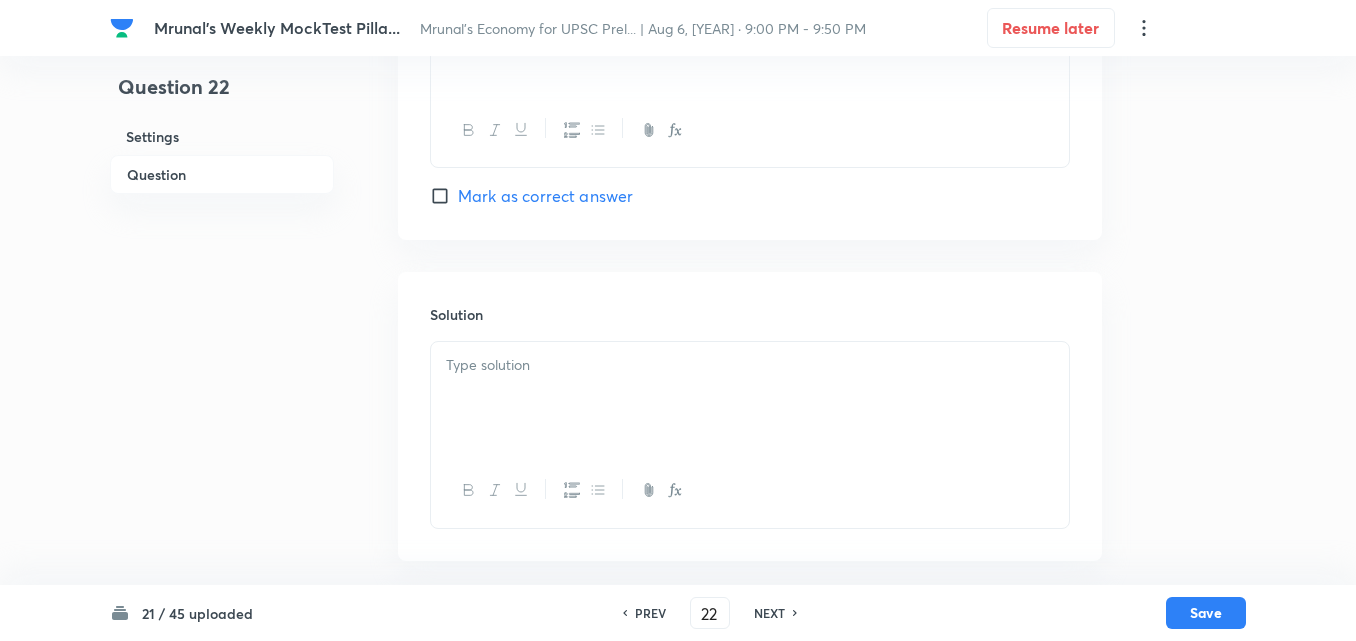 click at bounding box center (750, 398) 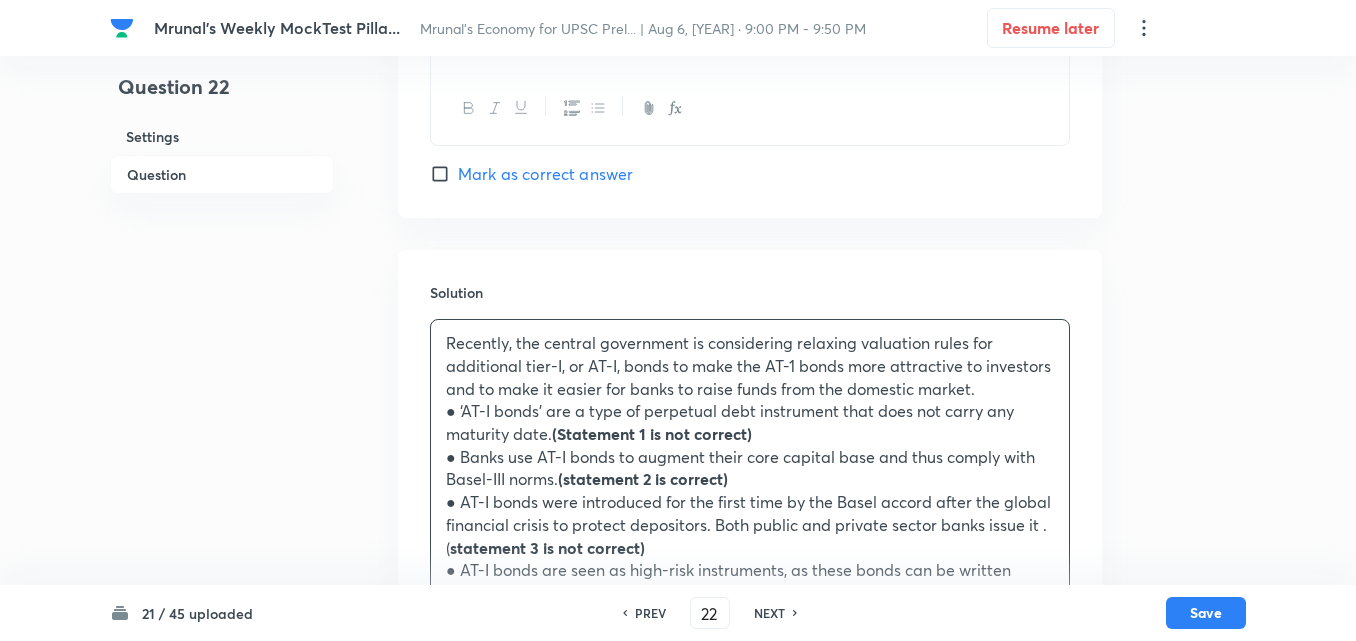 drag, startPoint x: 549, startPoint y: 433, endPoint x: 562, endPoint y: 435, distance: 13.152946 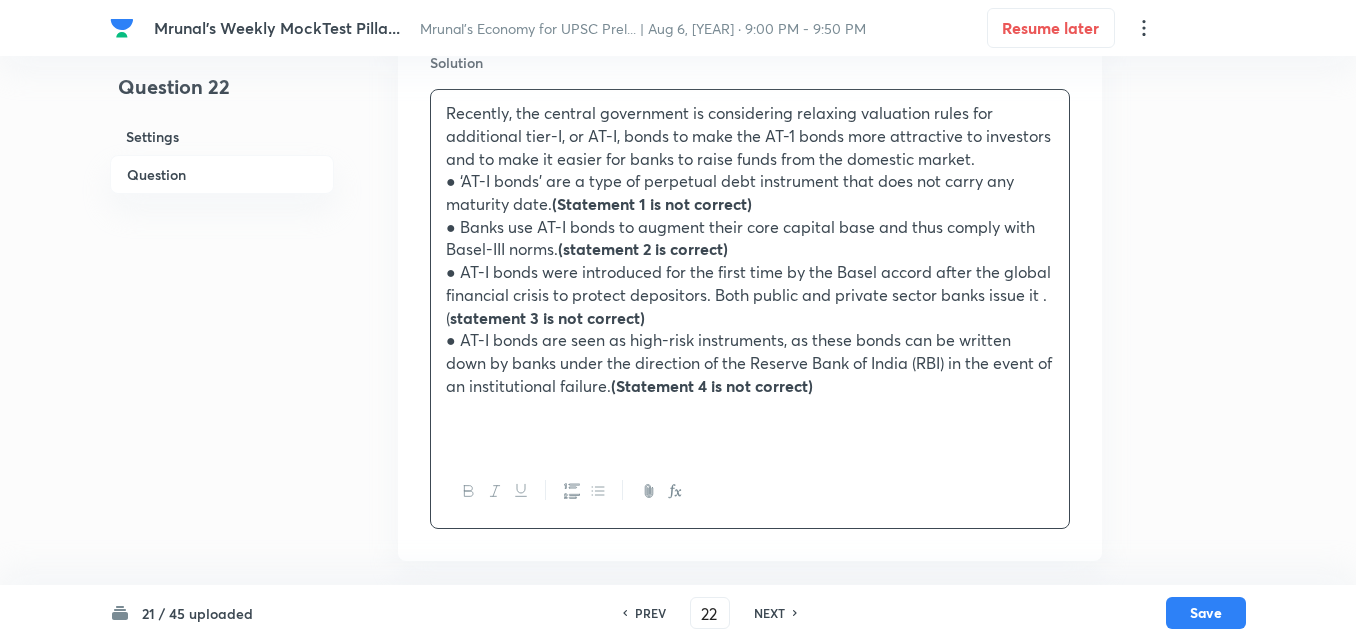 scroll, scrollTop: 2154, scrollLeft: 0, axis: vertical 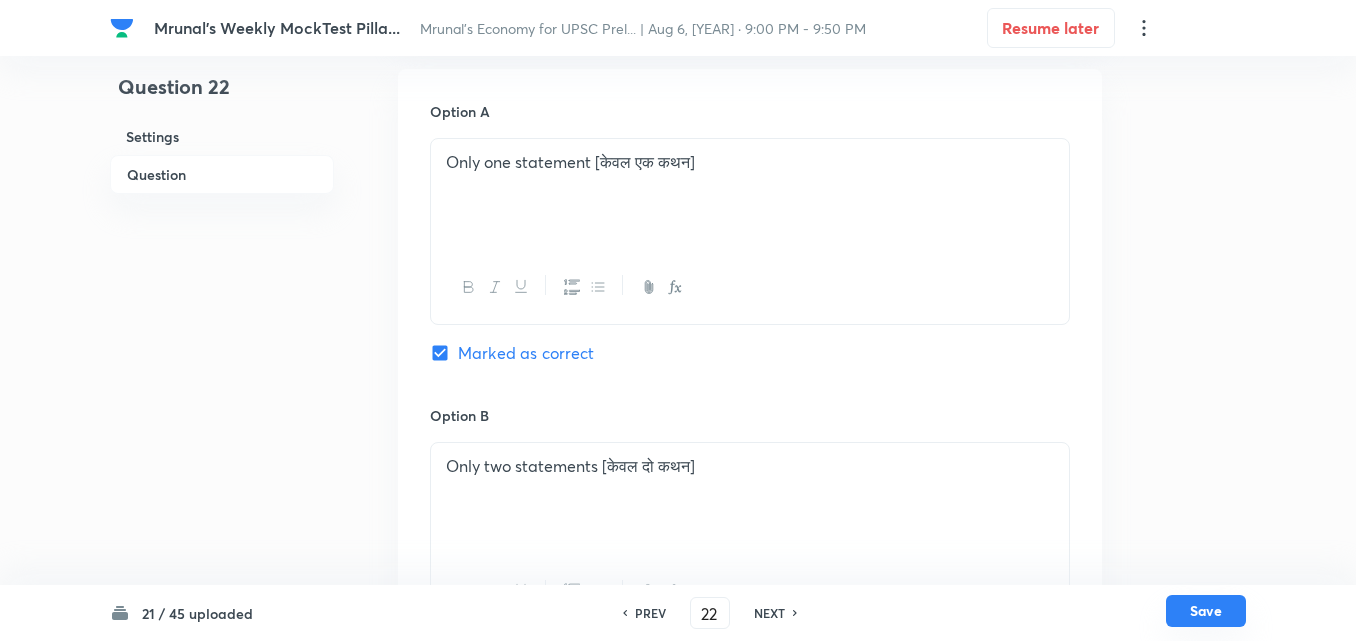 click on "Save" at bounding box center [1206, 611] 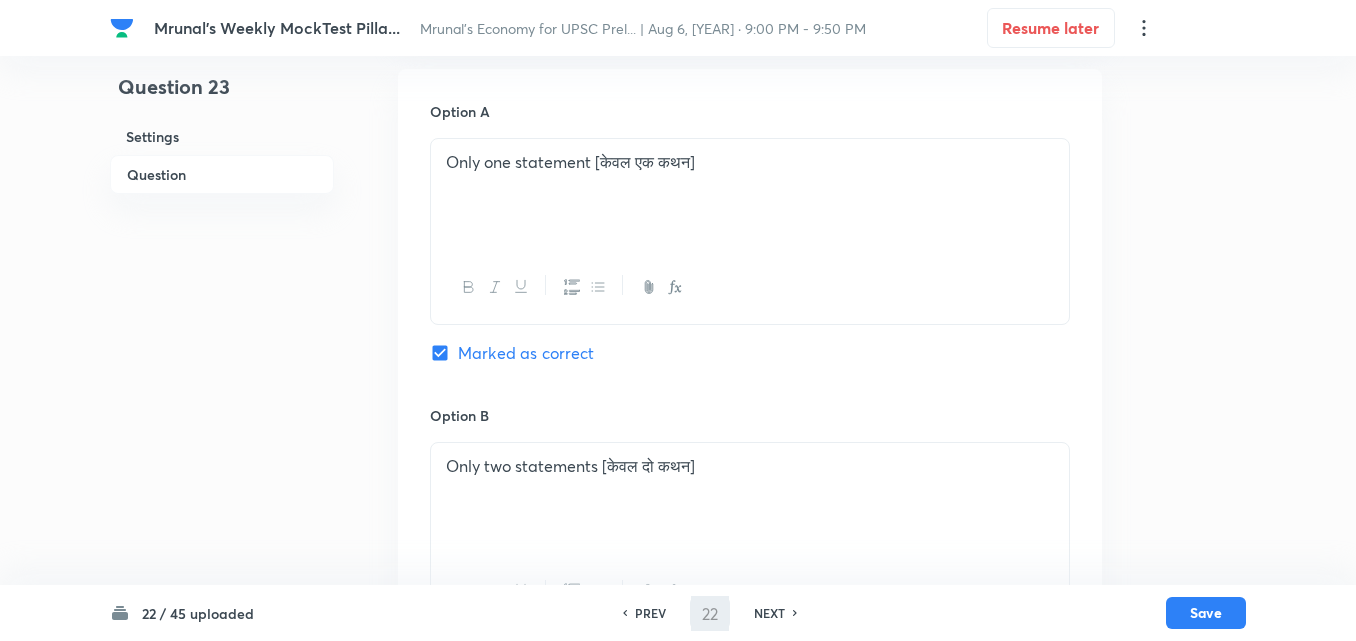 type on "23" 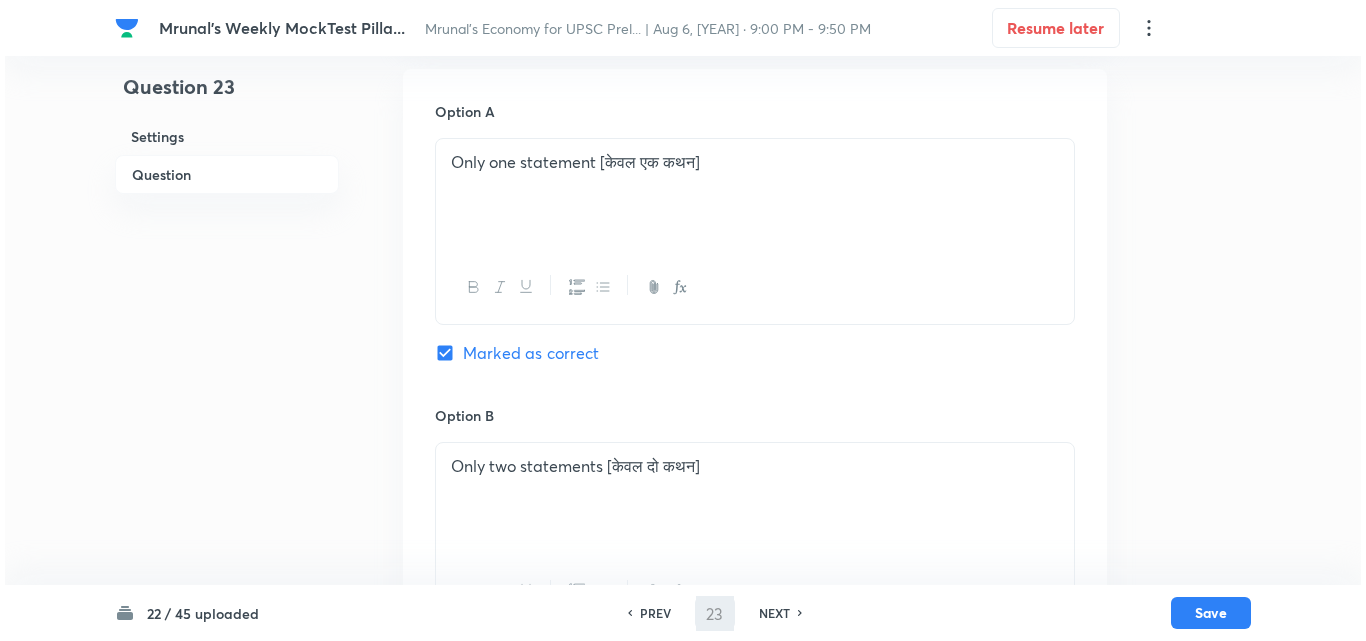 scroll, scrollTop: 0, scrollLeft: 0, axis: both 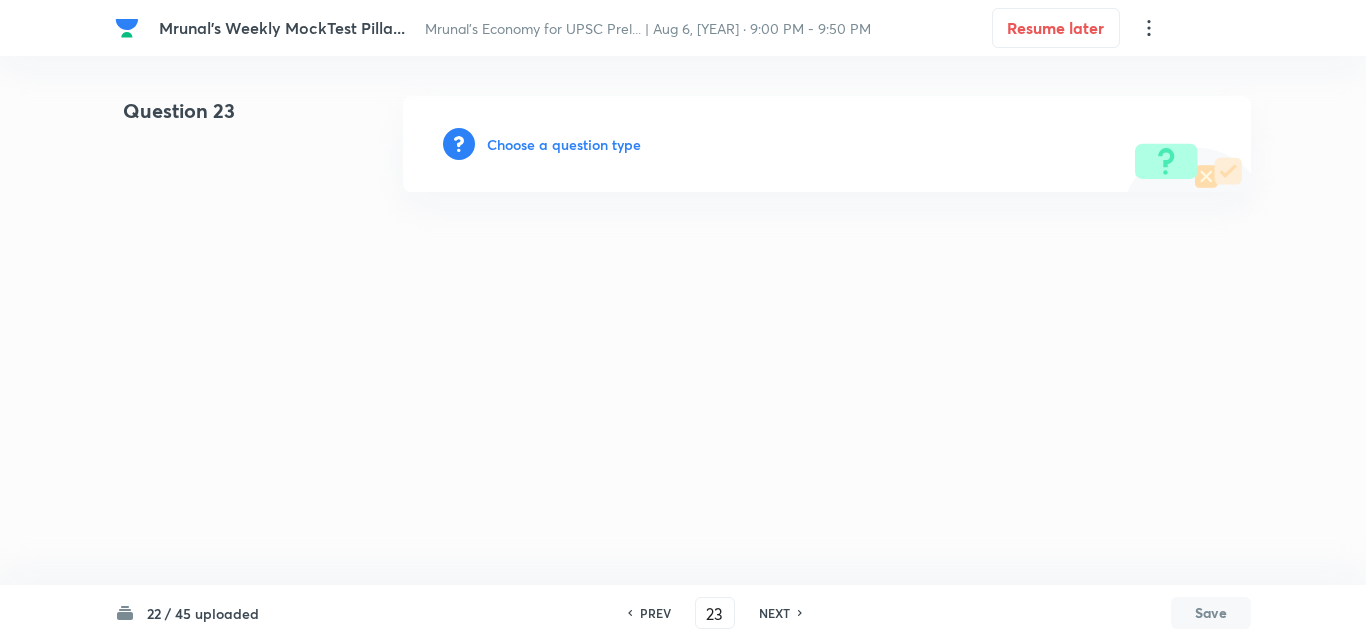 click on "Choose a question type" at bounding box center (564, 144) 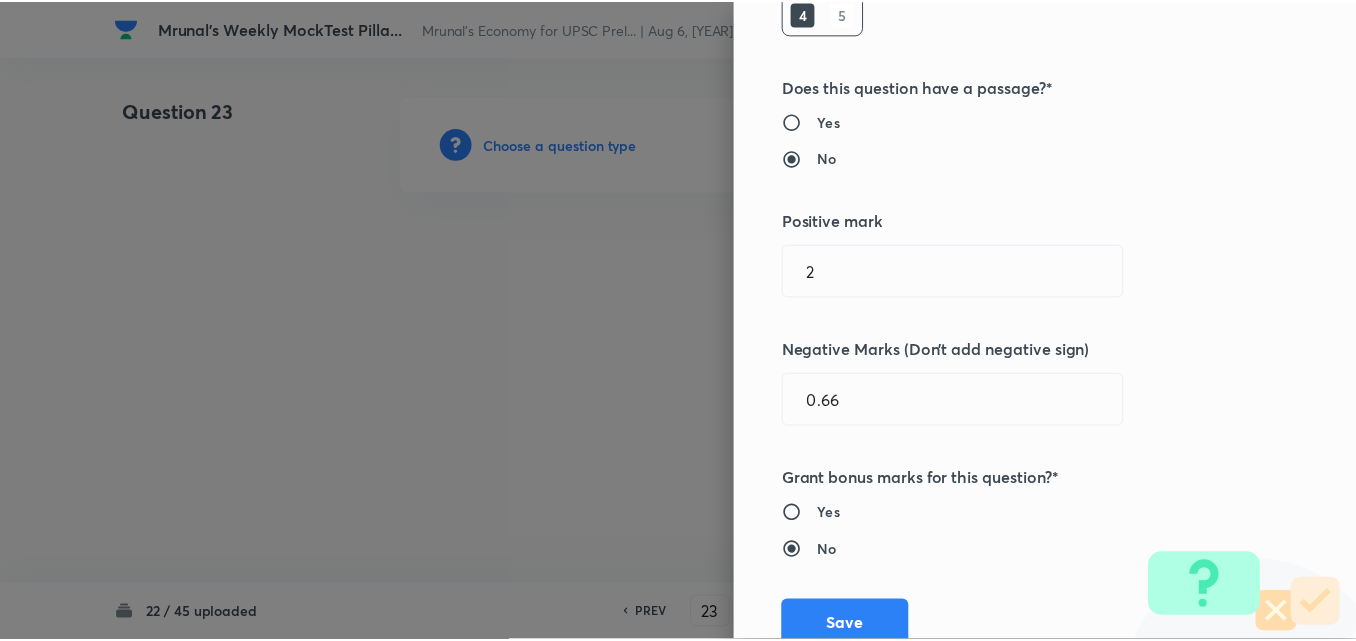 scroll, scrollTop: 400, scrollLeft: 0, axis: vertical 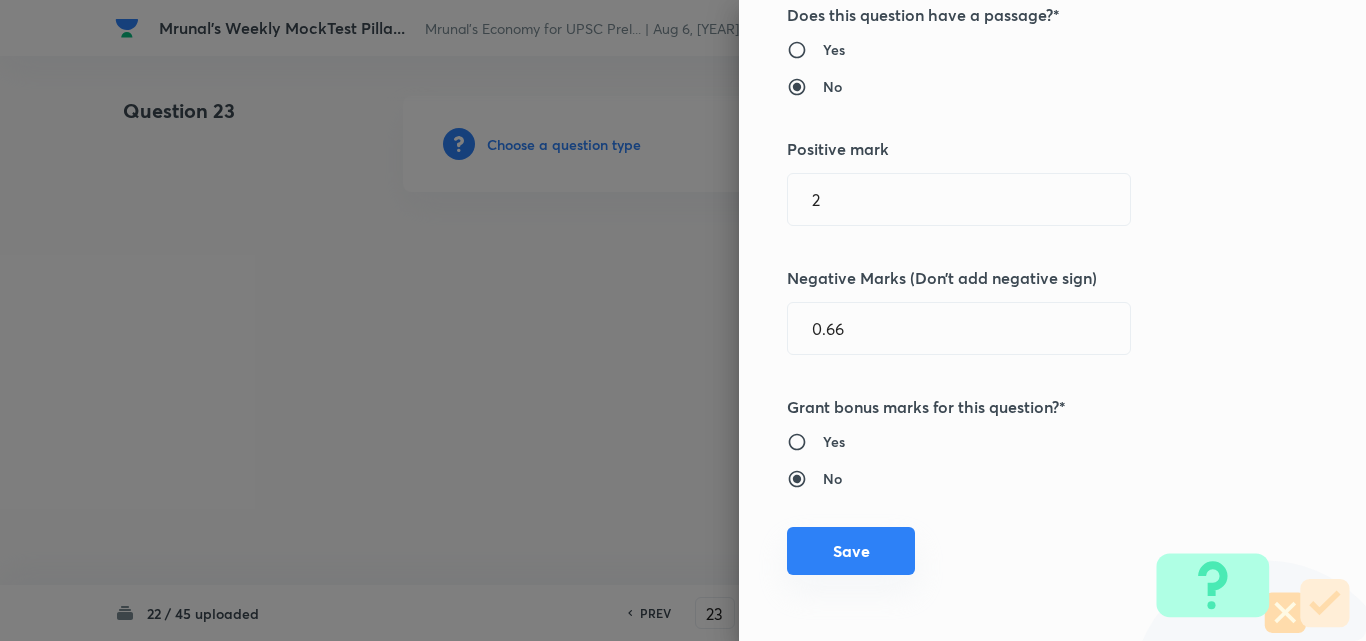click on "Save" at bounding box center (851, 551) 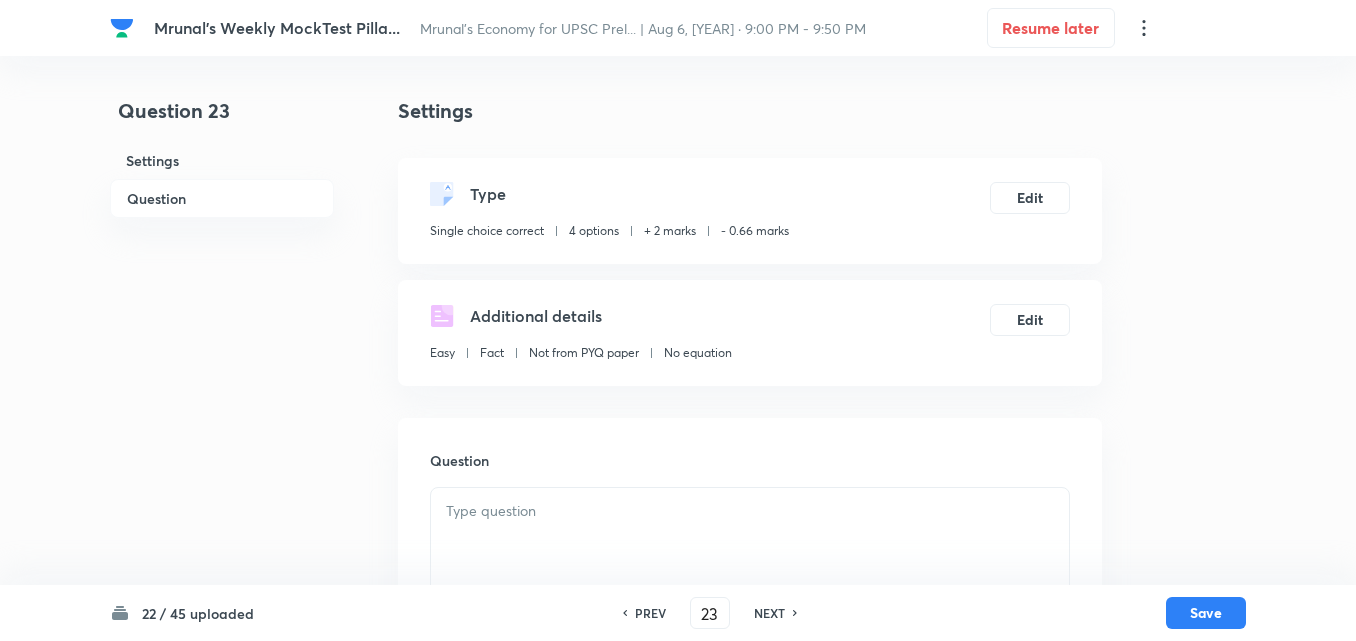 drag, startPoint x: 240, startPoint y: 276, endPoint x: 165, endPoint y: 210, distance: 99.90495 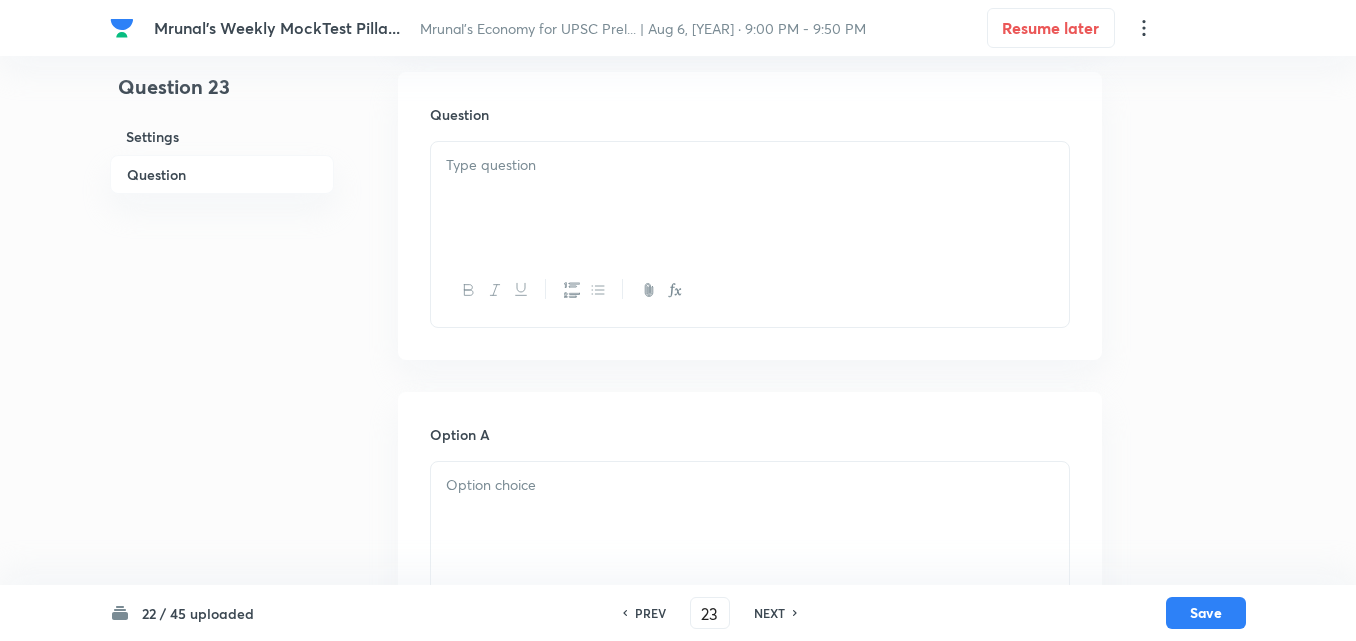 click at bounding box center (750, 198) 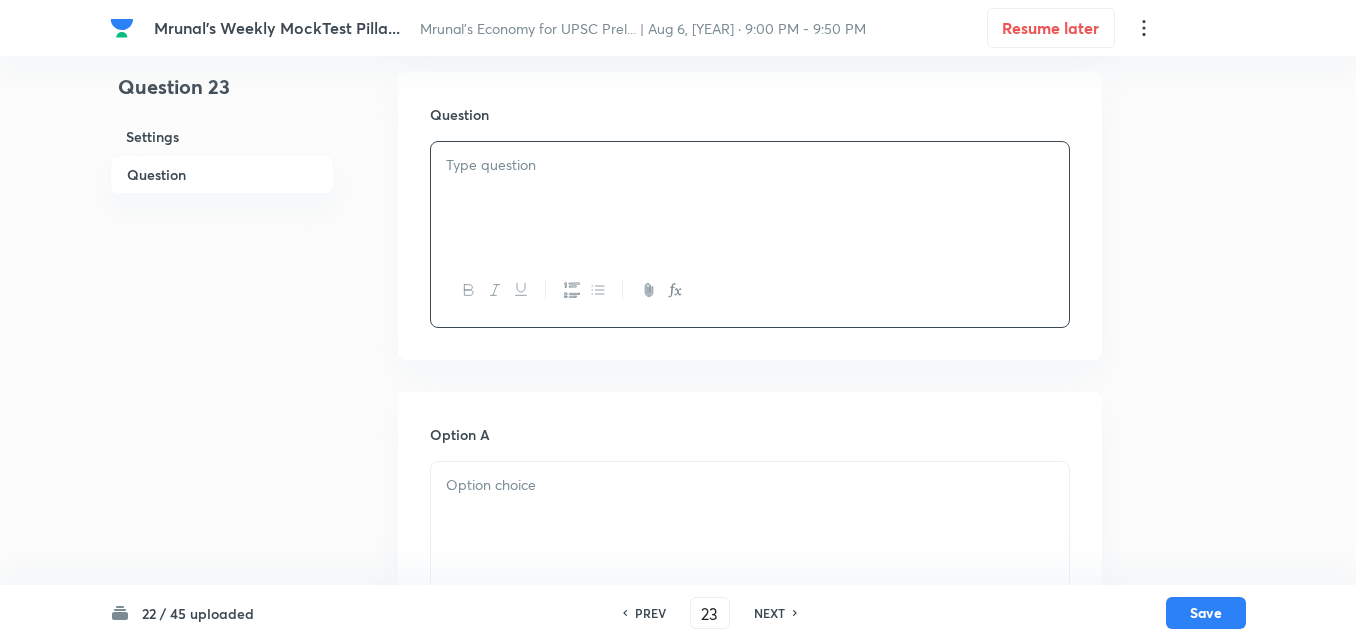 click on "Question" at bounding box center [222, 174] 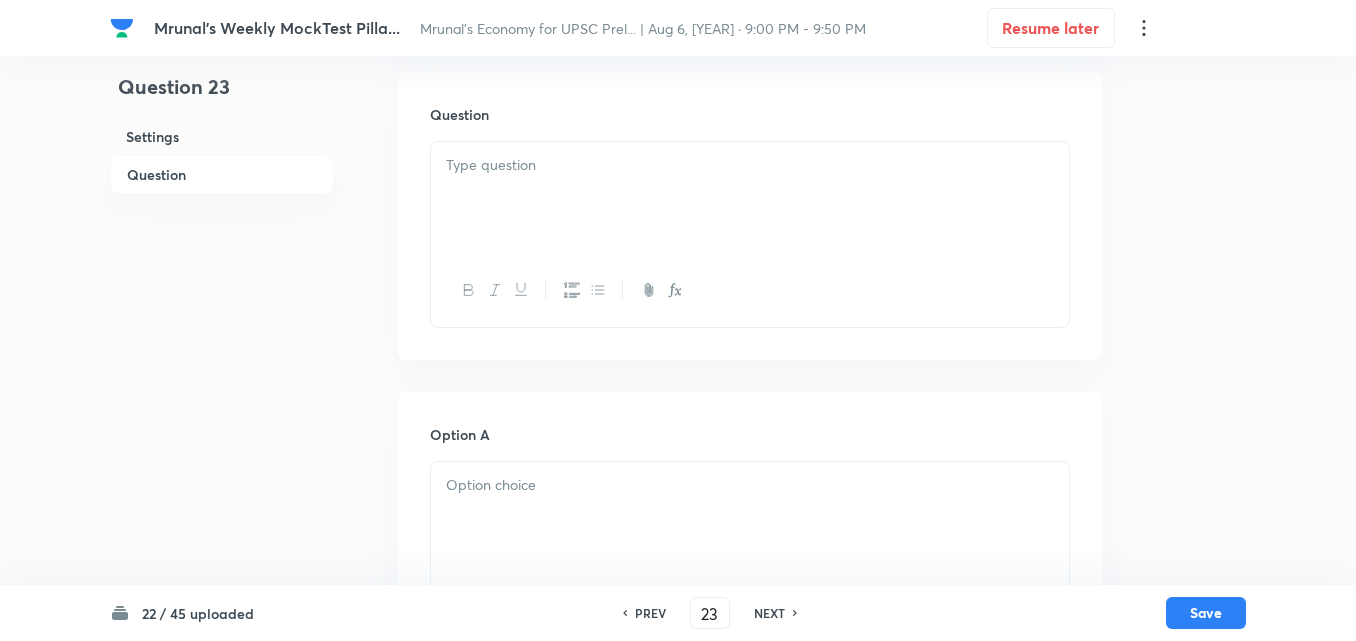 click at bounding box center [750, 198] 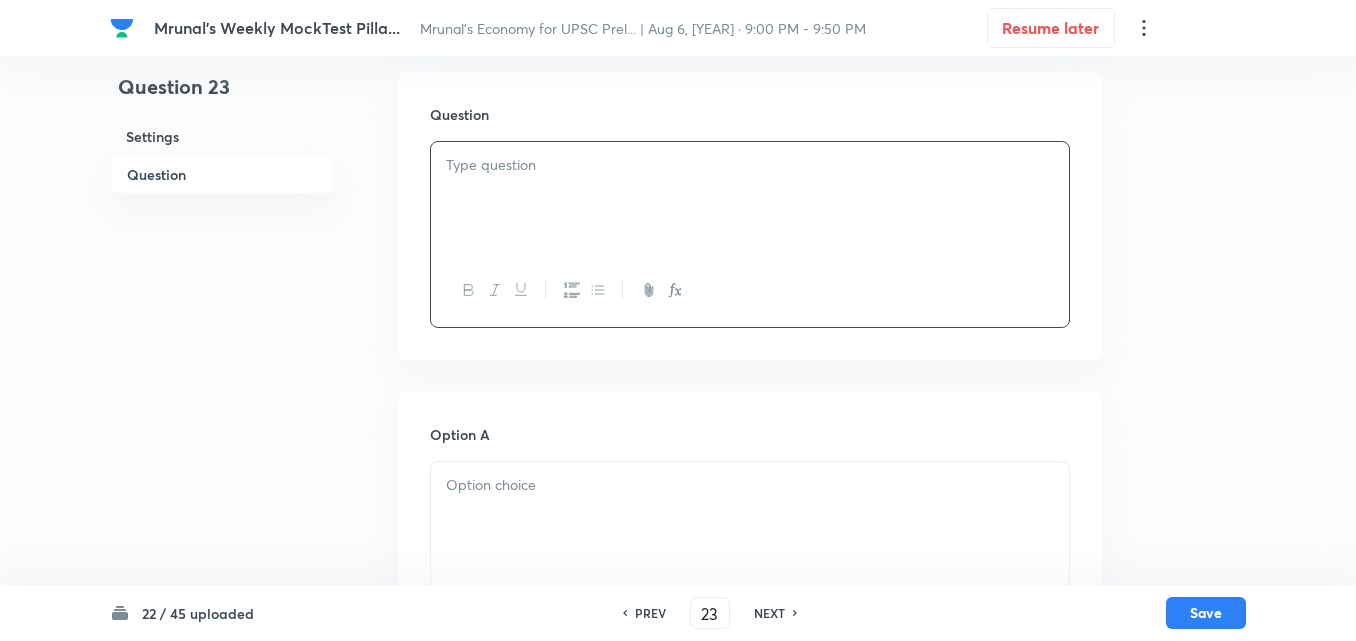 drag, startPoint x: 583, startPoint y: 208, endPoint x: 470, endPoint y: 158, distance: 123.567795 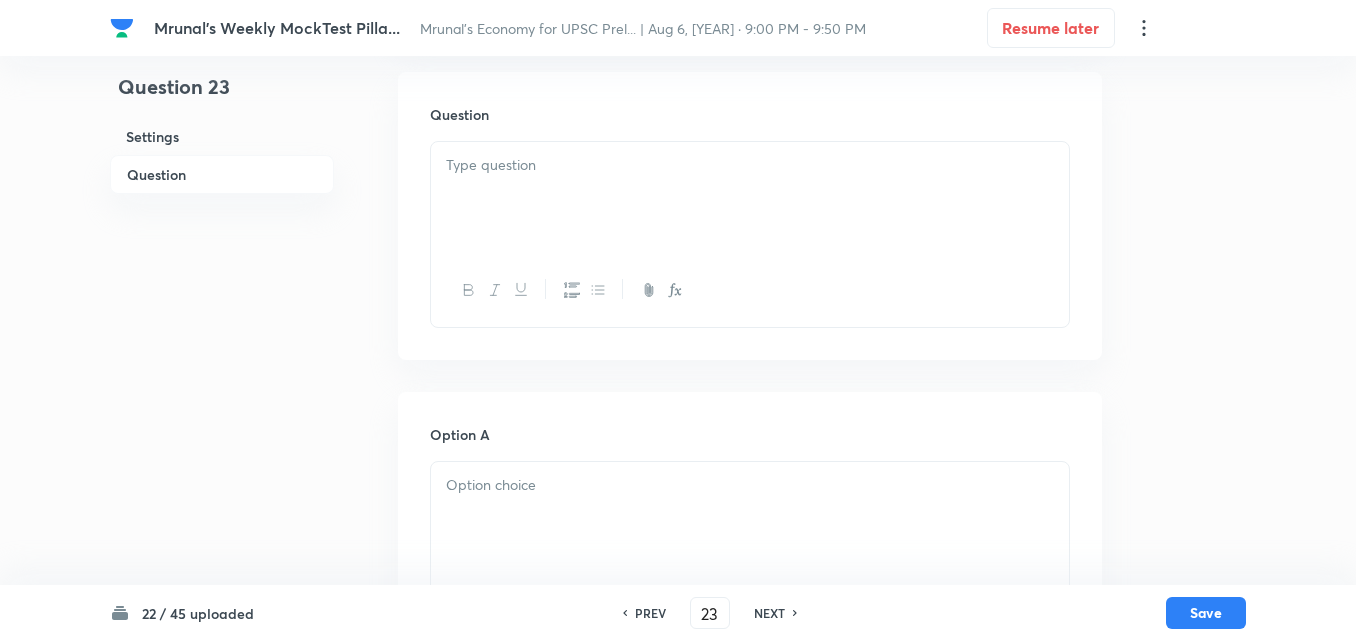drag, startPoint x: 221, startPoint y: 174, endPoint x: 537, endPoint y: 179, distance: 316.03955 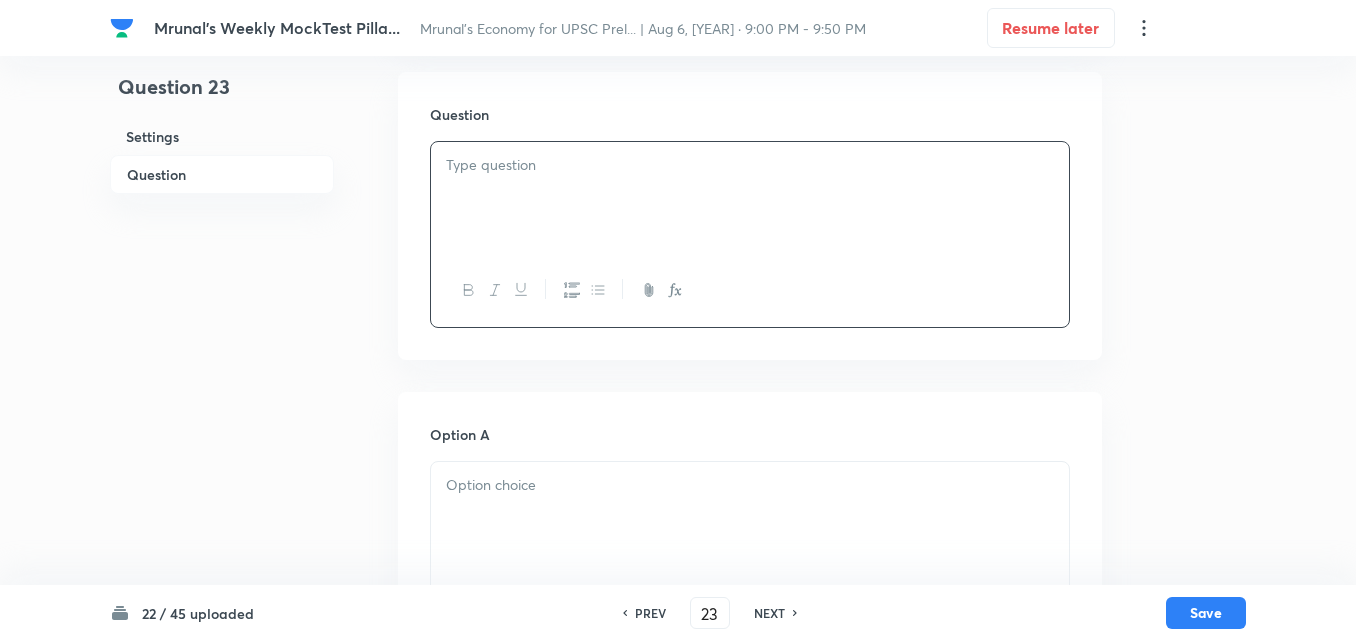 drag, startPoint x: 225, startPoint y: 232, endPoint x: 180, endPoint y: 193, distance: 59.548298 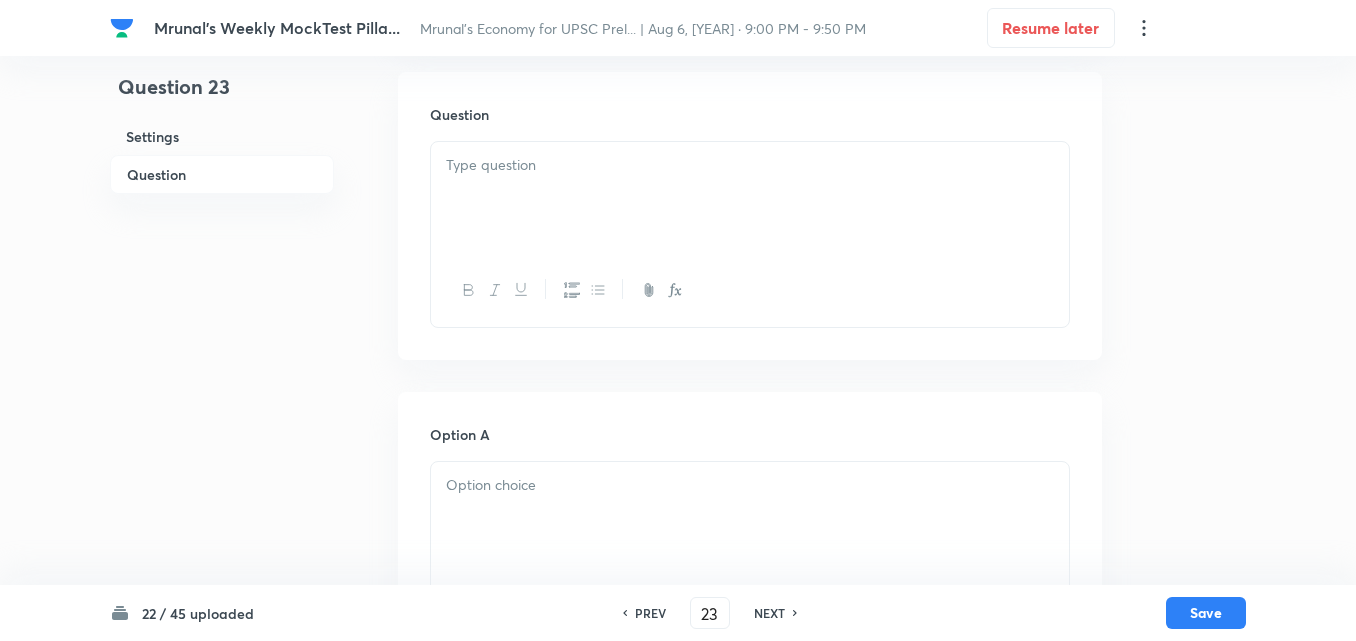 drag, startPoint x: 180, startPoint y: 193, endPoint x: 180, endPoint y: 182, distance: 11 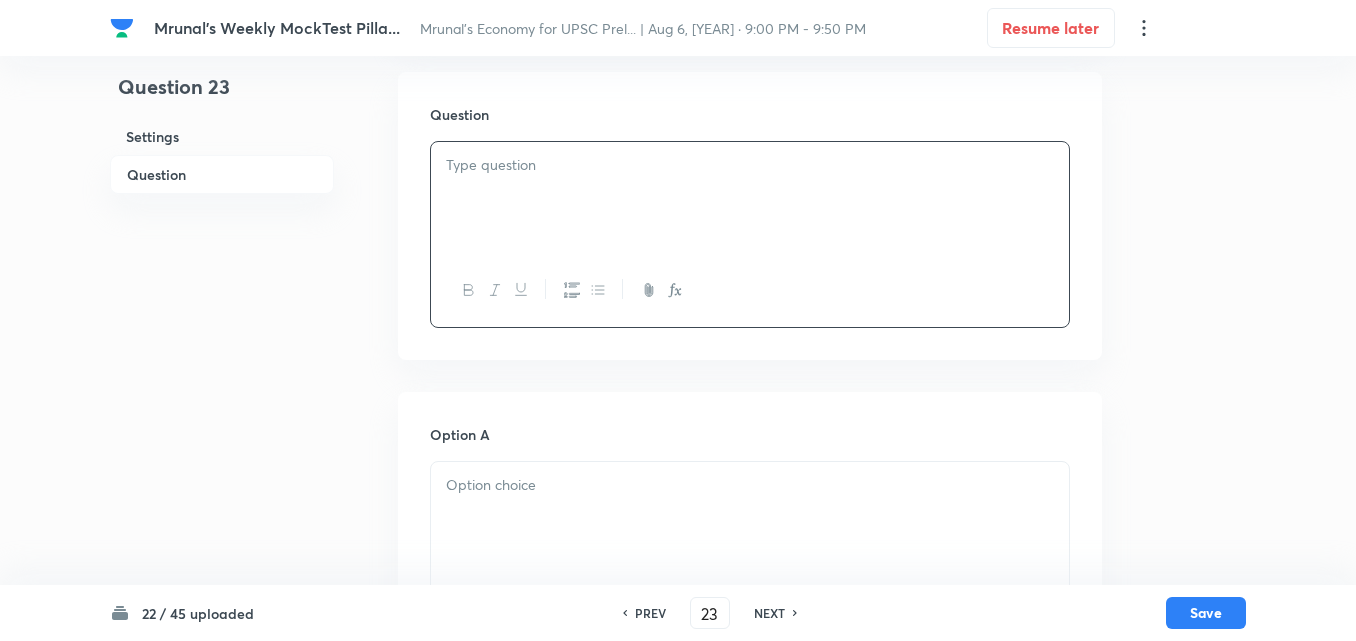 click on "Question" at bounding box center [222, 174] 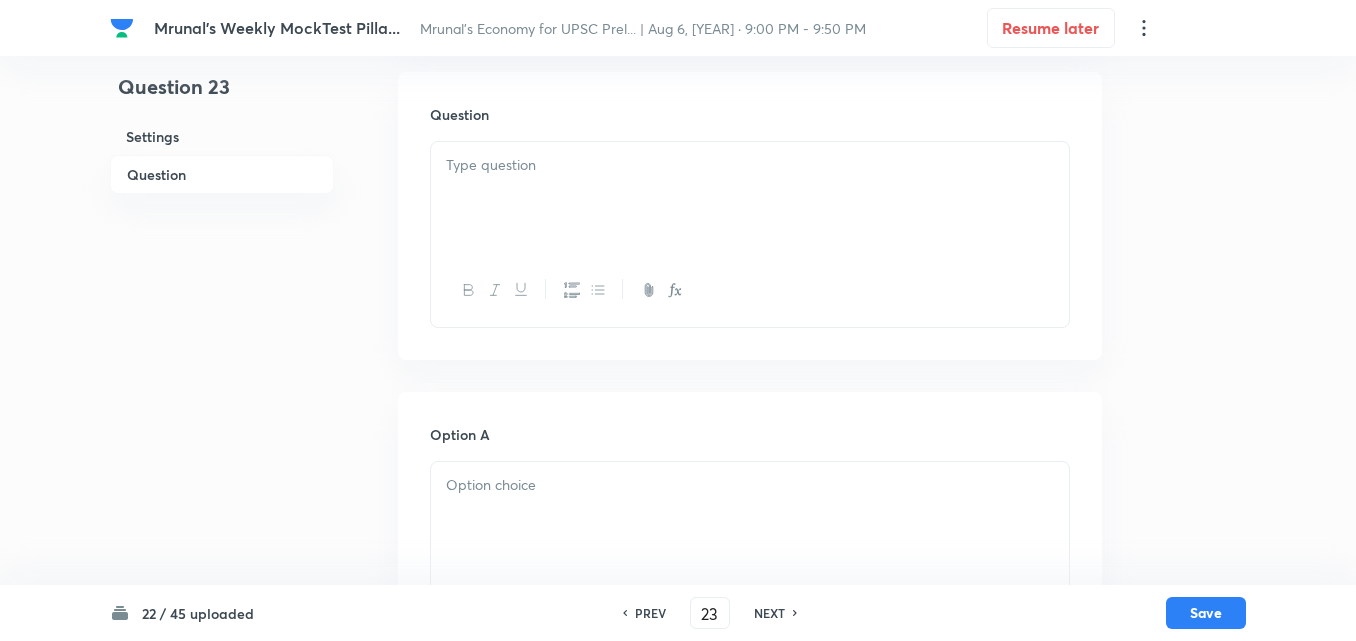 click at bounding box center [750, 198] 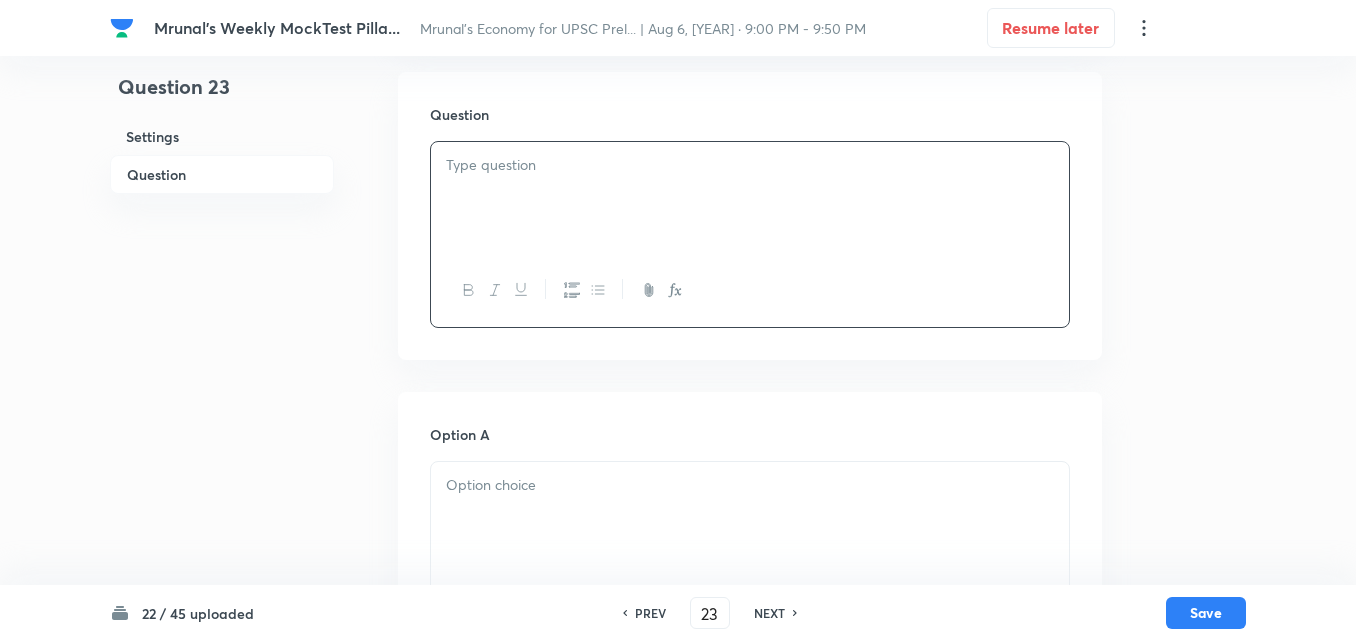 click at bounding box center (750, 165) 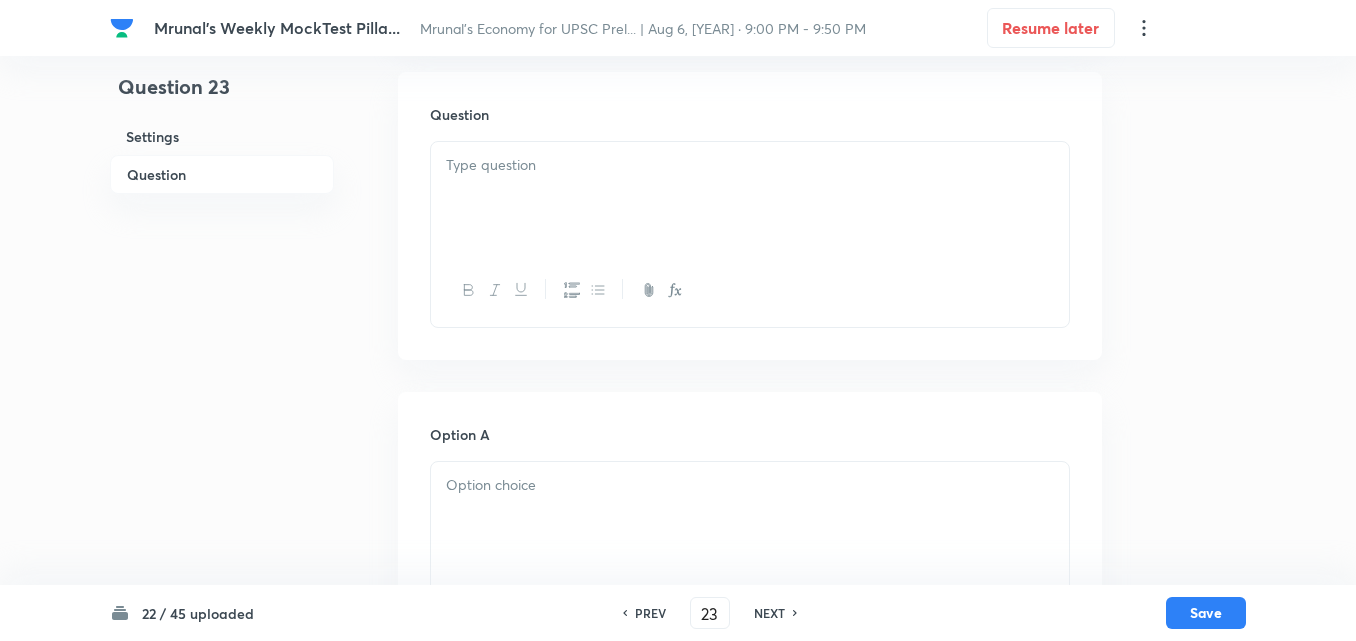 click at bounding box center [750, 198] 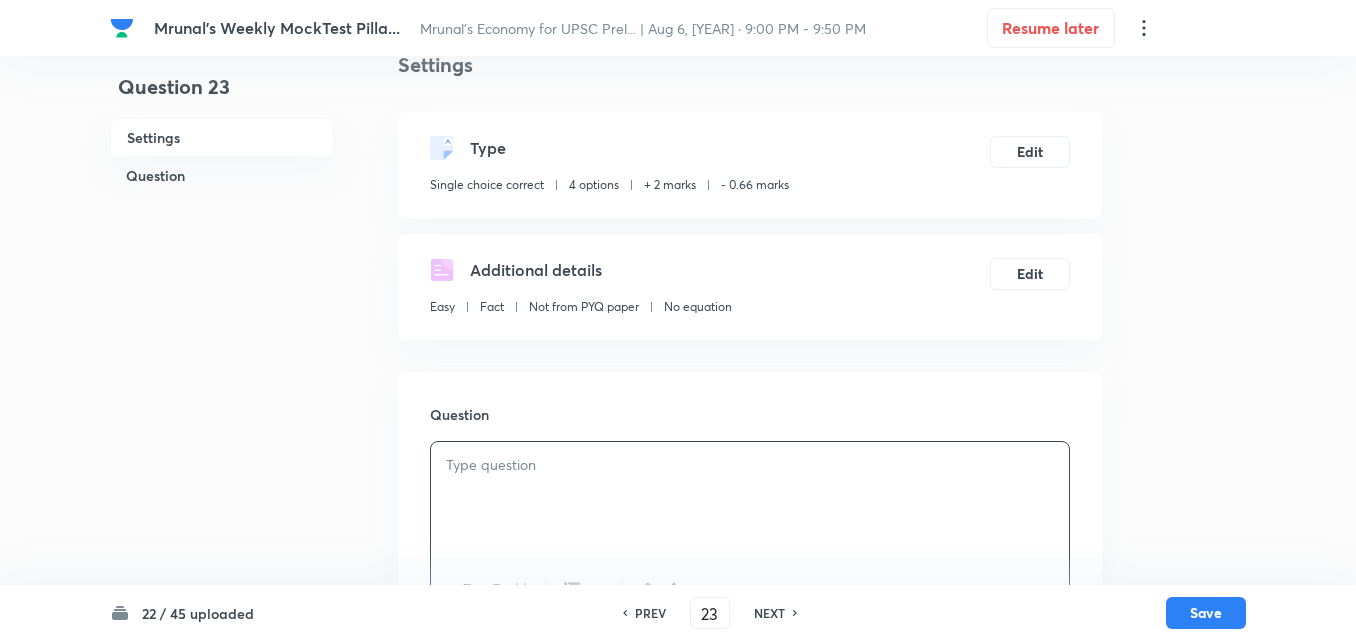 click on "Question" at bounding box center [222, 175] 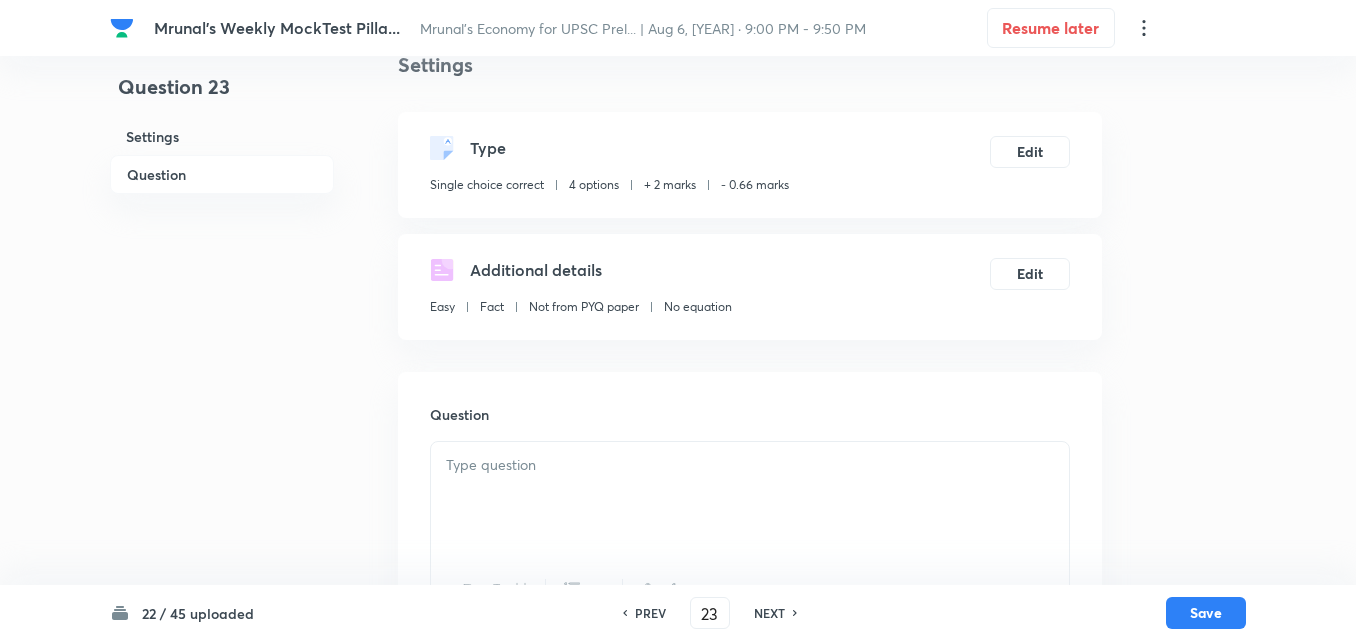 scroll, scrollTop: 346, scrollLeft: 0, axis: vertical 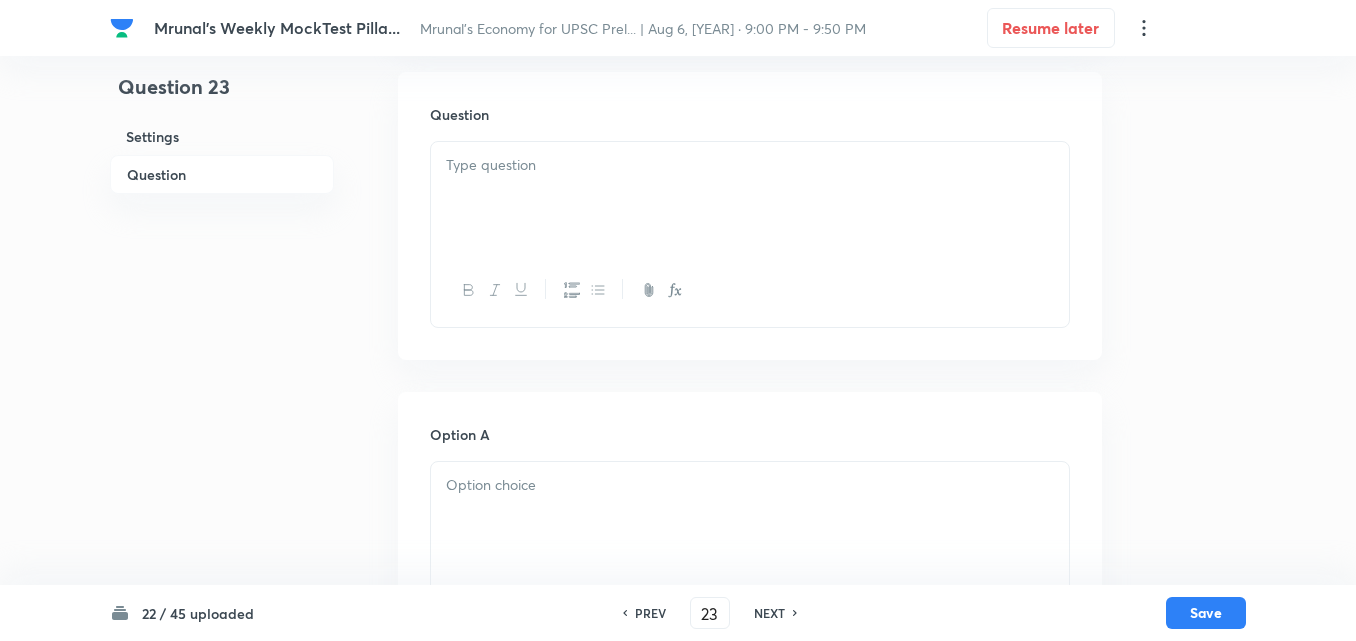 click at bounding box center [750, 198] 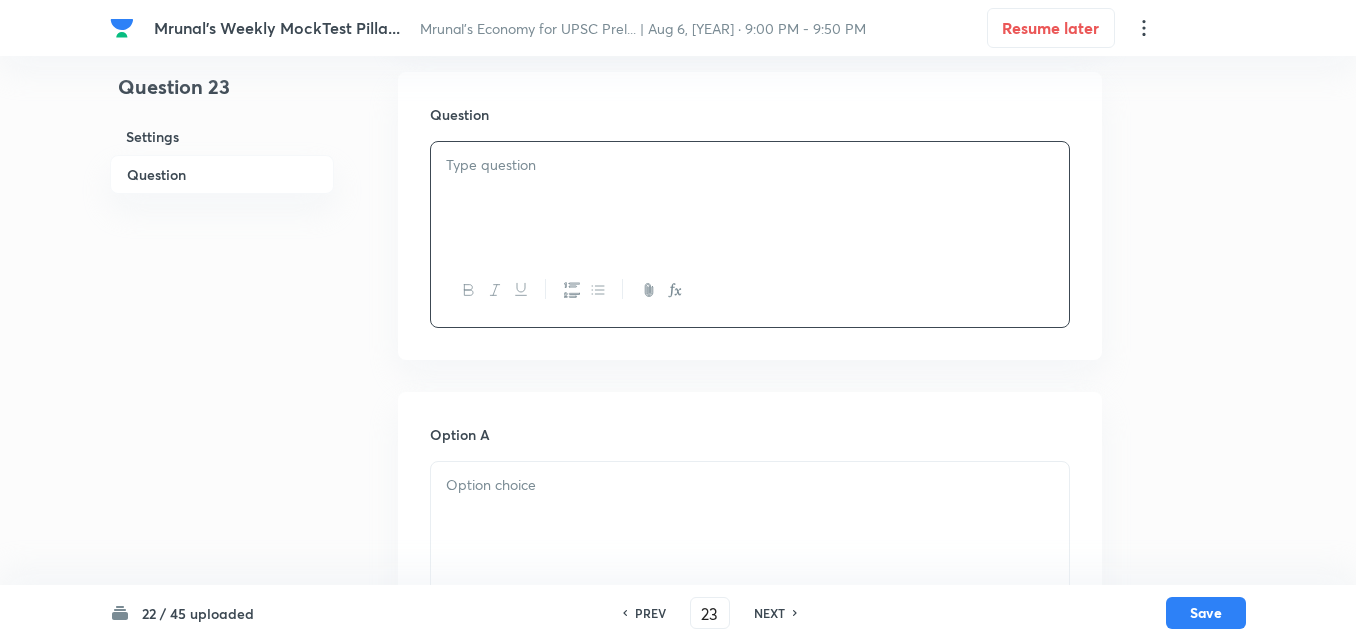 click at bounding box center (750, 198) 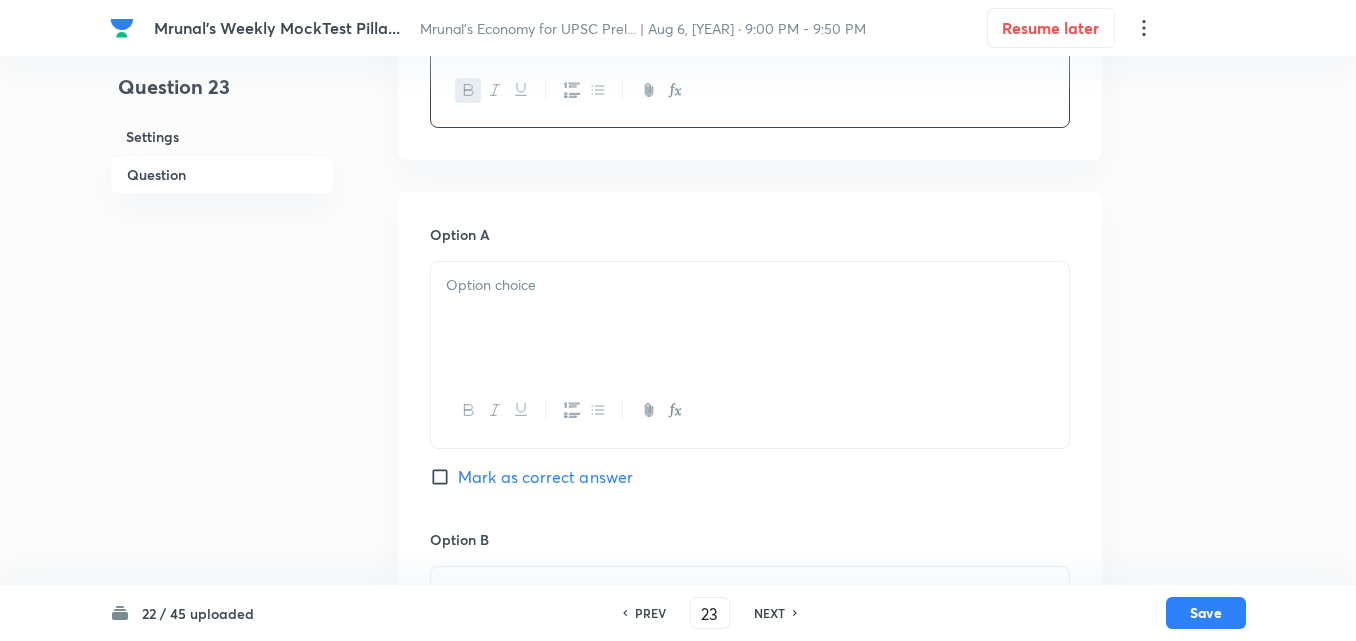 click at bounding box center (750, 318) 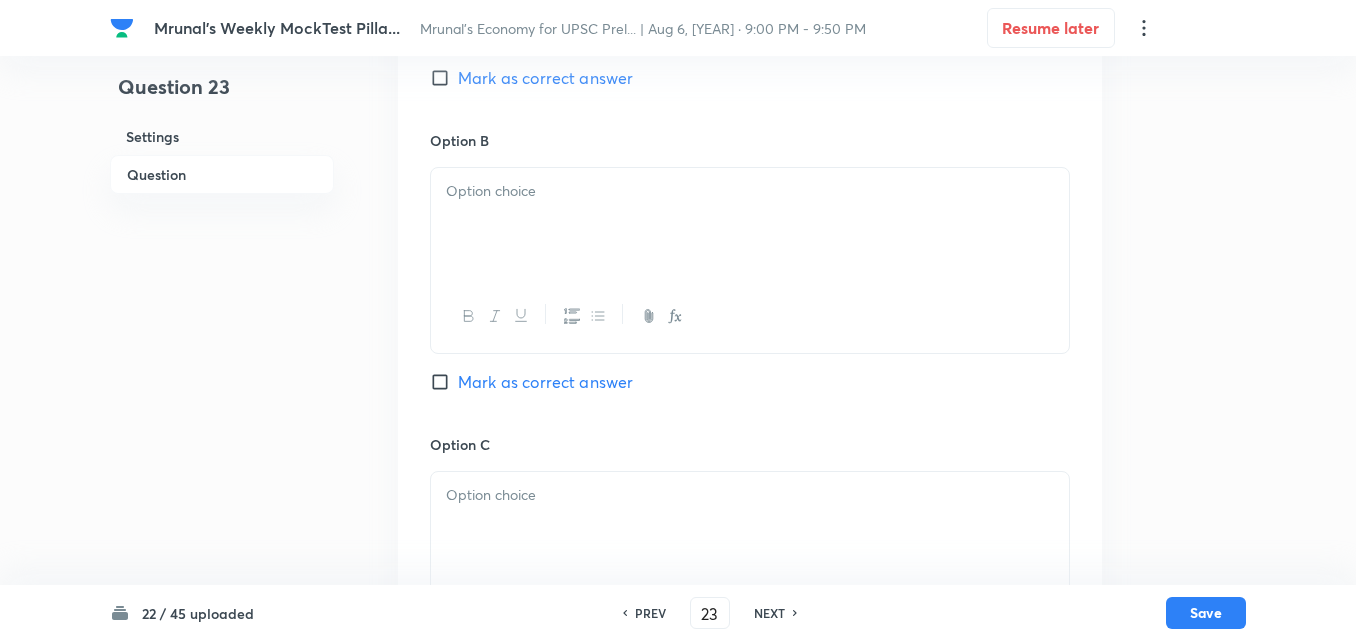scroll, scrollTop: 946, scrollLeft: 0, axis: vertical 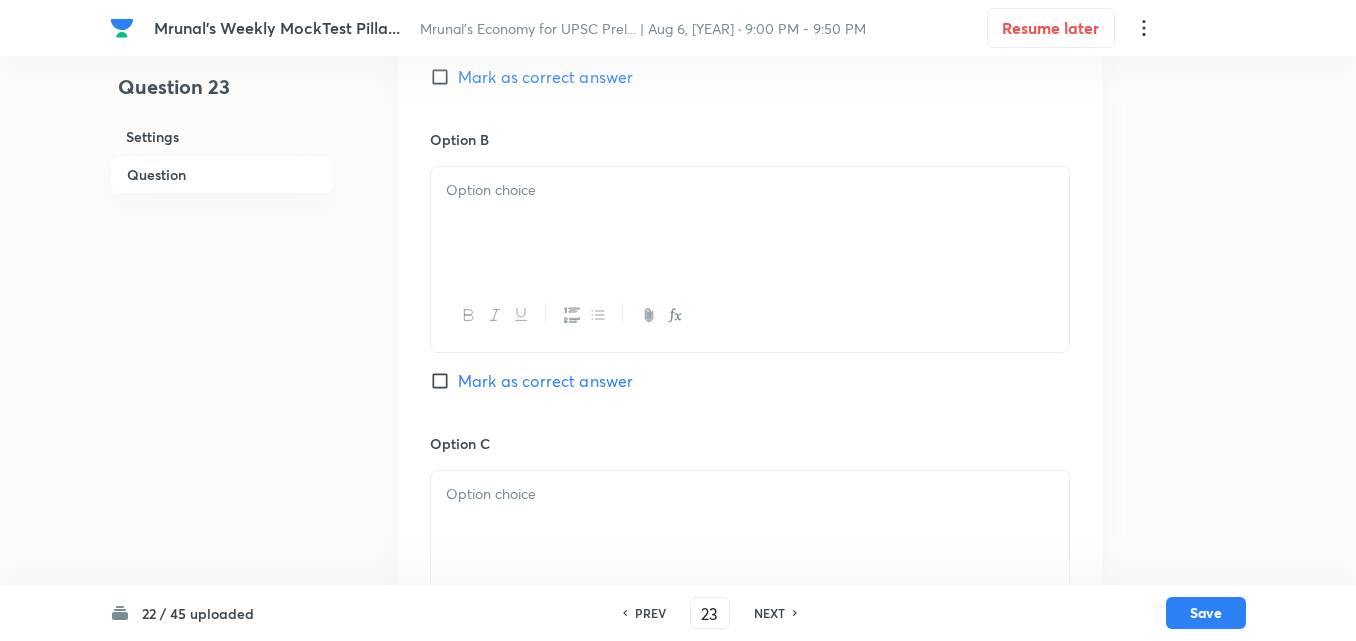 click at bounding box center (750, 190) 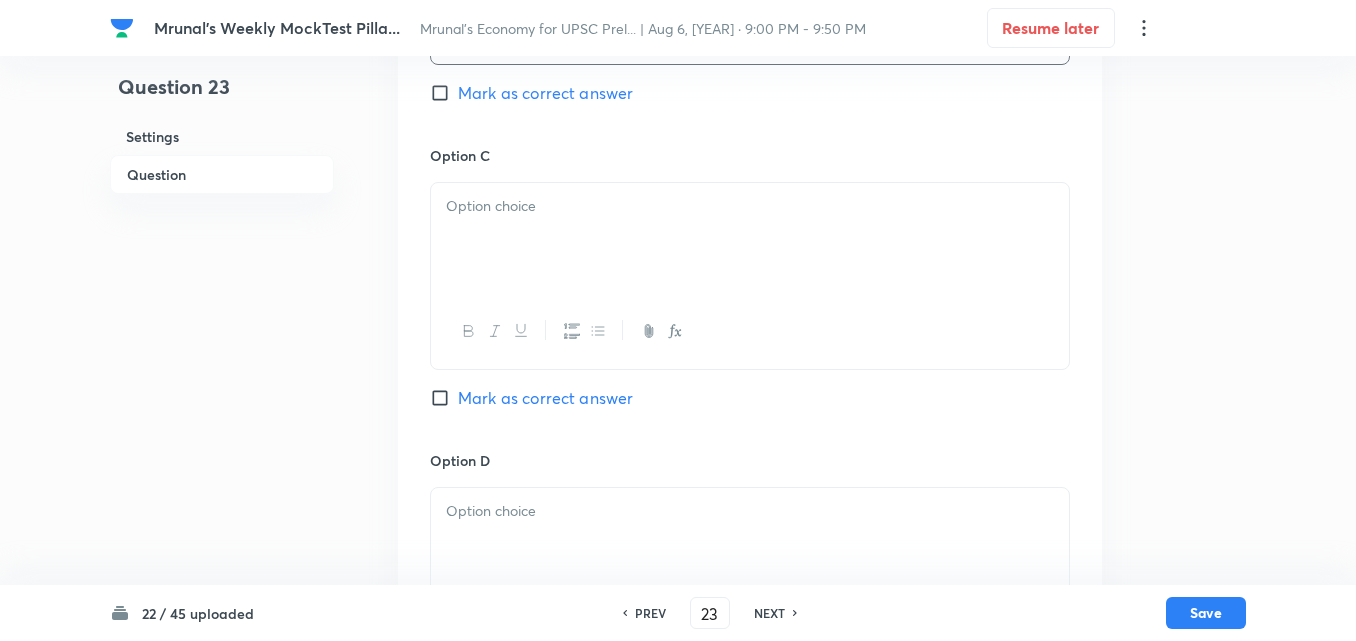 scroll, scrollTop: 1246, scrollLeft: 0, axis: vertical 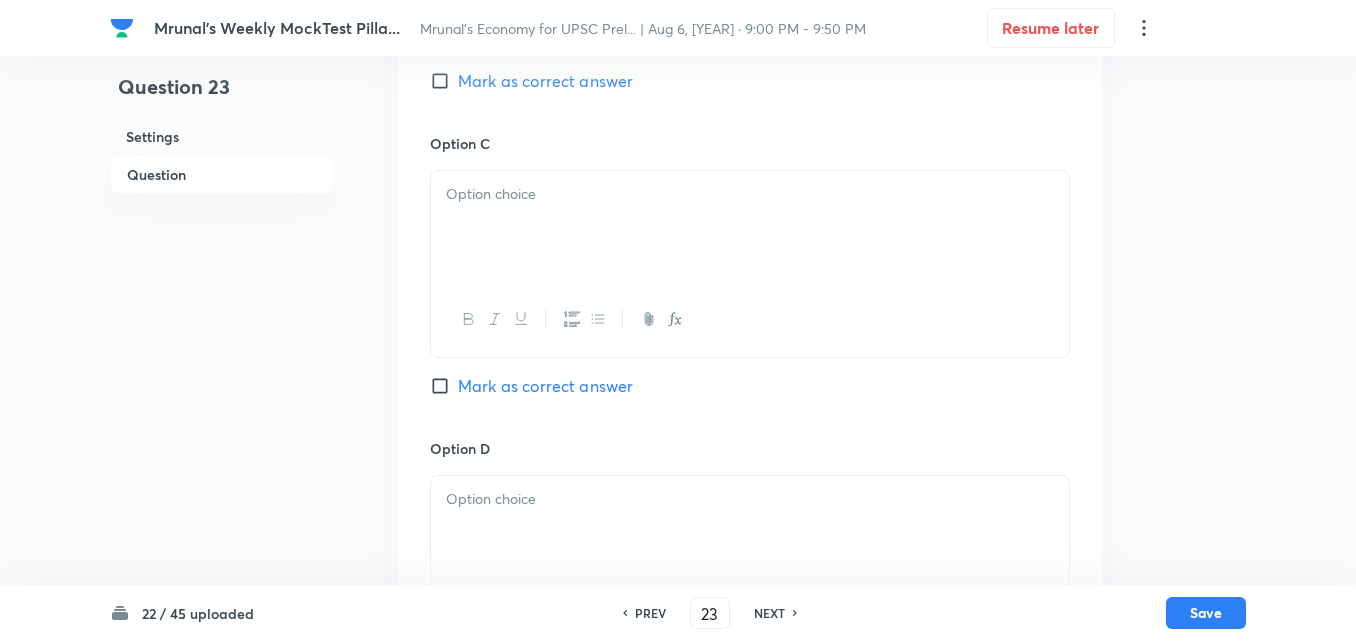 click at bounding box center (750, 227) 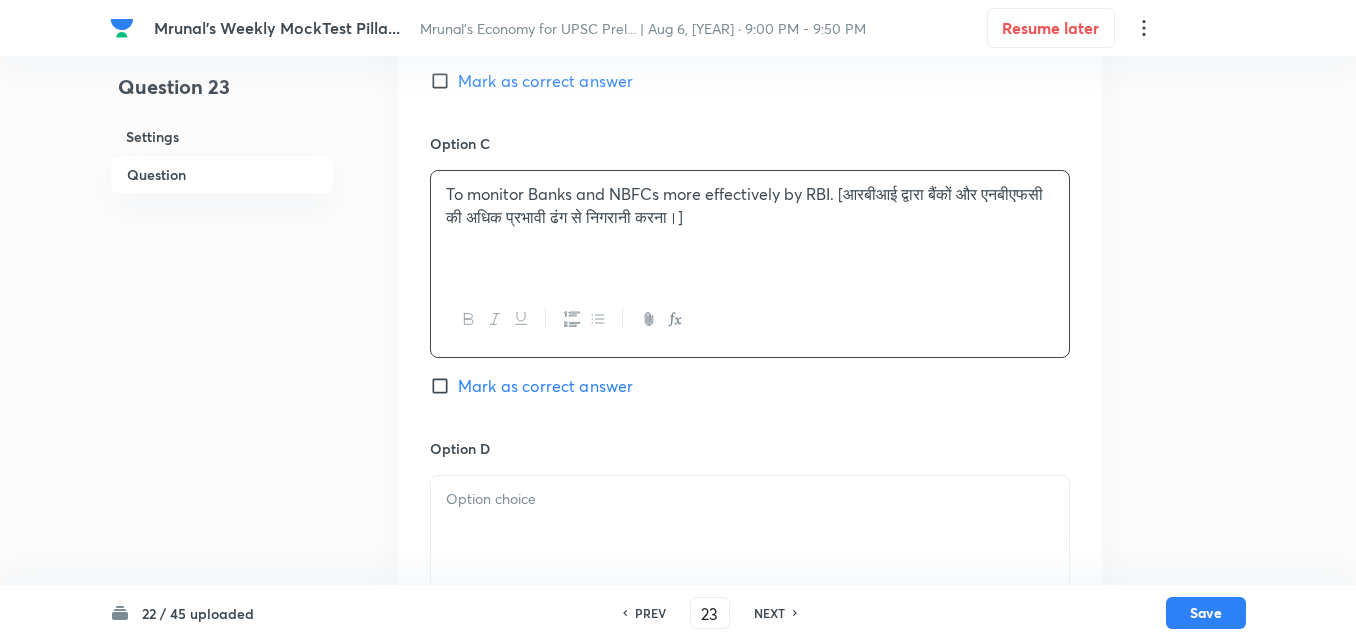 click on "Mark as correct answer" at bounding box center (545, 386) 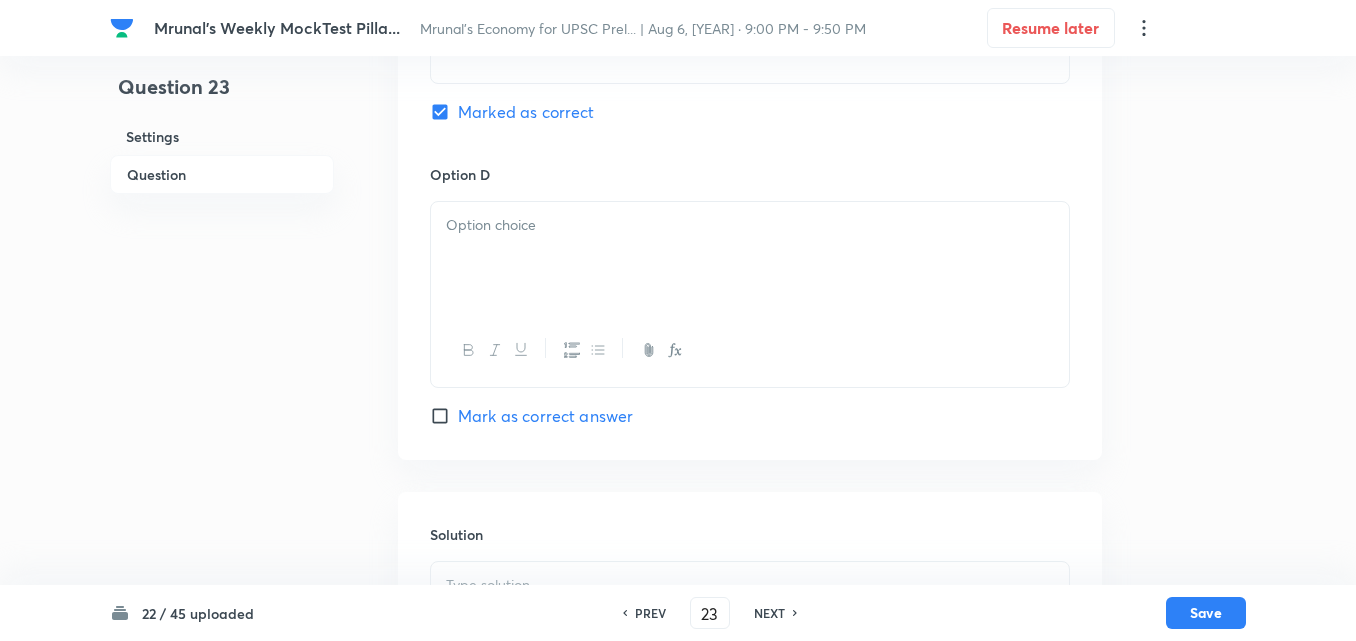 scroll, scrollTop: 1546, scrollLeft: 0, axis: vertical 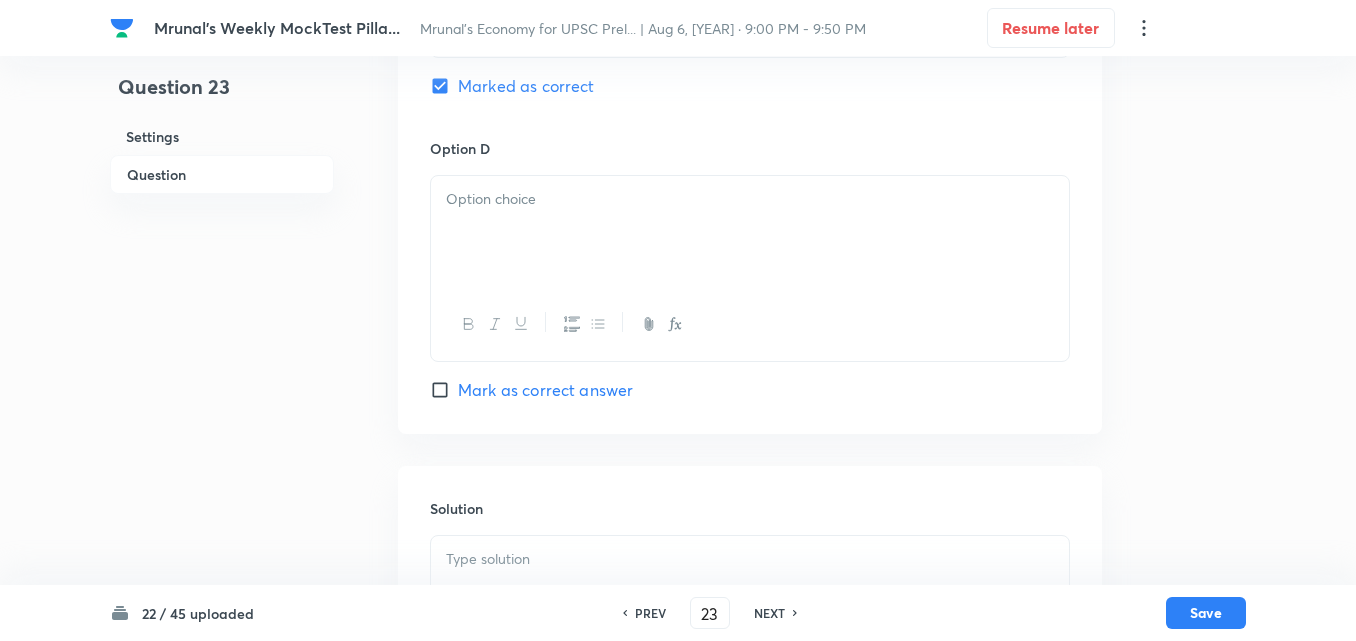click at bounding box center [750, 232] 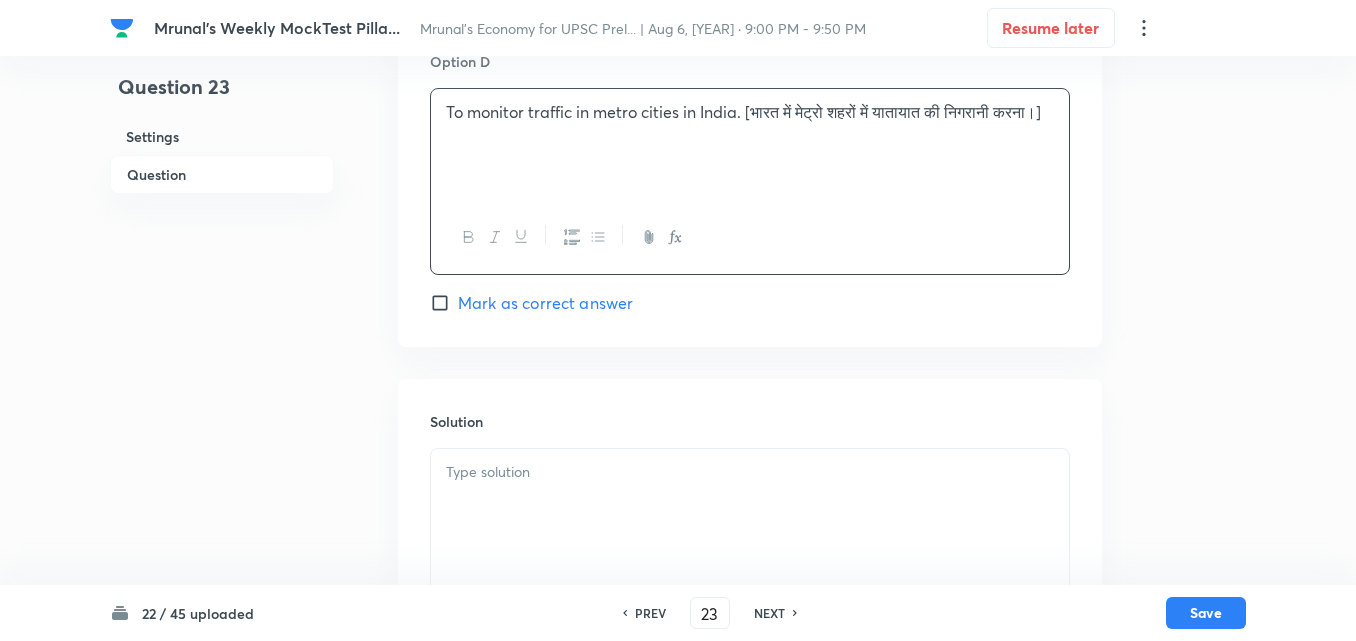 scroll, scrollTop: 1739, scrollLeft: 0, axis: vertical 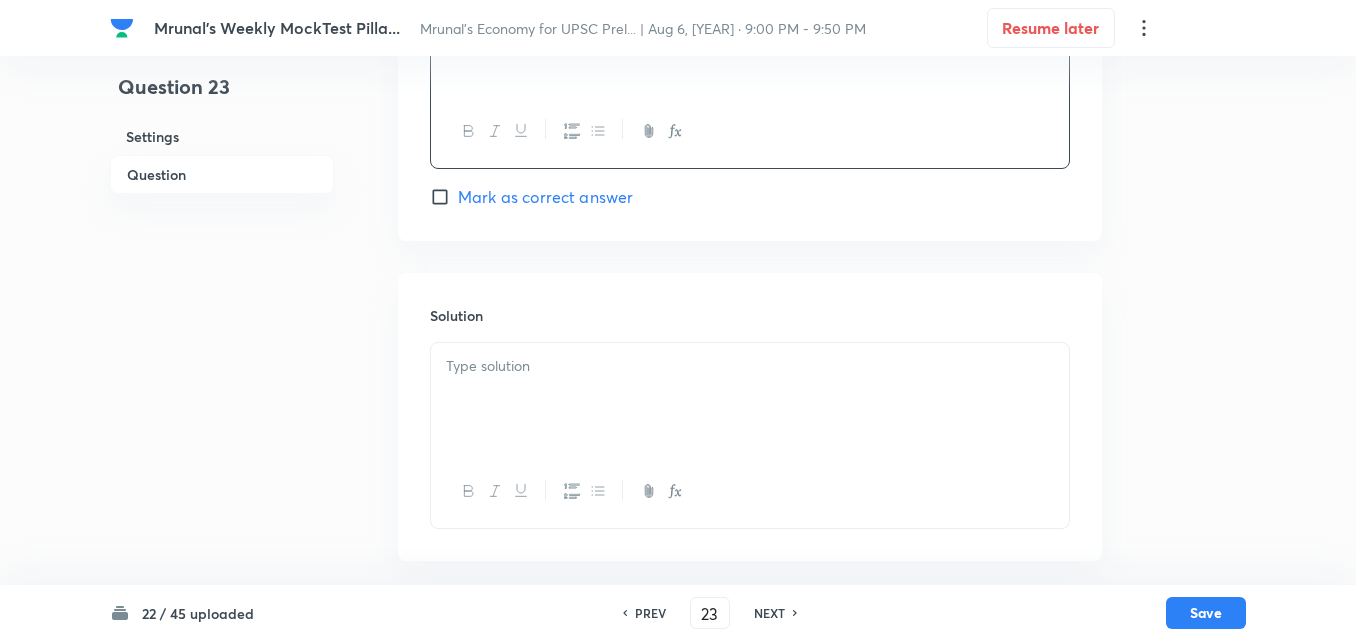 click at bounding box center (750, 399) 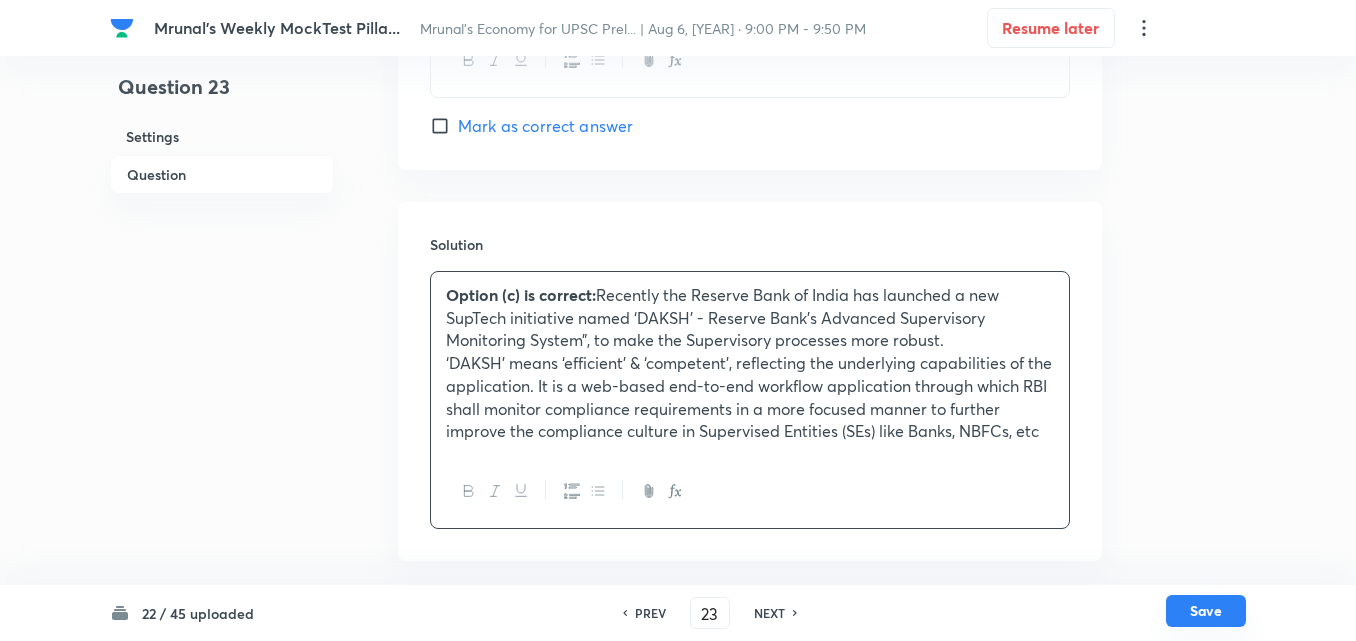 click on "Save" at bounding box center [1206, 611] 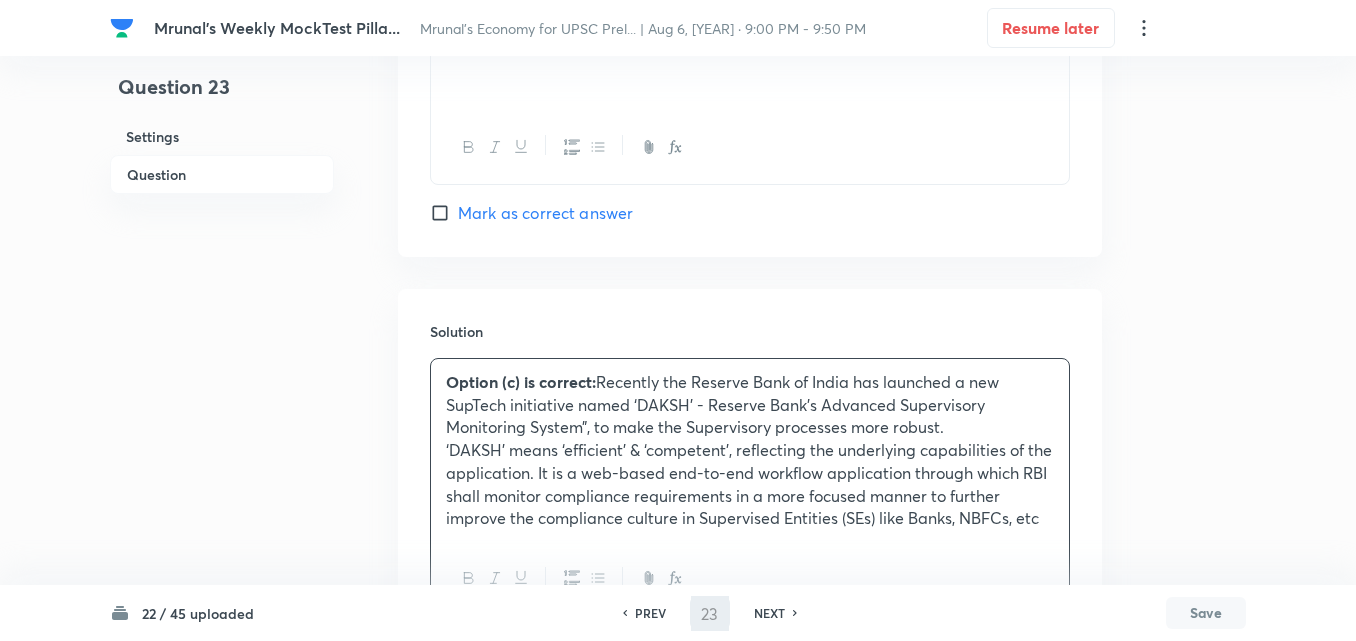 scroll, scrollTop: 1710, scrollLeft: 0, axis: vertical 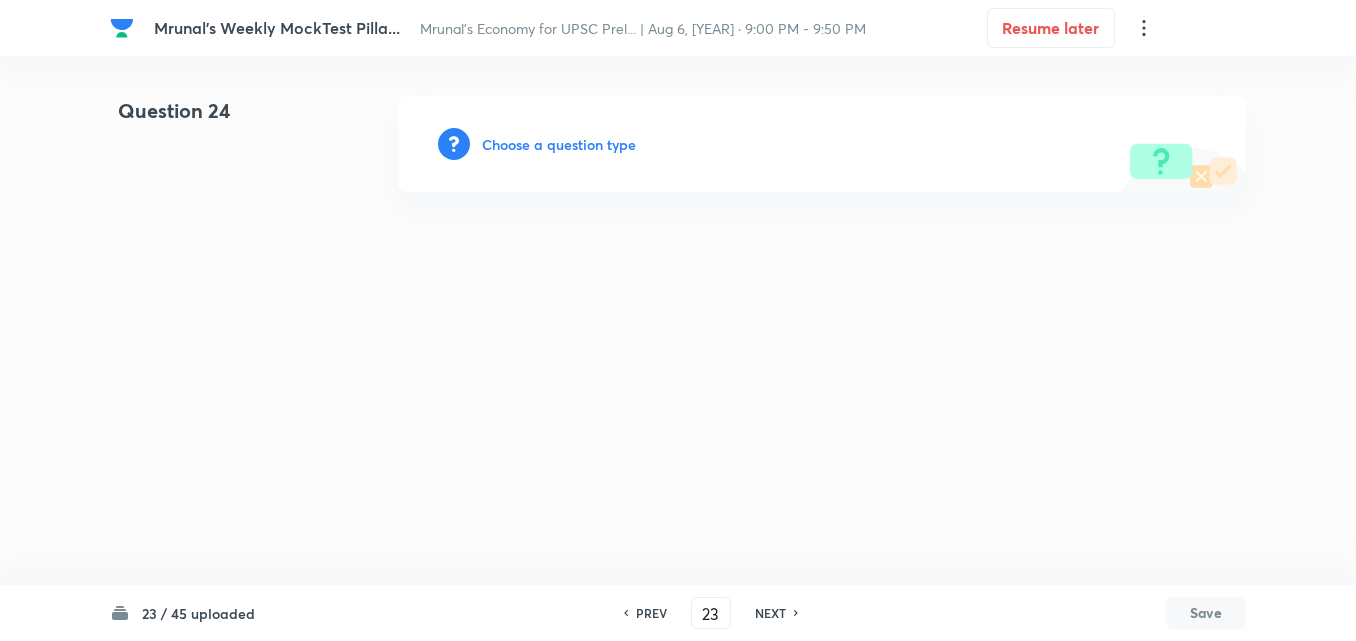 type on "24" 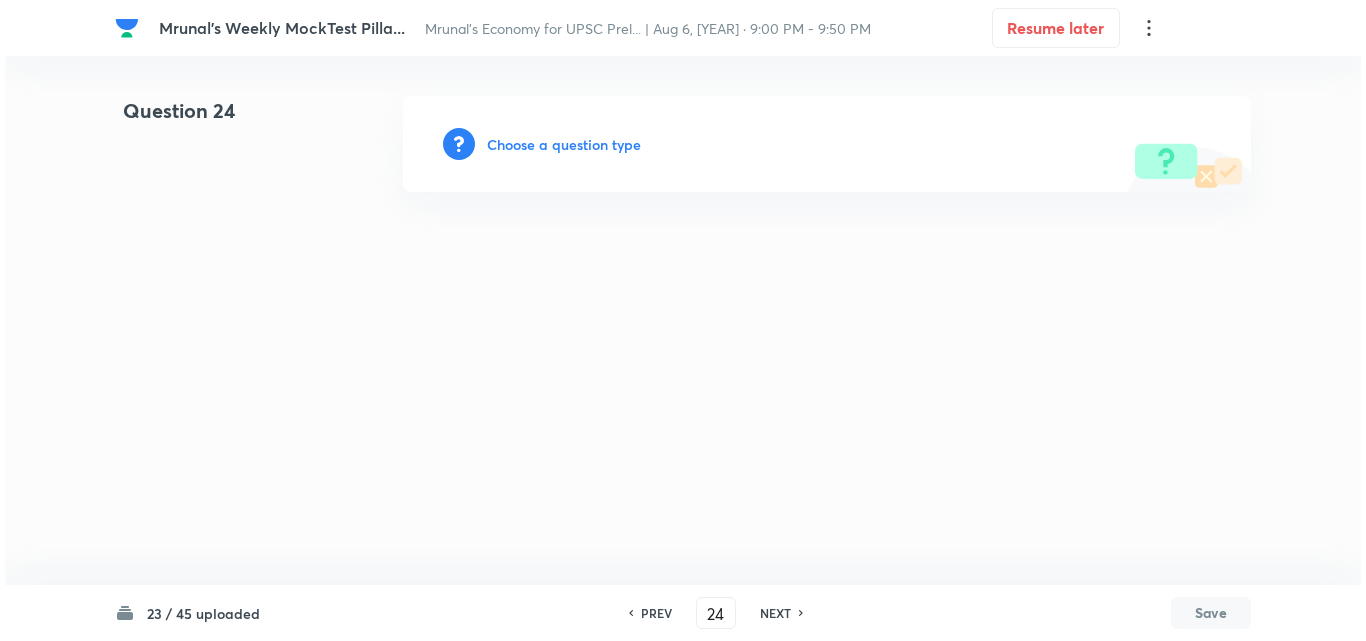 scroll, scrollTop: 0, scrollLeft: 0, axis: both 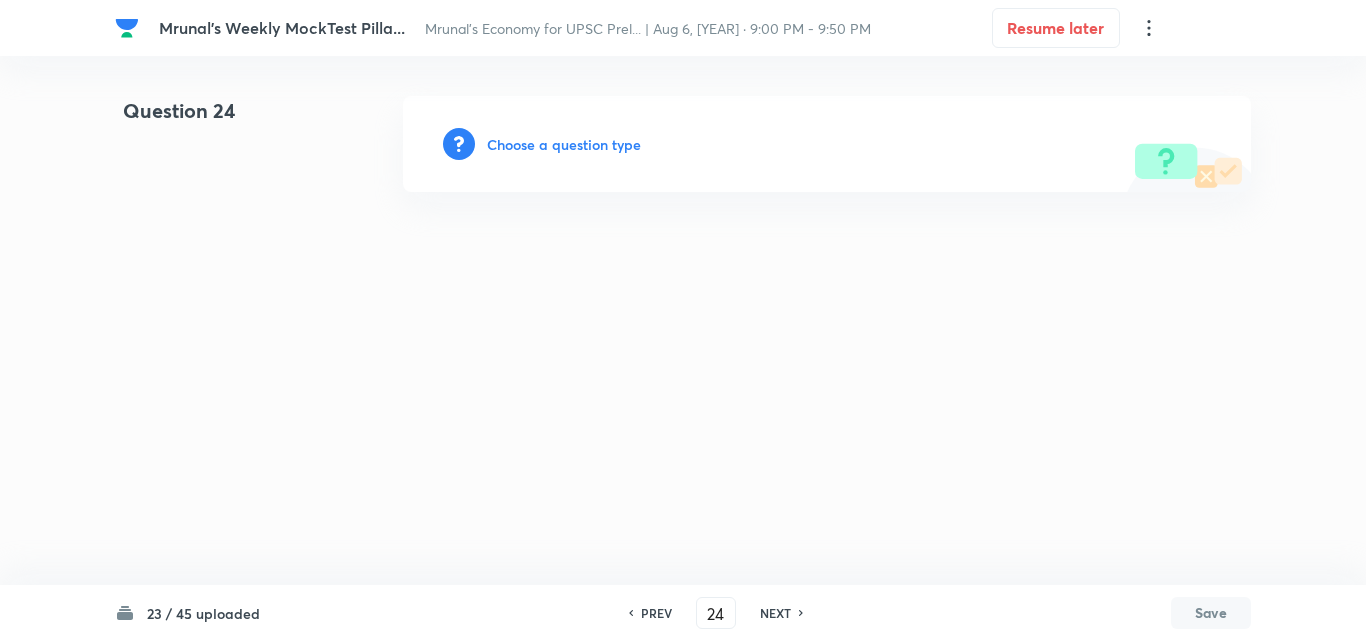 click on "Choose a question type" at bounding box center (564, 144) 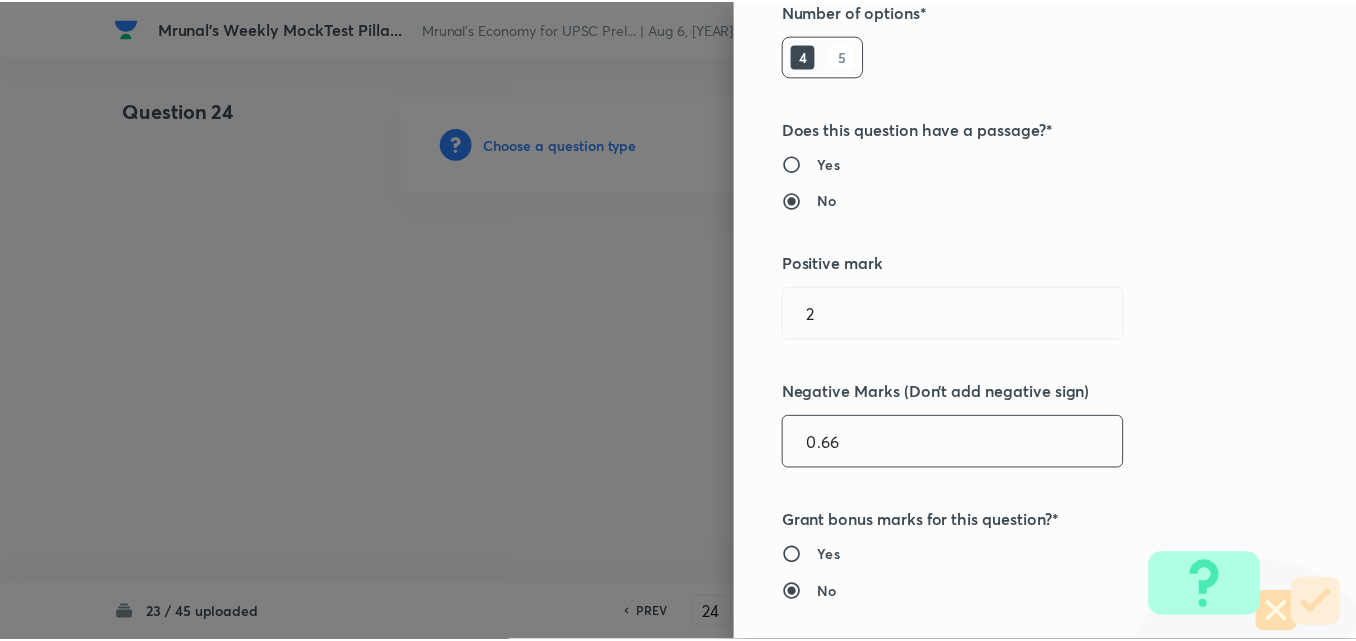 scroll, scrollTop: 400, scrollLeft: 0, axis: vertical 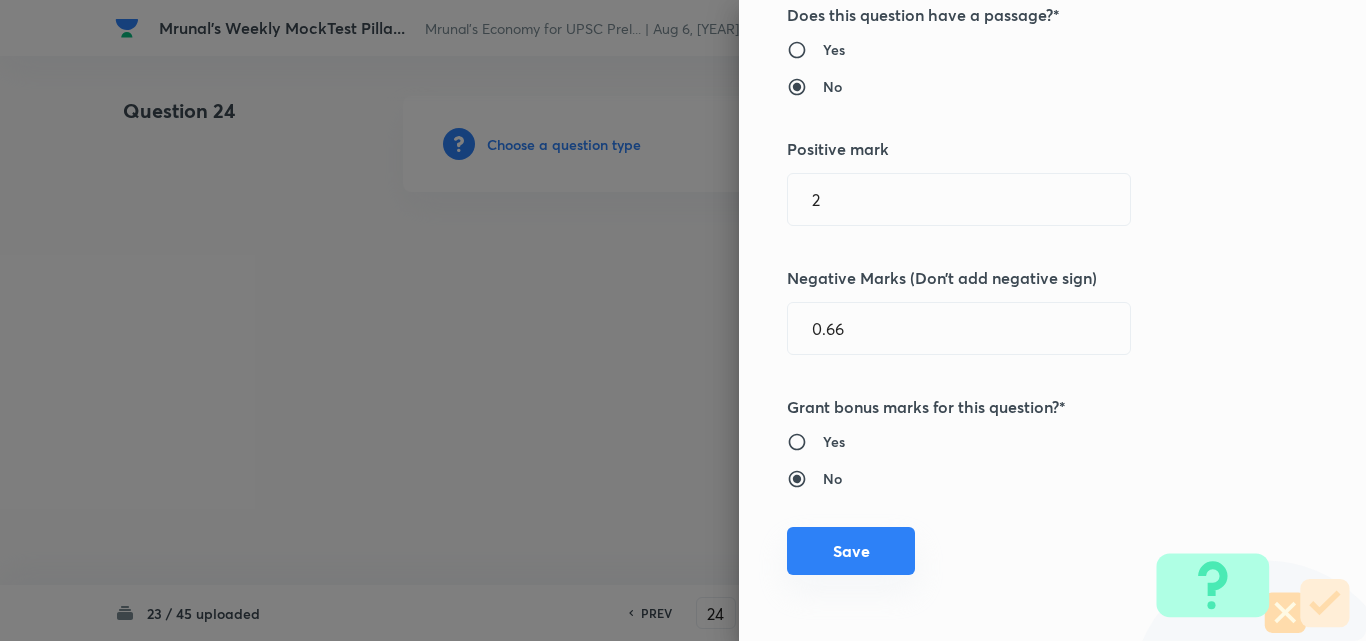 click on "Save" at bounding box center [851, 551] 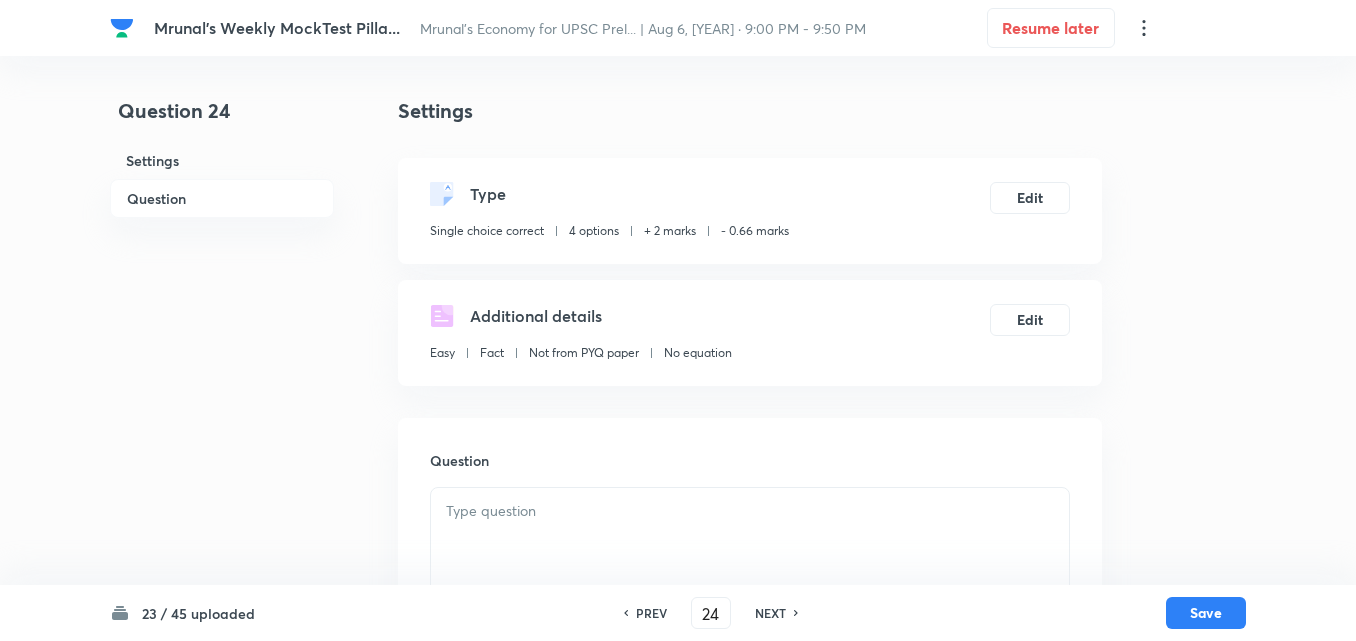 click on "Question" at bounding box center [222, 198] 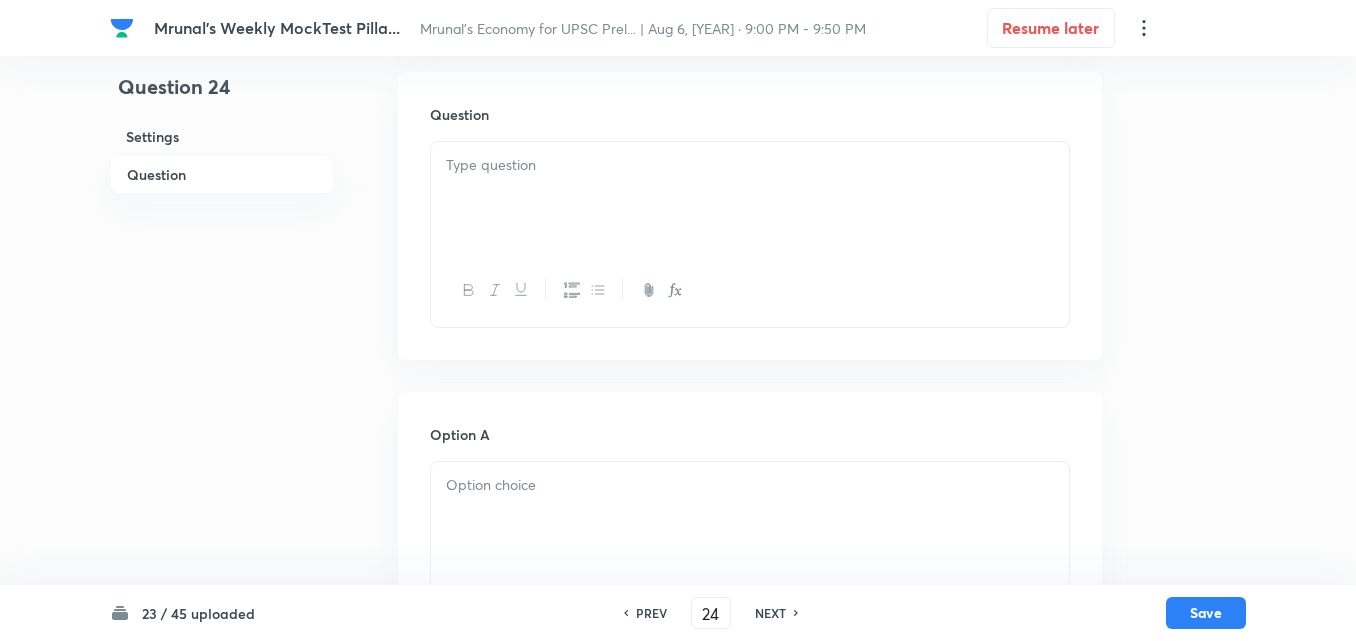 click at bounding box center (750, 198) 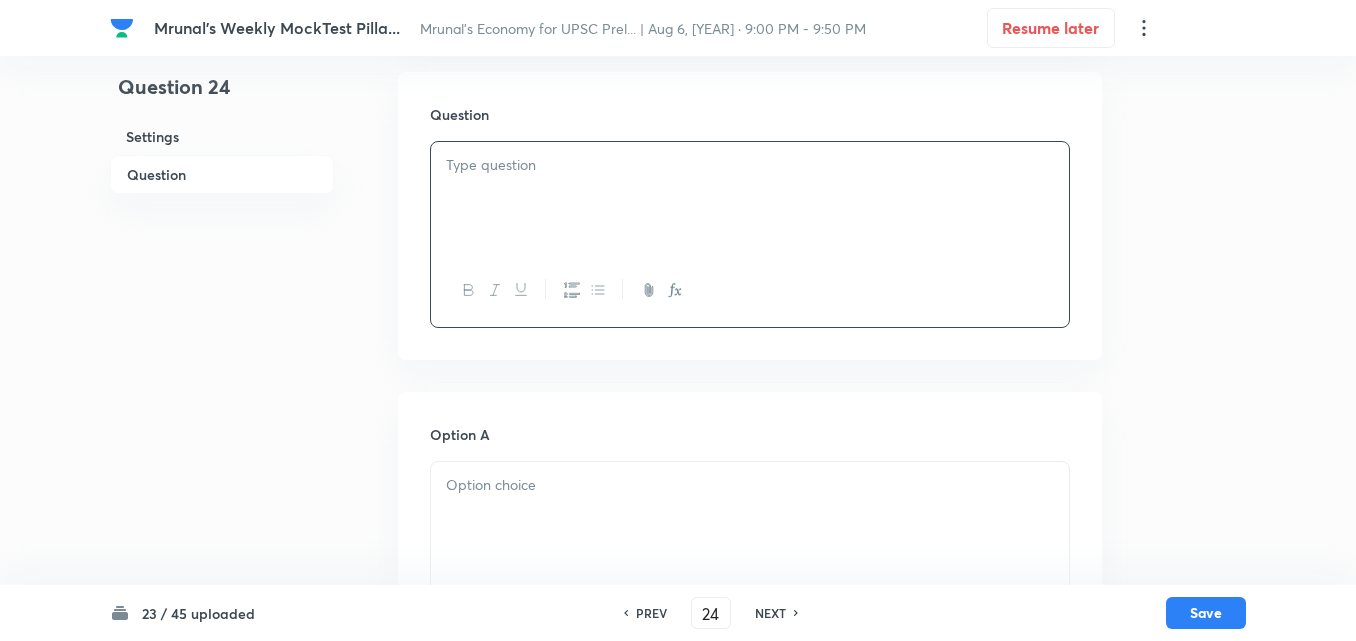 click at bounding box center [750, 198] 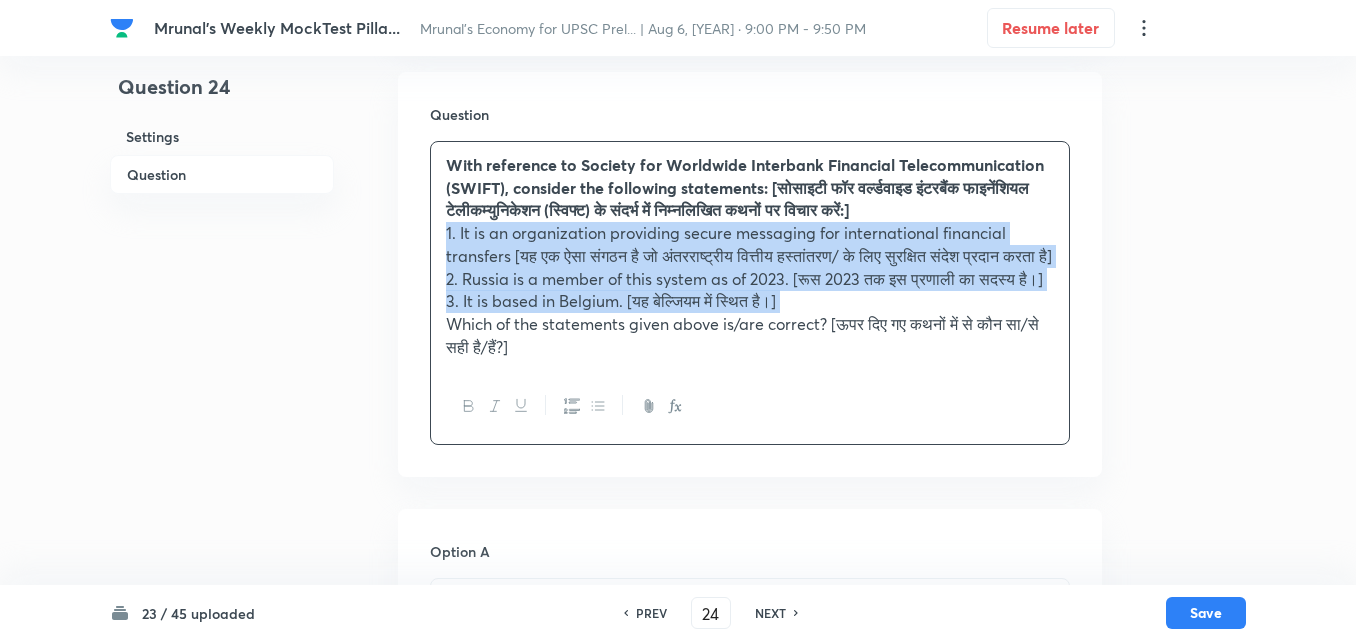 click at bounding box center (571, 406) 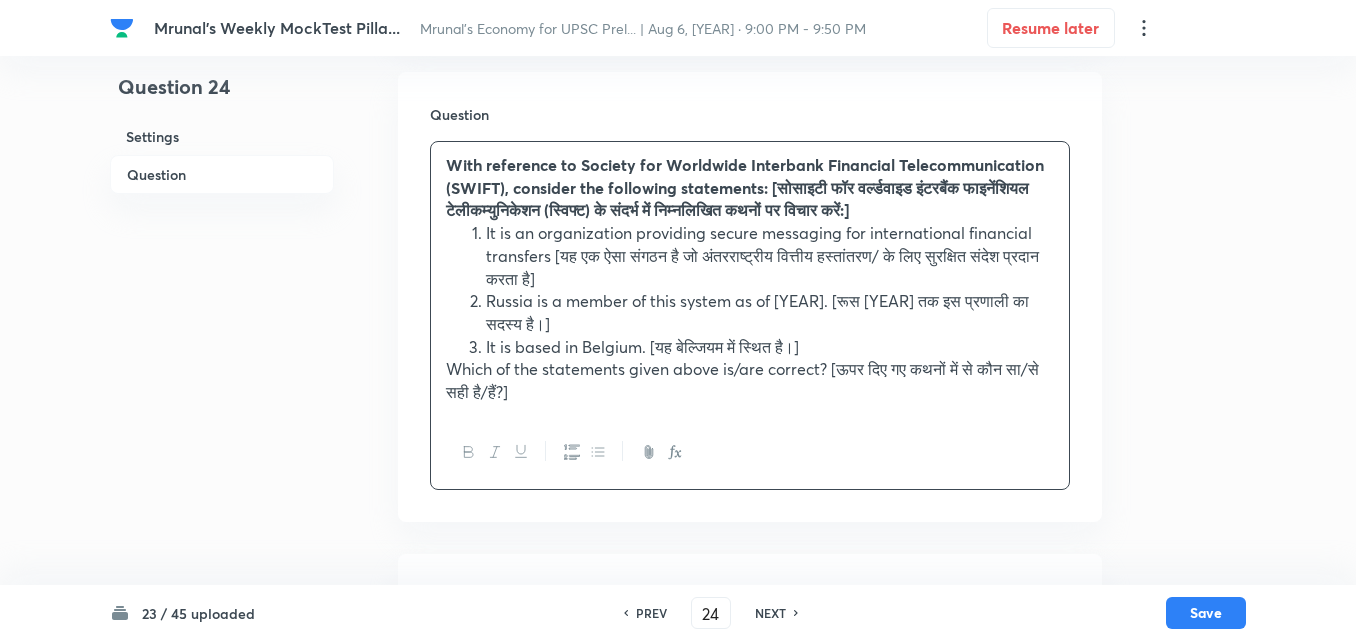 type 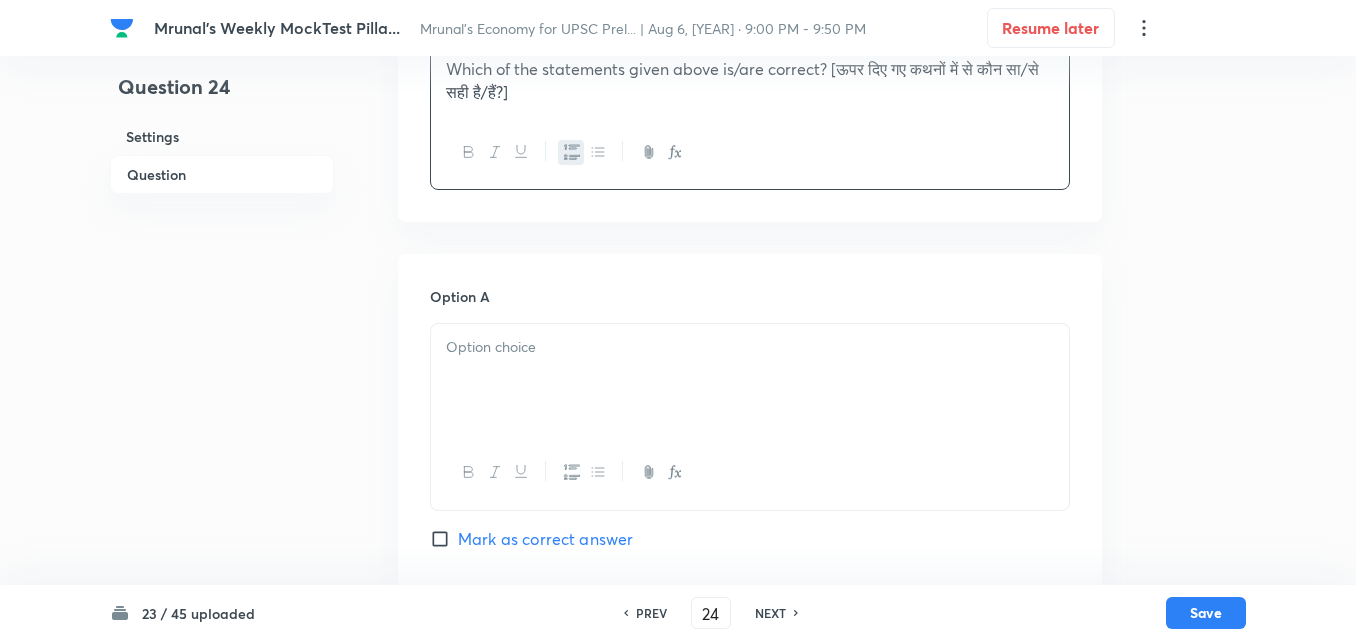 click at bounding box center (750, 347) 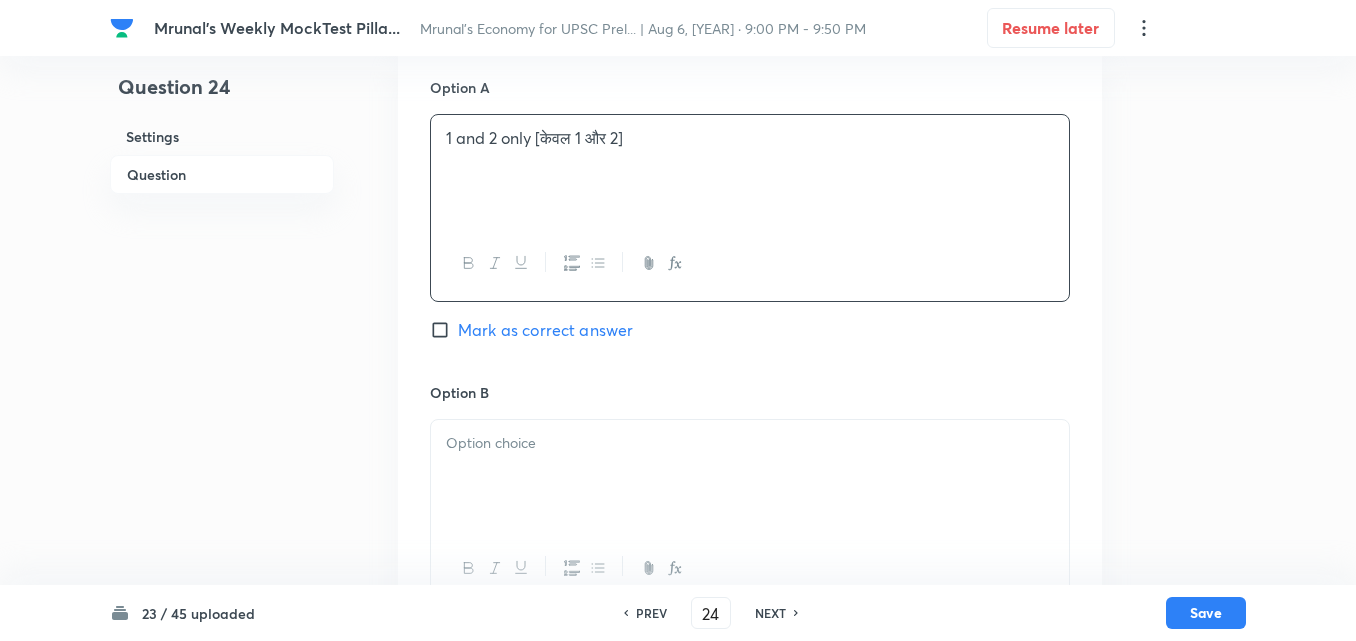 scroll, scrollTop: 1046, scrollLeft: 0, axis: vertical 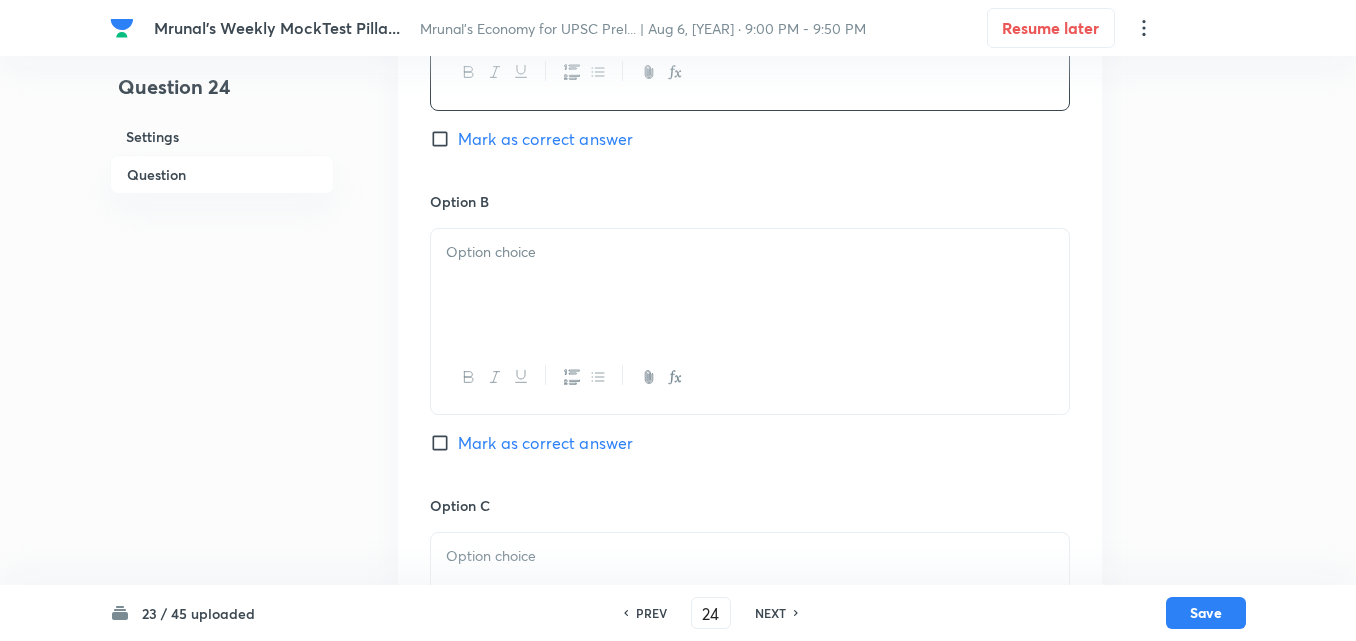 click at bounding box center [750, 285] 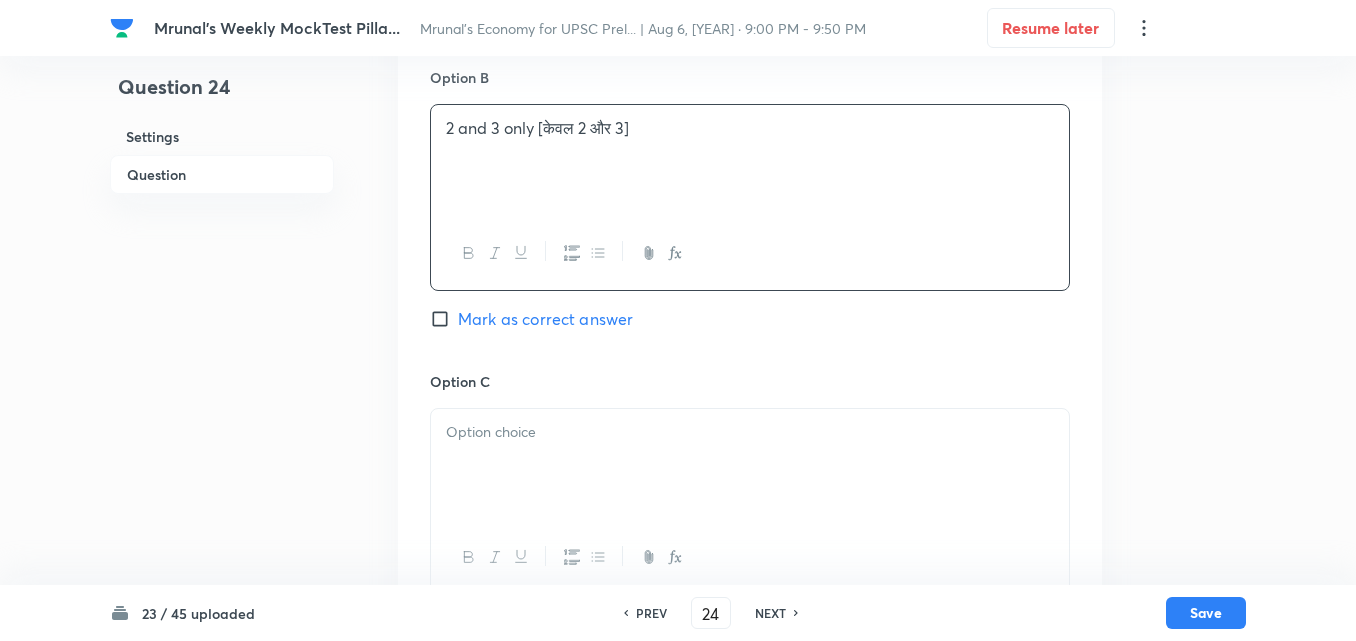 scroll, scrollTop: 1346, scrollLeft: 0, axis: vertical 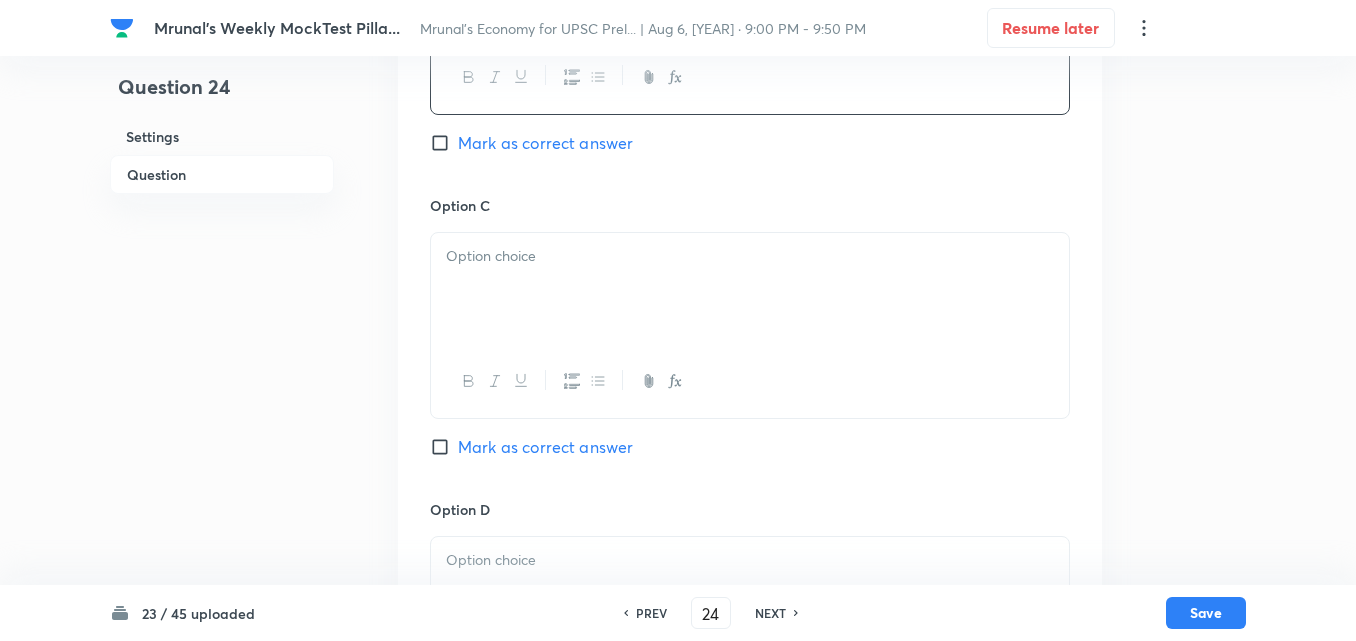 click at bounding box center (750, 289) 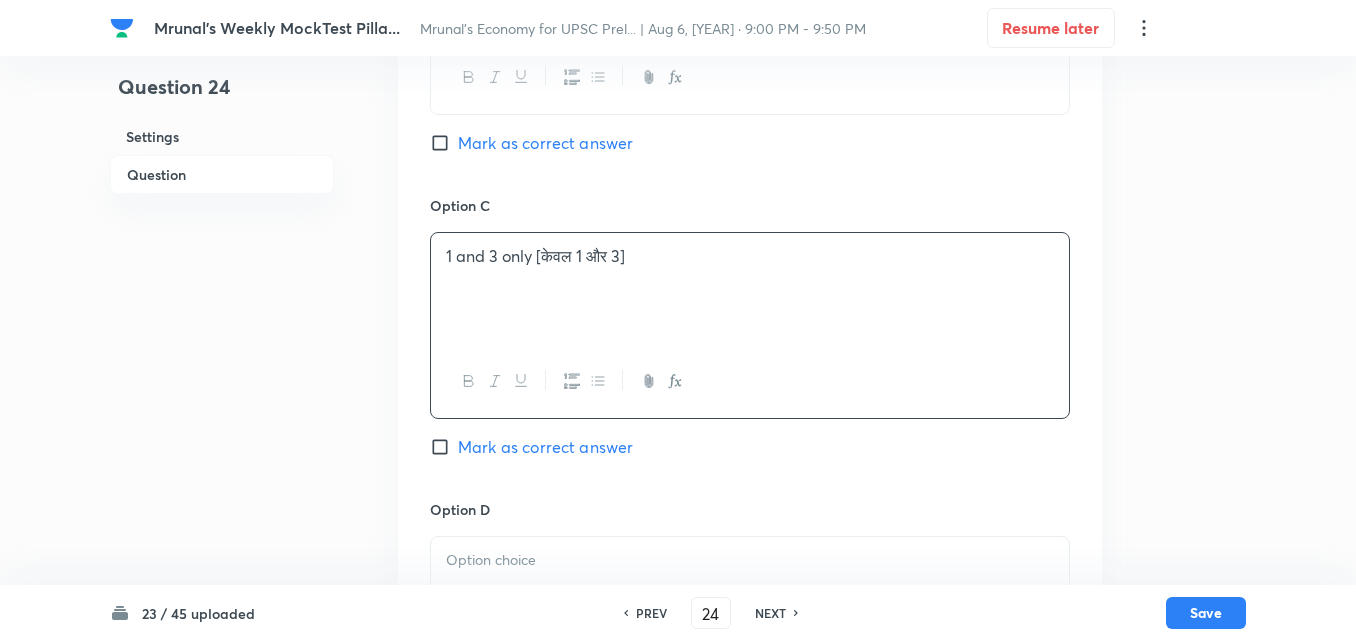 click on "Mark as correct answer" at bounding box center [545, 447] 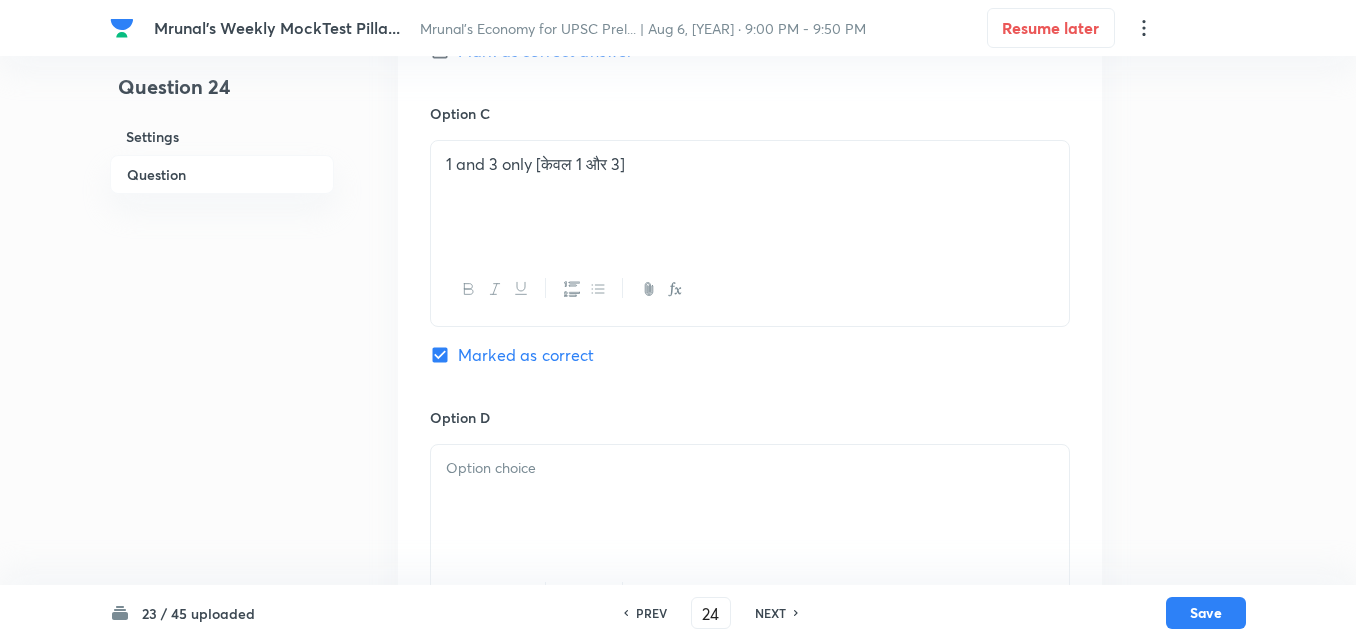 scroll, scrollTop: 1546, scrollLeft: 0, axis: vertical 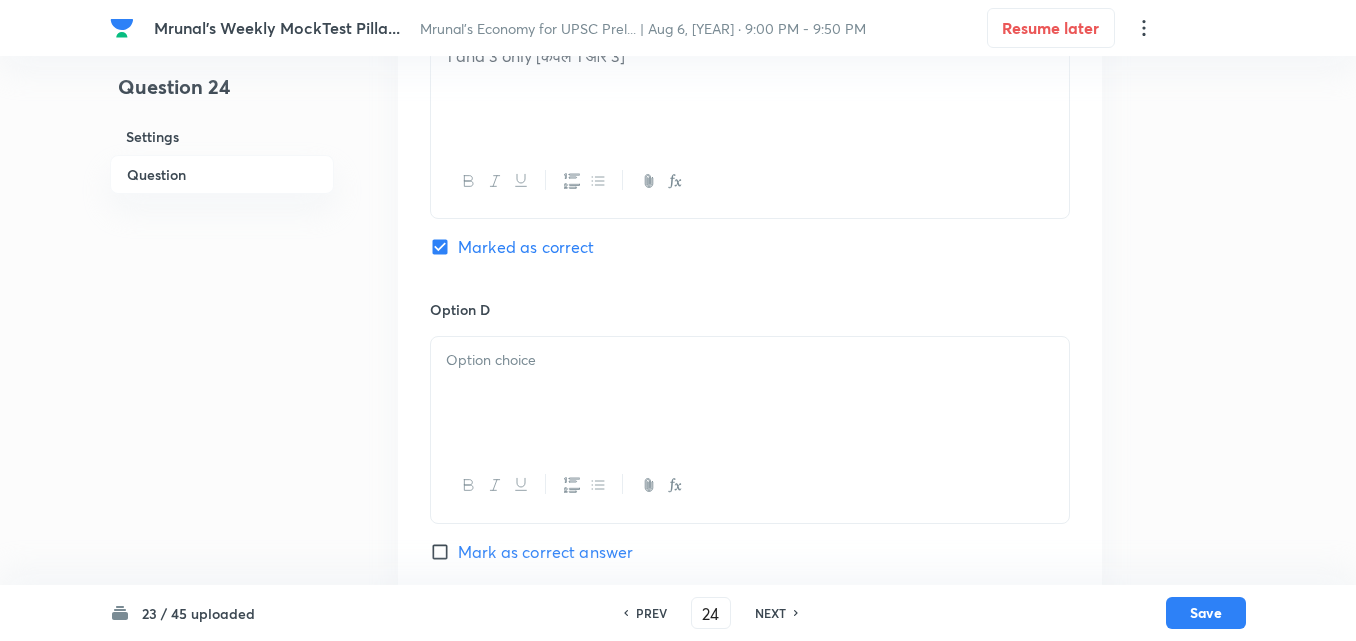 click on "Option C  1 and 3 only [केवल 1 और 3] Marked as correct" at bounding box center (750, 147) 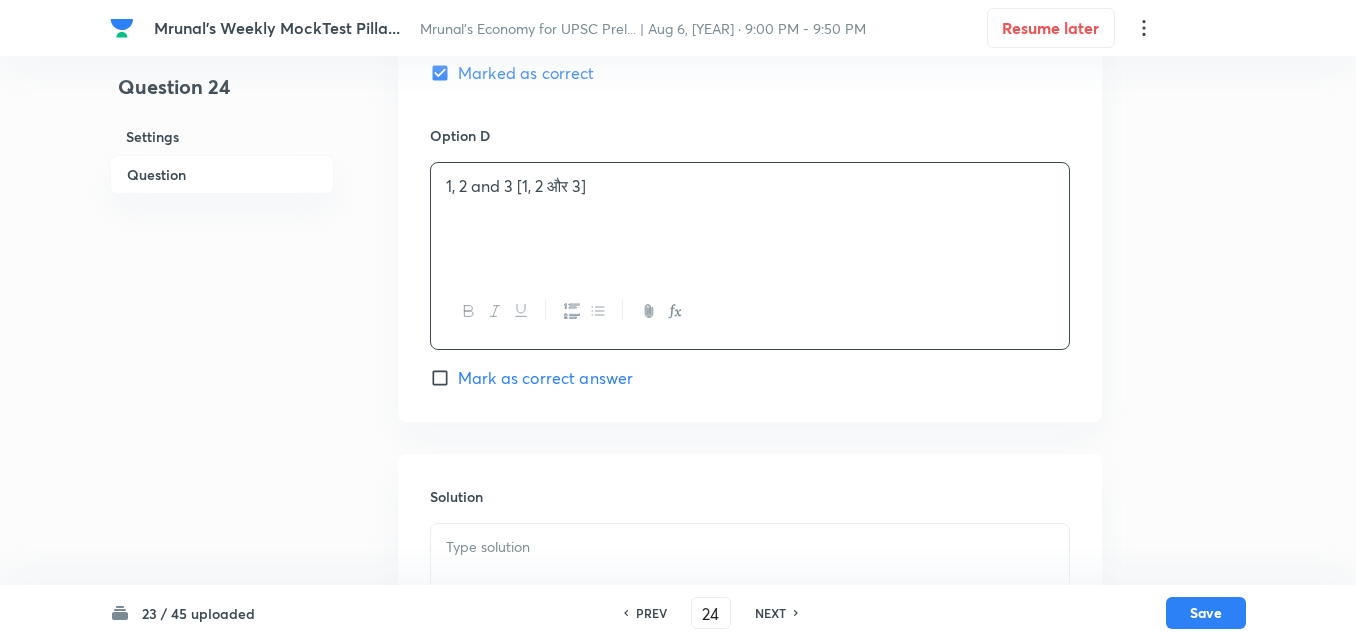 scroll, scrollTop: 1901, scrollLeft: 0, axis: vertical 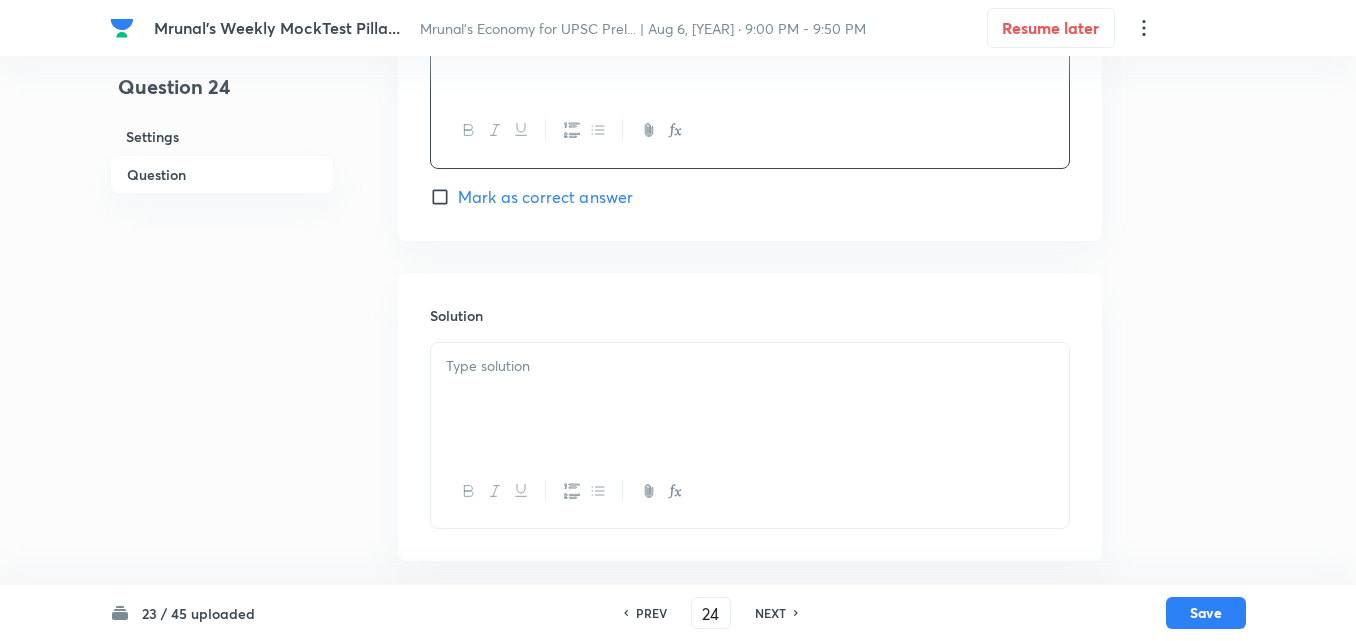 click at bounding box center (750, 399) 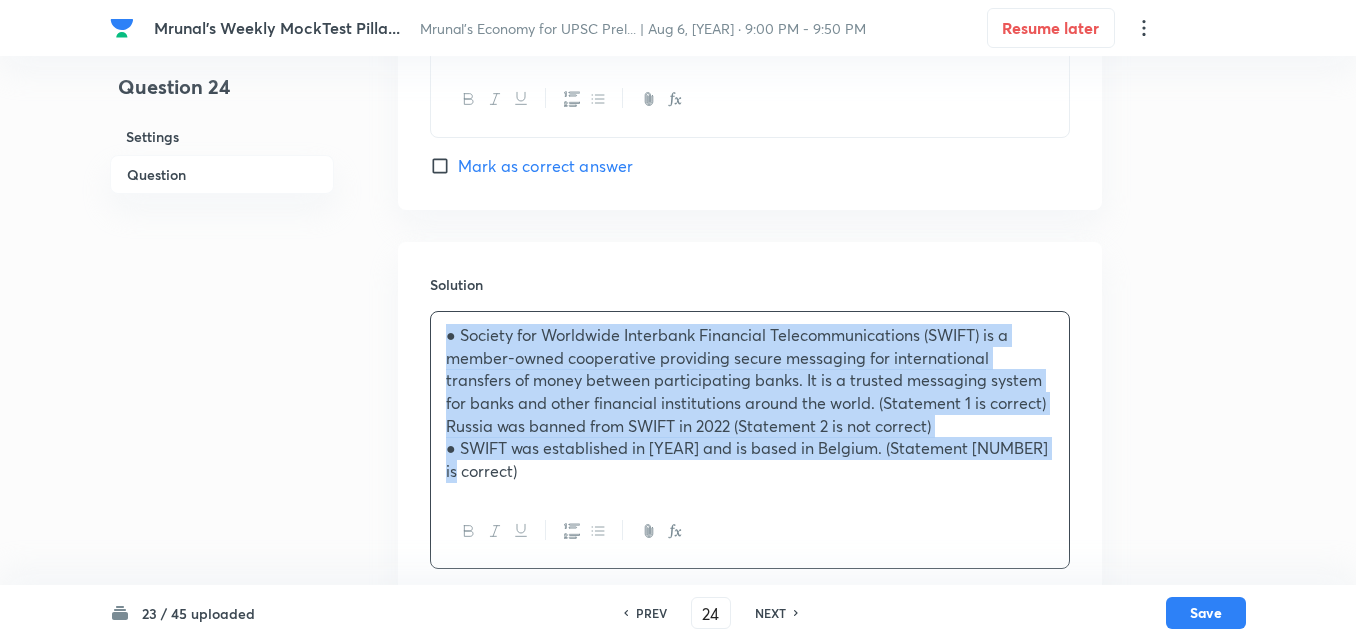 scroll, scrollTop: 1950, scrollLeft: 0, axis: vertical 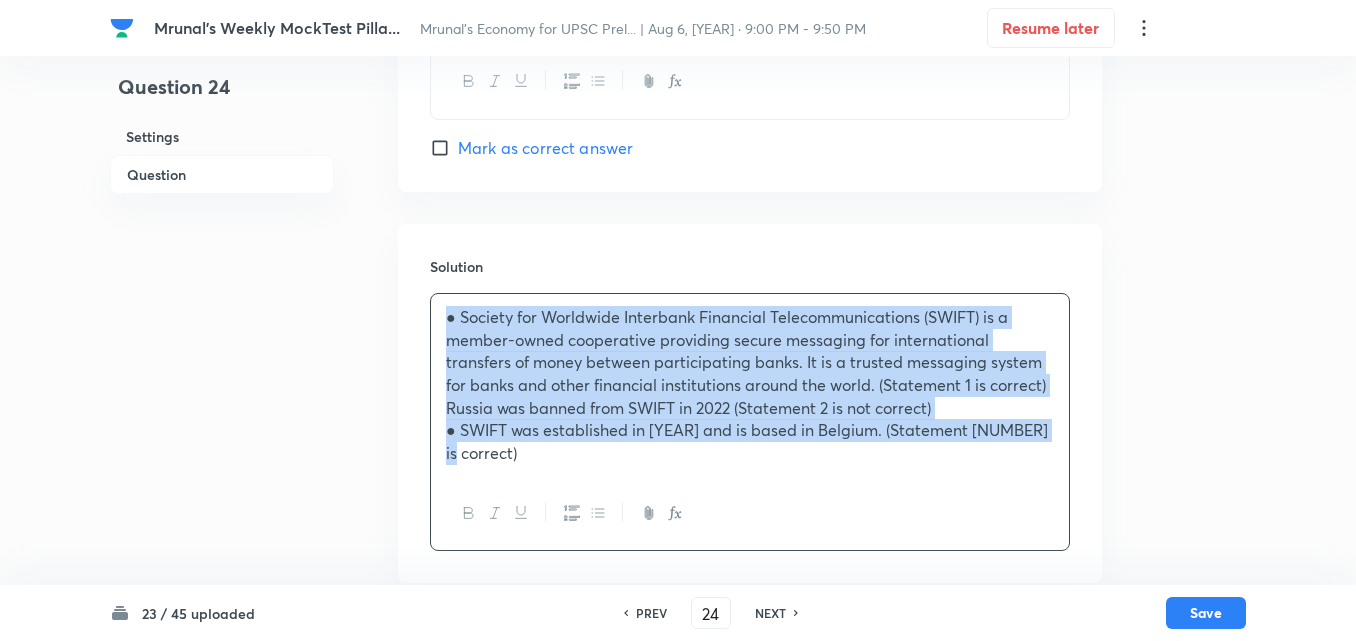 click 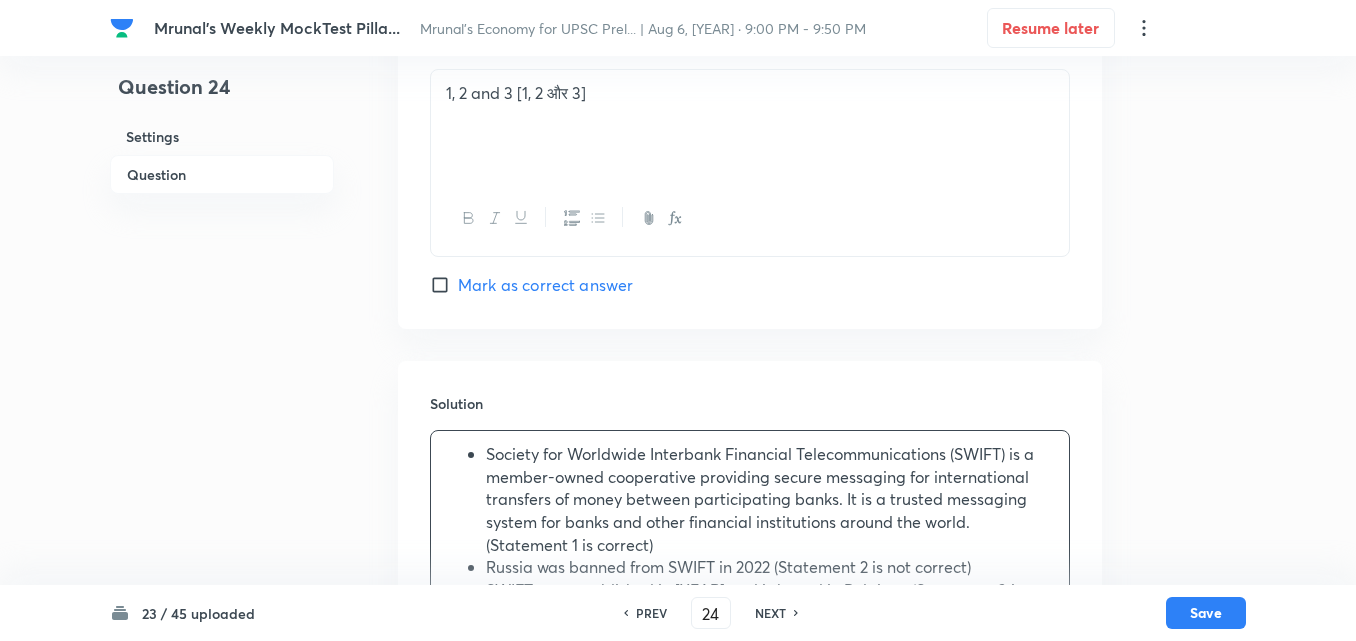 scroll, scrollTop: 1995, scrollLeft: 0, axis: vertical 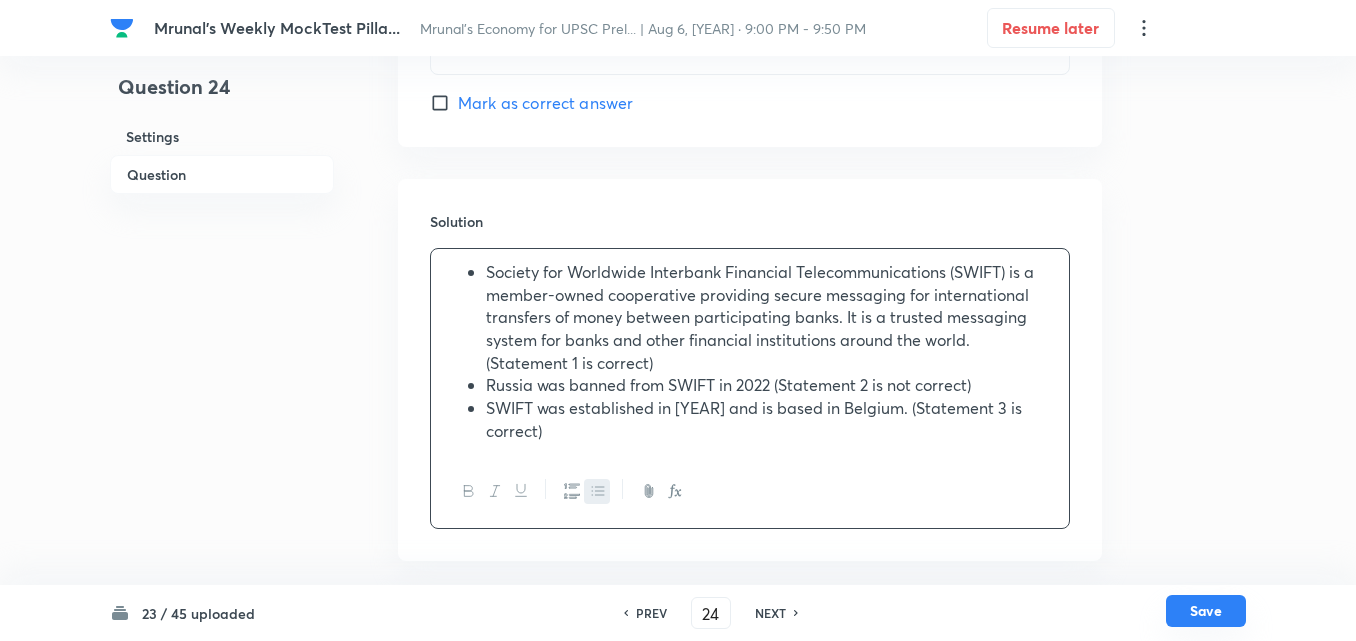 click on "Save" at bounding box center (1206, 611) 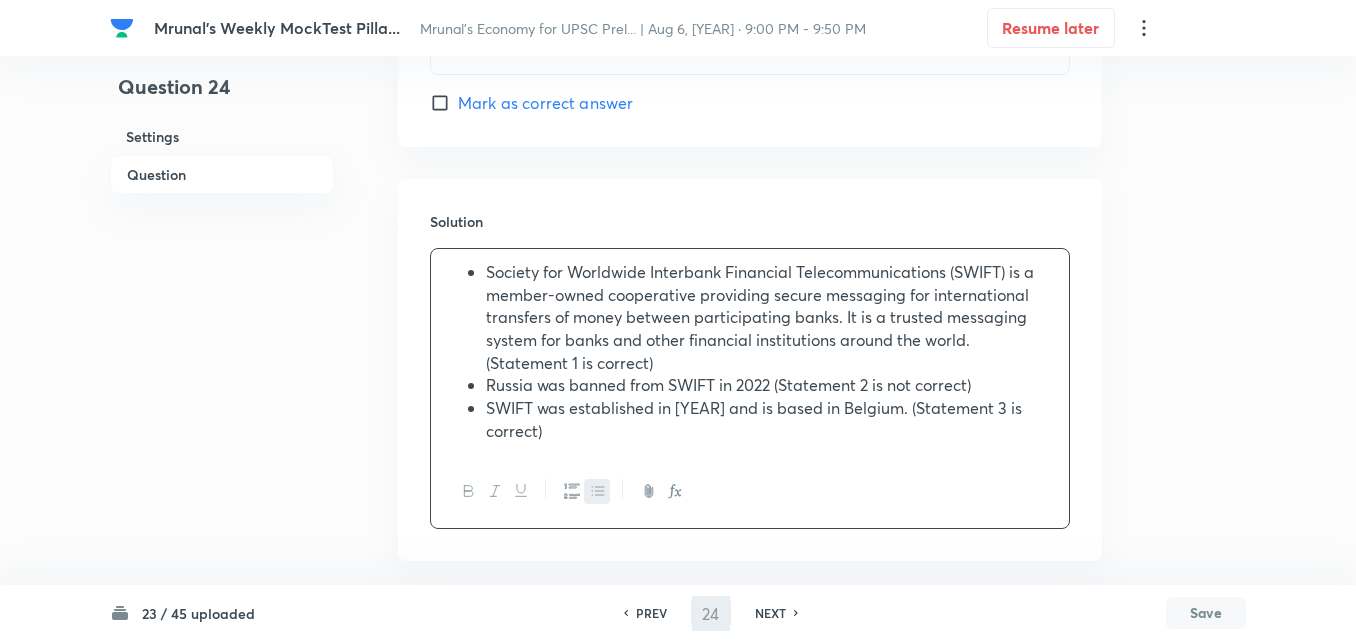 type on "25" 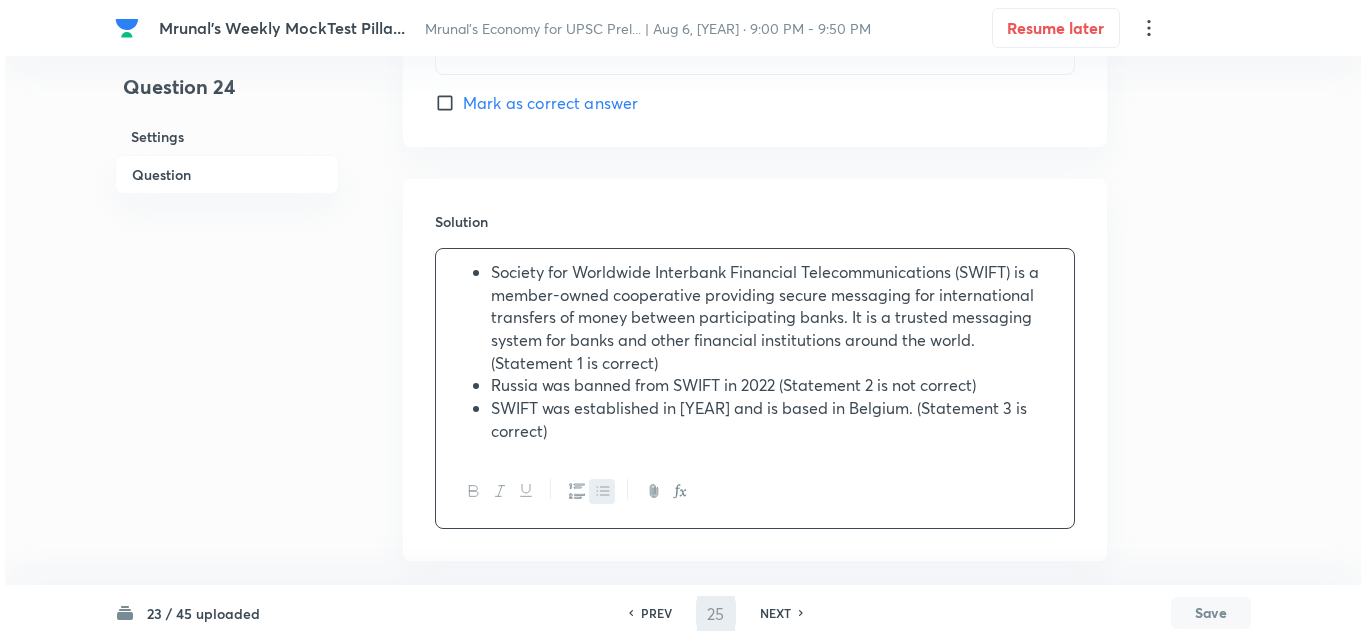 scroll, scrollTop: 0, scrollLeft: 0, axis: both 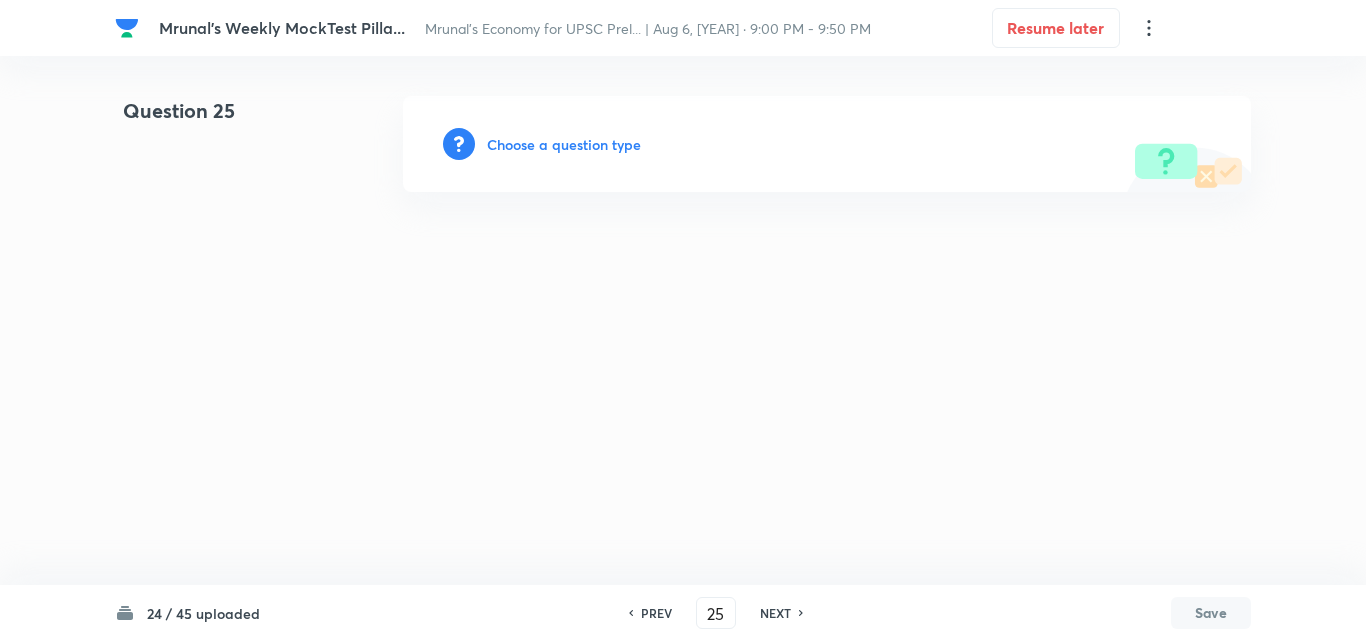 click on "Choose a question type" at bounding box center [564, 144] 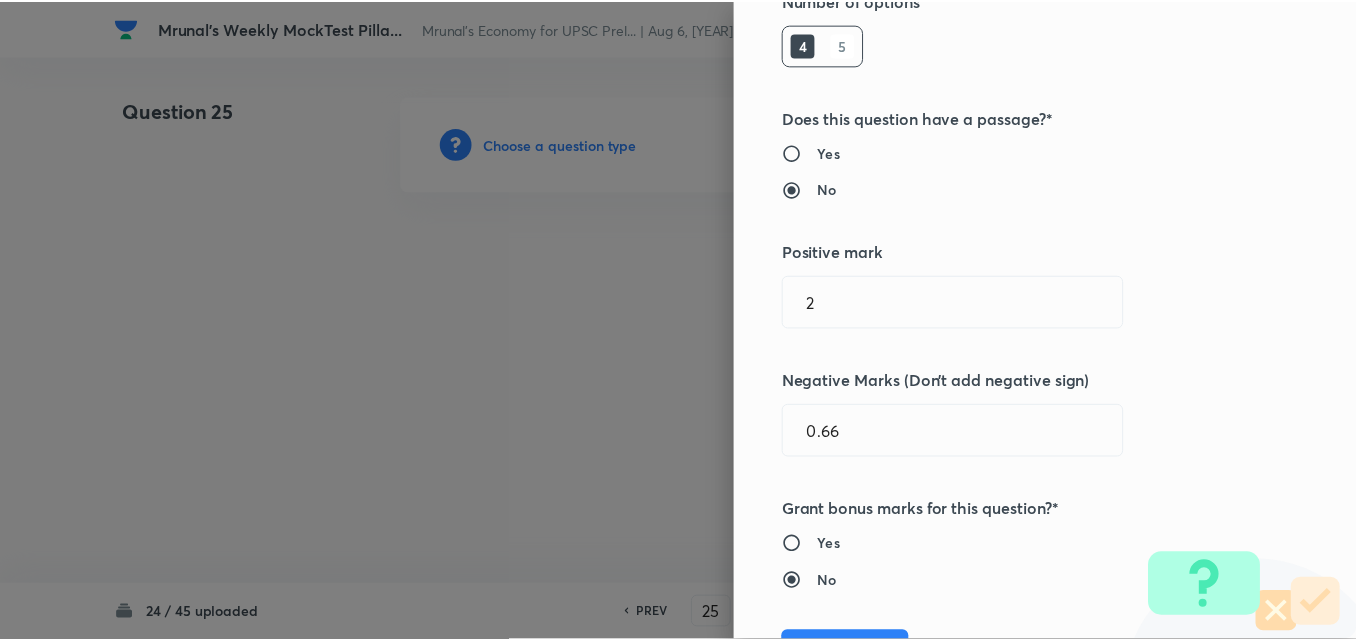 scroll, scrollTop: 400, scrollLeft: 0, axis: vertical 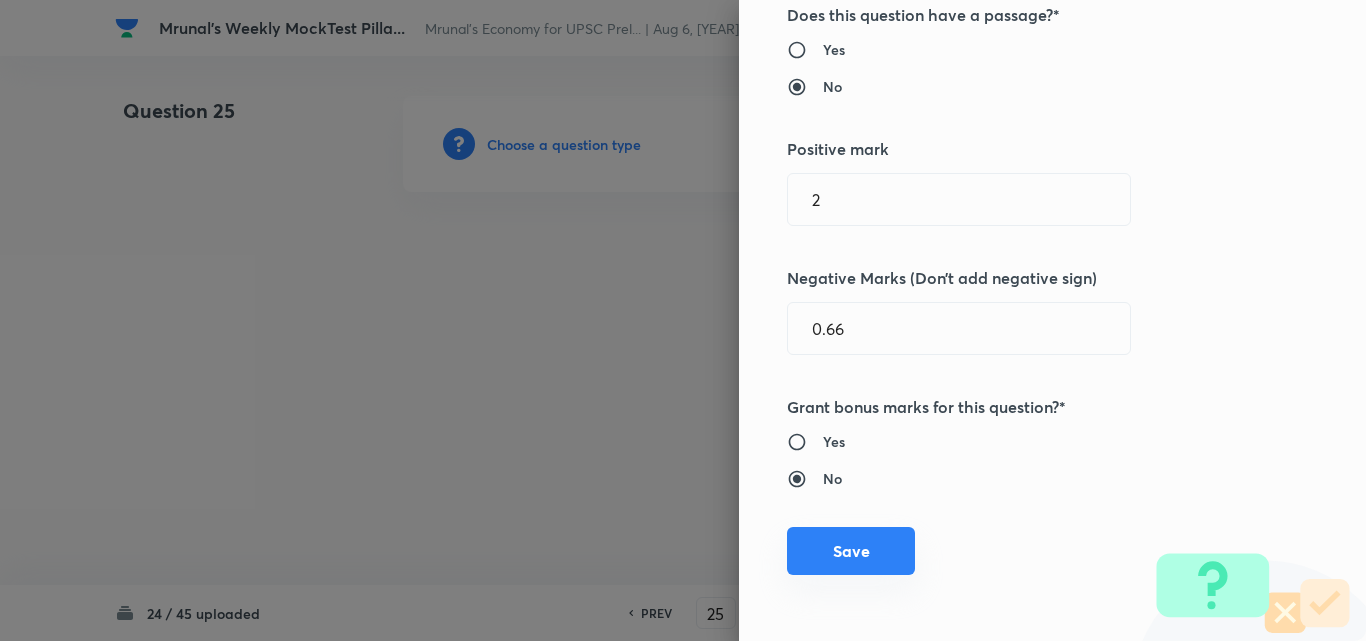 click on "Save" at bounding box center [851, 551] 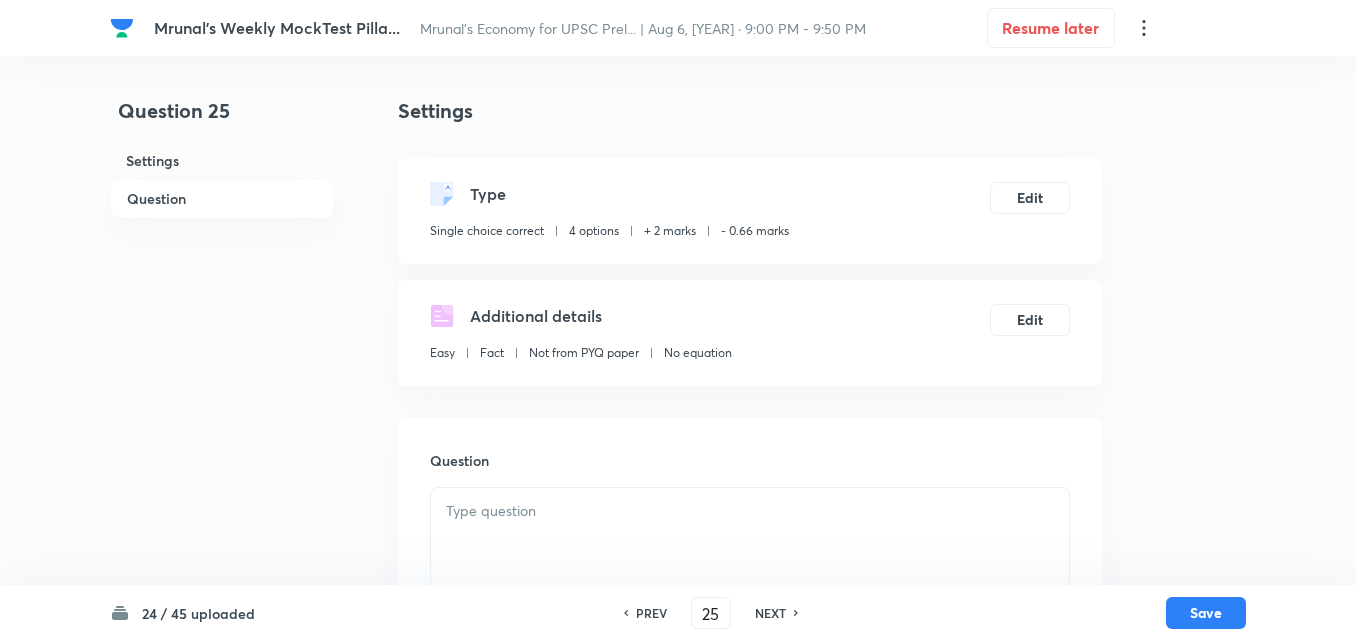 click on "Question" at bounding box center (222, 198) 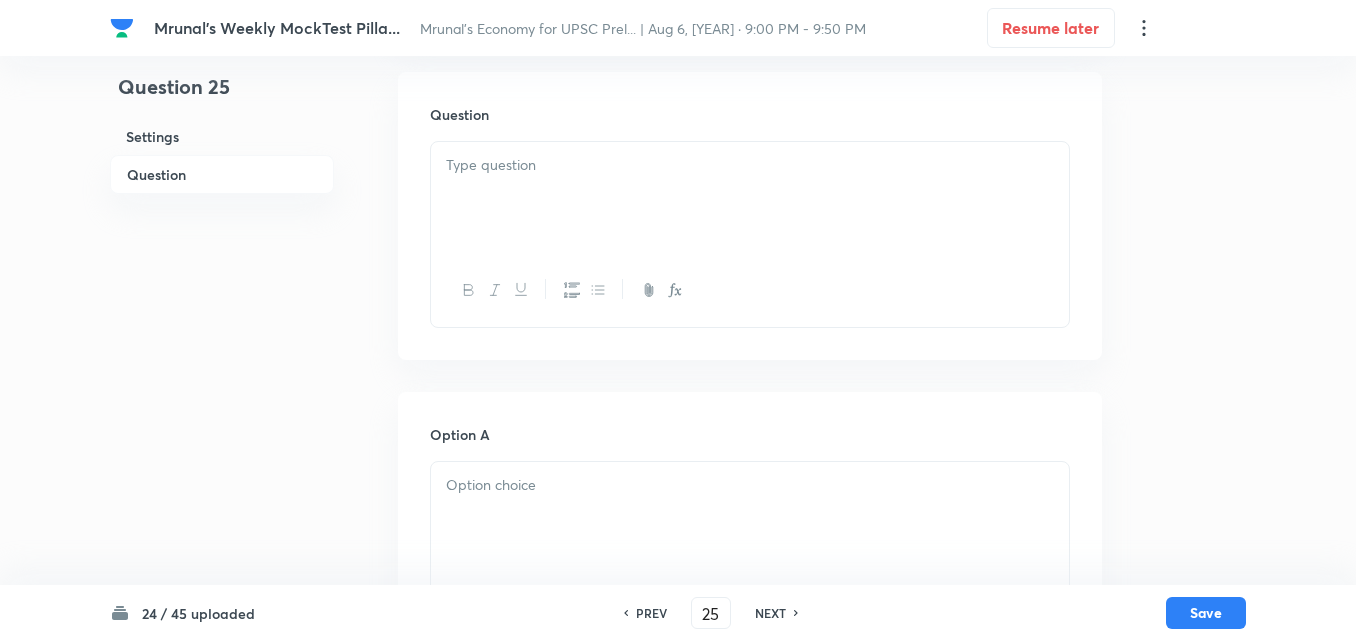 click at bounding box center [750, 198] 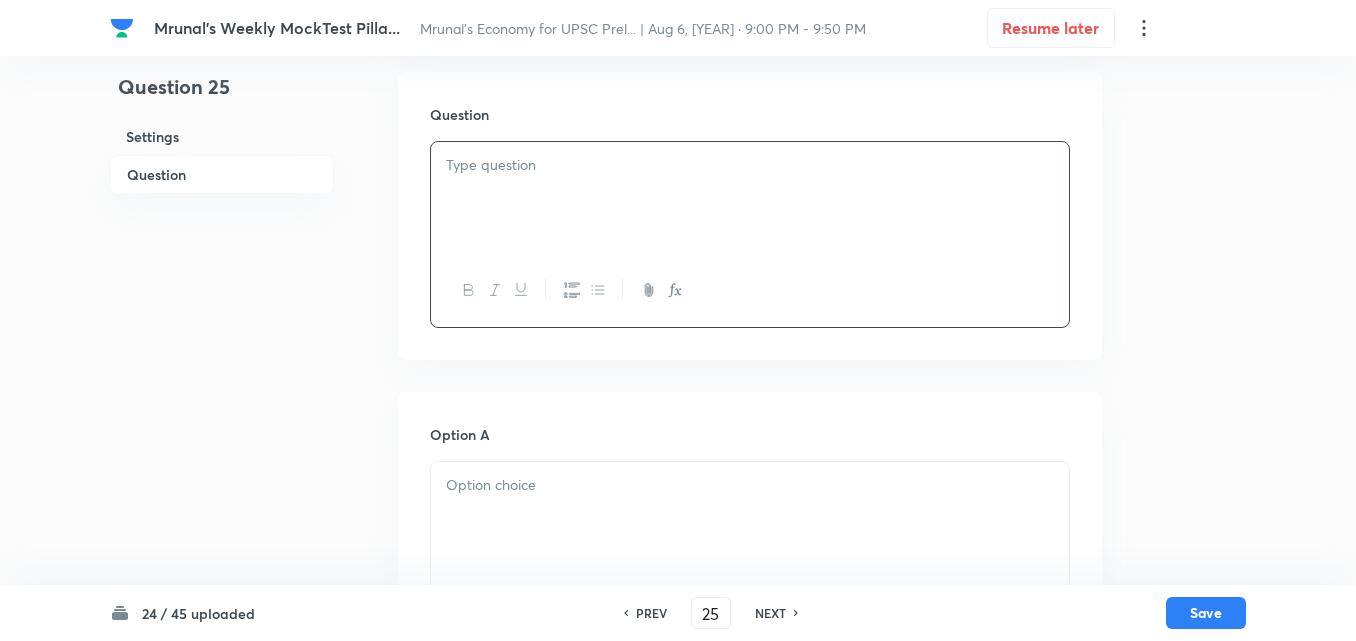 click at bounding box center (750, 198) 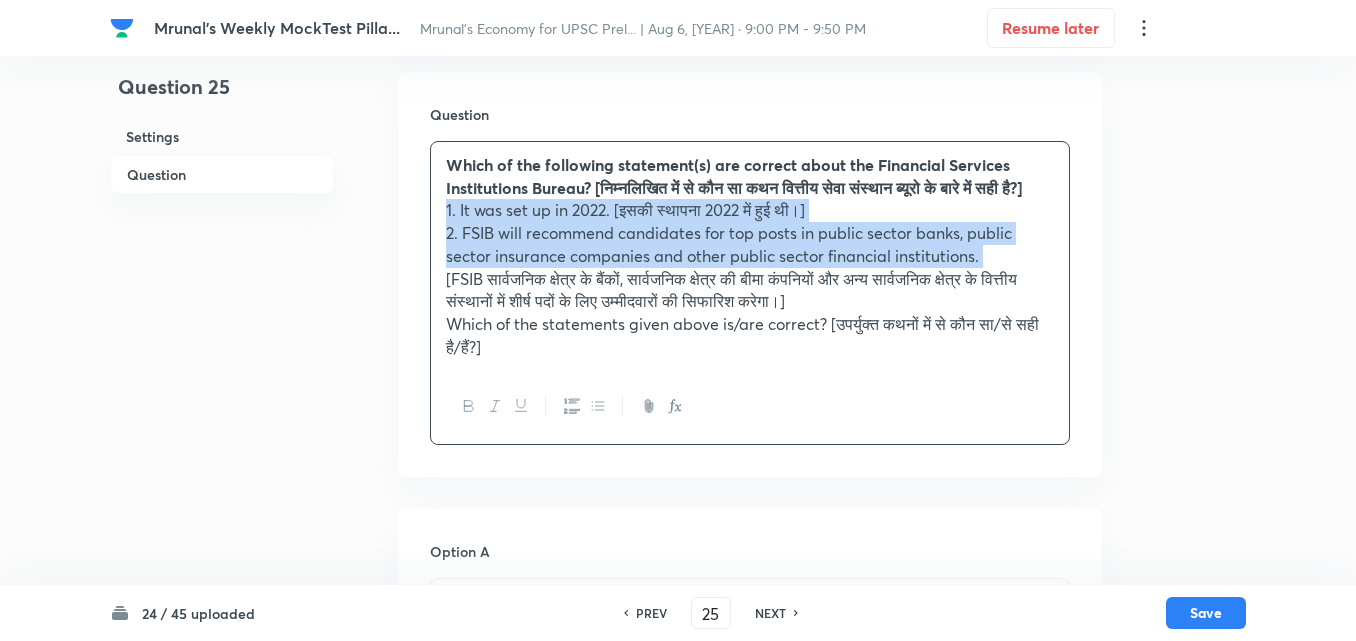 click 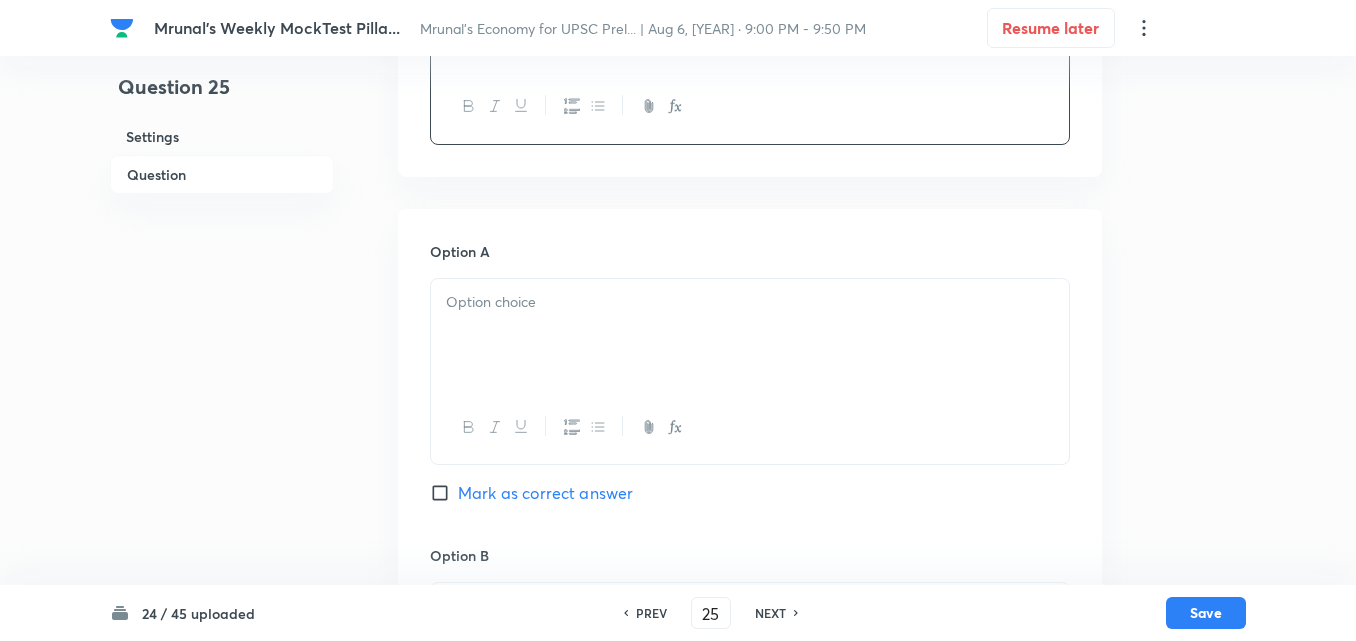 click at bounding box center (750, 335) 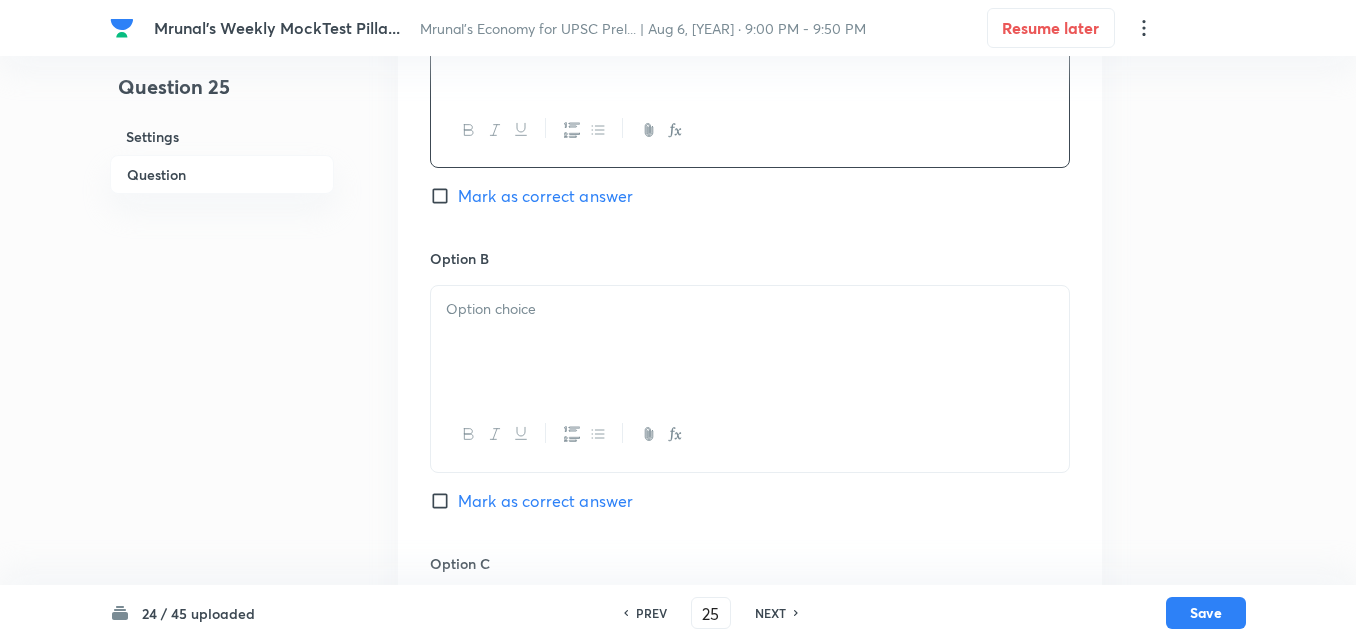 scroll, scrollTop: 746, scrollLeft: 0, axis: vertical 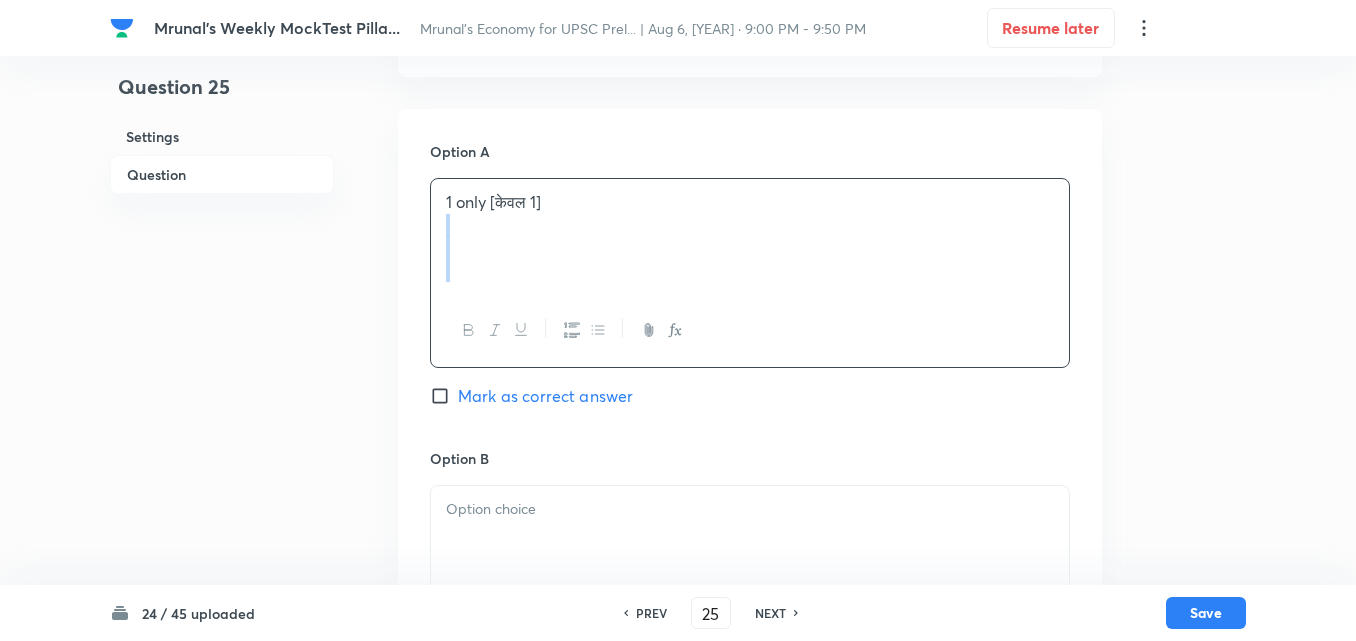 click on "1 only [केवल 1]" at bounding box center (750, 202) 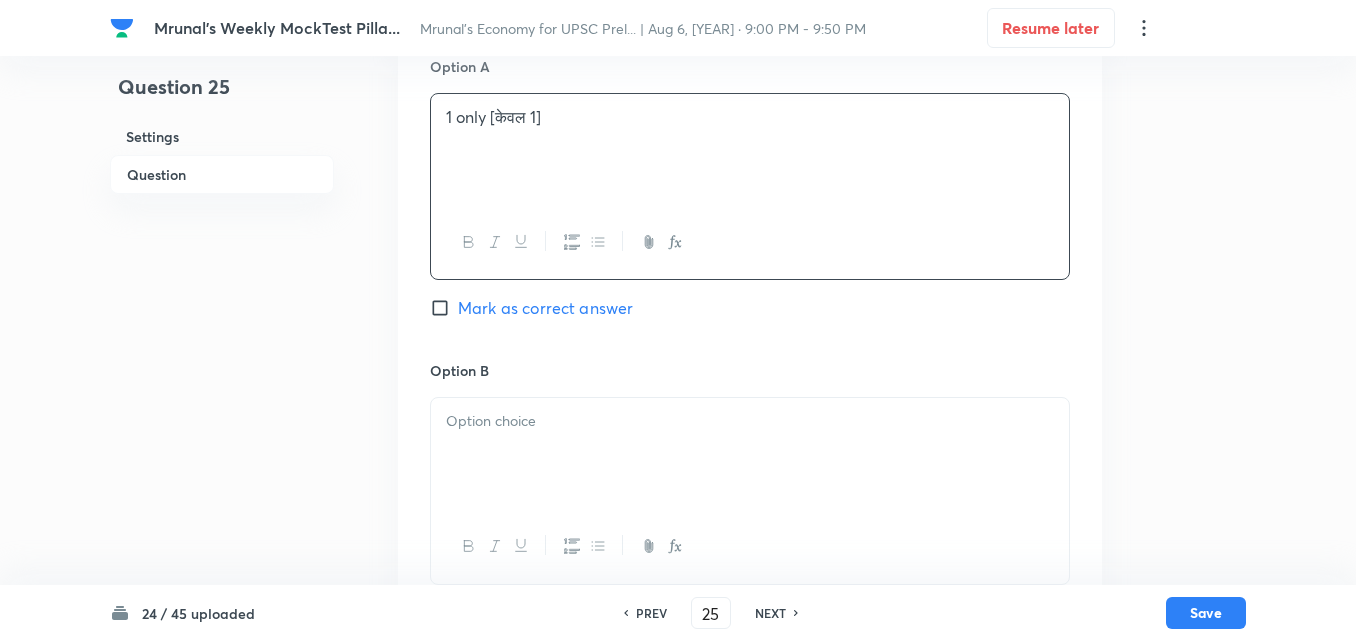 scroll, scrollTop: 946, scrollLeft: 0, axis: vertical 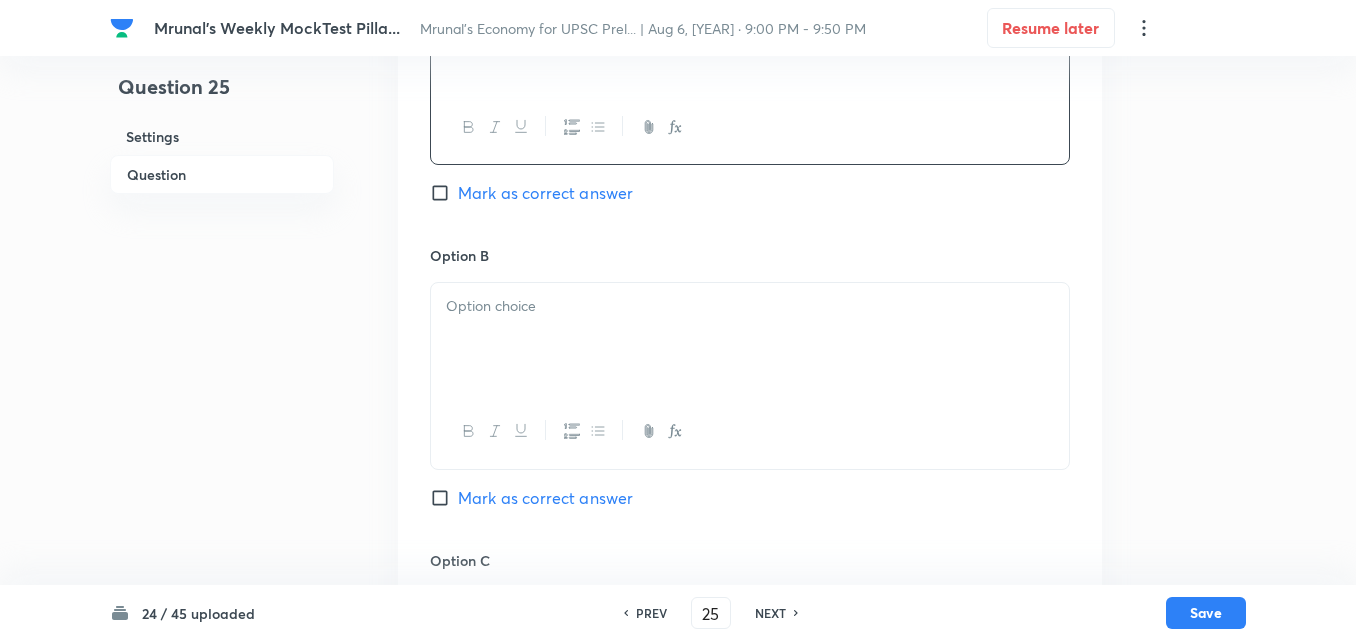 click at bounding box center (750, 306) 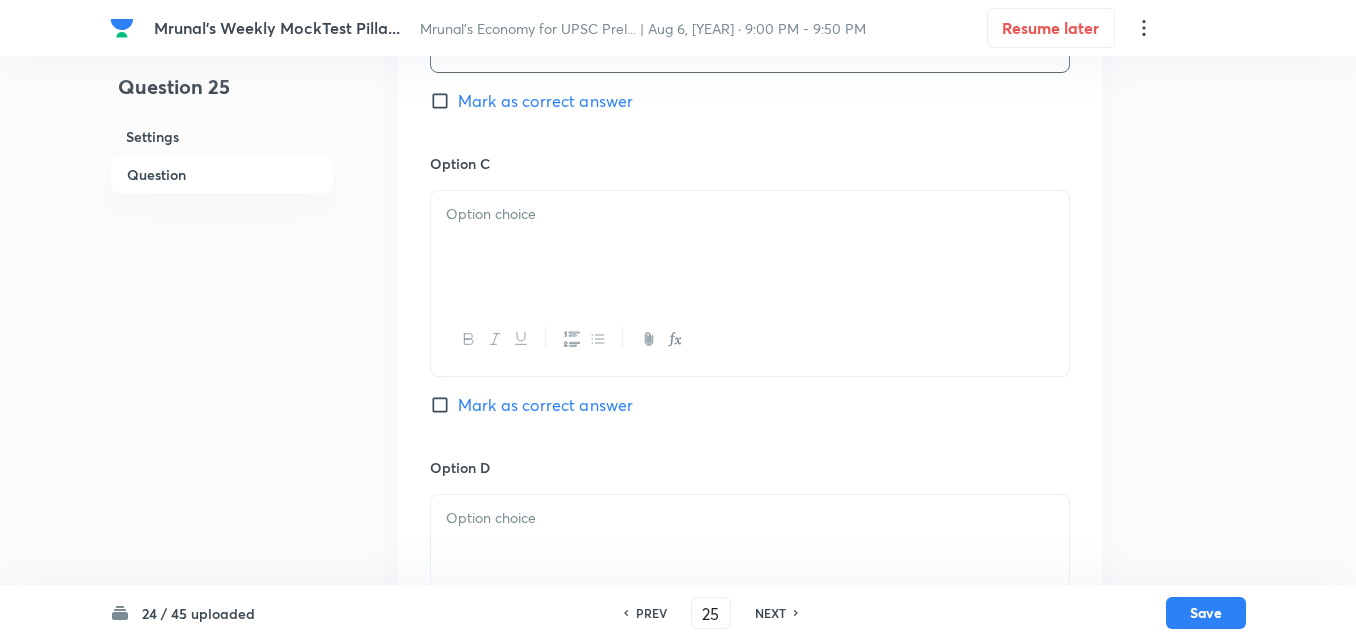 scroll, scrollTop: 1346, scrollLeft: 0, axis: vertical 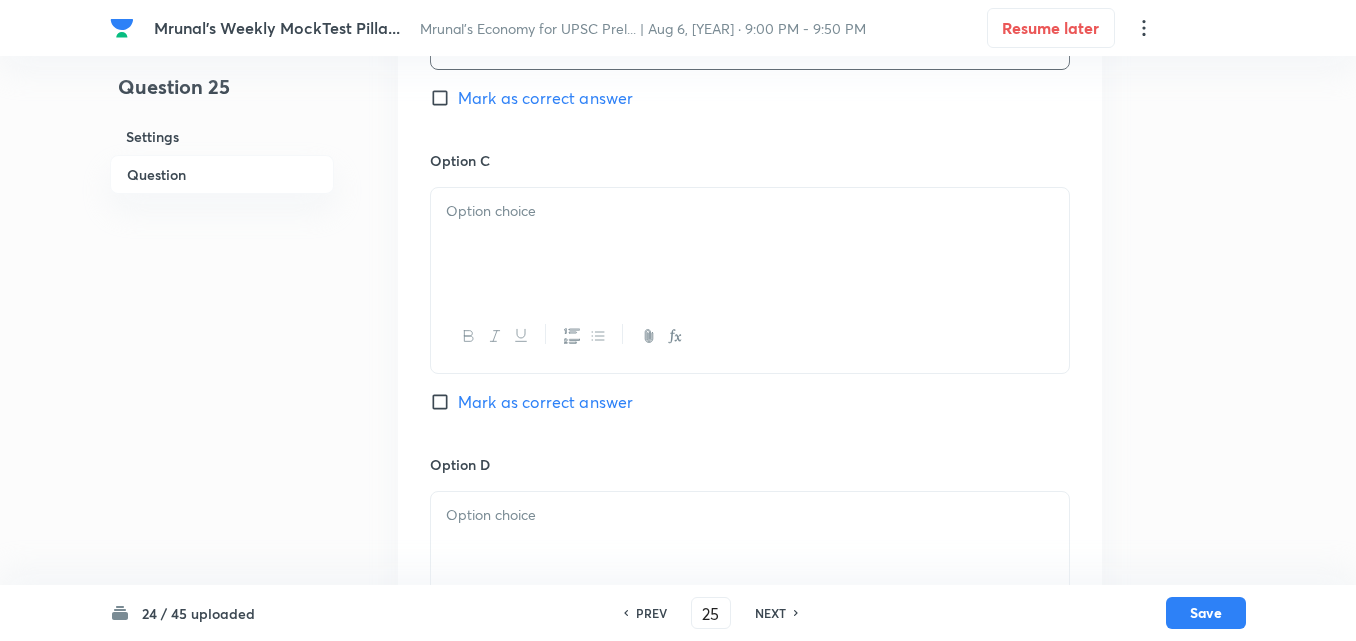 click at bounding box center (750, 244) 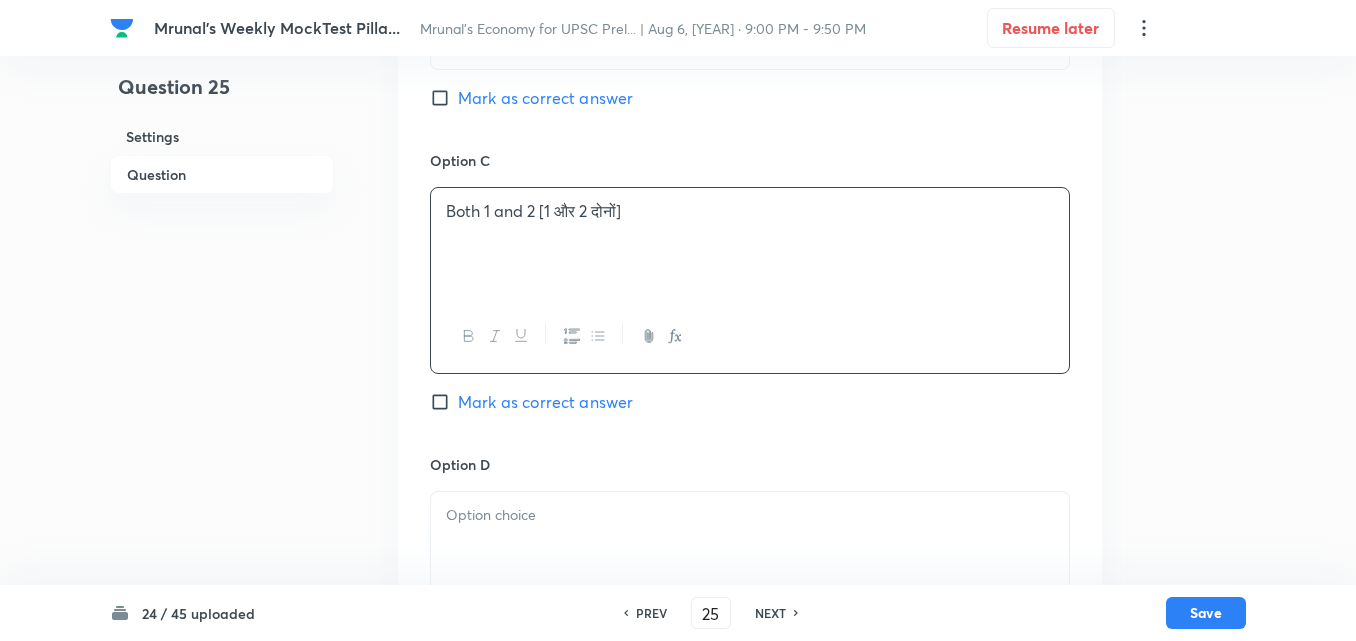 click on "Mark as correct answer" at bounding box center (545, 402) 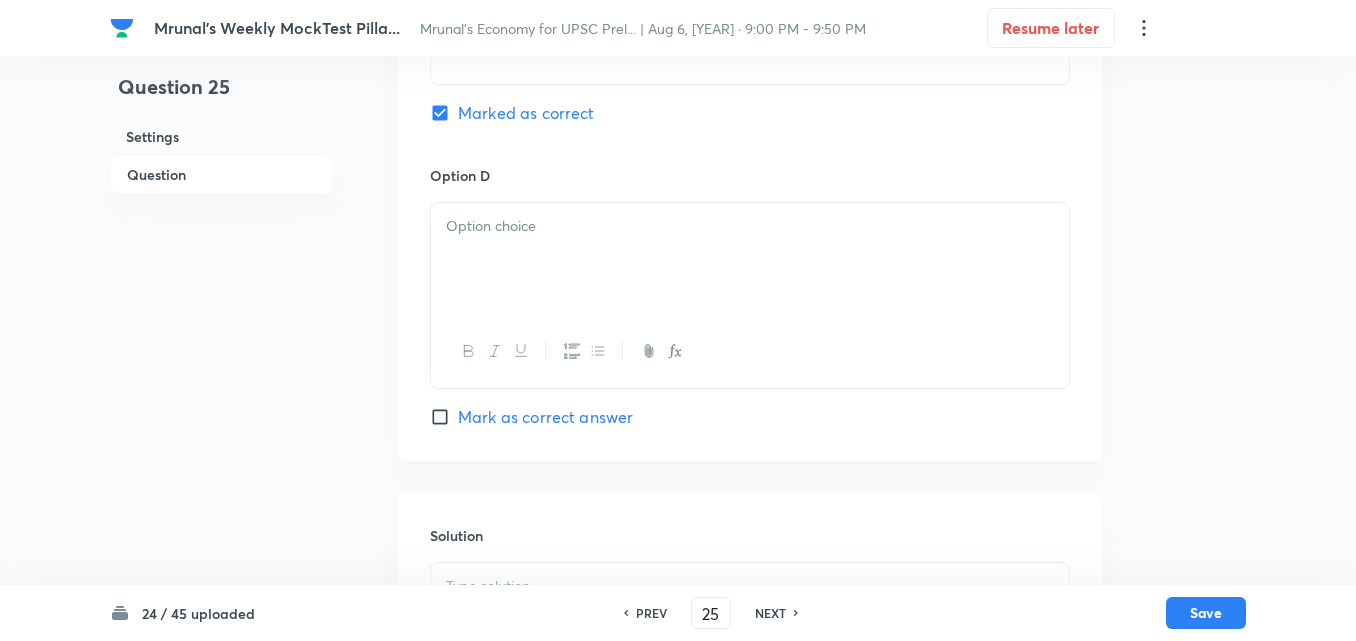 scroll, scrollTop: 1646, scrollLeft: 0, axis: vertical 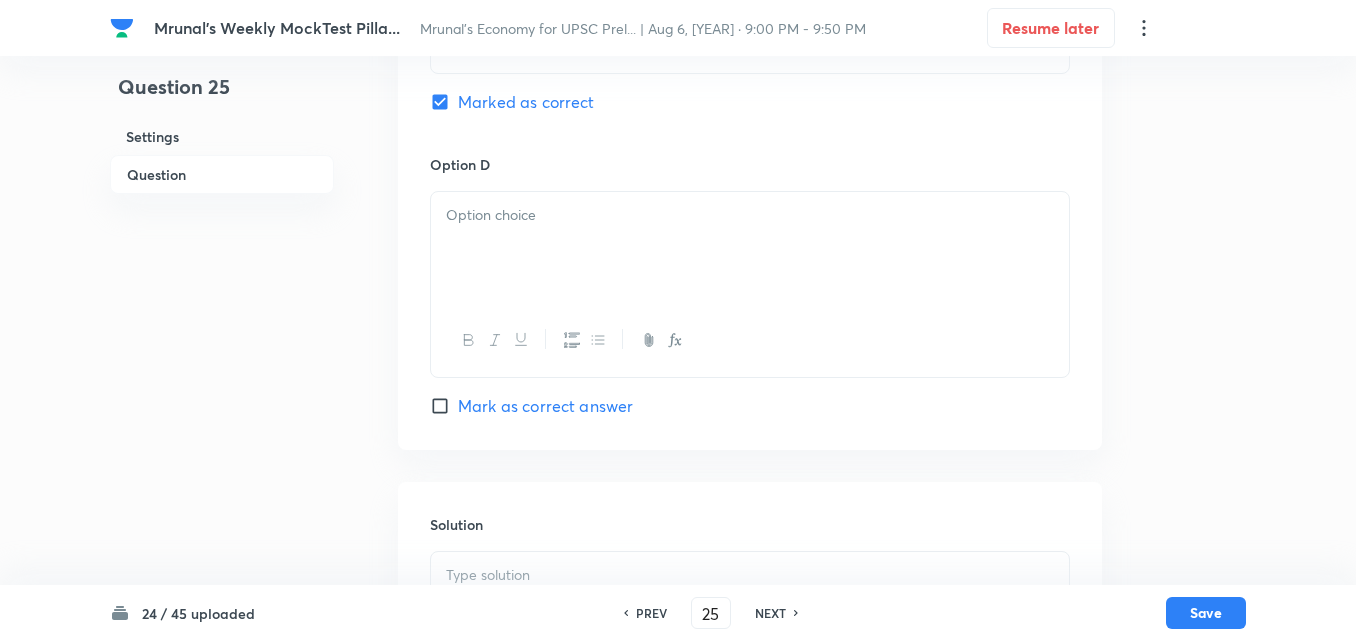 click at bounding box center [750, 248] 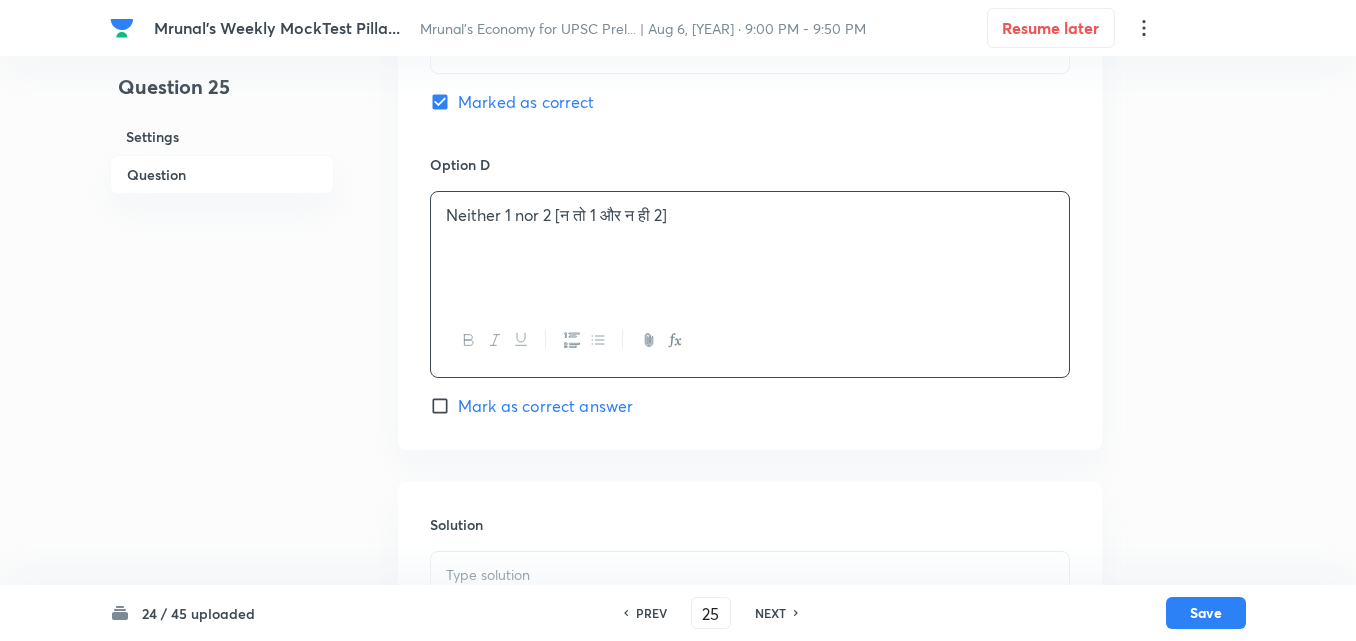 scroll, scrollTop: 1879, scrollLeft: 0, axis: vertical 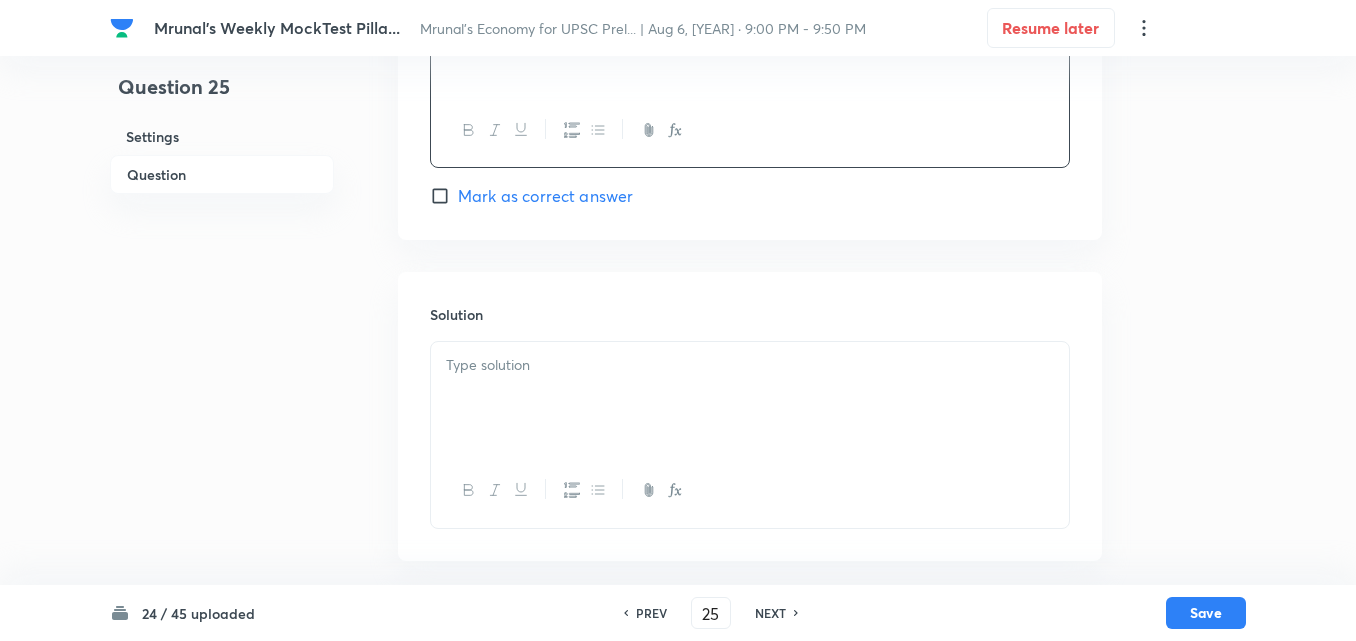 drag, startPoint x: 547, startPoint y: 357, endPoint x: 531, endPoint y: 323, distance: 37.576588 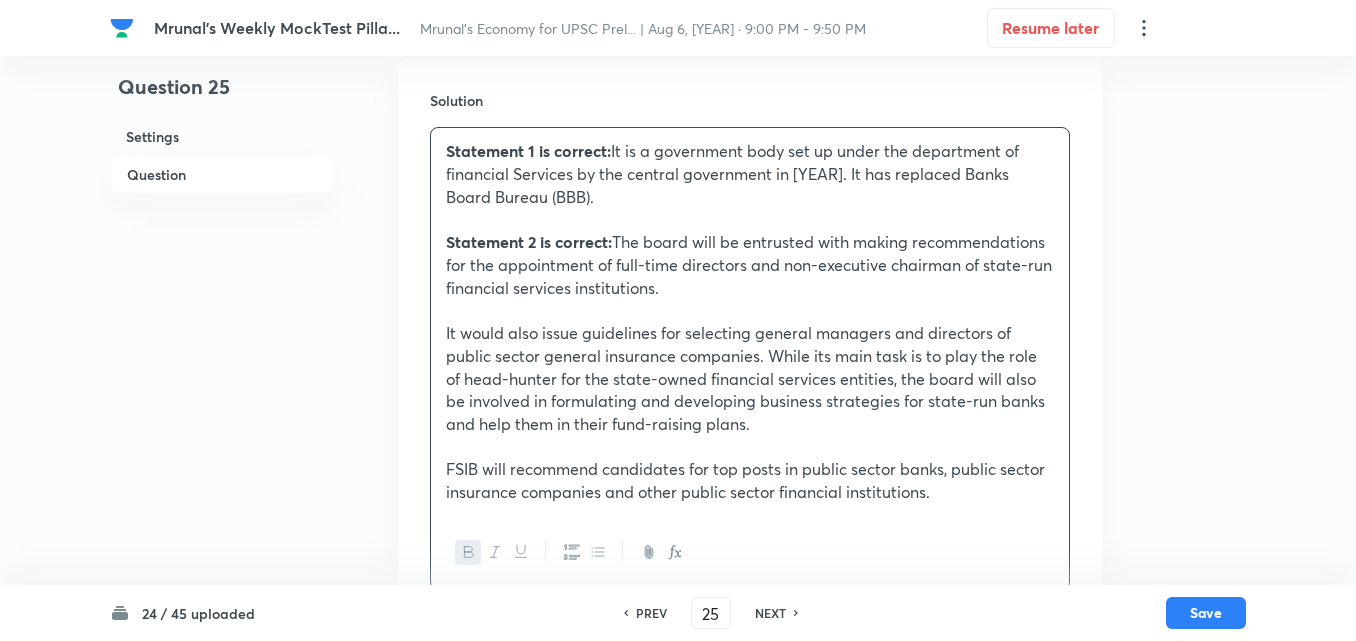 scroll, scrollTop: 2154, scrollLeft: 0, axis: vertical 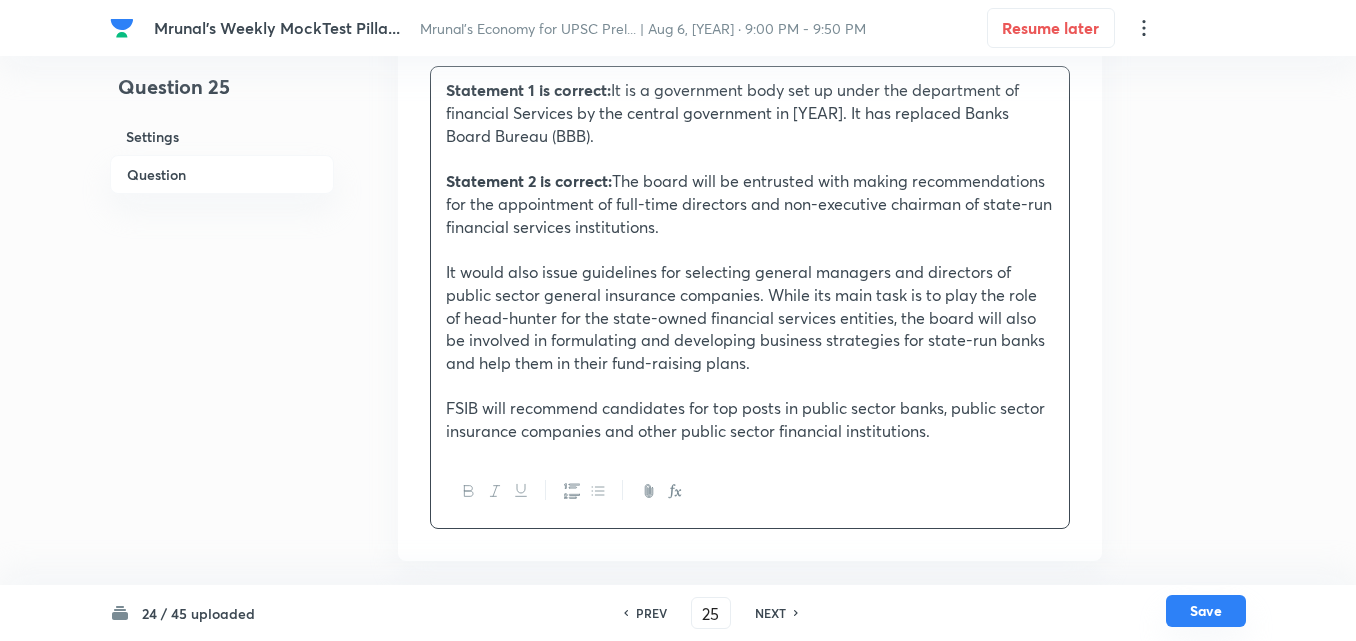 click on "Save" at bounding box center [1206, 611] 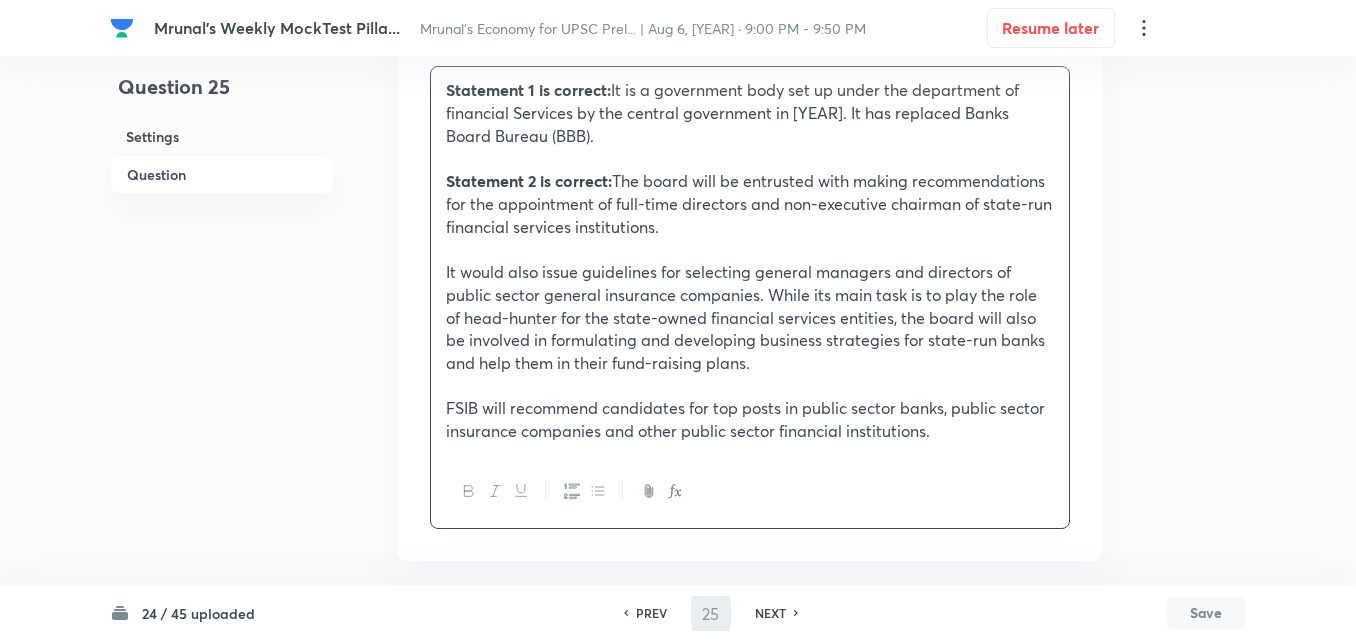 type on "26" 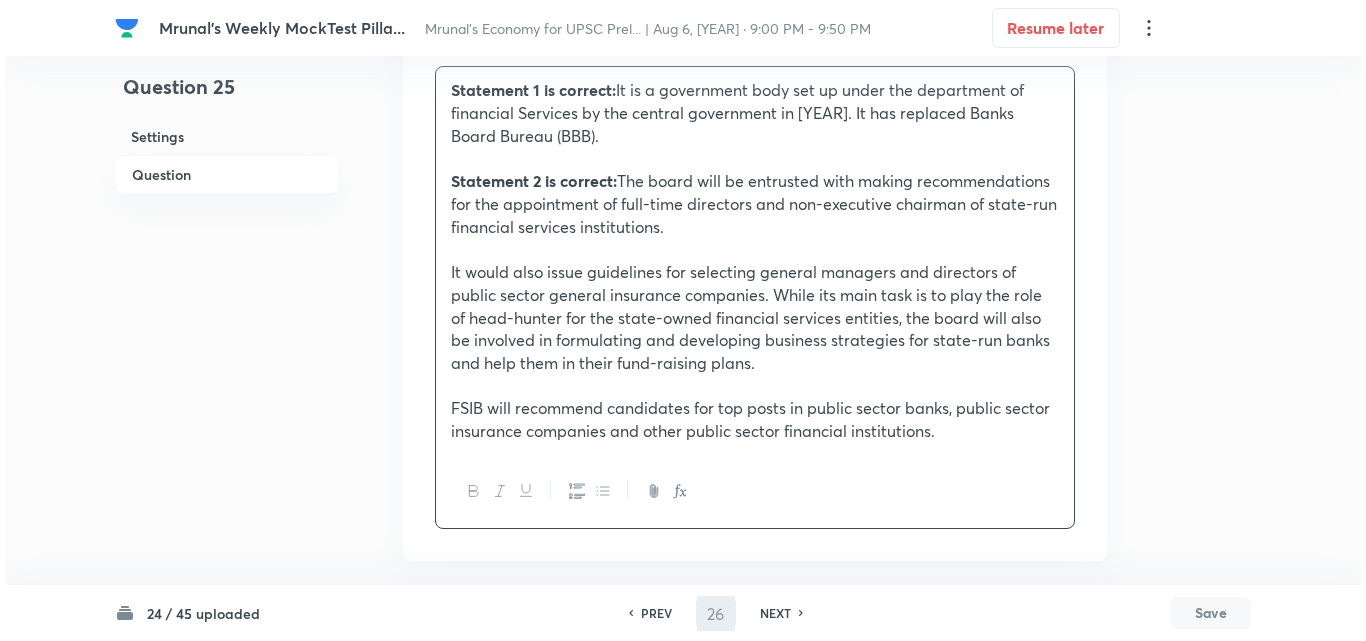 scroll, scrollTop: 0, scrollLeft: 0, axis: both 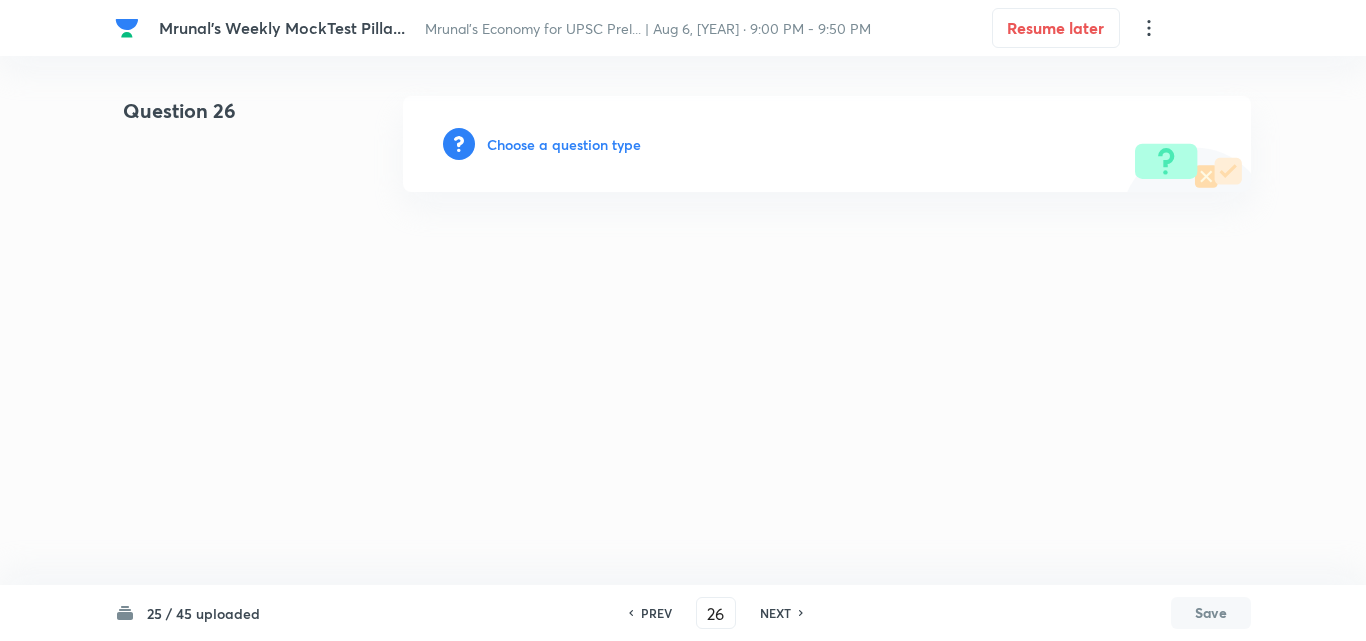 click on "Choose a question type" at bounding box center (564, 144) 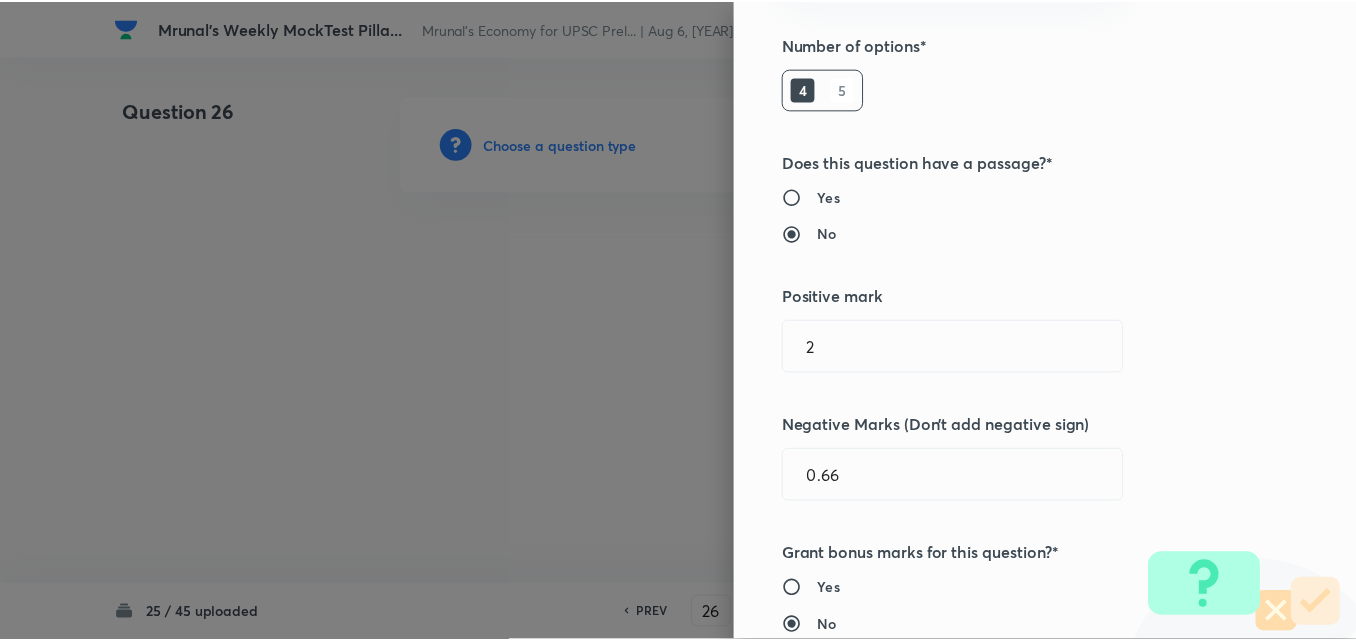 scroll, scrollTop: 400, scrollLeft: 0, axis: vertical 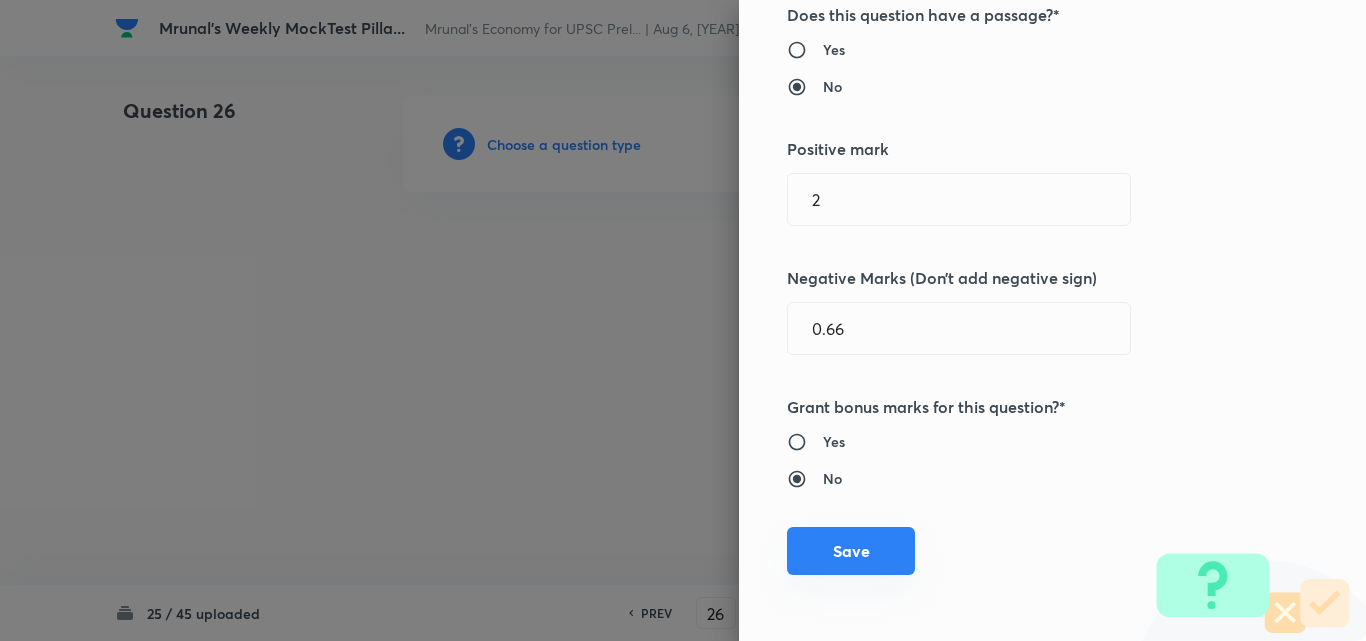 drag, startPoint x: 820, startPoint y: 548, endPoint x: 803, endPoint y: 539, distance: 19.235384 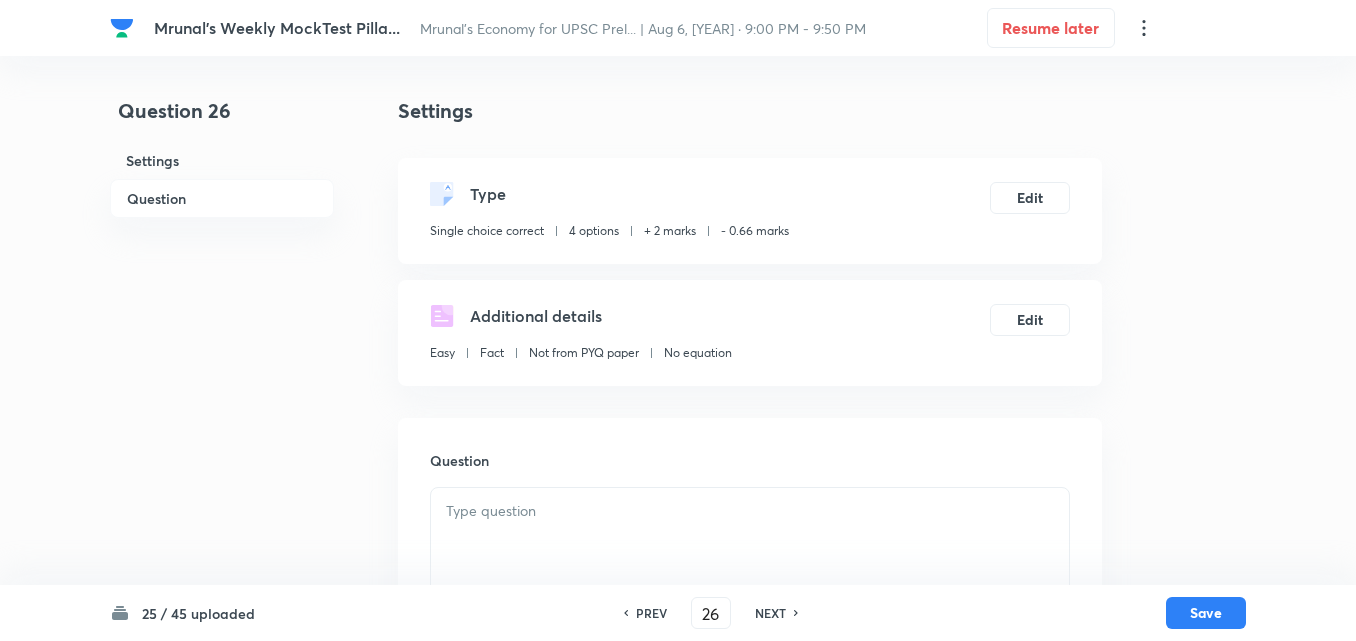 click on "Question" at bounding box center [222, 198] 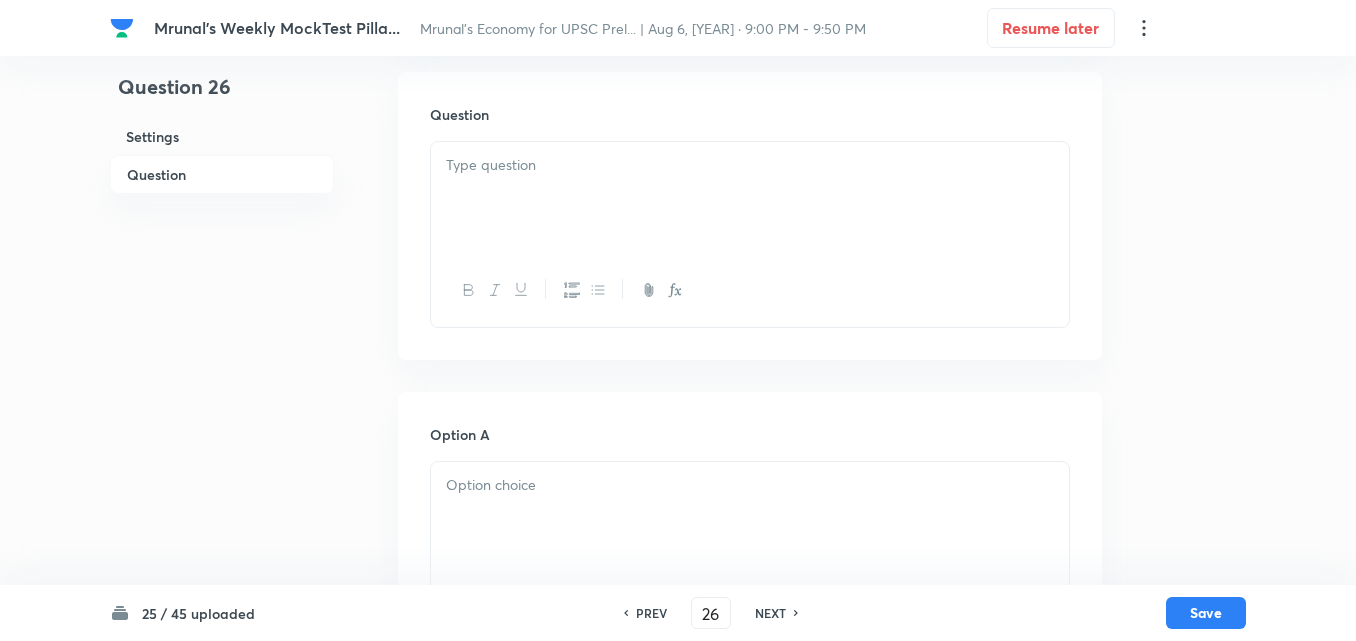 click at bounding box center [750, 198] 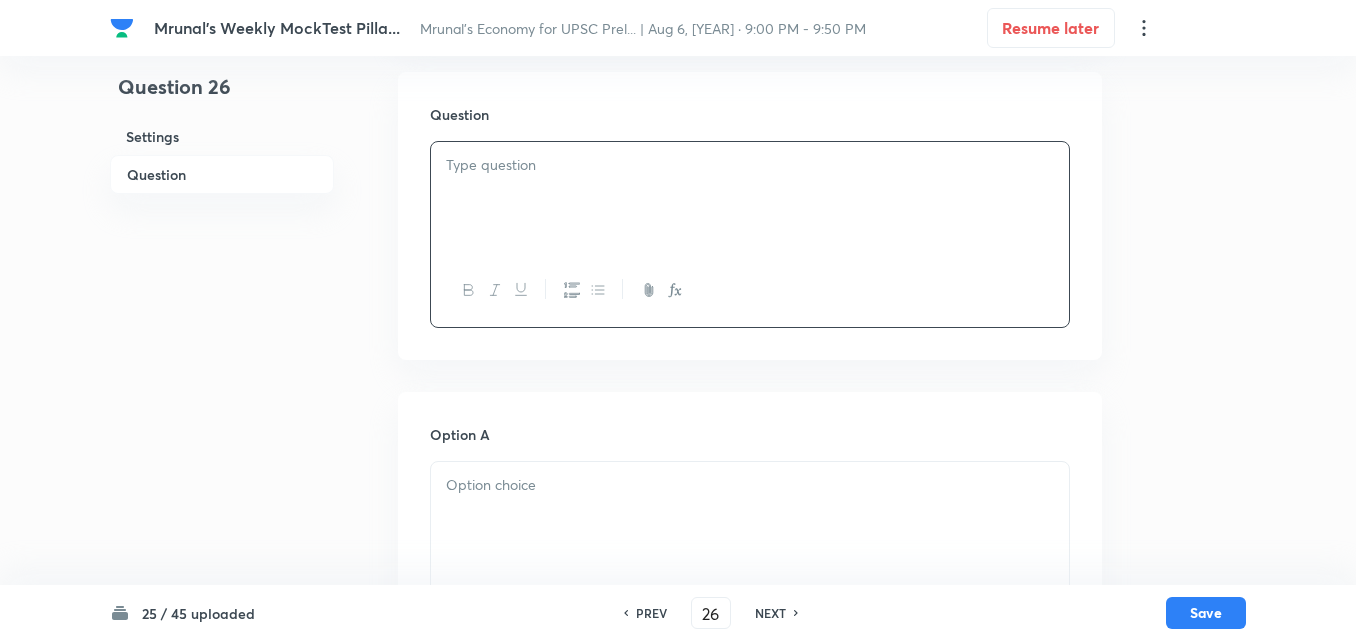 click at bounding box center (750, 198) 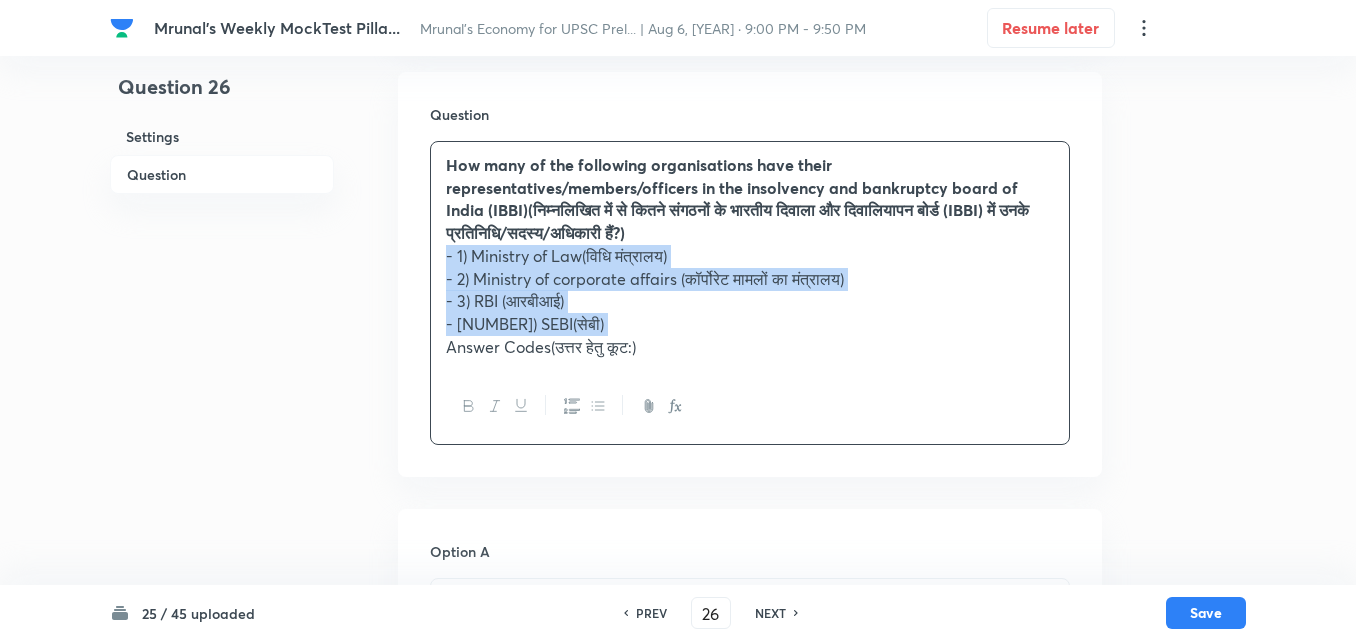 click 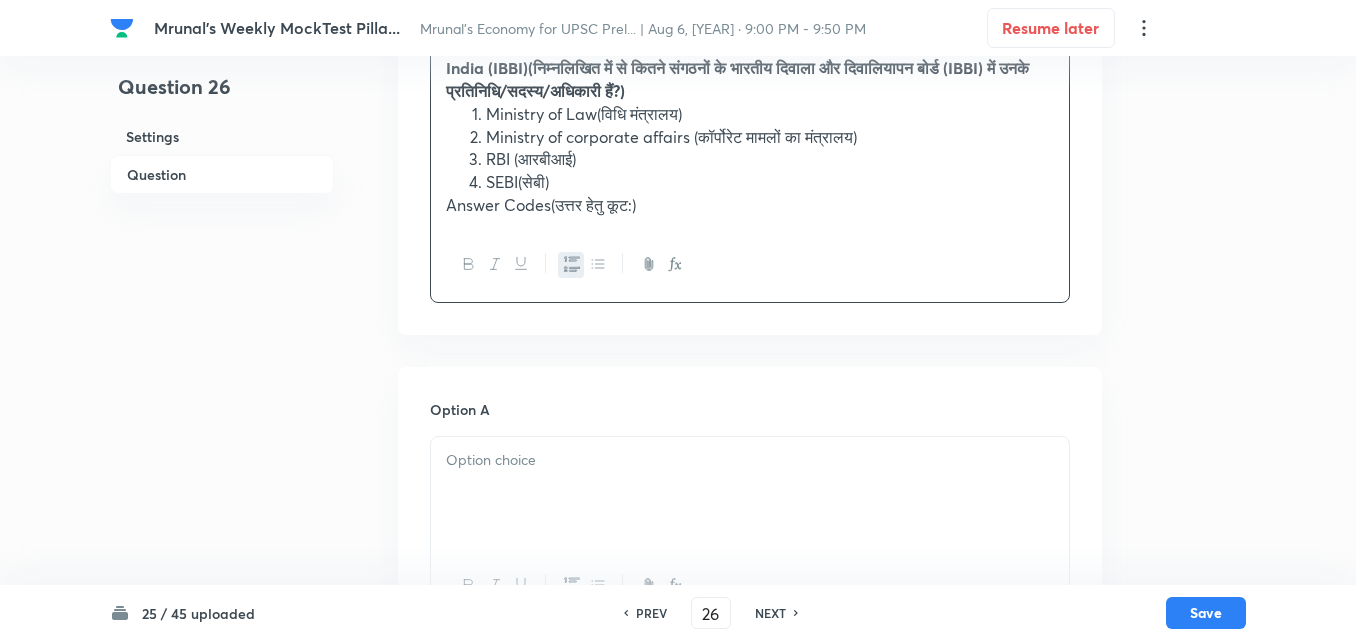 scroll, scrollTop: 746, scrollLeft: 0, axis: vertical 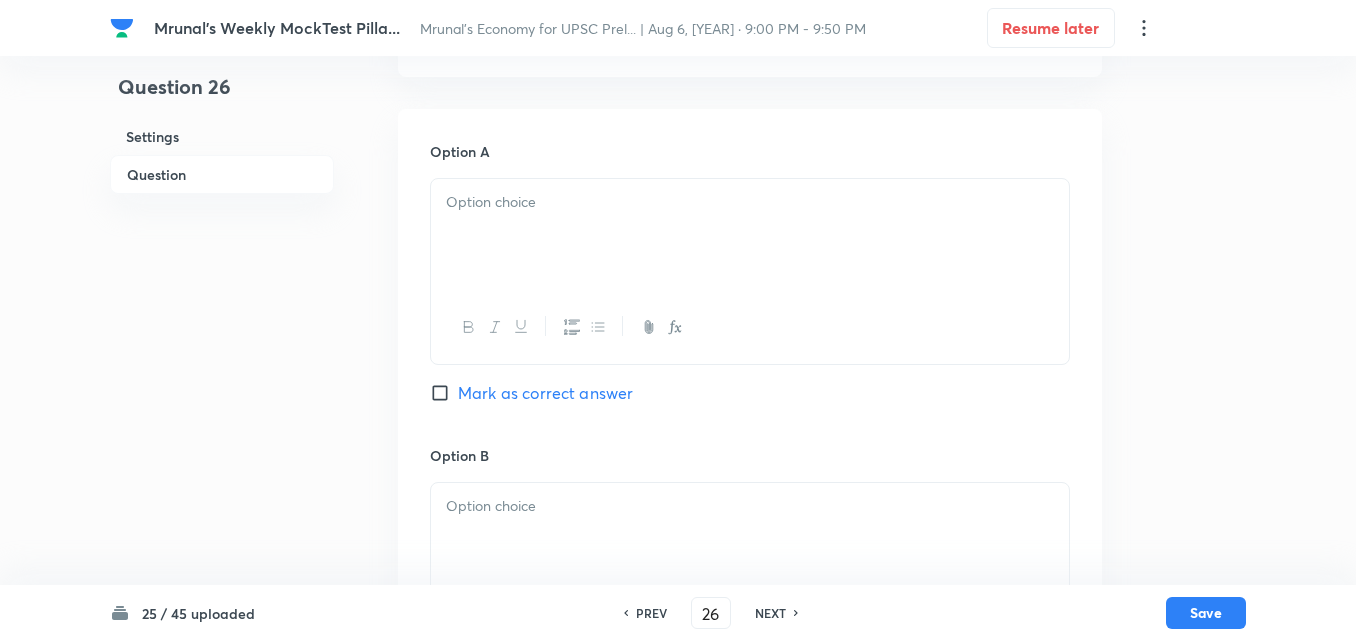 click at bounding box center (750, 235) 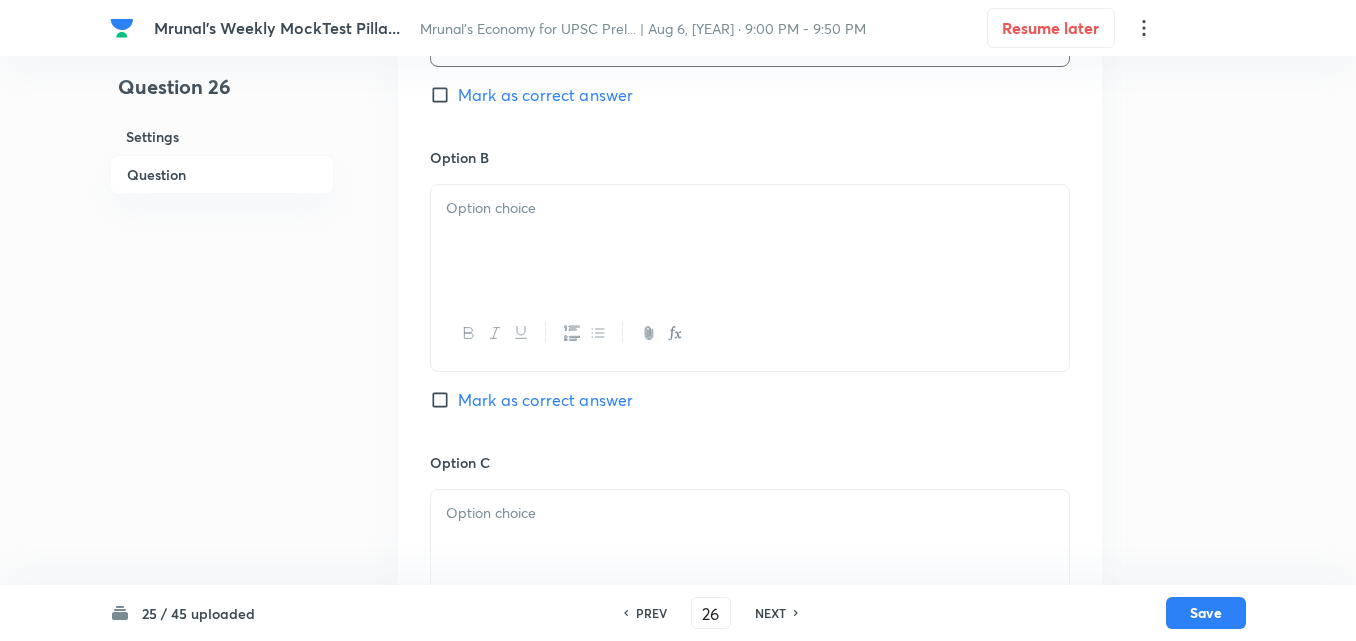 scroll, scrollTop: 1046, scrollLeft: 0, axis: vertical 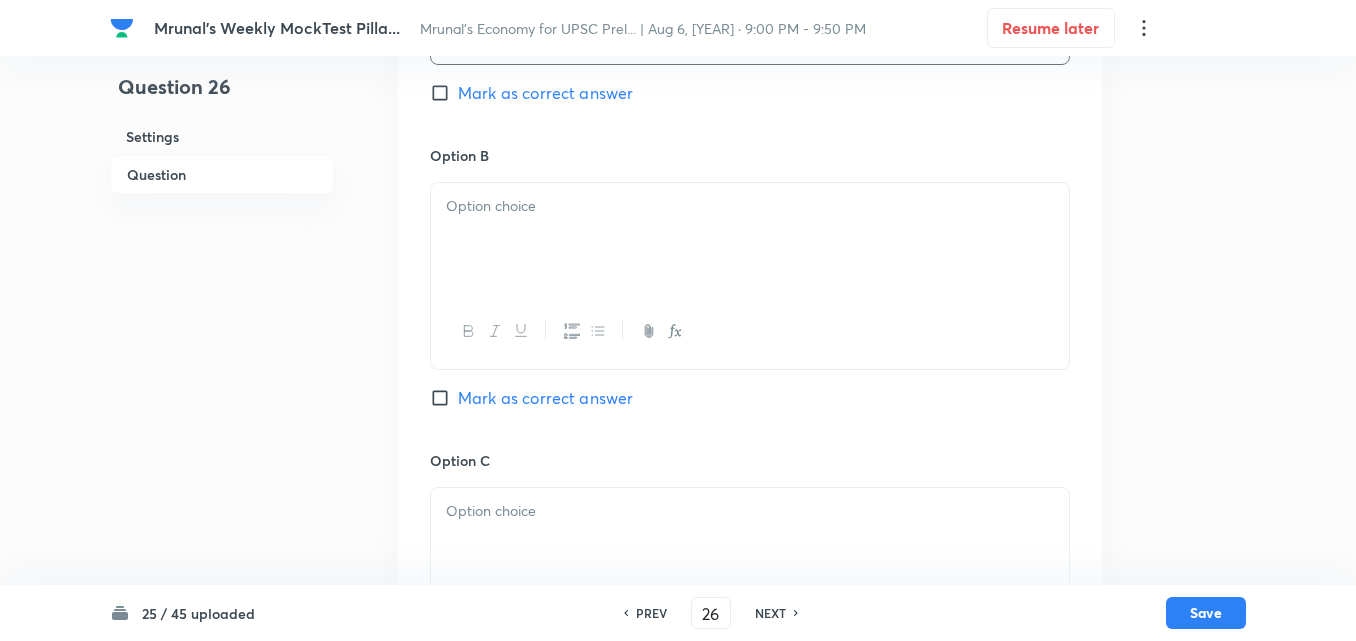 click at bounding box center (750, 206) 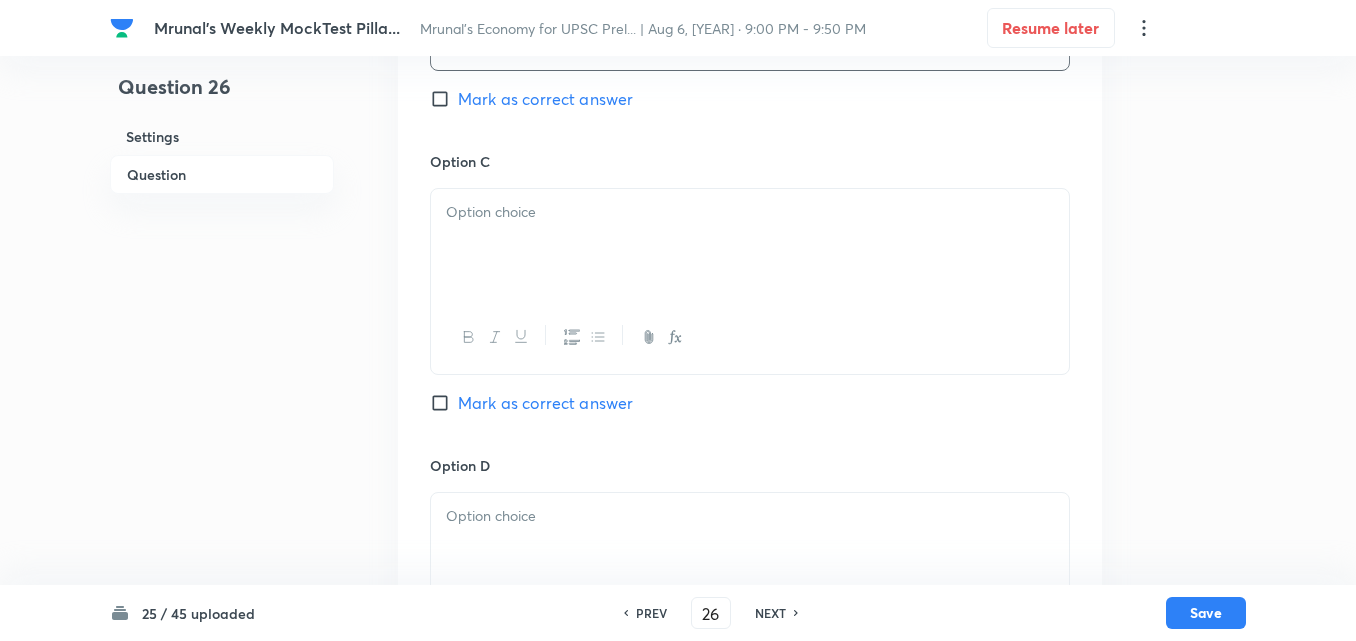 scroll, scrollTop: 1346, scrollLeft: 0, axis: vertical 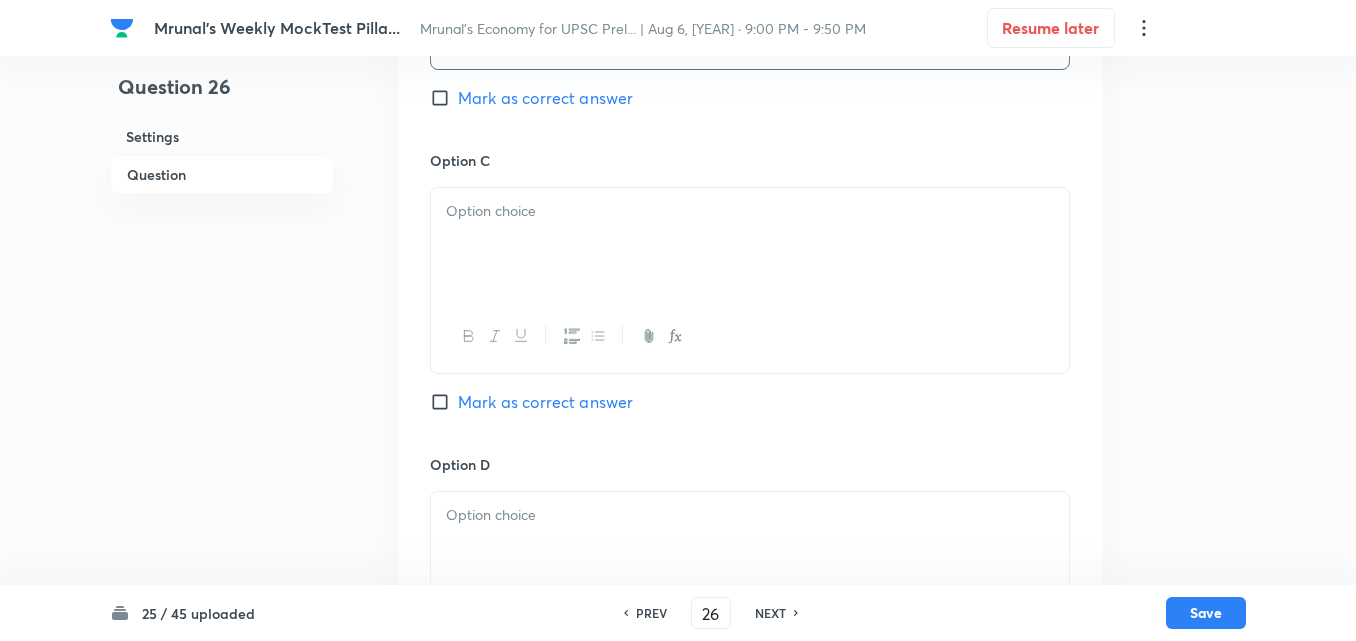 click on "Option C" at bounding box center (750, 160) 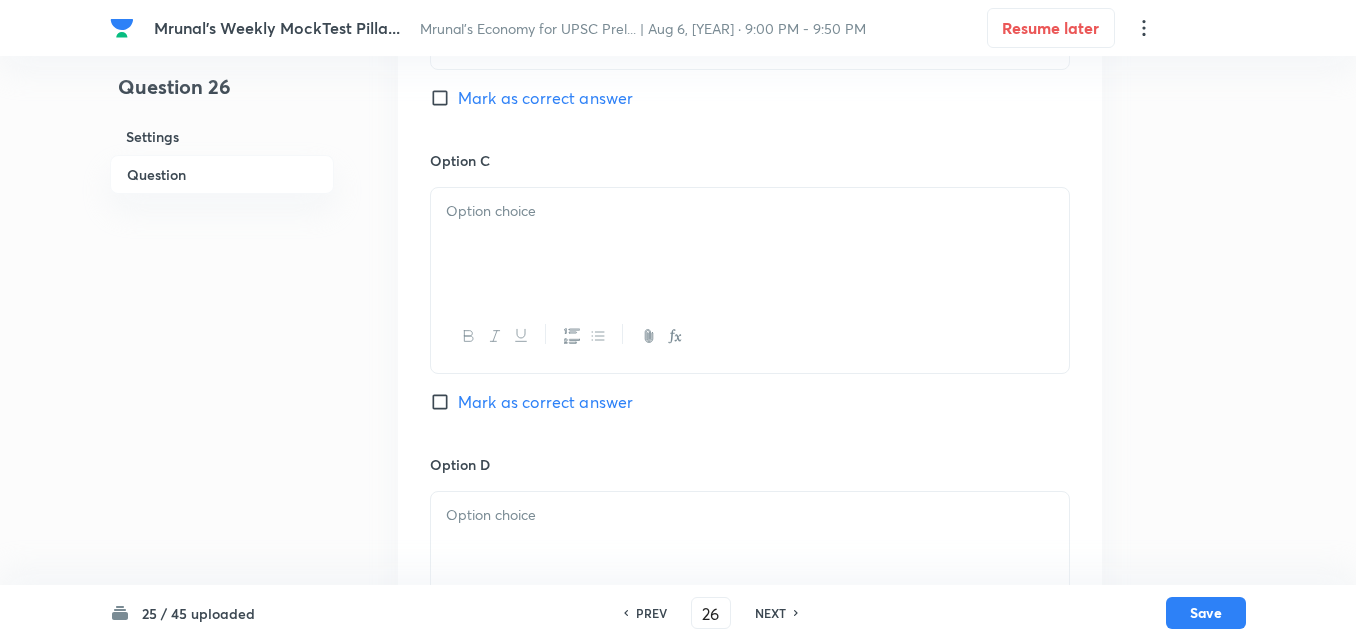 click at bounding box center [750, 244] 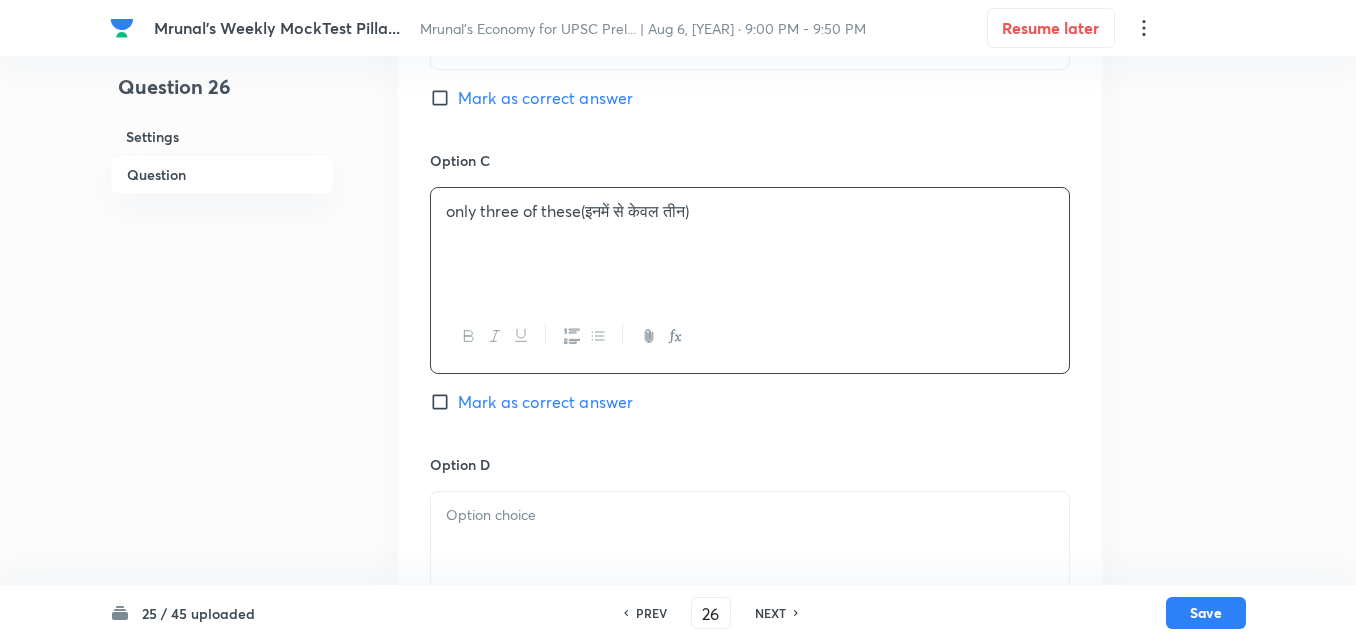 click on "Mark as correct answer" at bounding box center (545, 402) 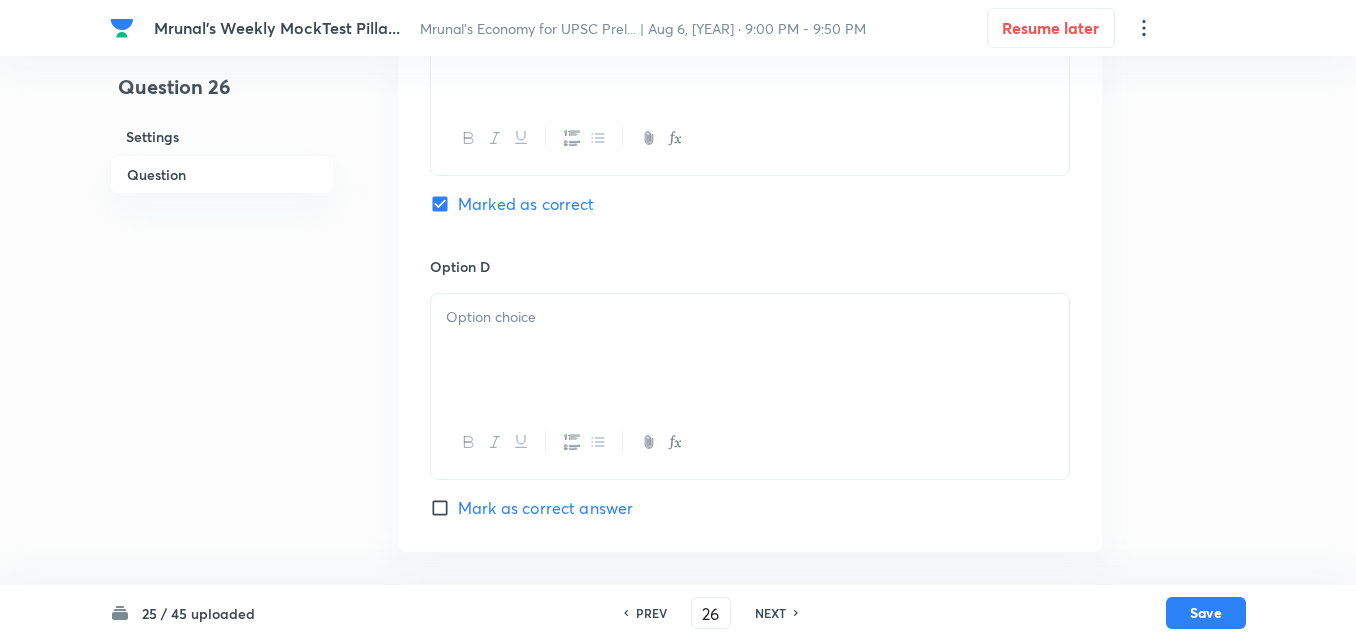 scroll, scrollTop: 1546, scrollLeft: 0, axis: vertical 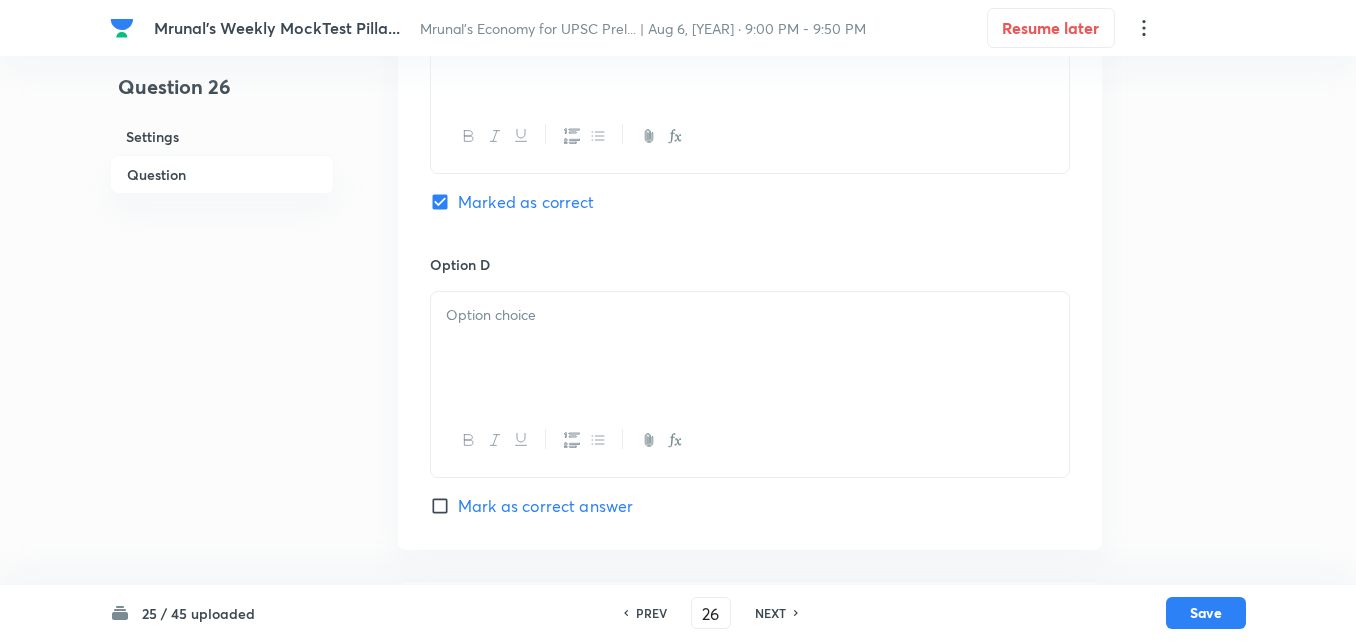 click at bounding box center [750, 315] 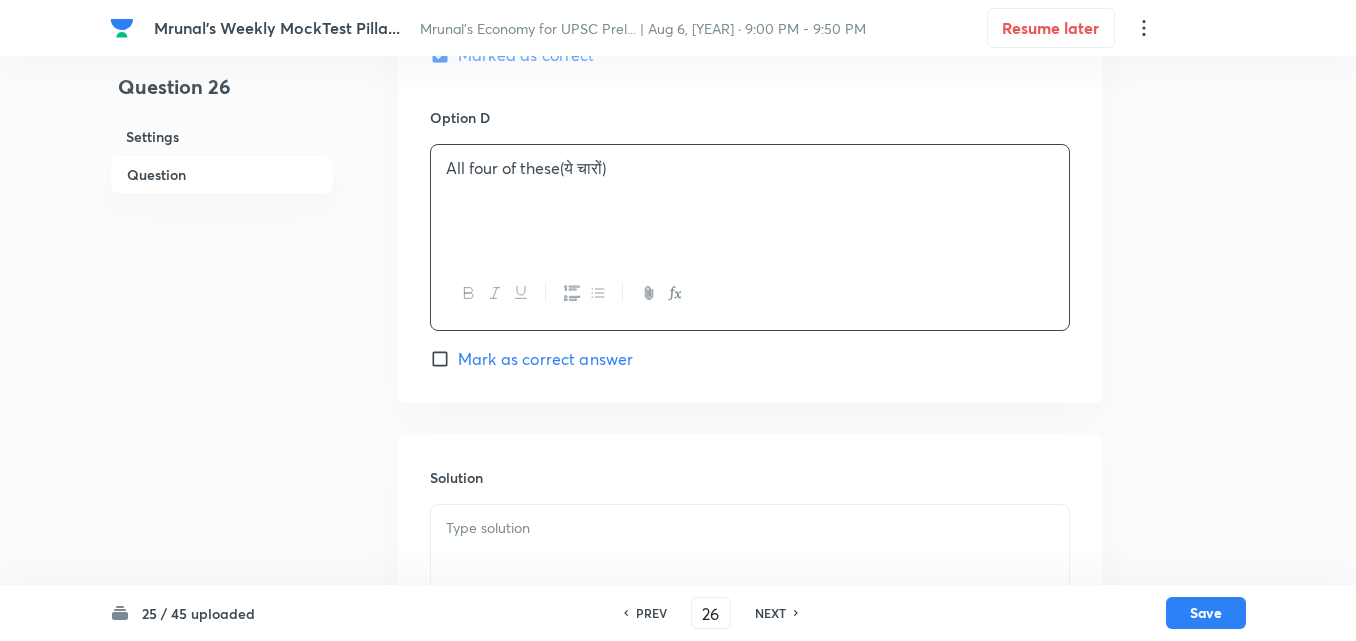 scroll, scrollTop: 1856, scrollLeft: 0, axis: vertical 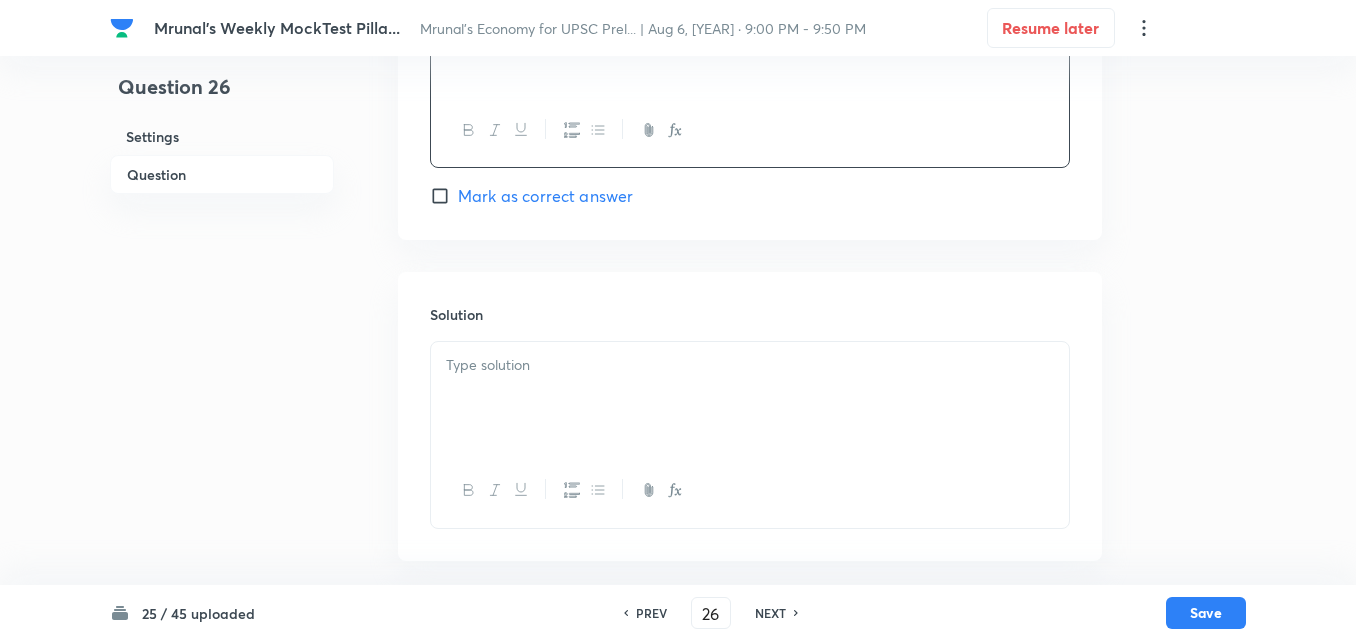 click at bounding box center [750, 398] 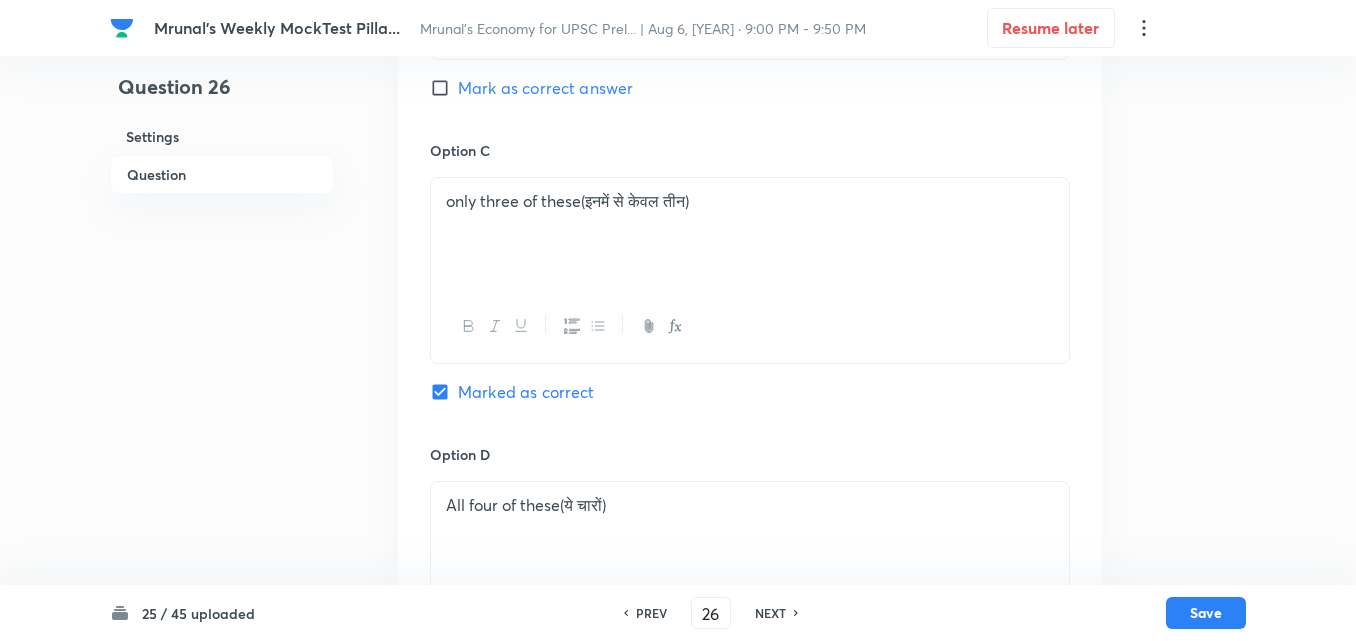 scroll, scrollTop: 1859, scrollLeft: 0, axis: vertical 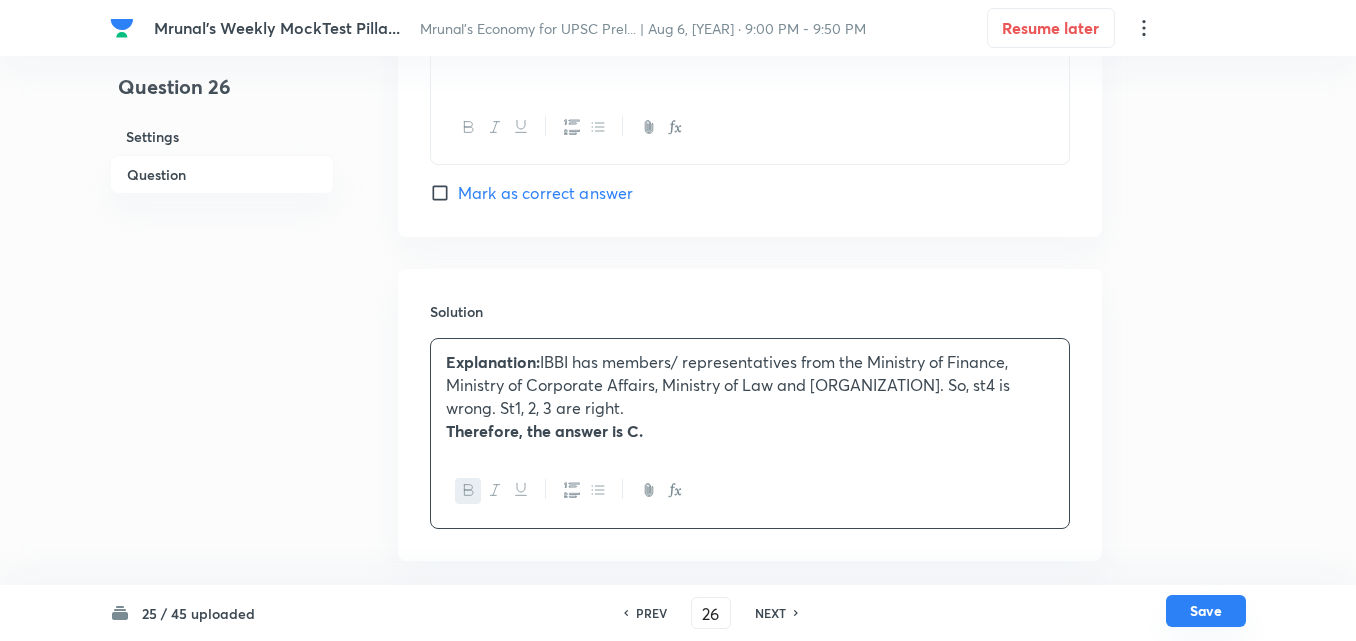 click on "Save" at bounding box center [1206, 611] 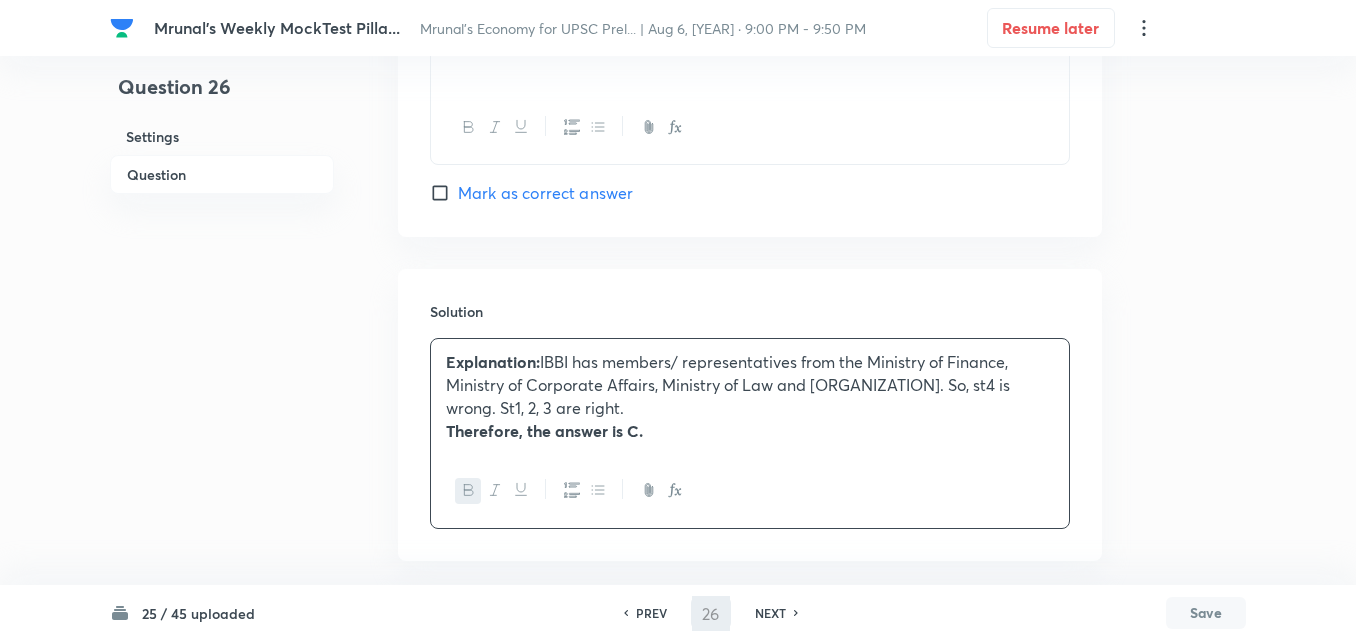 type on "27" 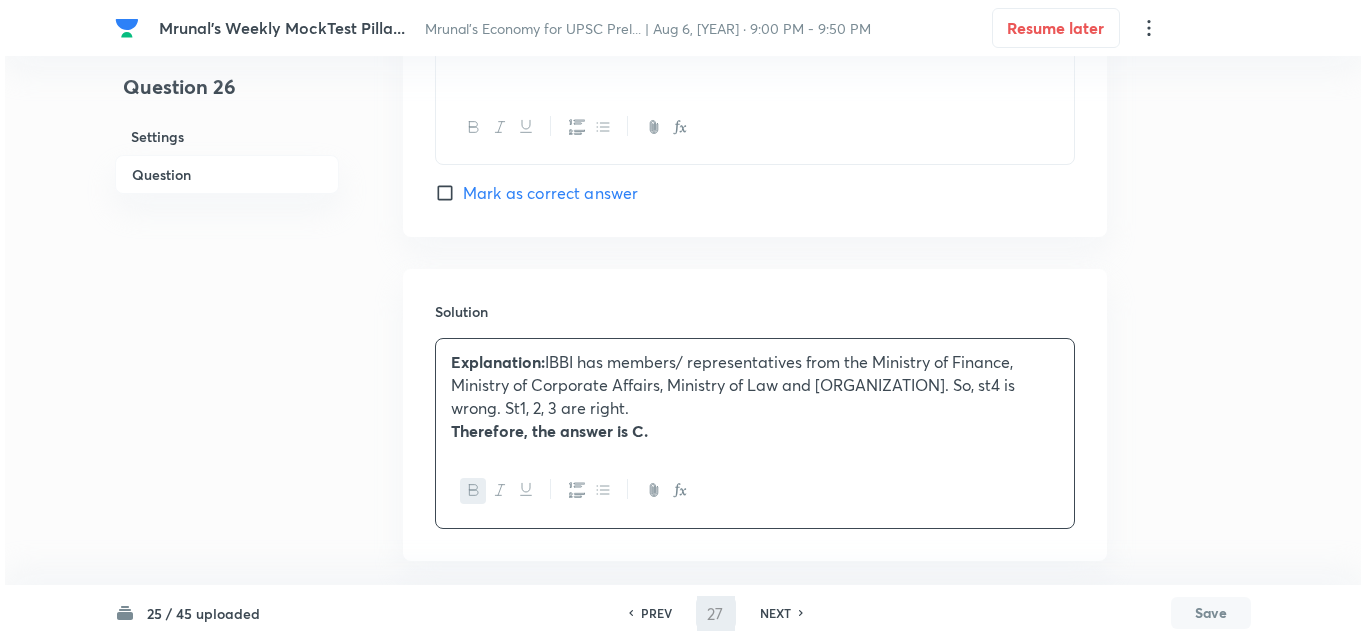 scroll, scrollTop: 0, scrollLeft: 0, axis: both 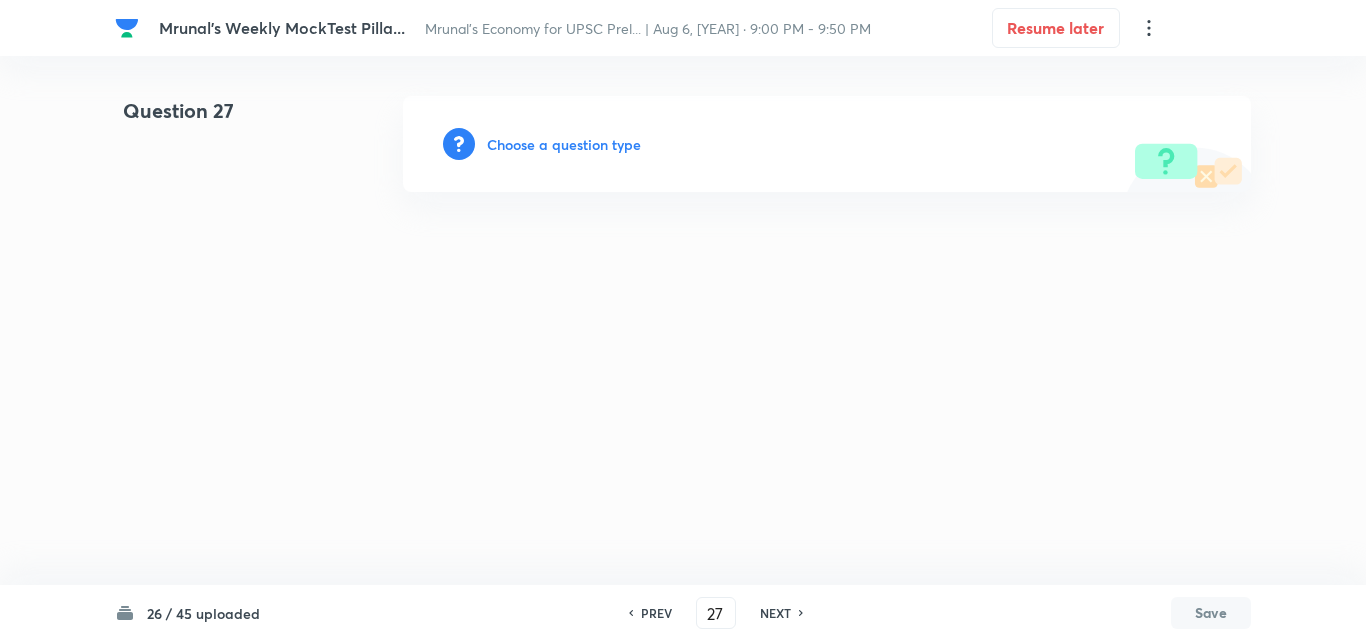 click on "Choose a question type" at bounding box center [564, 144] 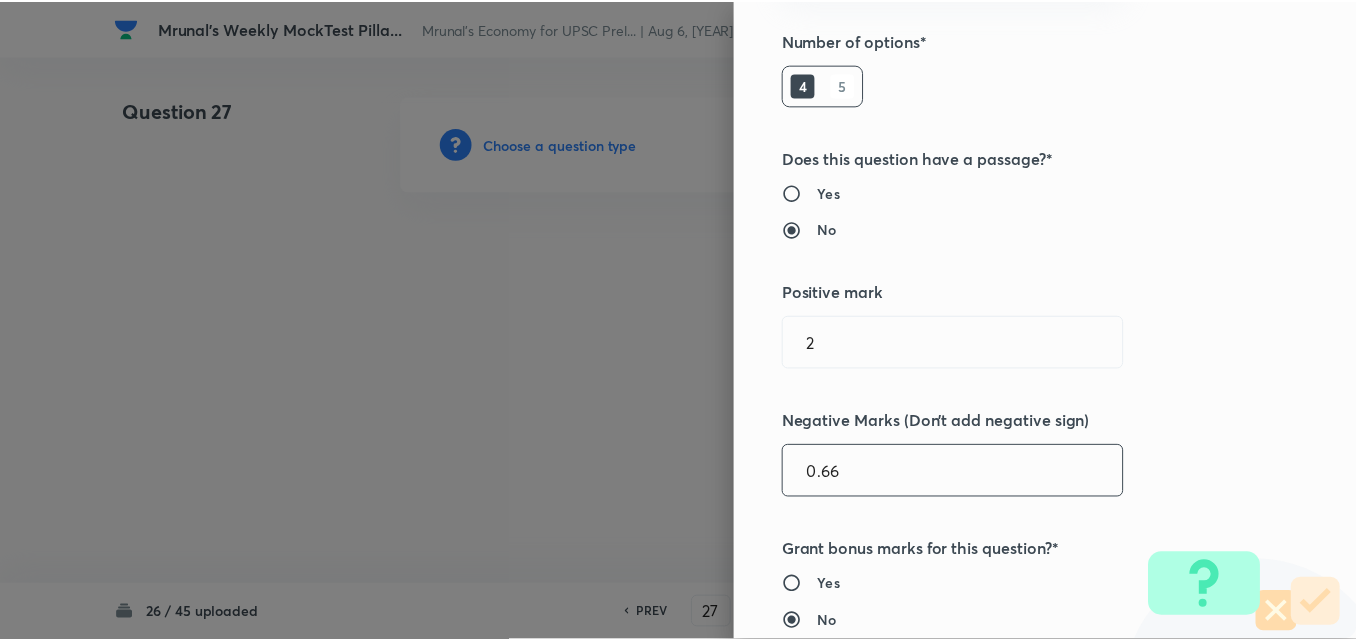 scroll, scrollTop: 400, scrollLeft: 0, axis: vertical 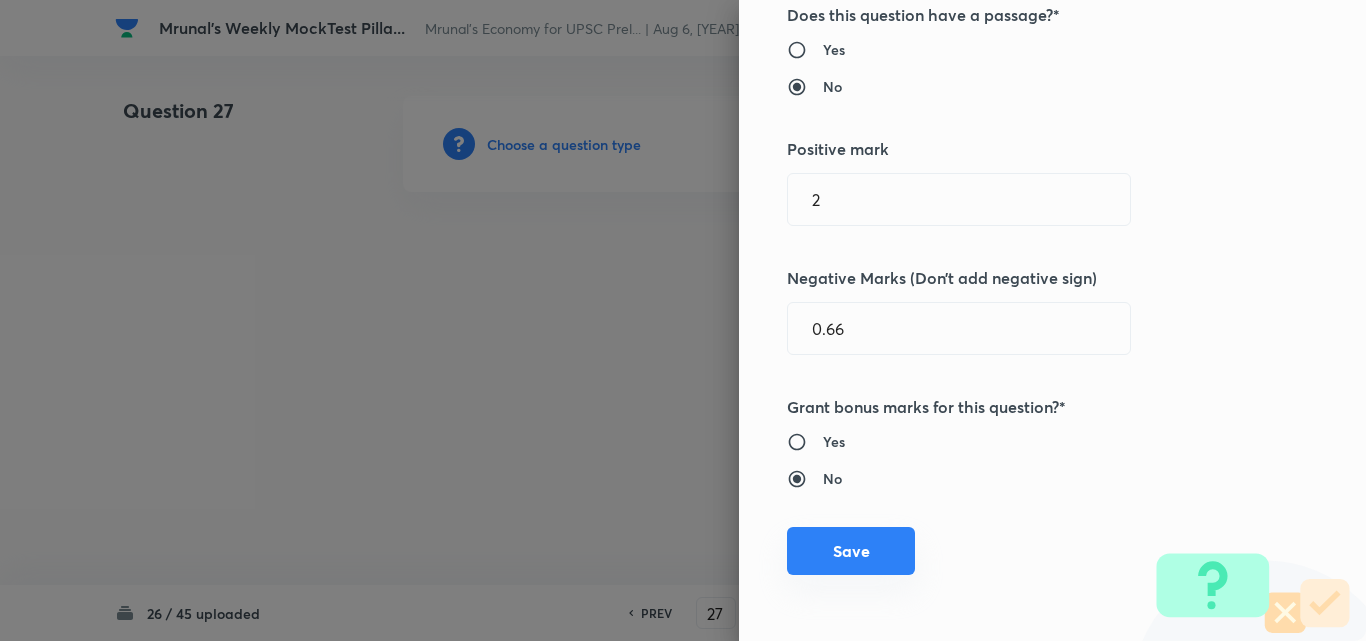 click on "Save" at bounding box center (851, 551) 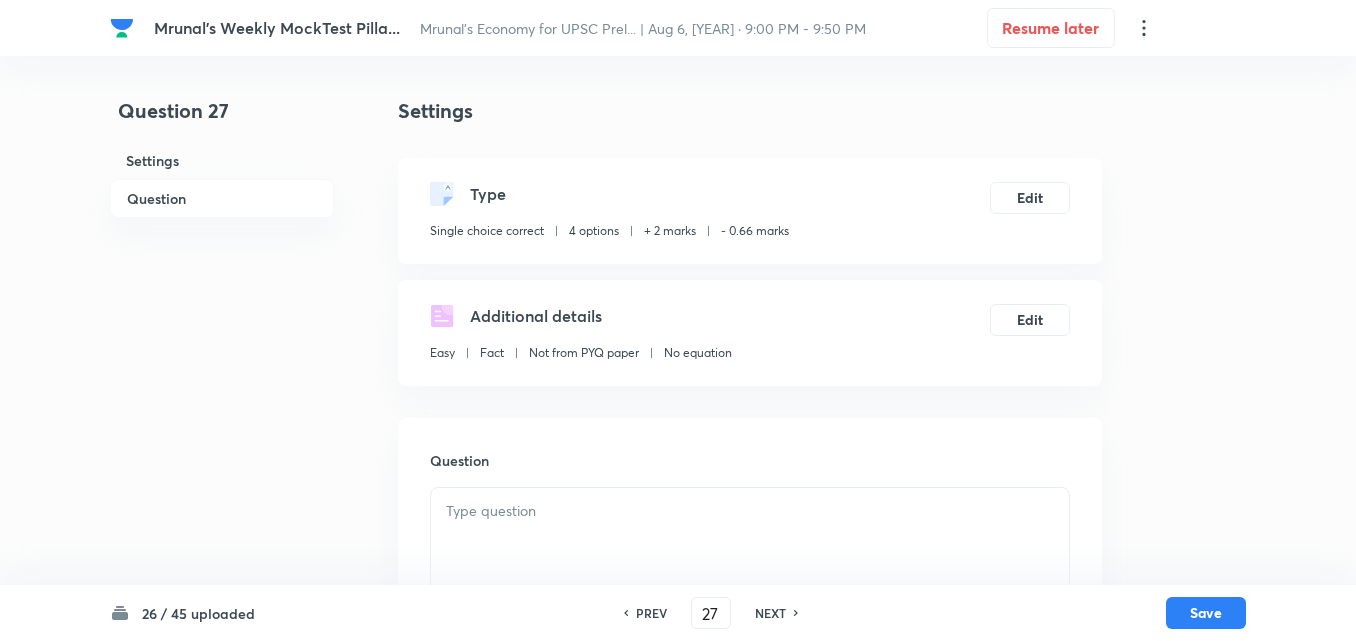 drag, startPoint x: 209, startPoint y: 191, endPoint x: 292, endPoint y: 202, distance: 83.725746 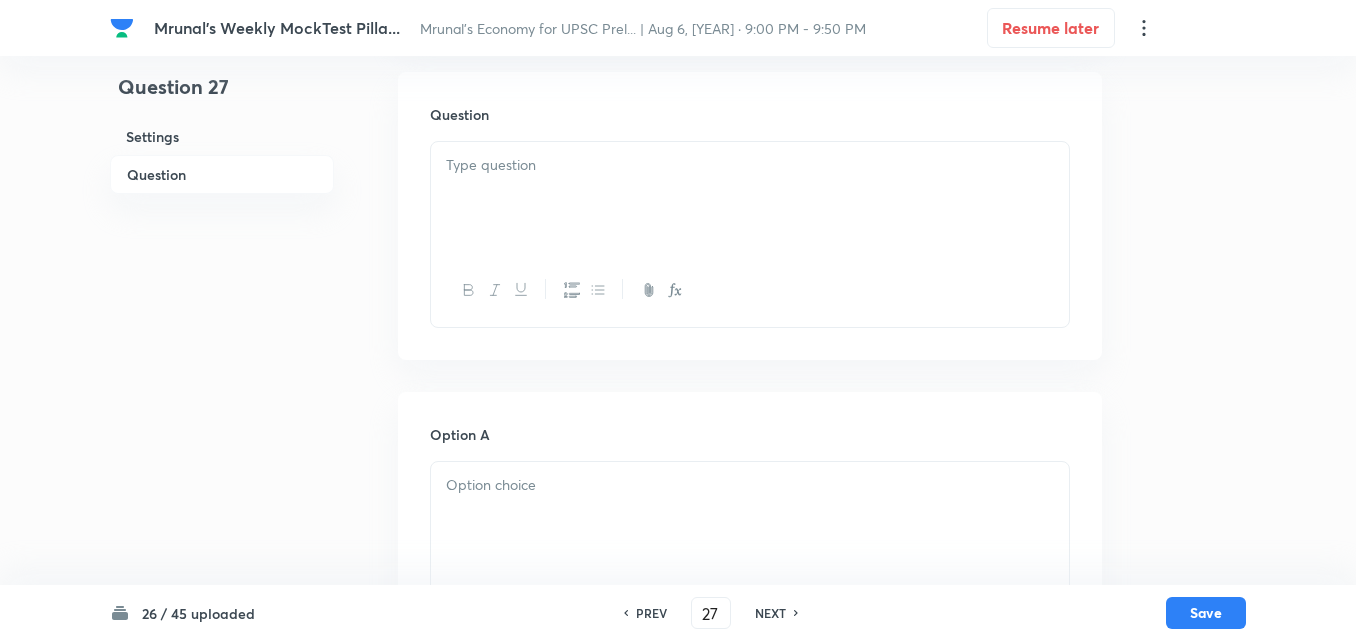 click at bounding box center (750, 198) 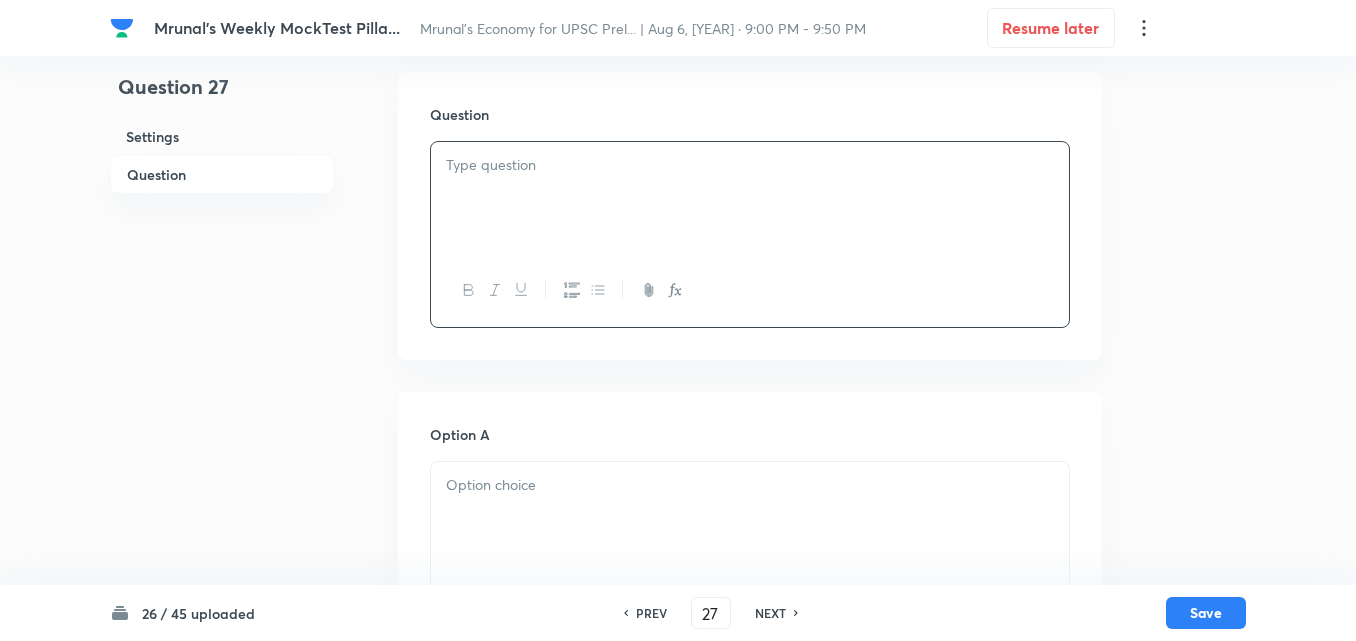 click at bounding box center [750, 198] 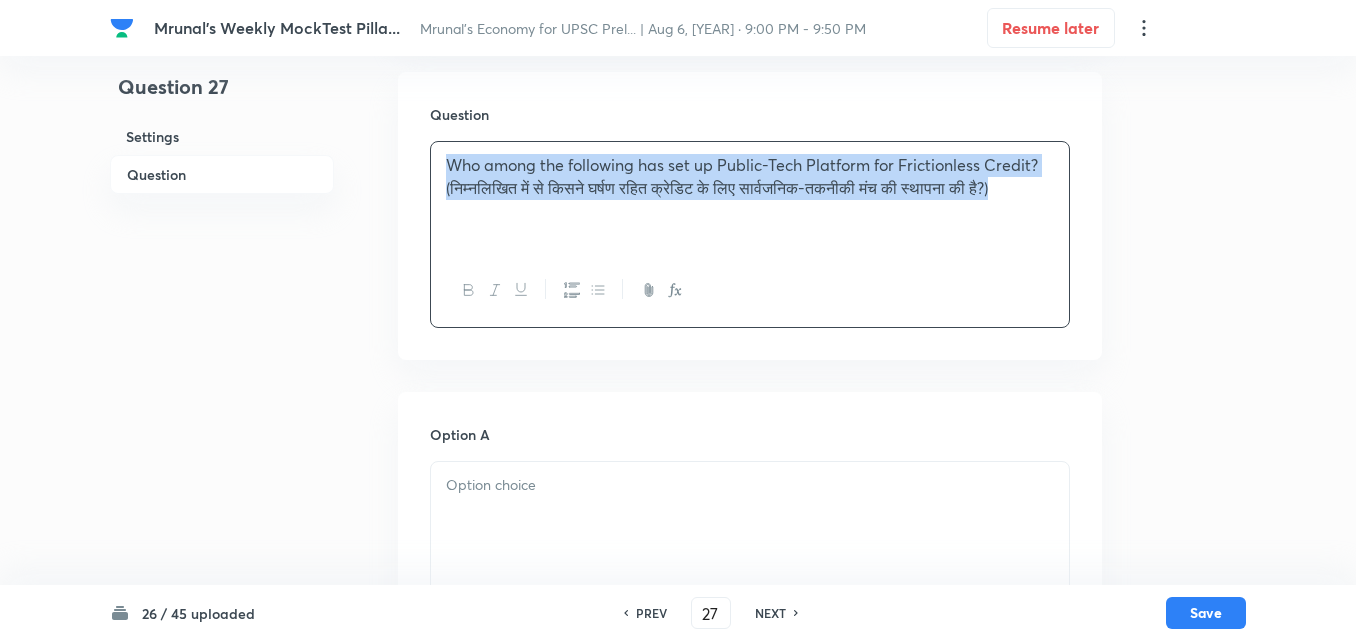 click at bounding box center [468, 290] 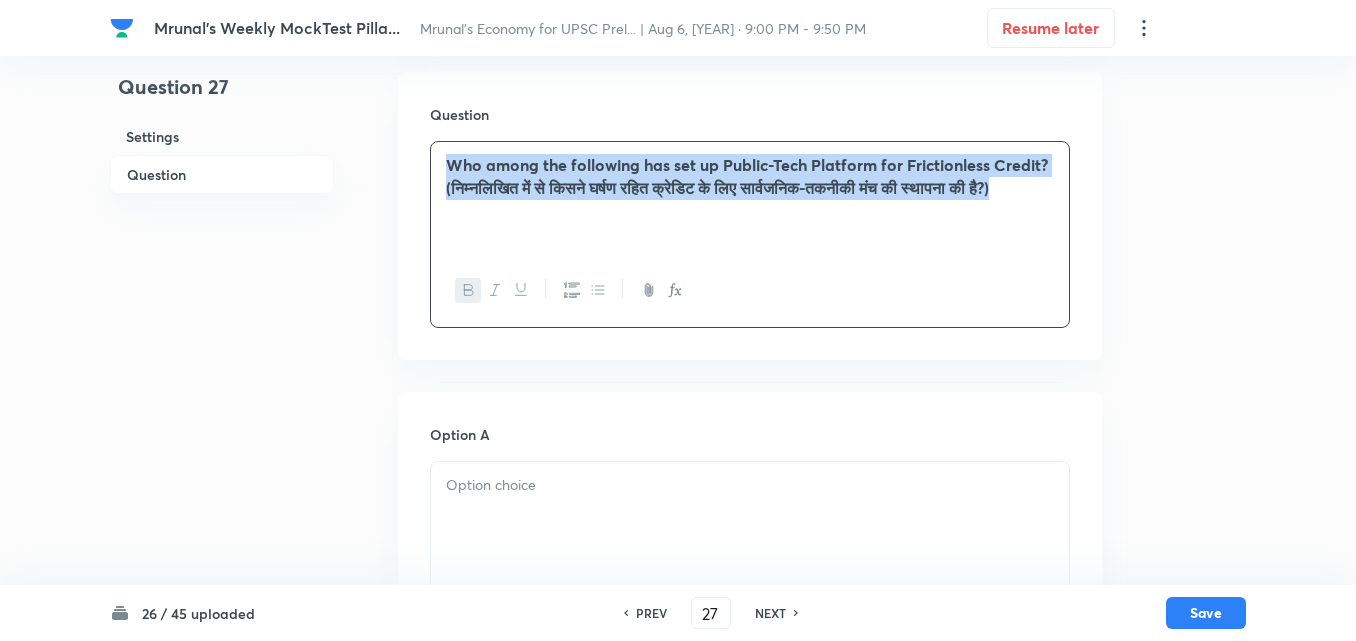click on "Who among the following has set up Public-Tech Platform for Frictionless Credit? (निम्नलिखित में से किसने घर्षण रहित क्रेडिट के लिए सार्वजनिक-तकनीकी मंच की स्थापना की है?)" at bounding box center (747, 176) 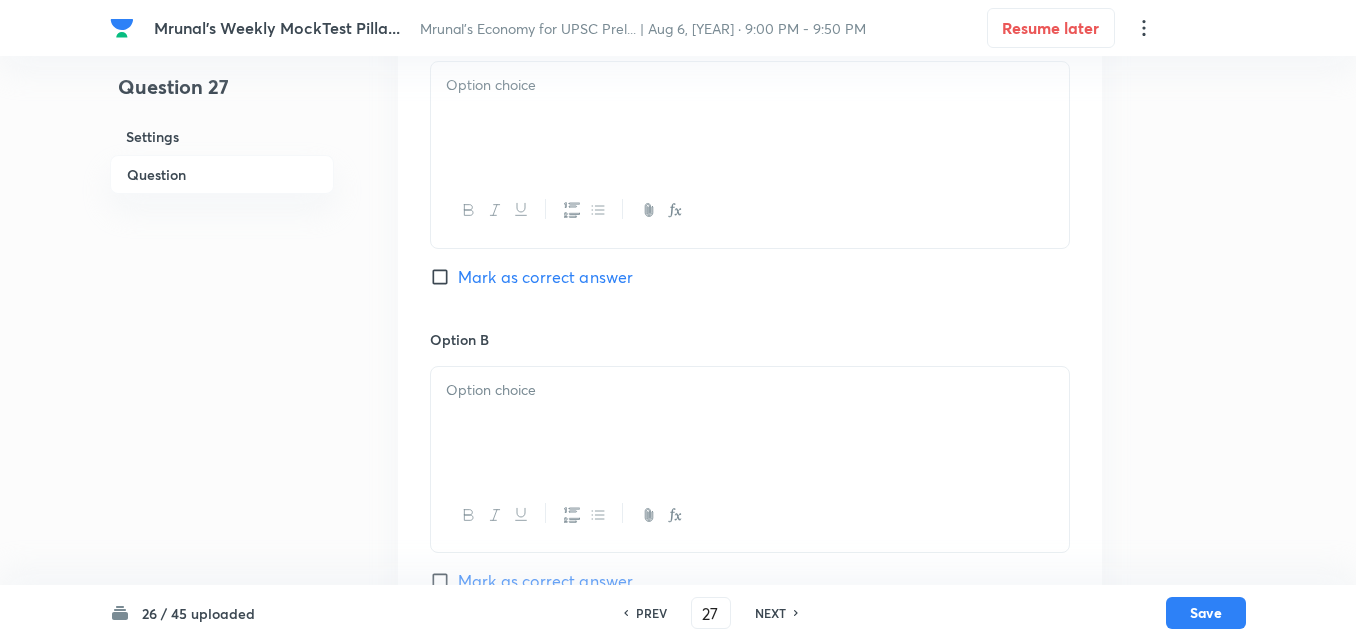 click at bounding box center [750, 118] 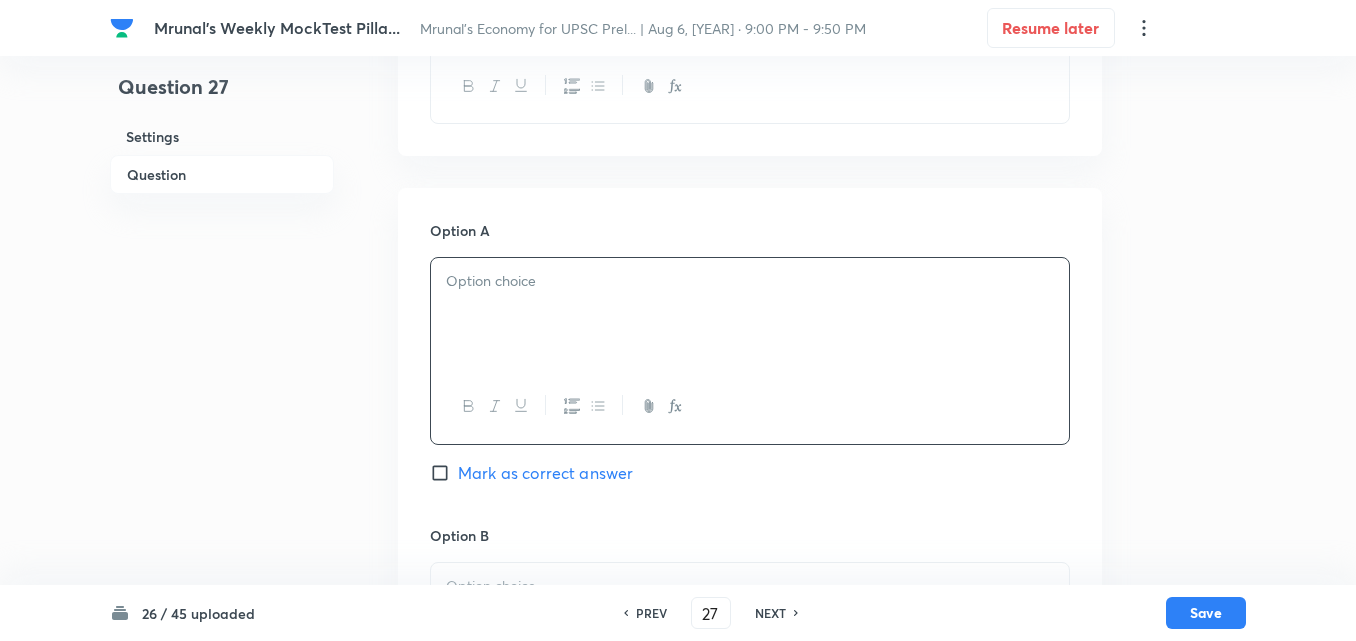 scroll, scrollTop: 446, scrollLeft: 0, axis: vertical 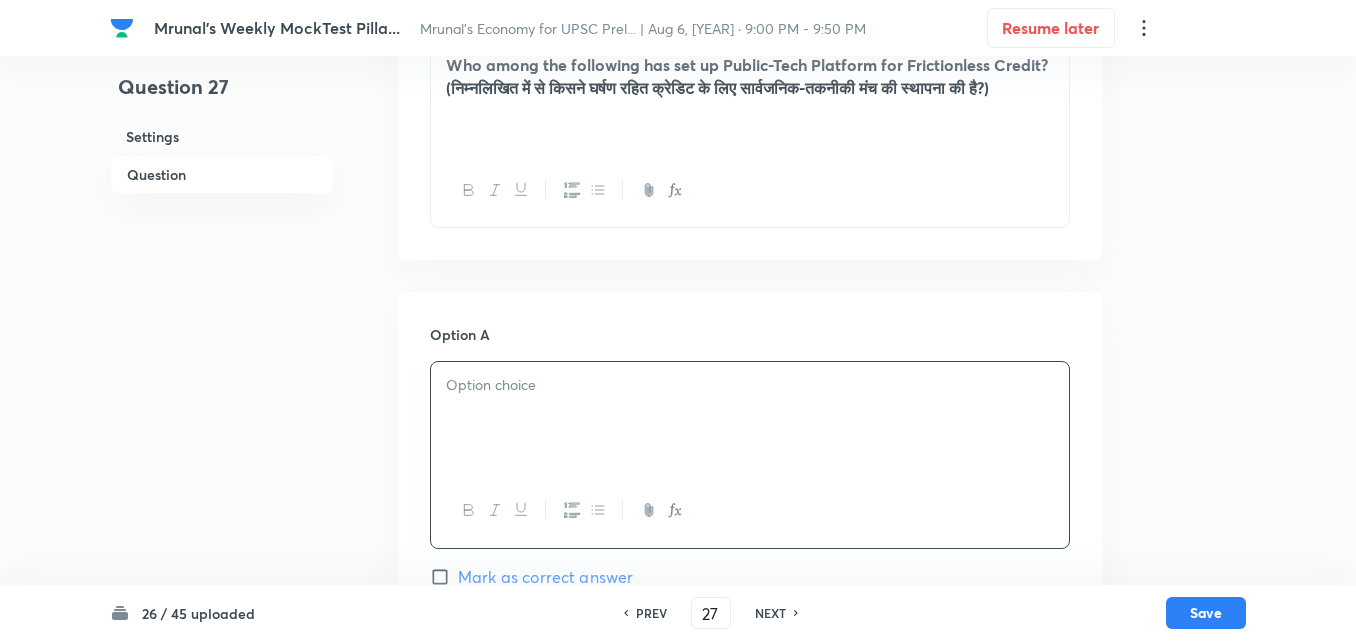 click on "Who among the following has set up Public-Tech Platform for Frictionless Credit? (निम्नलिखित में से किसने घर्षण रहित क्रेडिट के लिए सार्वजनिक-तकनीकी मंच की स्थापना की है?)" at bounding box center (750, 76) 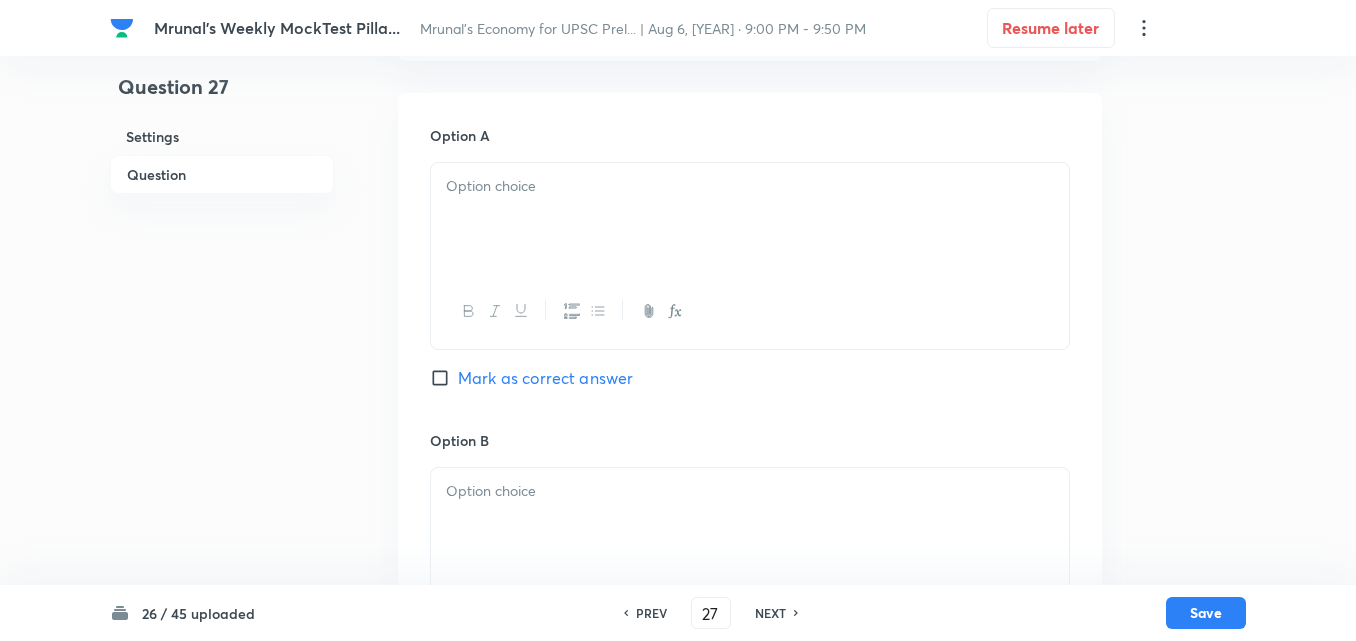 scroll, scrollTop: 646, scrollLeft: 0, axis: vertical 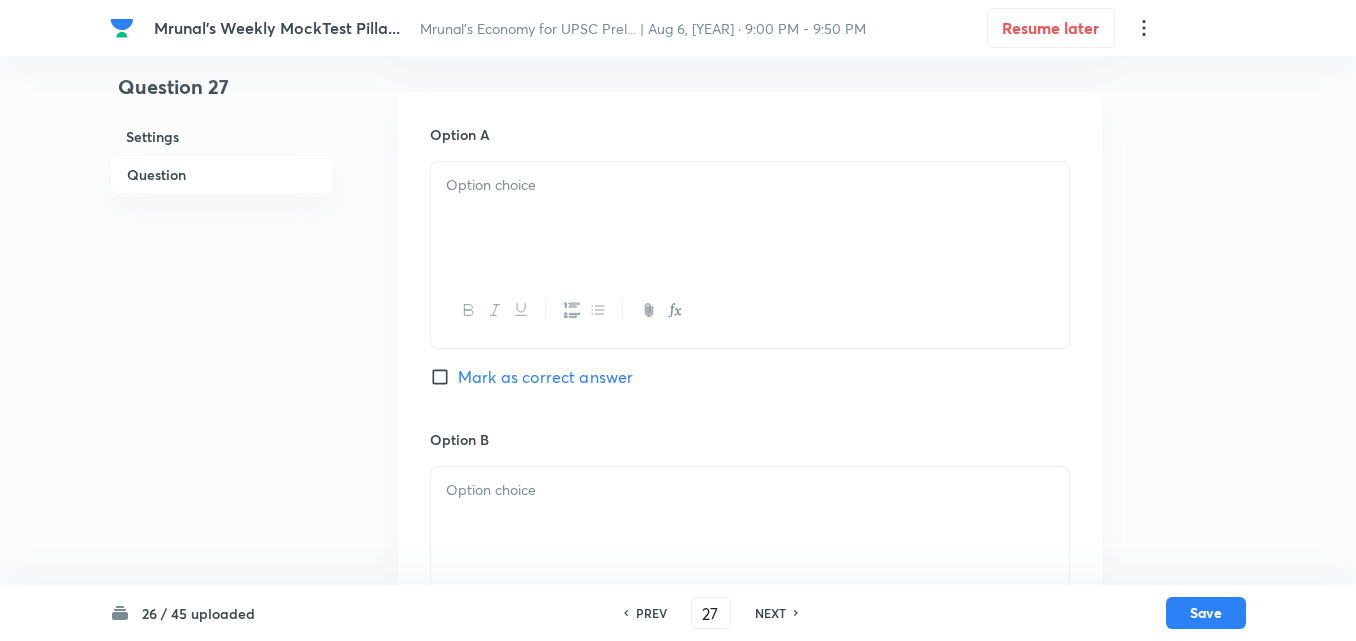 click at bounding box center [750, 218] 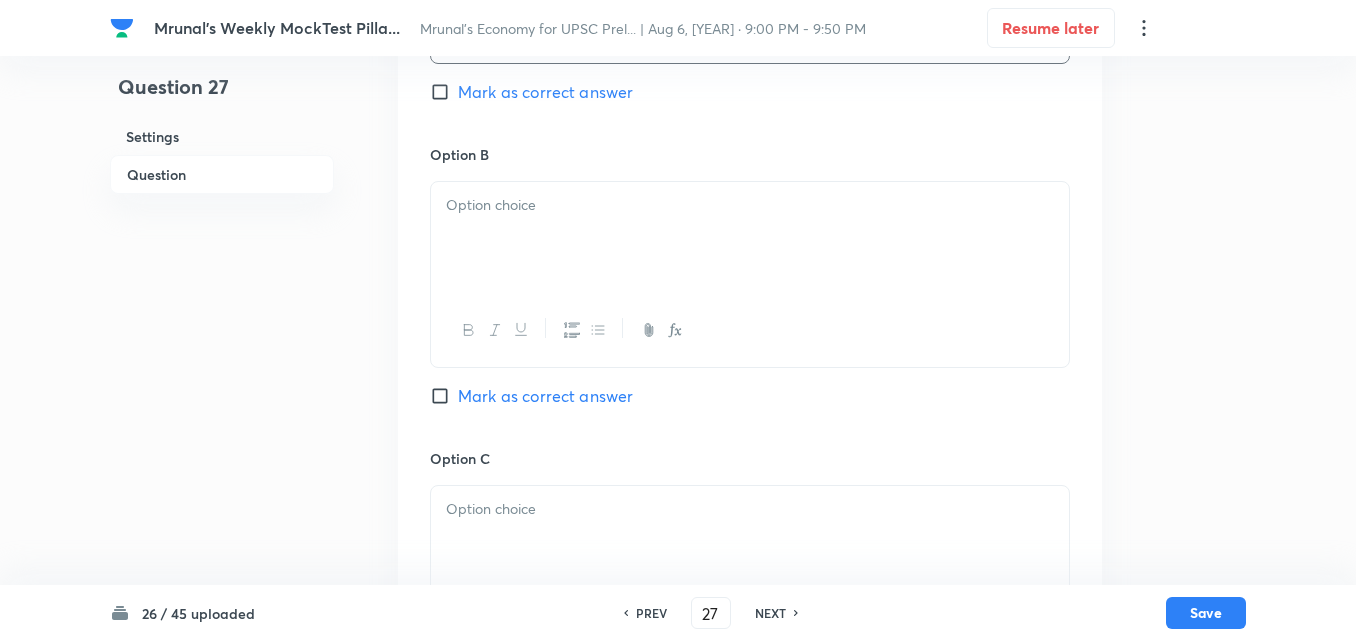 scroll, scrollTop: 946, scrollLeft: 0, axis: vertical 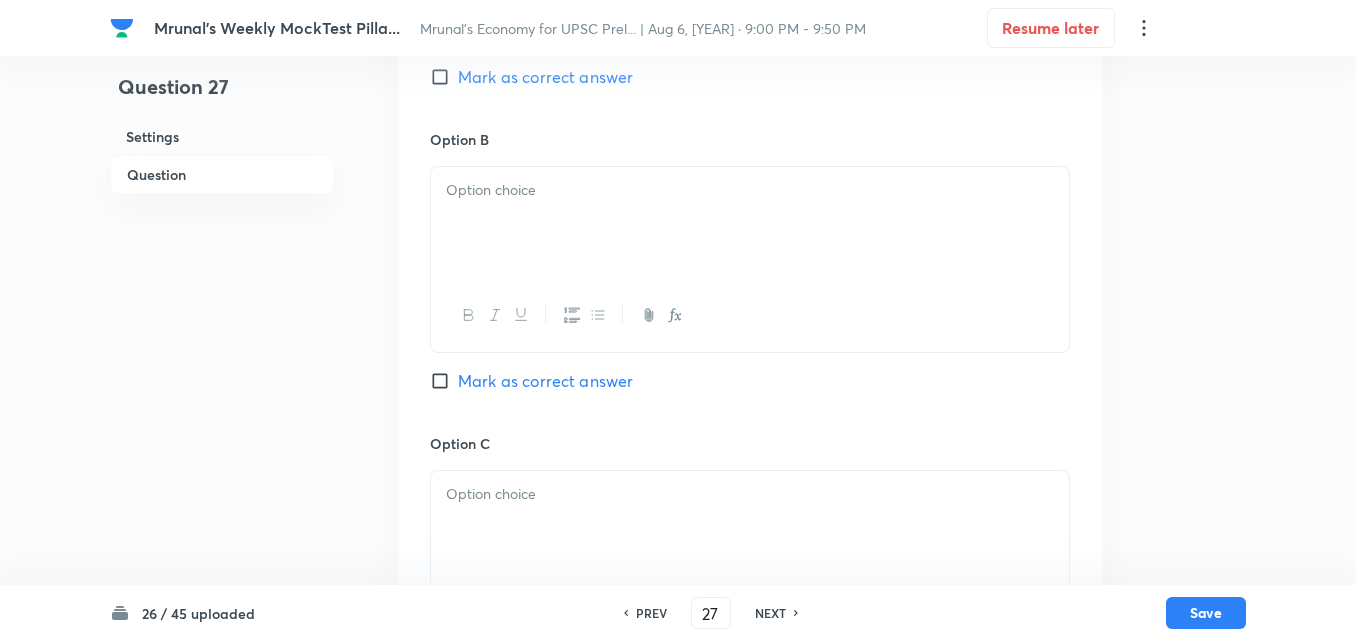 drag, startPoint x: 560, startPoint y: 296, endPoint x: 562, endPoint y: 246, distance: 50.039986 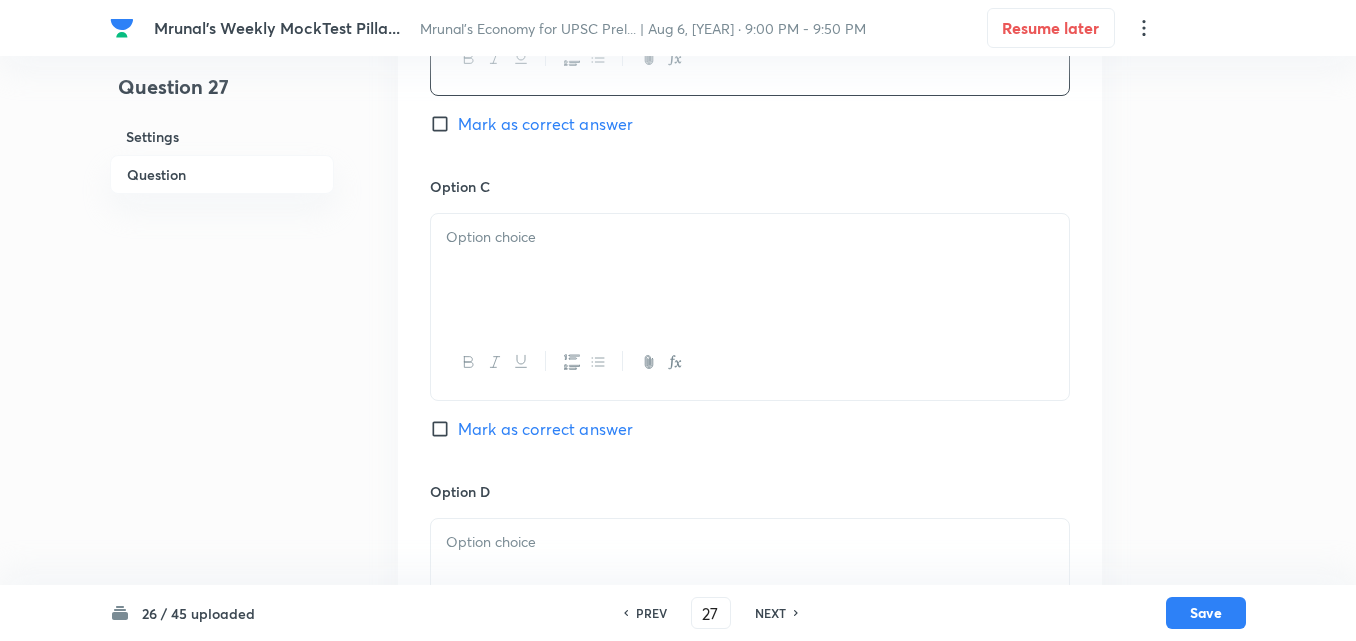scroll, scrollTop: 1246, scrollLeft: 0, axis: vertical 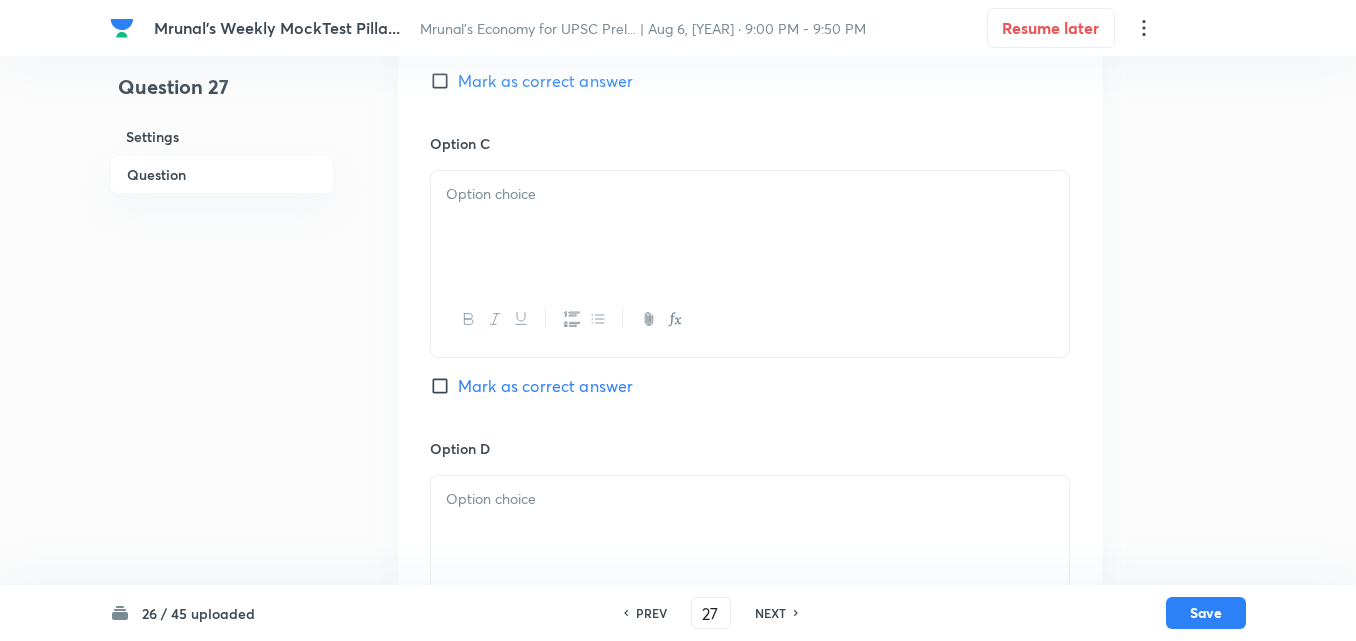 click at bounding box center (750, 227) 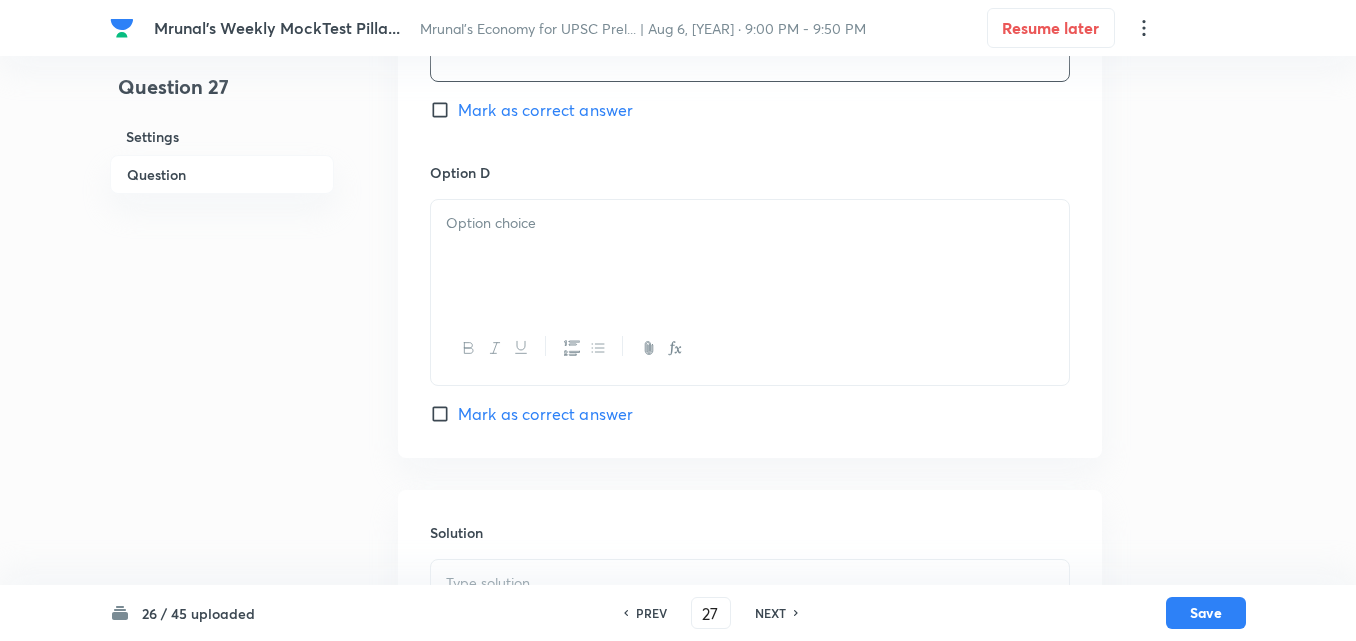 scroll, scrollTop: 1546, scrollLeft: 0, axis: vertical 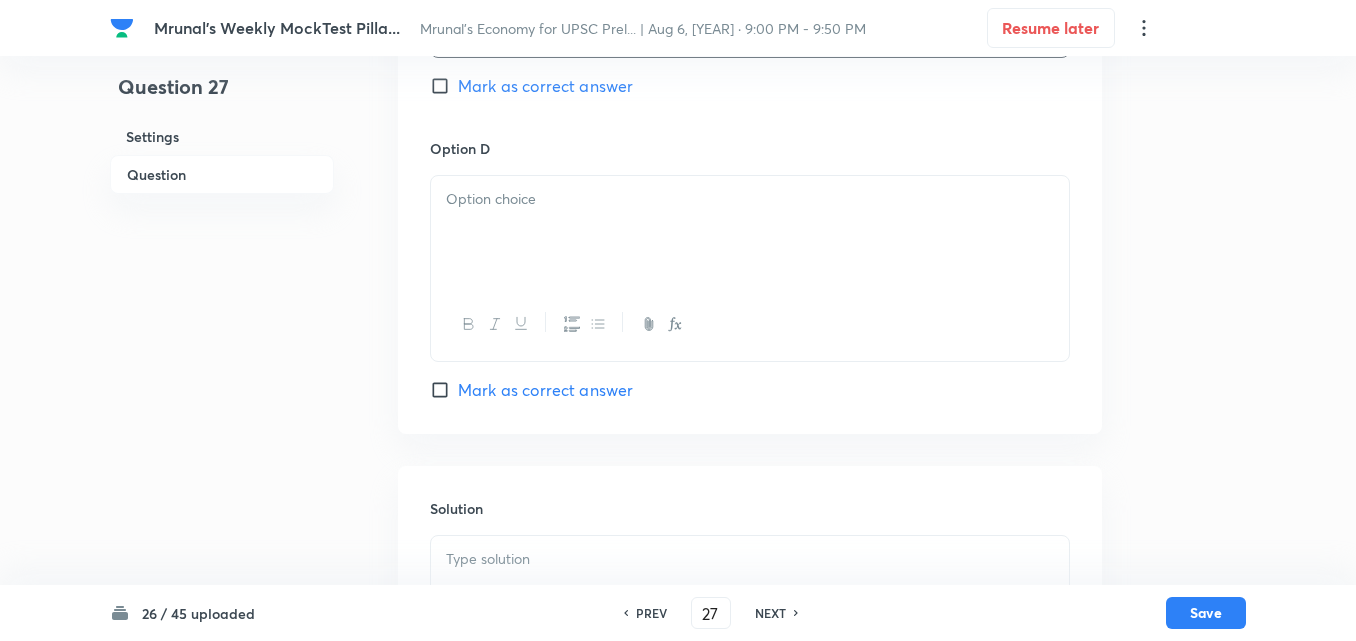 click at bounding box center [750, 199] 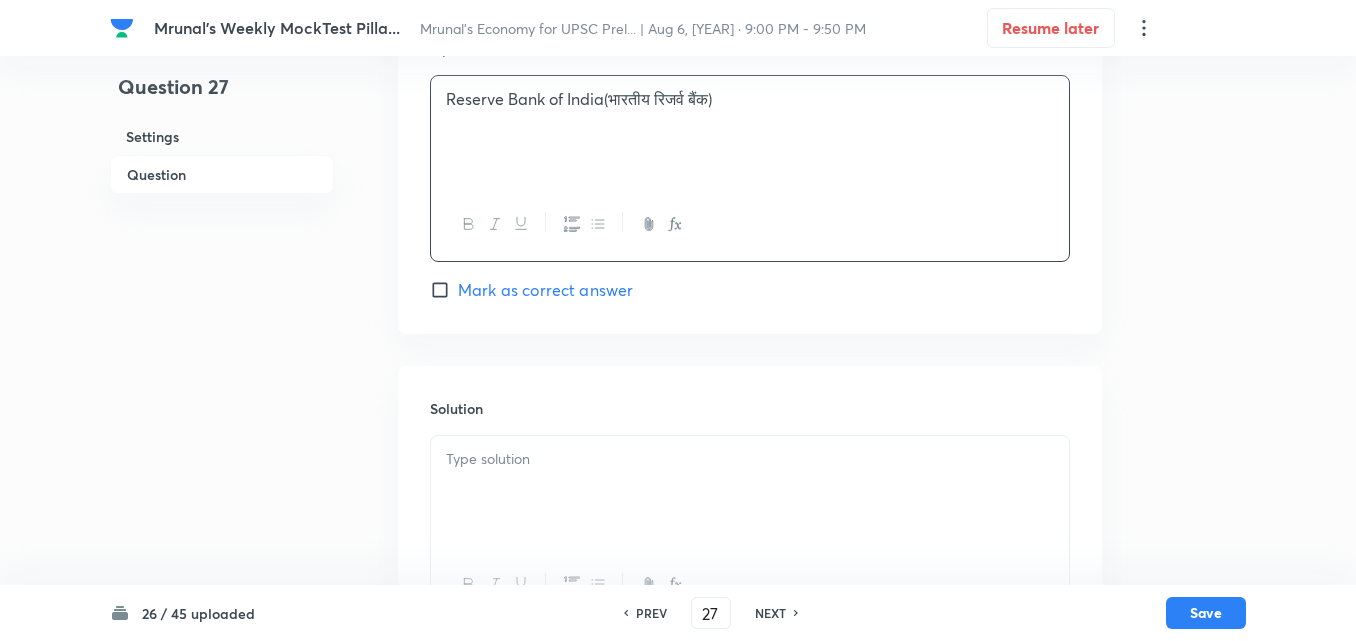 click on "Mark as correct answer" at bounding box center [545, 290] 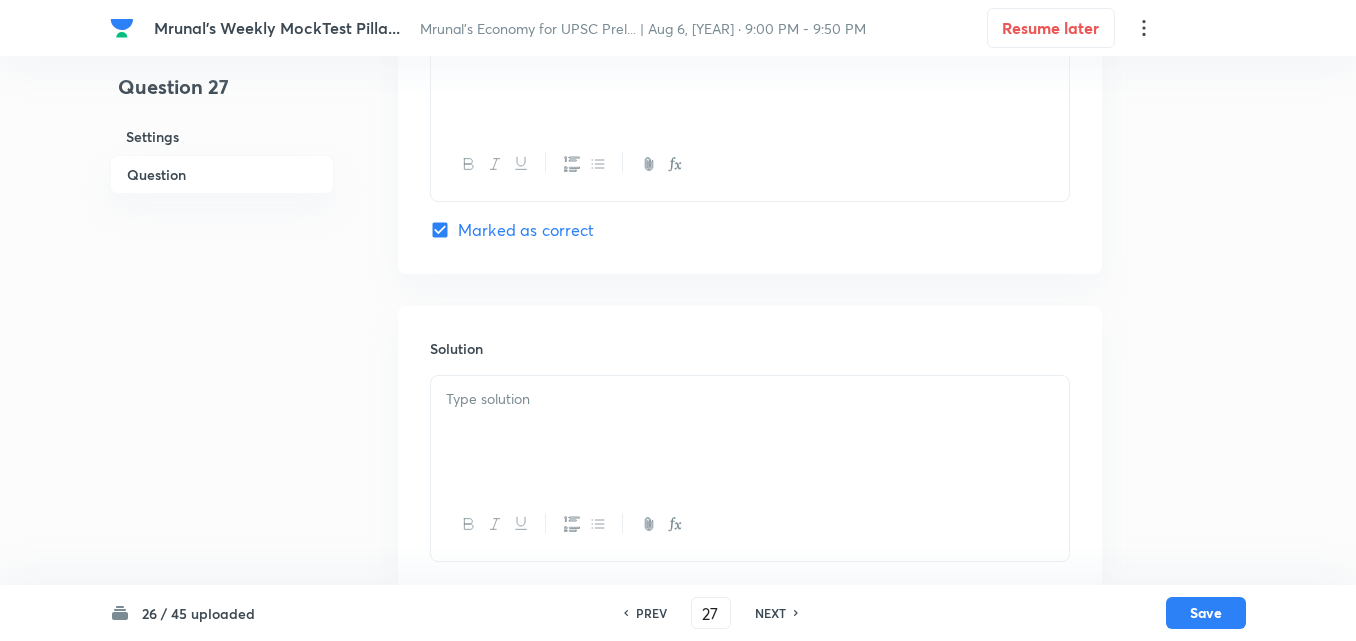 scroll, scrollTop: 1739, scrollLeft: 0, axis: vertical 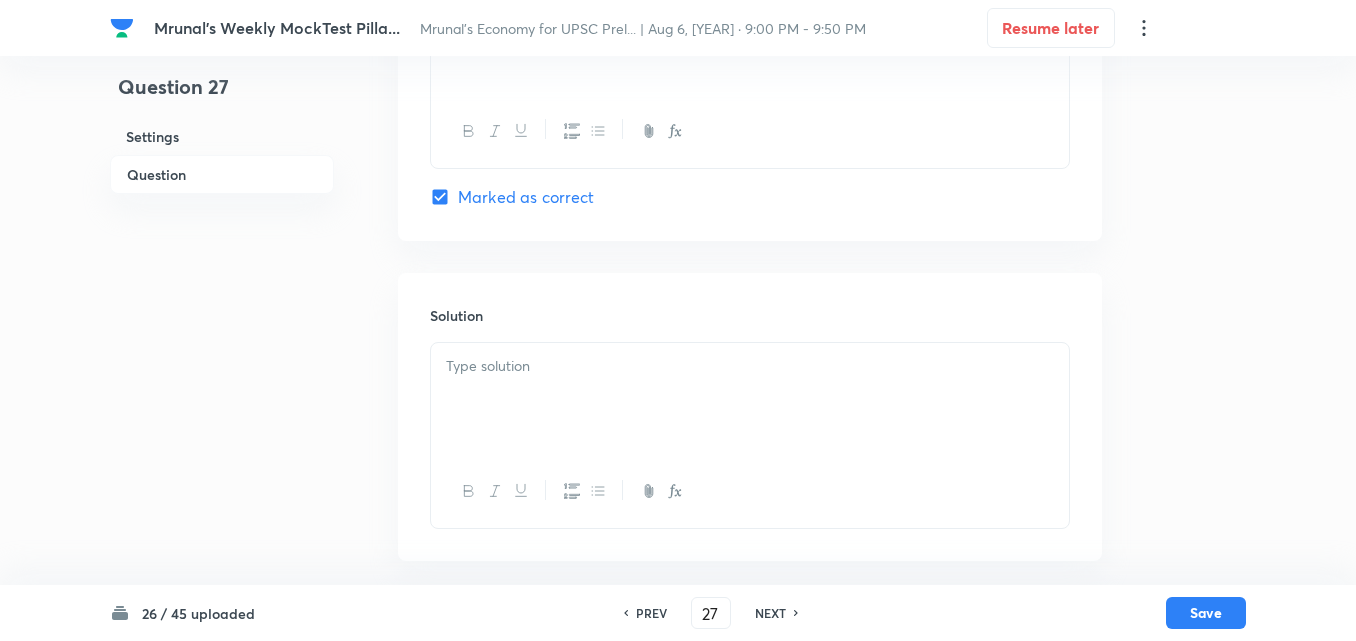 click at bounding box center [750, 399] 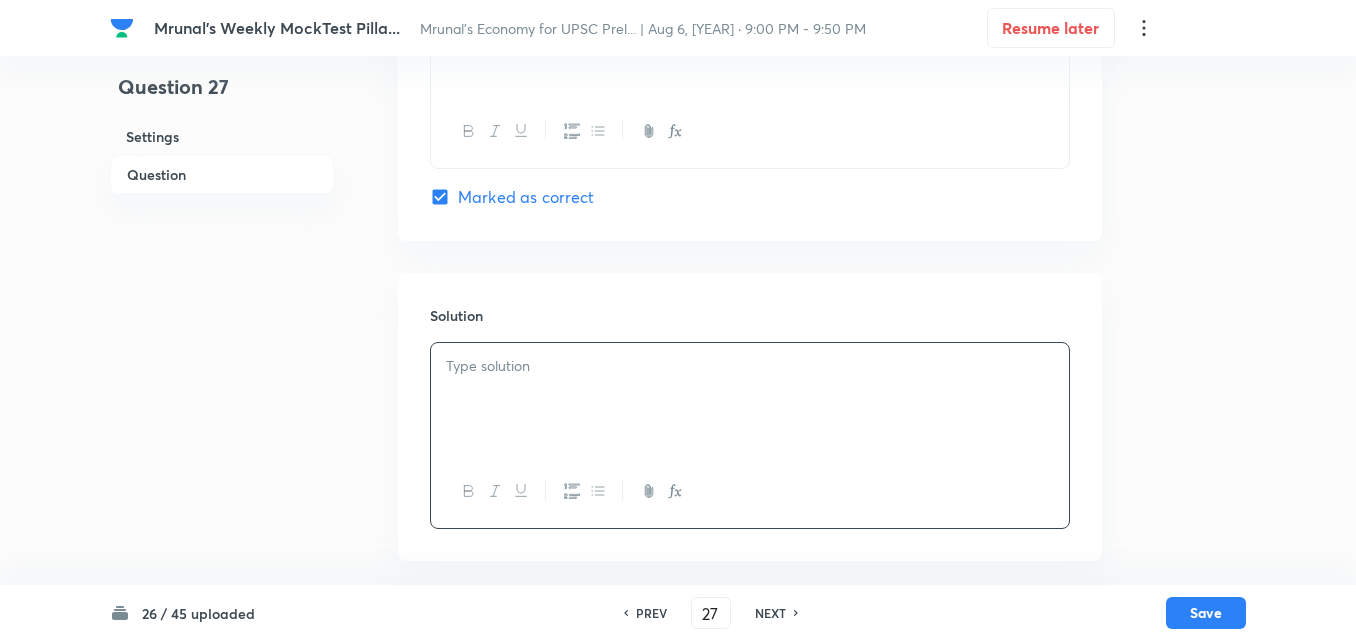 type 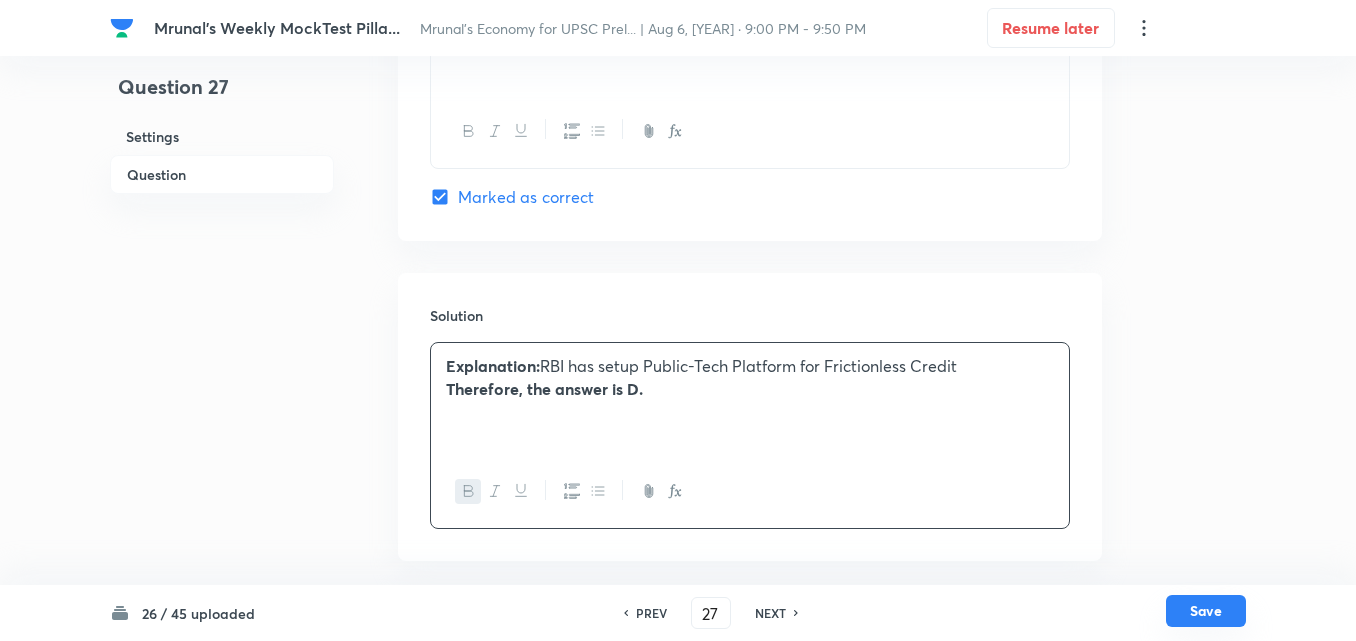 click on "Save" at bounding box center (1206, 611) 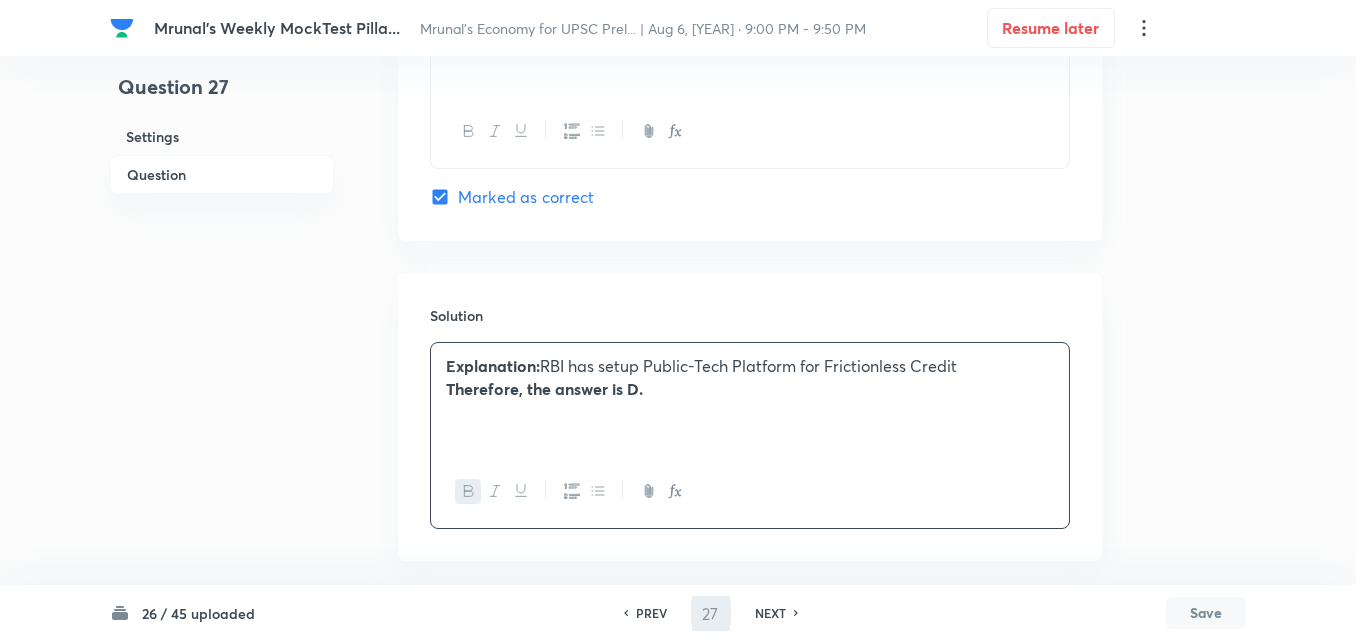 type on "28" 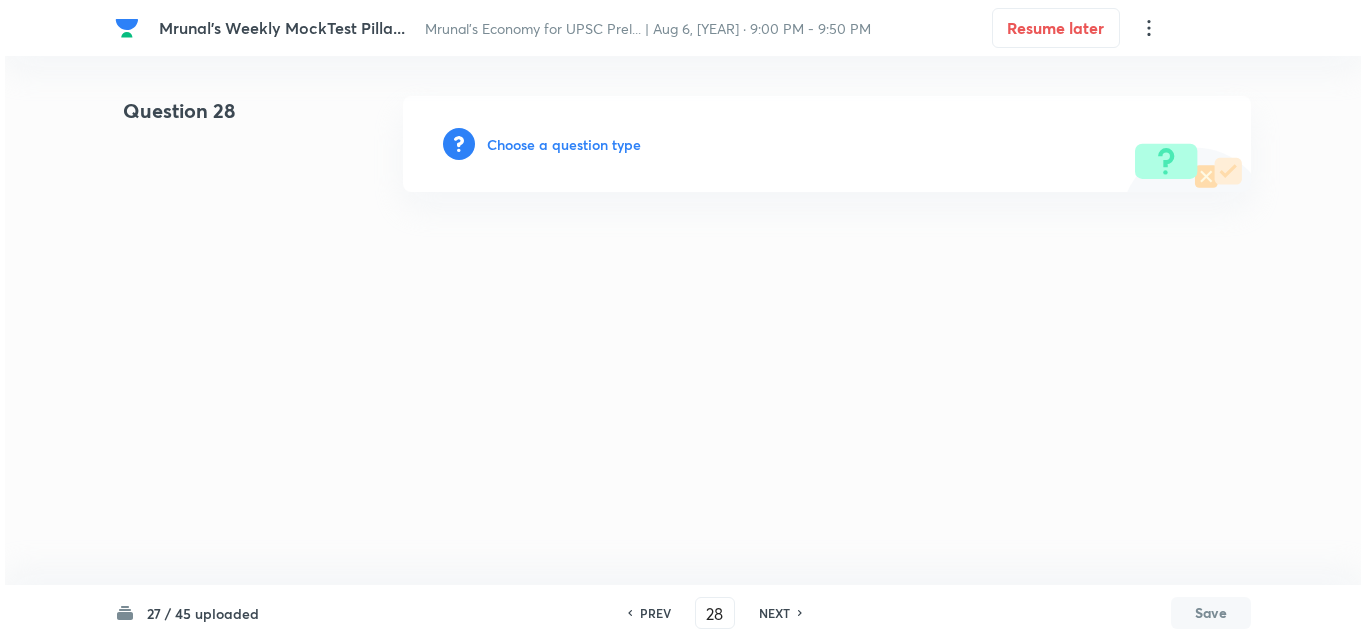 scroll, scrollTop: 0, scrollLeft: 0, axis: both 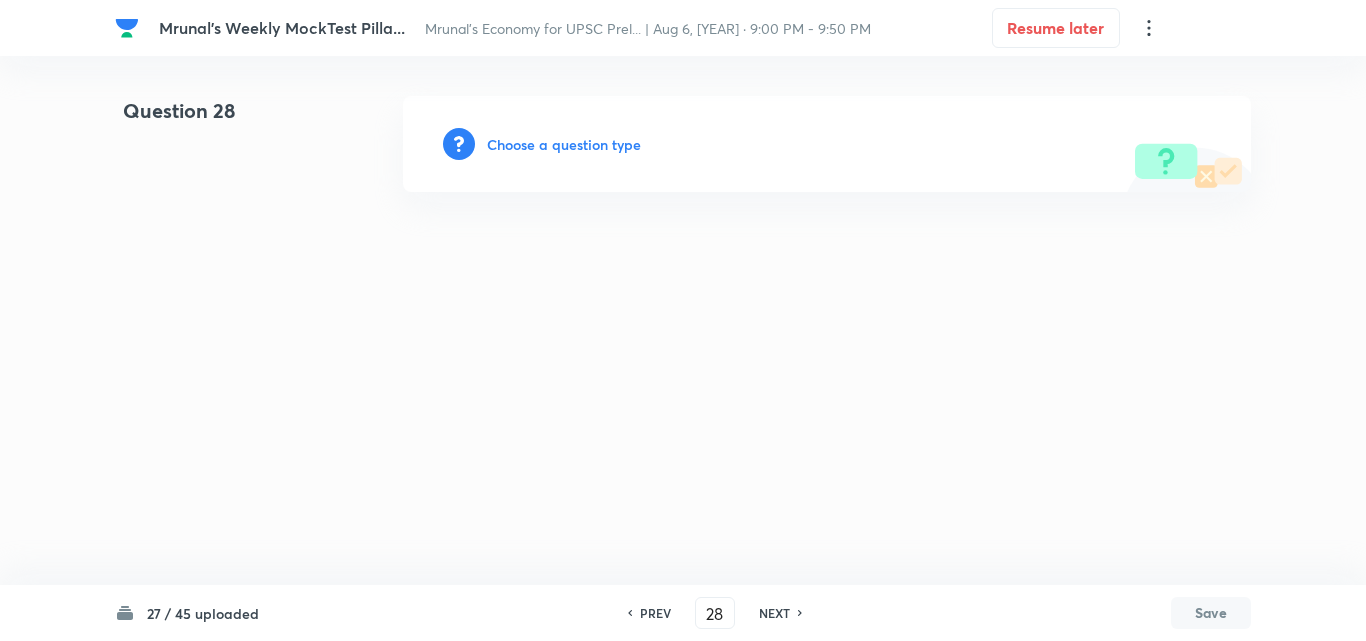 click on "Choose a question type" at bounding box center (827, 144) 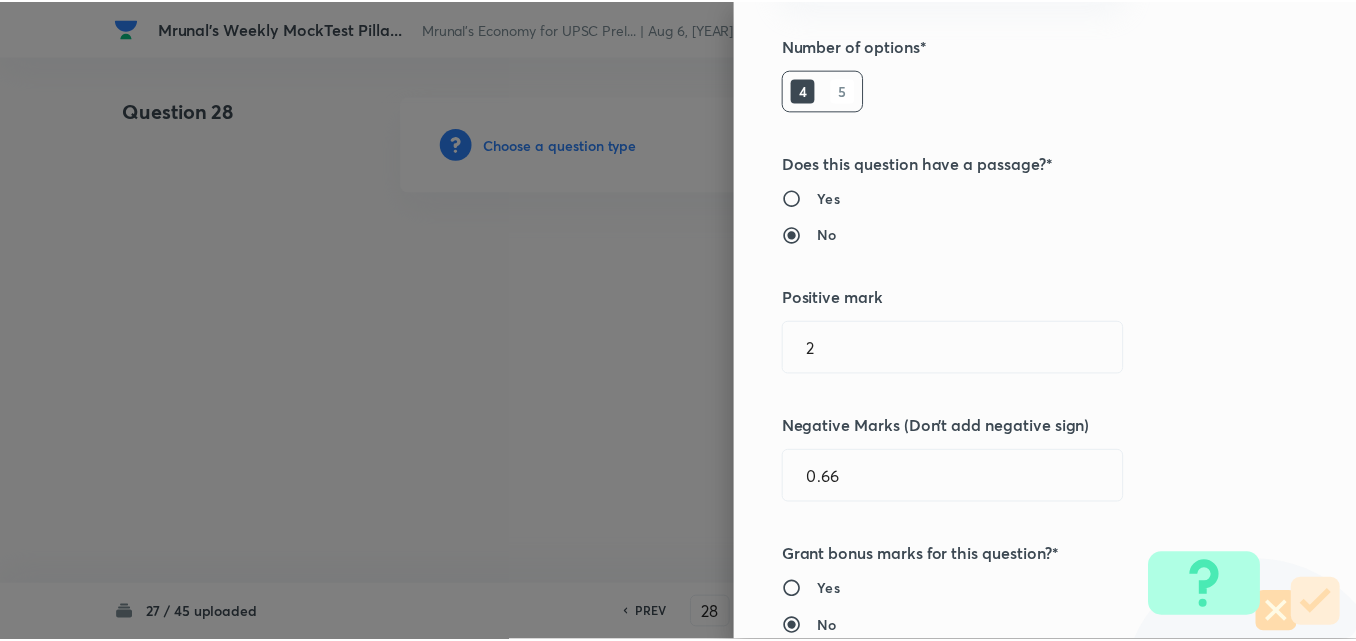 scroll, scrollTop: 400, scrollLeft: 0, axis: vertical 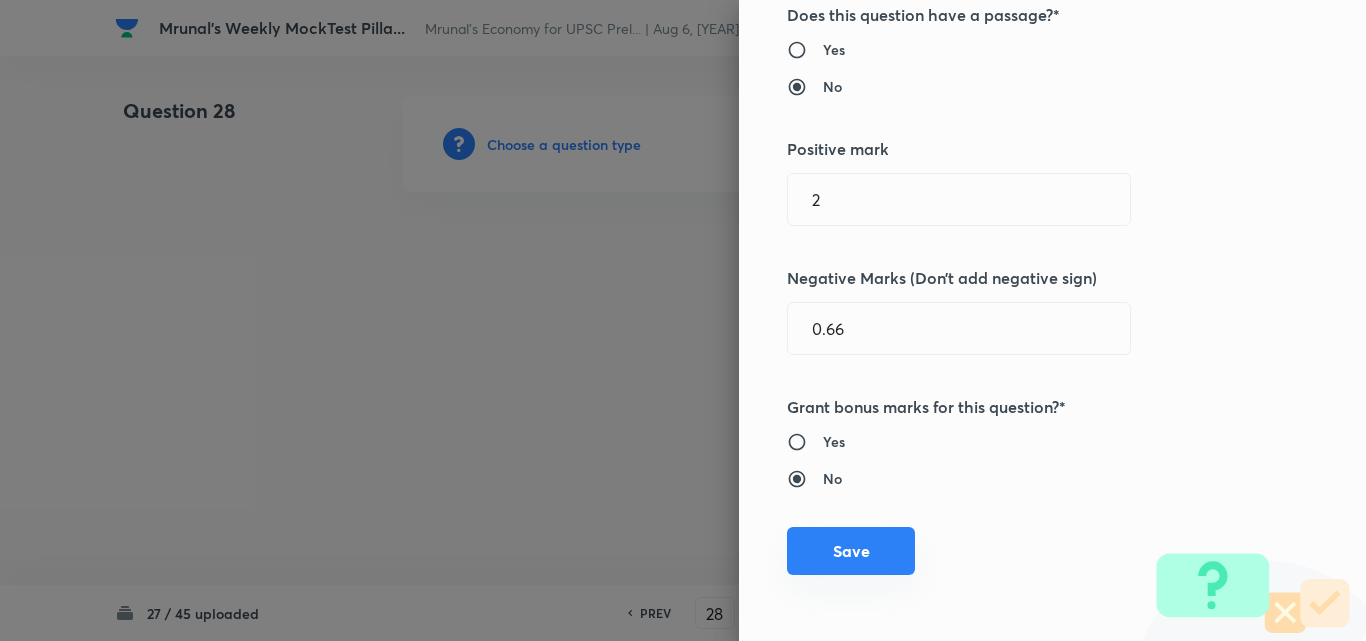 click on "Save" at bounding box center (851, 551) 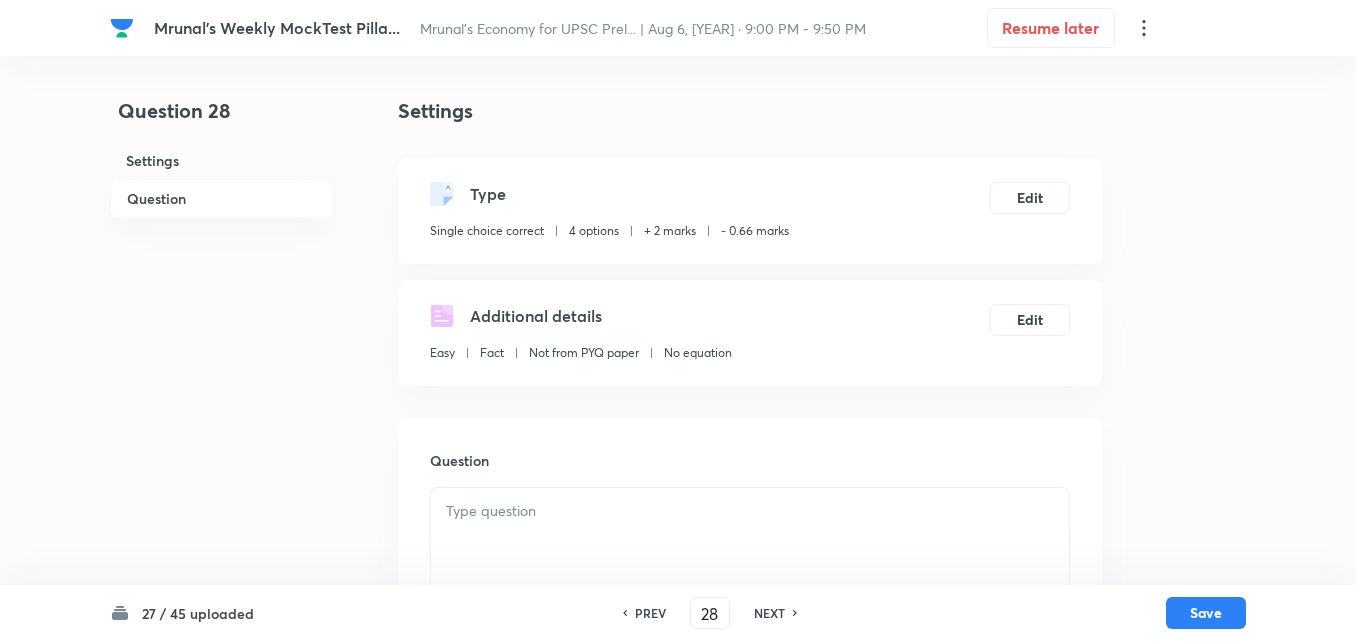 click on "Question" at bounding box center [222, 198] 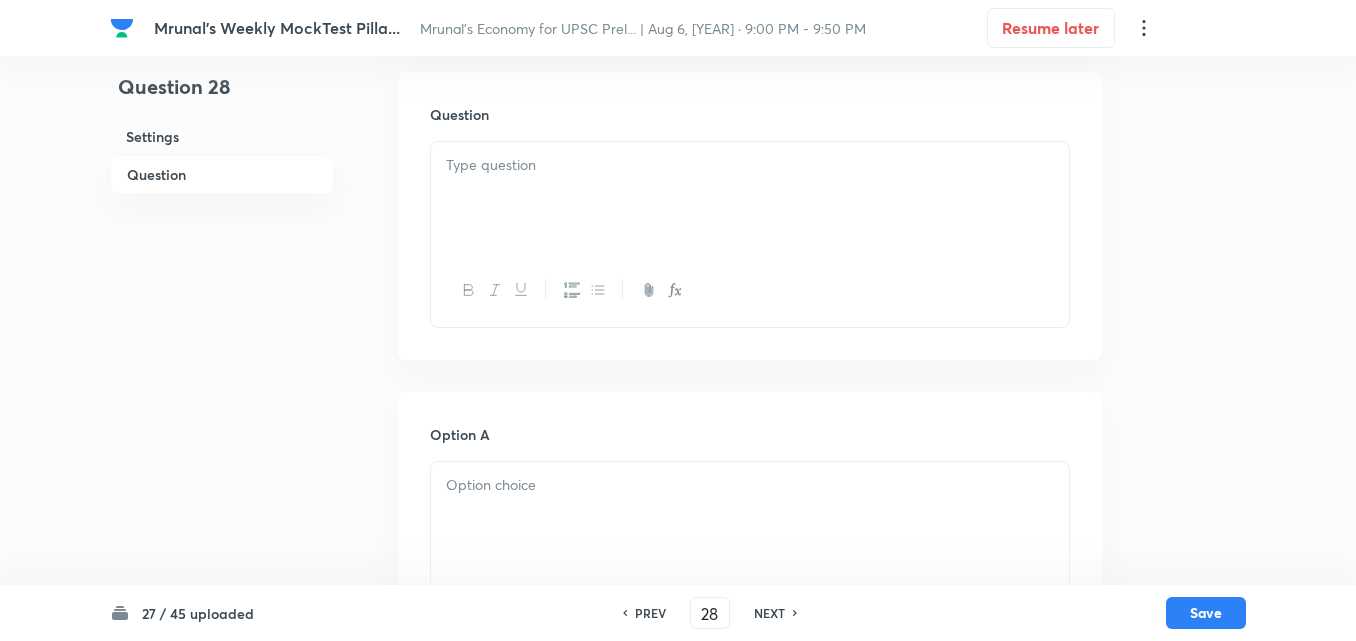 click at bounding box center (750, 198) 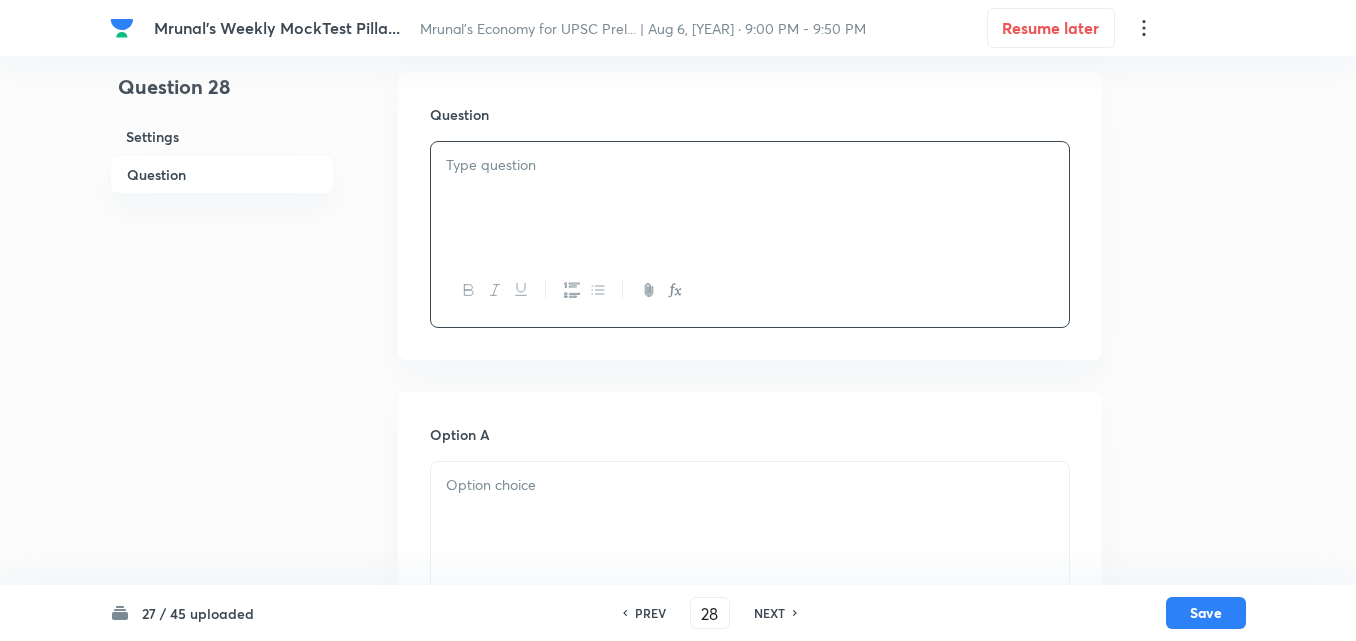 click at bounding box center (750, 198) 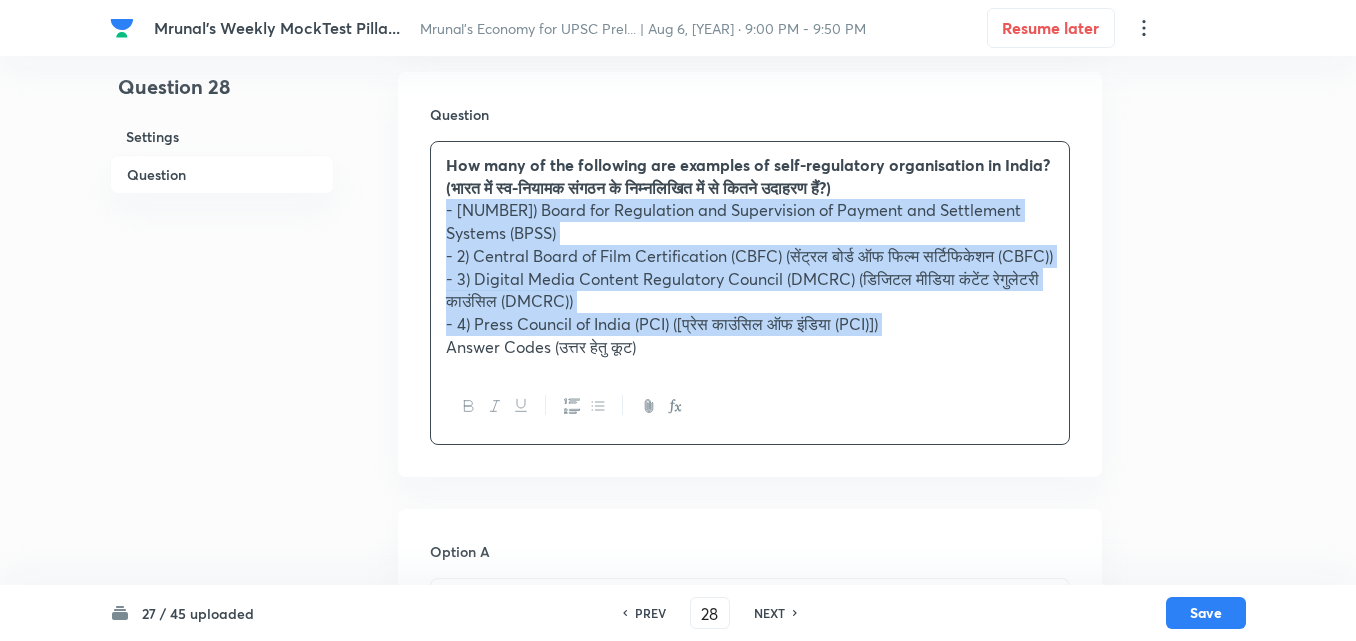click at bounding box center [571, 406] 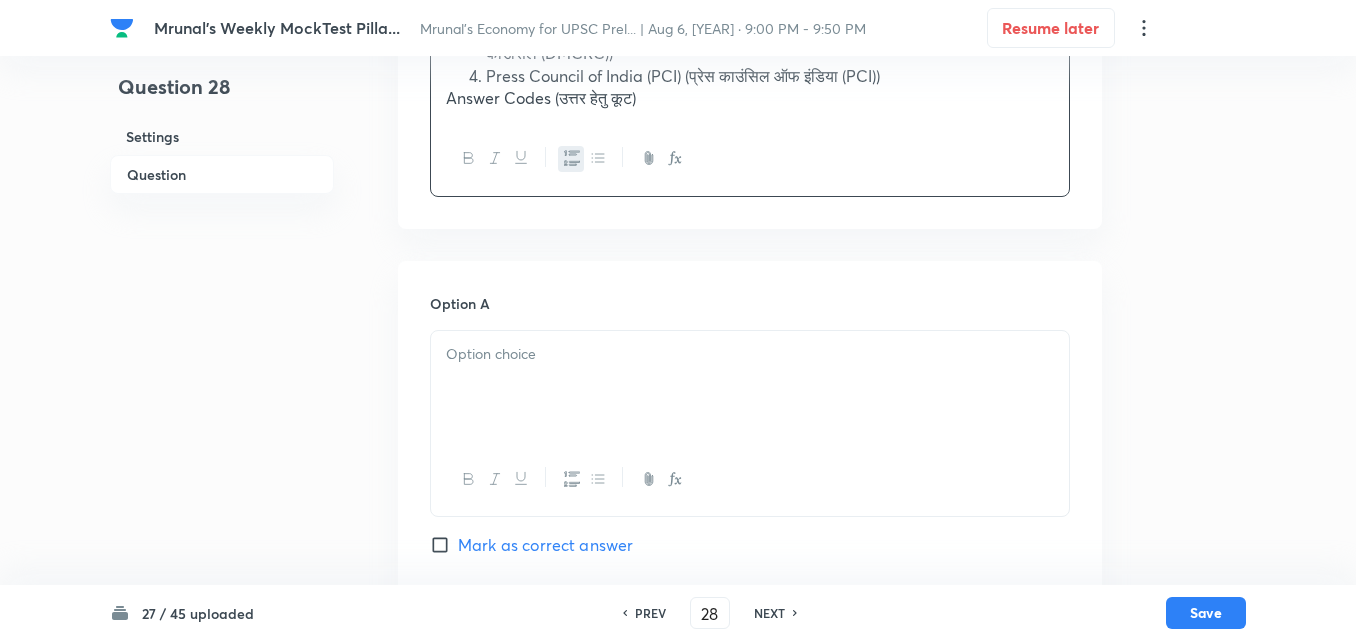 scroll, scrollTop: 646, scrollLeft: 0, axis: vertical 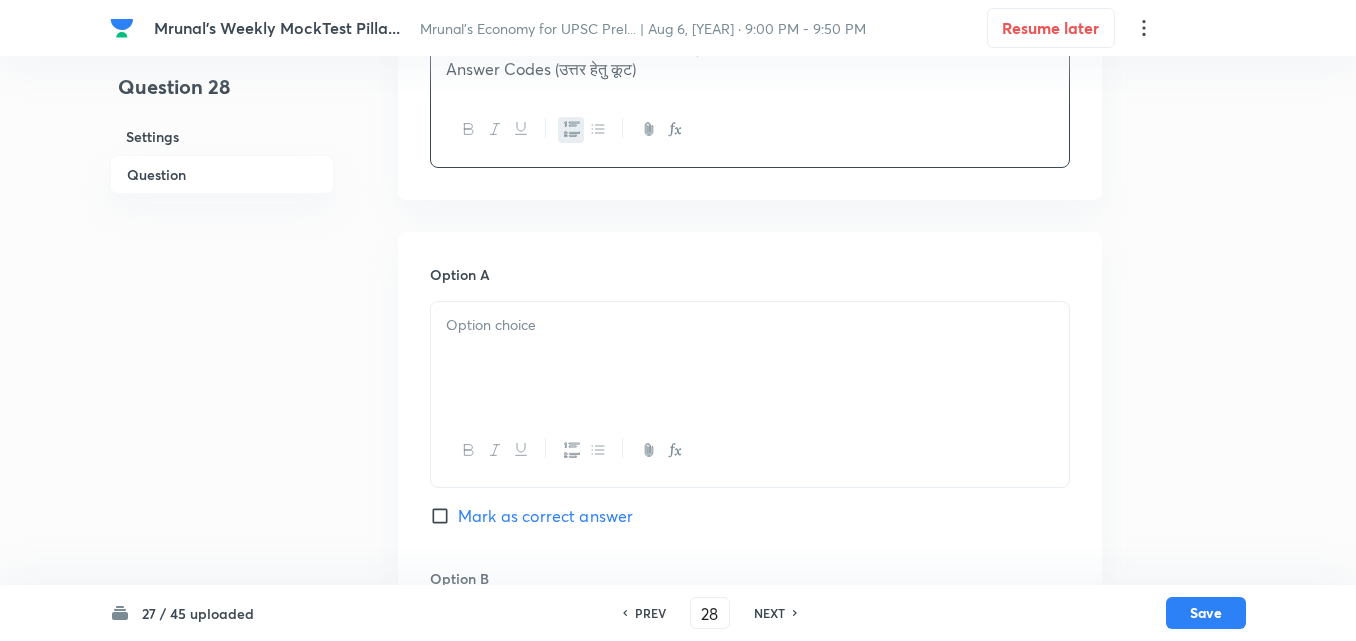 click at bounding box center [750, 358] 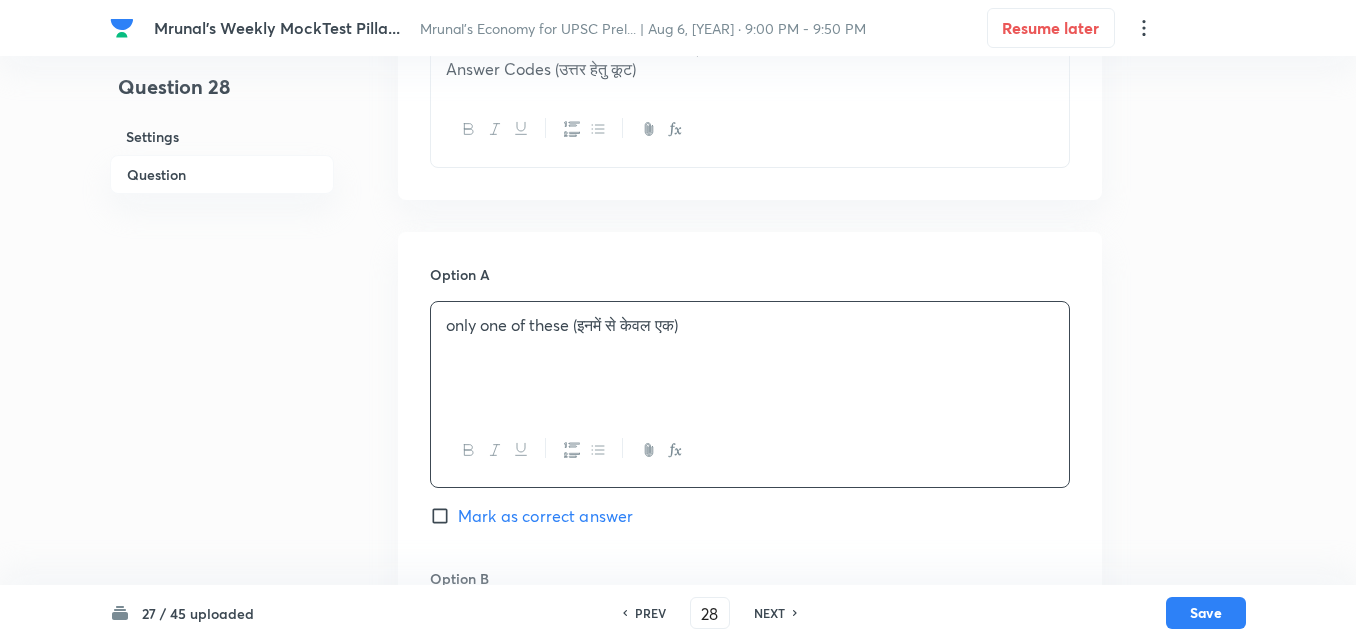 click on "Mark as correct answer" at bounding box center (545, 516) 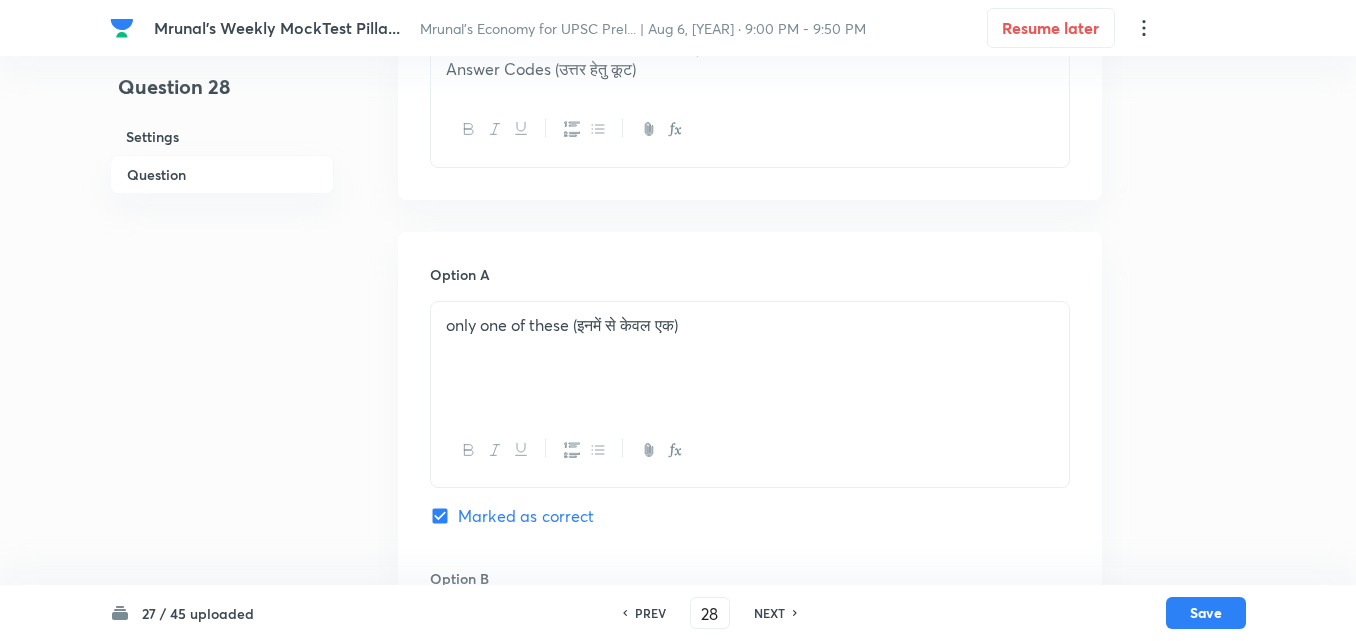 scroll, scrollTop: 946, scrollLeft: 0, axis: vertical 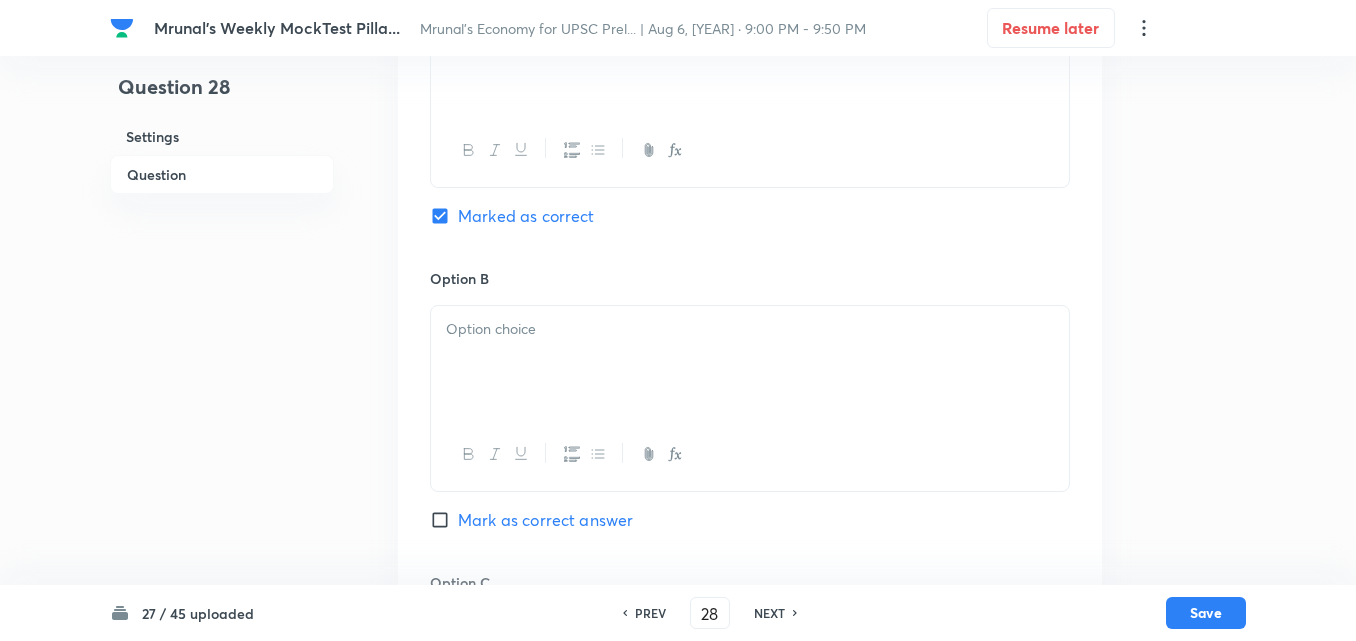 drag, startPoint x: 494, startPoint y: 349, endPoint x: 474, endPoint y: 352, distance: 20.22375 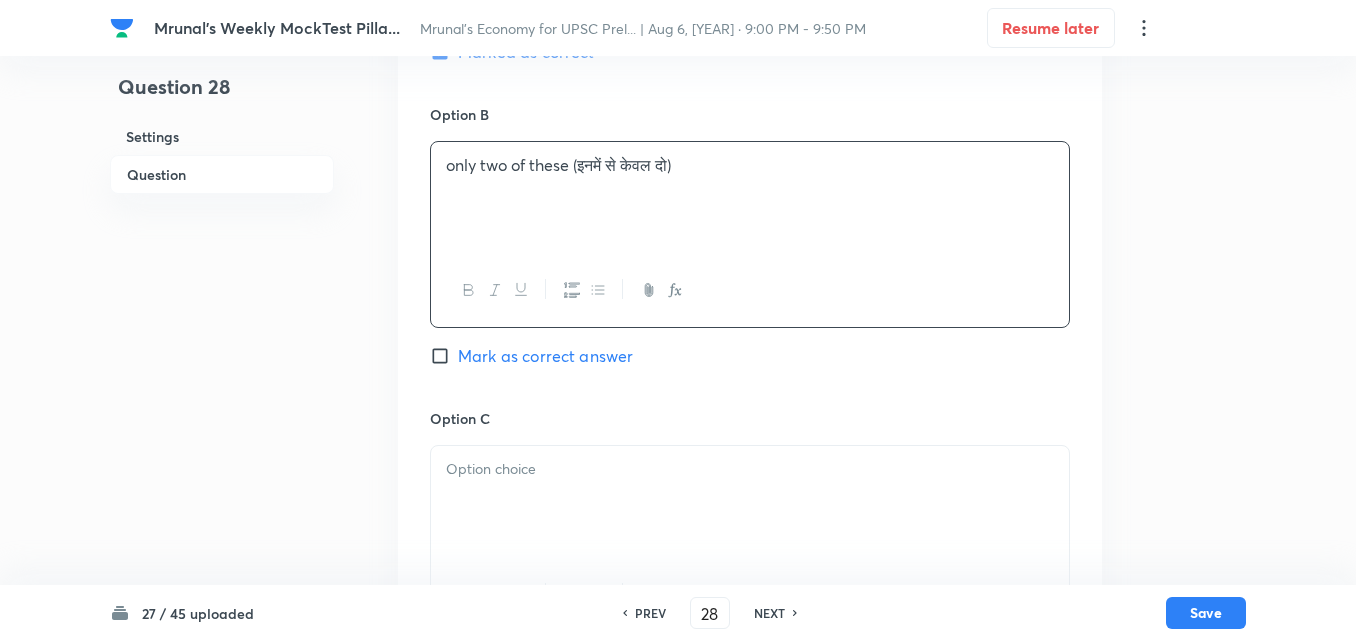 scroll, scrollTop: 1346, scrollLeft: 0, axis: vertical 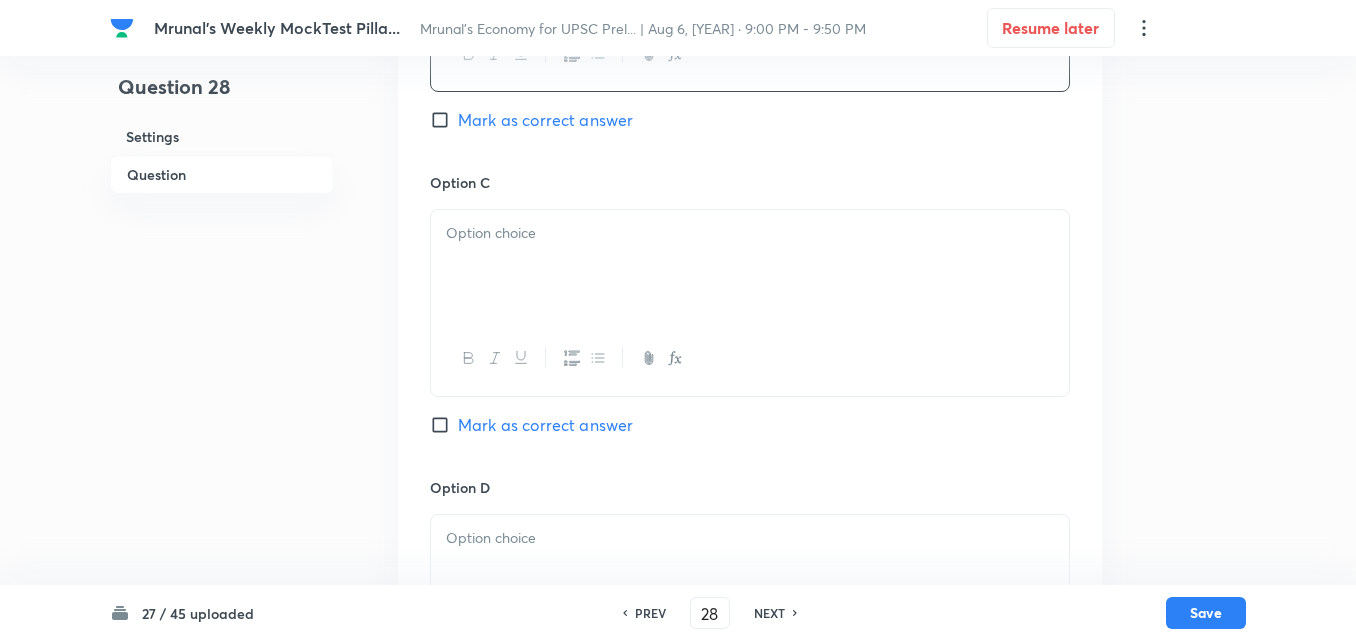 click at bounding box center [750, 266] 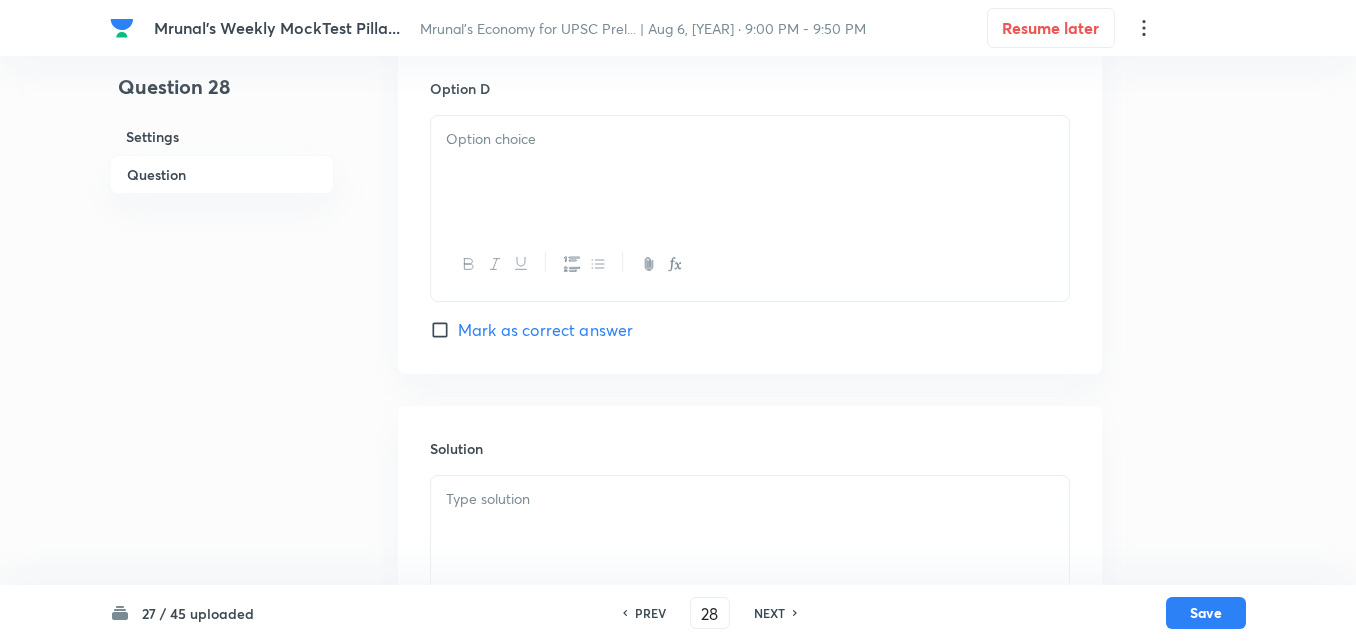 scroll, scrollTop: 1746, scrollLeft: 0, axis: vertical 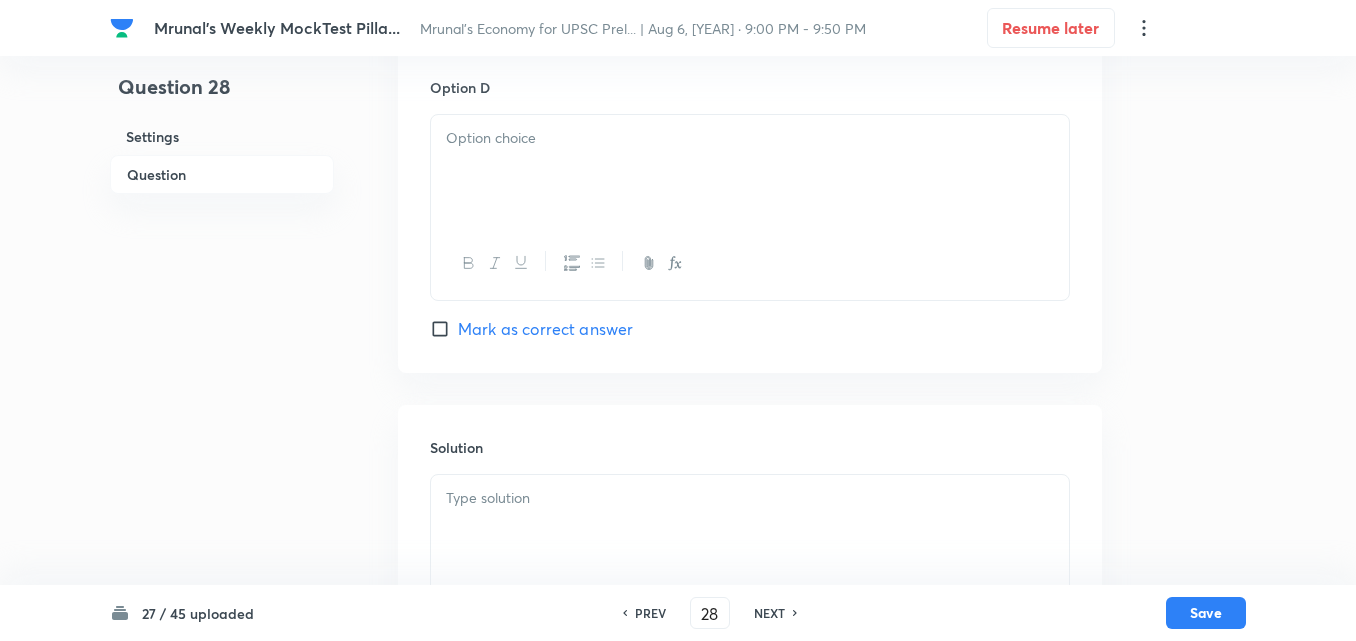 click at bounding box center (750, 171) 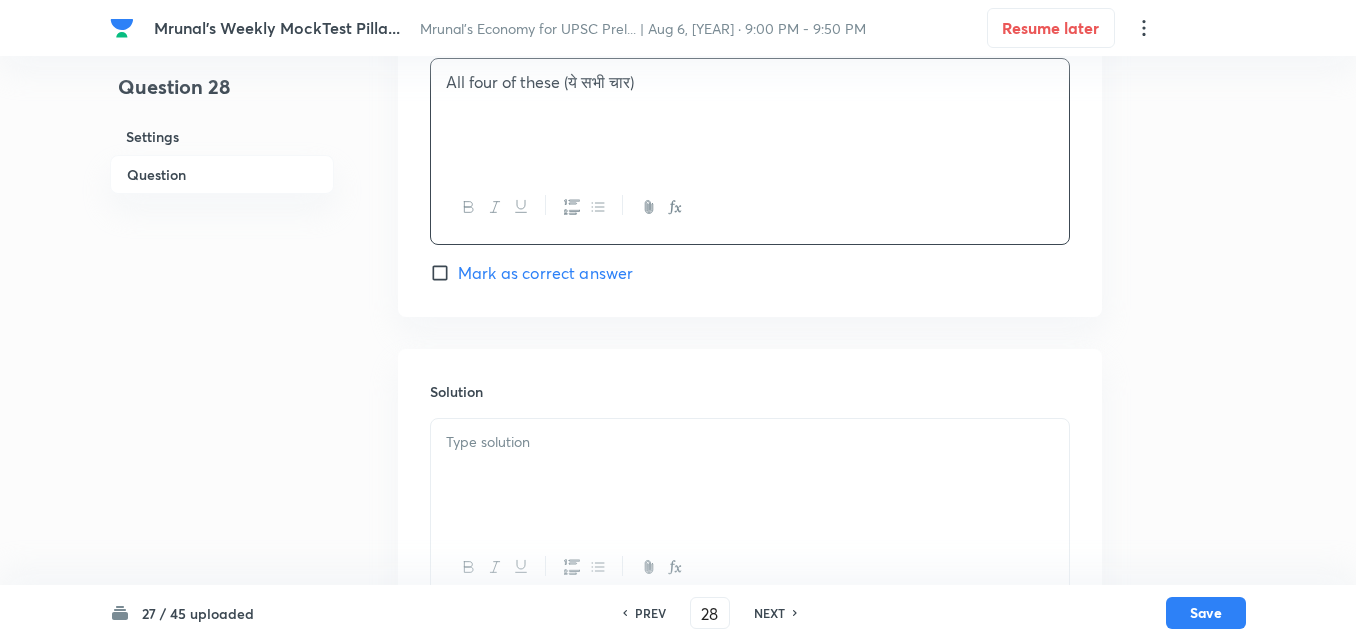 scroll, scrollTop: 1879, scrollLeft: 0, axis: vertical 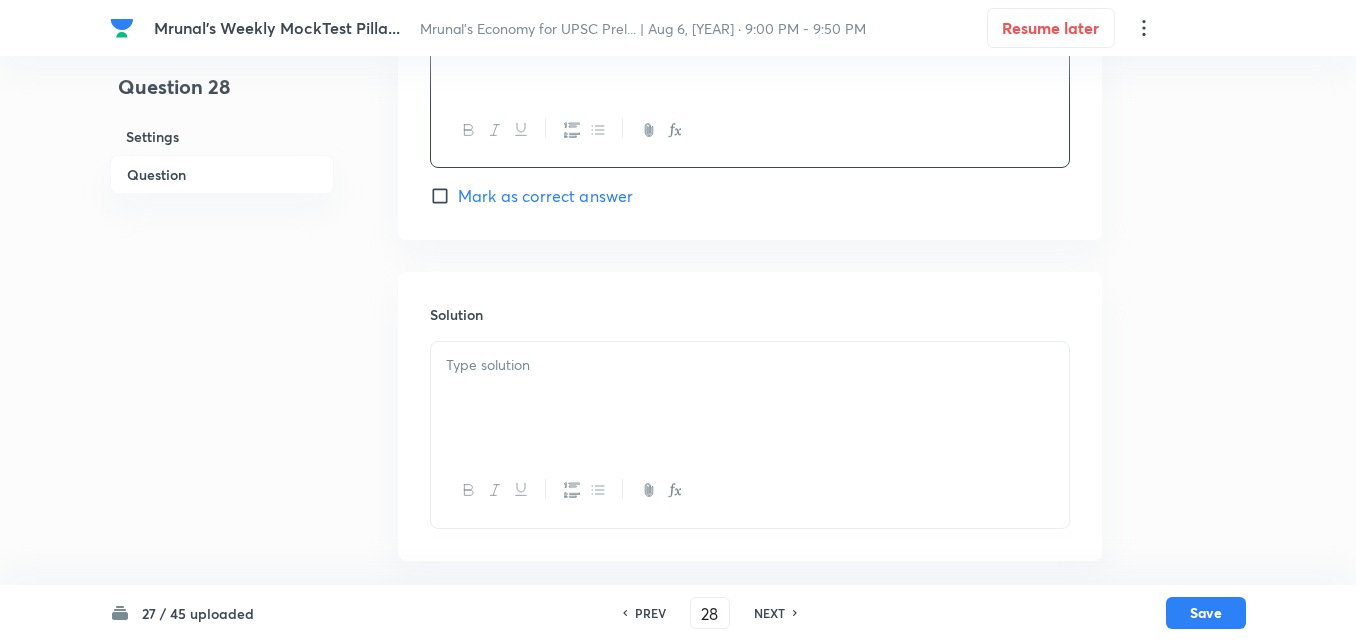 click at bounding box center [750, 398] 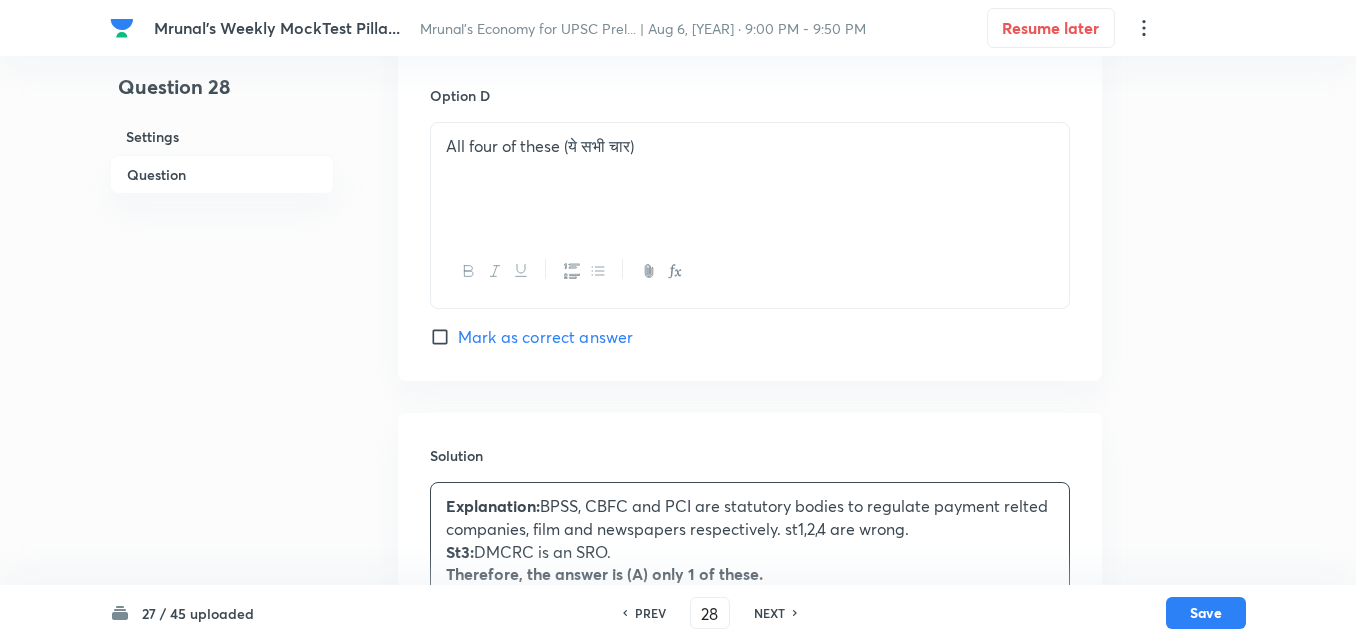 scroll, scrollTop: 1881, scrollLeft: 0, axis: vertical 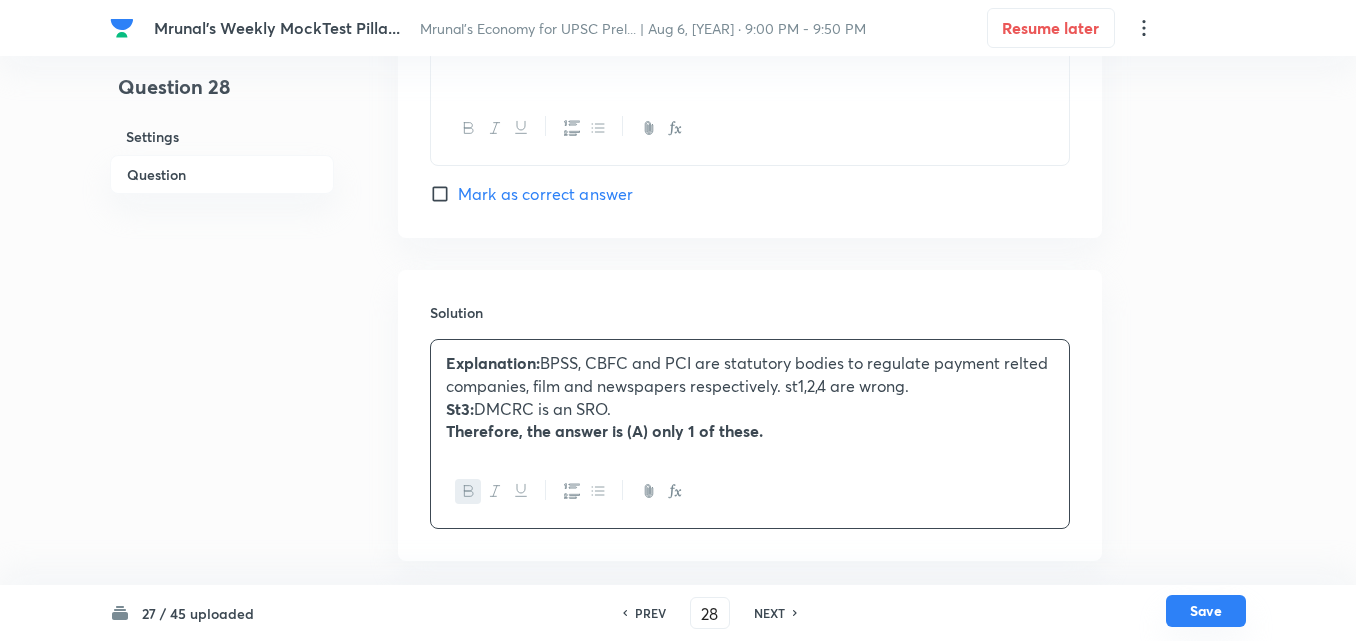 click on "Save" at bounding box center [1206, 611] 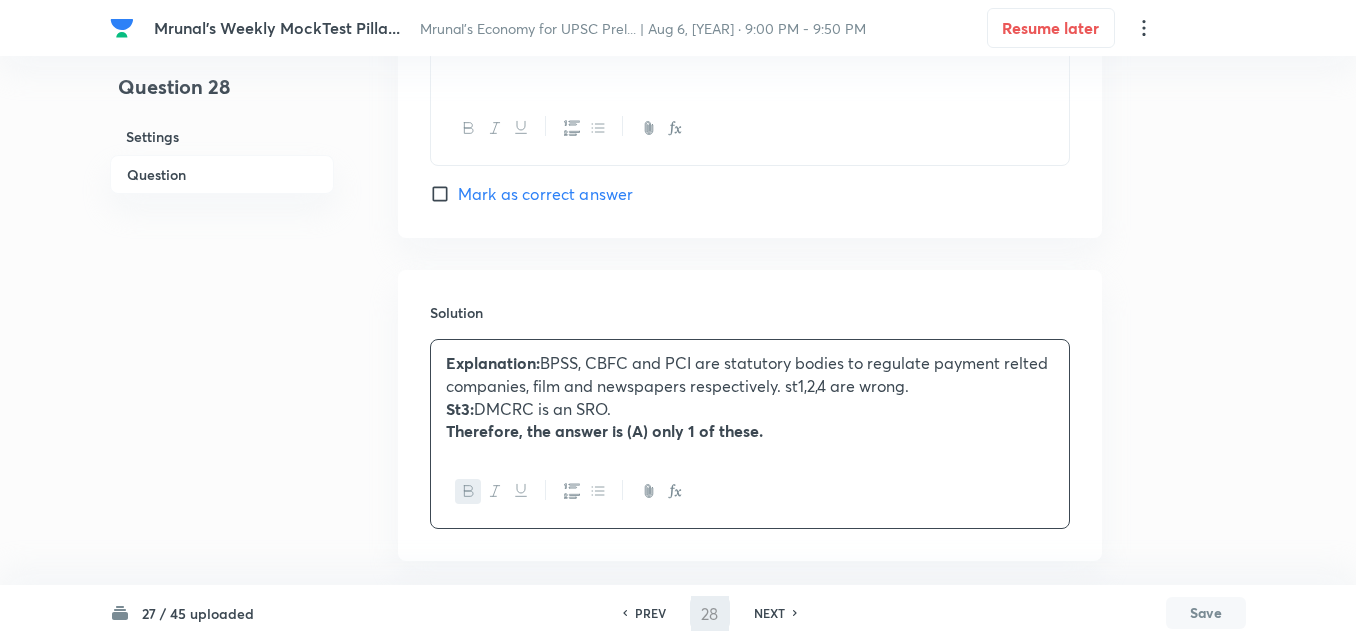 type on "29" 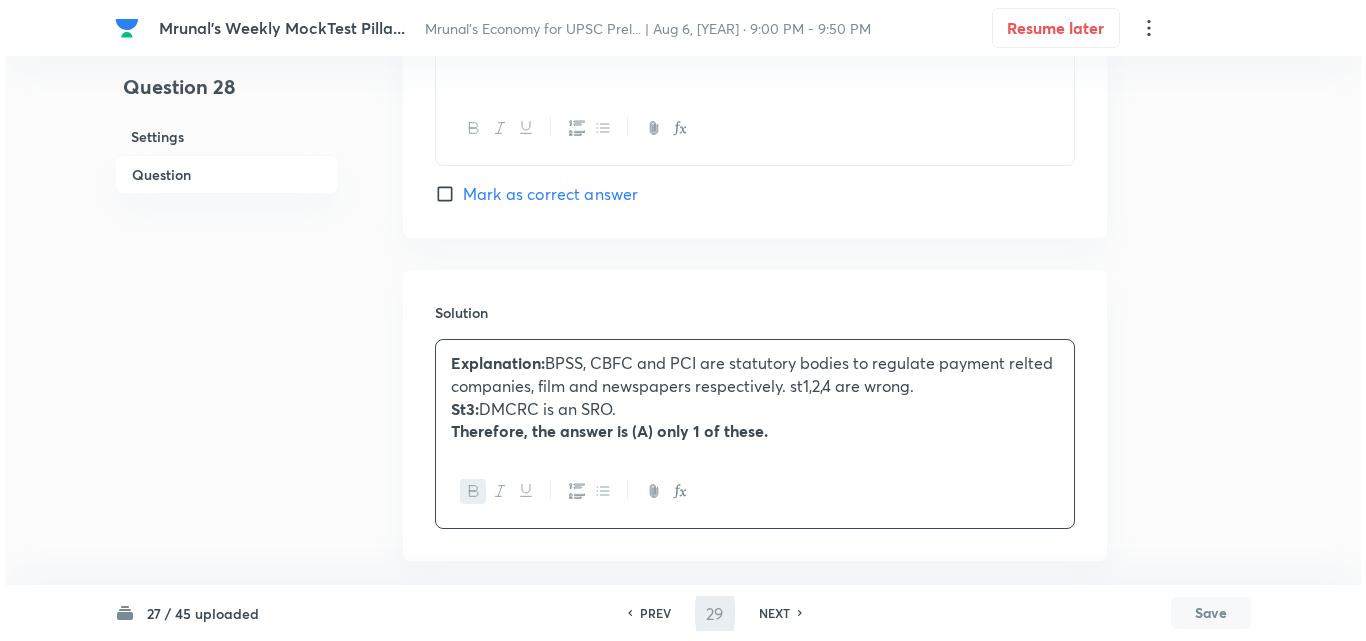 scroll, scrollTop: 0, scrollLeft: 0, axis: both 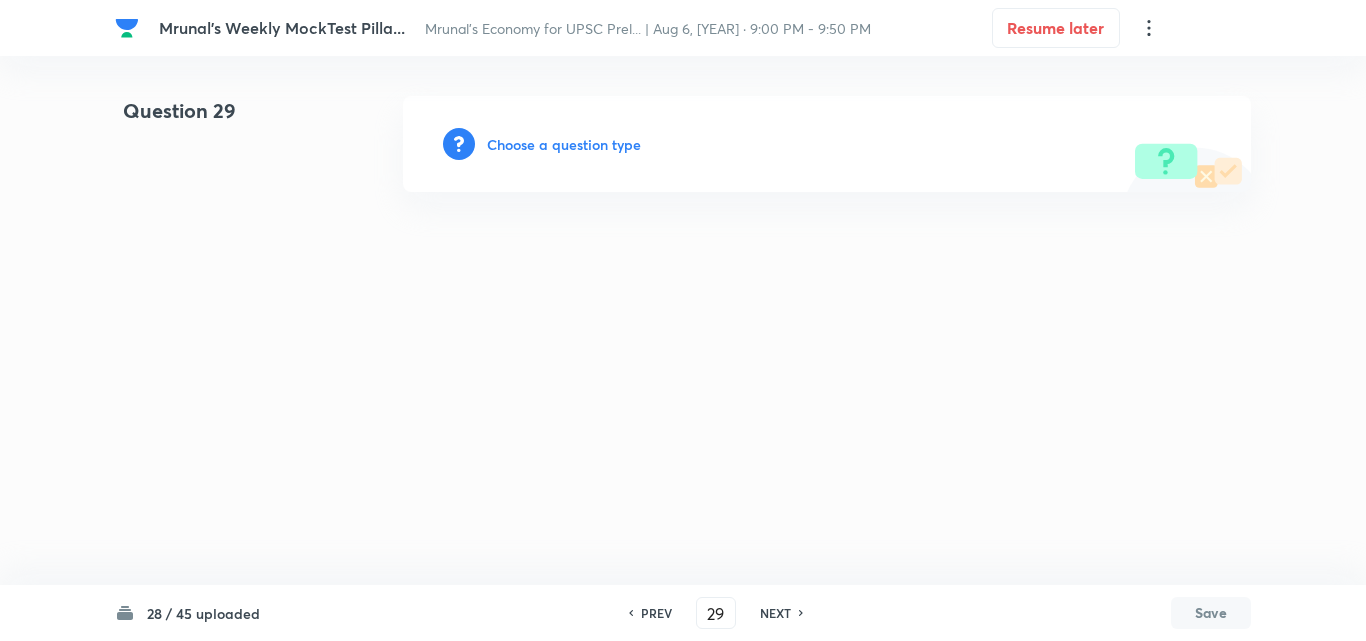 click on "Choose a question type" at bounding box center [564, 144] 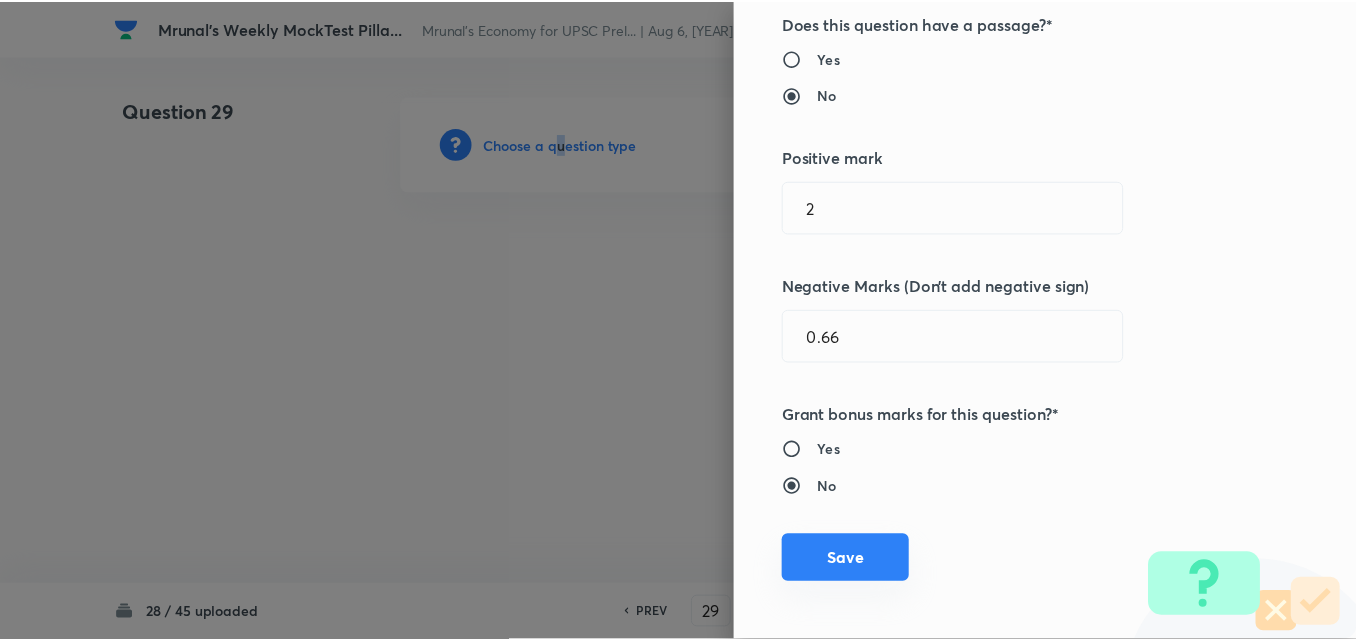 scroll, scrollTop: 400, scrollLeft: 0, axis: vertical 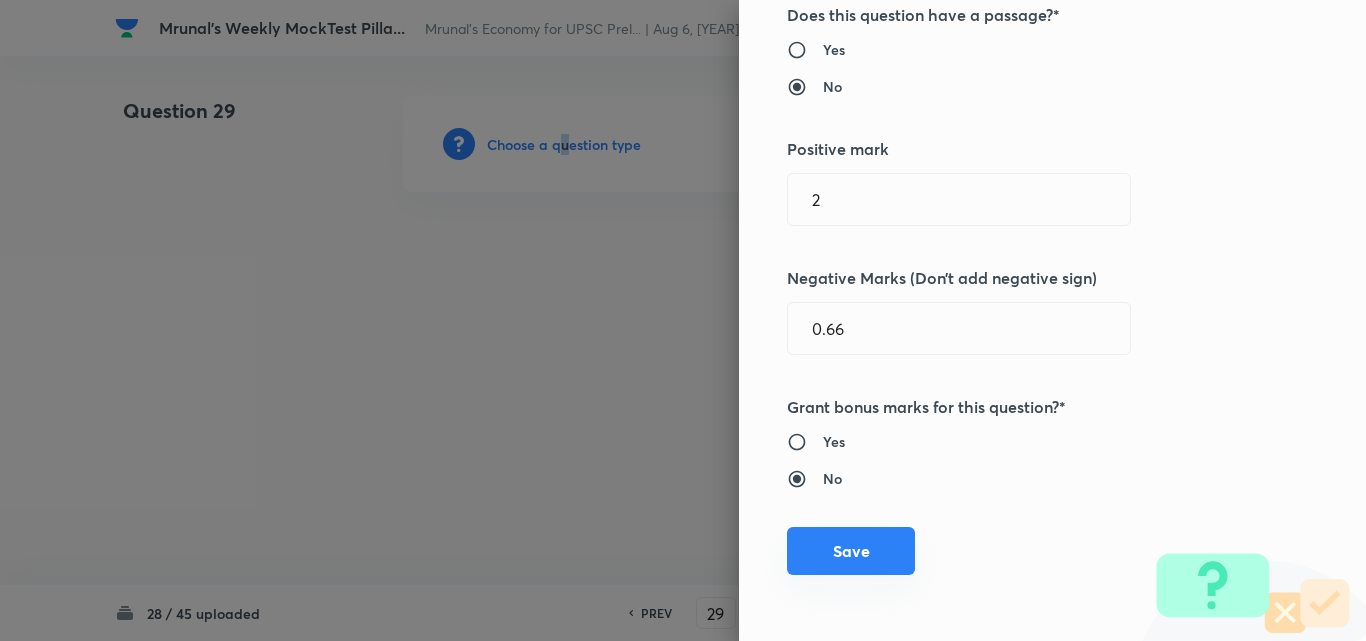 click on "Save" at bounding box center (851, 551) 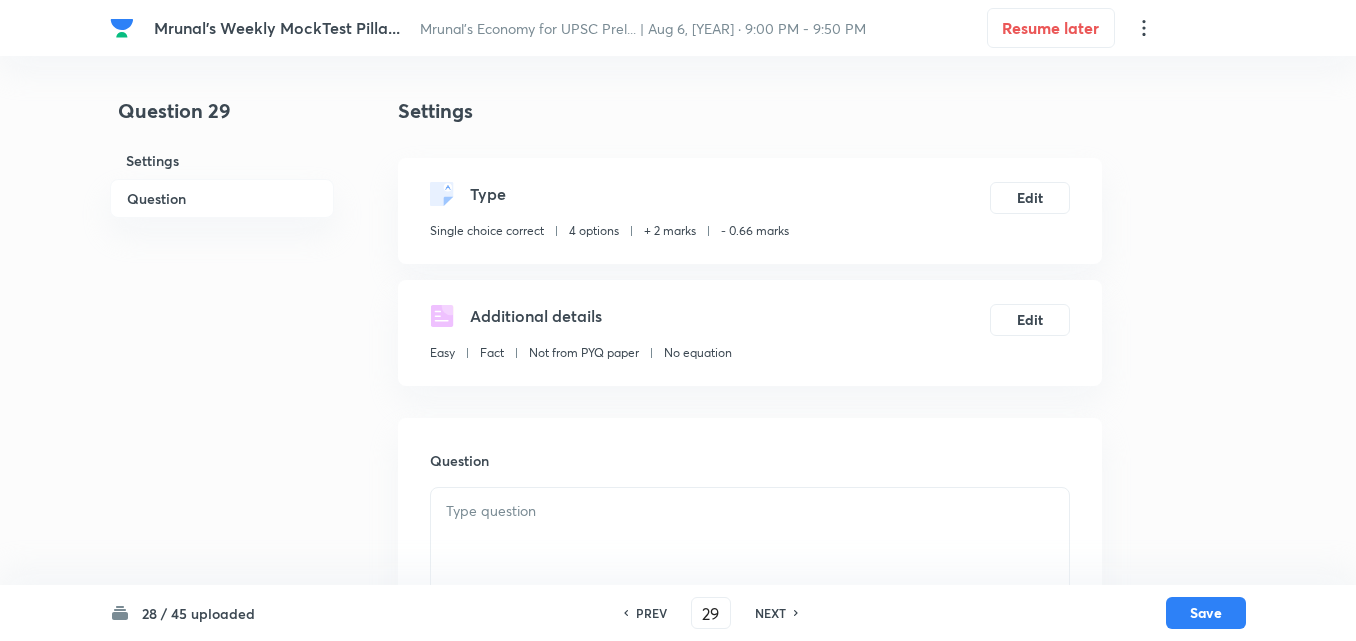 click on "Question" at bounding box center [222, 198] 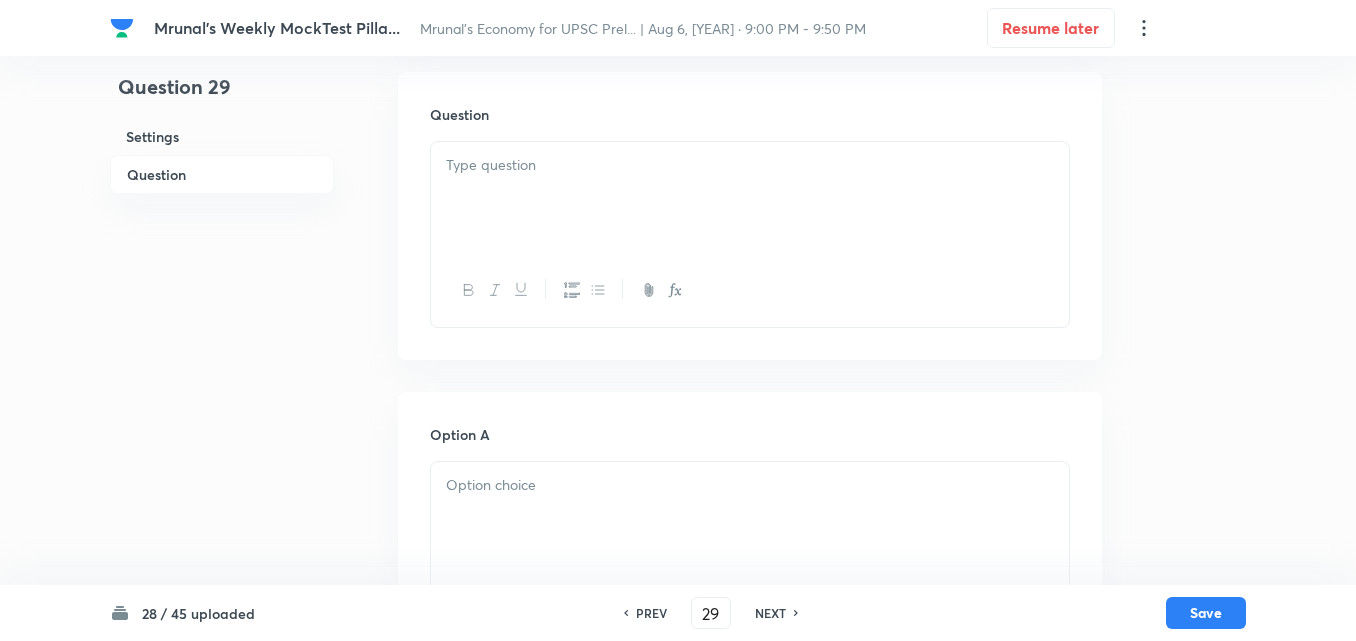 click at bounding box center [750, 198] 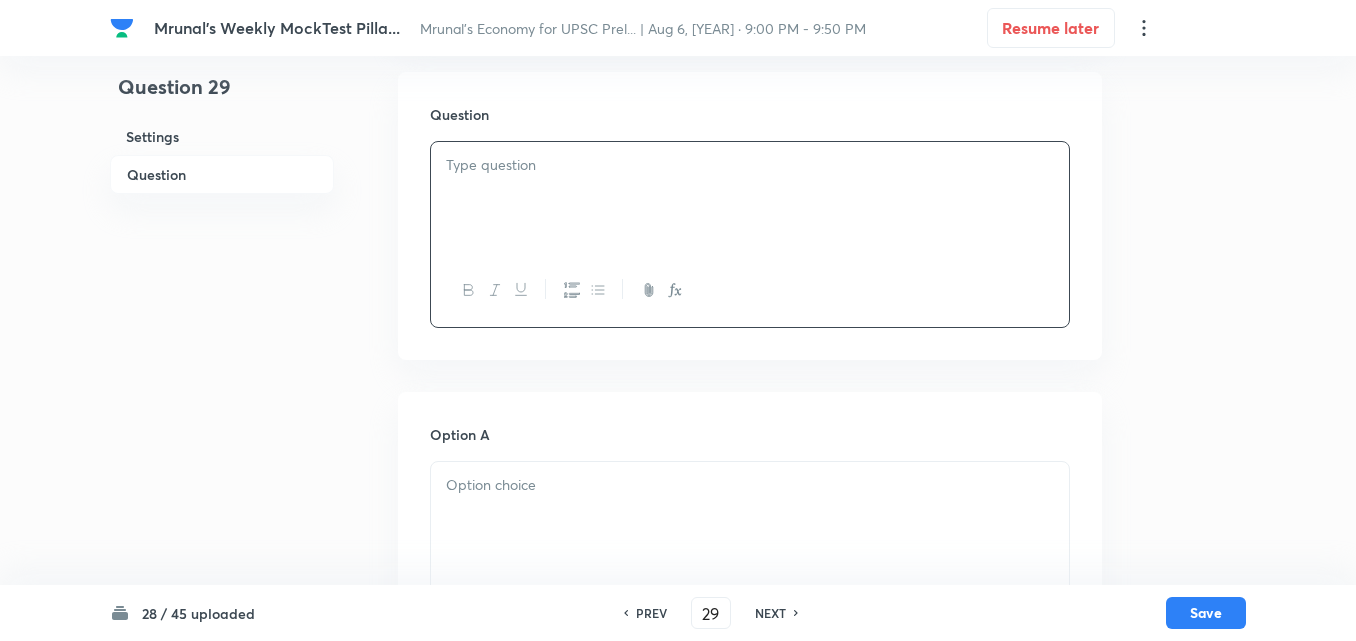 click at bounding box center (750, 198) 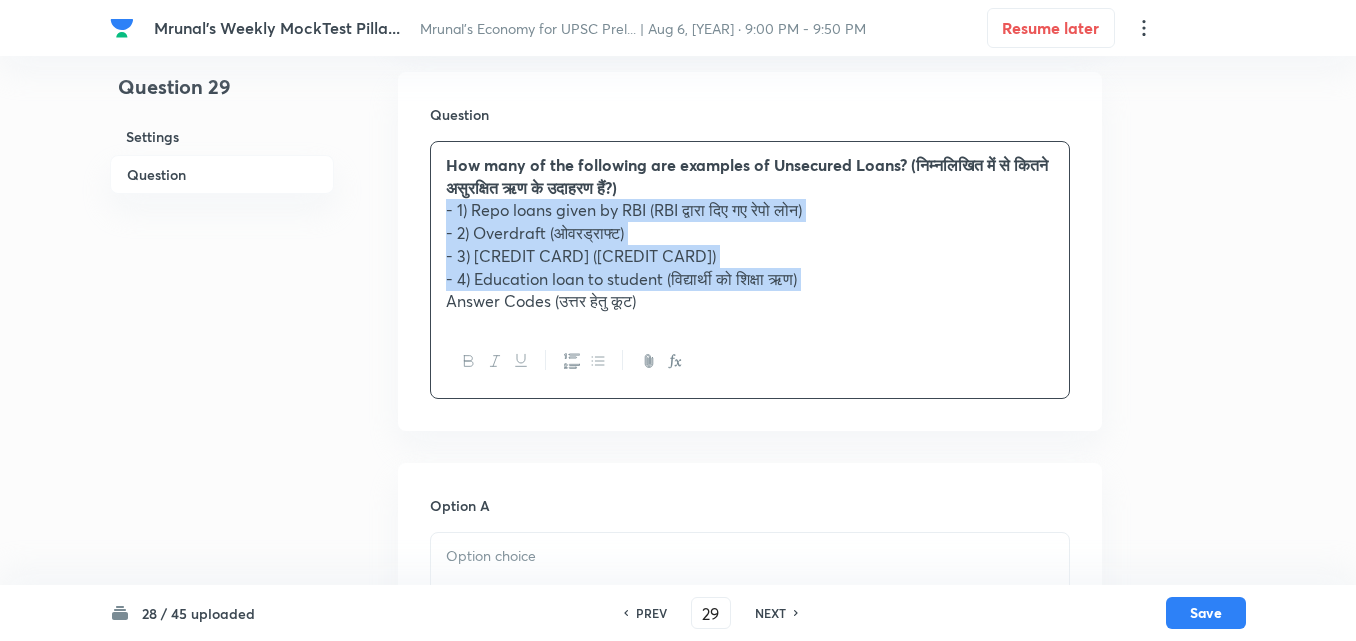 click 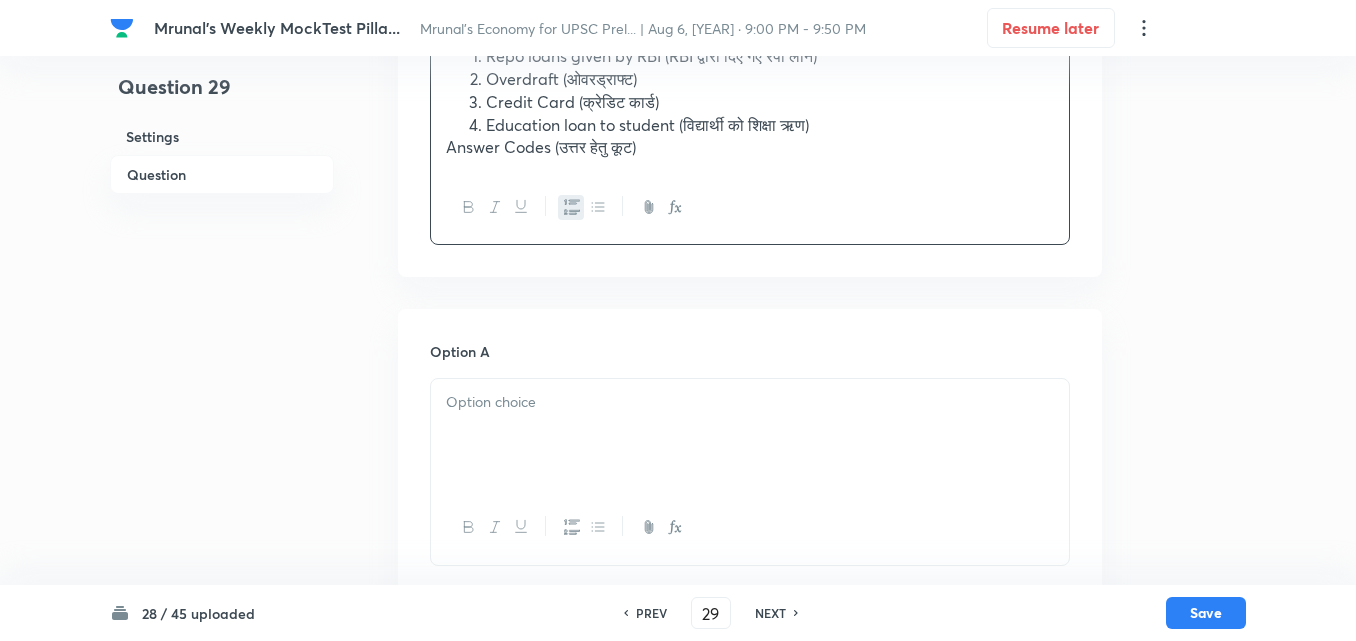 scroll, scrollTop: 746, scrollLeft: 0, axis: vertical 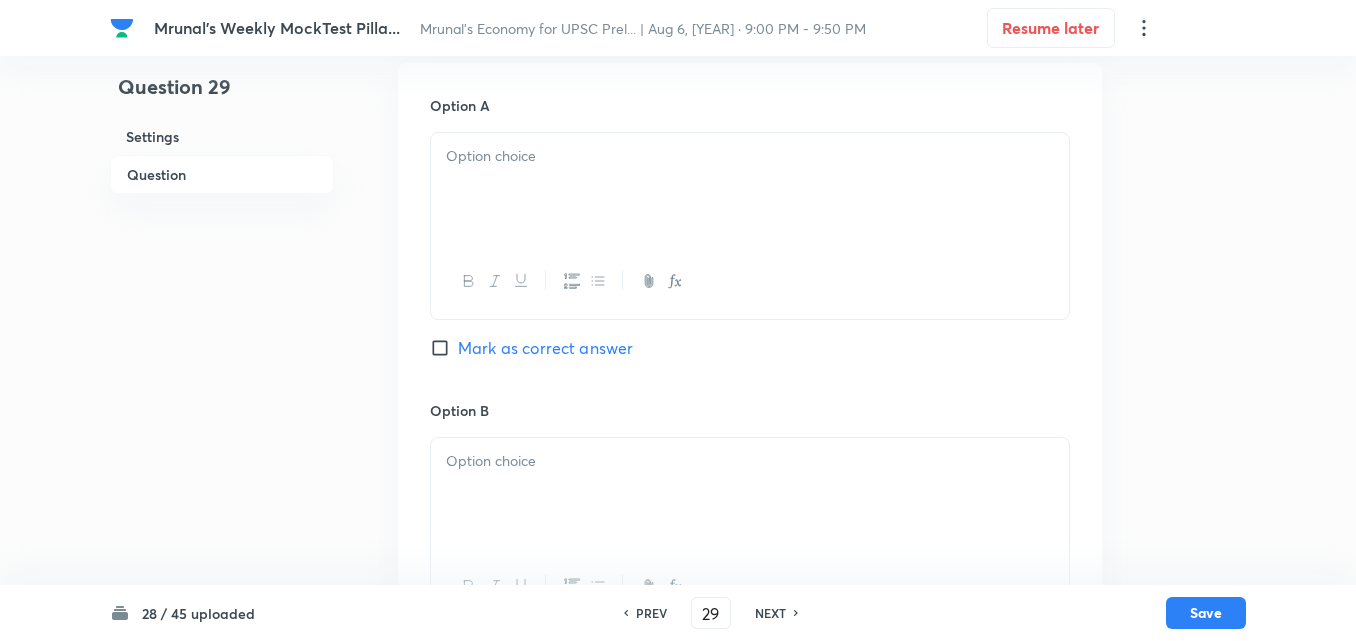 click at bounding box center [750, 189] 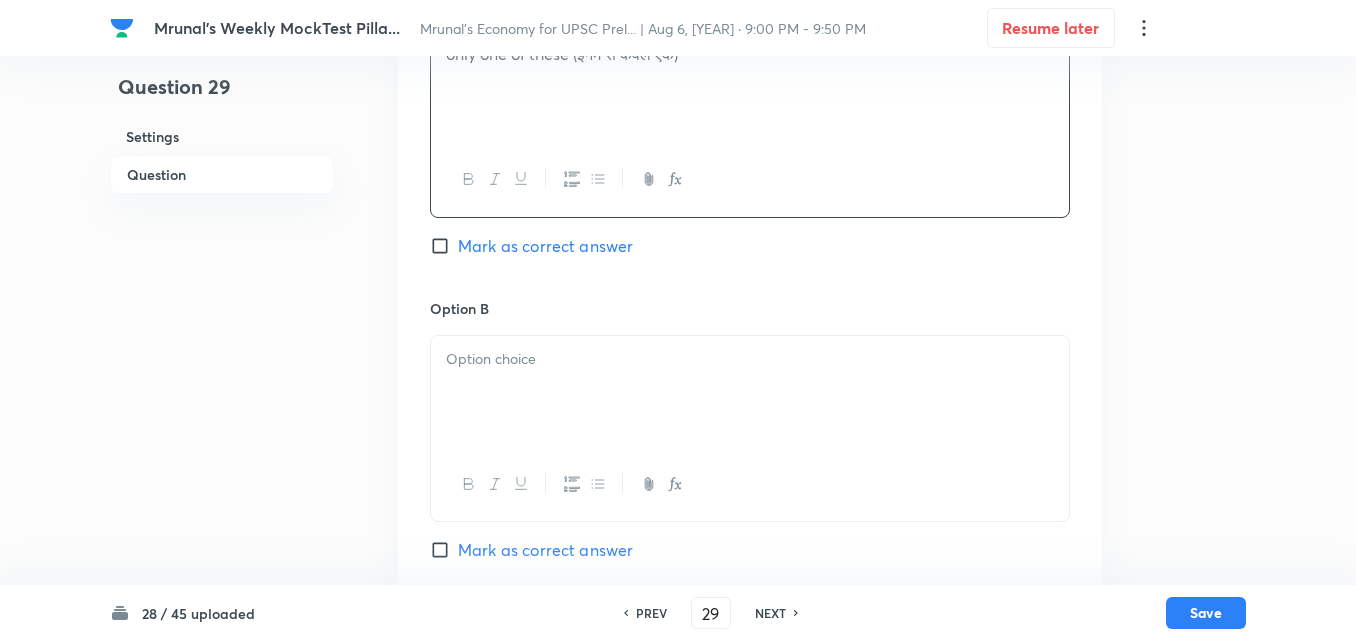 scroll, scrollTop: 946, scrollLeft: 0, axis: vertical 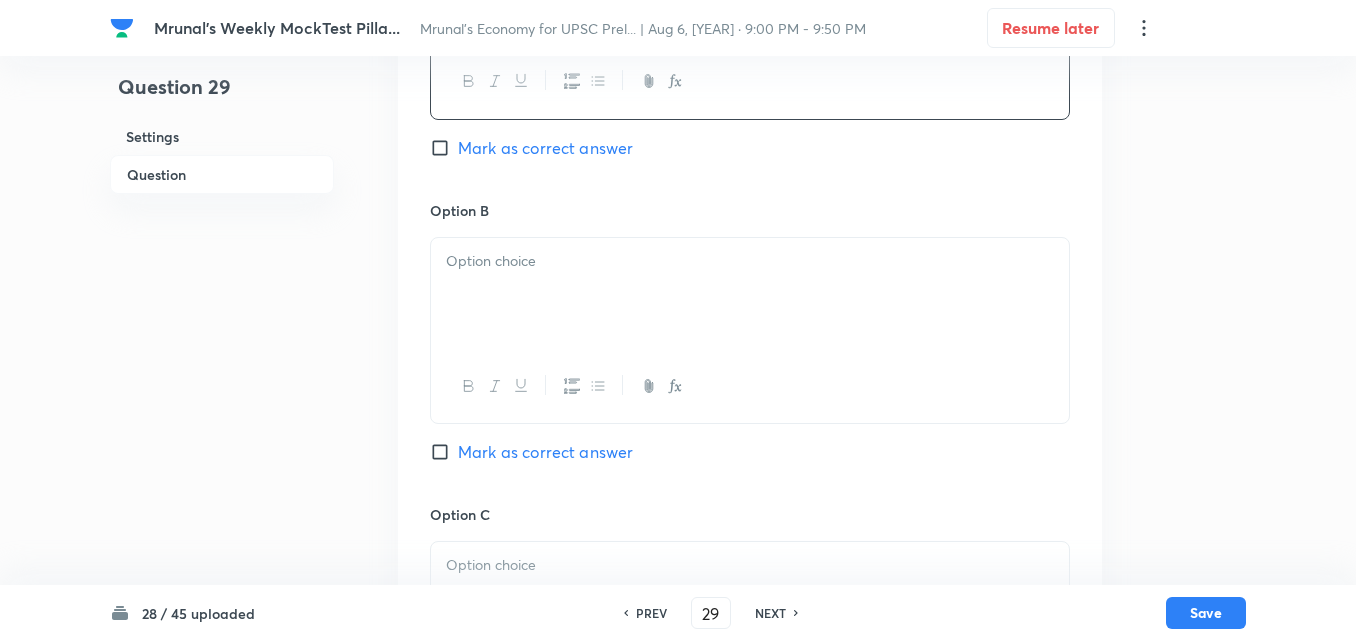 click at bounding box center [750, 294] 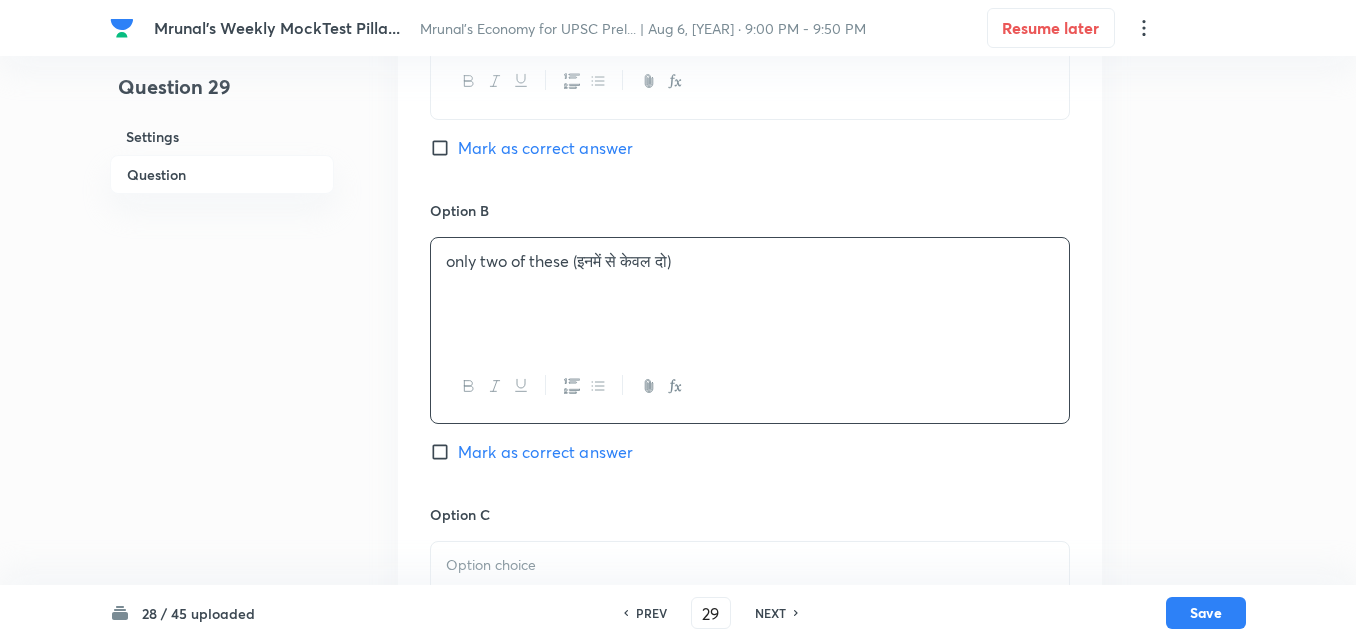scroll, scrollTop: 1246, scrollLeft: 0, axis: vertical 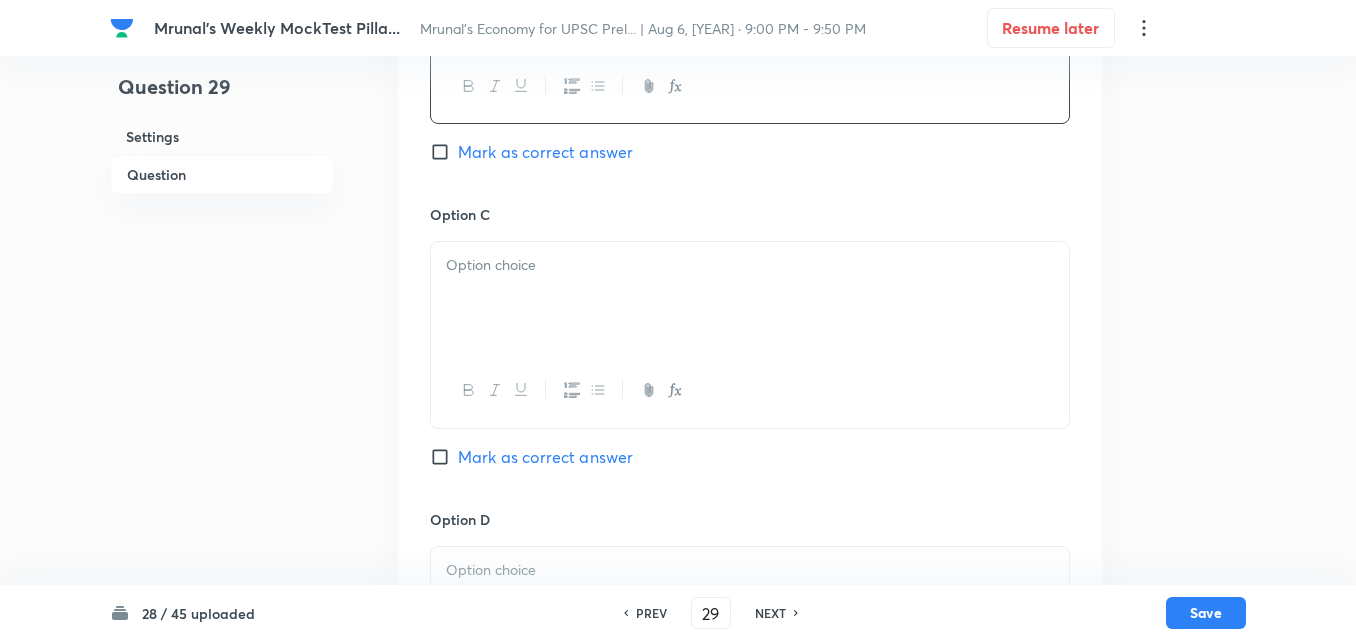 click at bounding box center [750, 298] 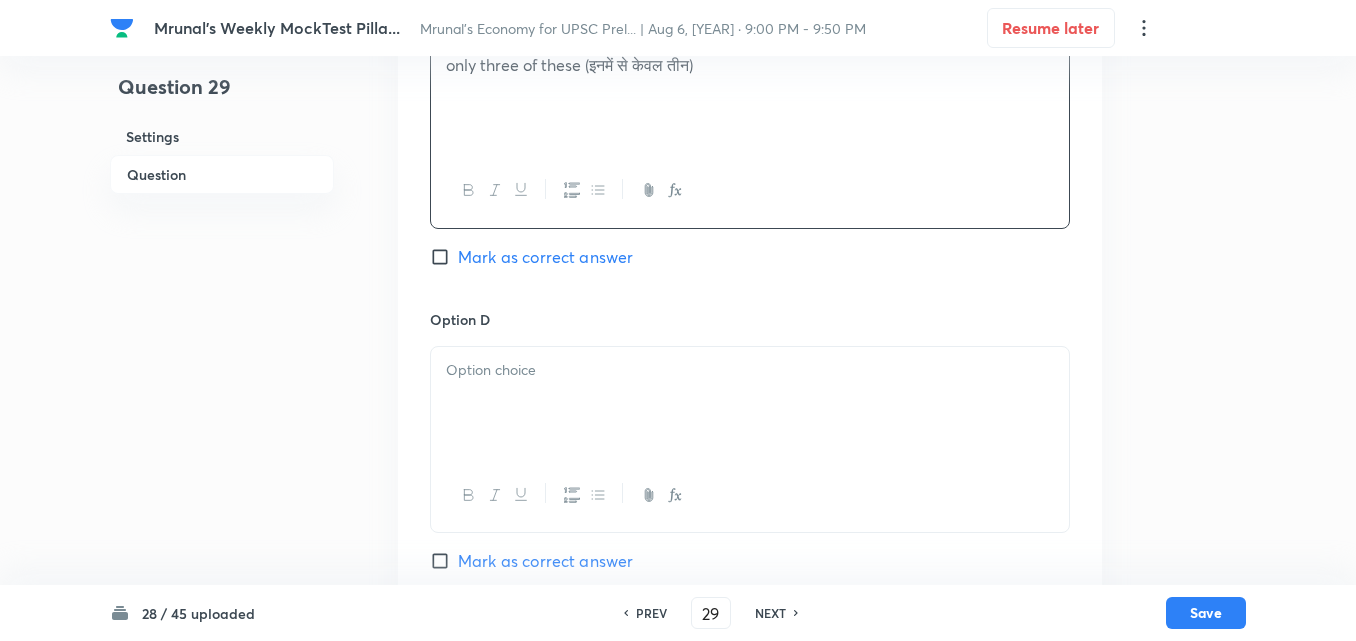click on "Option C  only three of these (इनमें से केवल तीन)  Mark as correct answer" at bounding box center (750, 156) 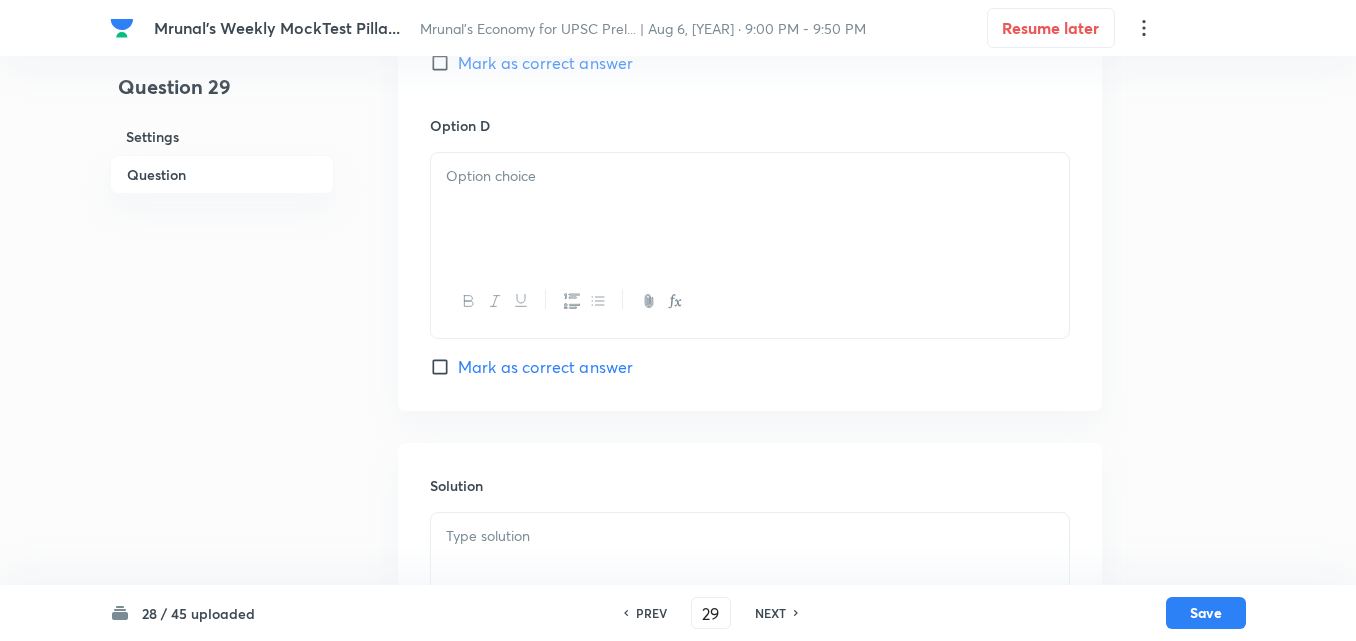 scroll, scrollTop: 1646, scrollLeft: 0, axis: vertical 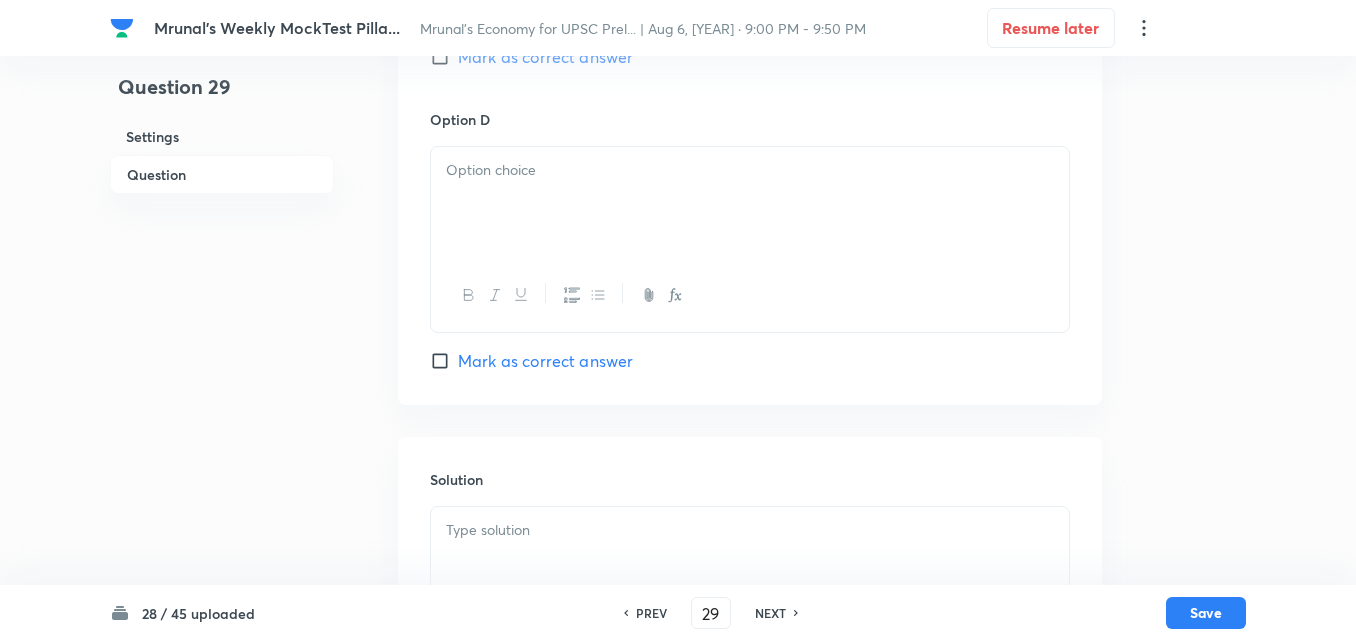 drag, startPoint x: 559, startPoint y: 69, endPoint x: 560, endPoint y: 59, distance: 10.049875 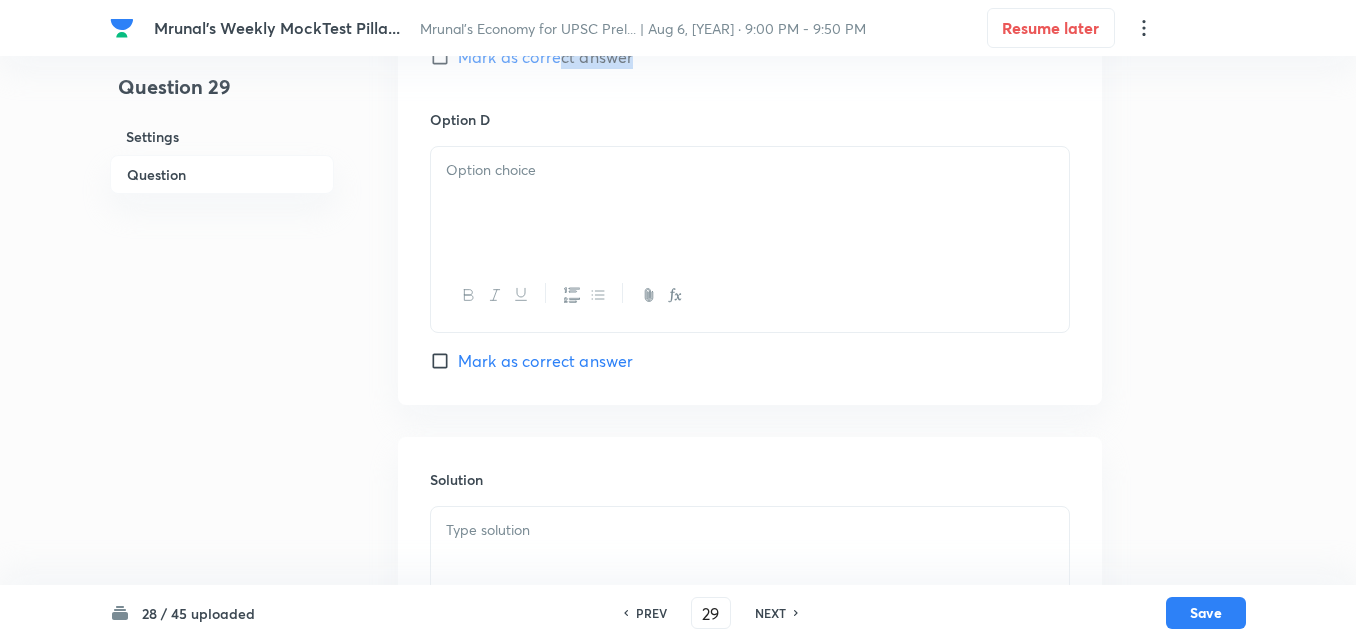 click on "Mark as correct answer" at bounding box center [545, 57] 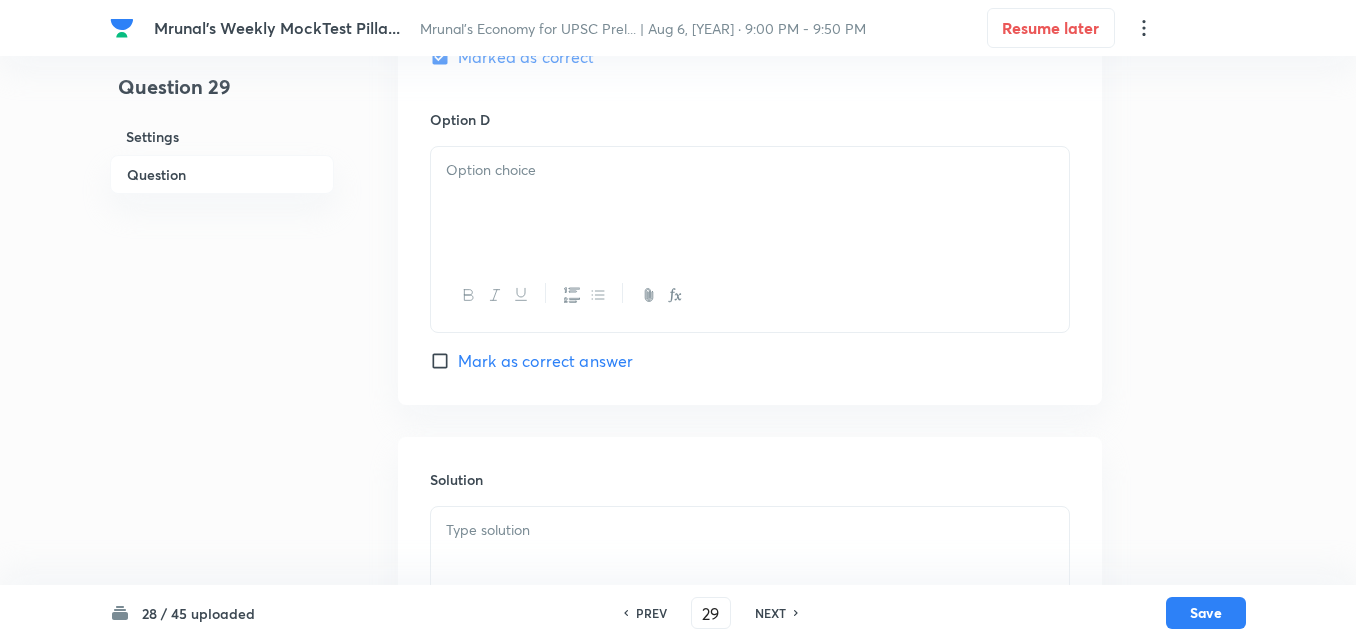 click at bounding box center [750, 203] 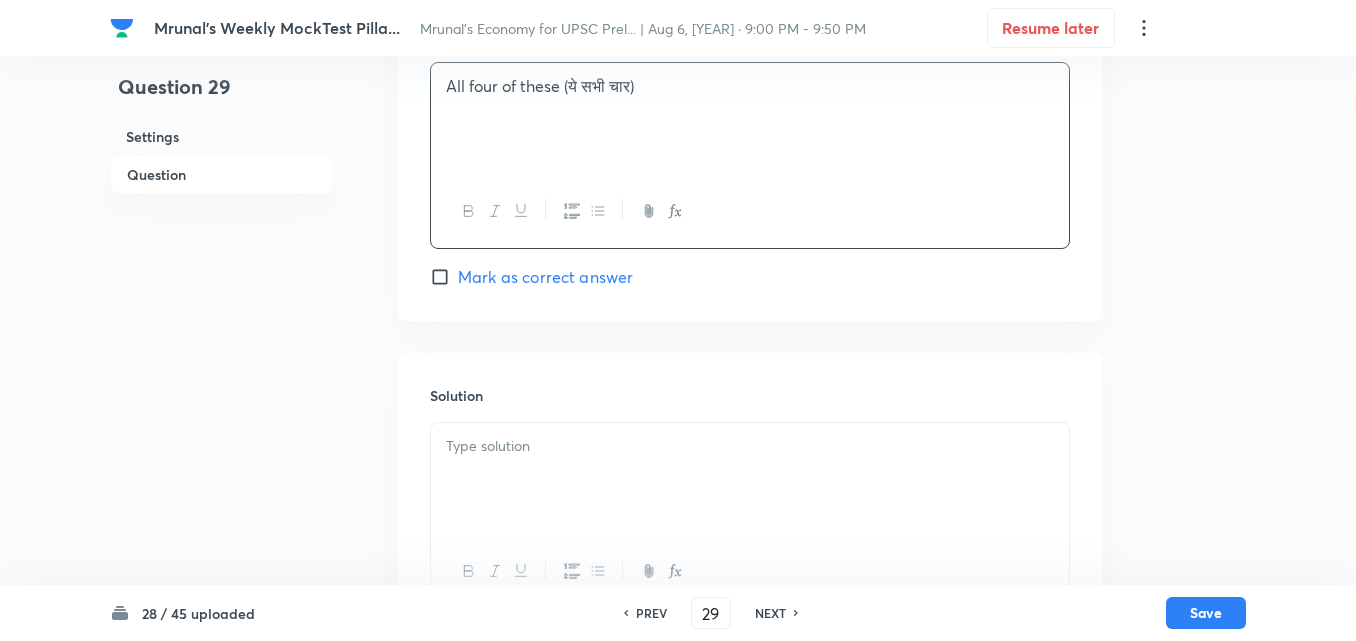 scroll, scrollTop: 1810, scrollLeft: 0, axis: vertical 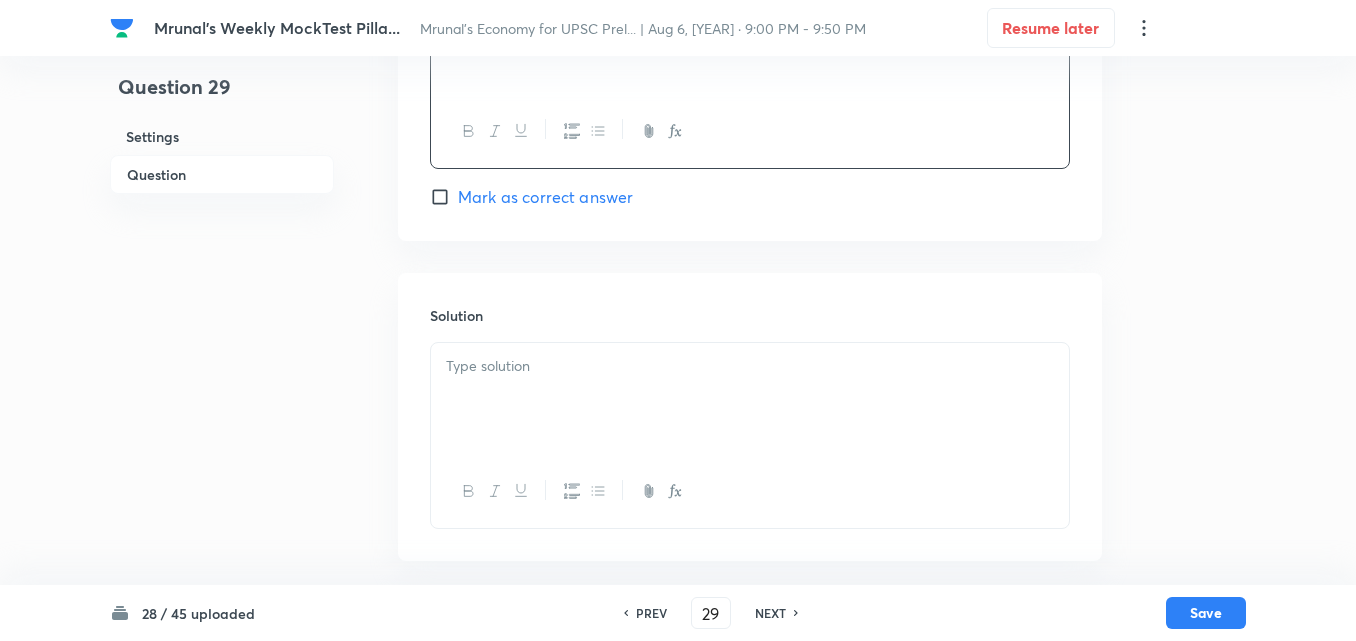click at bounding box center [750, 399] 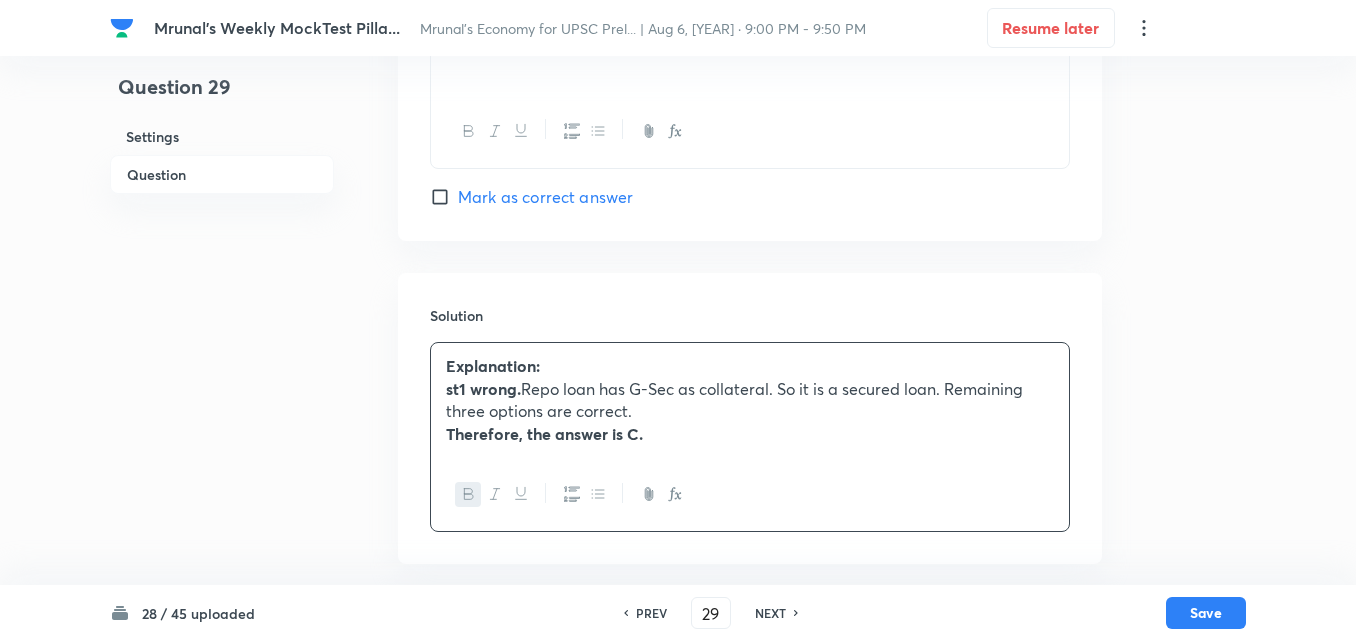 click on "st1 wrong.  Repo loan has G-Sec as collateral. So it is a secured loan. Remaining three options are correct." at bounding box center (750, 400) 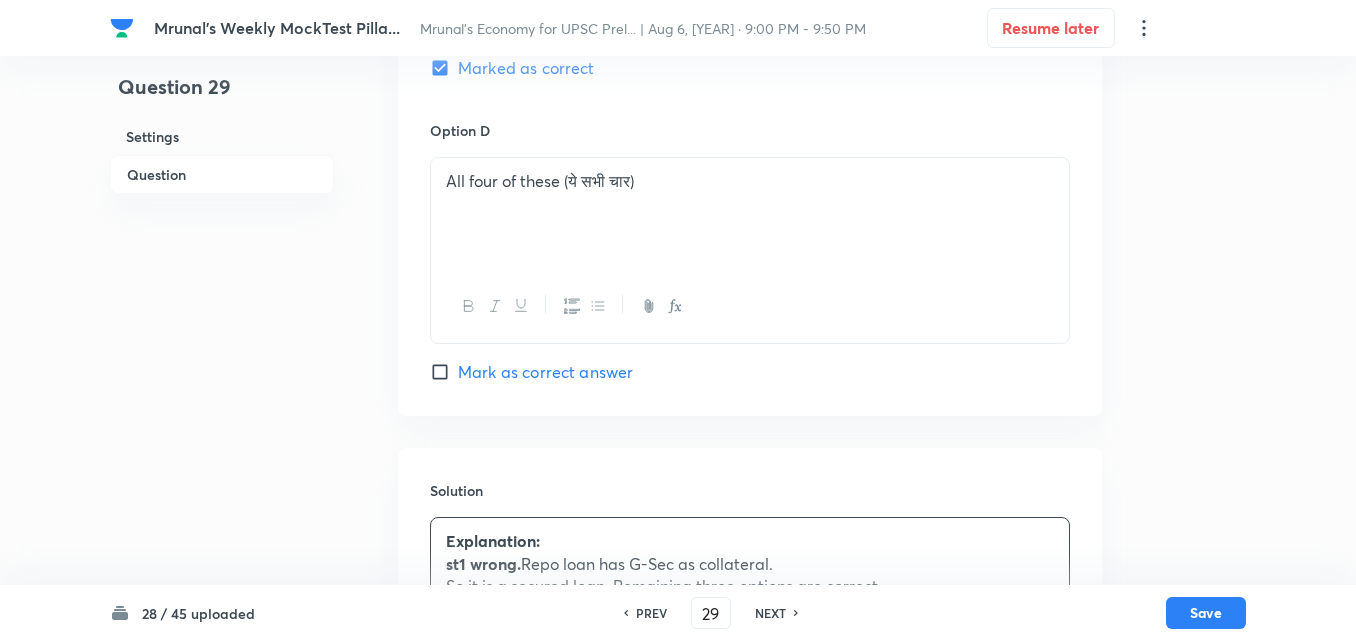 scroll, scrollTop: 1813, scrollLeft: 0, axis: vertical 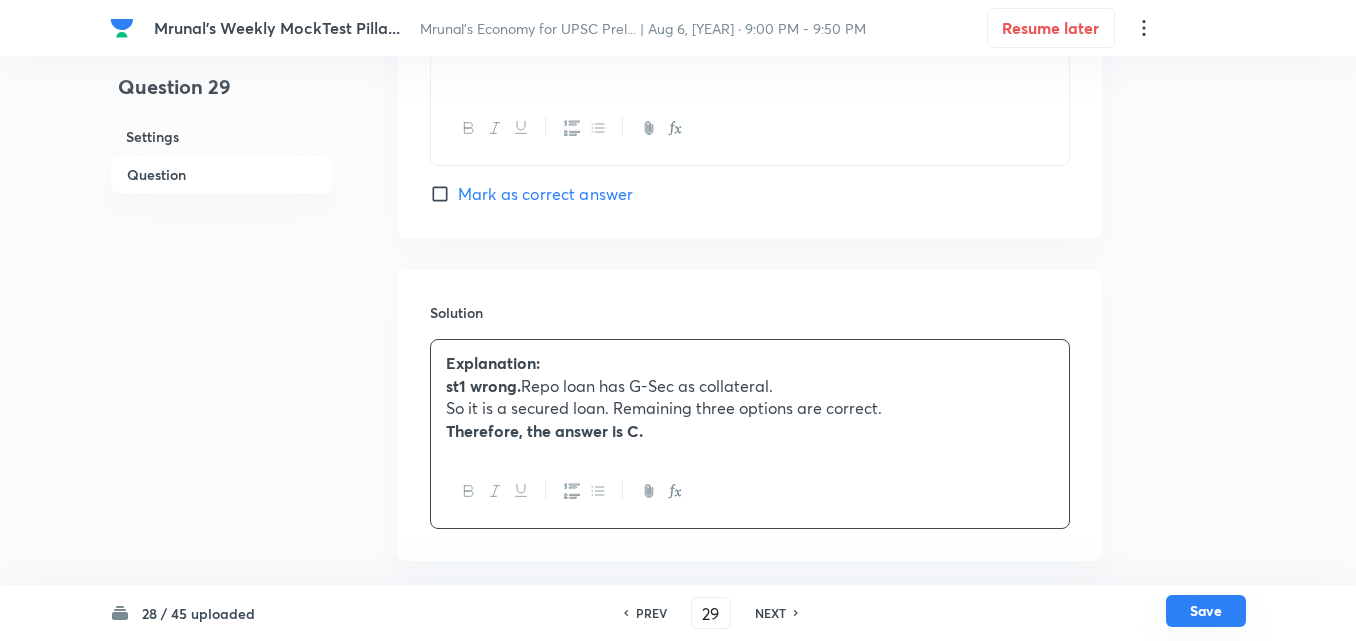 click on "Save" at bounding box center (1206, 611) 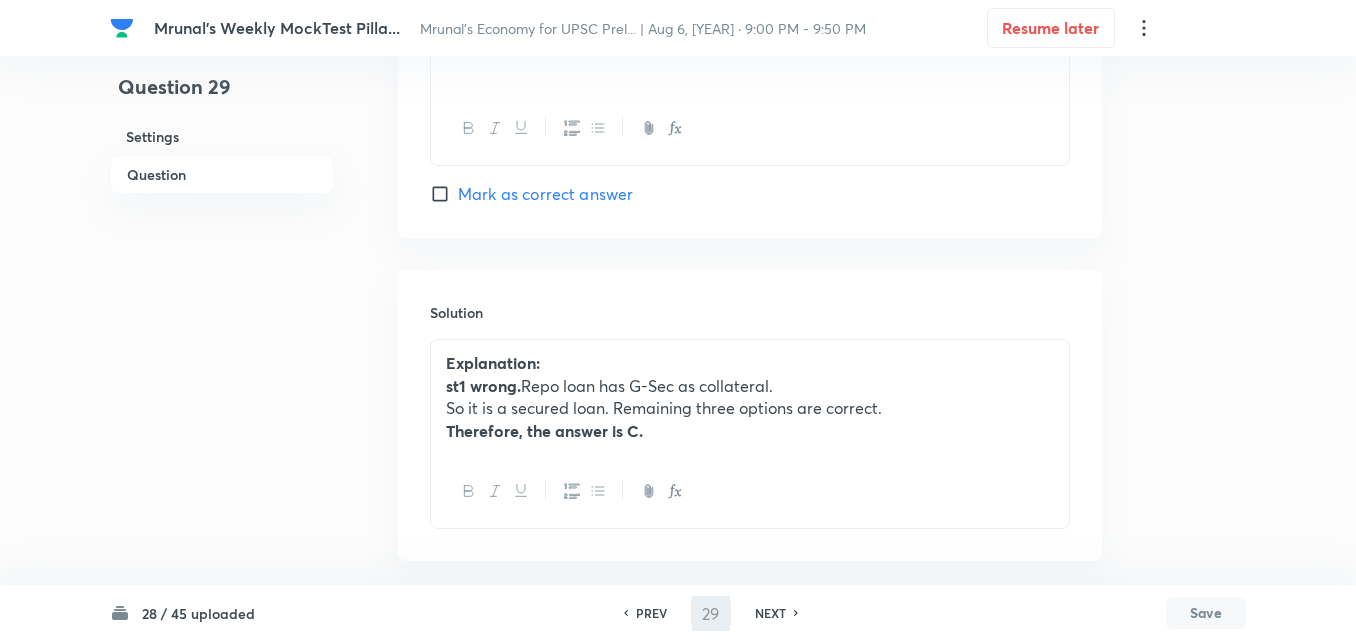 type on "30" 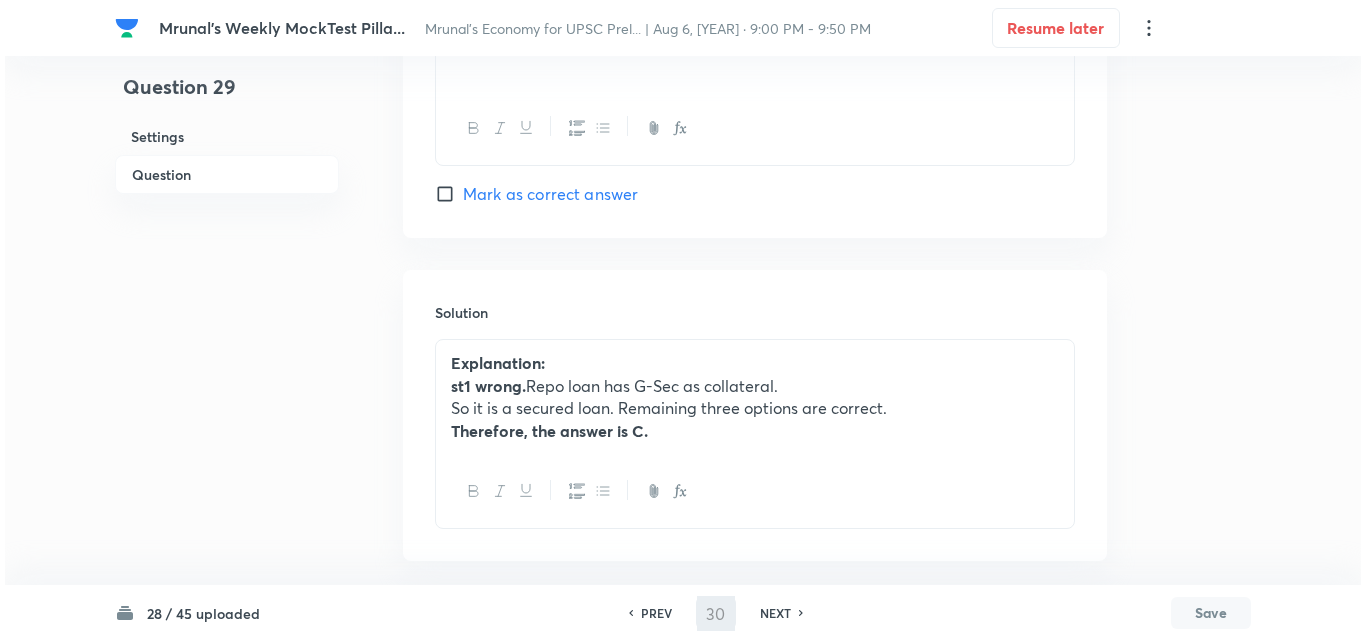 scroll, scrollTop: 0, scrollLeft: 0, axis: both 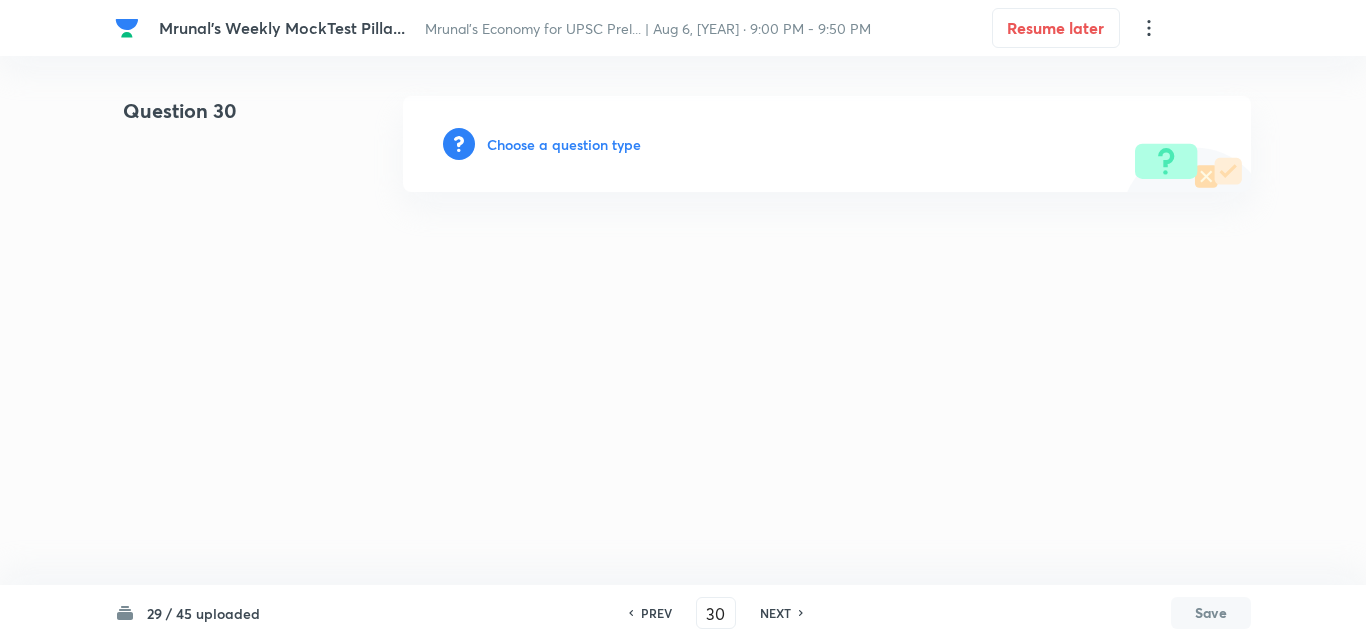 click on "Choose a question type" at bounding box center (564, 144) 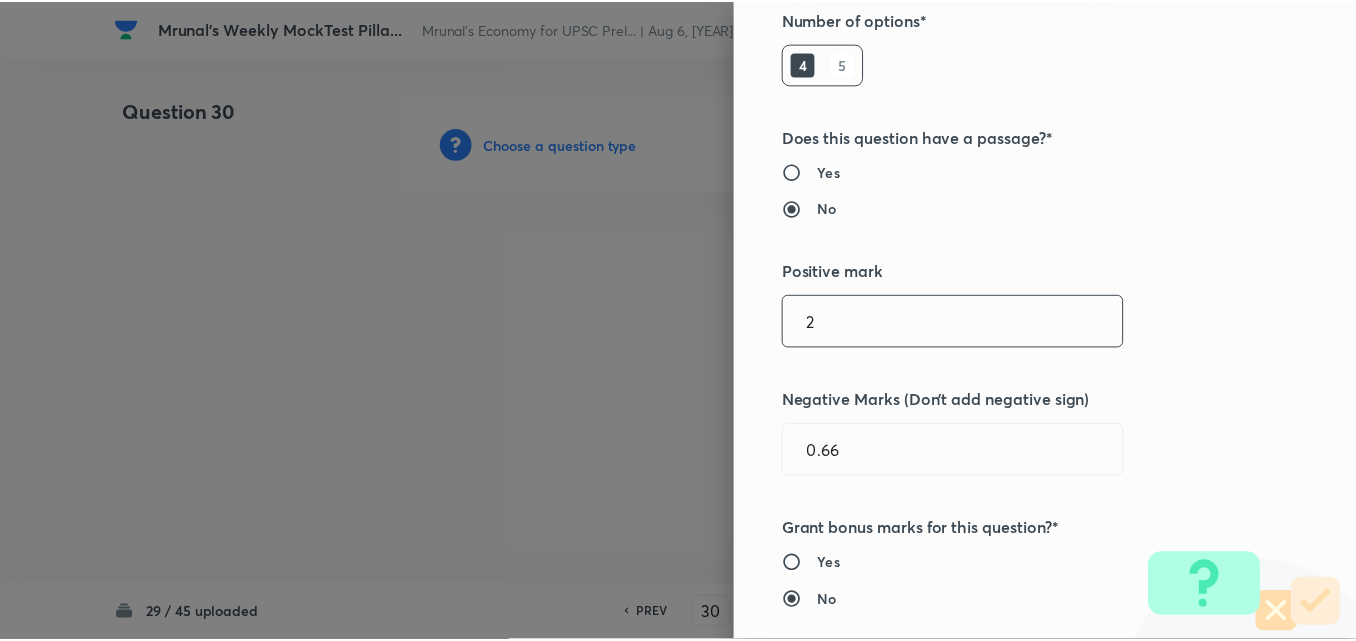 scroll, scrollTop: 400, scrollLeft: 0, axis: vertical 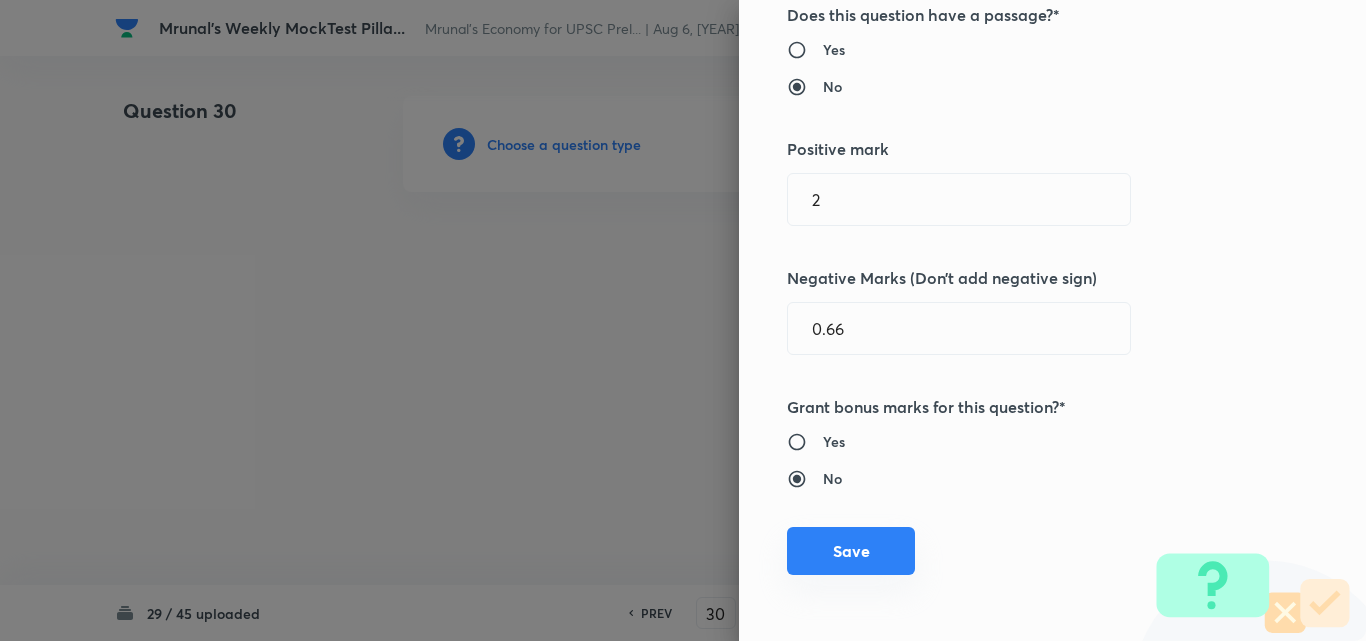 click on "Save" at bounding box center (851, 551) 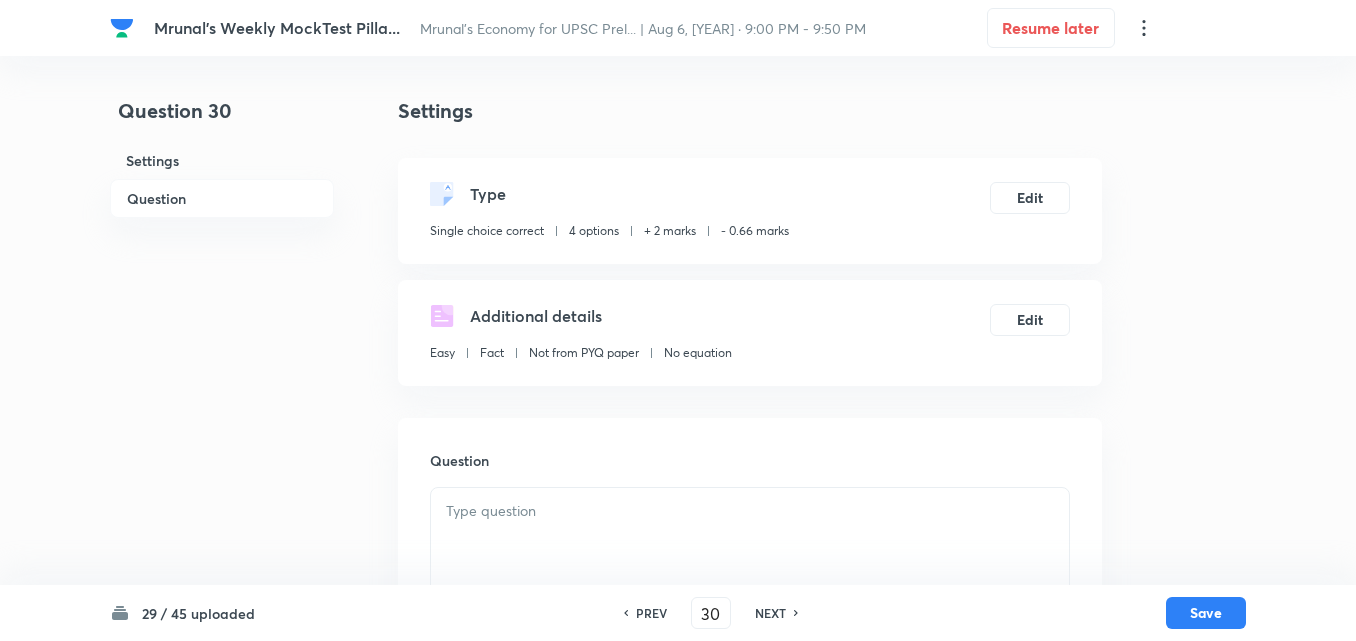 click on "Question" at bounding box center [222, 198] 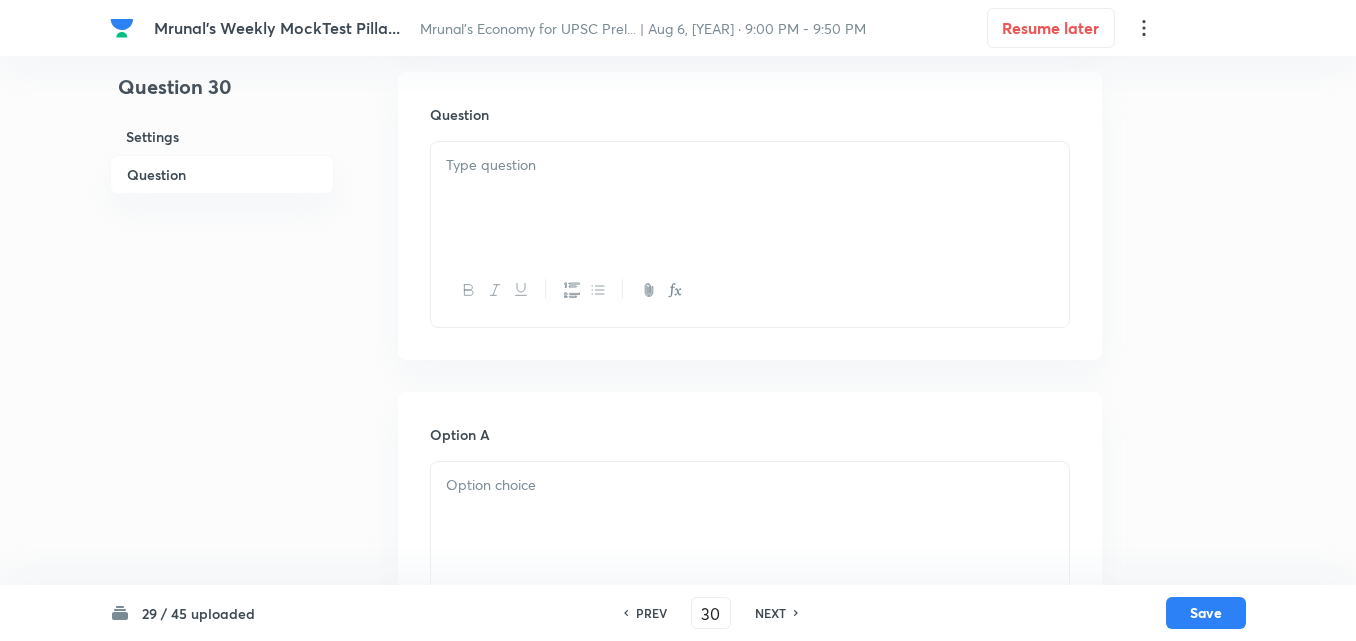 click at bounding box center [750, 198] 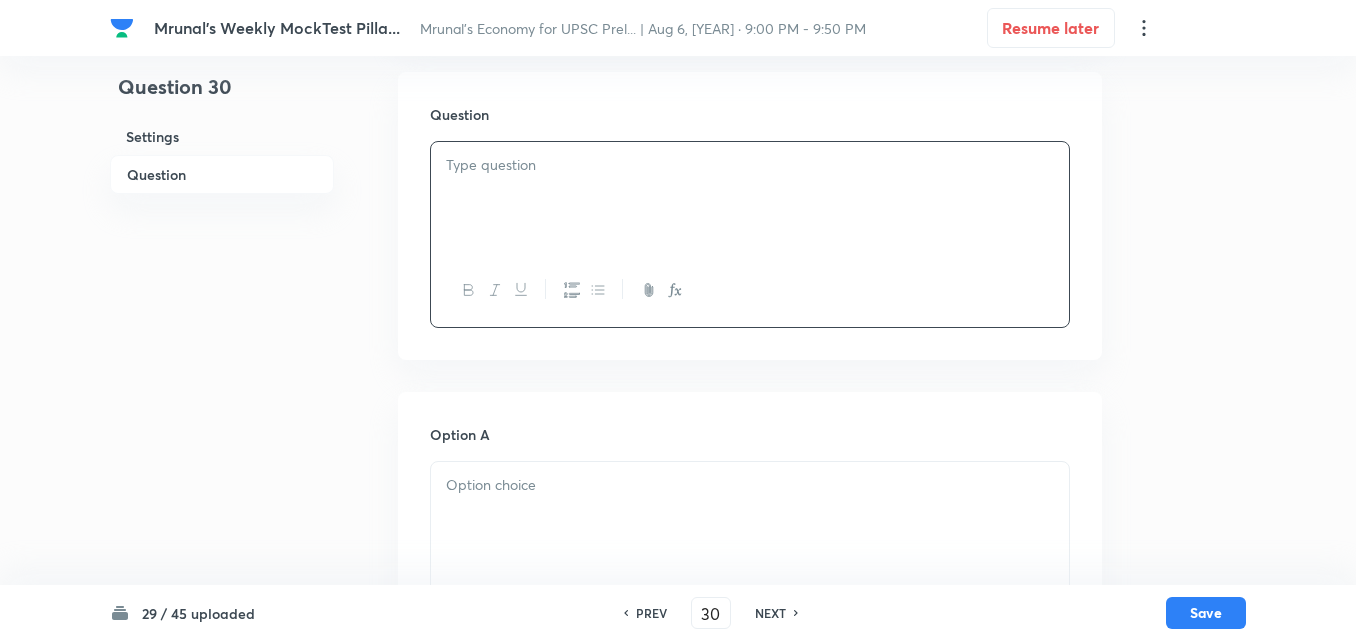click at bounding box center (750, 198) 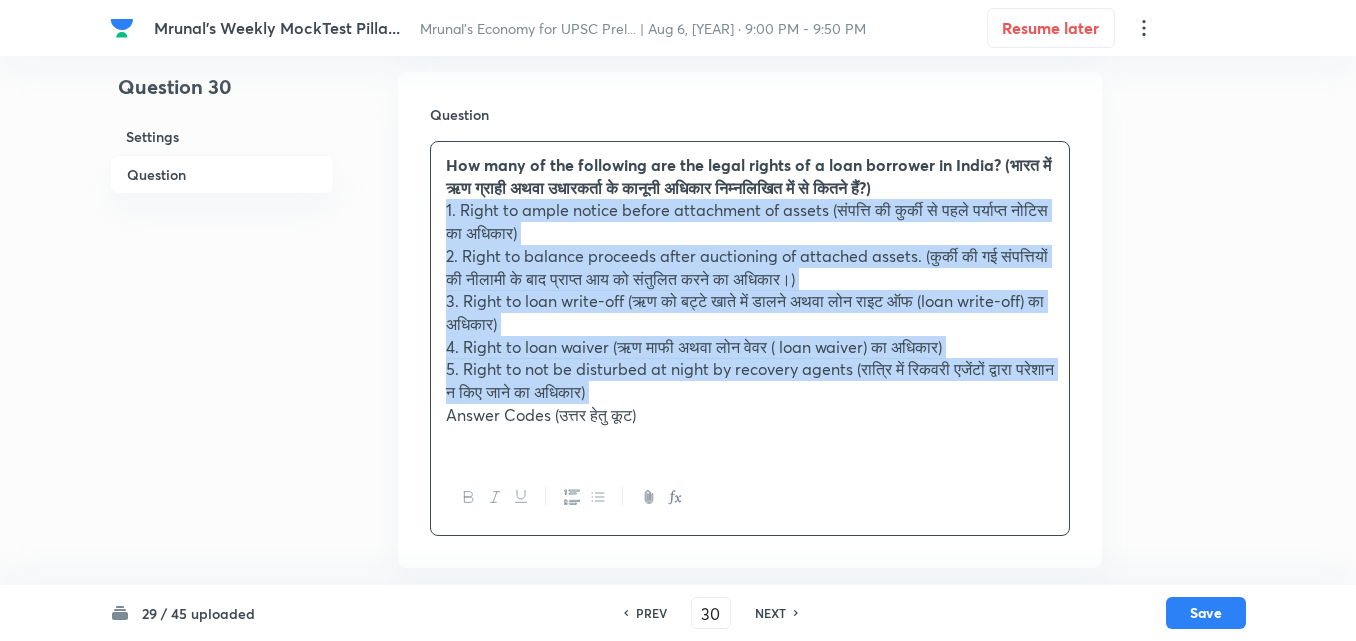 drag, startPoint x: 575, startPoint y: 500, endPoint x: 590, endPoint y: 458, distance: 44.598206 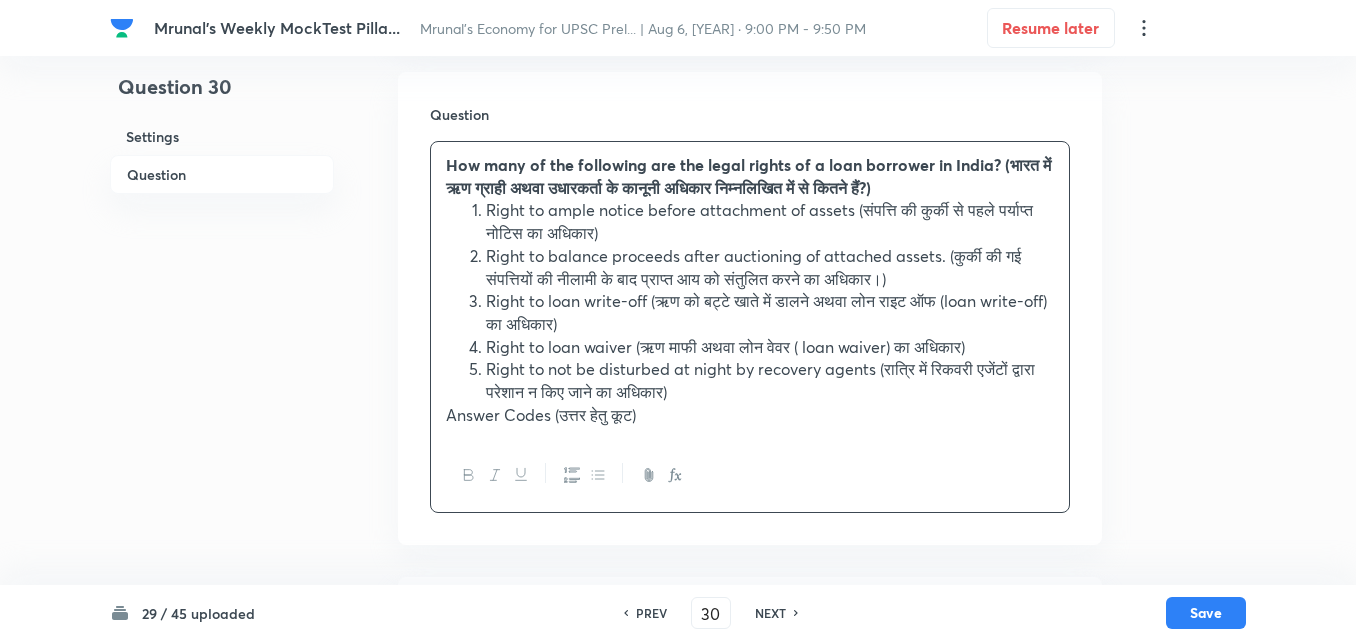 scroll, scrollTop: 646, scrollLeft: 0, axis: vertical 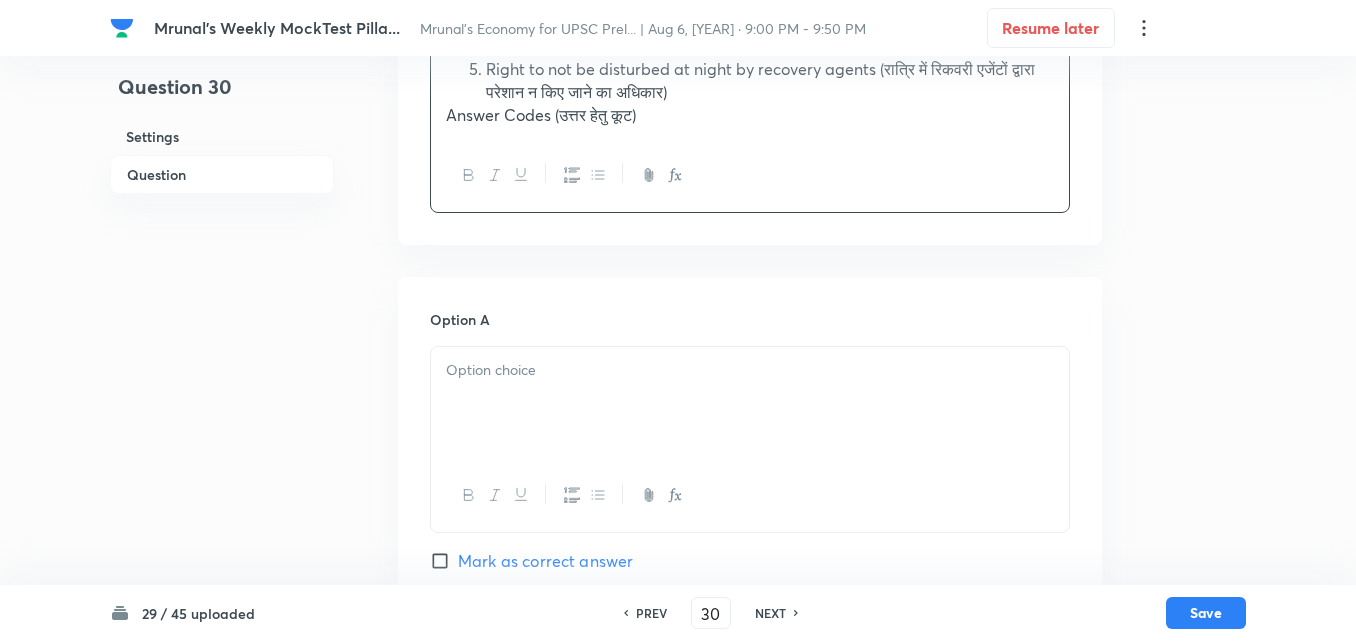 click at bounding box center (750, 403) 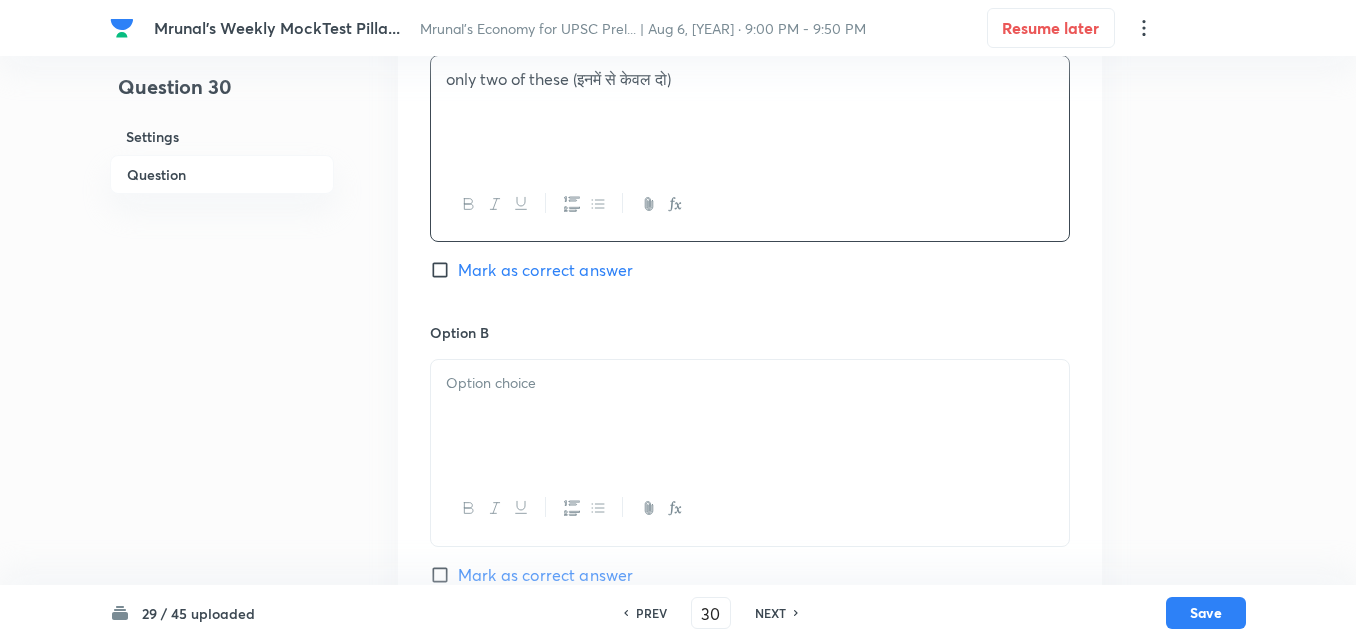 scroll, scrollTop: 946, scrollLeft: 0, axis: vertical 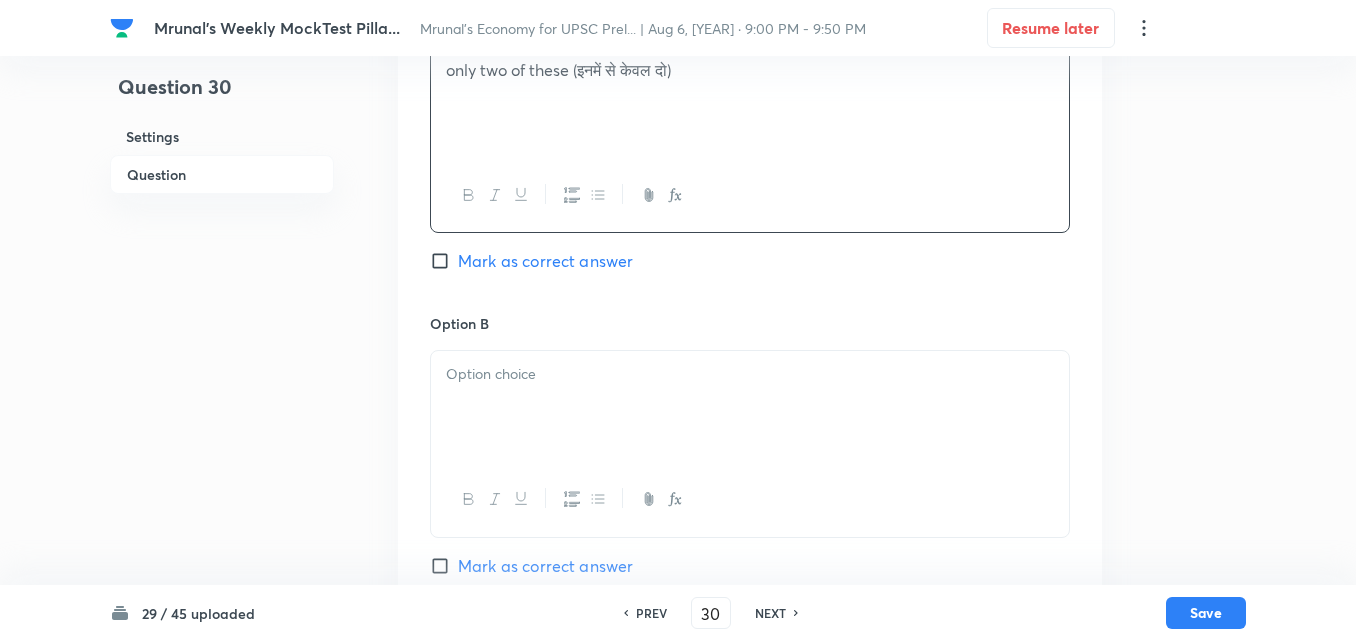 drag, startPoint x: 514, startPoint y: 338, endPoint x: 507, endPoint y: 353, distance: 16.552946 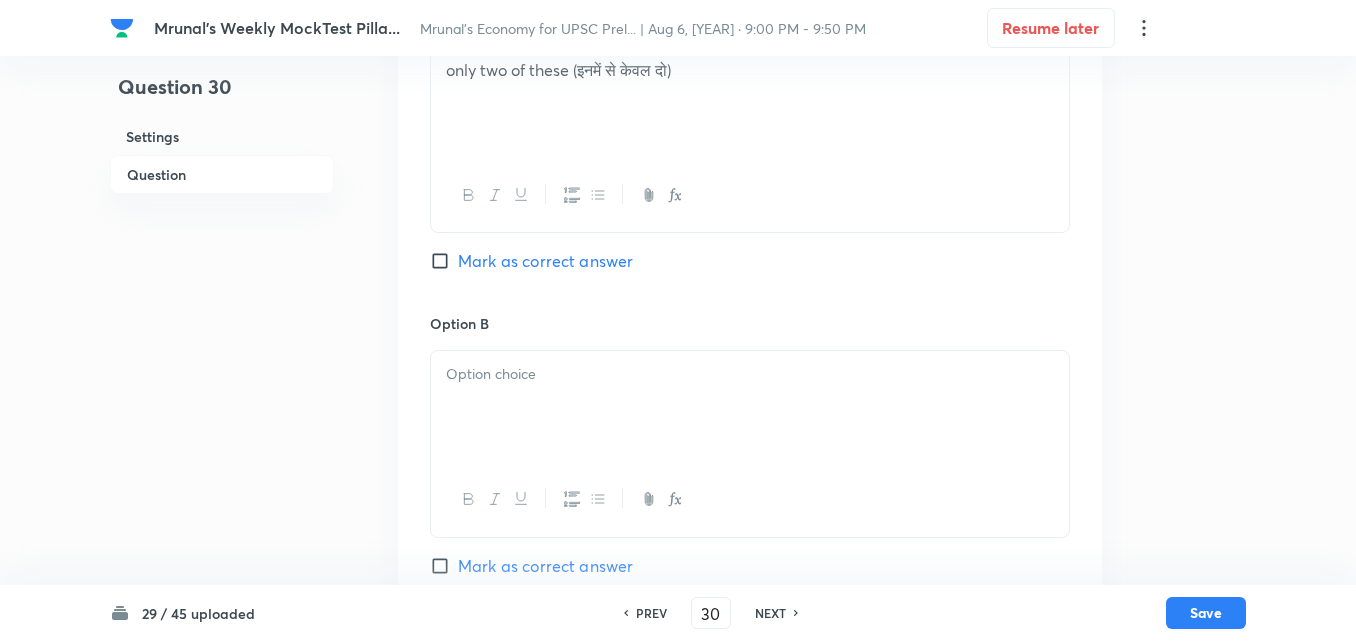 click at bounding box center [750, 407] 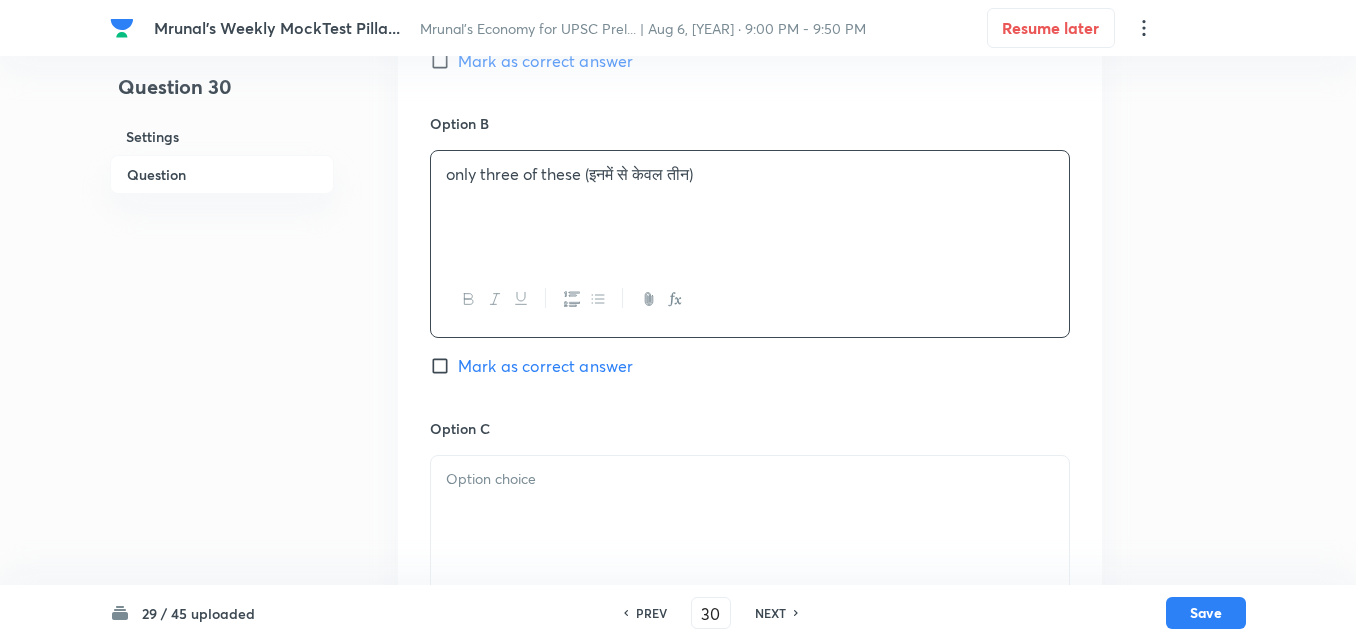 click on "Mark as correct answer" at bounding box center (545, 366) 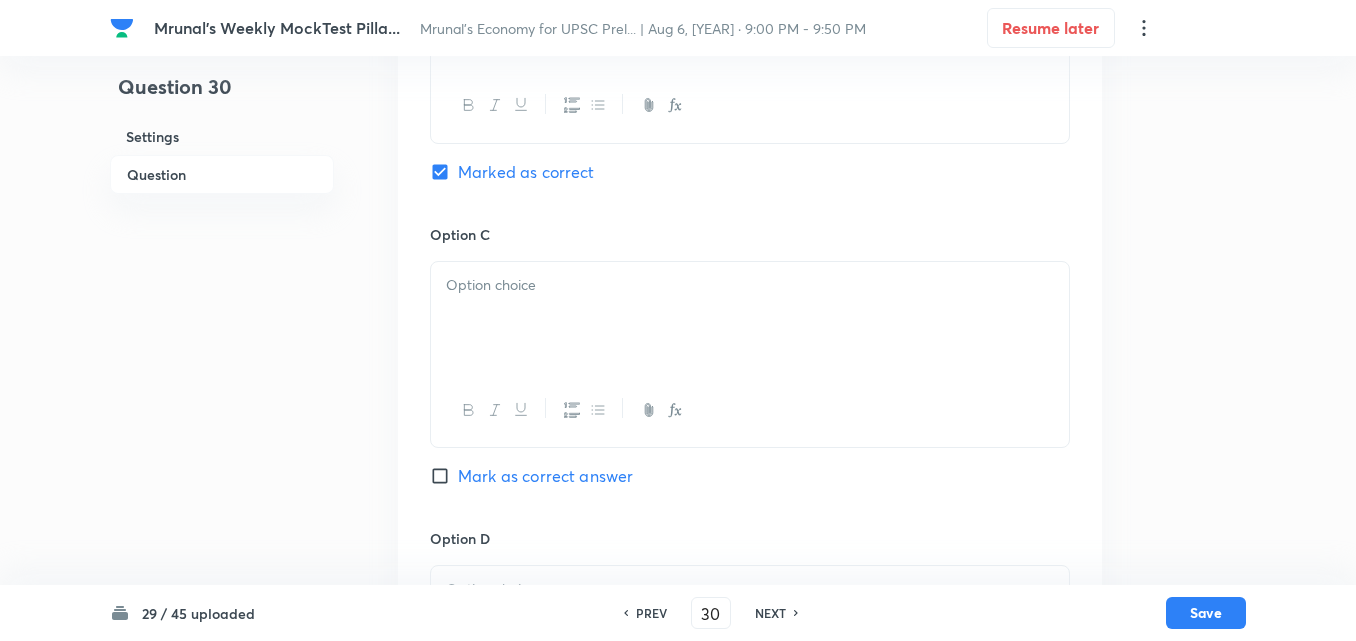 scroll, scrollTop: 1346, scrollLeft: 0, axis: vertical 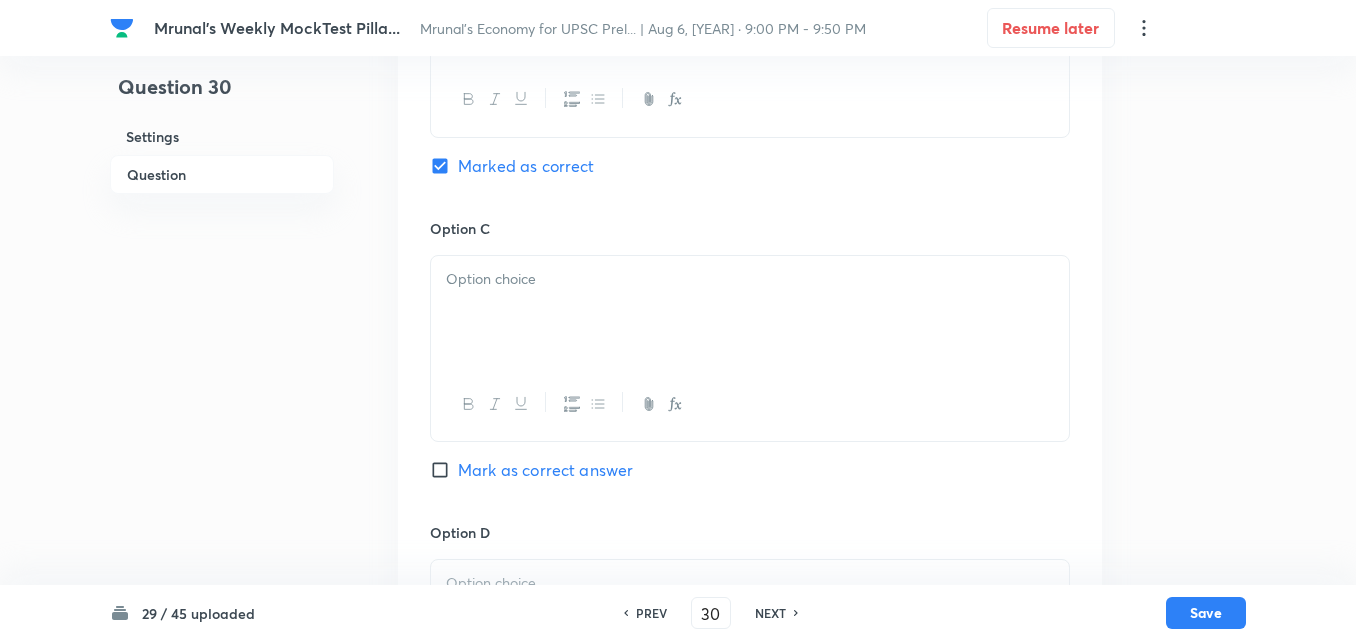 click at bounding box center (750, 312) 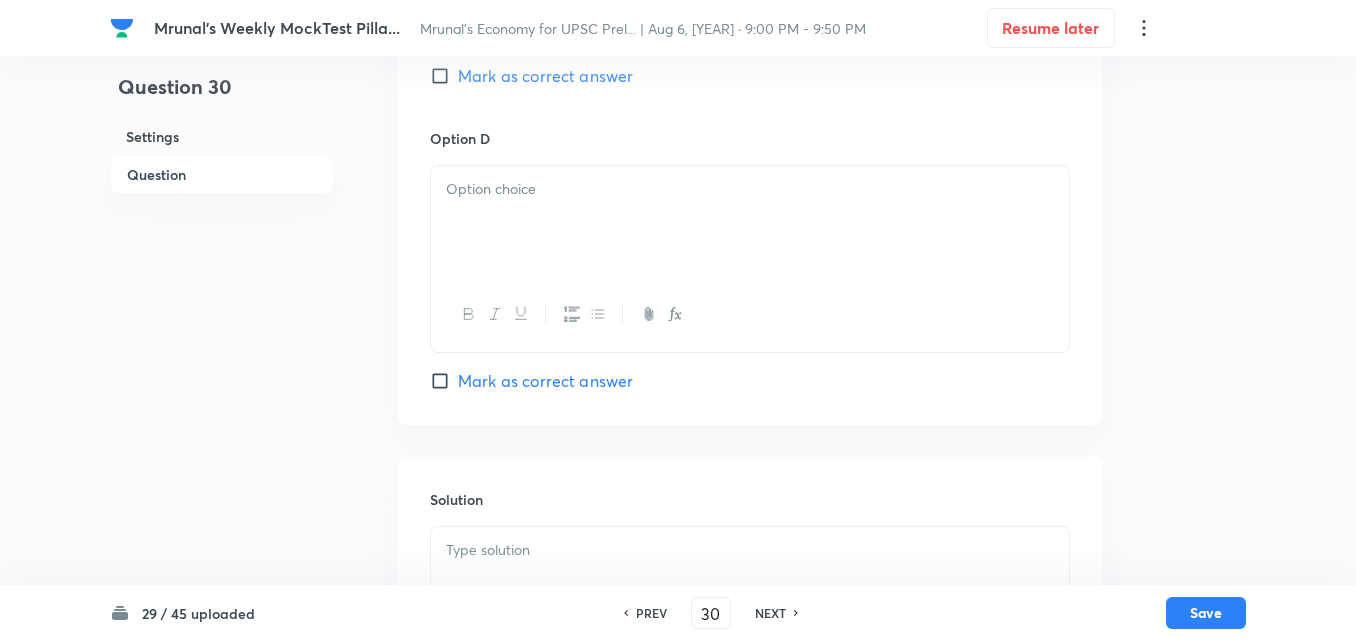 scroll, scrollTop: 1746, scrollLeft: 0, axis: vertical 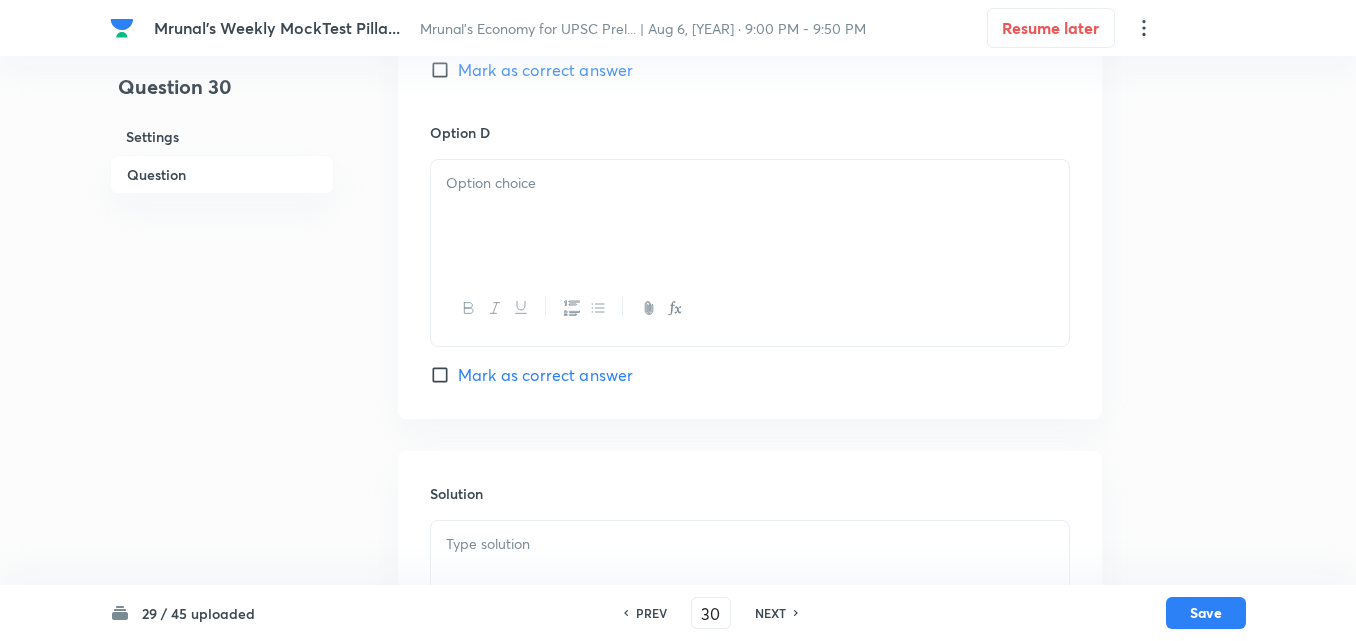 click at bounding box center [750, 216] 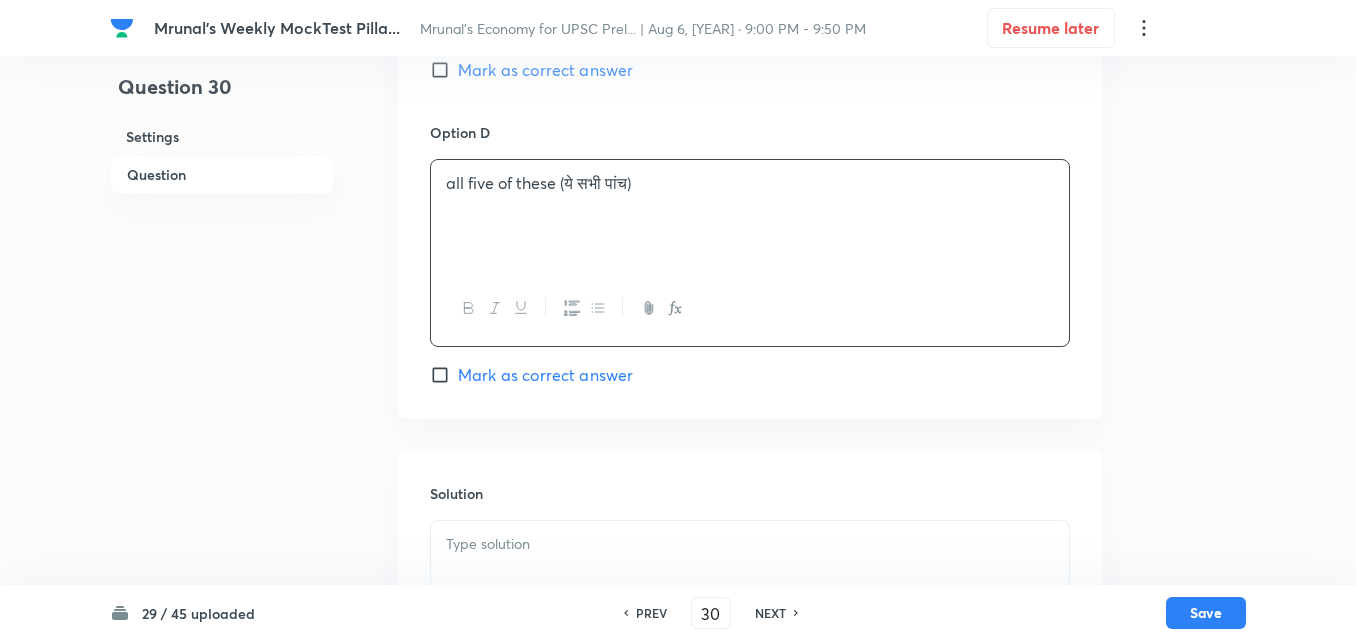 scroll, scrollTop: 1924, scrollLeft: 0, axis: vertical 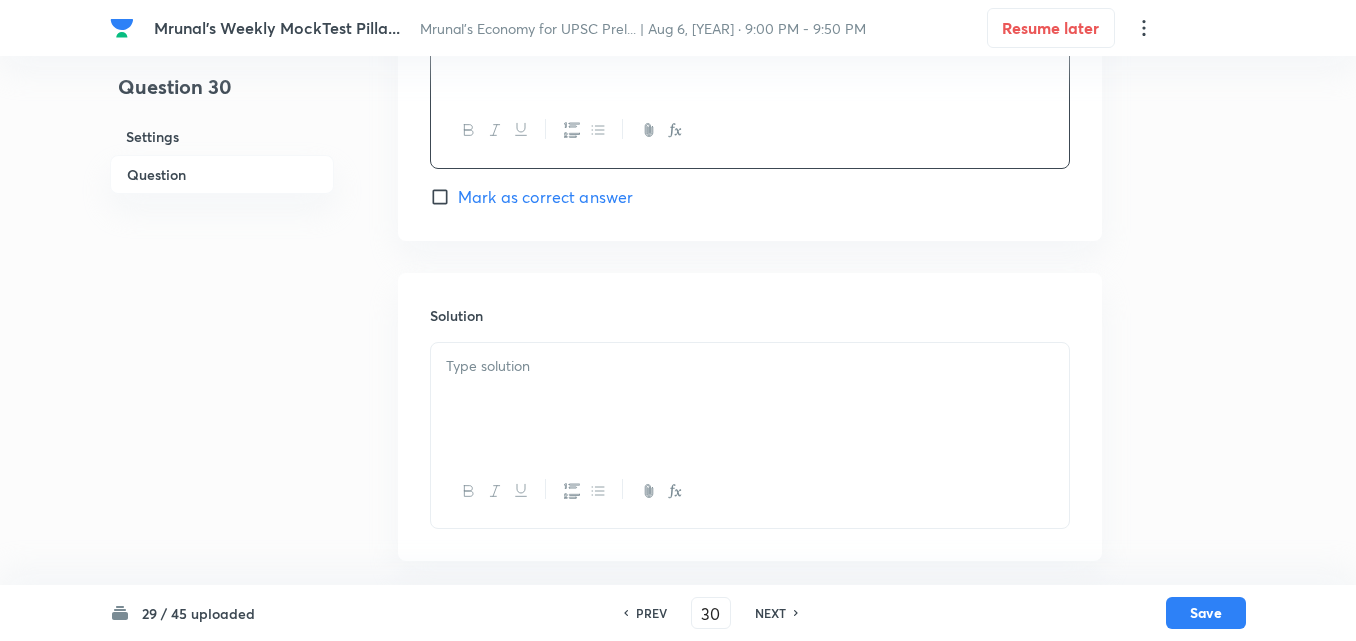 click at bounding box center (750, 399) 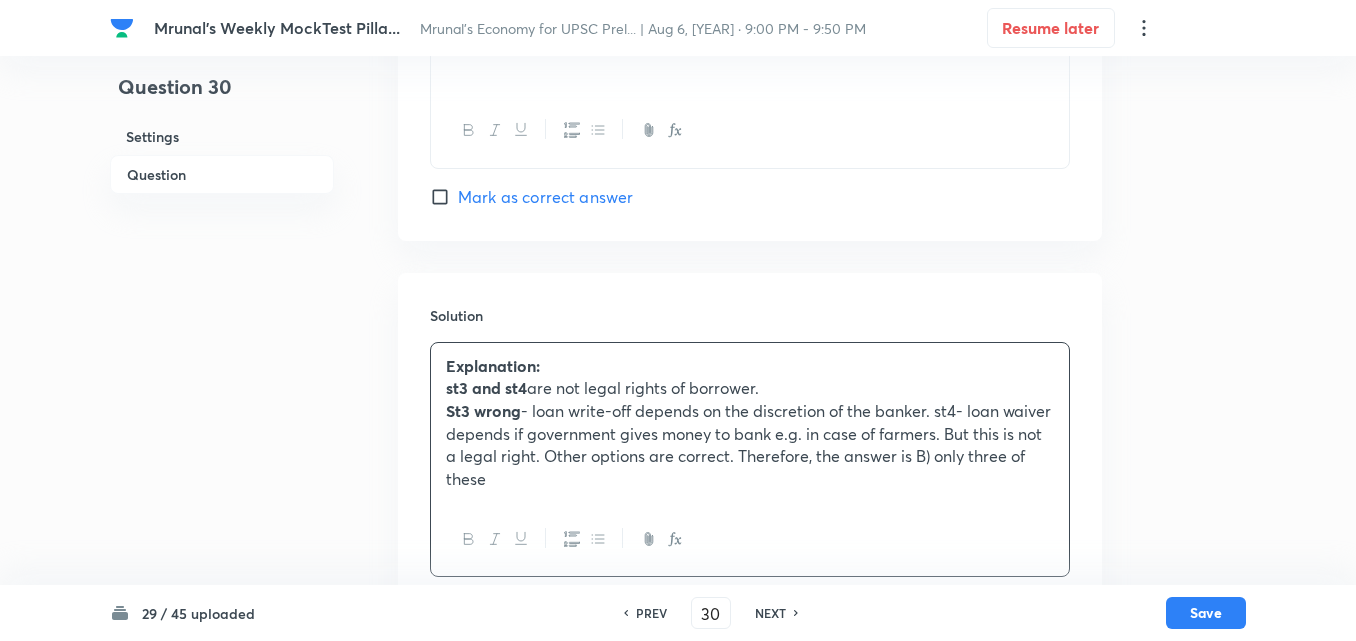 click on "St3 wrong - loan write-off depends on the discretion of the banker. st4- loan waiver depends if government gives money to bank e.g. in case of farmers. But this is not a legal right. Other options are correct. Therefore, the answer is B) only three of these" at bounding box center [750, 445] 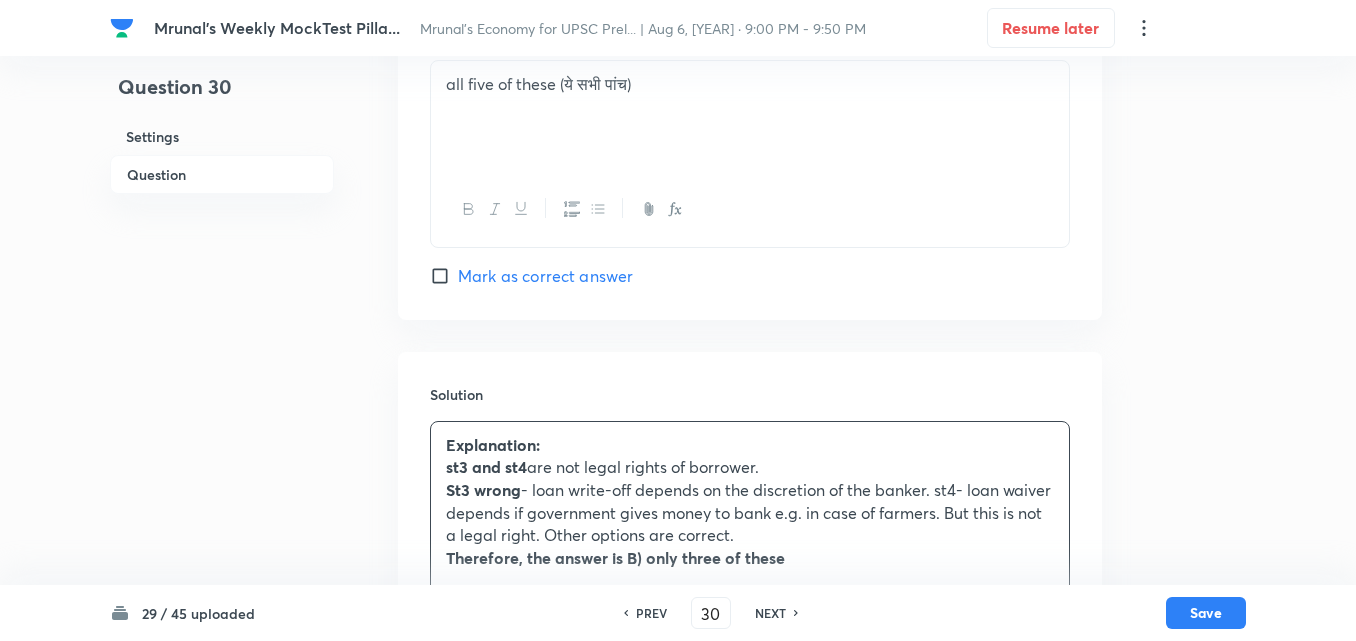 scroll, scrollTop: 1972, scrollLeft: 0, axis: vertical 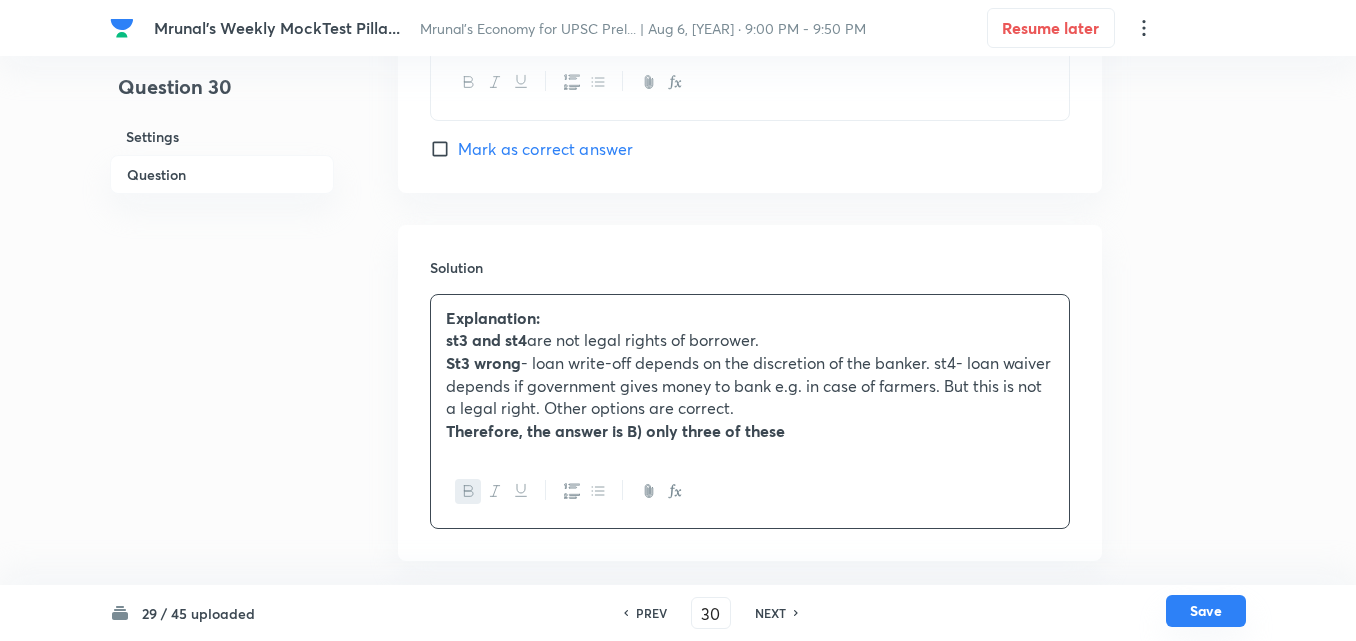 click on "Save" at bounding box center (1206, 611) 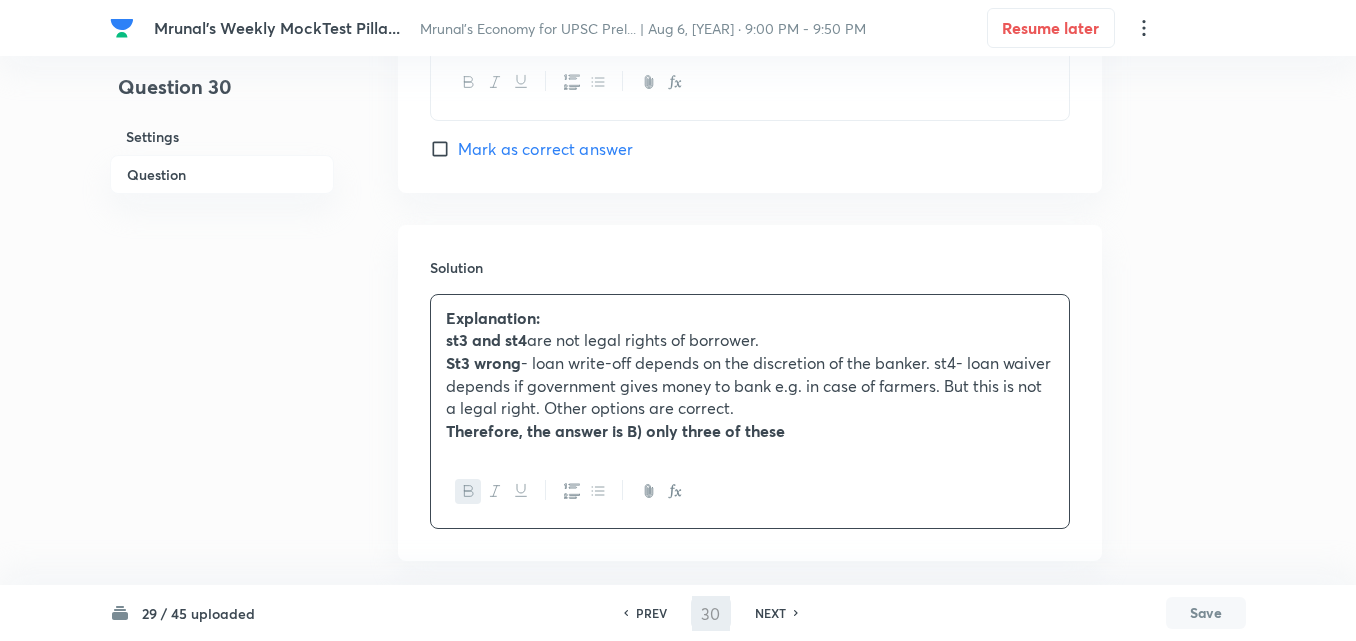 type on "31" 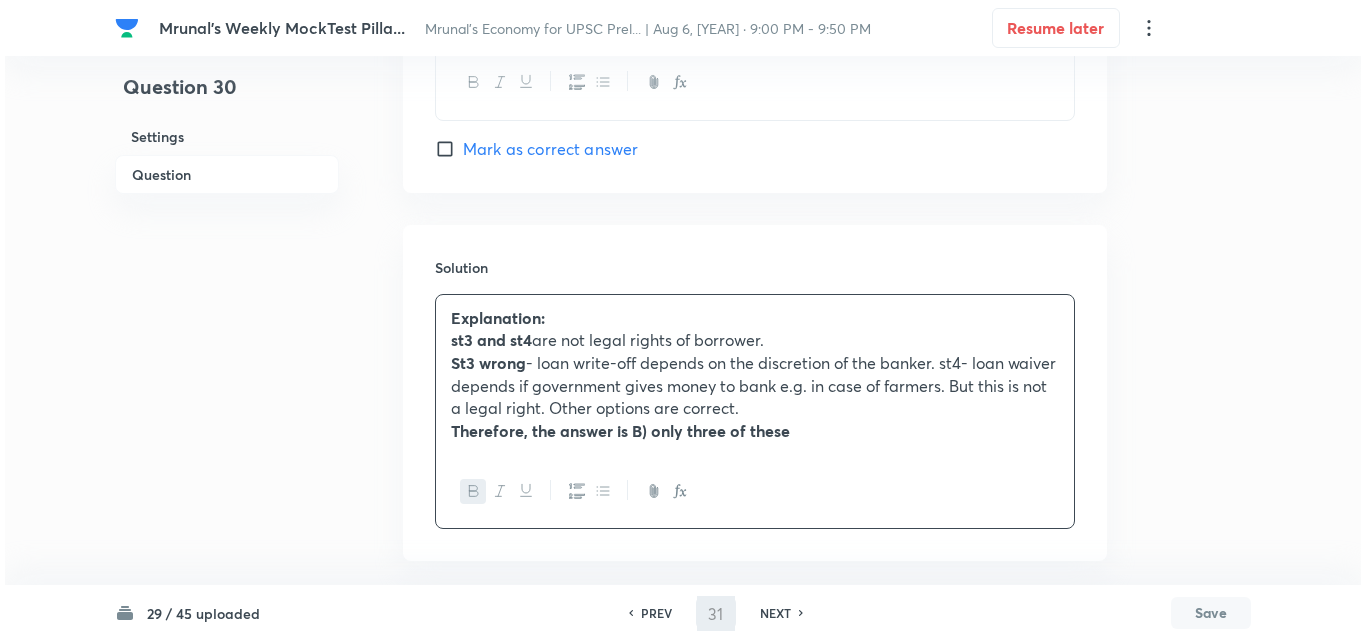 scroll, scrollTop: 0, scrollLeft: 0, axis: both 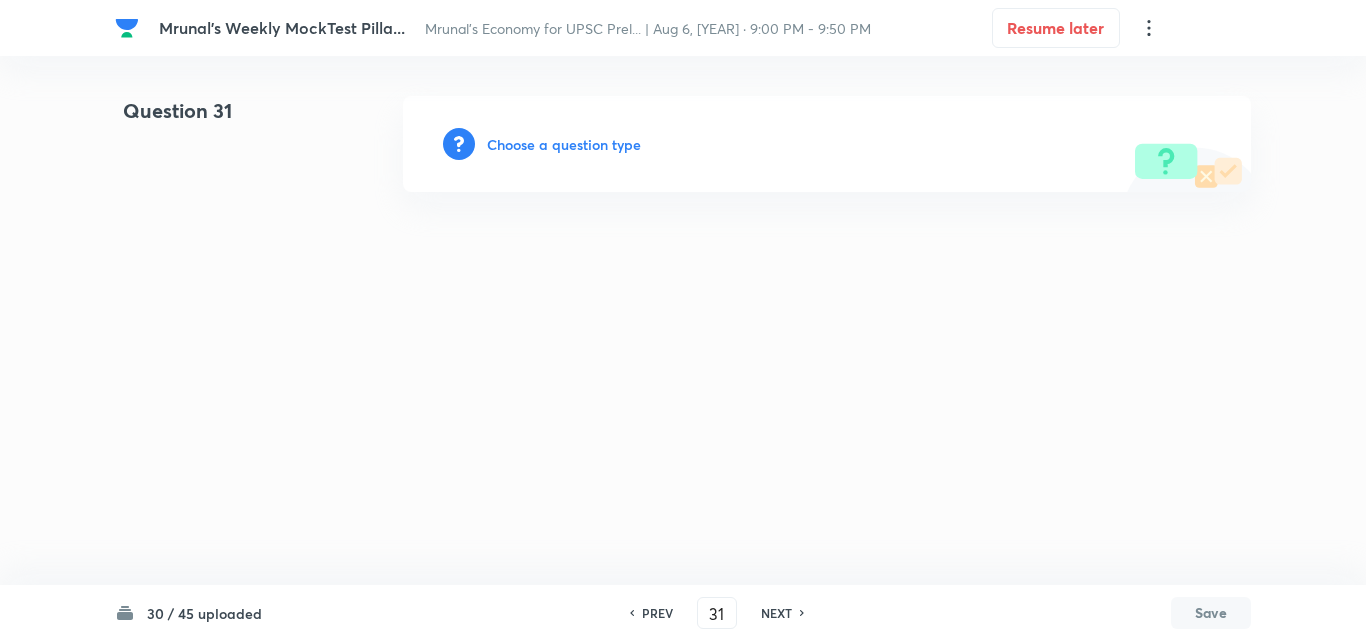 click on "Choose a question type" at bounding box center (564, 144) 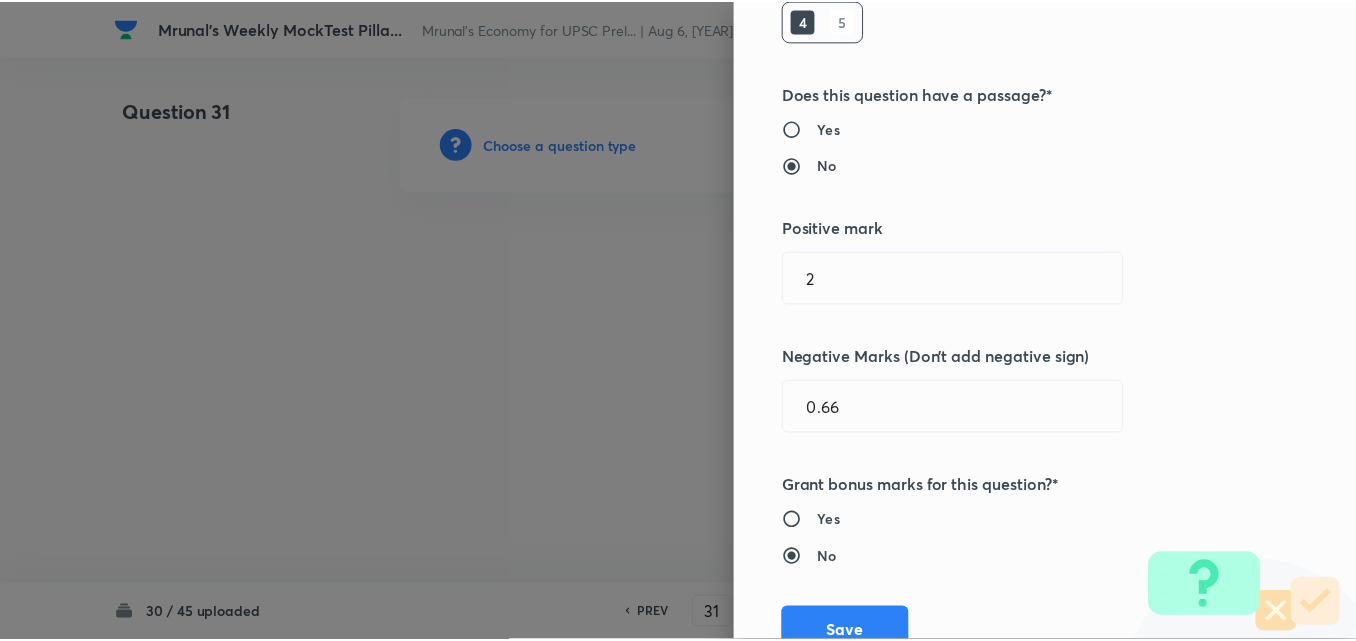 scroll, scrollTop: 400, scrollLeft: 0, axis: vertical 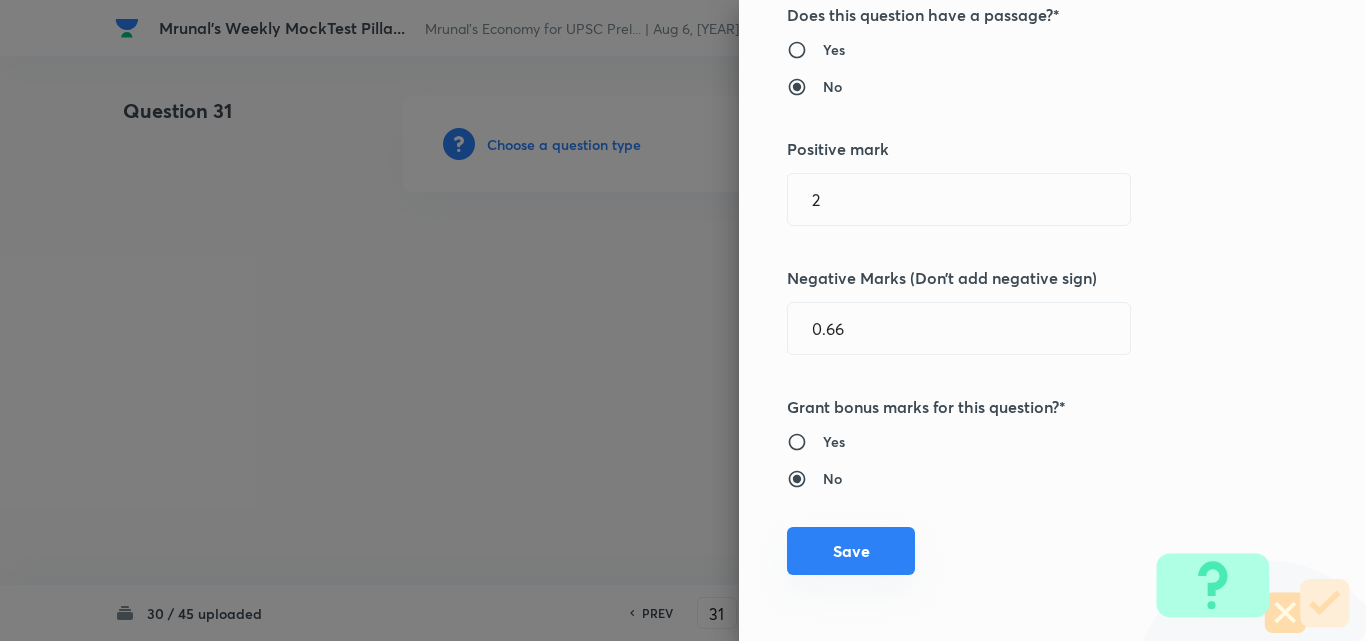 click on "Save" at bounding box center (851, 551) 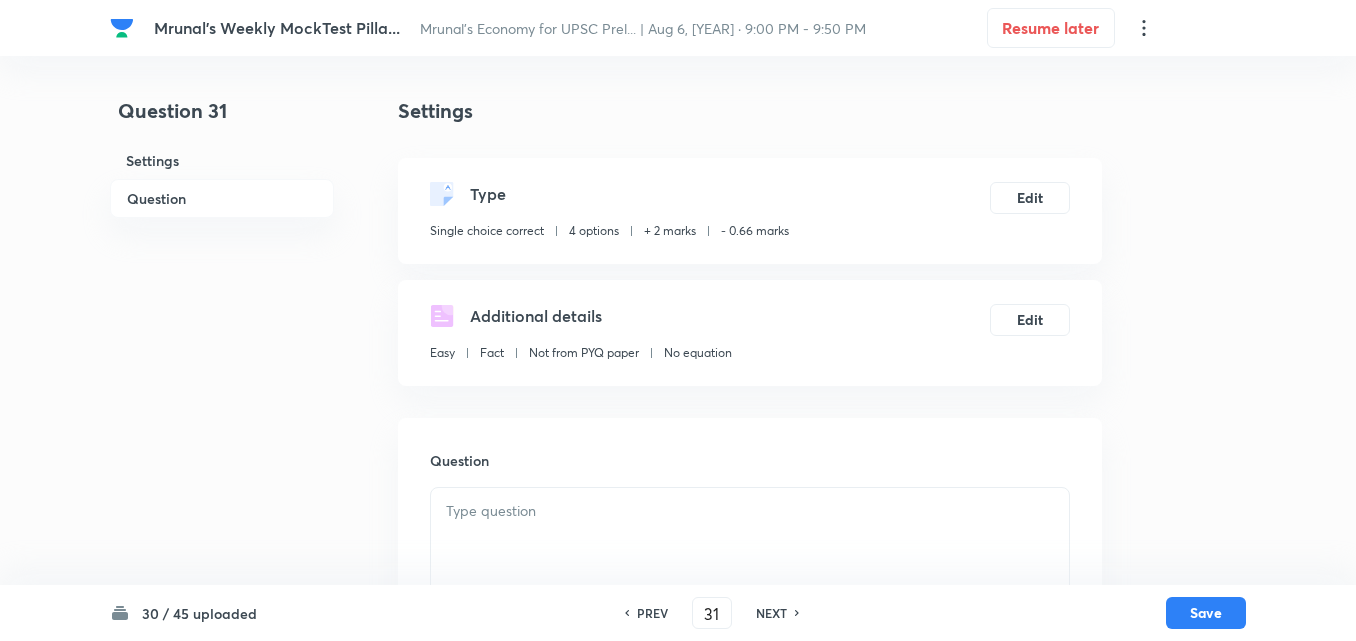 click on "Question" at bounding box center [222, 198] 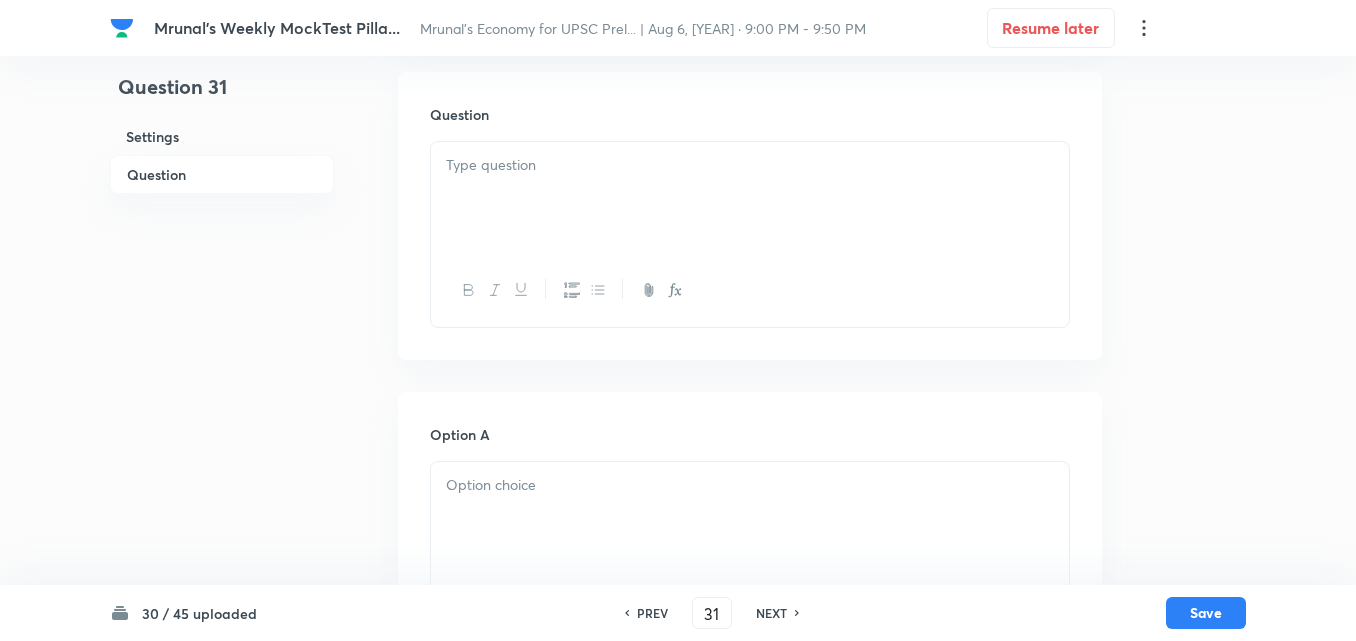 click at bounding box center (750, 198) 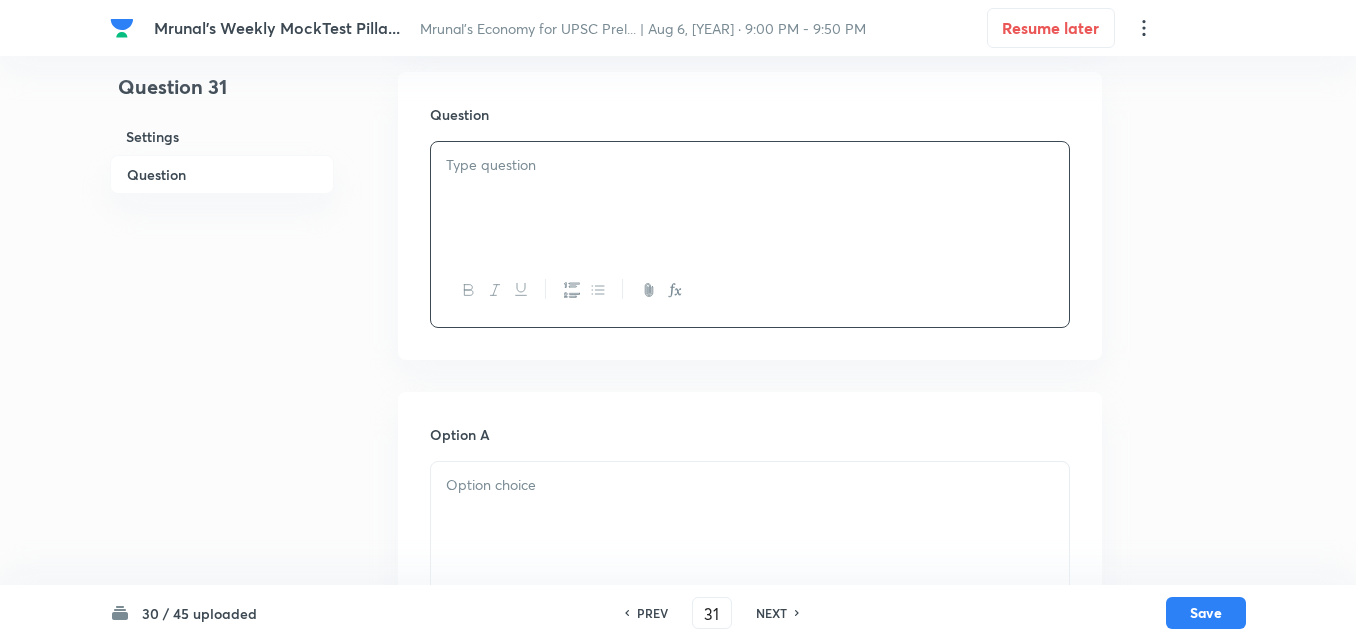 click at bounding box center (750, 198) 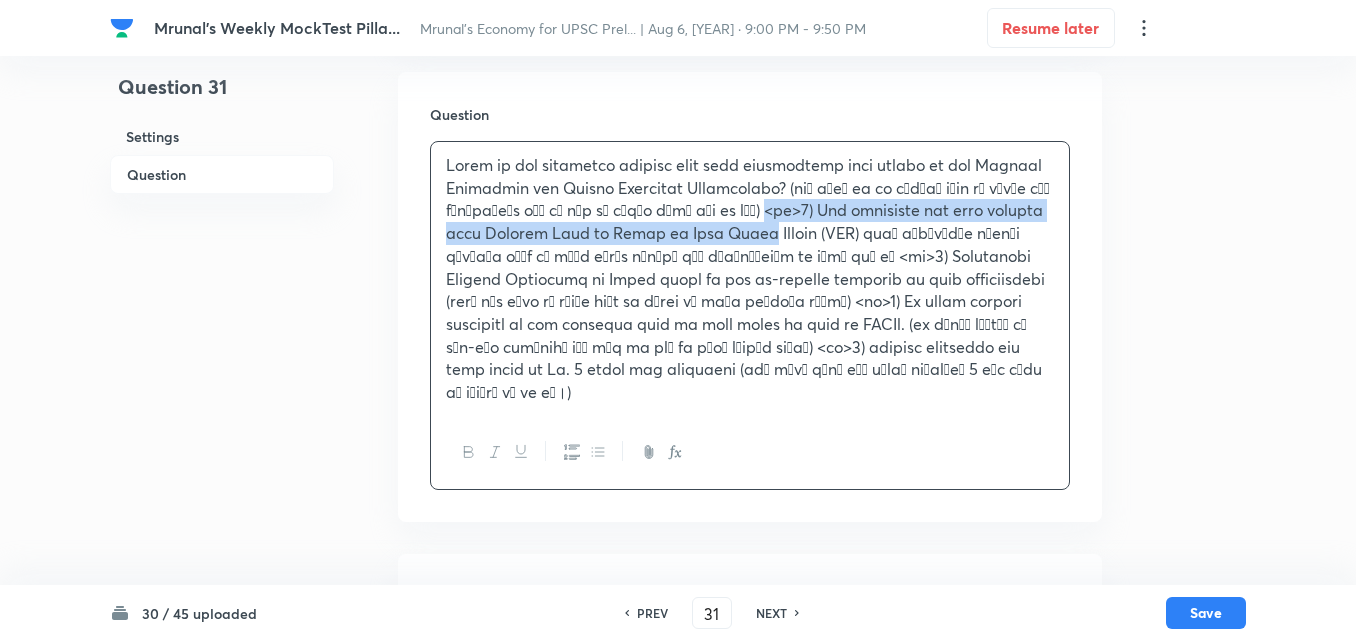 click at bounding box center (750, 279) 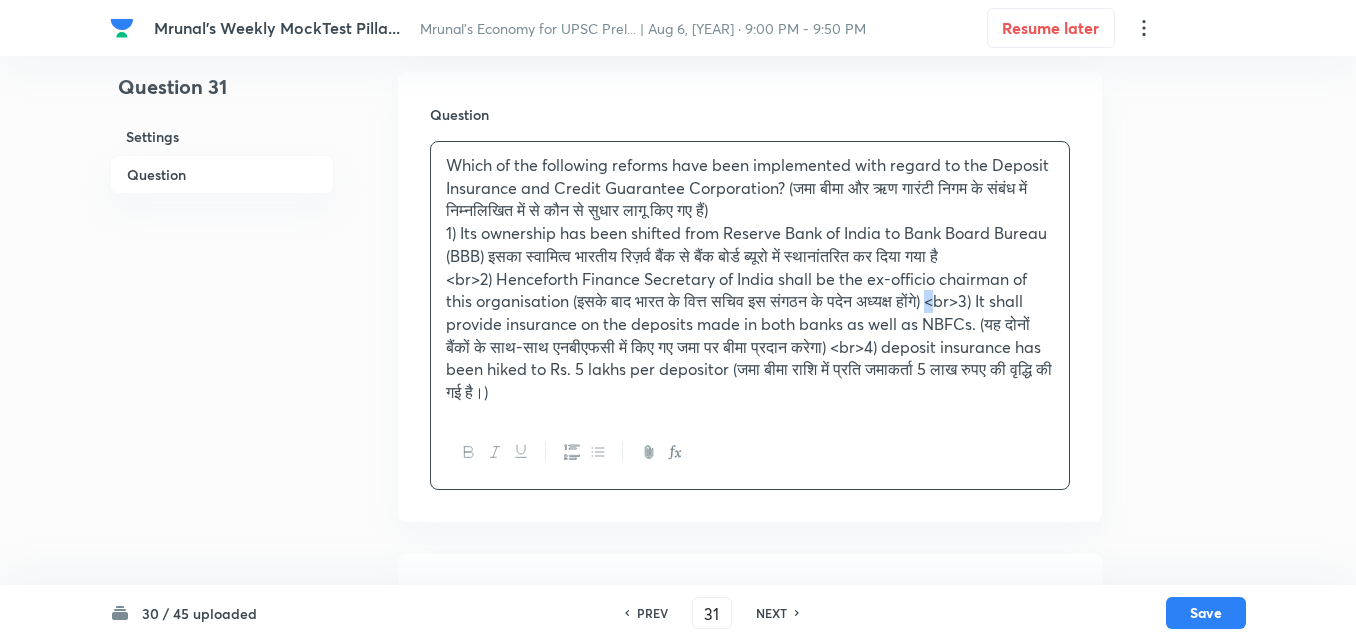 click on "<br>2) Henceforth Finance Secretary of India shall be the ex-officio chairman of this organisation (इसके बाद भारत के वित्त सचिव इस संगठन के पदेन अध्यक्ष होंगे) <br>3) It shall provide insurance on the deposits made in both banks as well as NBFCs. (यह दोनों बैंकों के साथ-साथ एनबीएफसी में किए गए जमा पर बीमा प्रदान करेगा) <br>4) deposit insurance has been hiked to Rs. 5 lakhs per depositor (जमा बीमा राशि में प्रति जमाकर्ता 5 लाख रुपए की वृद्धि की गई है।)" at bounding box center (750, 336) 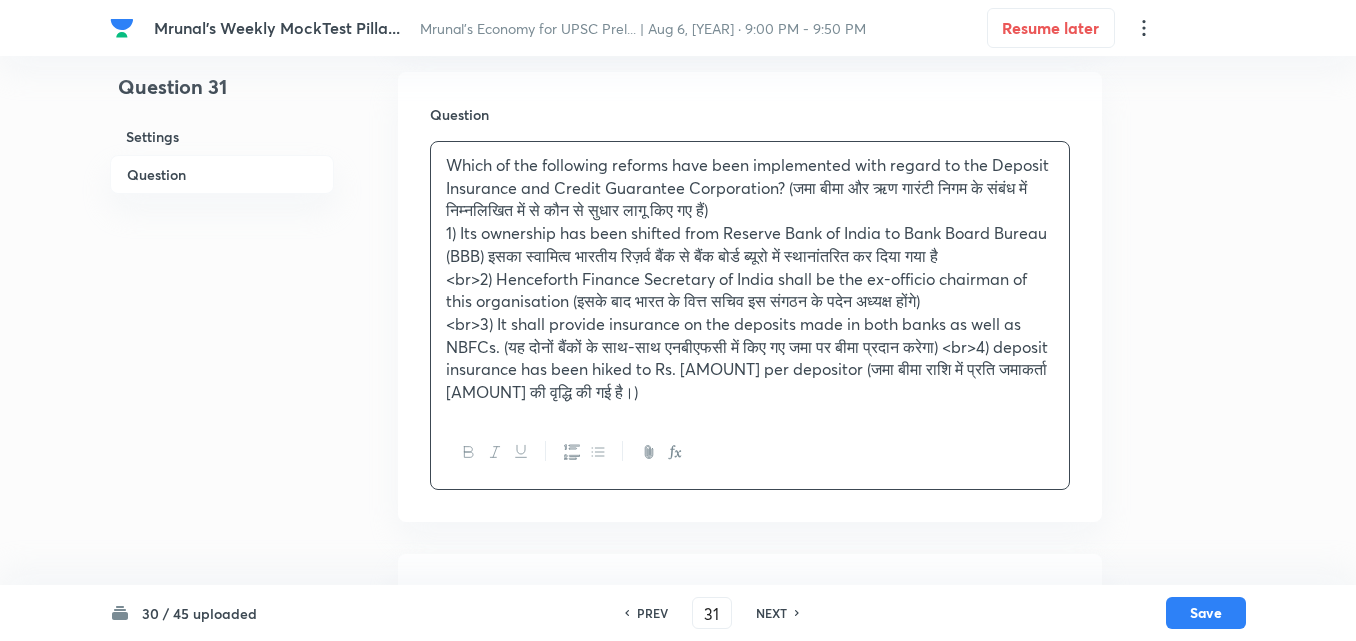 click on "<br>3) It shall provide insurance on the deposits made in both banks as well as NBFCs. (यह दोनों बैंकों के साथ-साथ एनबीएफसी में किए गए जमा पर बीमा प्रदान करेगा) <br>4) deposit insurance has been hiked to Rs. [AMOUNT] per depositor (जमा बीमा राशि में प्रति जमाकर्ता [AMOUNT] की वृद्धि की गई है।)" at bounding box center (750, 358) 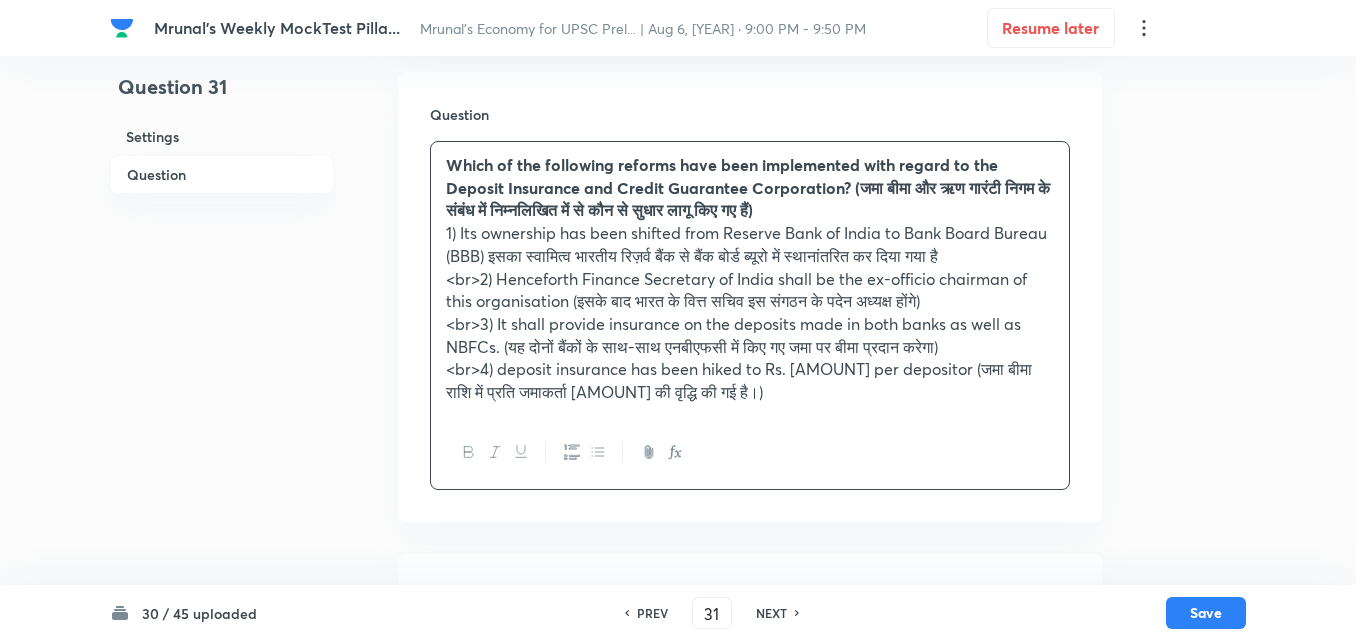 click 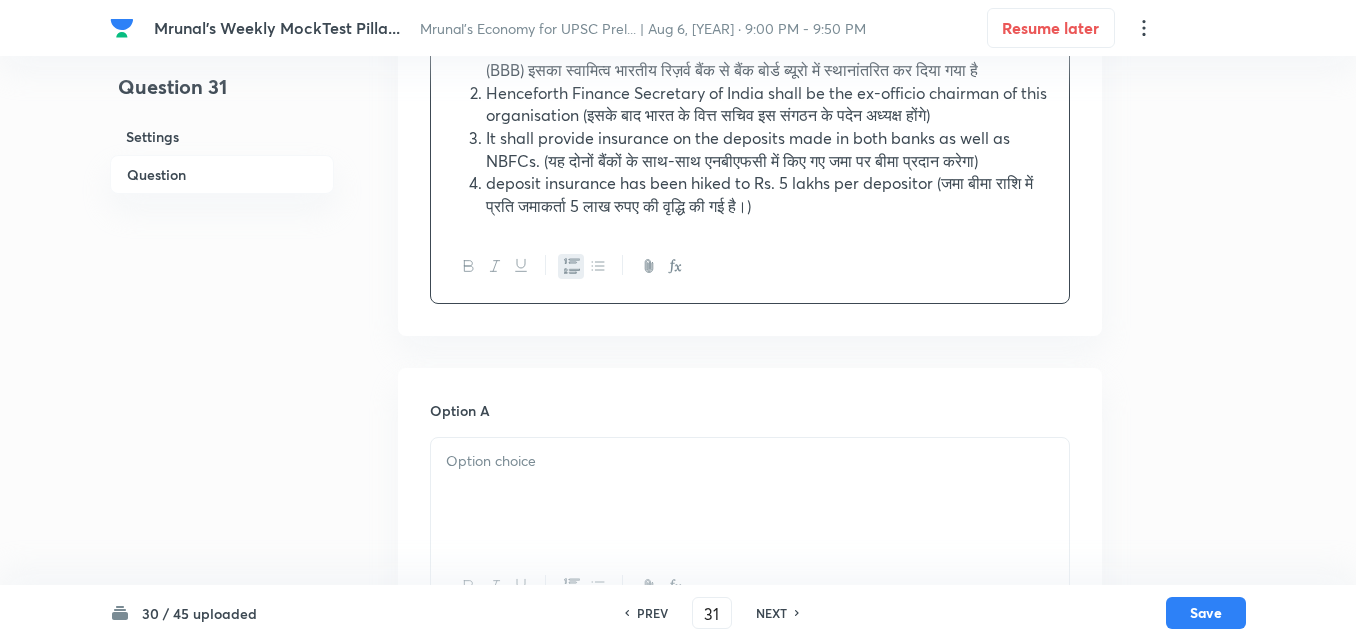 scroll, scrollTop: 746, scrollLeft: 0, axis: vertical 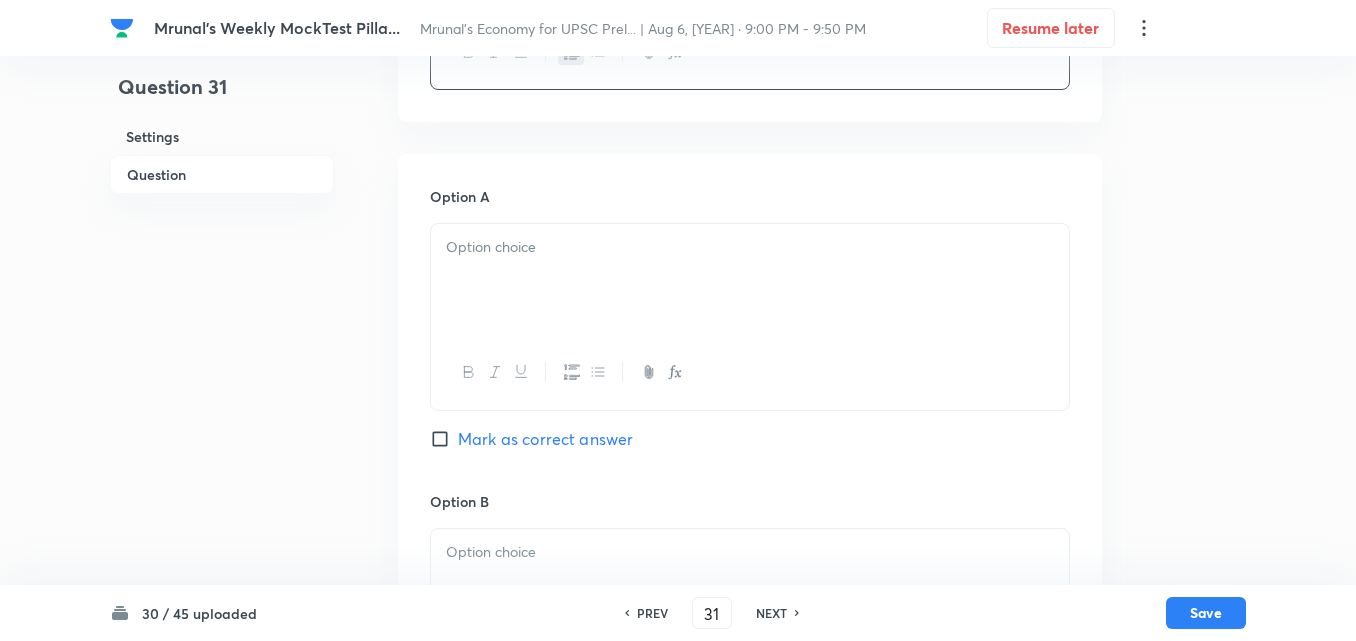 drag, startPoint x: 535, startPoint y: 276, endPoint x: 558, endPoint y: 286, distance: 25.079872 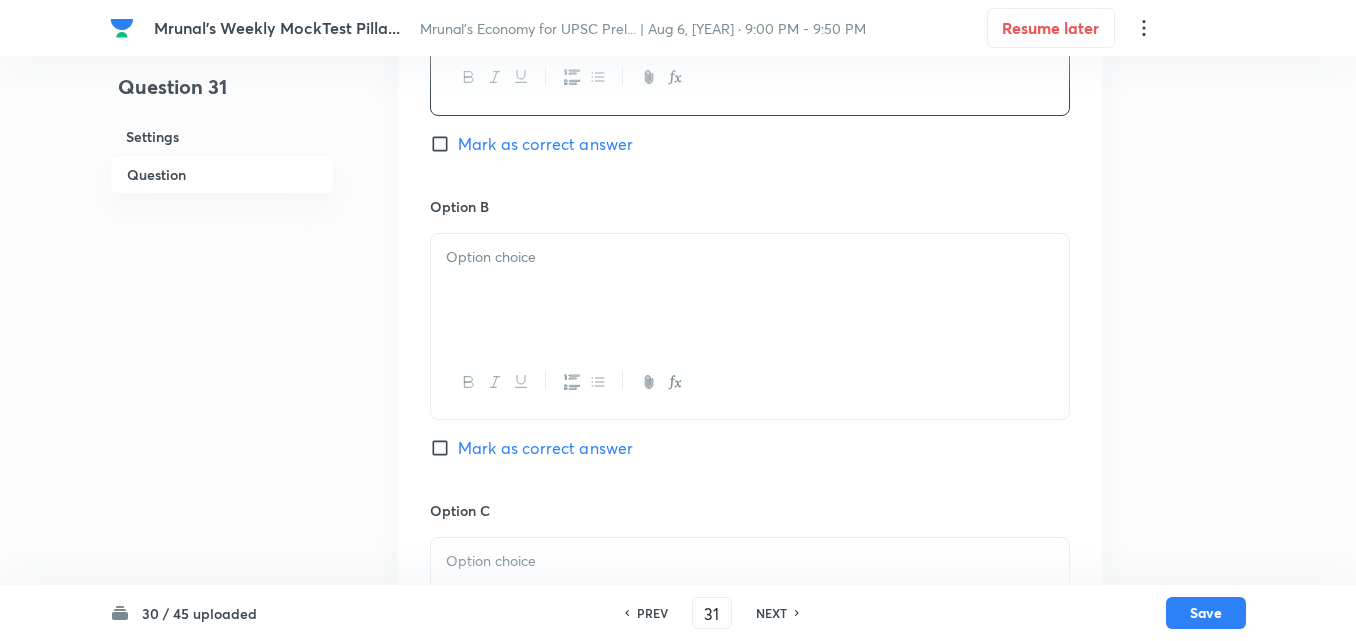 scroll, scrollTop: 1046, scrollLeft: 0, axis: vertical 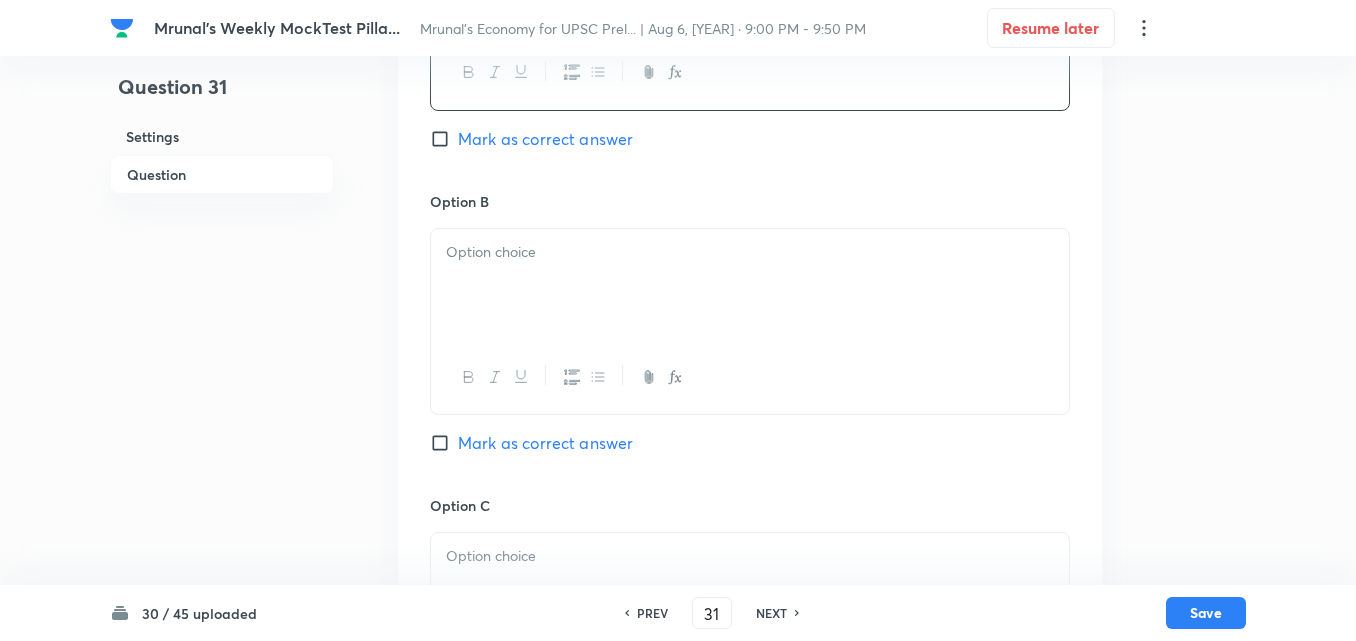 click at bounding box center [750, 285] 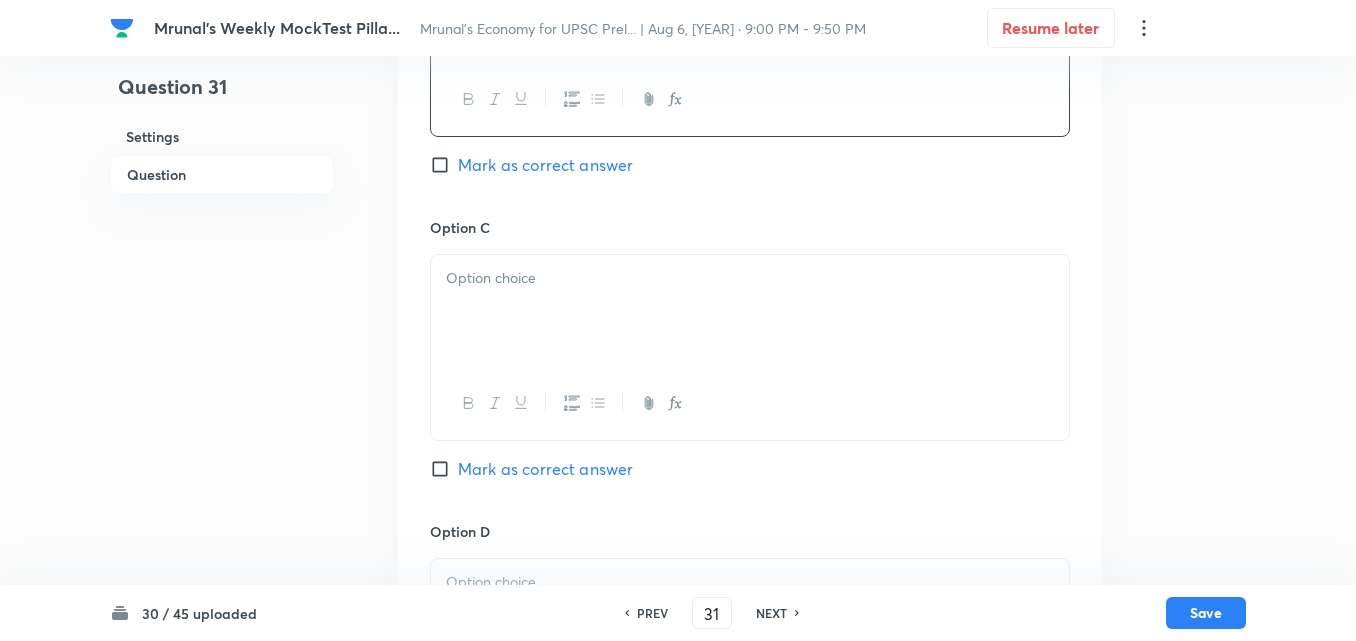 scroll, scrollTop: 1346, scrollLeft: 0, axis: vertical 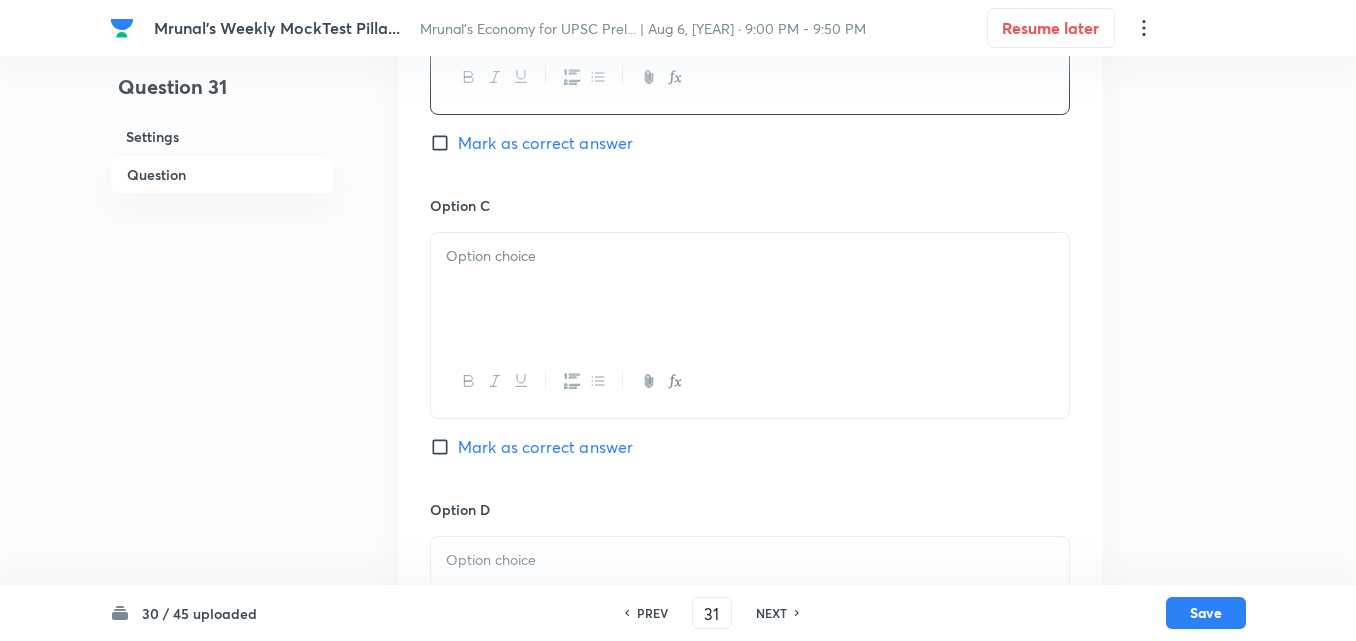 click at bounding box center [750, 256] 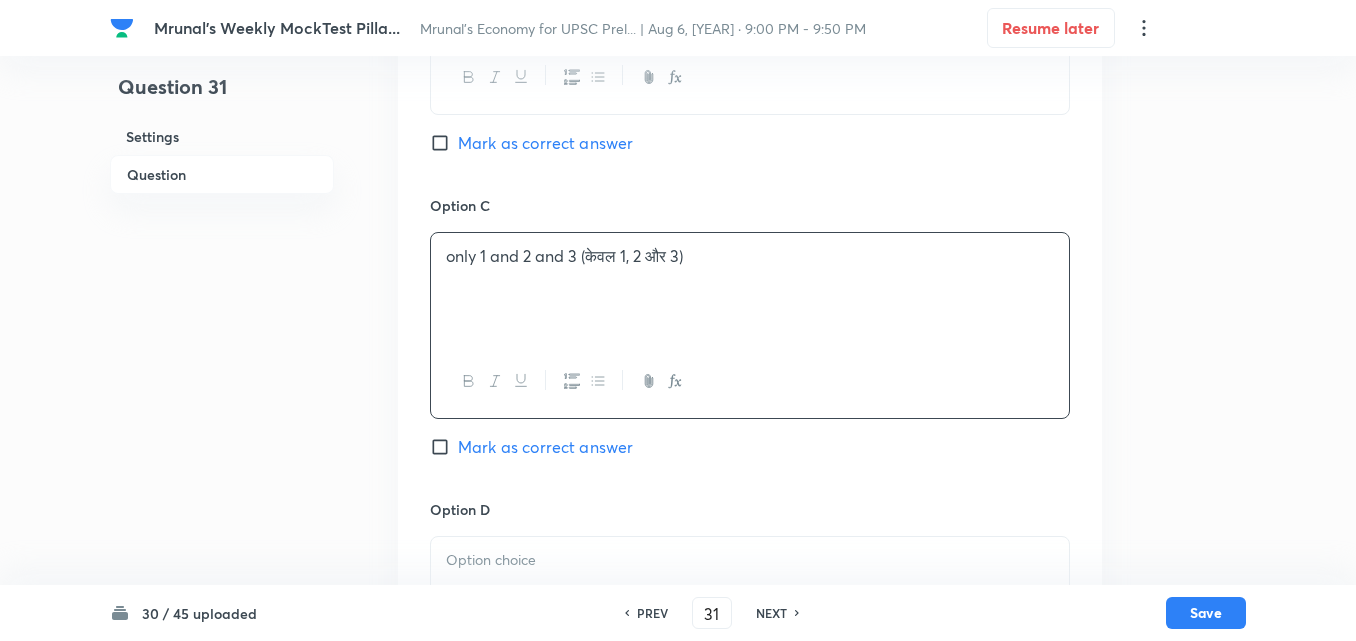 click on "only 1 and 2 and 3 (केवल 1, 2 और 3)" at bounding box center (750, 256) 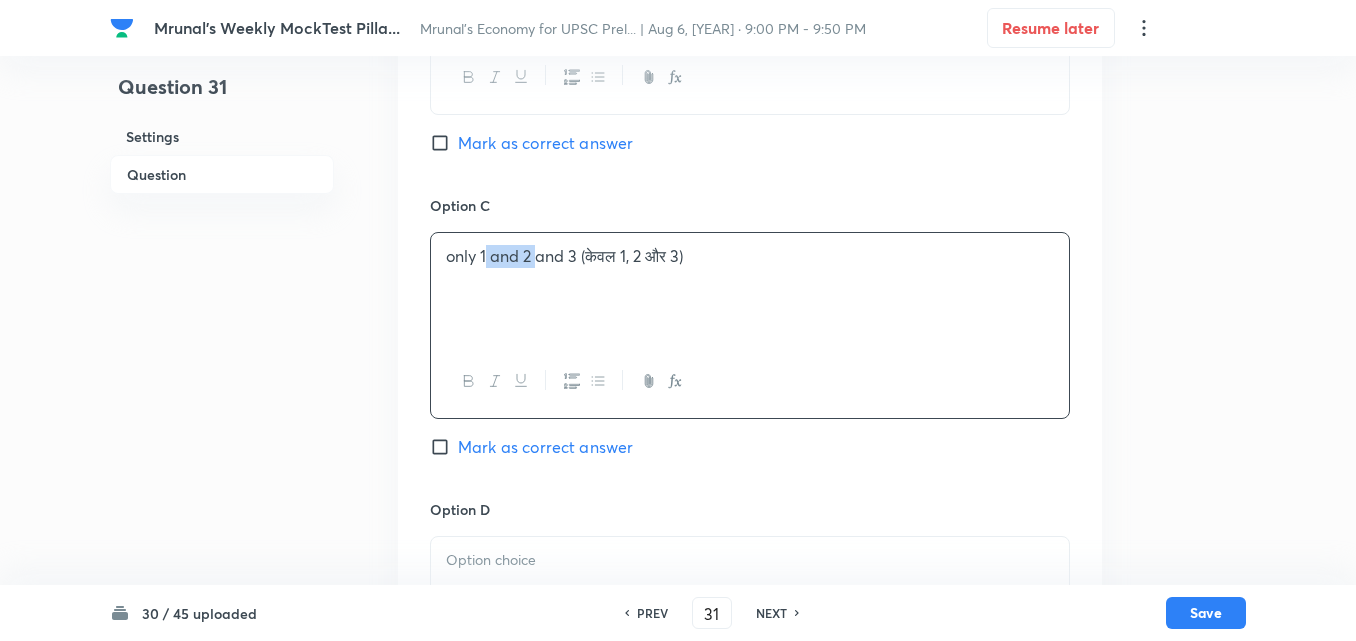 type 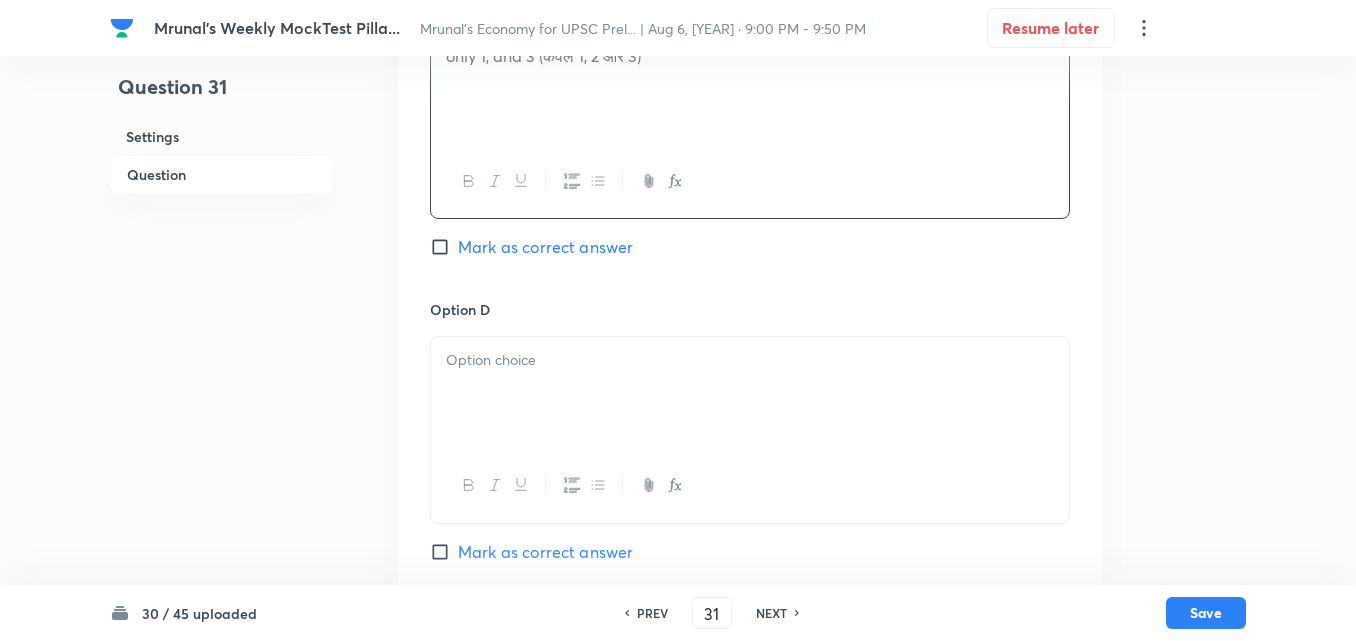 click at bounding box center [750, 393] 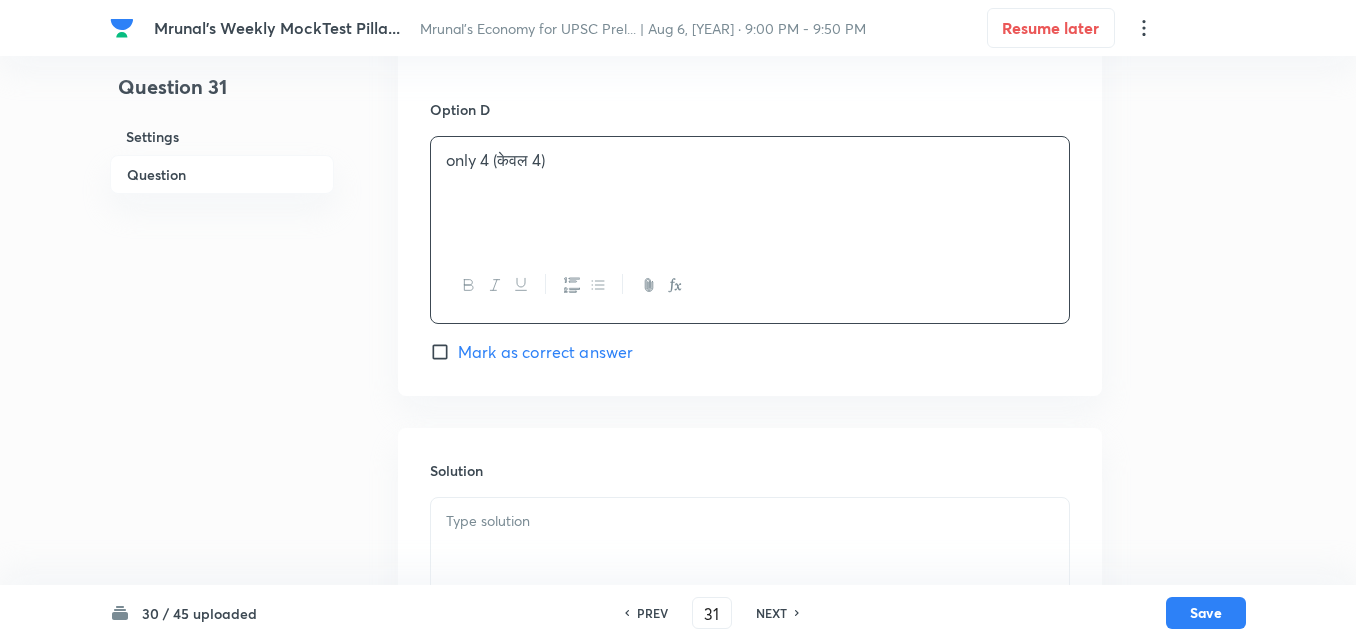 click on "Mark as correct answer" at bounding box center [545, 352] 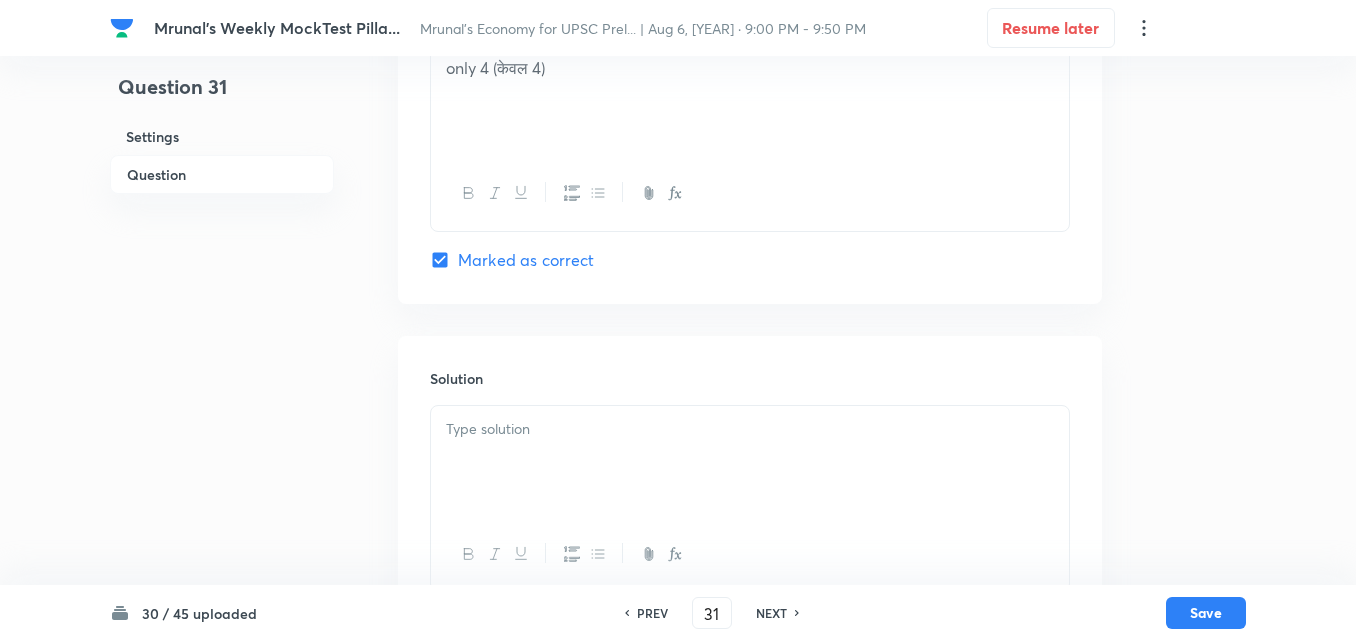 scroll, scrollTop: 1924, scrollLeft: 0, axis: vertical 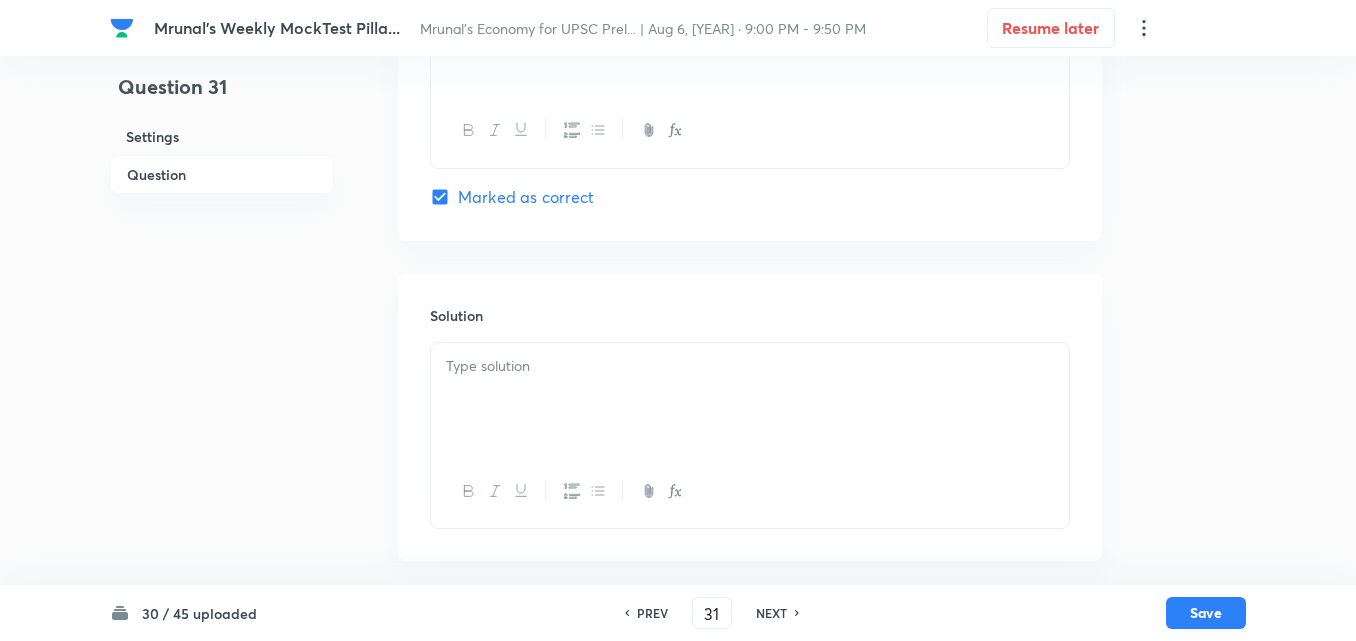 click at bounding box center [750, 366] 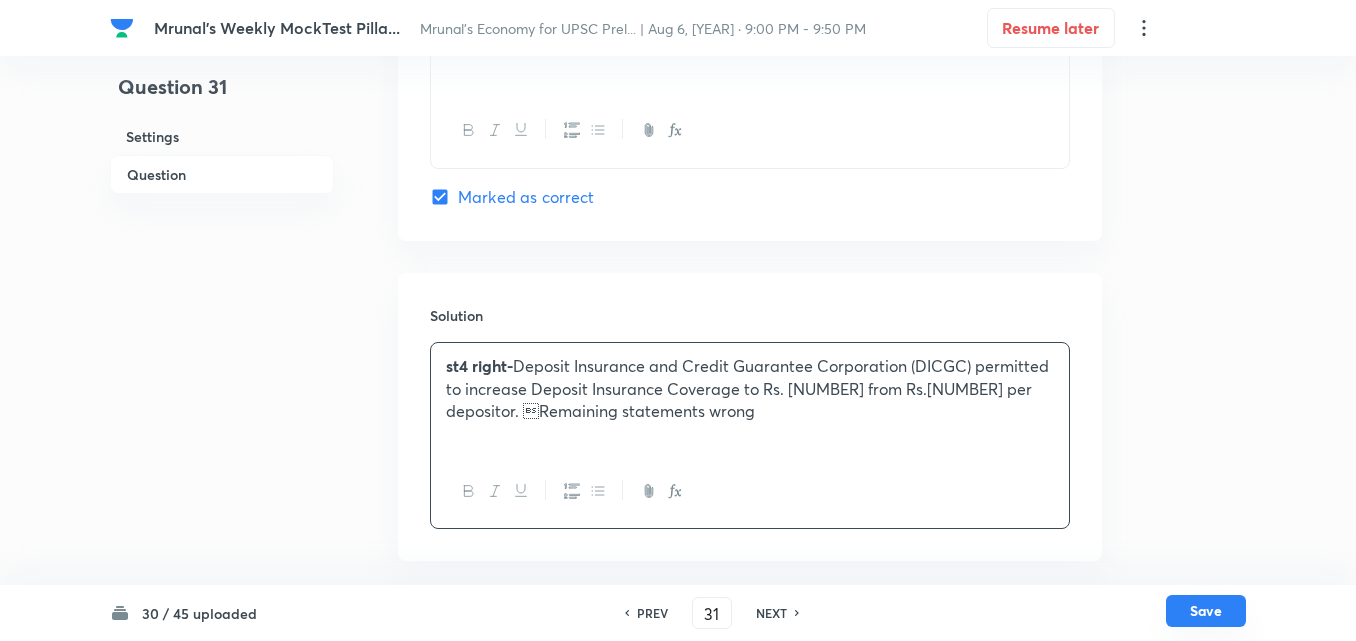 click on "Save" at bounding box center (1206, 611) 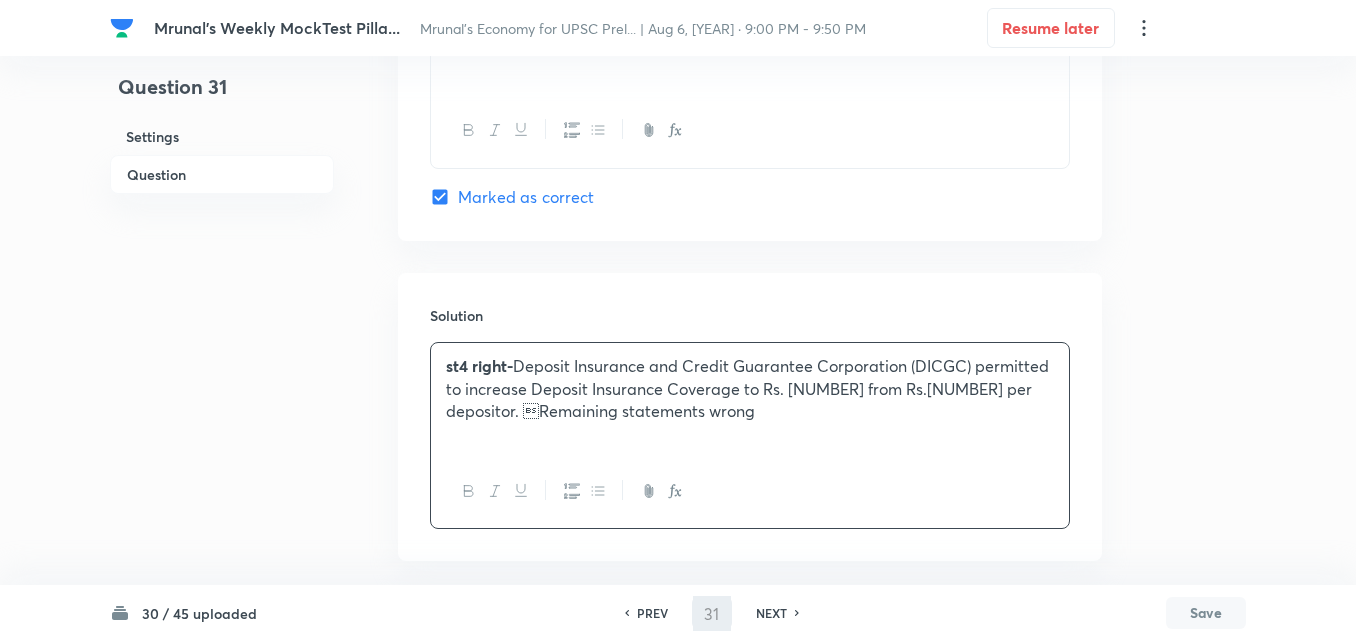 type on "32" 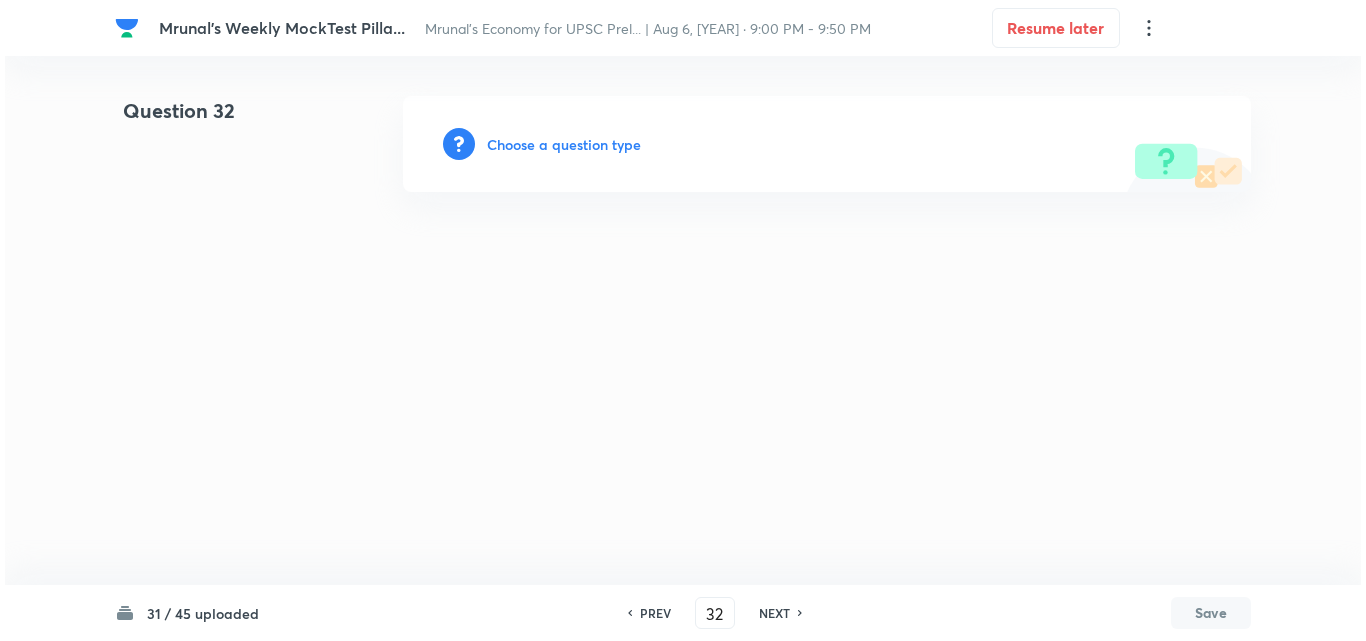 scroll, scrollTop: 0, scrollLeft: 0, axis: both 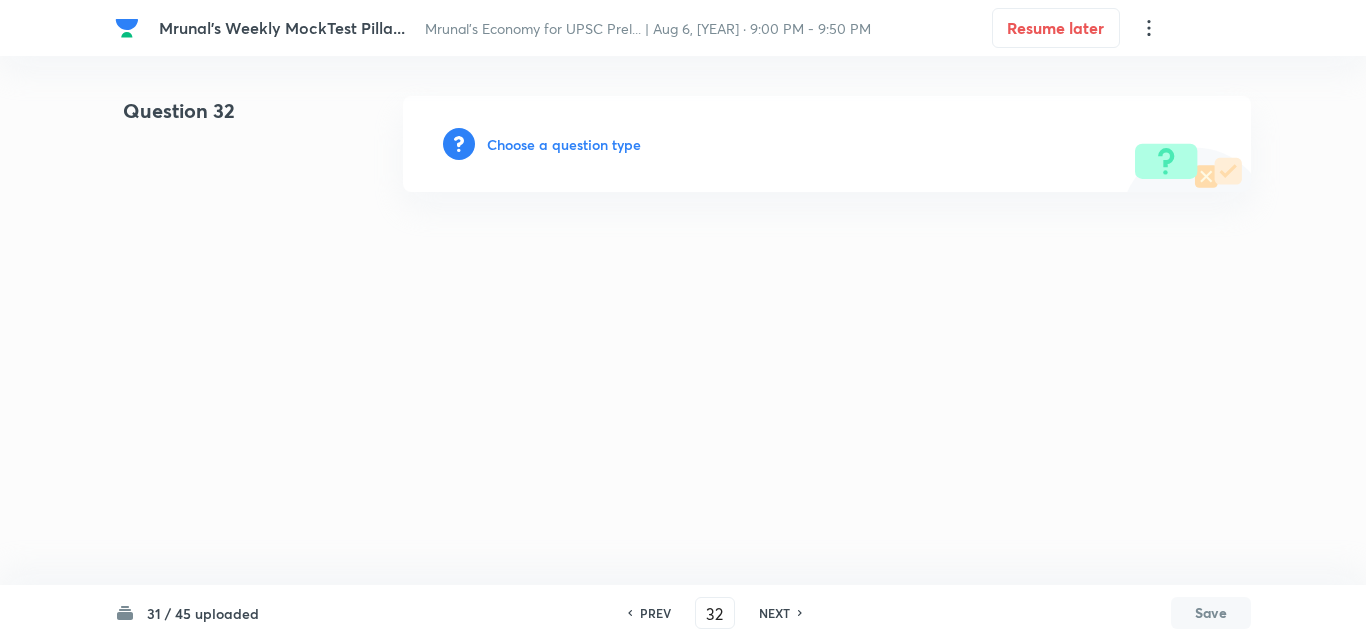 click on "Choose a question type" at bounding box center [564, 144] 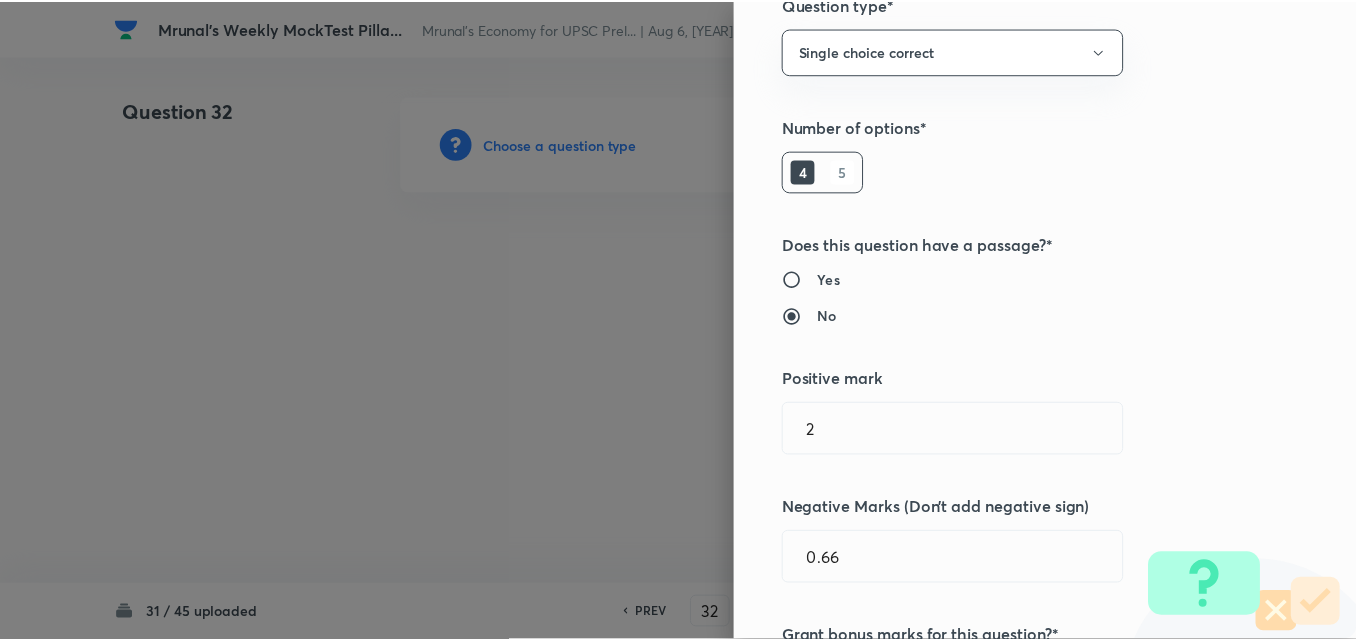 scroll, scrollTop: 400, scrollLeft: 0, axis: vertical 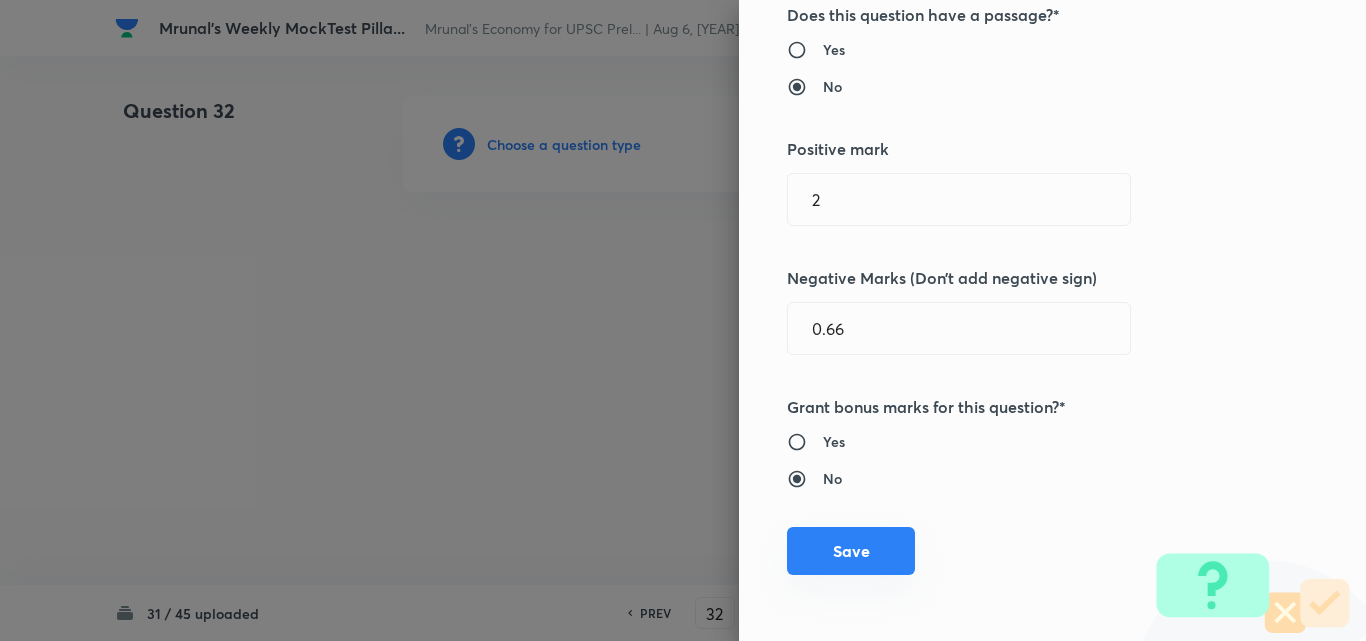 click on "Save" at bounding box center (851, 551) 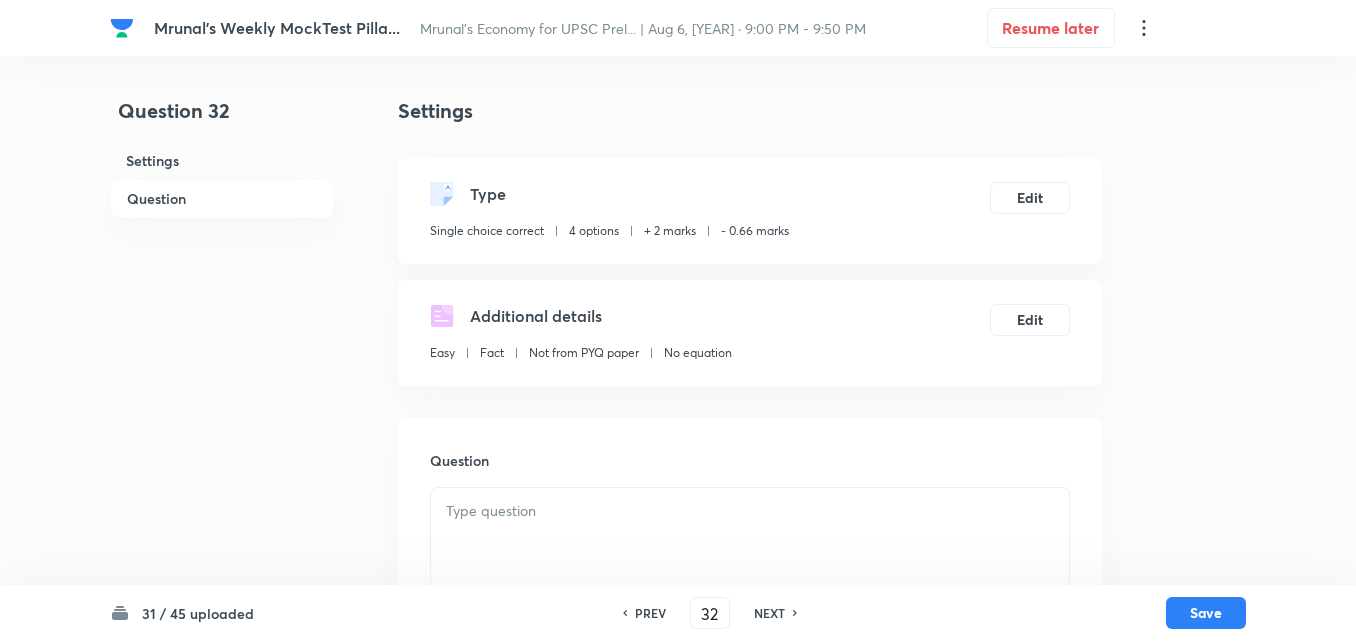 click on "Question" at bounding box center (222, 198) 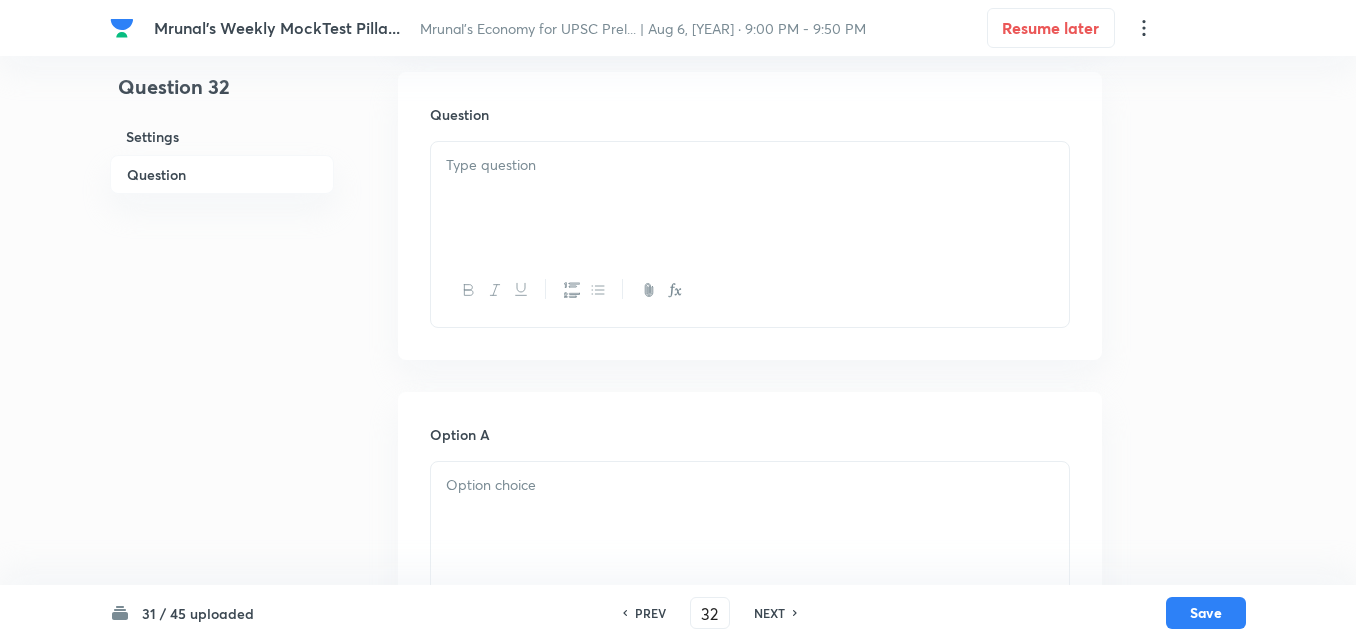drag, startPoint x: 606, startPoint y: 218, endPoint x: 622, endPoint y: 217, distance: 16.03122 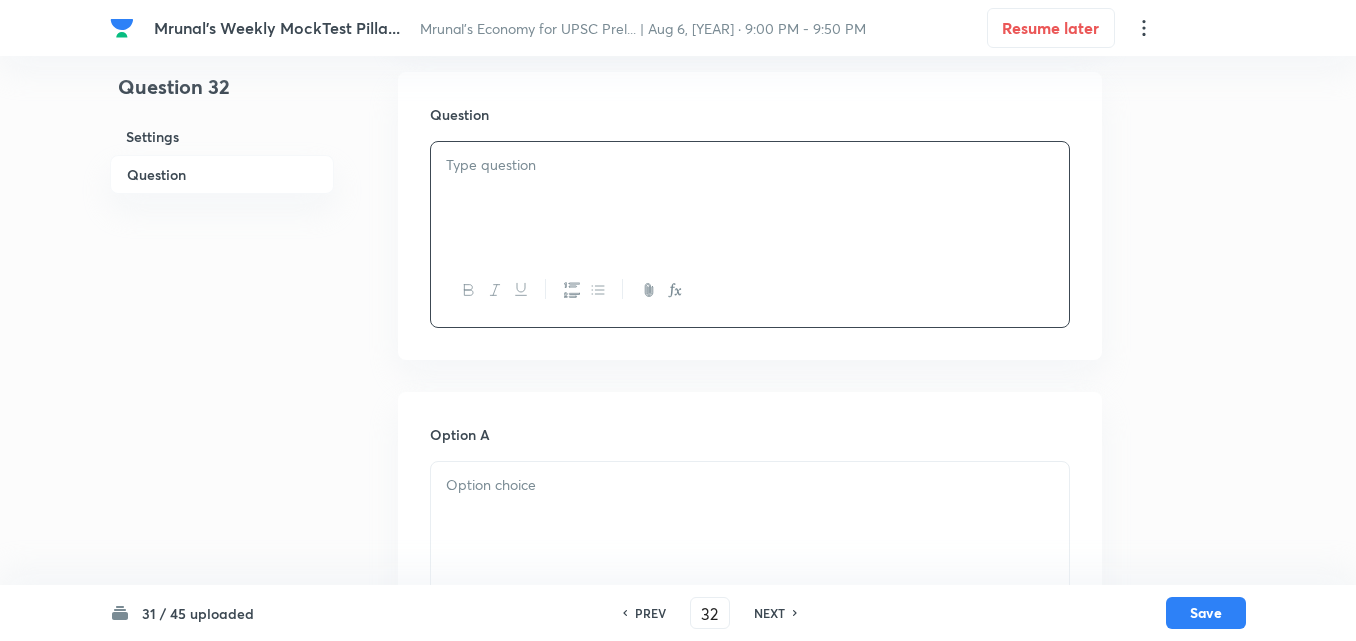 click at bounding box center [750, 198] 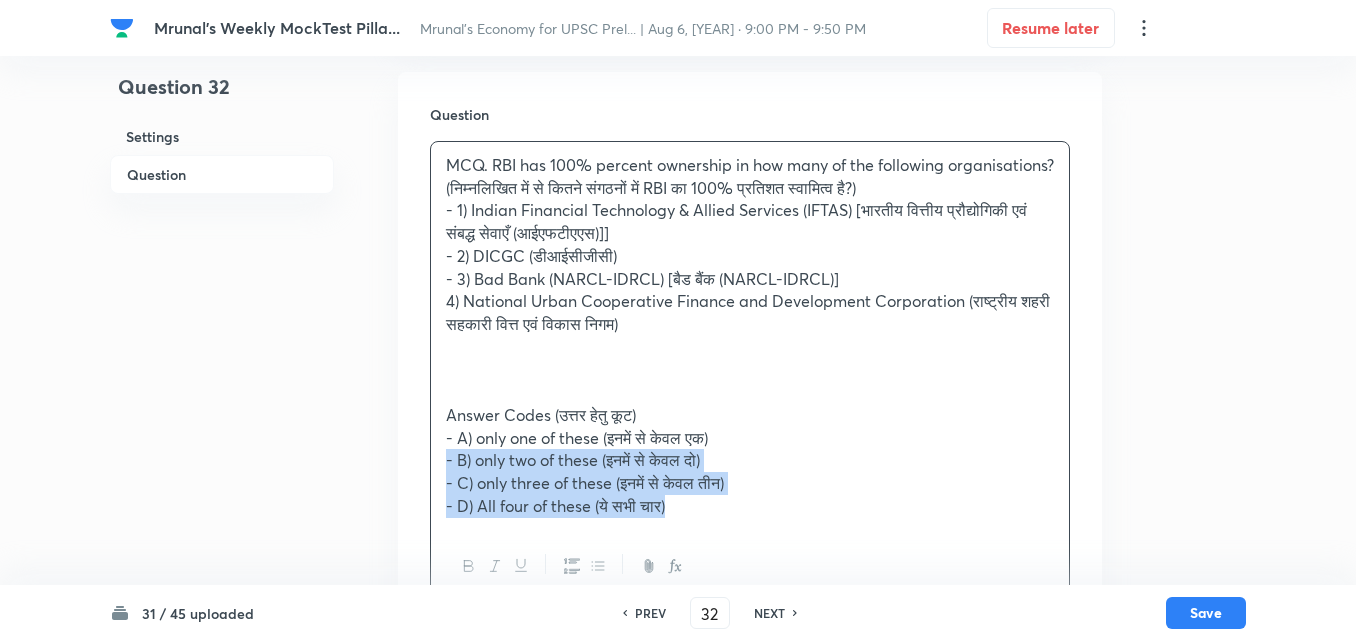 drag, startPoint x: 444, startPoint y: 447, endPoint x: 402, endPoint y: 458, distance: 43.416588 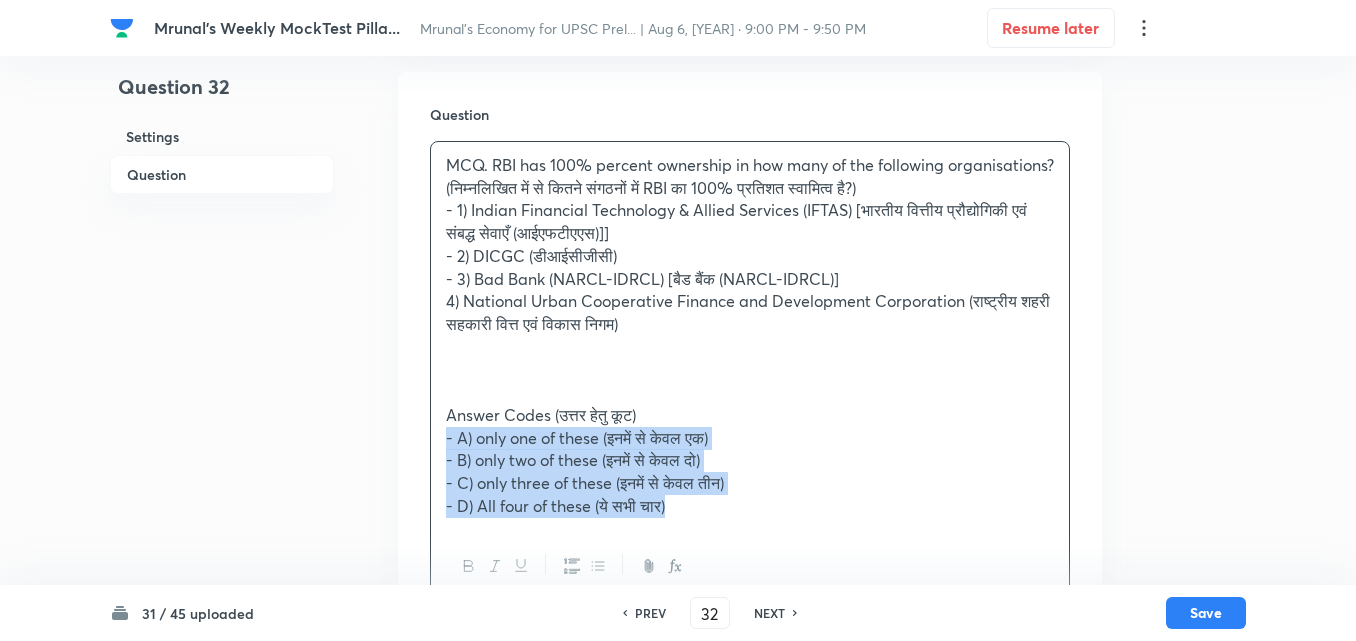 drag, startPoint x: 432, startPoint y: 454, endPoint x: 401, endPoint y: 447, distance: 31.780497 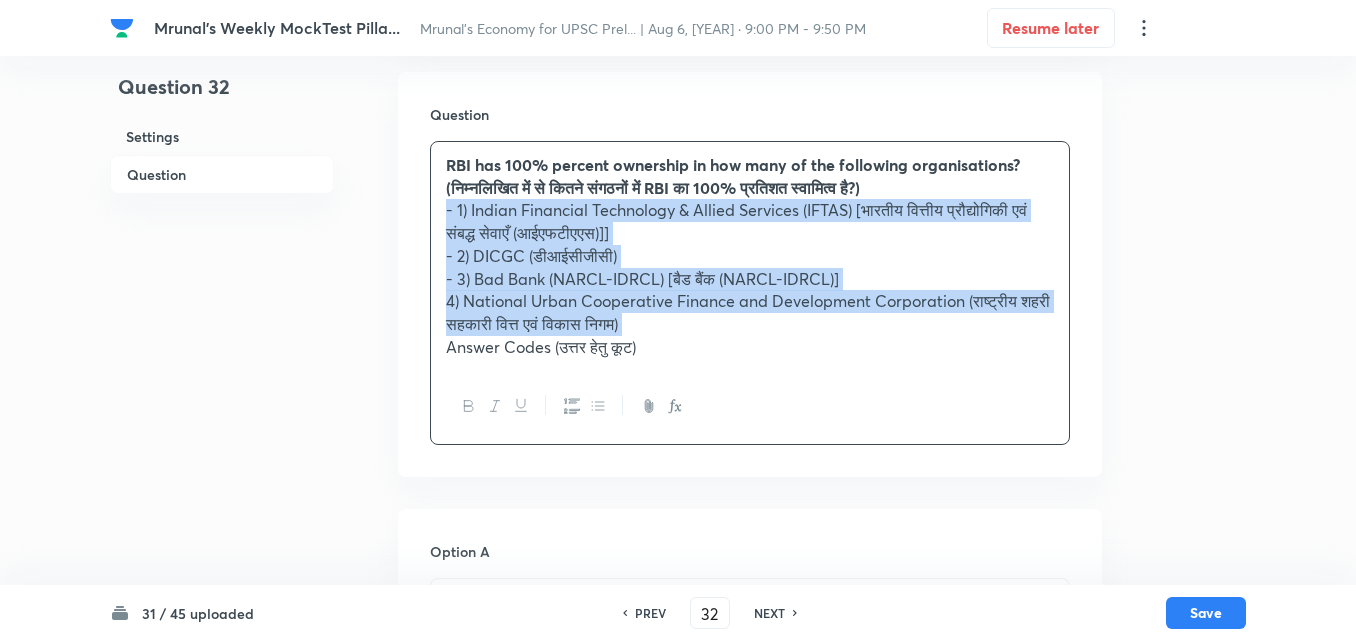 click 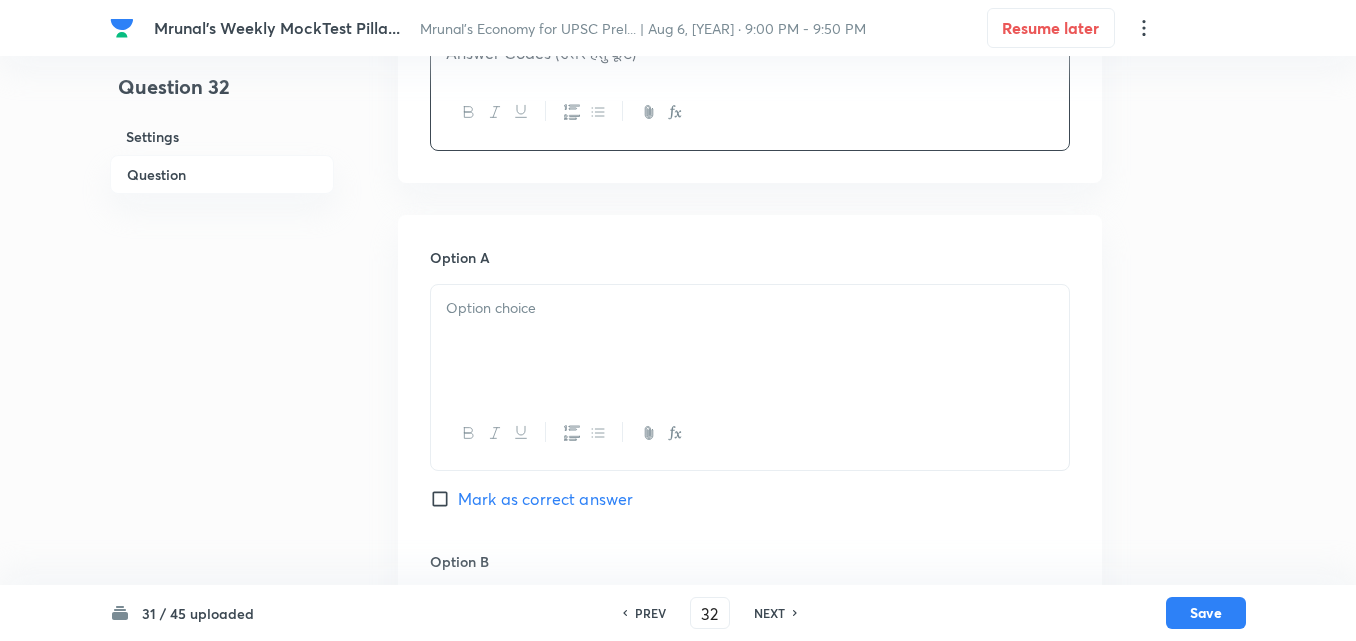 scroll, scrollTop: 646, scrollLeft: 0, axis: vertical 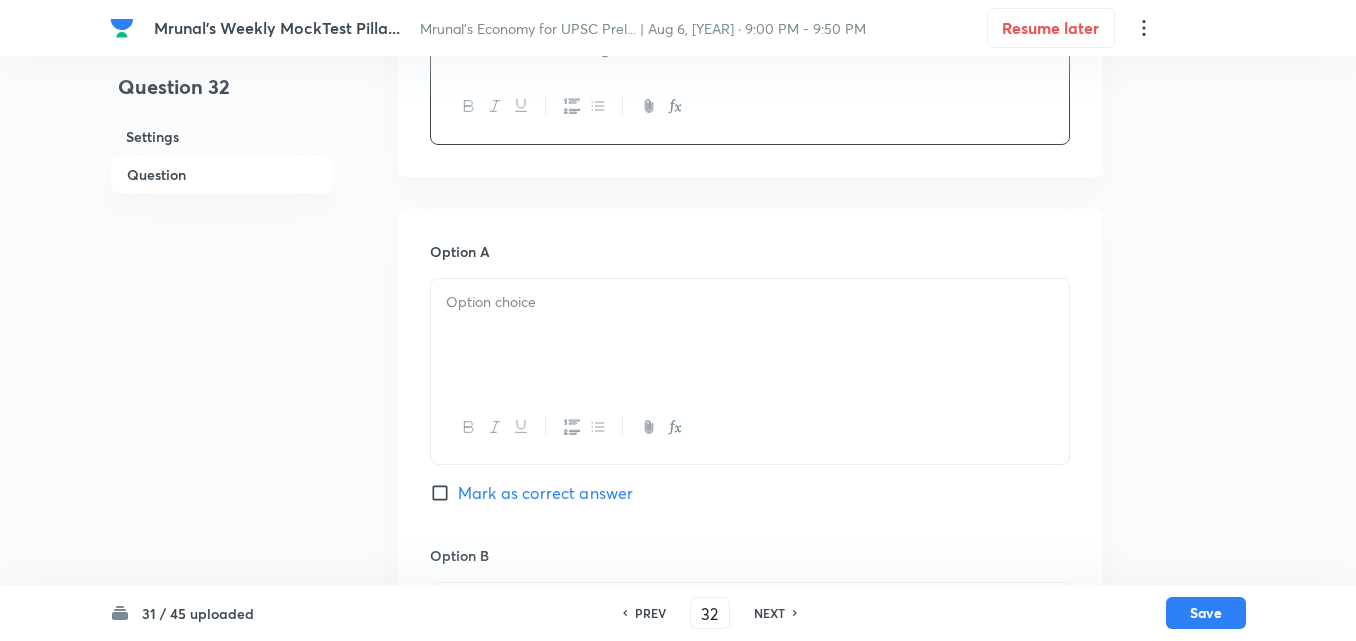 click at bounding box center (750, 302) 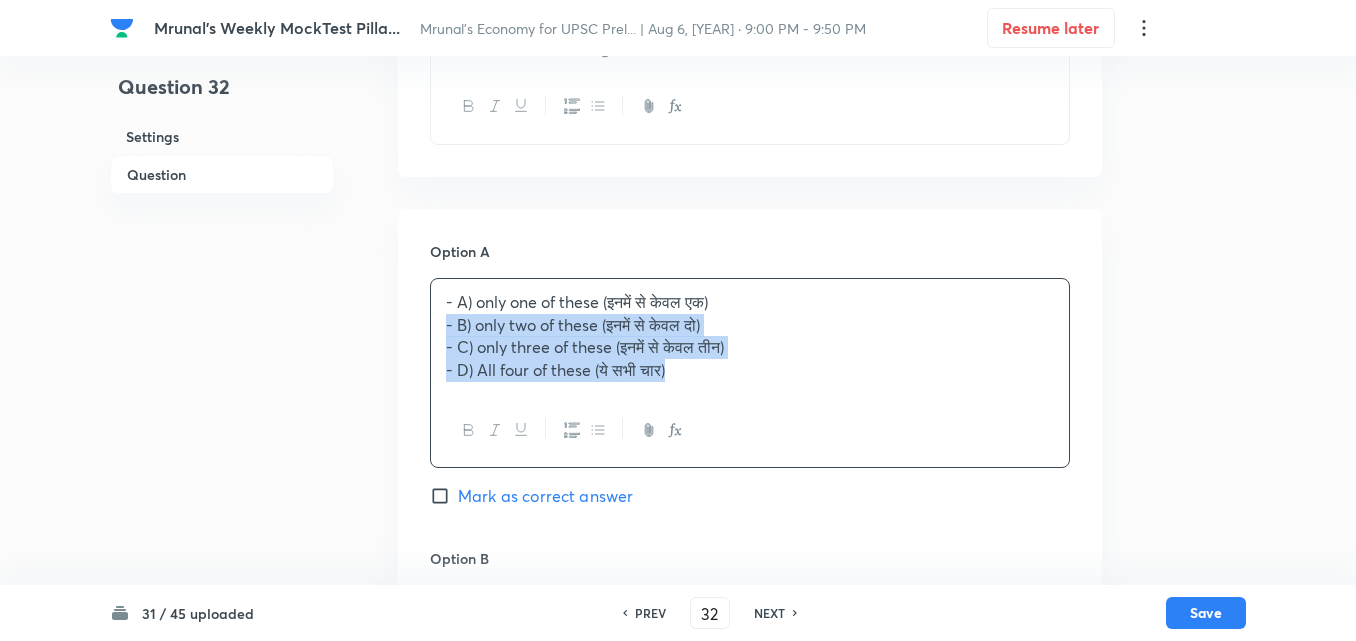 click on "- A) only one of these (इनमें से केवल एक) - B) only two of these (इनमें से केवल दो) - C) only three of these (इनमें से केवल तीन) - D) All four of these (ये सभी चार)" at bounding box center [750, 336] 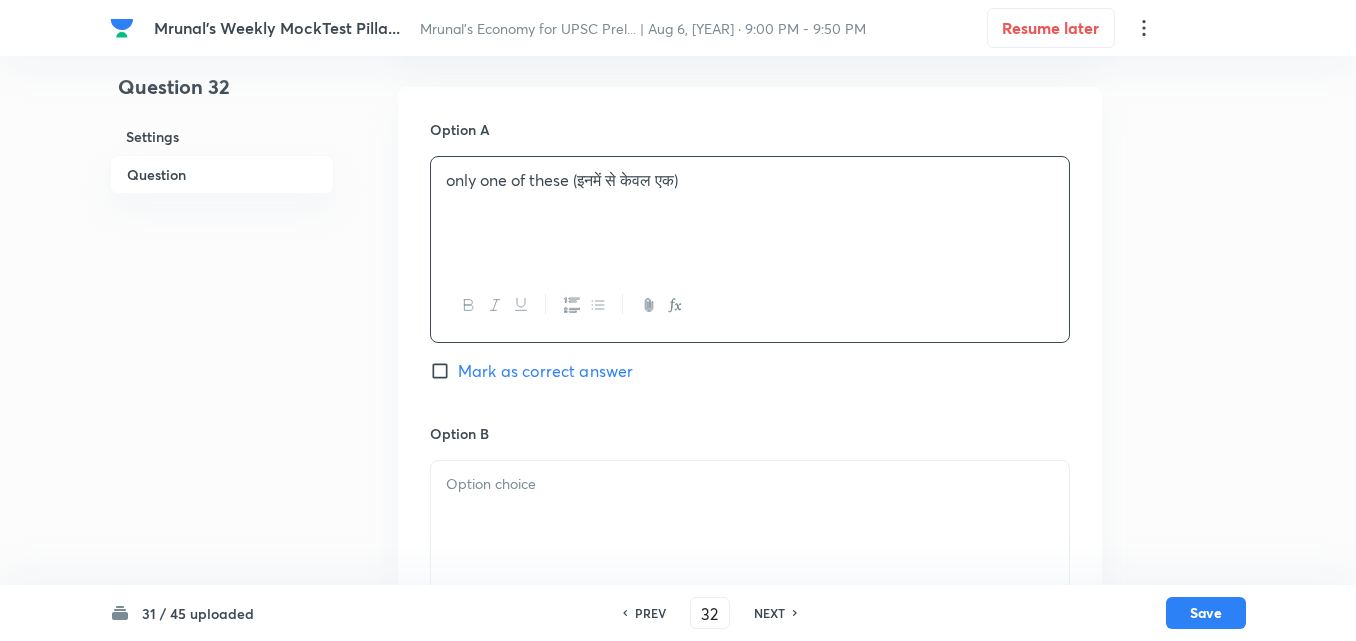 scroll, scrollTop: 946, scrollLeft: 0, axis: vertical 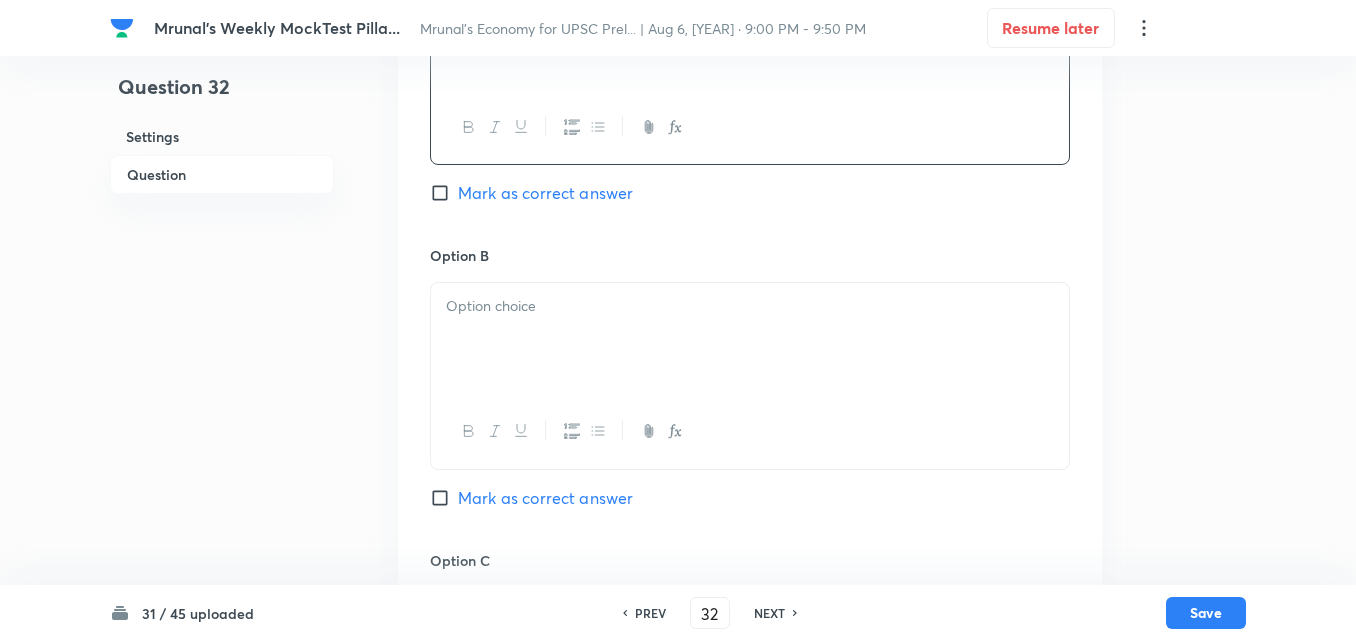 click at bounding box center (750, 339) 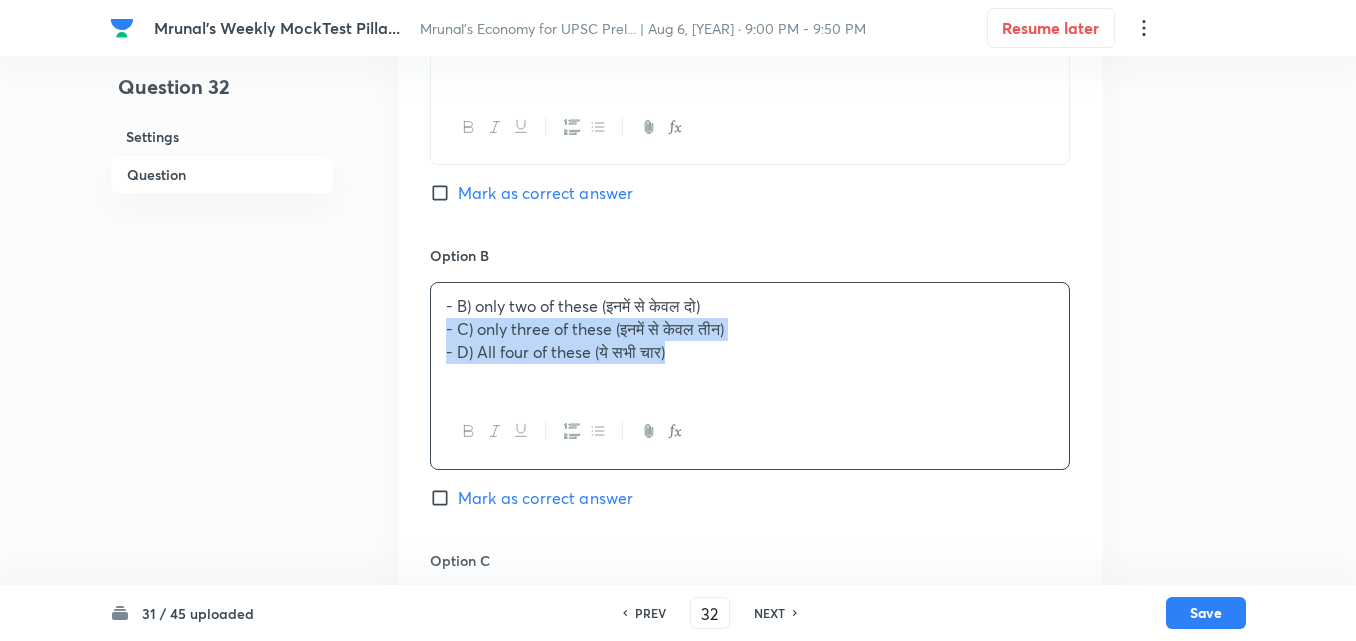 drag, startPoint x: 448, startPoint y: 333, endPoint x: 435, endPoint y: 331, distance: 13.152946 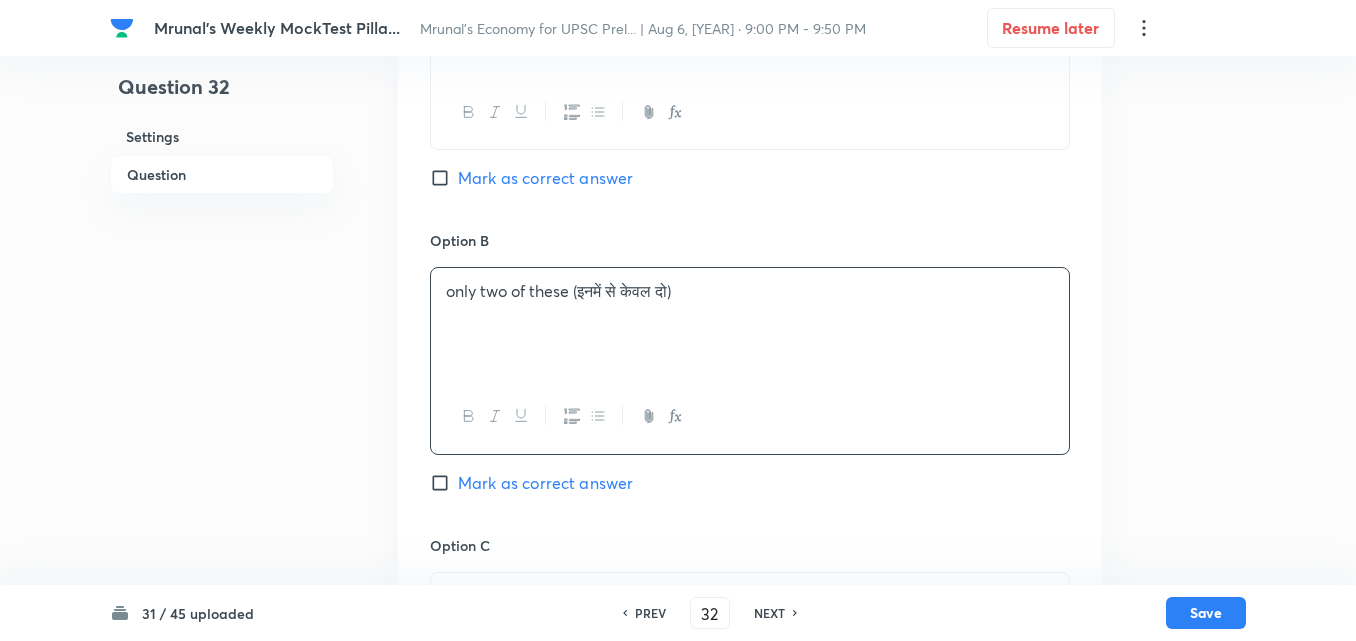 scroll, scrollTop: 1346, scrollLeft: 0, axis: vertical 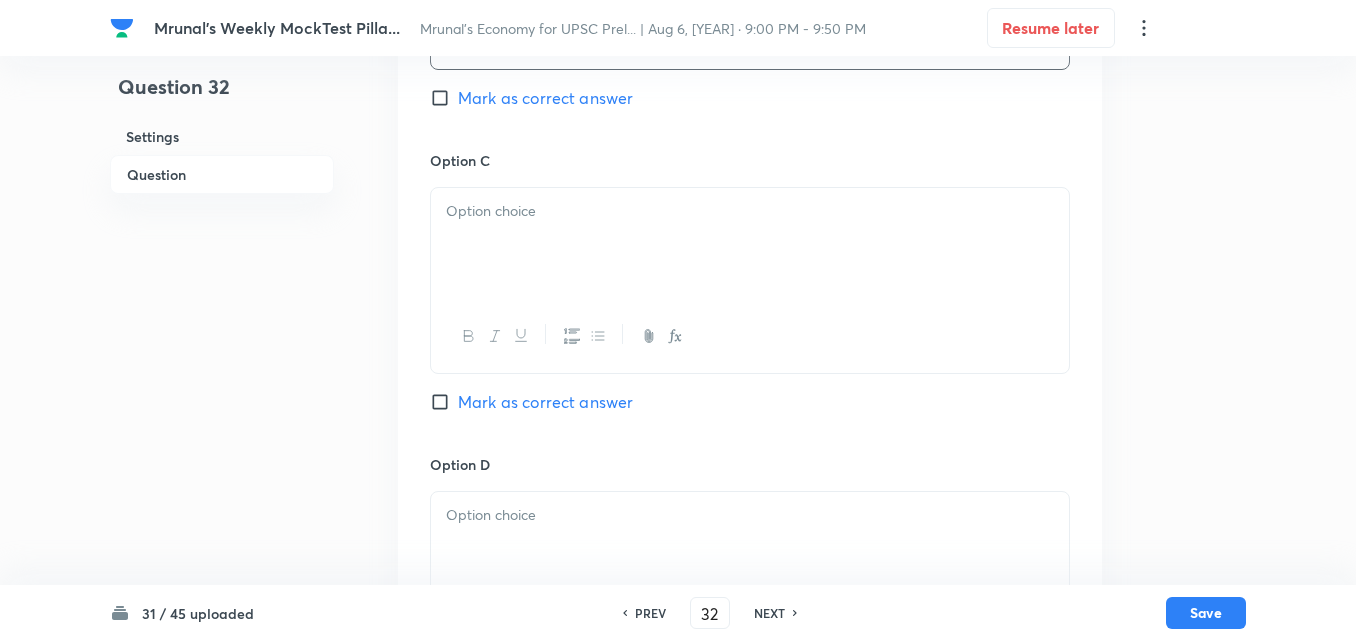 click at bounding box center [750, 244] 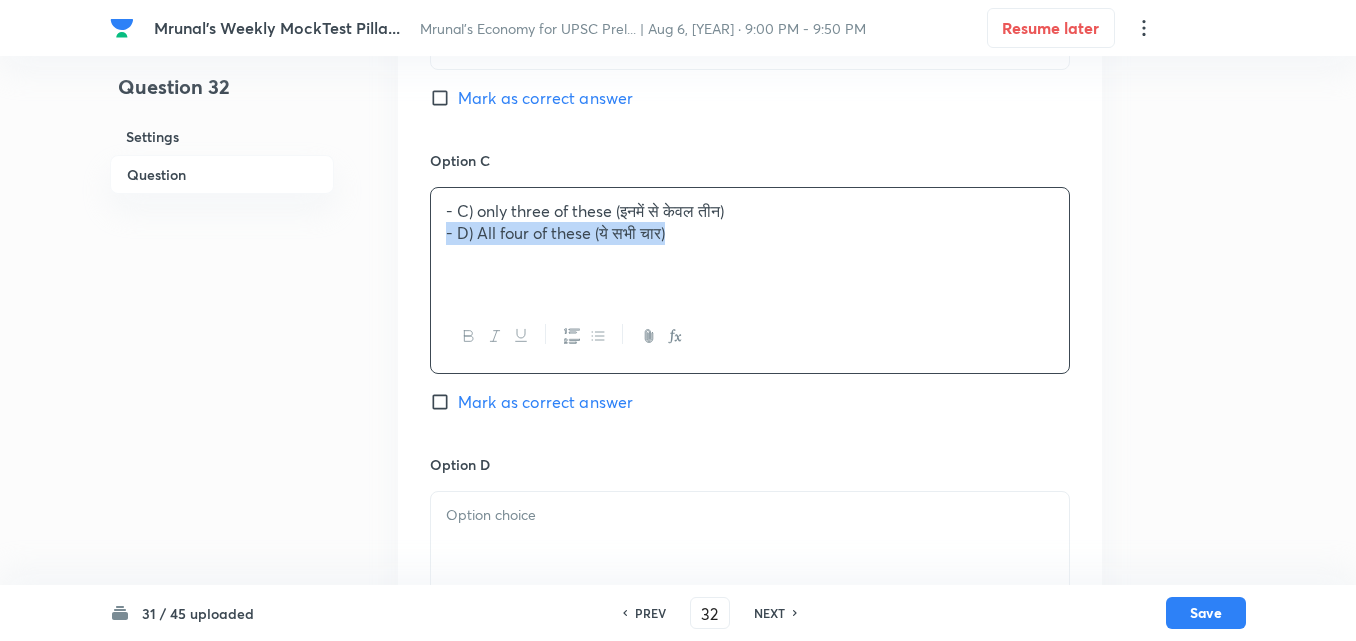 drag, startPoint x: 454, startPoint y: 238, endPoint x: 411, endPoint y: 235, distance: 43.104523 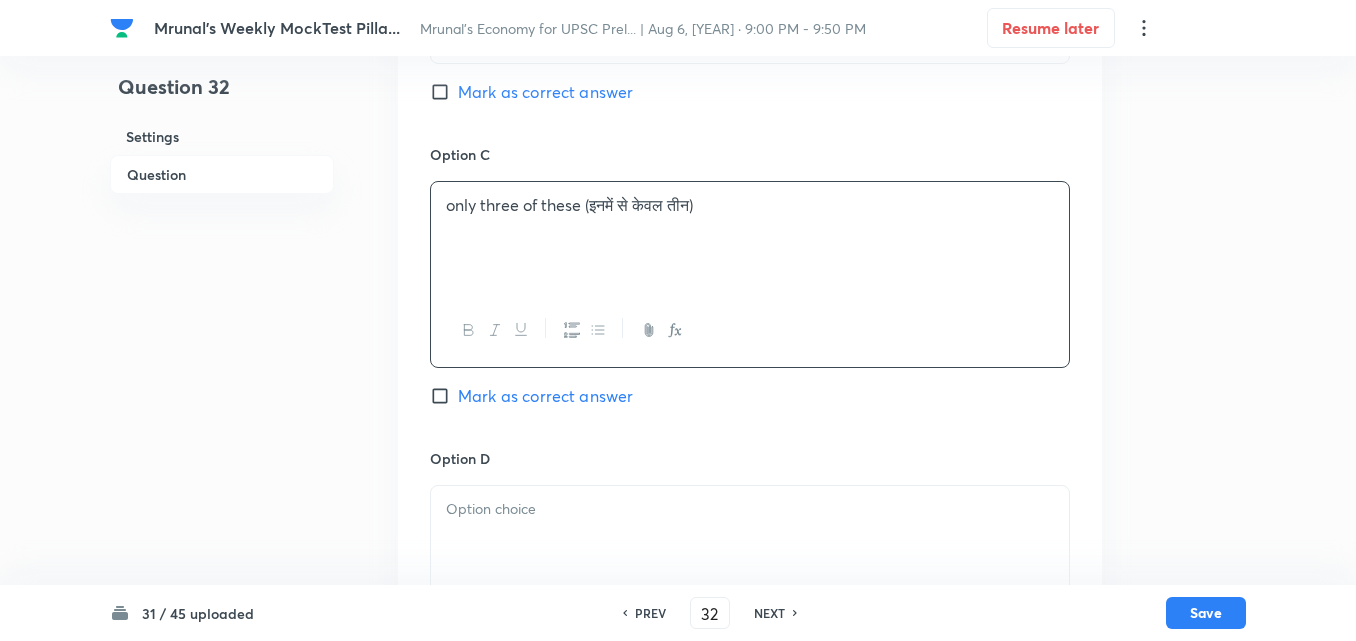 scroll, scrollTop: 1646, scrollLeft: 0, axis: vertical 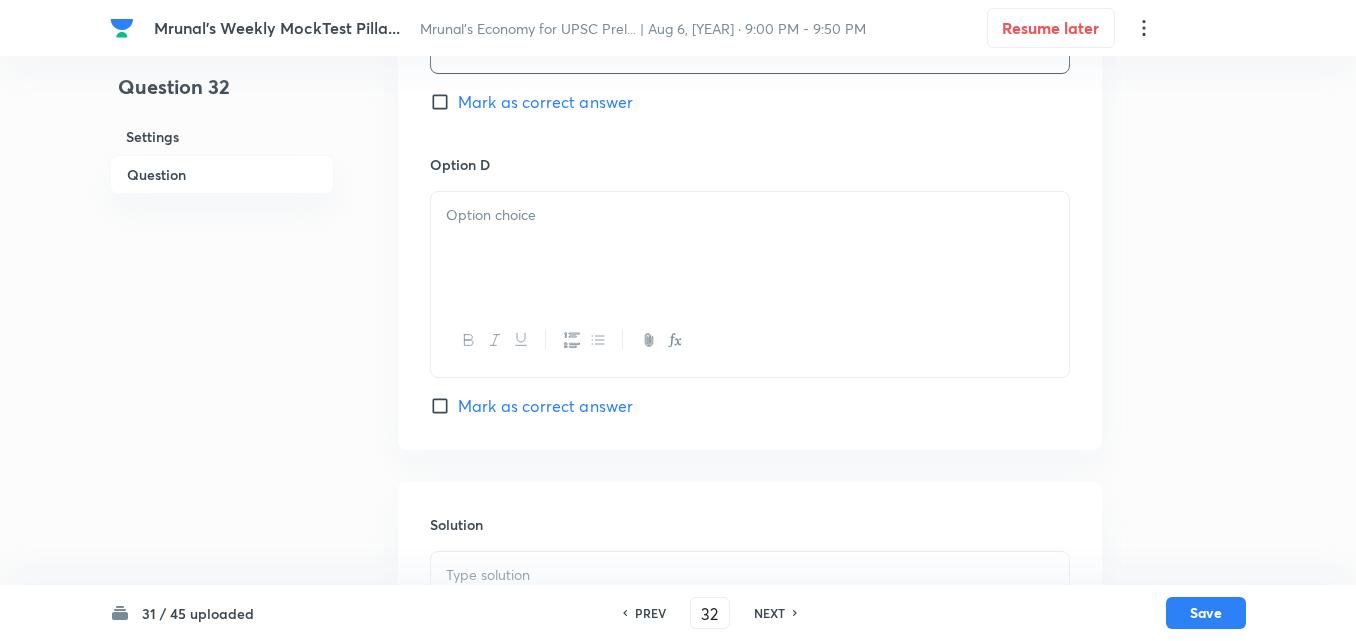 click at bounding box center (750, 248) 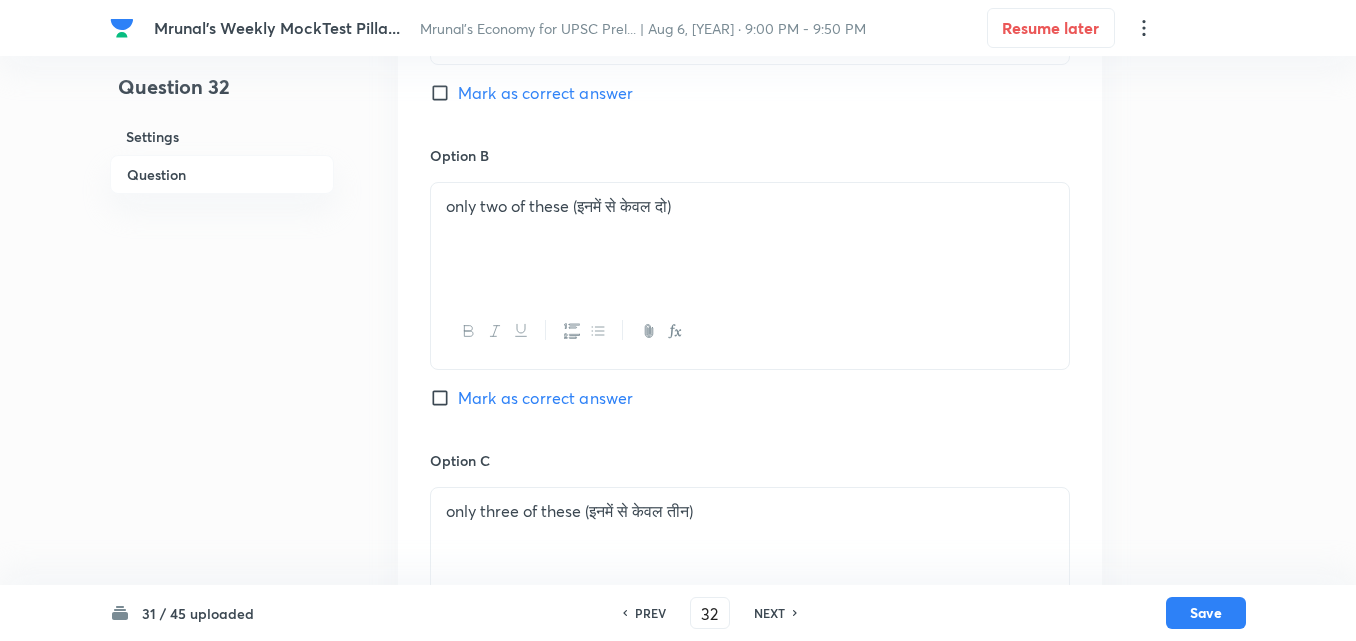 click on "Mark as correct answer" at bounding box center [545, 398] 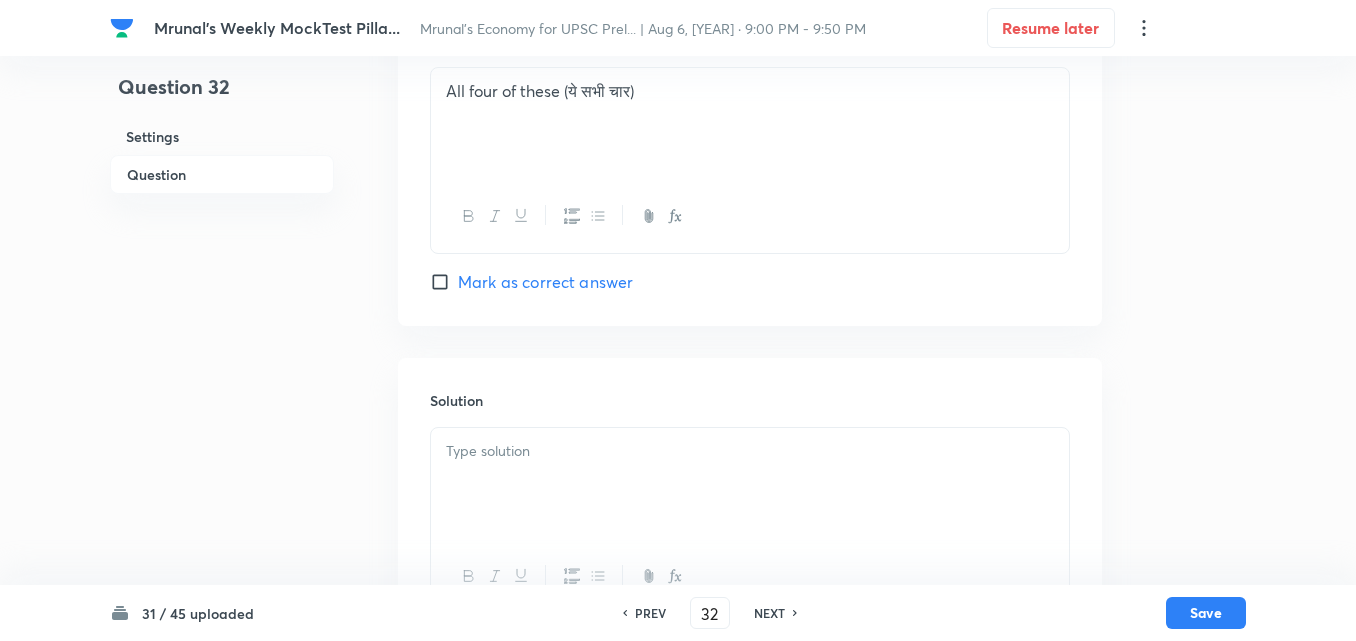 scroll, scrollTop: 1856, scrollLeft: 0, axis: vertical 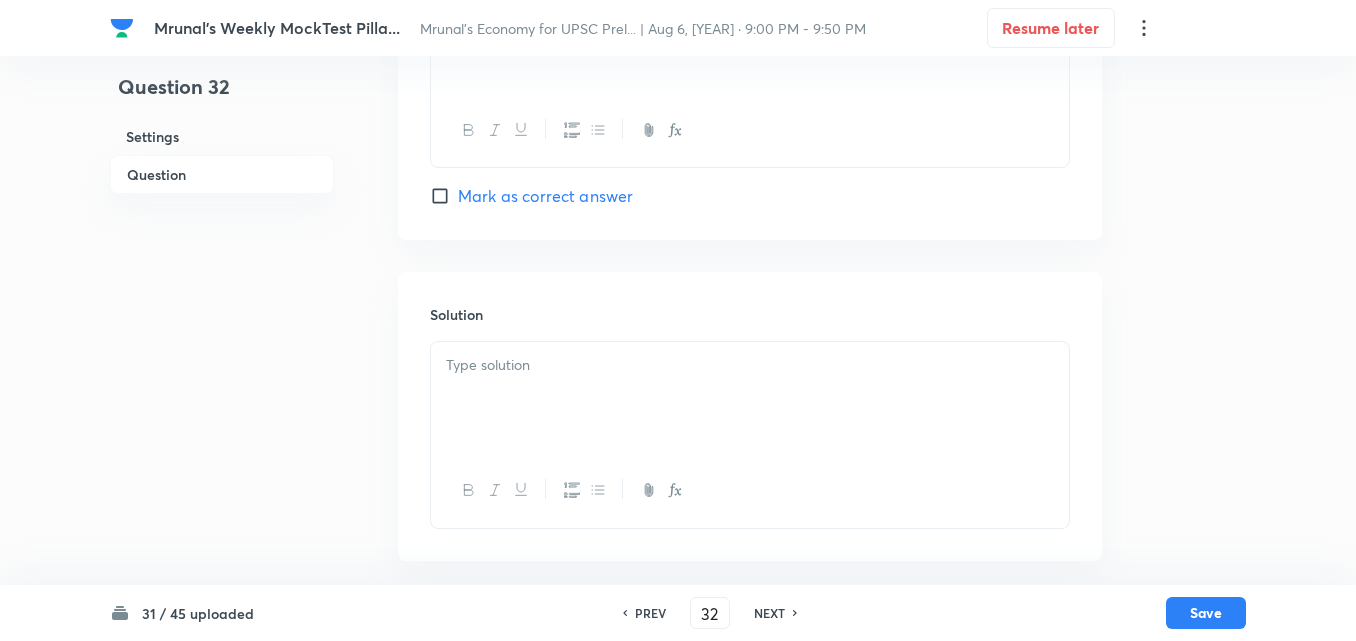 click at bounding box center (750, 398) 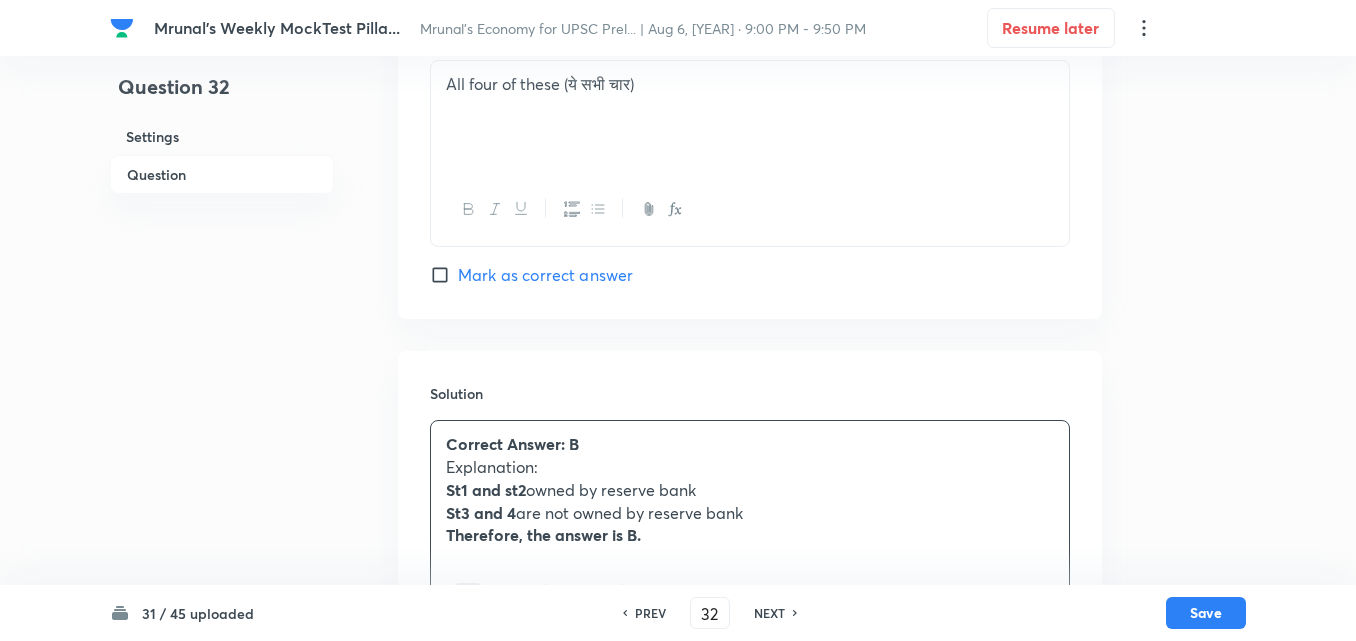 scroll, scrollTop: 1881, scrollLeft: 0, axis: vertical 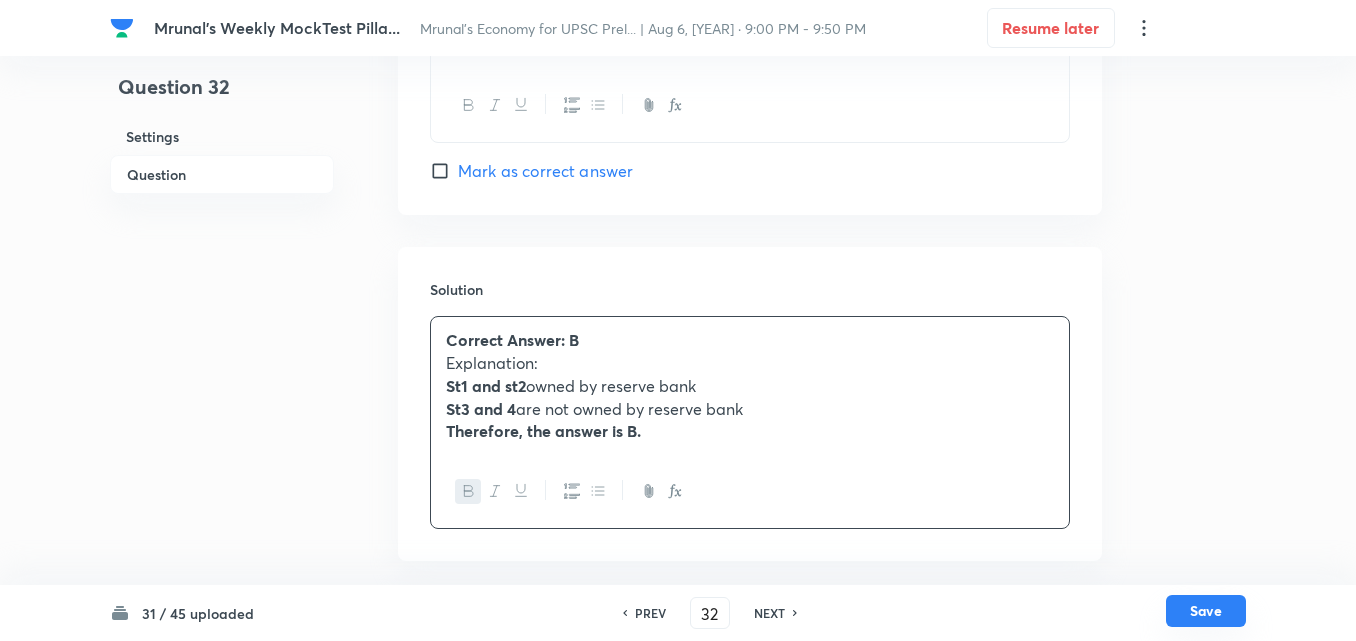 click on "Save" at bounding box center (1206, 611) 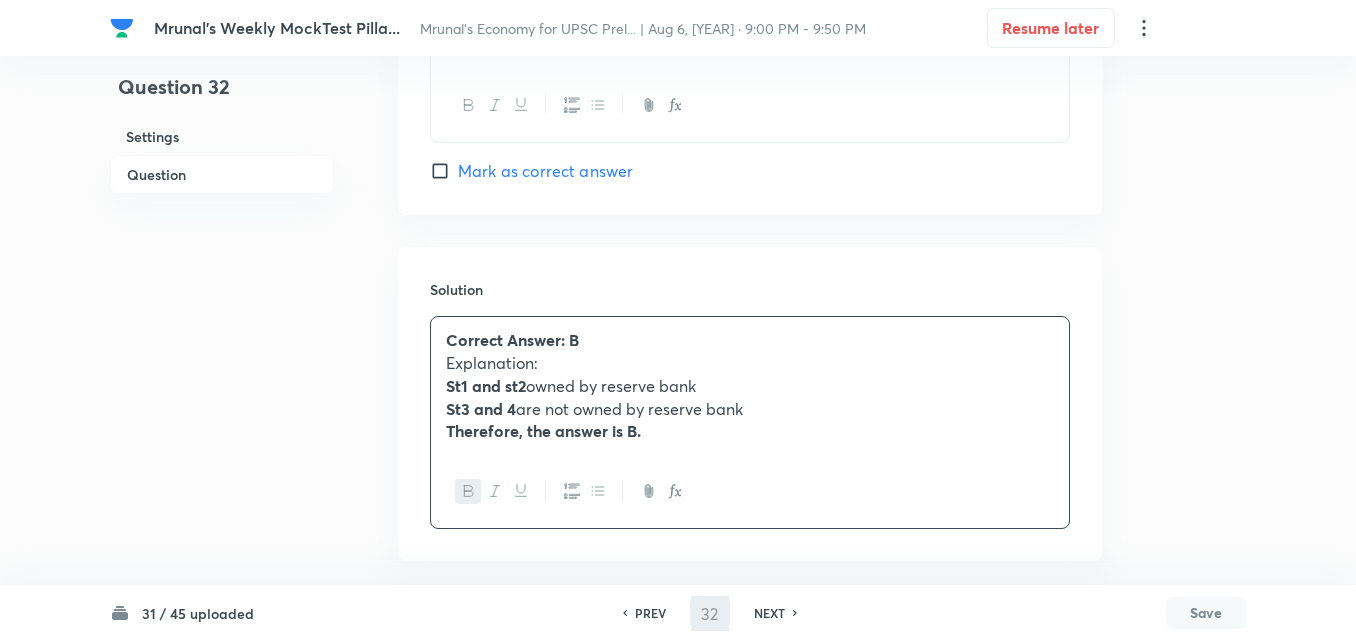 type on "33" 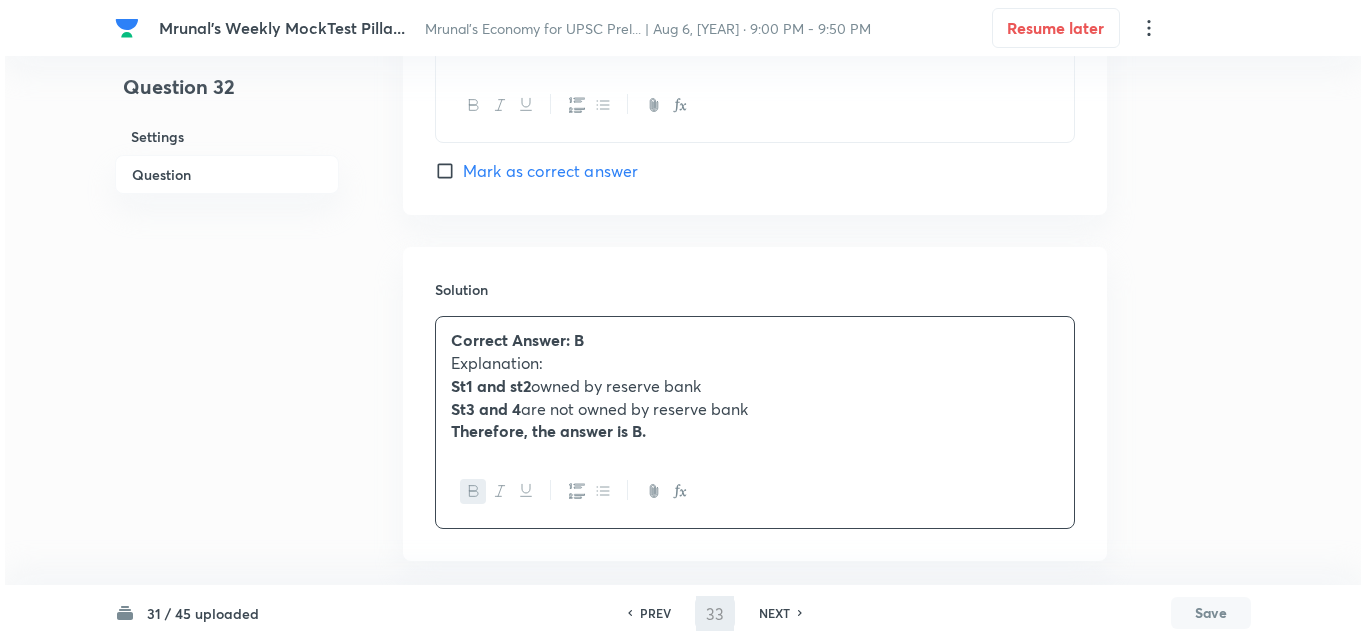 scroll, scrollTop: 0, scrollLeft: 0, axis: both 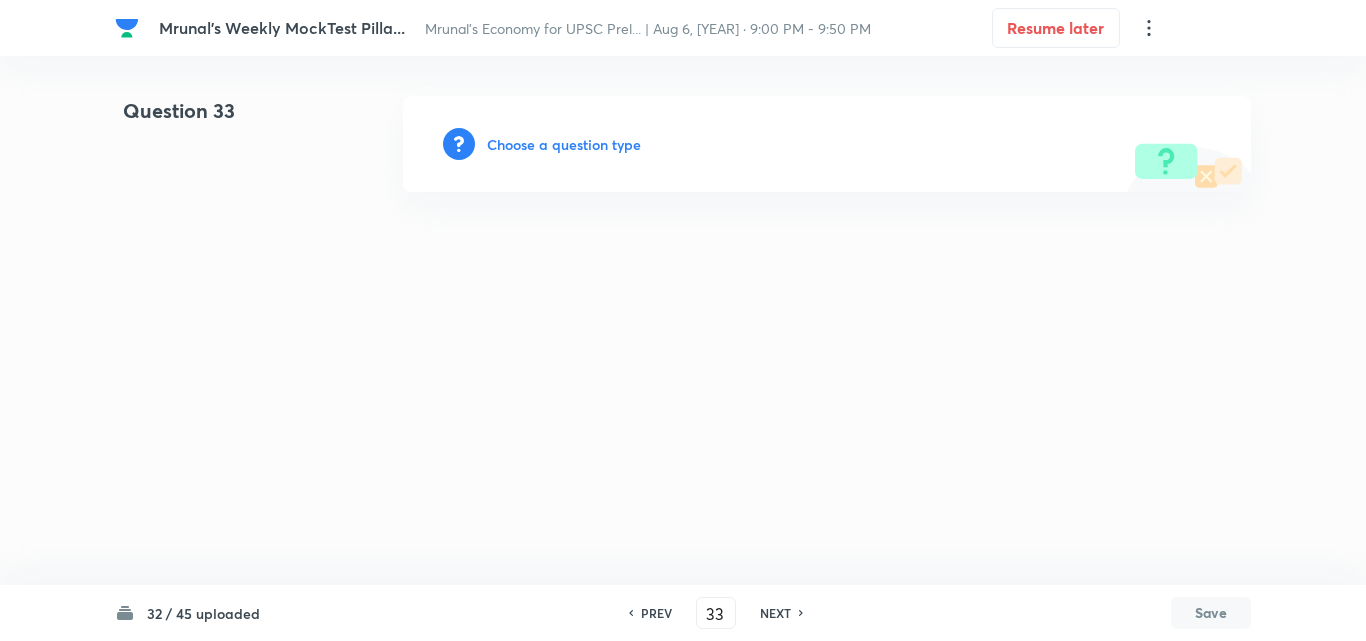 click on "Choose a question type" at bounding box center [564, 144] 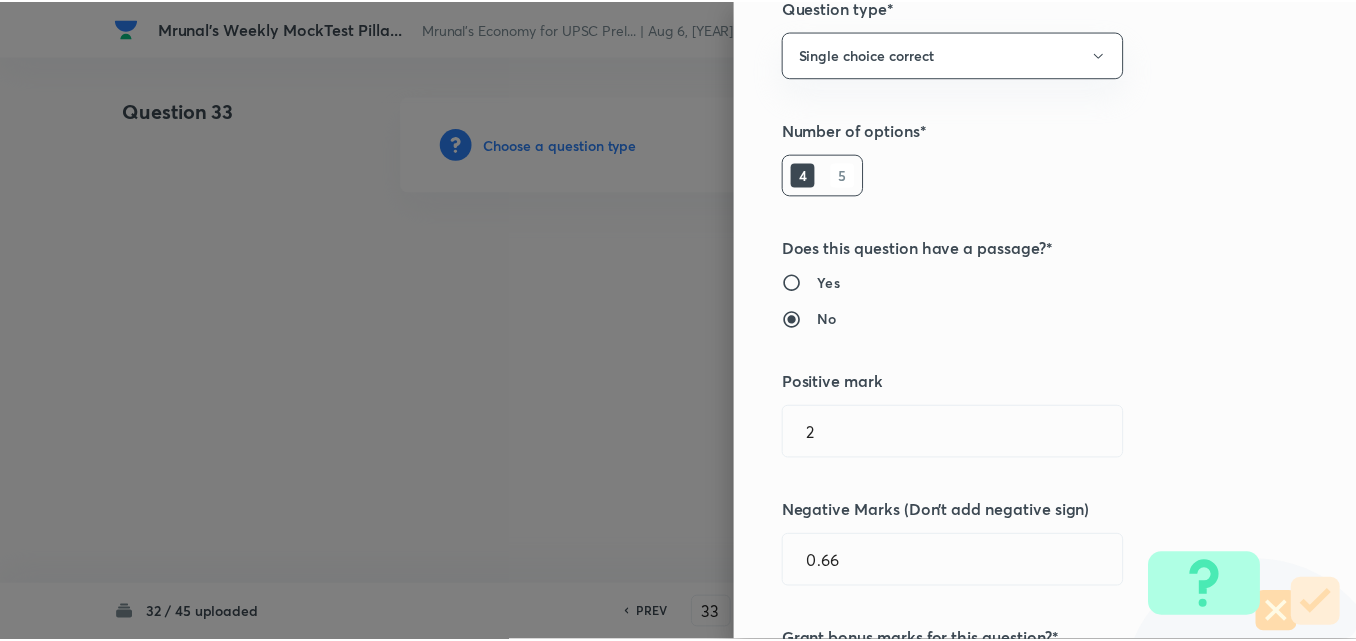 scroll, scrollTop: 400, scrollLeft: 0, axis: vertical 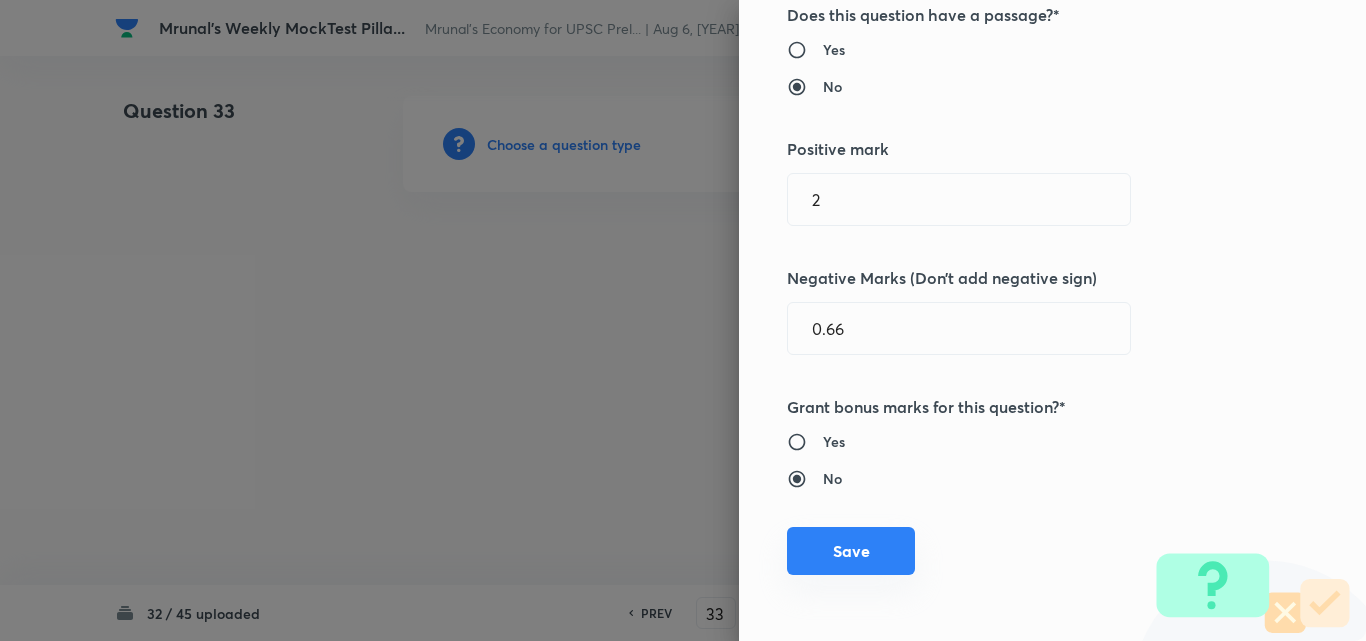 click on "Save" at bounding box center (851, 551) 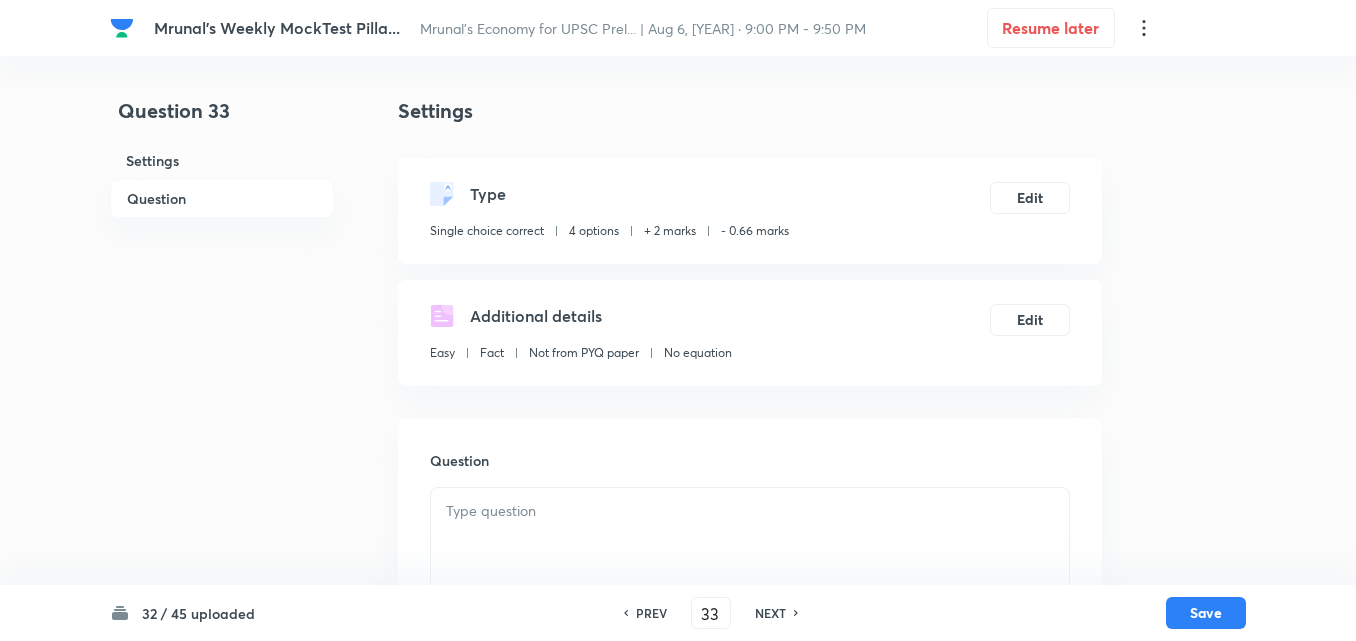 click on "Question" at bounding box center [222, 198] 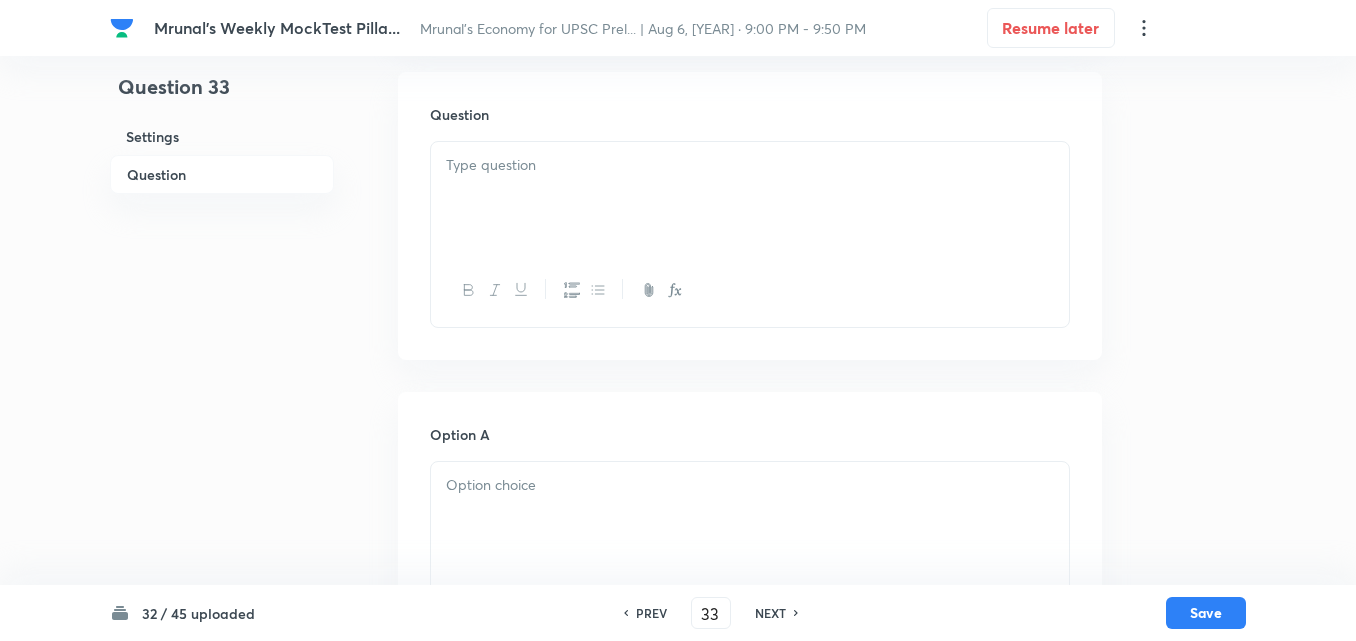 click at bounding box center [750, 198] 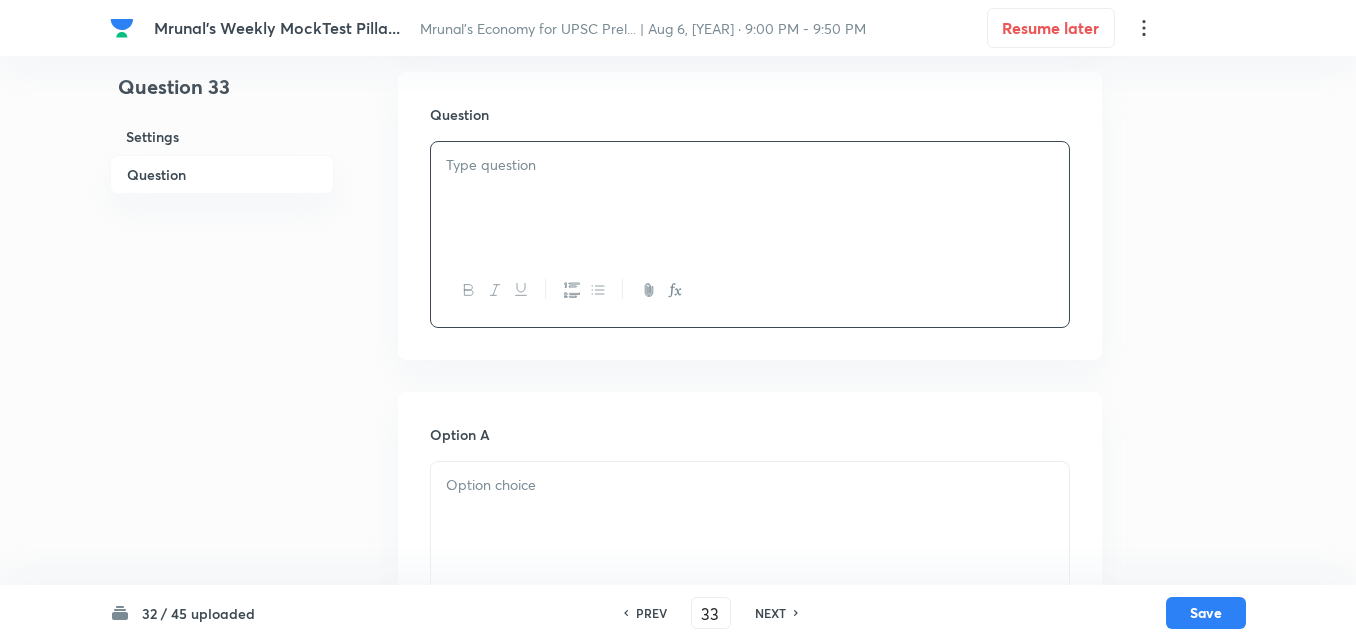 click at bounding box center [750, 198] 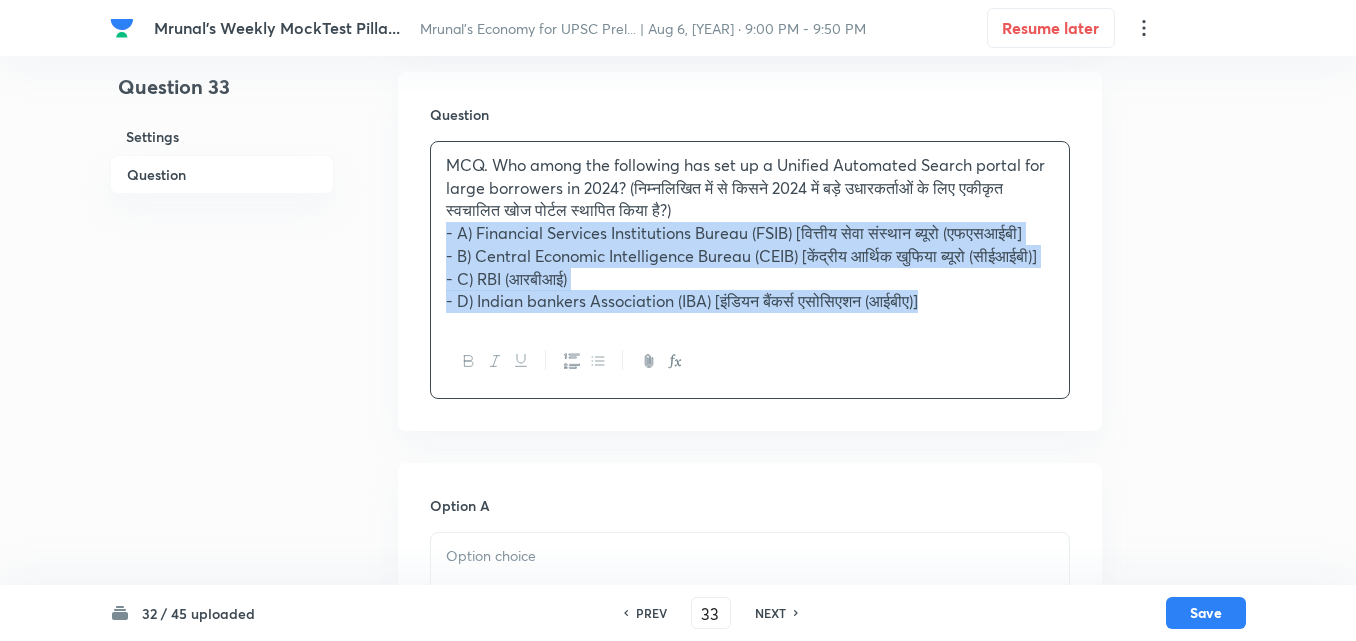 click on "MCQ. Who among the following has set up a Unified Automated Search portal for large borrowers in [YEAR]? (निम्नलिखित में से किसने [YEAR] में बड़े उधारकर्ताओं के लिए एकीकृत स्वचालित खोज पोर्टल स्थापित किया है?)  - A) Financial Services Institutions Bureau (FSIB) [वित्तीय सेवा संस्थान ब्यूरो (एफएसआईबी]  - B) Central Economic Intelligence Bureau (CEIB) [केंद्रीय आर्थिक खुफिया ब्यूरो (सीईआईबी)]  - C) RBI (आरबीआई)  - D) Indian bankers Association (IBA) [इंडियन बैंकर्स एसोसिएशन (आईबीए)]  Option A" at bounding box center [678, 927] 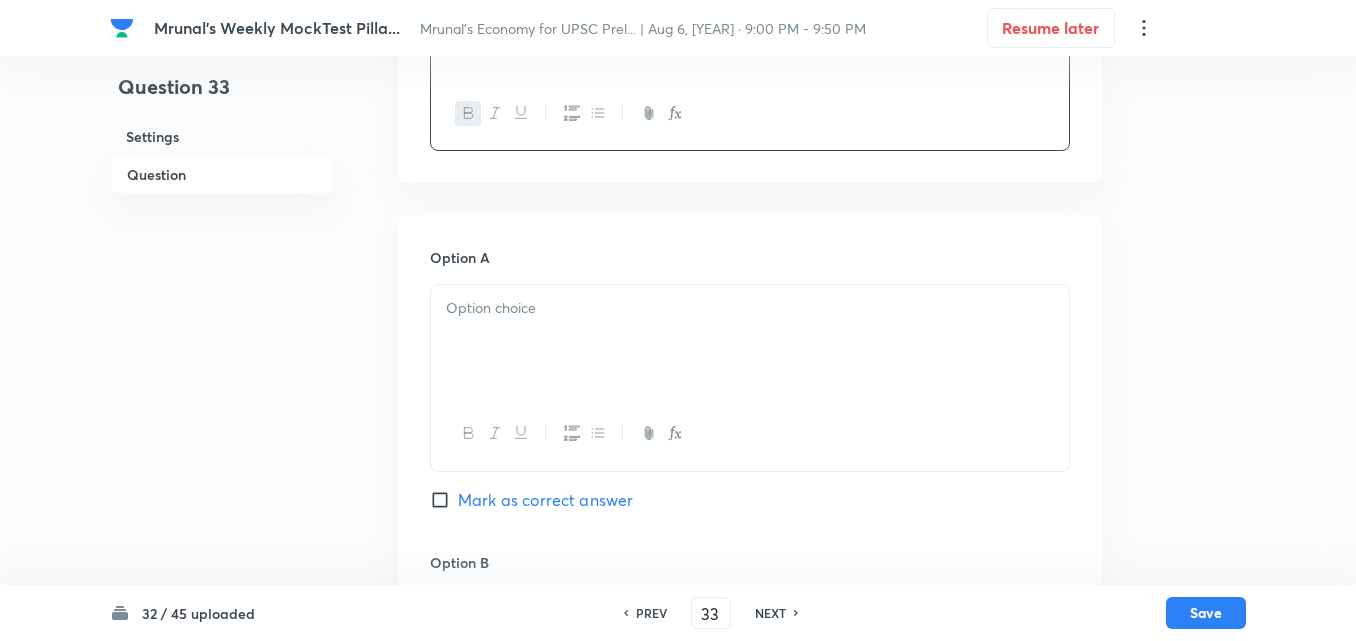 scroll, scrollTop: 646, scrollLeft: 0, axis: vertical 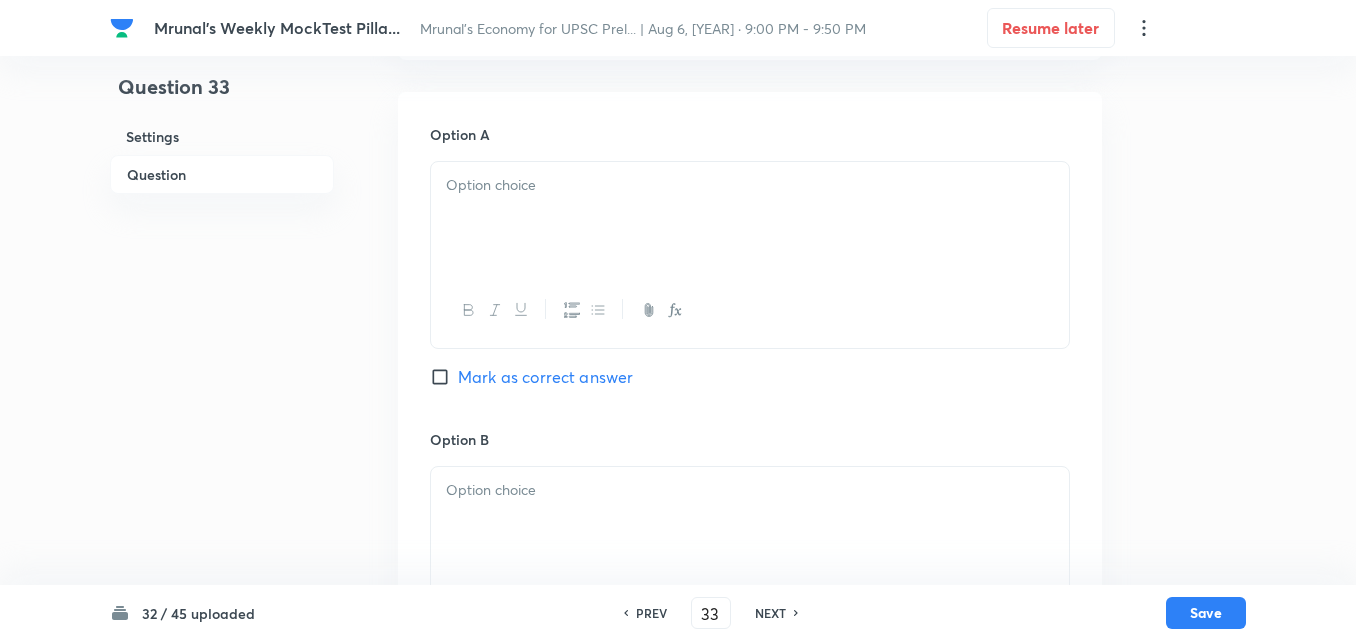 drag, startPoint x: 570, startPoint y: 150, endPoint x: 564, endPoint y: 165, distance: 16.155495 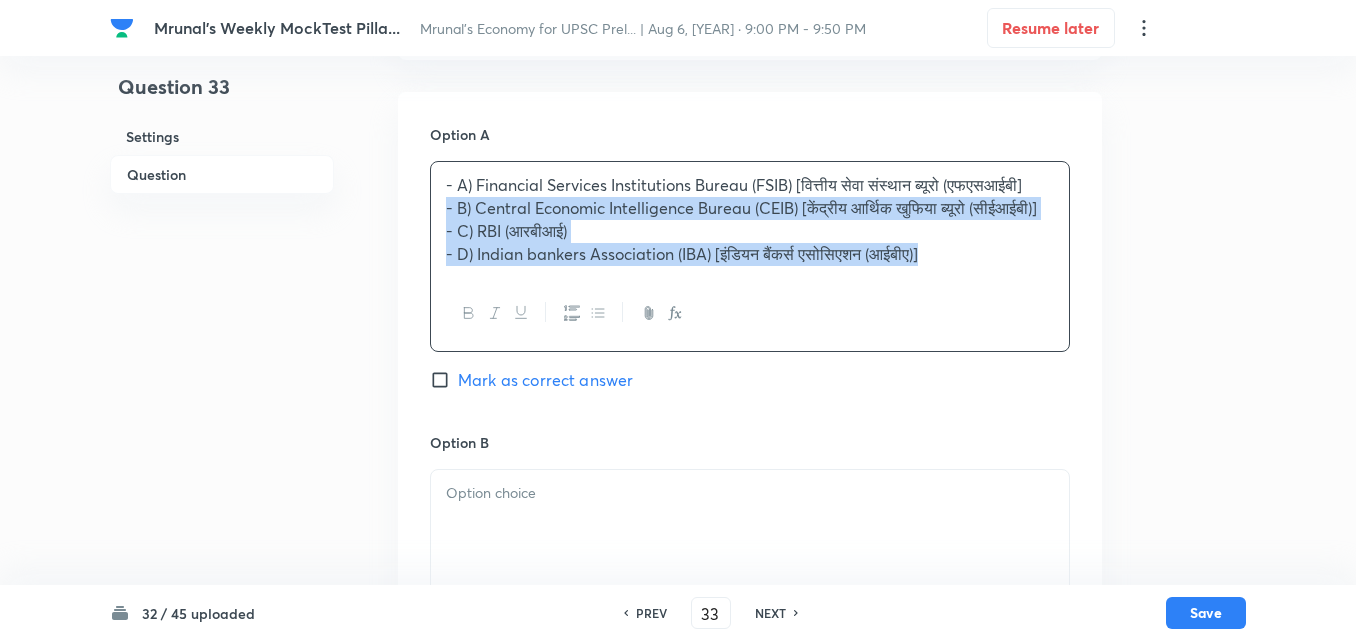 click on "Option A - A) Financial Services Institutions Bureau (FSIB) [वित्तीय सेवा संस्थान ब्यूरो (एफएसआईबी] - B) Central Economic Intelligence Bureau (CEIB) [केंद्रीय आर्थिक खुफिया ब्यूरो (सीईआईबी)] - C) RBI (आरबीआई) - D) Indian bankers Association (IBA) [इंडियन बैंकर्स एसोसिएशन (आईबीए)] Mark as correct answer Option B Mark as correct answer Option C Mark as correct answer Option D Mark as correct answer" at bounding box center [750, 714] 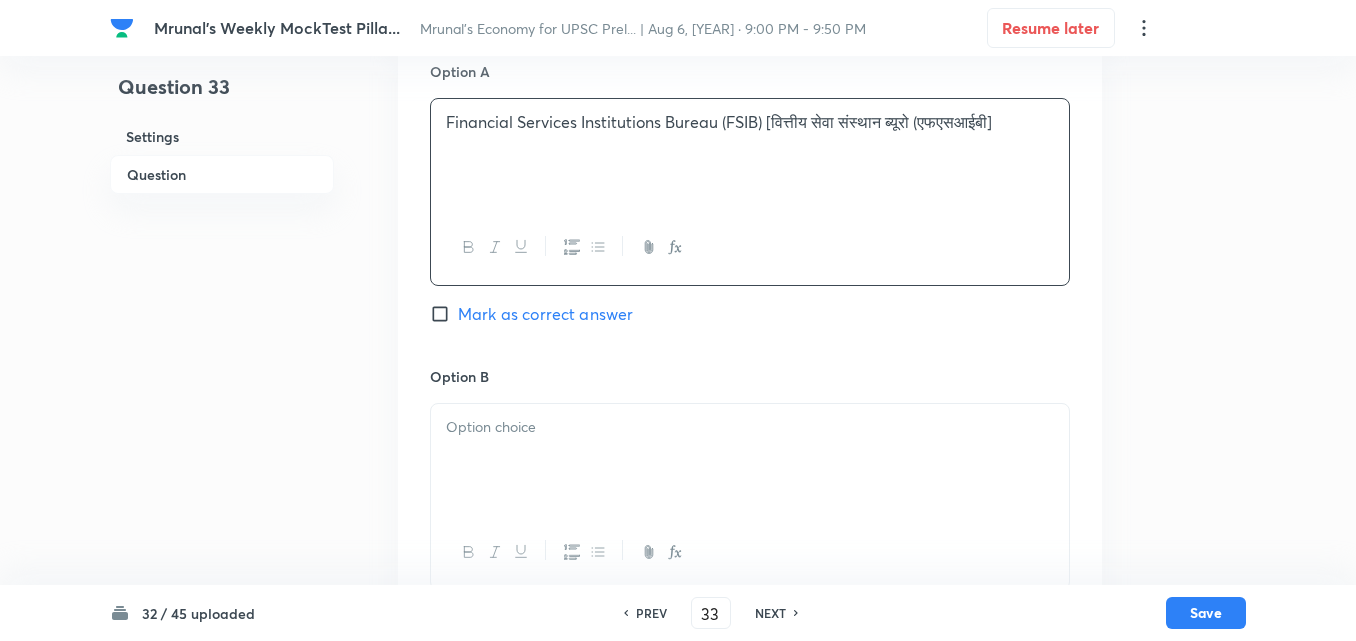 scroll, scrollTop: 846, scrollLeft: 0, axis: vertical 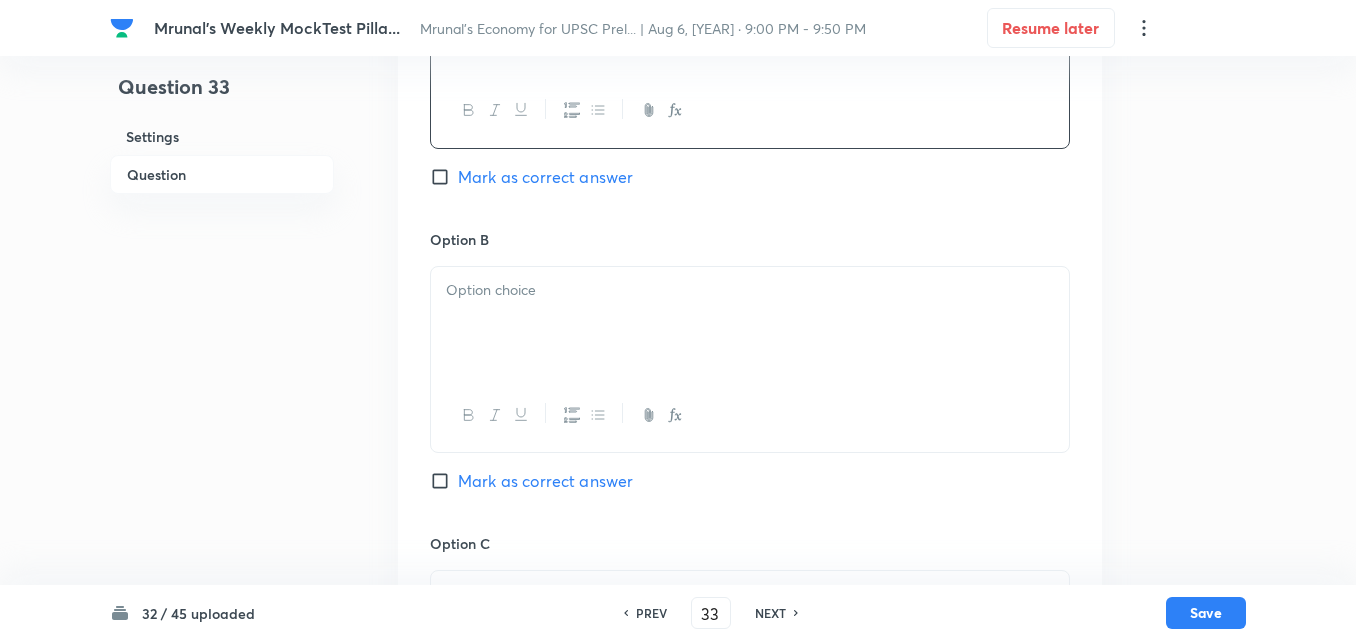 click at bounding box center (750, 323) 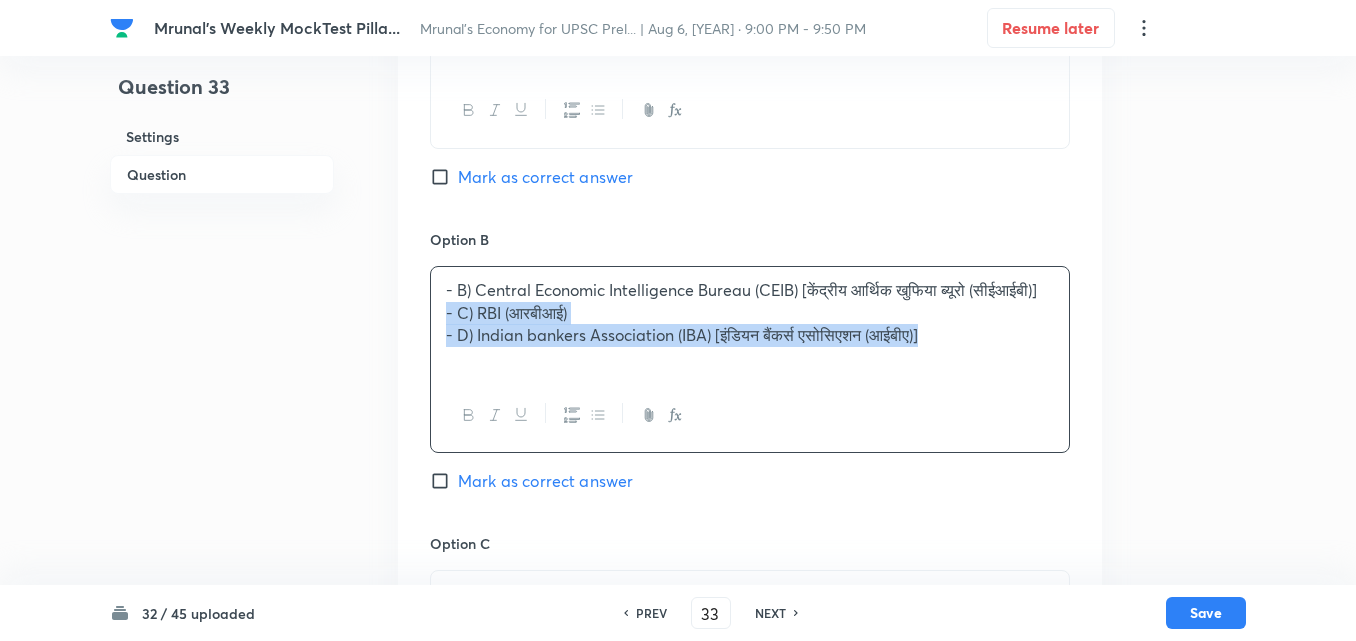click on "Option A Financial Services Institutions Bureau (FSIB) [वित्तीय सेवा संस्थान ब्यूरो (एफएसआईबी] Mark as correct answer Option B - B) Central Economic Intelligence Bureau (CEIB) [केंद्रीय आर्थिक खुफिया ब्यूरो (सीईआईबी)] - C) RBI (आरबीआई) - D) Indian bankers Association (IBA) [इंडियन बैंकर्स एसोसिएशन (आईबीए)] Mark as correct answer Option C Mark as correct answer Option D Mark as correct answer" at bounding box center (750, 513) 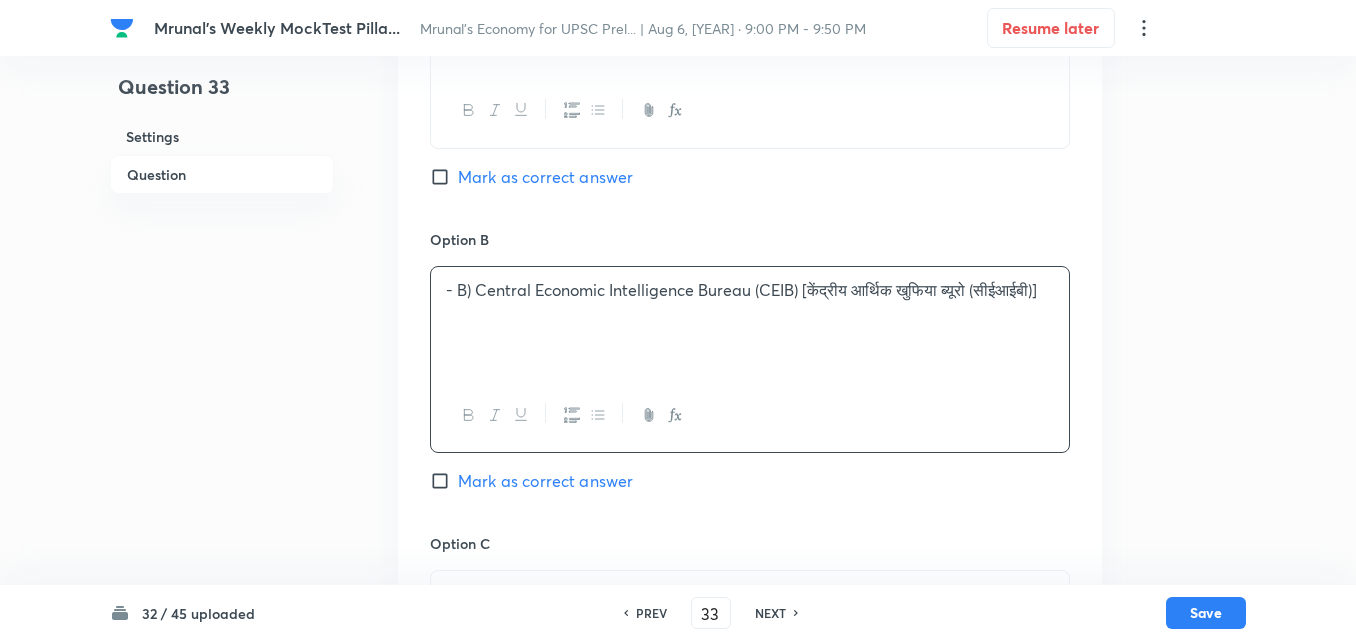 type 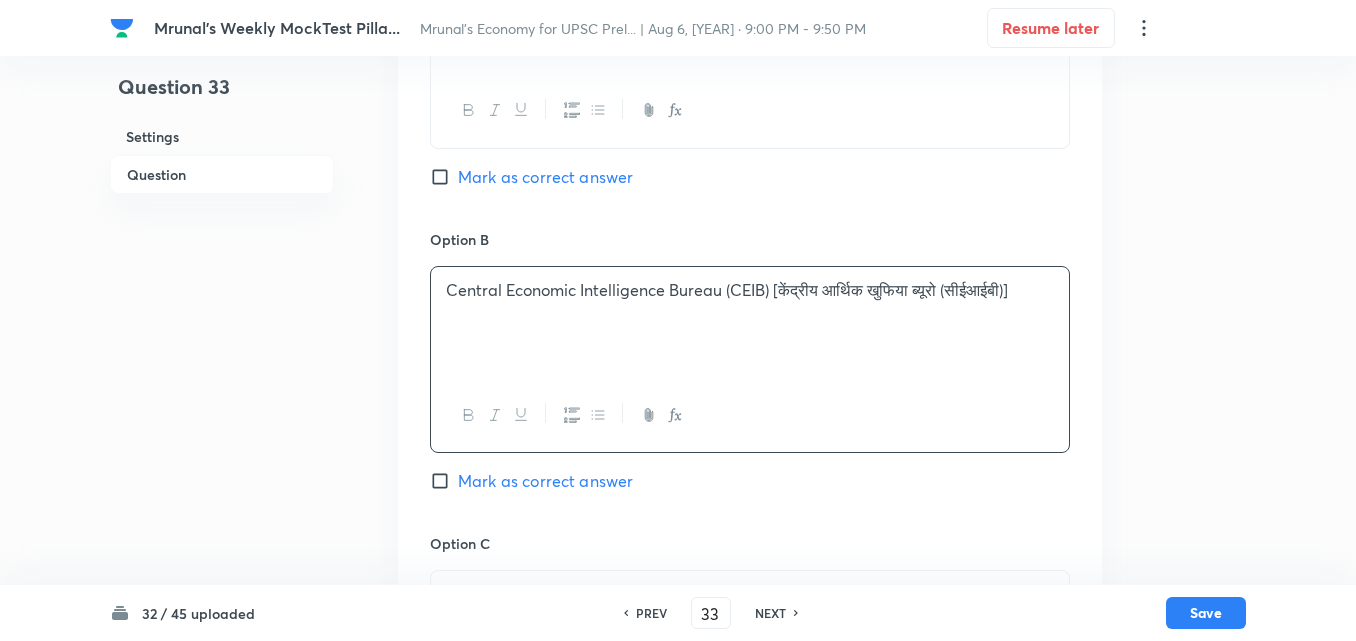 scroll, scrollTop: 1146, scrollLeft: 0, axis: vertical 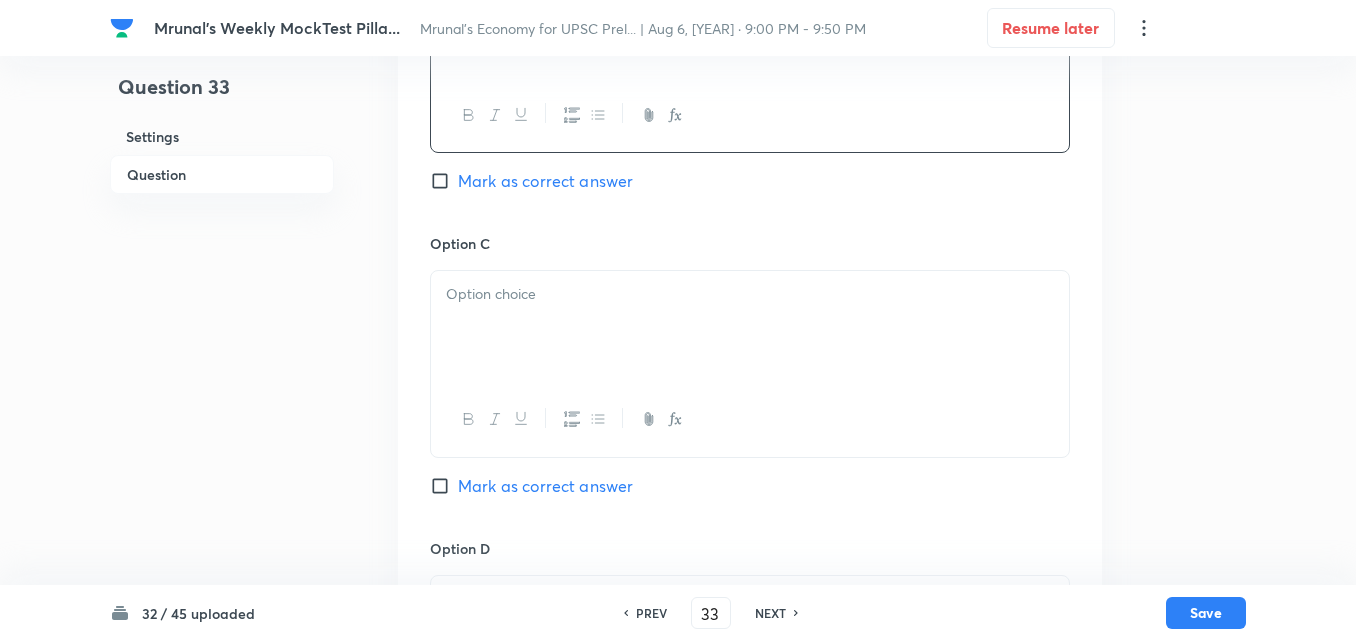 click at bounding box center (750, 327) 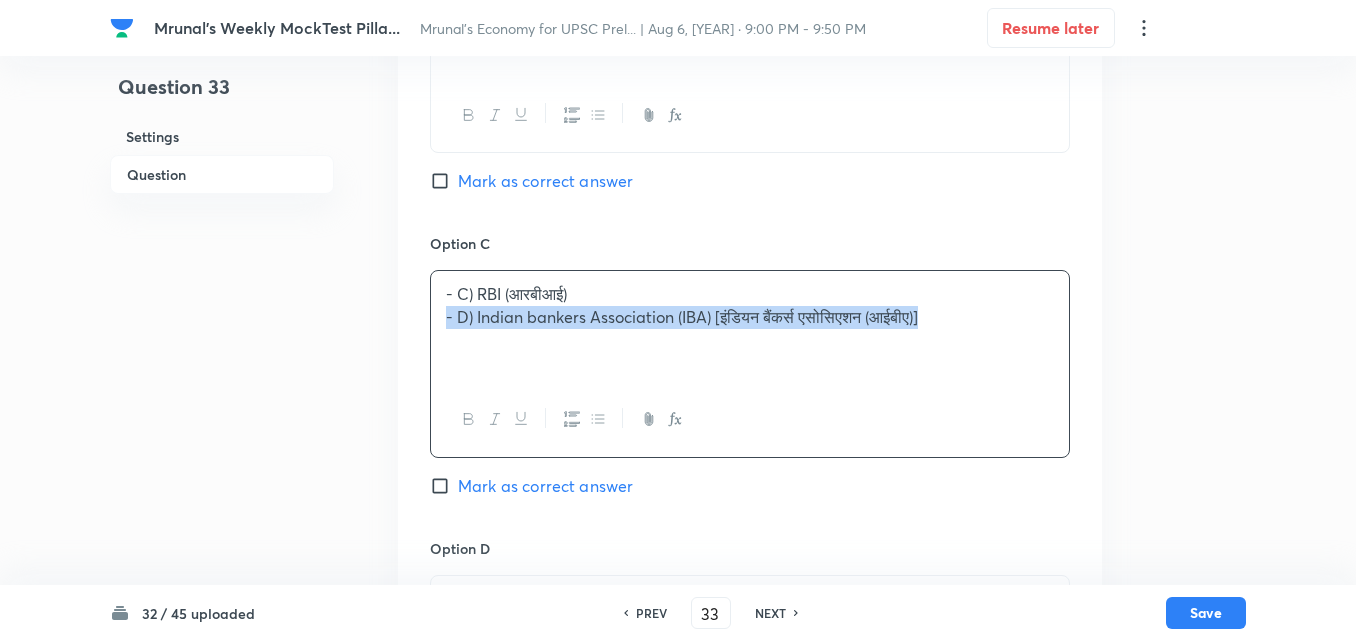 drag, startPoint x: 439, startPoint y: 325, endPoint x: 421, endPoint y: 325, distance: 18 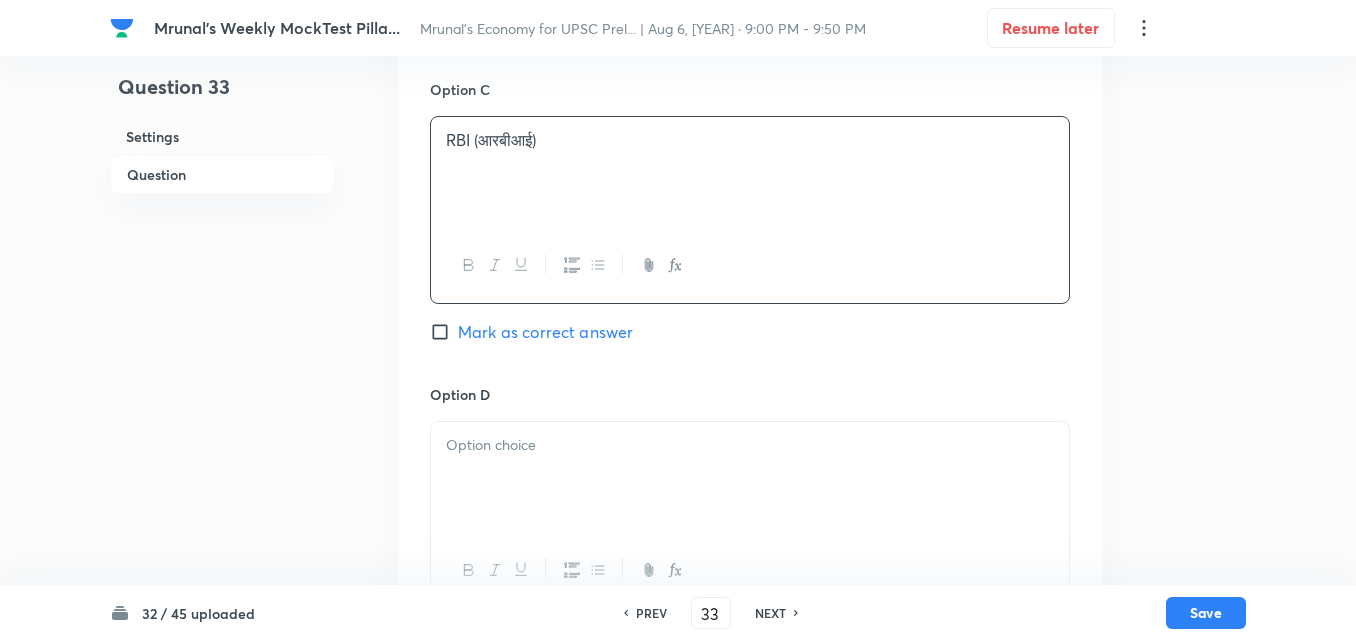 scroll, scrollTop: 1446, scrollLeft: 0, axis: vertical 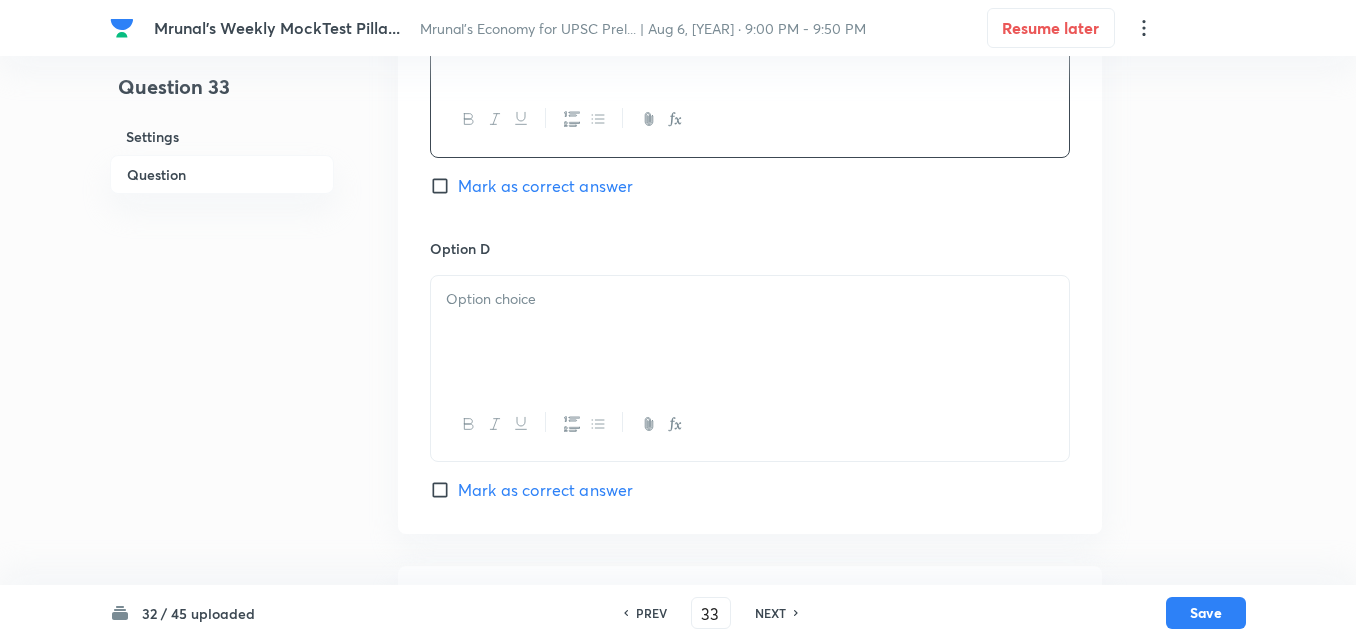 click at bounding box center [750, 332] 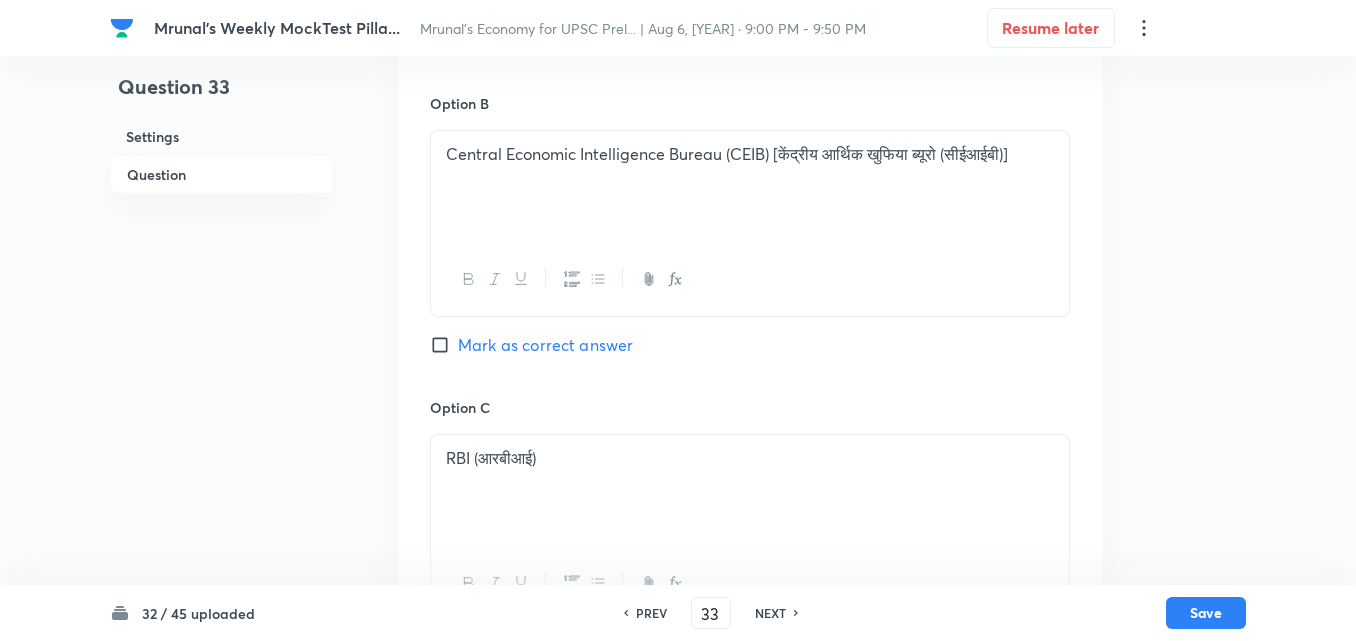 scroll, scrollTop: 946, scrollLeft: 0, axis: vertical 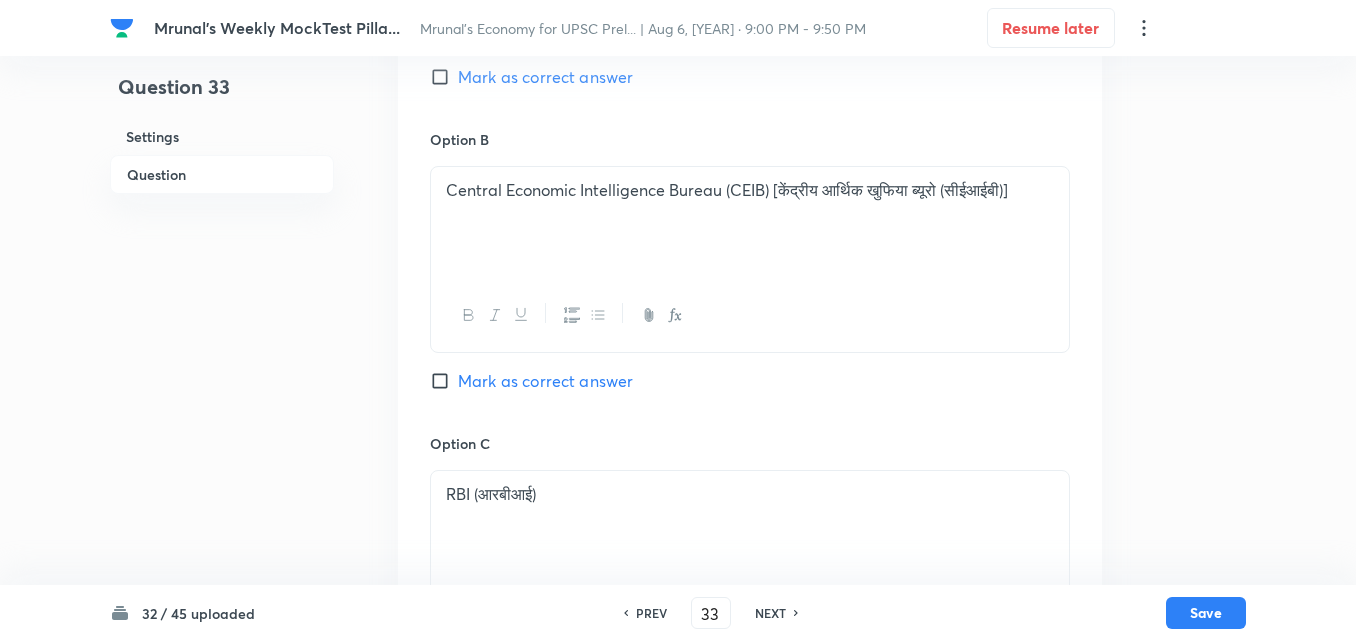 click on "Mark as correct answer" at bounding box center [545, 381] 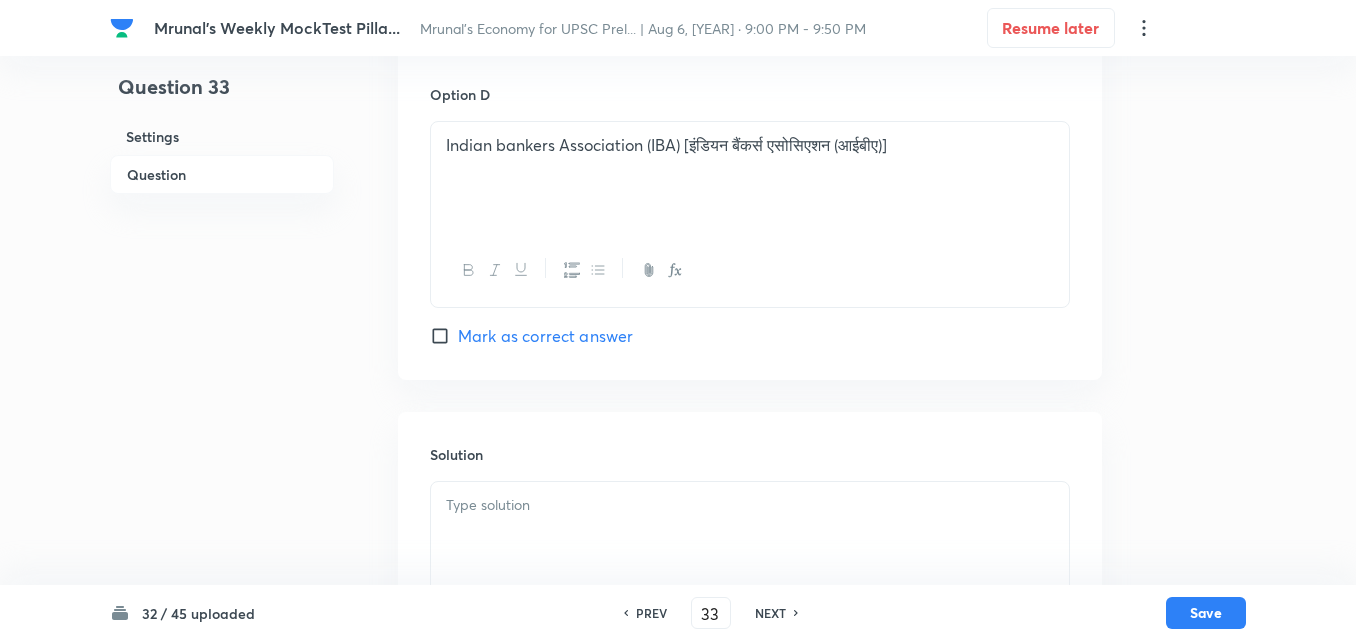 scroll, scrollTop: 1739, scrollLeft: 0, axis: vertical 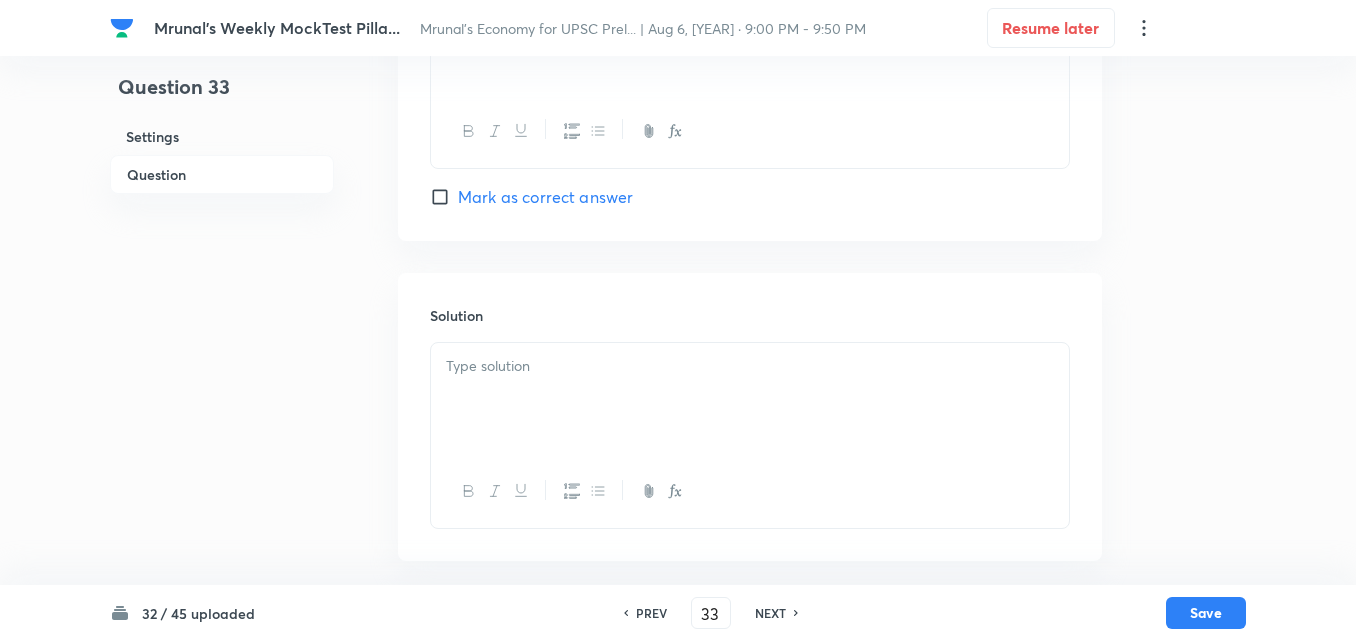 click at bounding box center [750, 399] 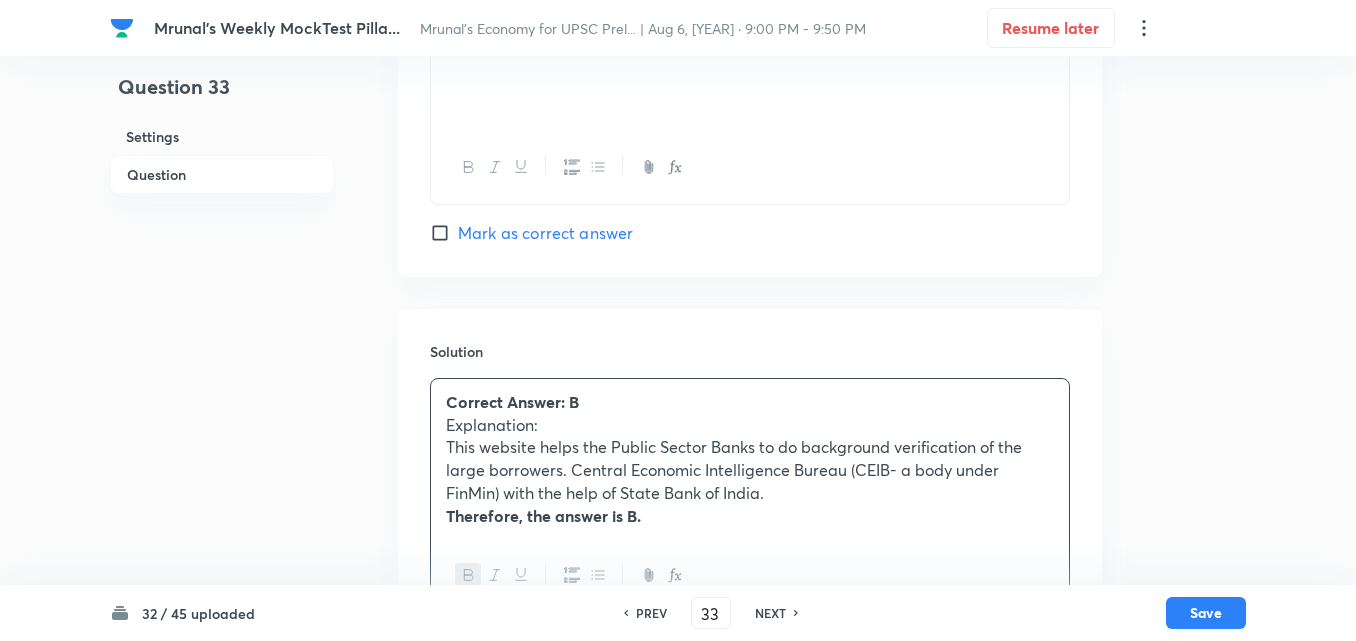 scroll, scrollTop: 1788, scrollLeft: 0, axis: vertical 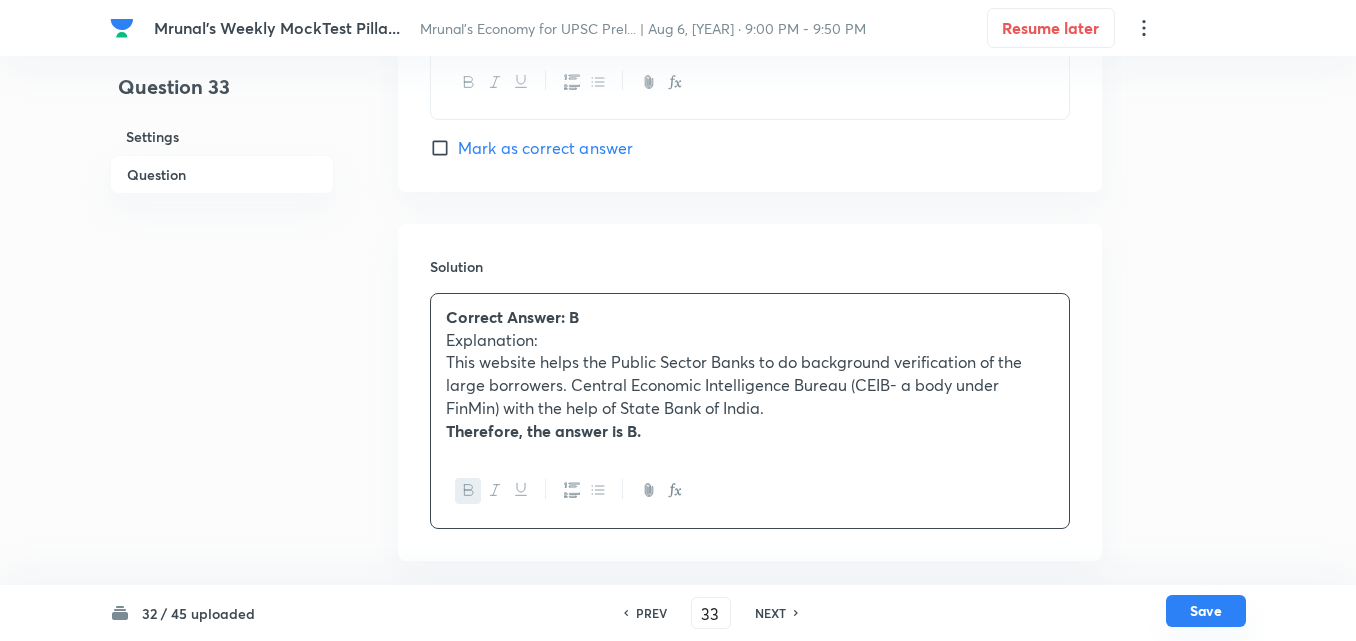 click on "Save" at bounding box center (1206, 611) 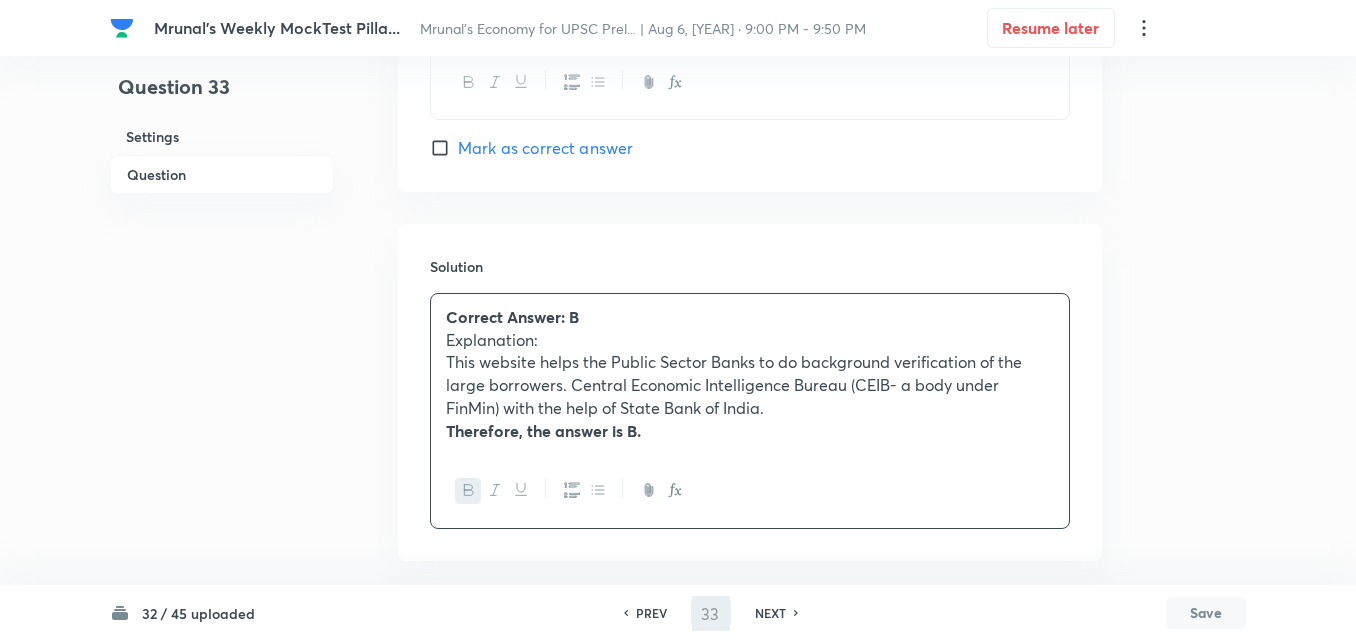 type on "34" 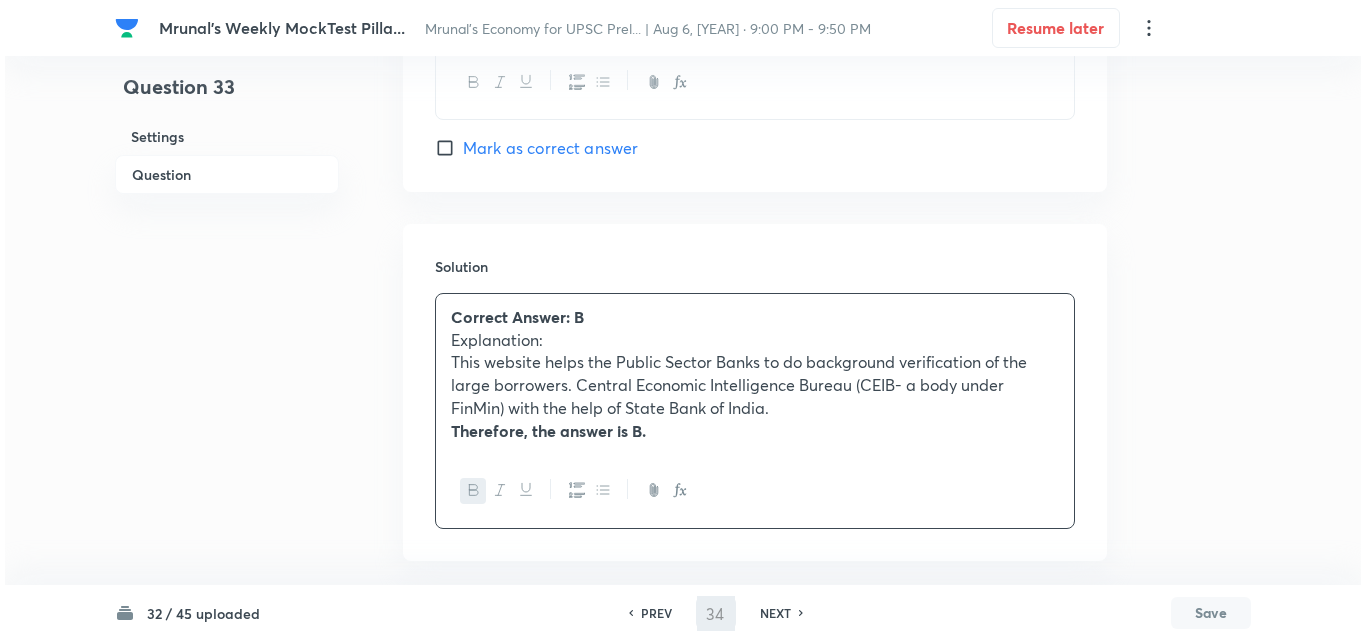 scroll, scrollTop: 0, scrollLeft: 0, axis: both 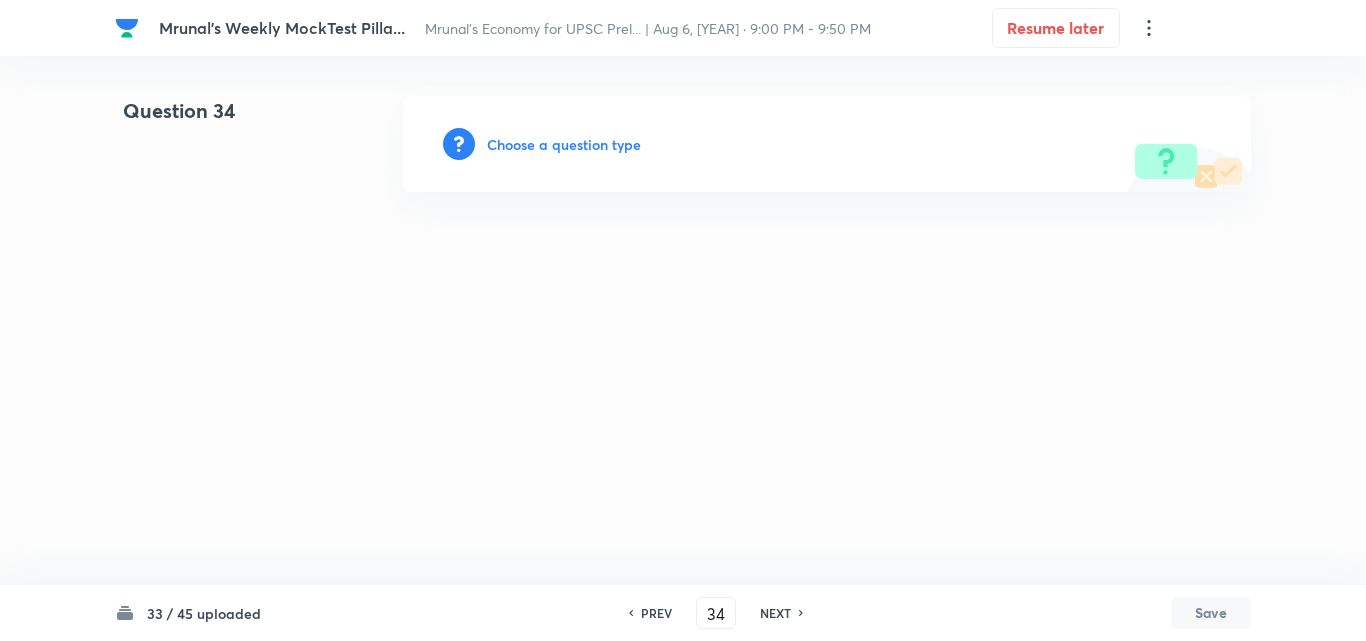 click on "Choose a question type" at bounding box center (564, 144) 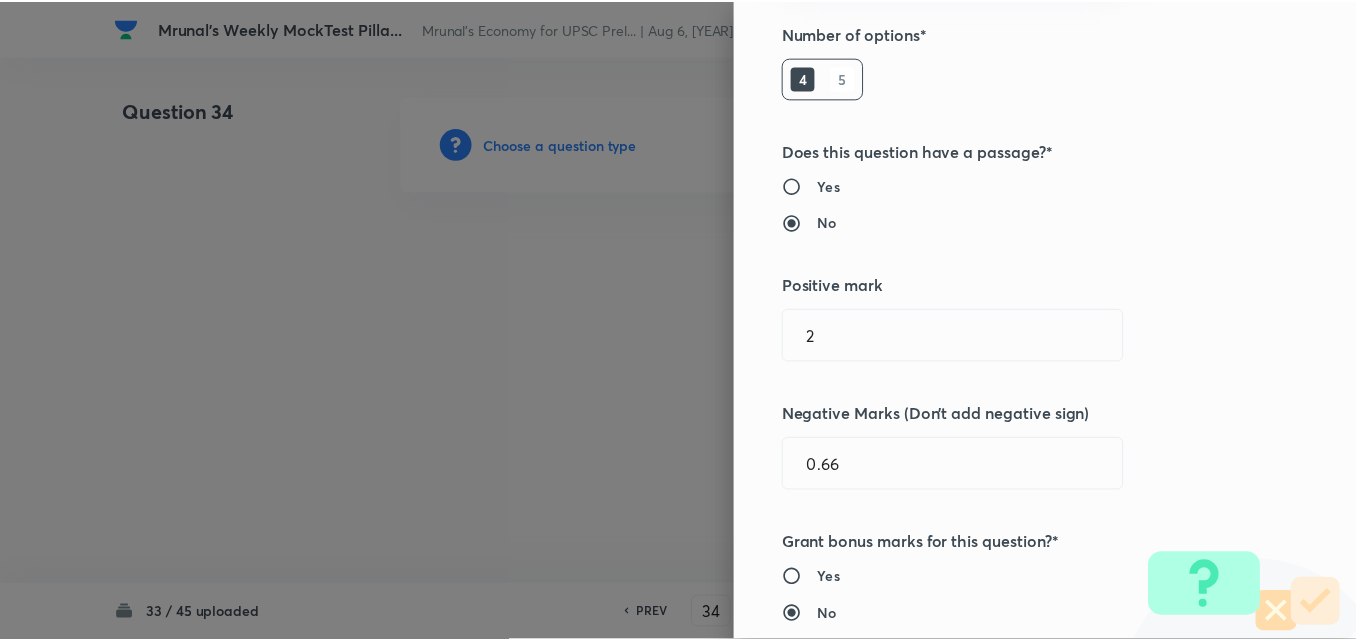 scroll, scrollTop: 400, scrollLeft: 0, axis: vertical 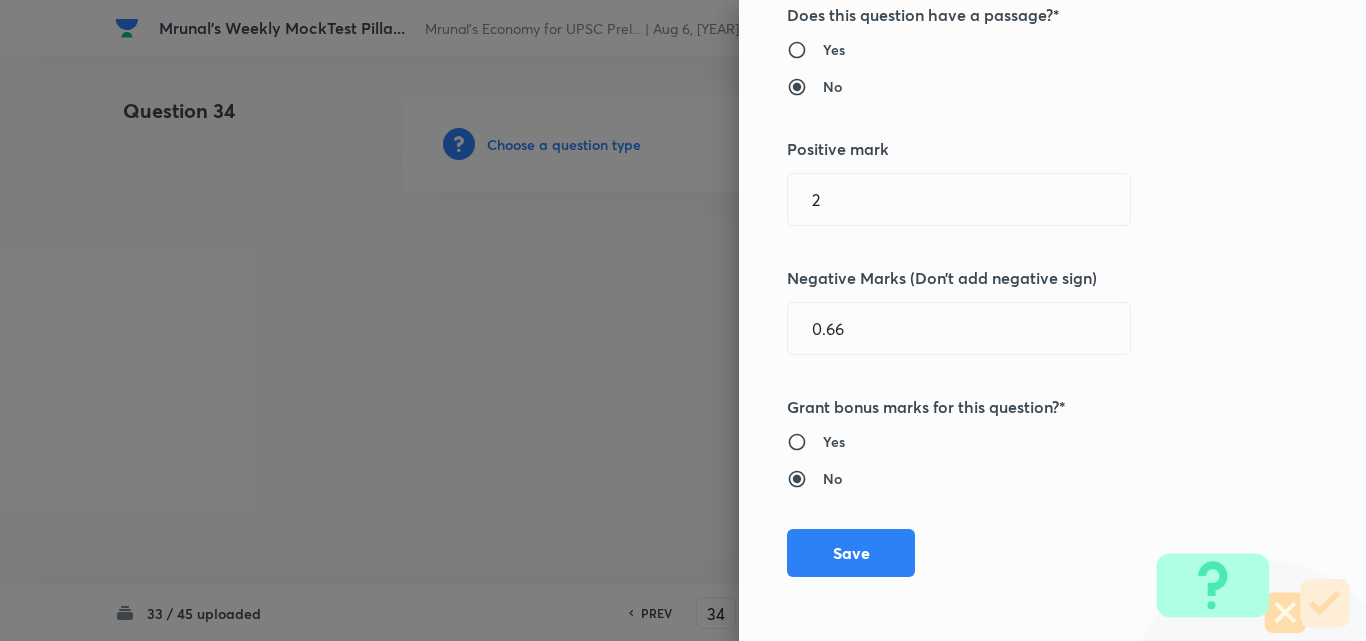 click on "Save" at bounding box center (851, 553) 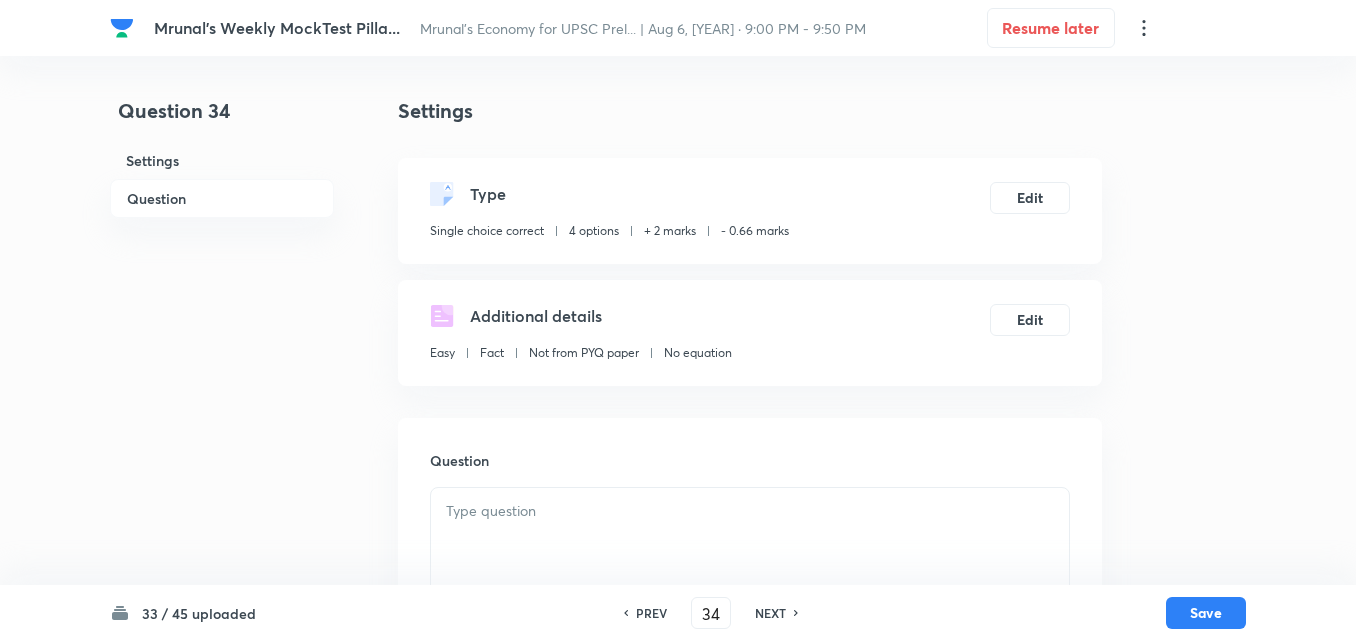 click on "Question" at bounding box center (222, 198) 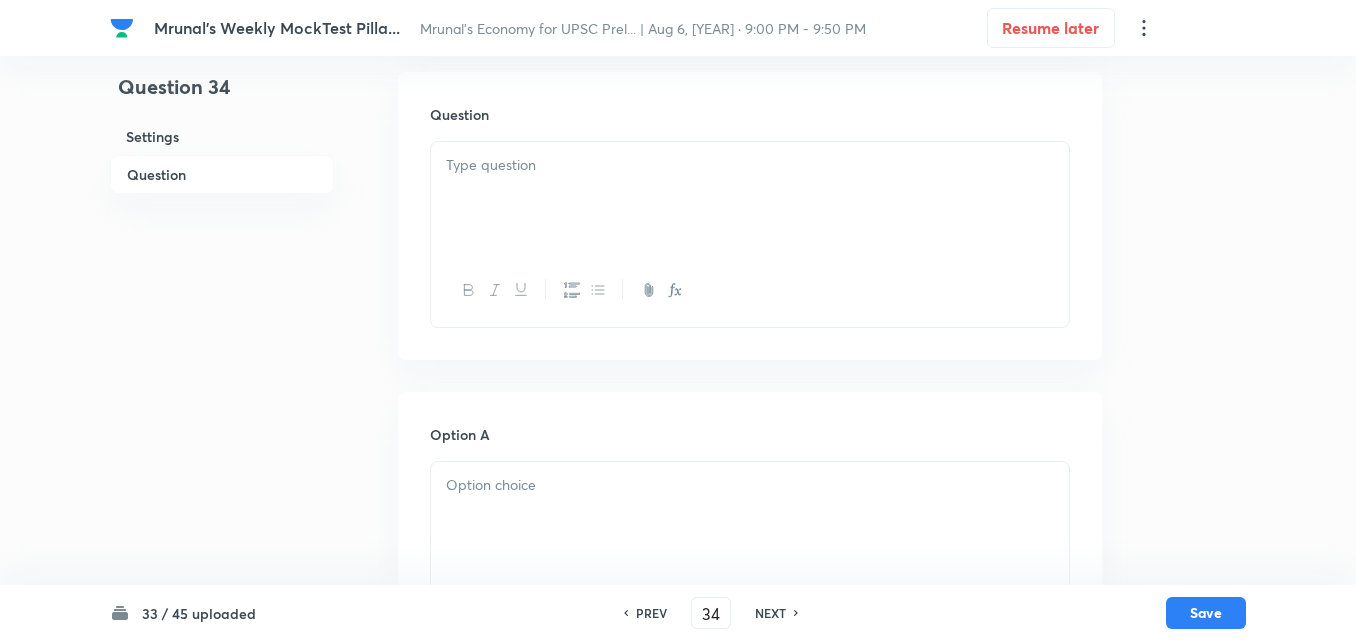 drag, startPoint x: 569, startPoint y: 239, endPoint x: 588, endPoint y: 239, distance: 19 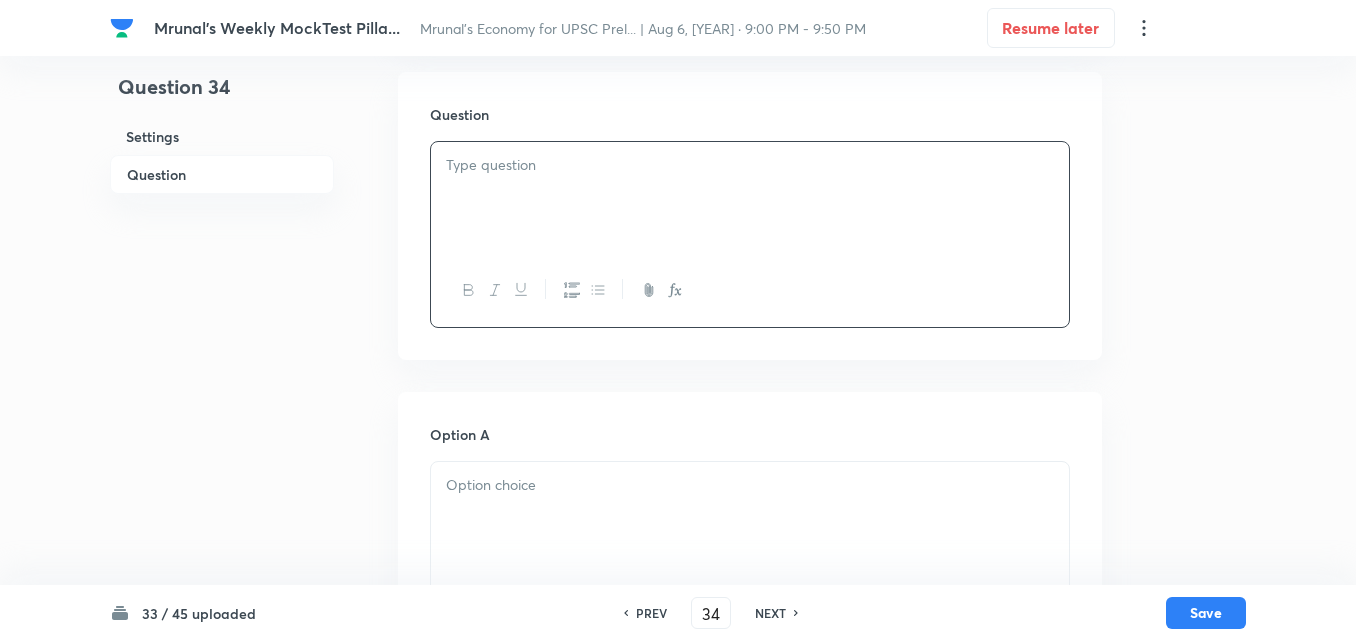 click at bounding box center [750, 198] 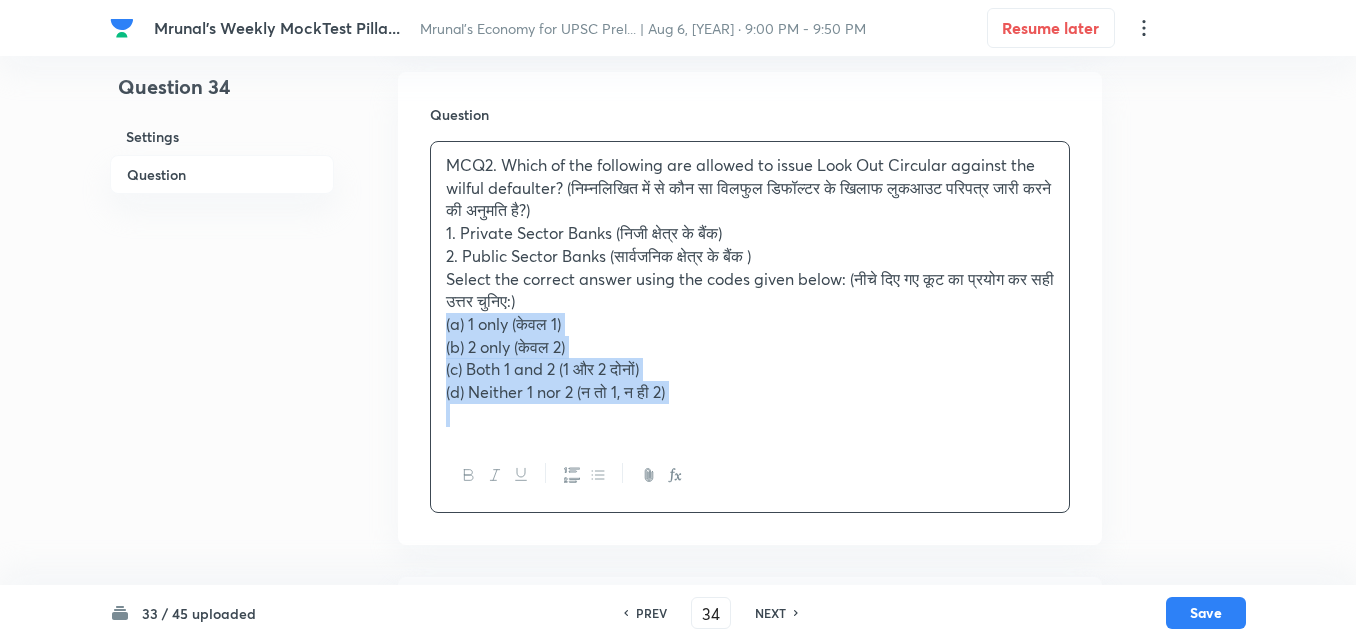 drag, startPoint x: 445, startPoint y: 321, endPoint x: 415, endPoint y: 324, distance: 30.149628 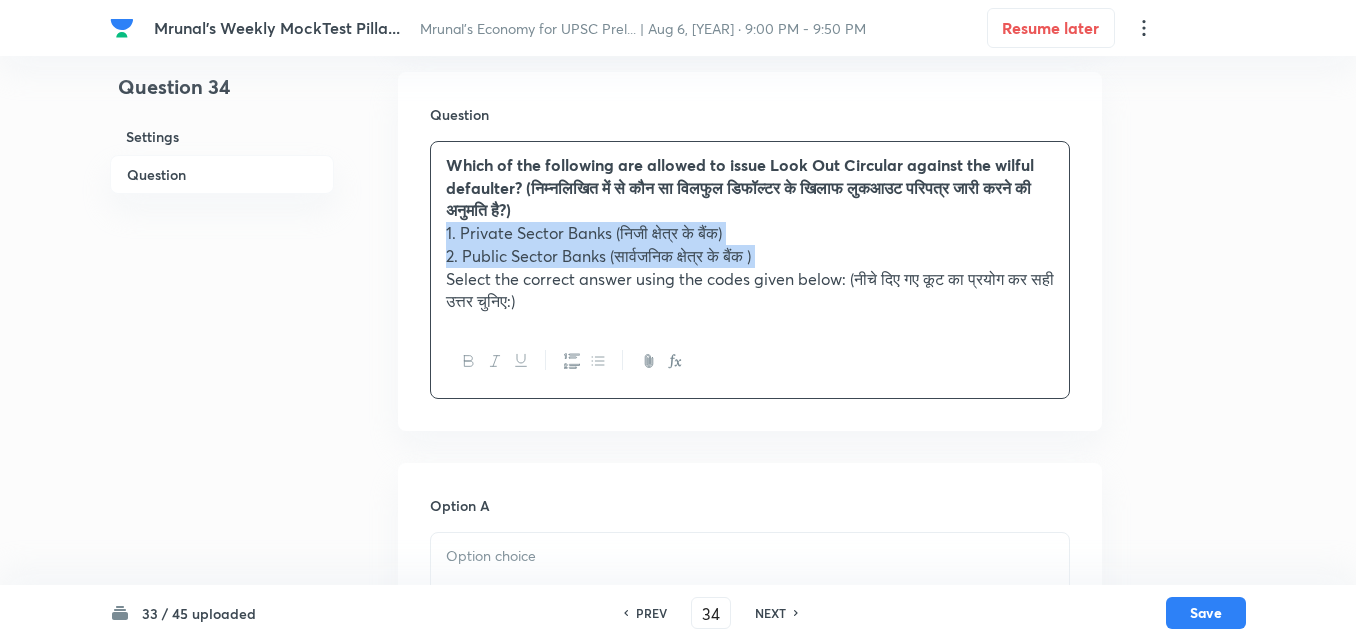 click at bounding box center (571, 361) 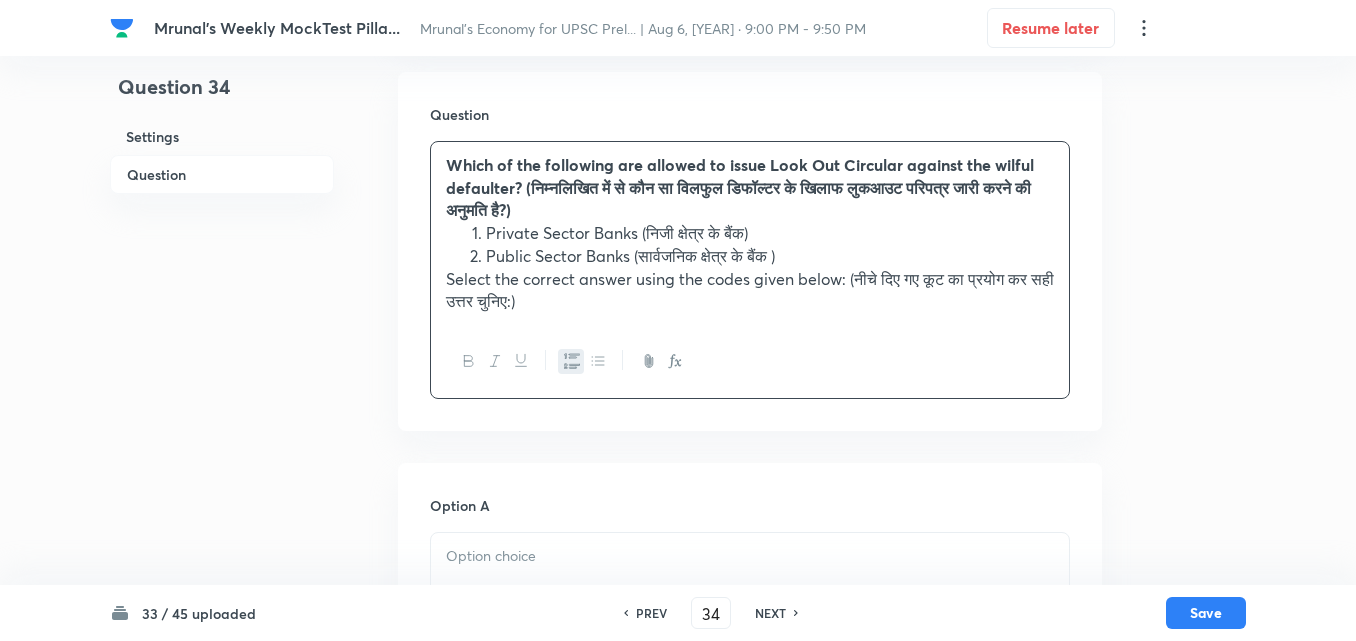 scroll, scrollTop: 546, scrollLeft: 0, axis: vertical 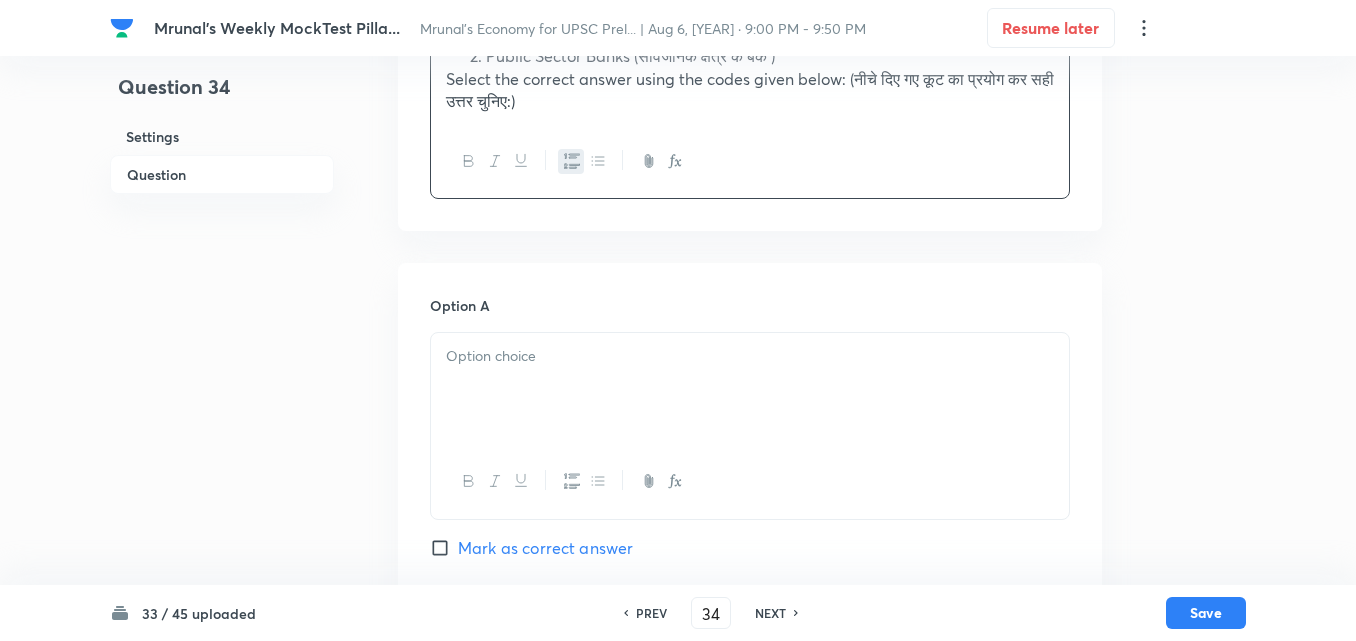 click on "Option A" at bounding box center [750, 305] 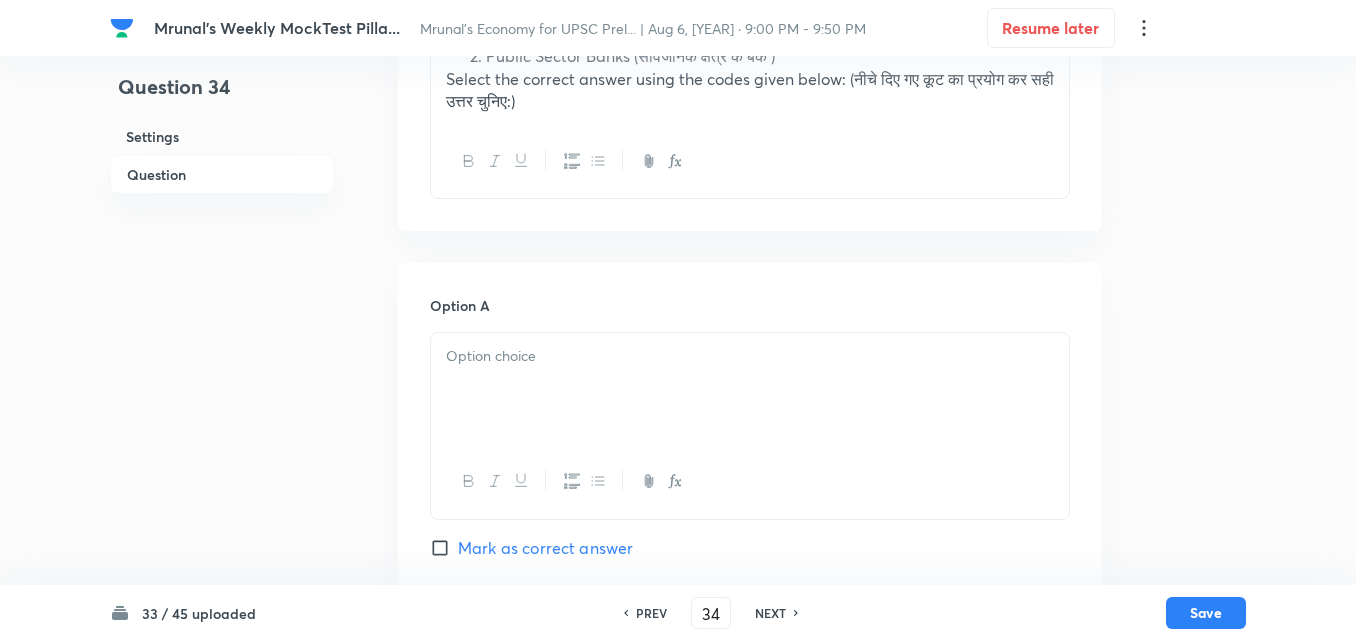click at bounding box center (750, 389) 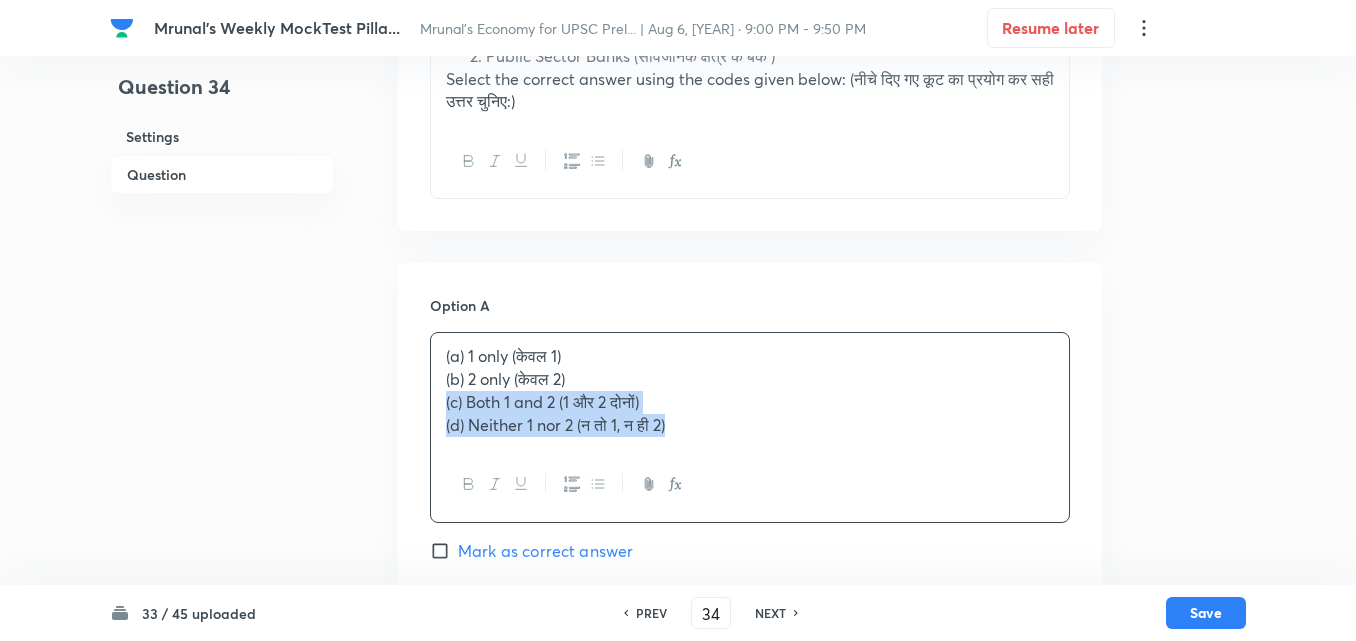 click on "Option A (a) 1 only (केवल 1) (b) 2 only (केवल 2) (c) Both 1 and 2 (1 और 2 दोनों) (d) Neither 1 nor 2 (न तो 1, न ही 2) Mark as correct answer Option B Mark as correct answer Option C Mark as correct answer Option D Mark as correct answer" at bounding box center [750, 885] 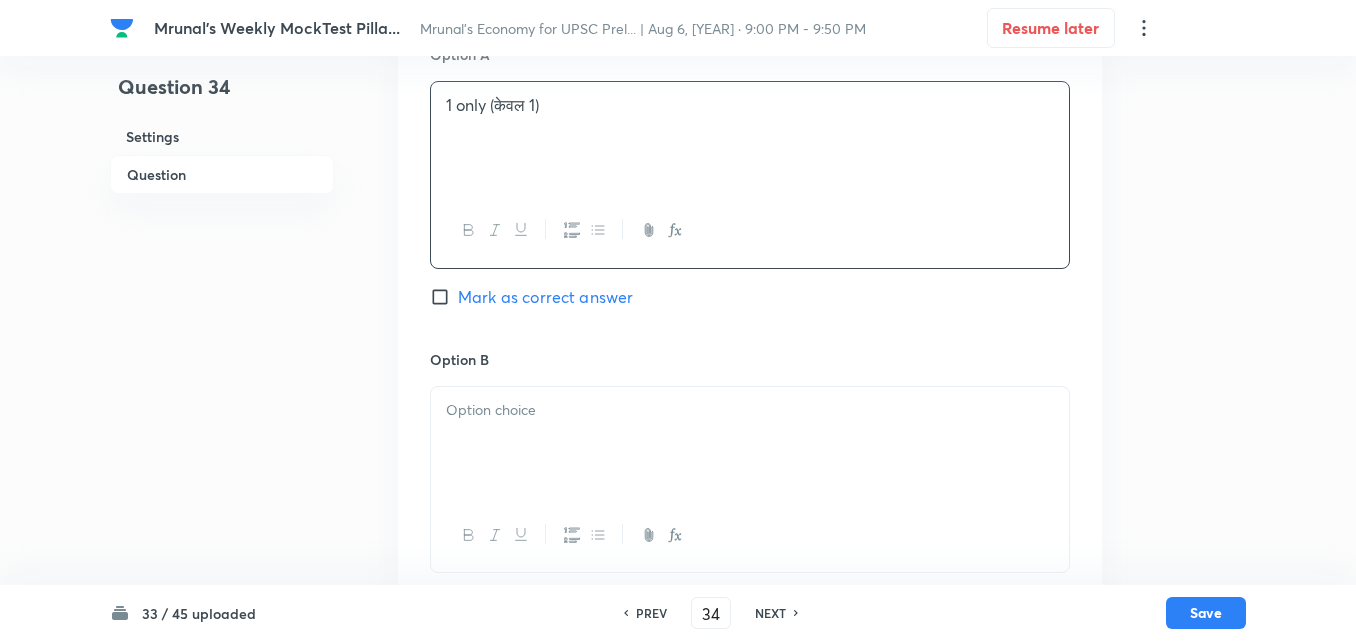scroll, scrollTop: 946, scrollLeft: 0, axis: vertical 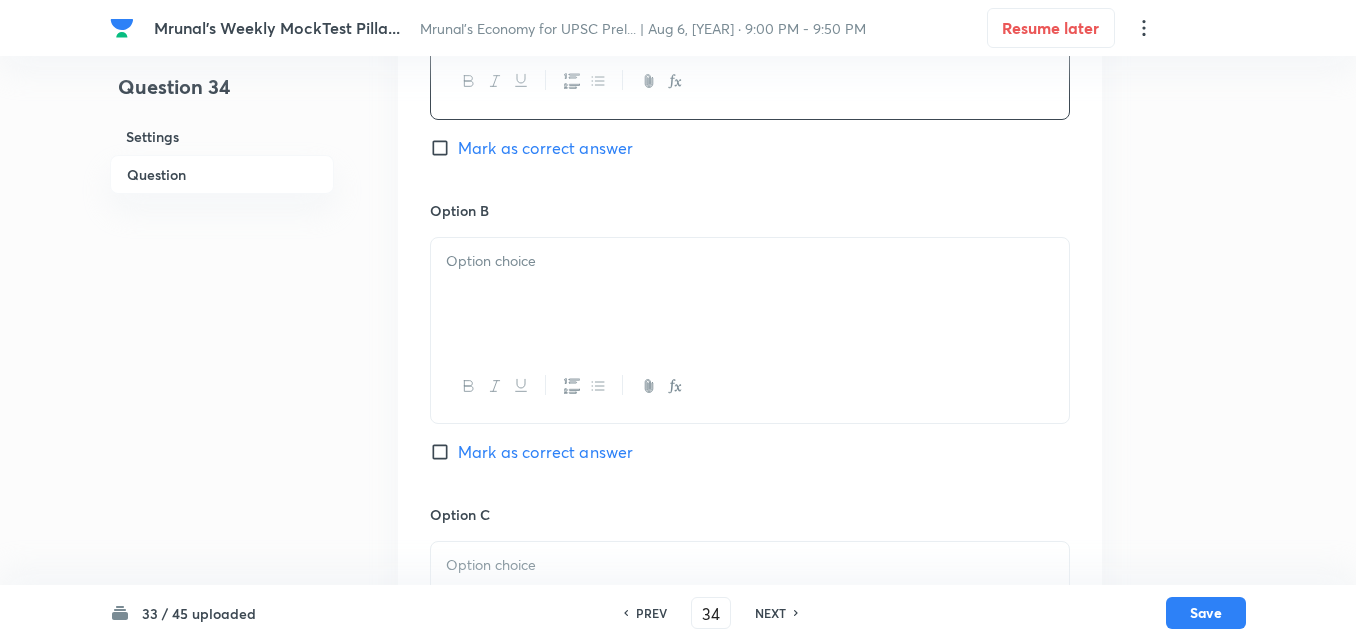 click at bounding box center [750, 294] 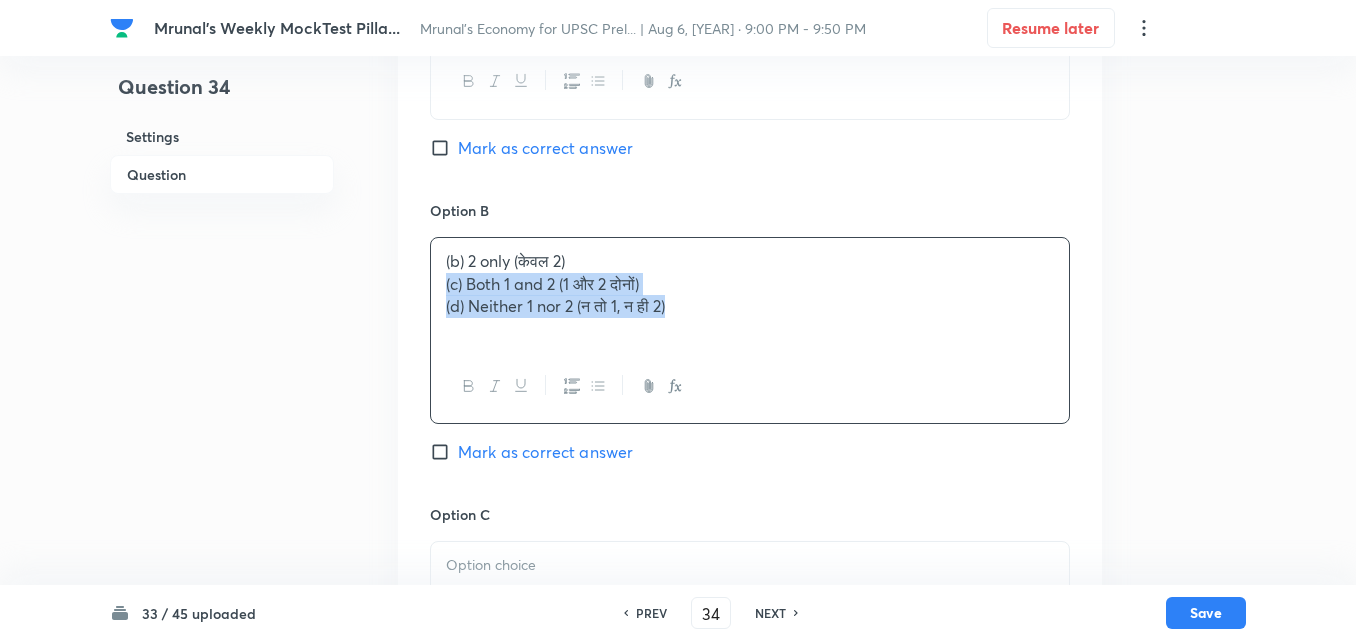 click on "Option A 1 only (केवल 1) Mark as correct answer Option B (b) 2 only (केवल 2) (c) Both 1 and 2 (1 और 2 दोनों) (d) Neither 1 nor 2 (न तो 1, न ही 2) Mark as correct answer Option C Mark as correct answer Option D Mark as correct answer" at bounding box center (750, 484) 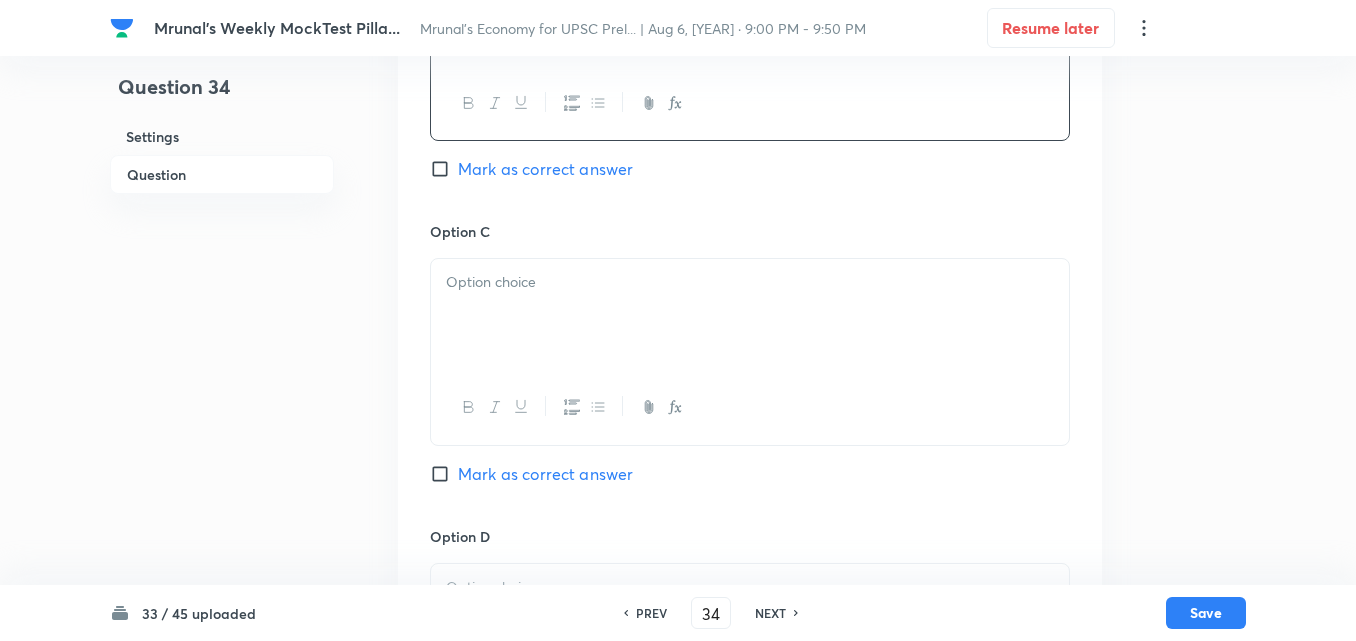 scroll, scrollTop: 1246, scrollLeft: 0, axis: vertical 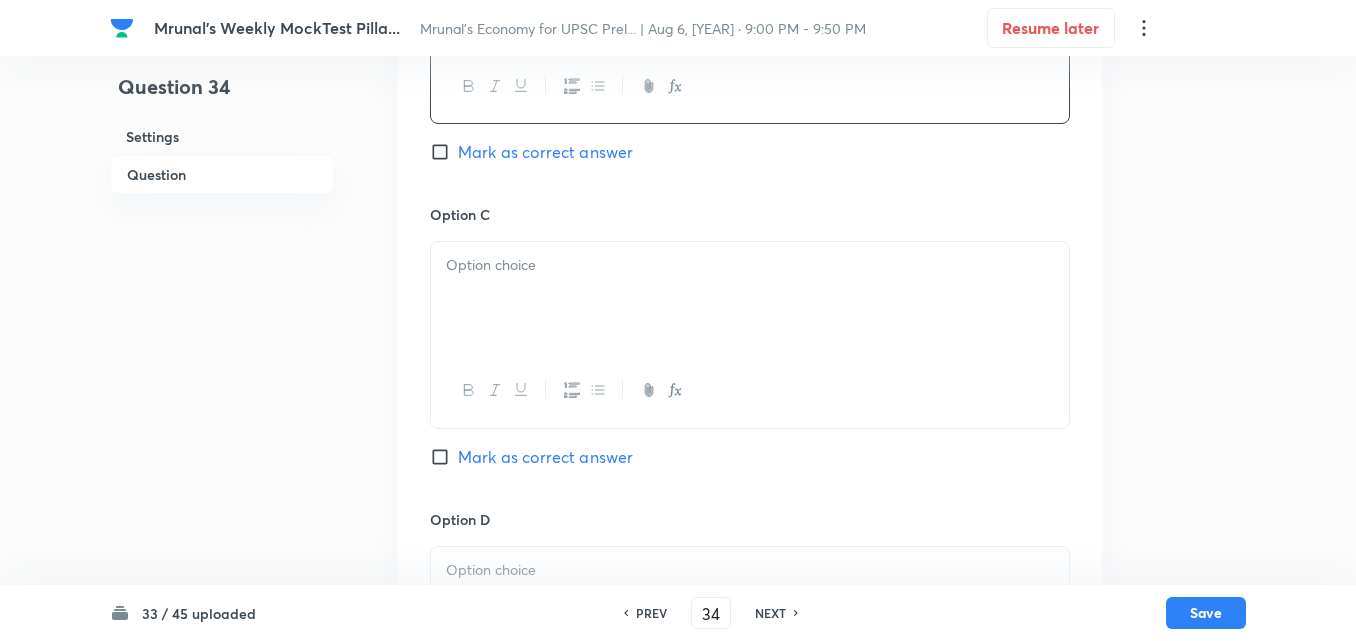 drag, startPoint x: 491, startPoint y: 321, endPoint x: 511, endPoint y: 324, distance: 20.22375 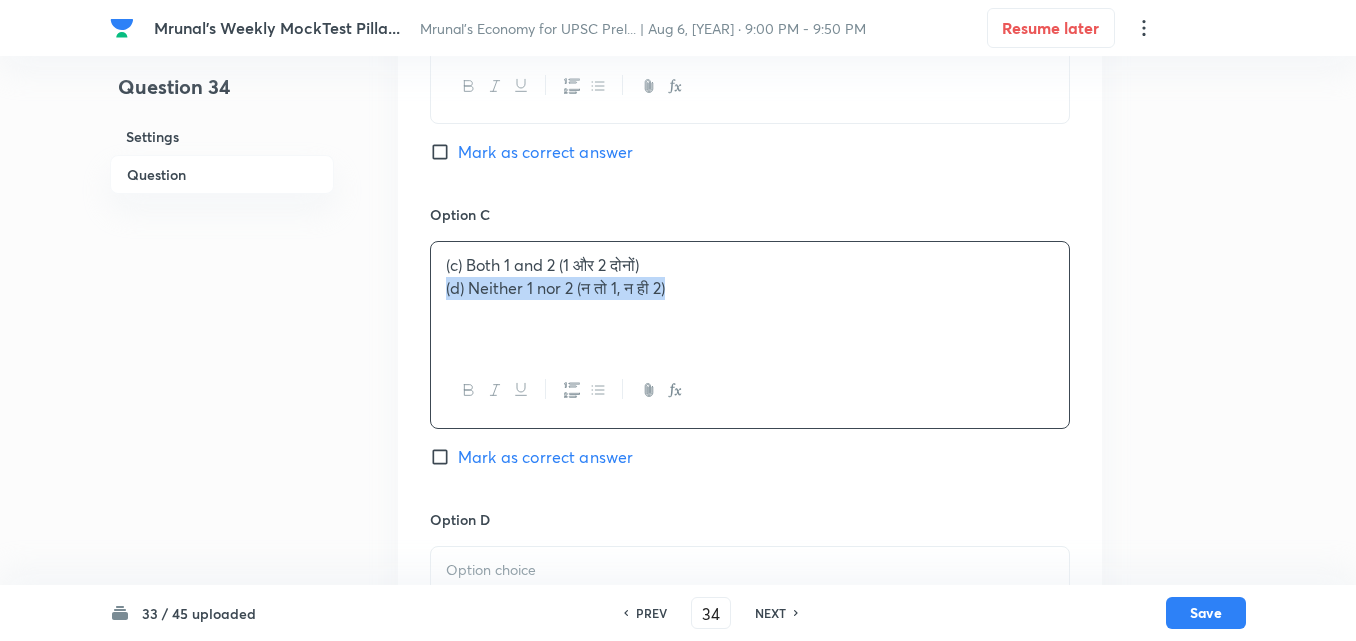 click on "Option A 1 only (केवल 1) Mark as correct answer Option B 2 only (केवल 2) Mark as correct answer Option C (c) Both 1 and 2 (1 और 2 दोनों) (d) Neither 1 nor 2 (न तो 1, न ही 2) Mark as correct answer Option D Mark as correct answer" at bounding box center [750, 184] 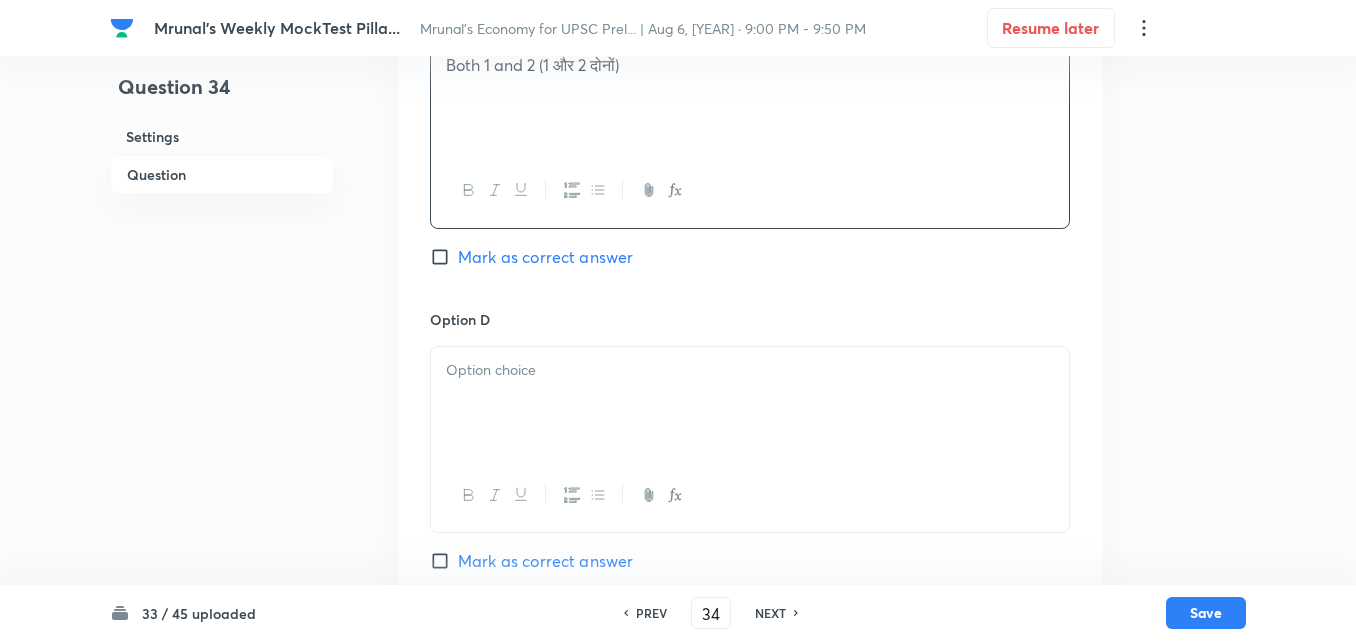 scroll, scrollTop: 1646, scrollLeft: 0, axis: vertical 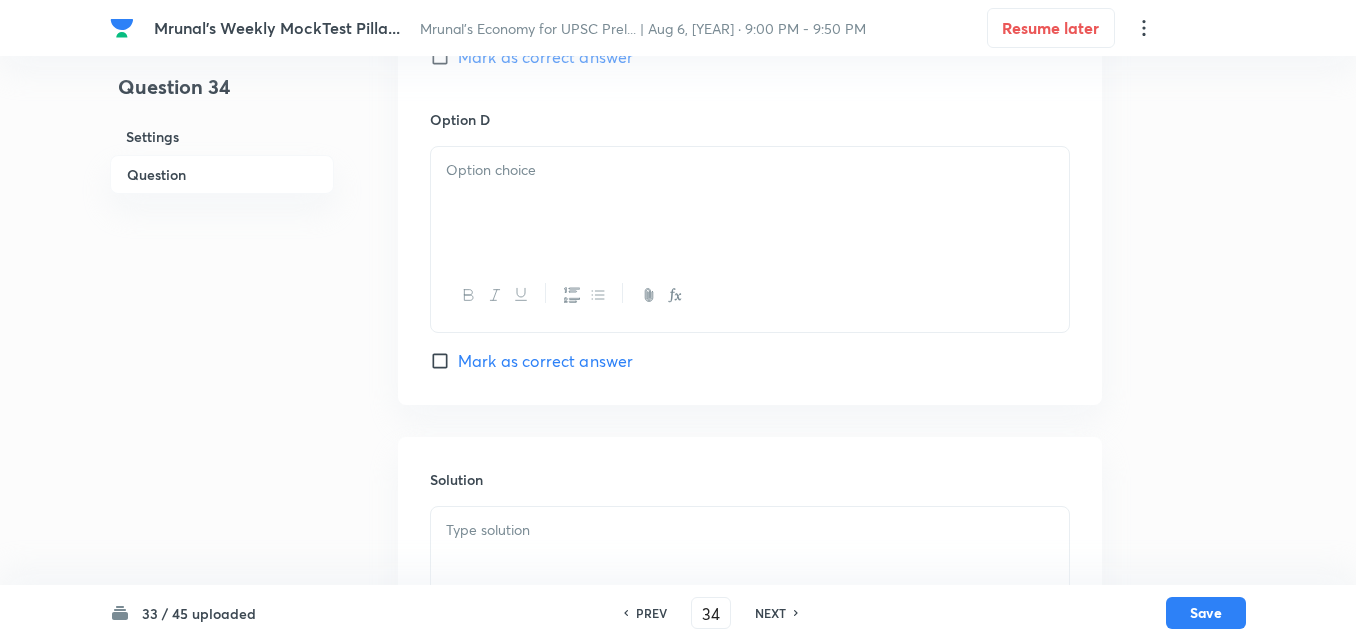 type 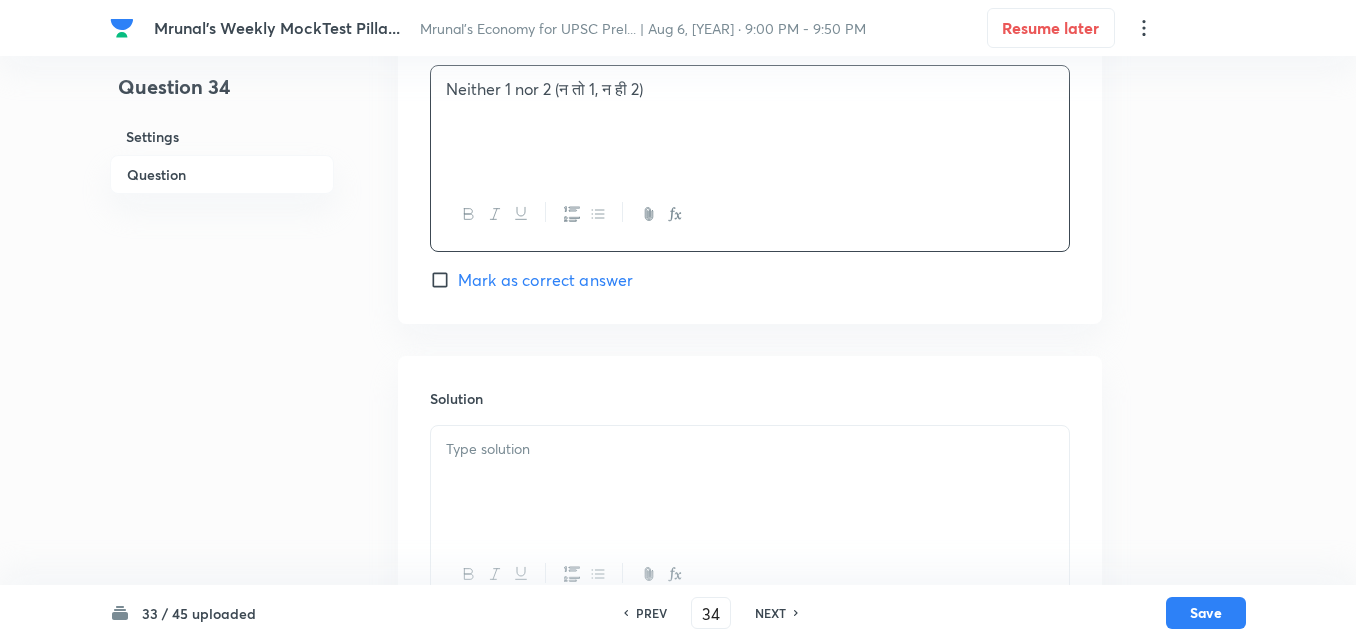 scroll, scrollTop: 1810, scrollLeft: 0, axis: vertical 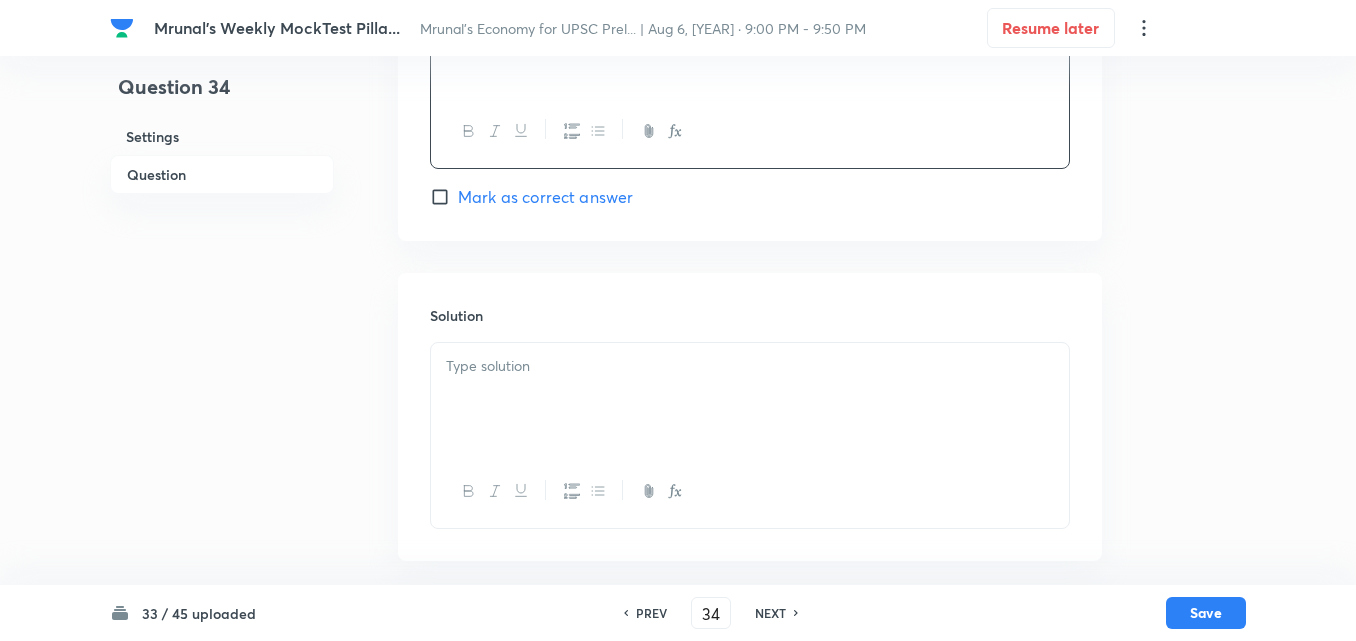 click at bounding box center [750, 366] 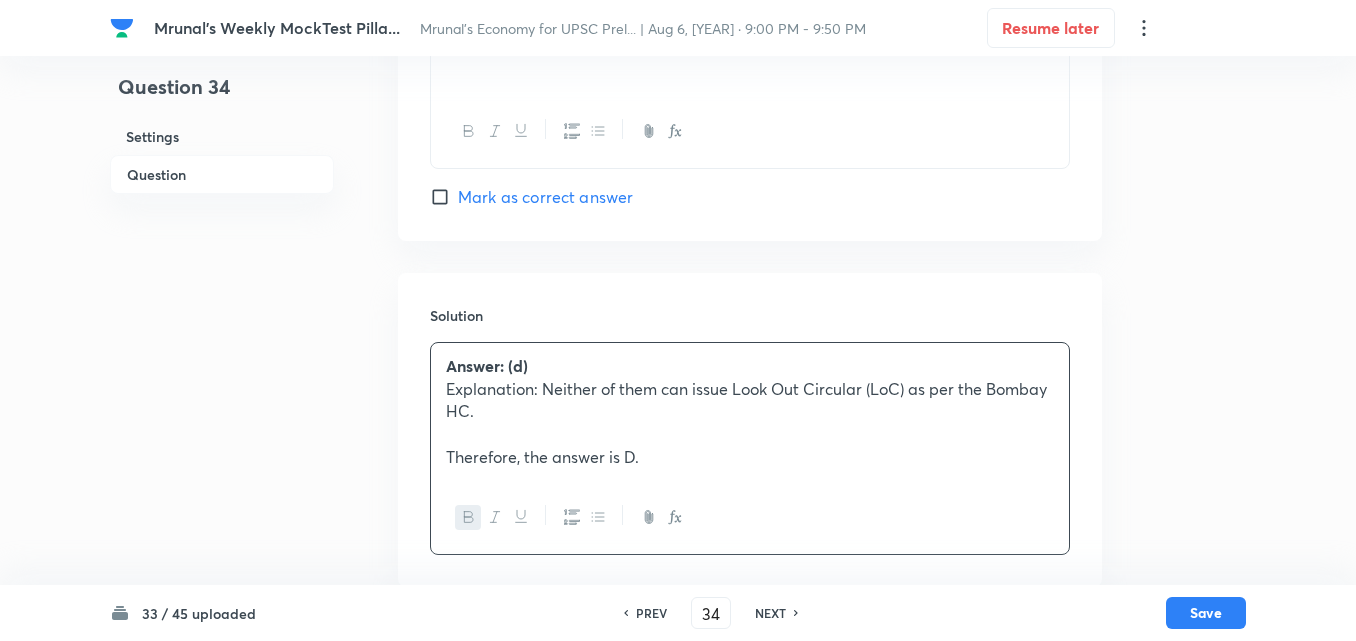 click on "Mark as correct answer" at bounding box center (545, 197) 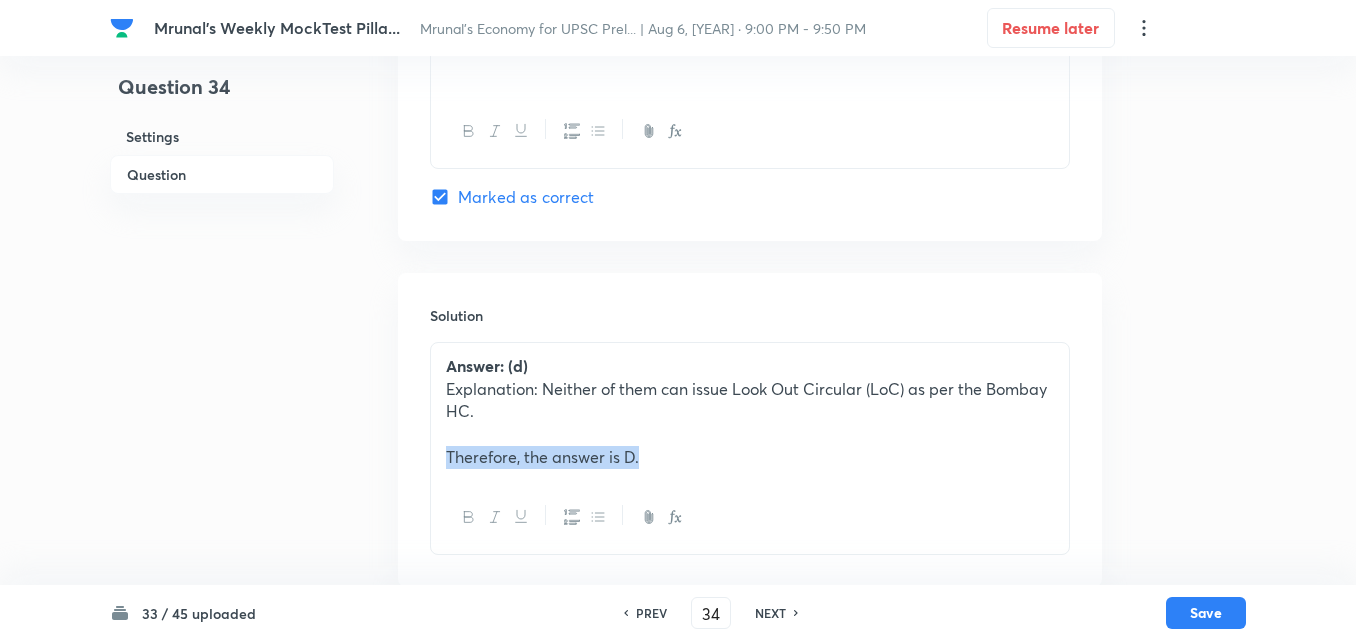 drag, startPoint x: 445, startPoint y: 466, endPoint x: 716, endPoint y: 458, distance: 271.11804 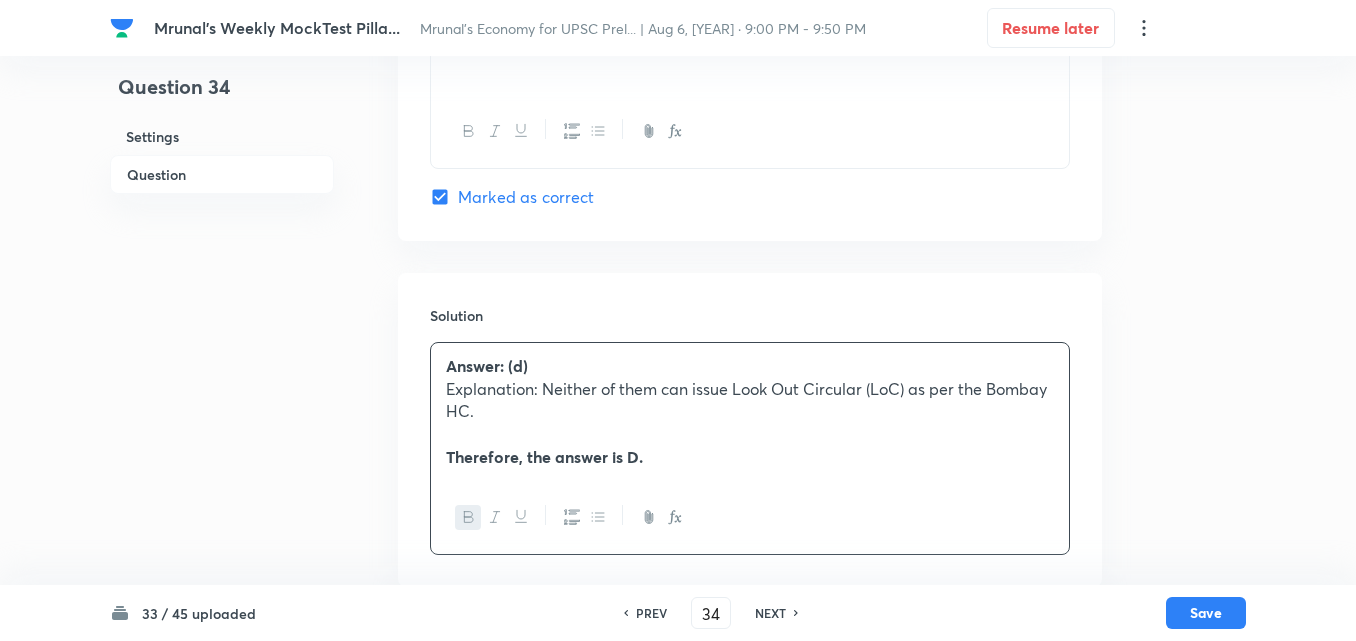 click on "Answer: (d)" at bounding box center [750, 366] 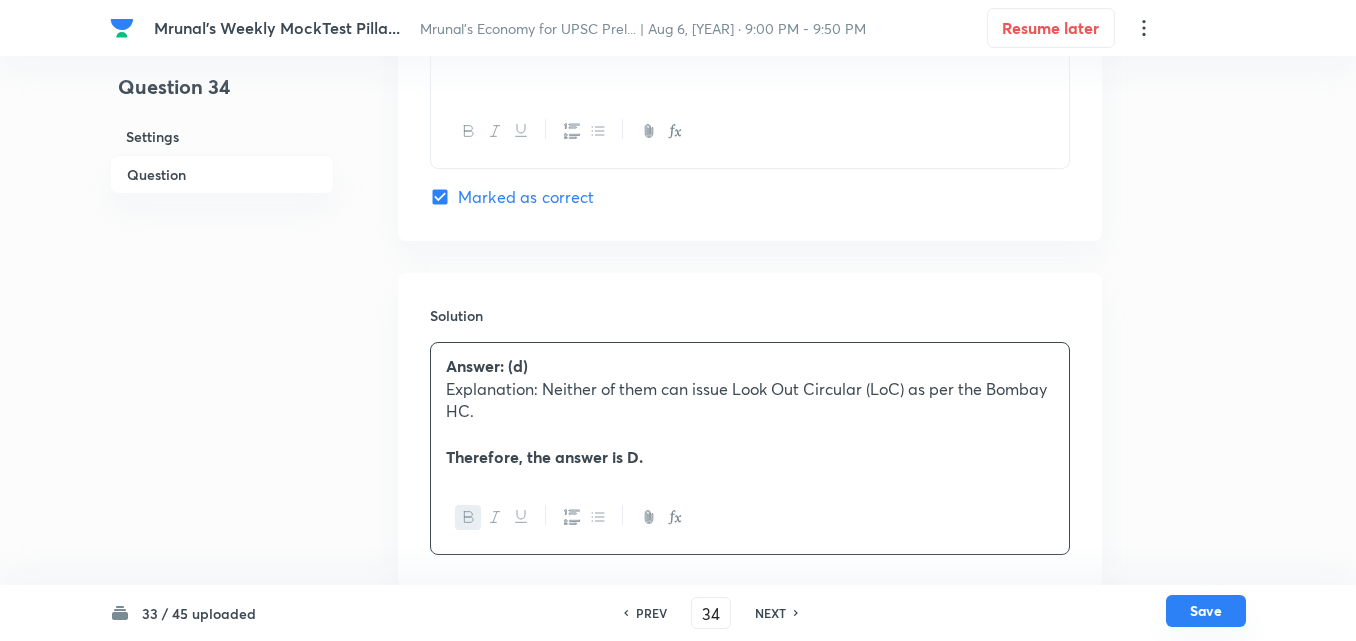 click on "Save" at bounding box center (1206, 611) 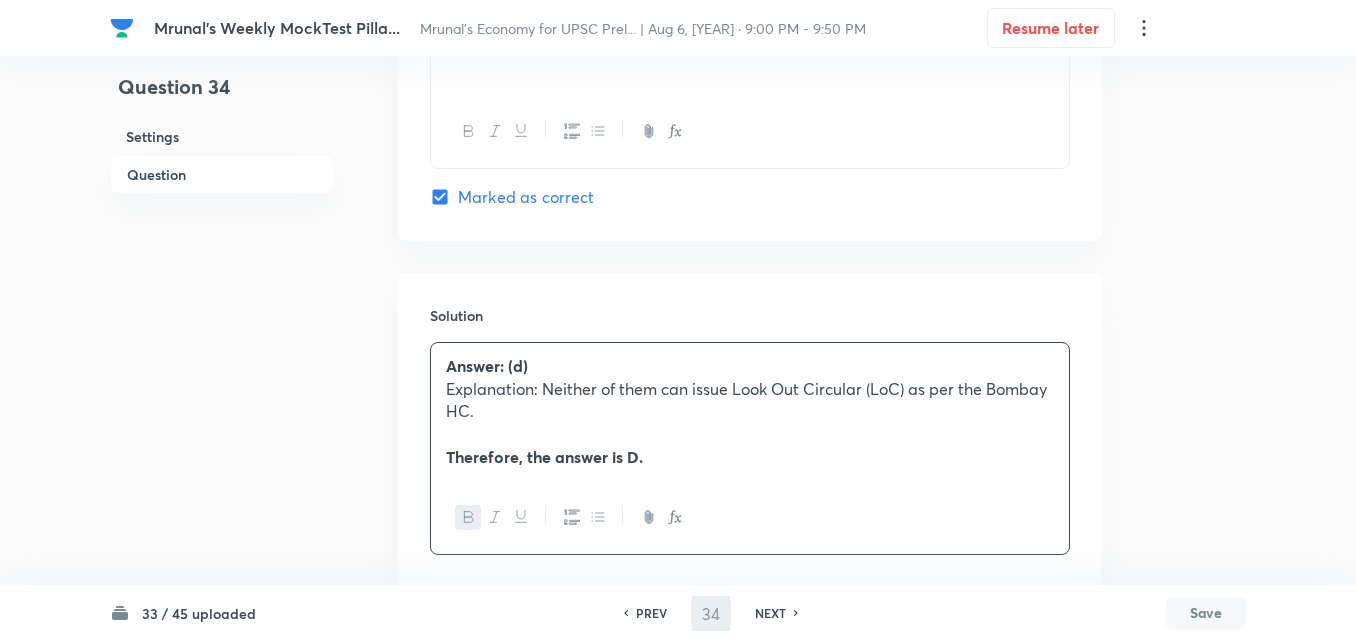 type on "35" 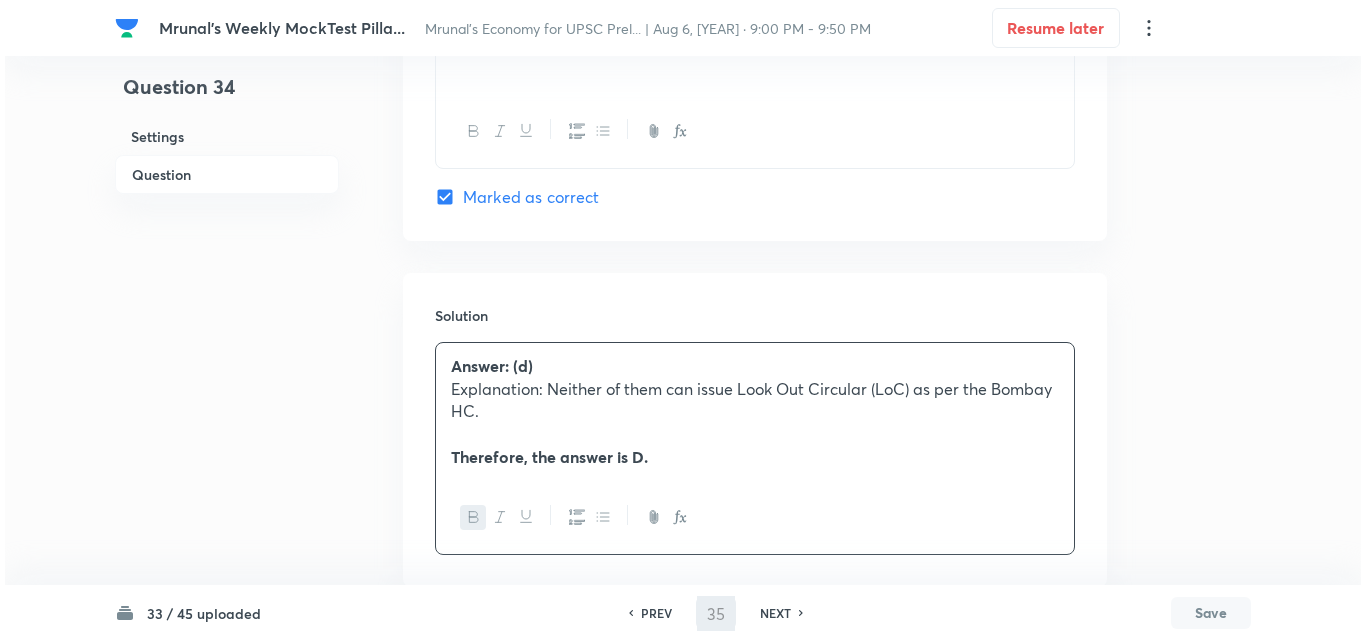 scroll, scrollTop: 0, scrollLeft: 0, axis: both 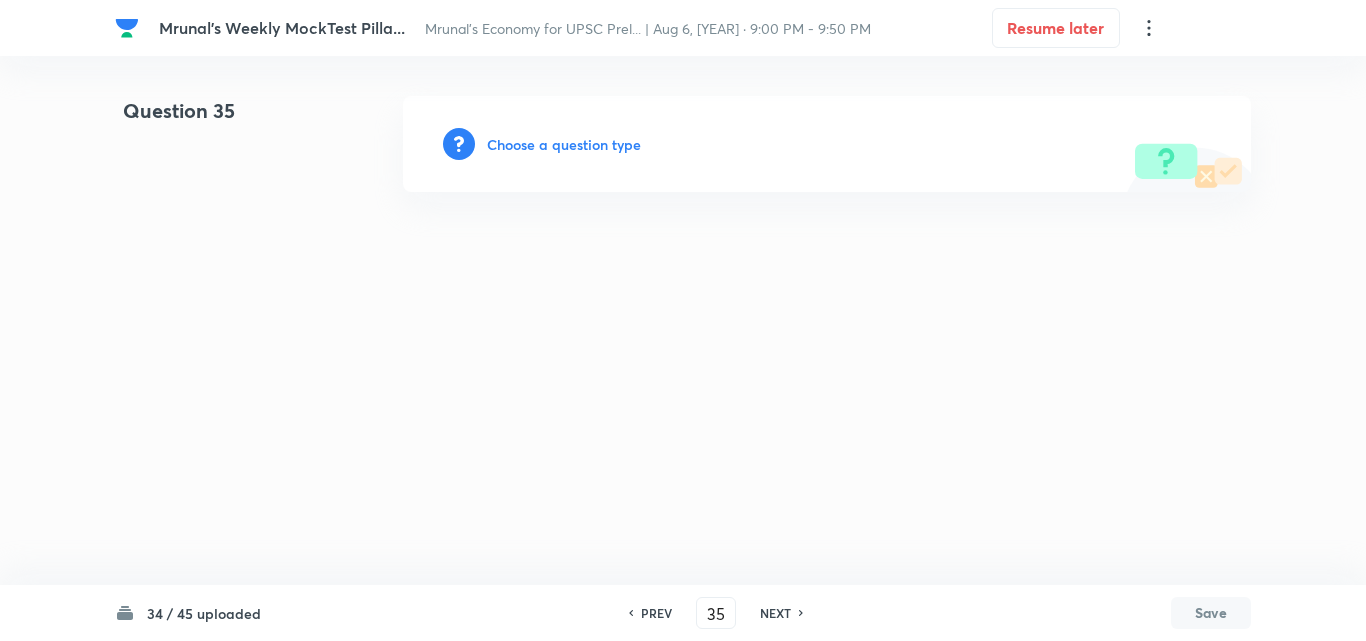 click on "Choose a question type" at bounding box center (564, 144) 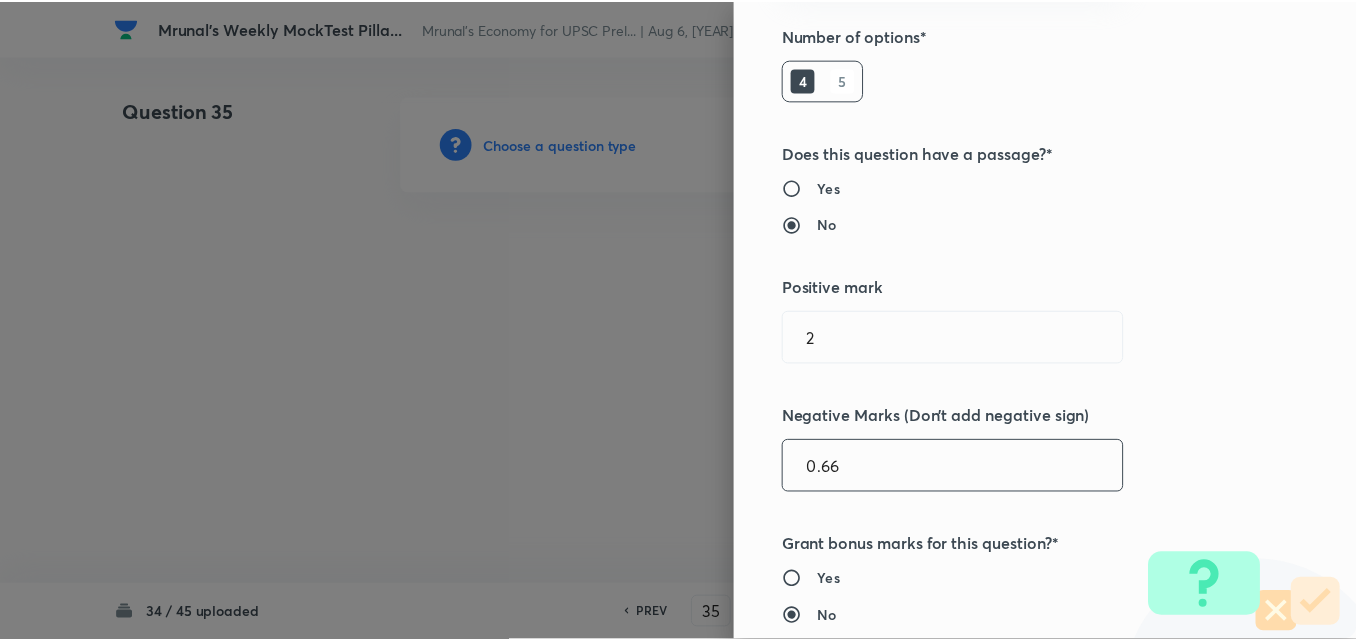 scroll, scrollTop: 400, scrollLeft: 0, axis: vertical 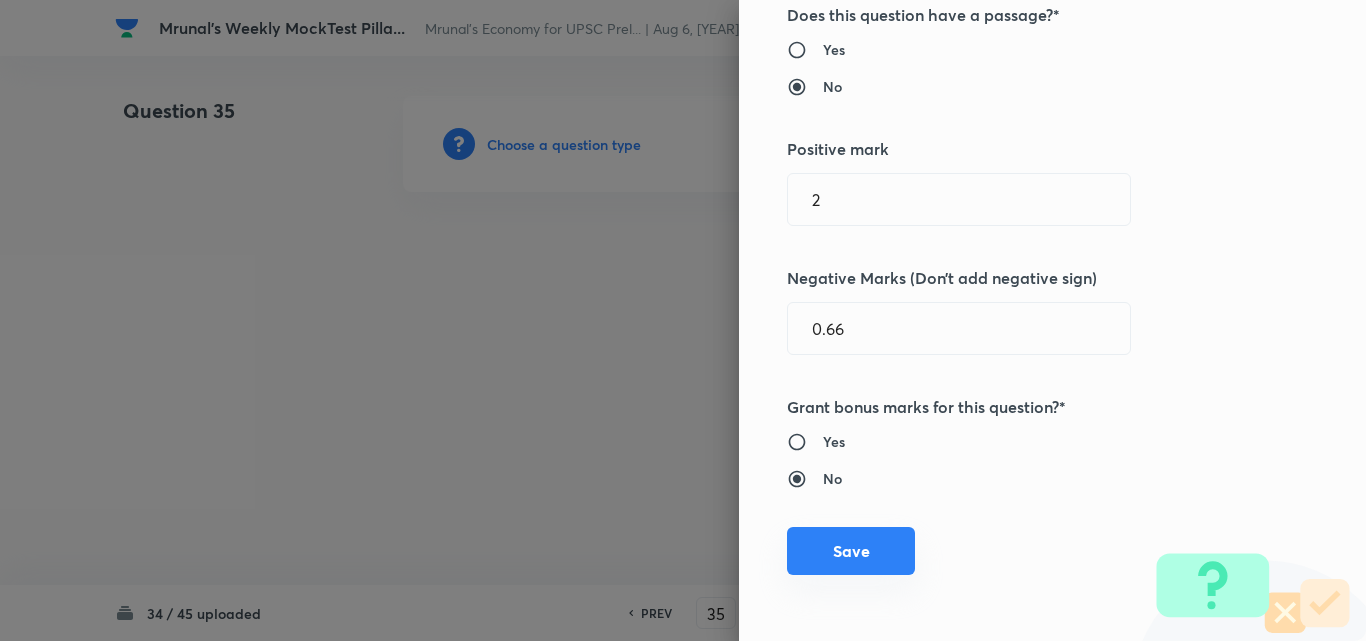 click on "Save" at bounding box center (851, 551) 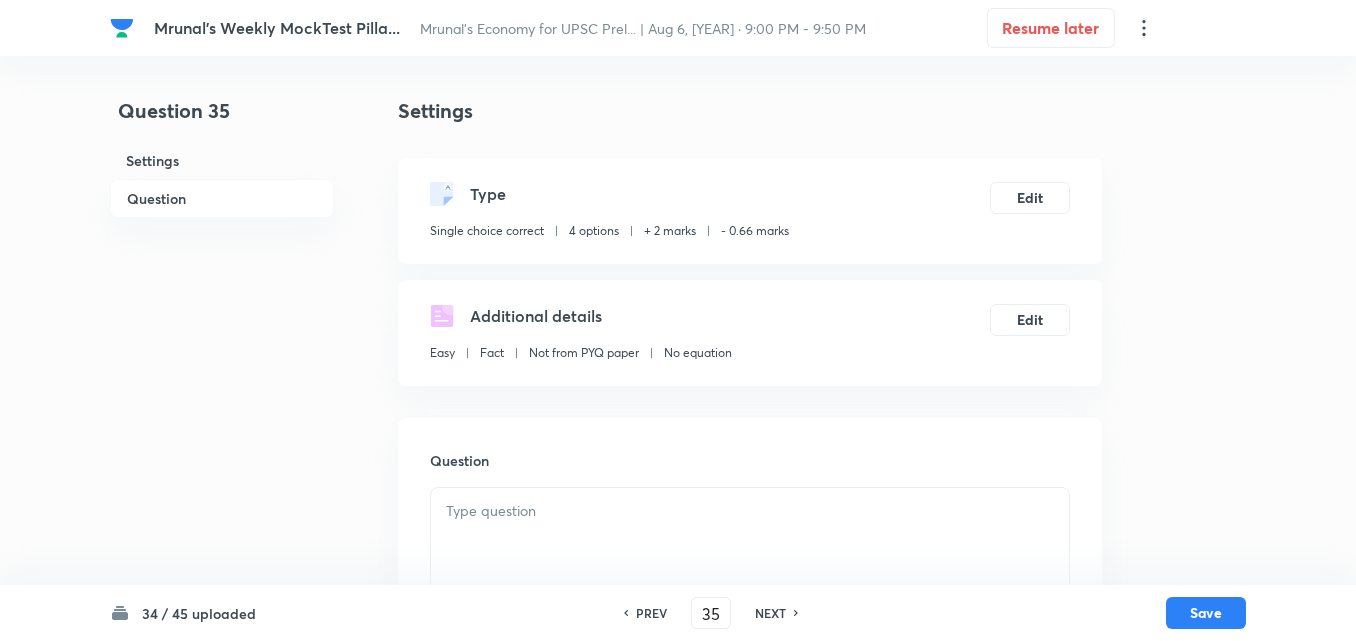 click on "Question" at bounding box center [222, 198] 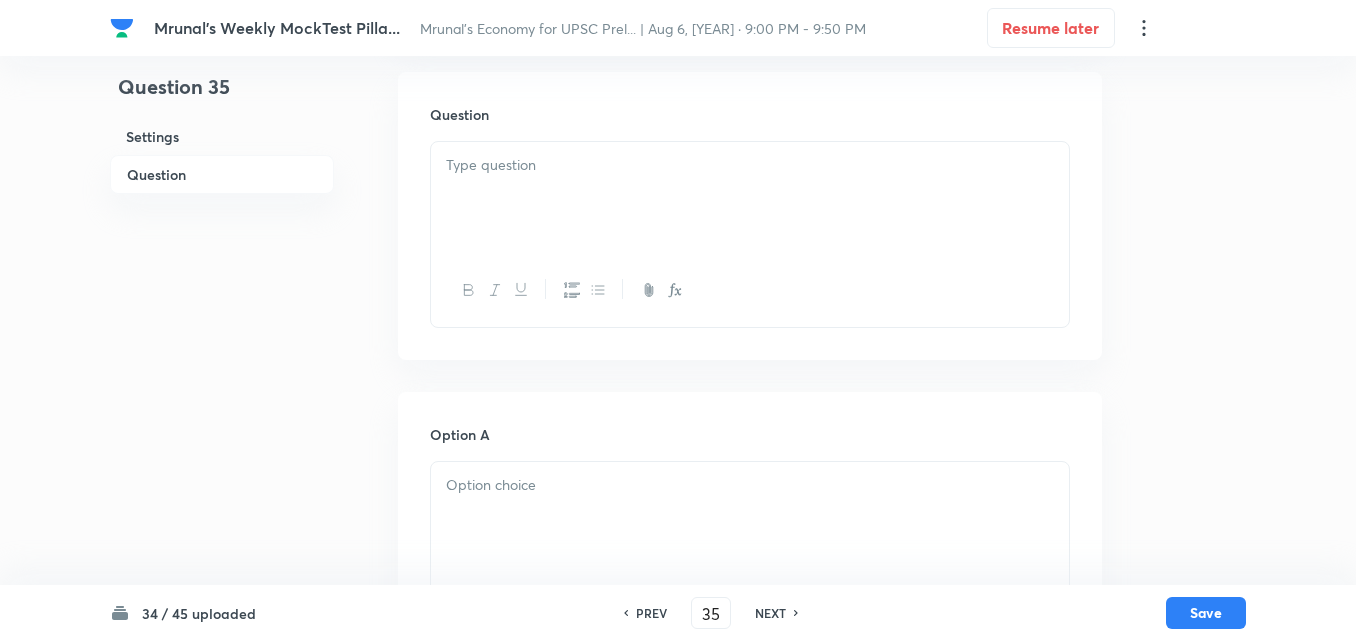 click at bounding box center [750, 198] 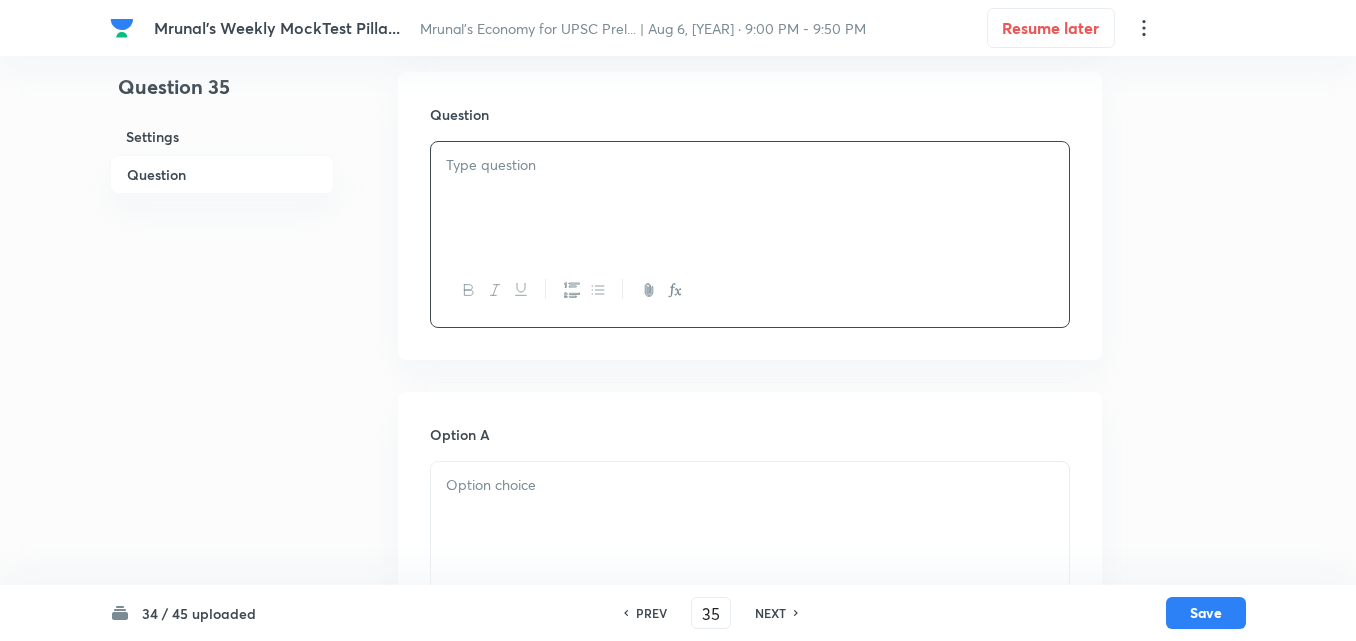 click at bounding box center [750, 198] 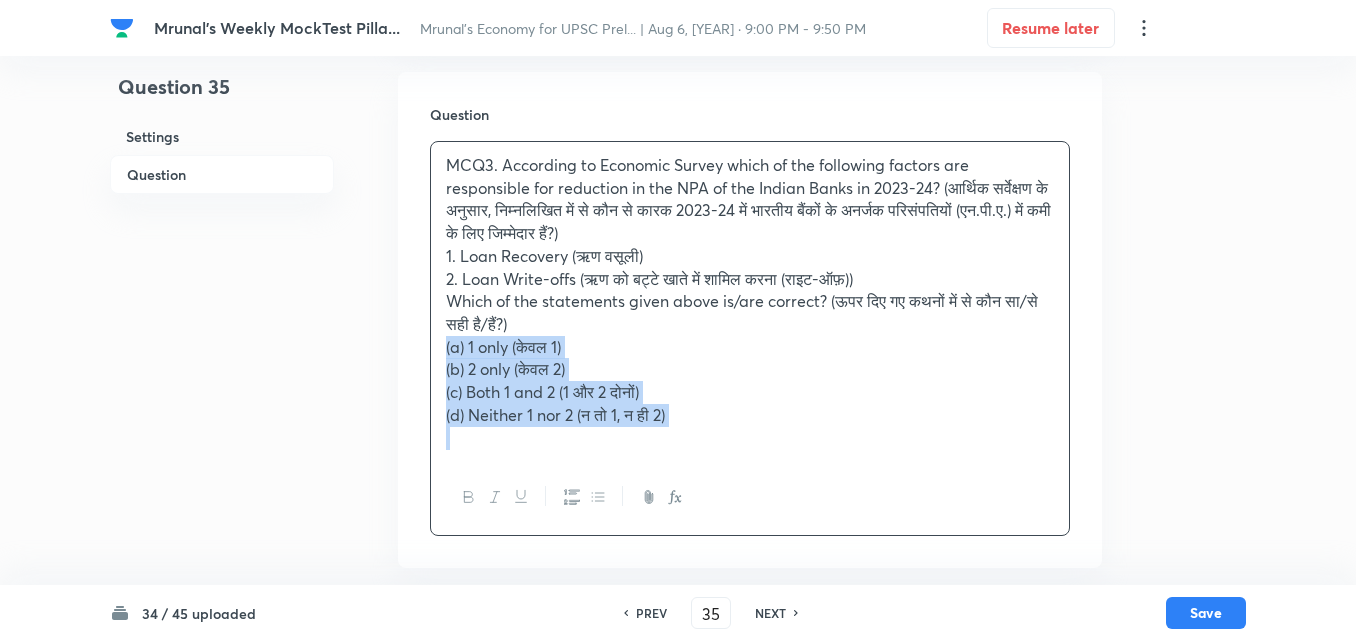 drag, startPoint x: 610, startPoint y: 242, endPoint x: 437, endPoint y: 351, distance: 204.47493 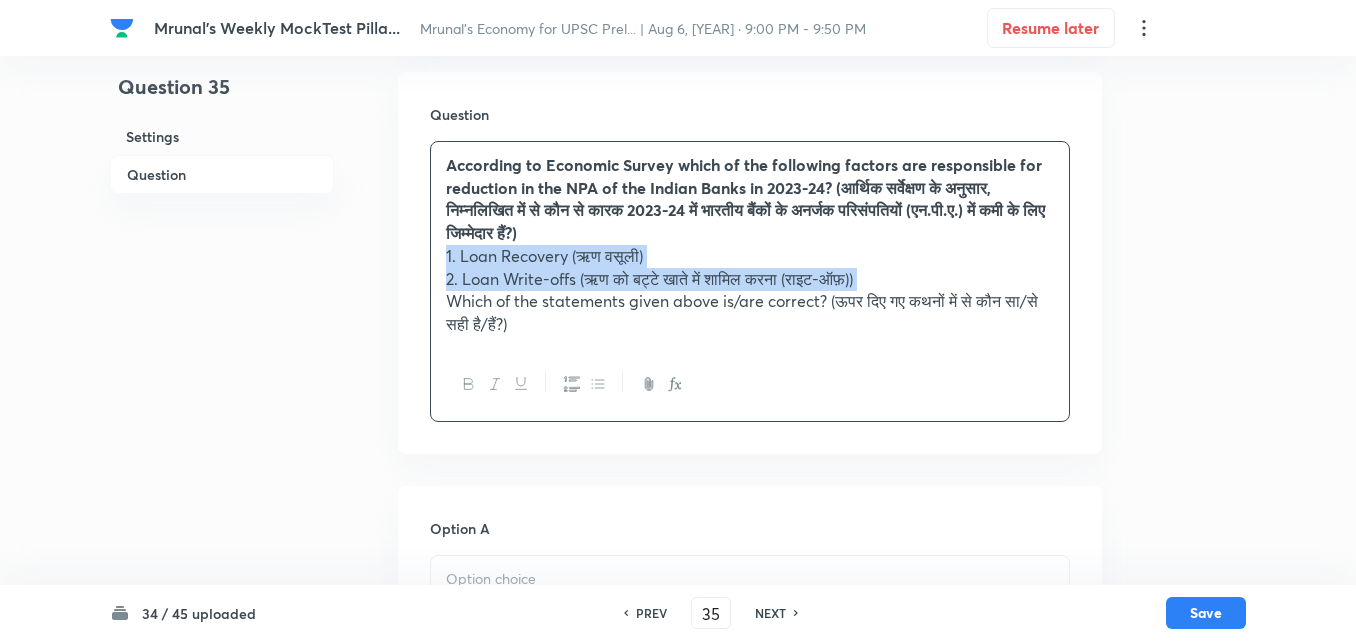 click at bounding box center (571, 384) 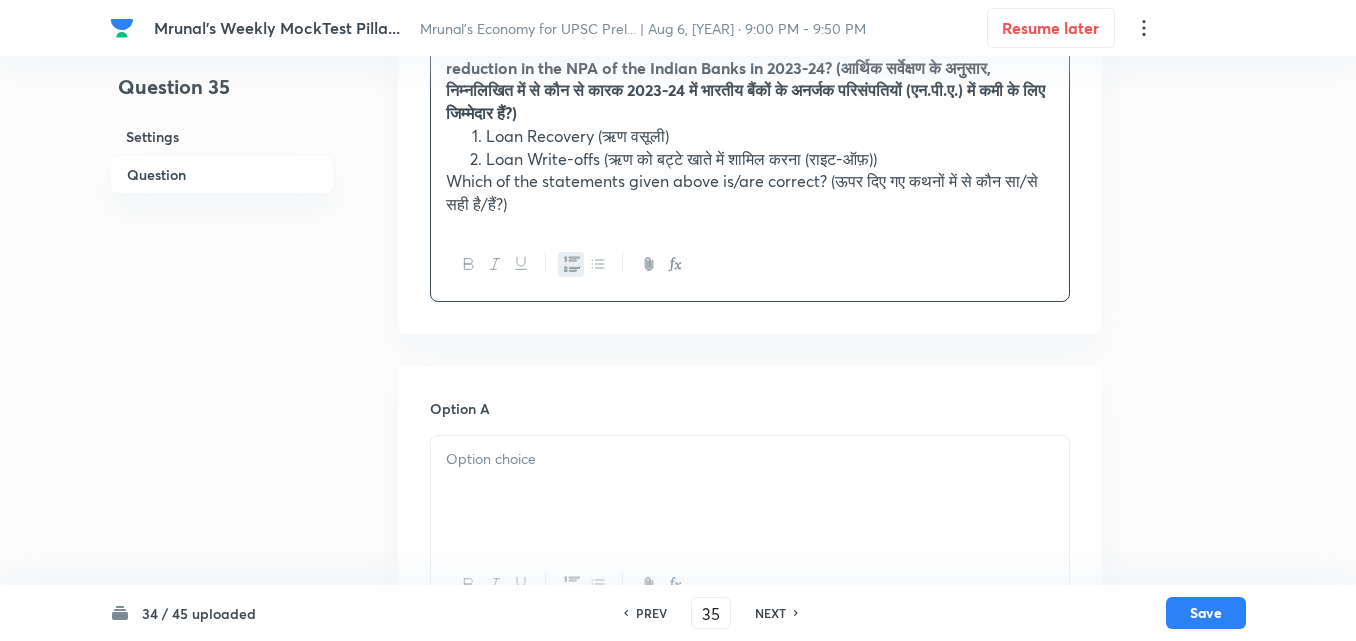 scroll, scrollTop: 646, scrollLeft: 0, axis: vertical 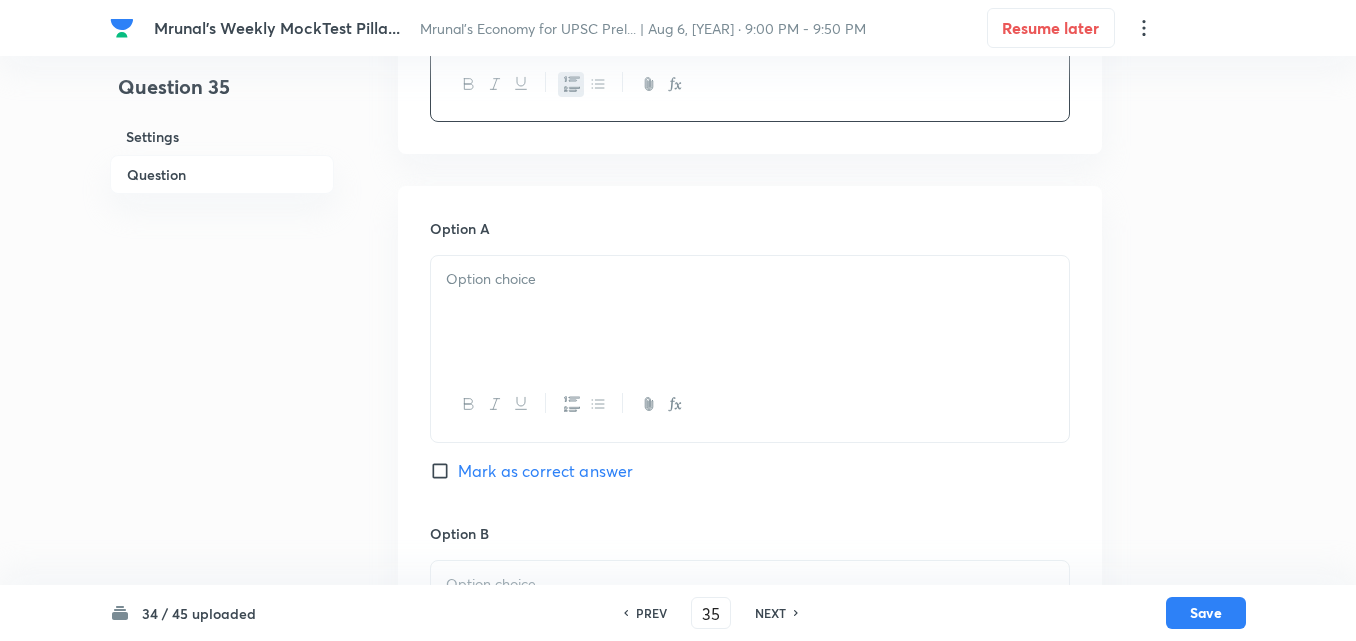 click at bounding box center [750, 312] 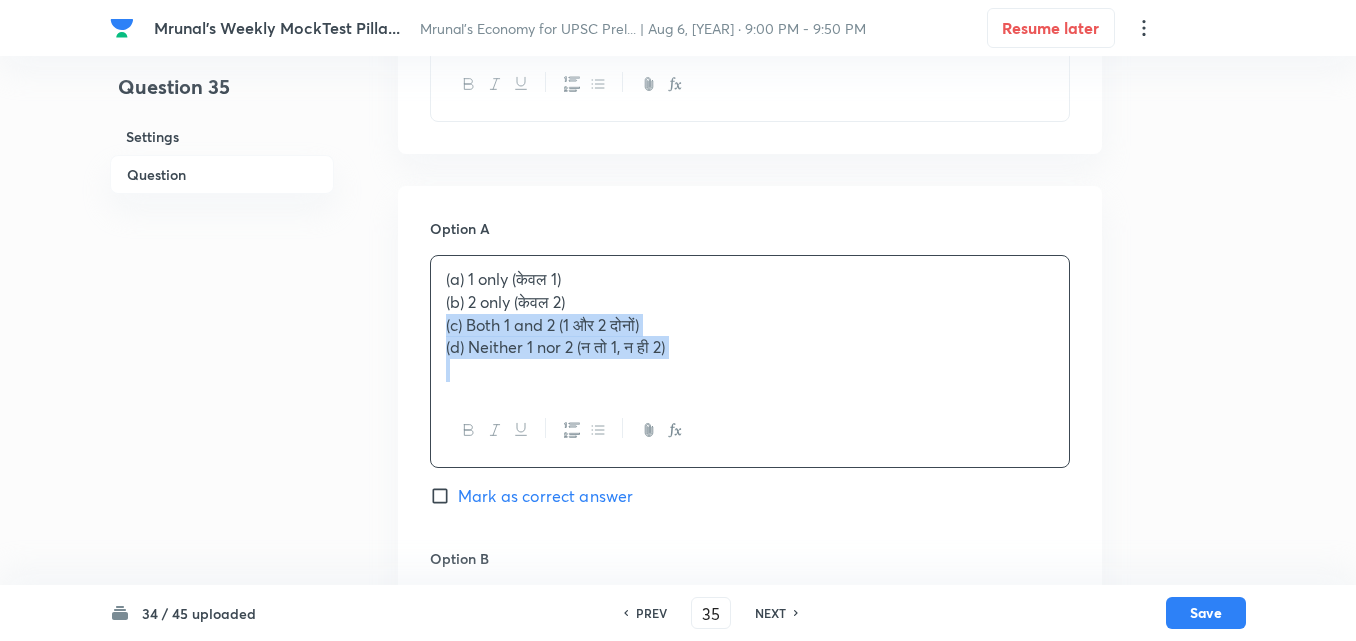click on "Option A (a) 1 only (केवल 1) (b) 2 only (केवल 2) (c) Both 1 and 2 (1 और 2 दोनों) (d) Neither 1 nor 2 (न तो 1, न ही 2) Mark as correct answer Option B Mark as correct answer Option C Mark as correct answer Option D Mark as correct answer" at bounding box center (750, 819) 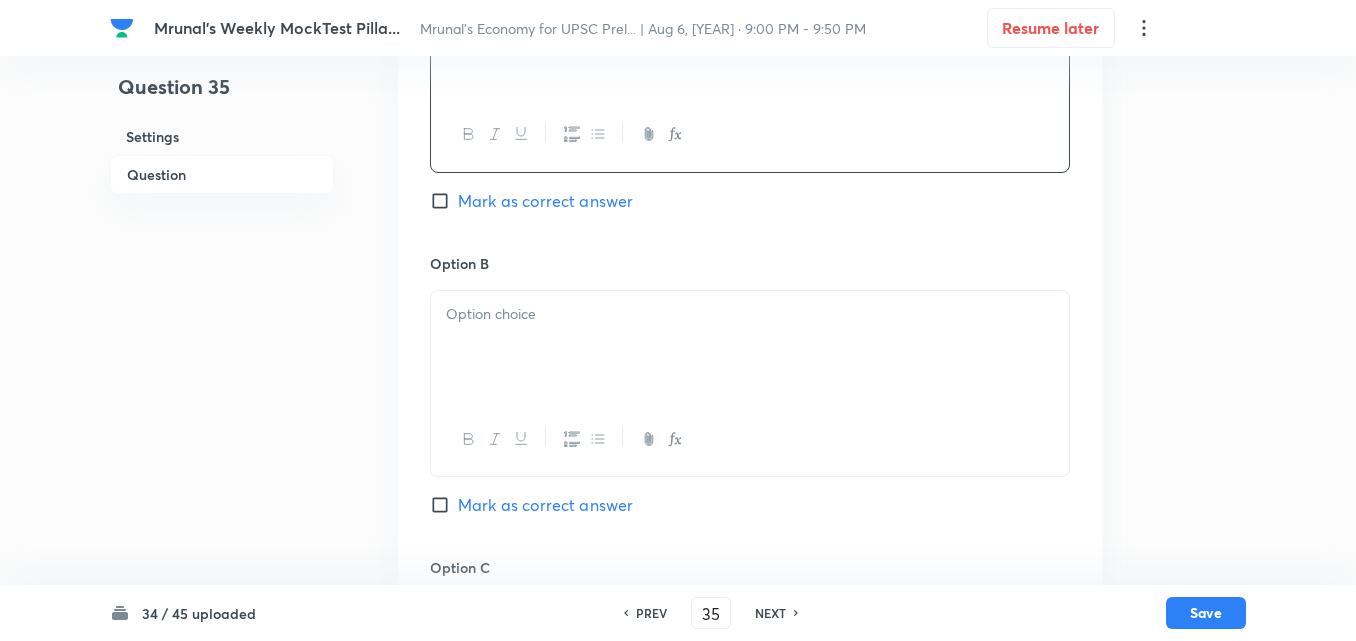 scroll, scrollTop: 946, scrollLeft: 0, axis: vertical 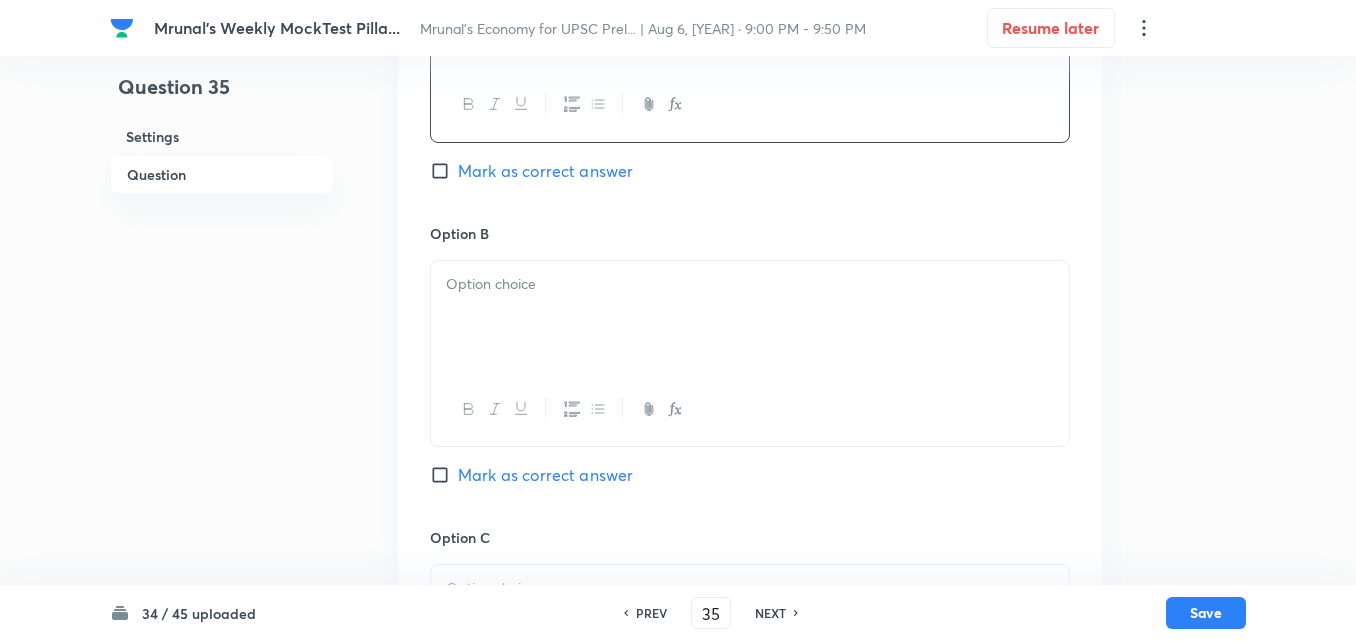 click at bounding box center [750, 317] 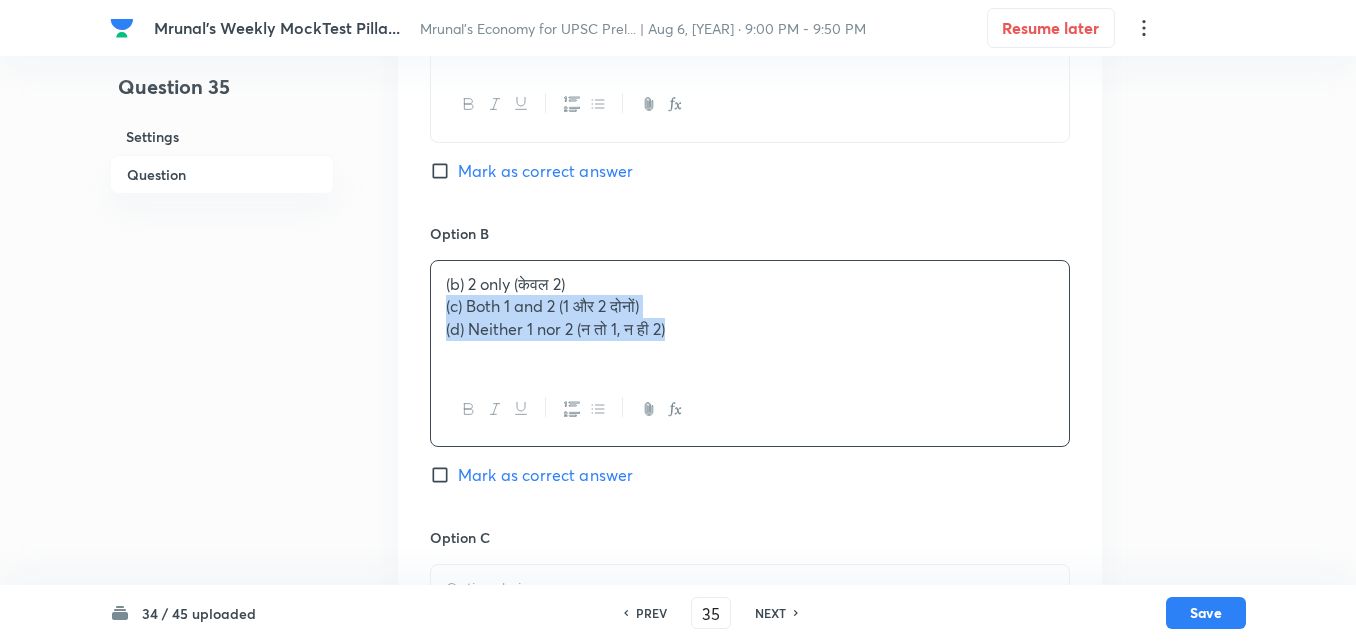 click on "Option A 1 only (केवल 1) Mark as correct answer Option B (b) 2 only (केवल 2) (c) Both 1 and 2 (1 और 2 दोनों) (d) Neither 1 nor 2 (न तो 1, न ही 2) Mark as correct answer Option C Mark as correct answer Option D Mark as correct answer" at bounding box center (750, 507) 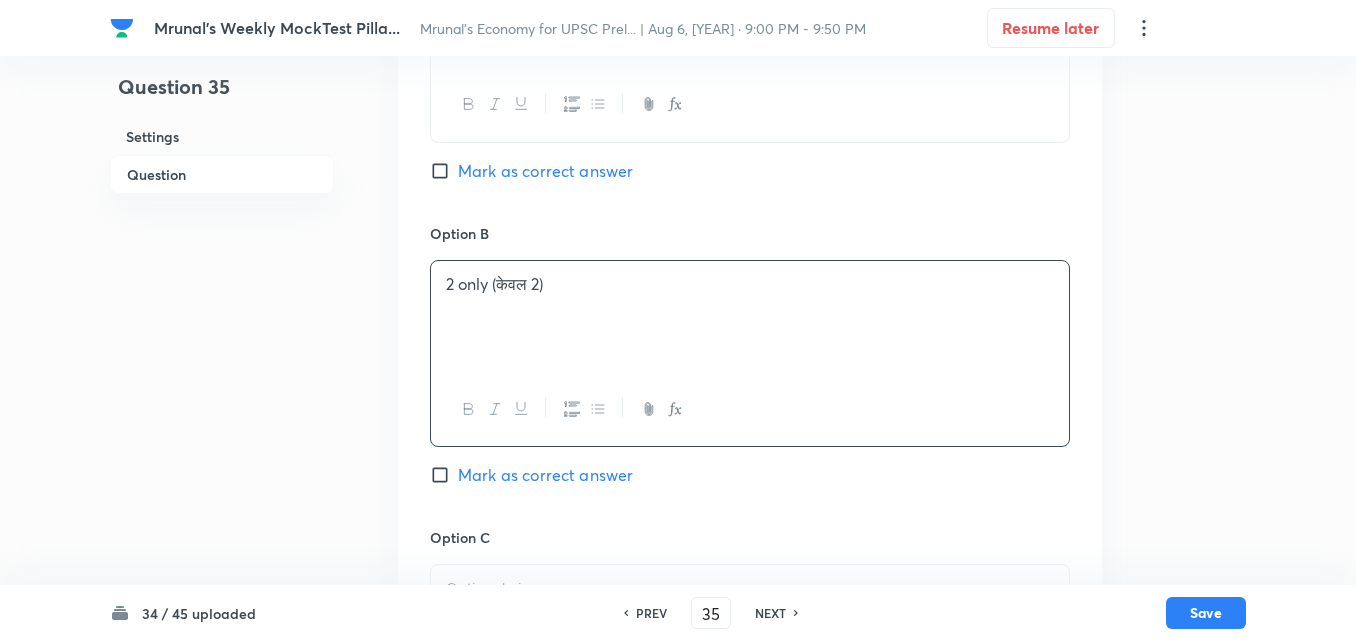 scroll, scrollTop: 1246, scrollLeft: 0, axis: vertical 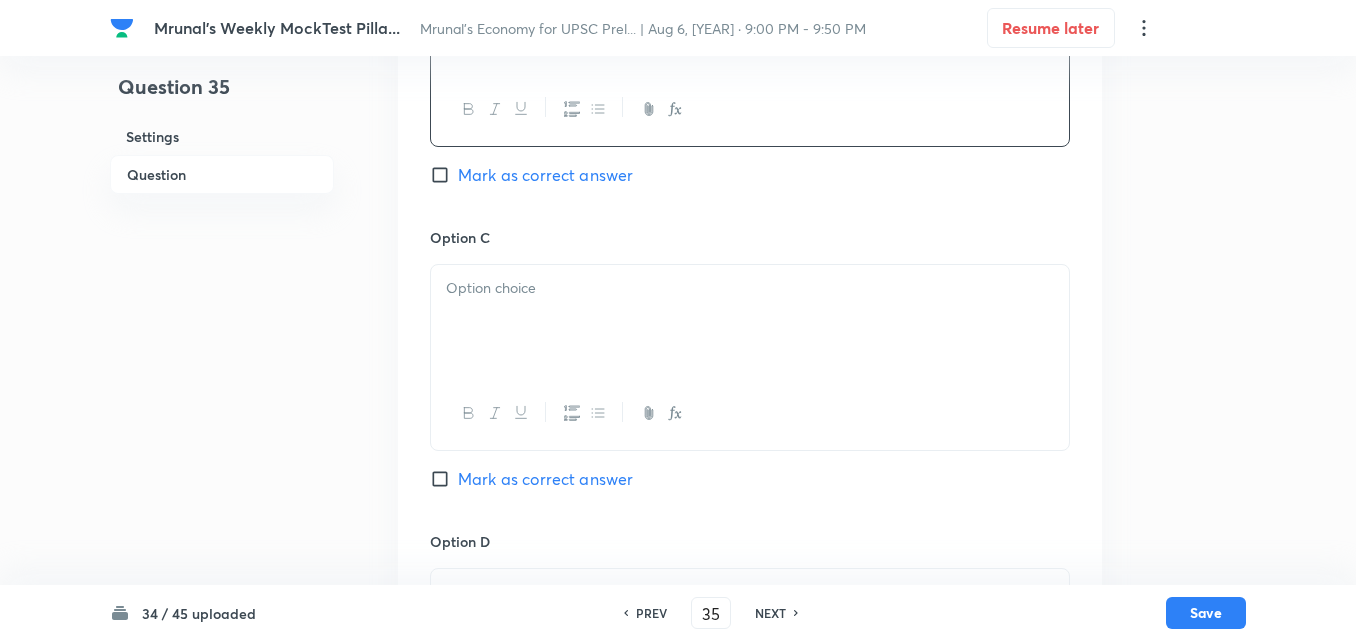 click at bounding box center (750, 288) 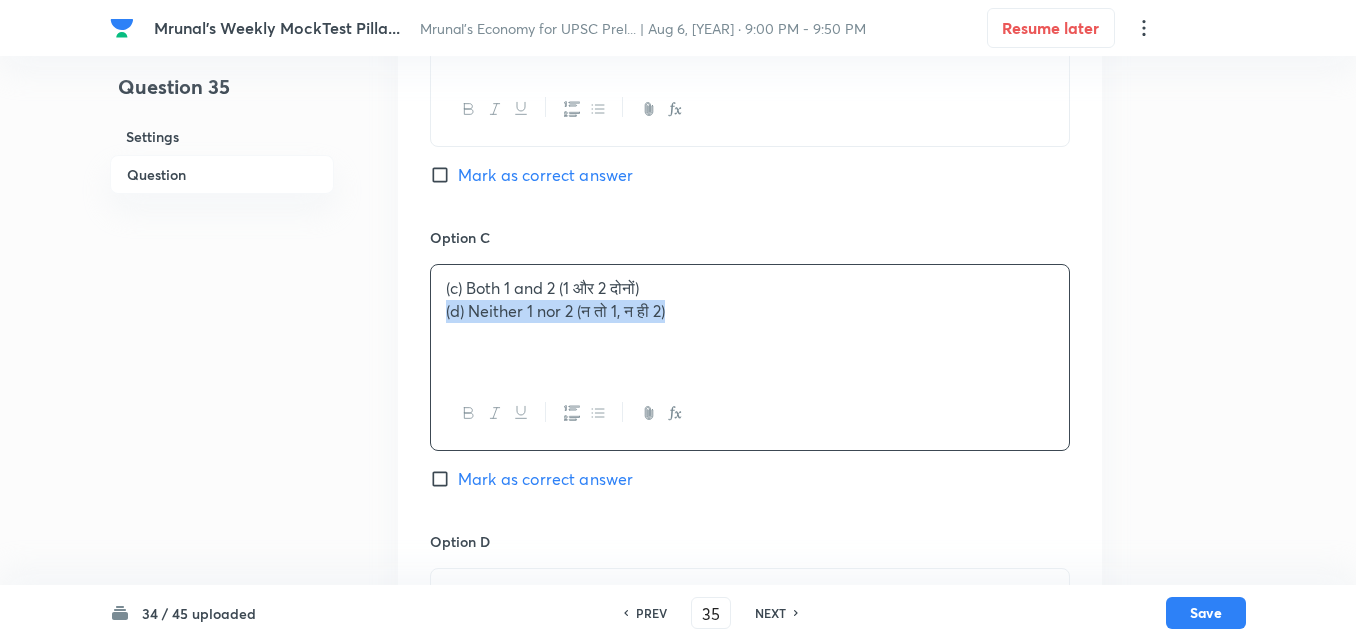 click on "(c) Both 1 and 2 (1 और 2 दोनों) (d) Neither 1 nor 2 (न तो 1, न ही 2)" at bounding box center [750, 321] 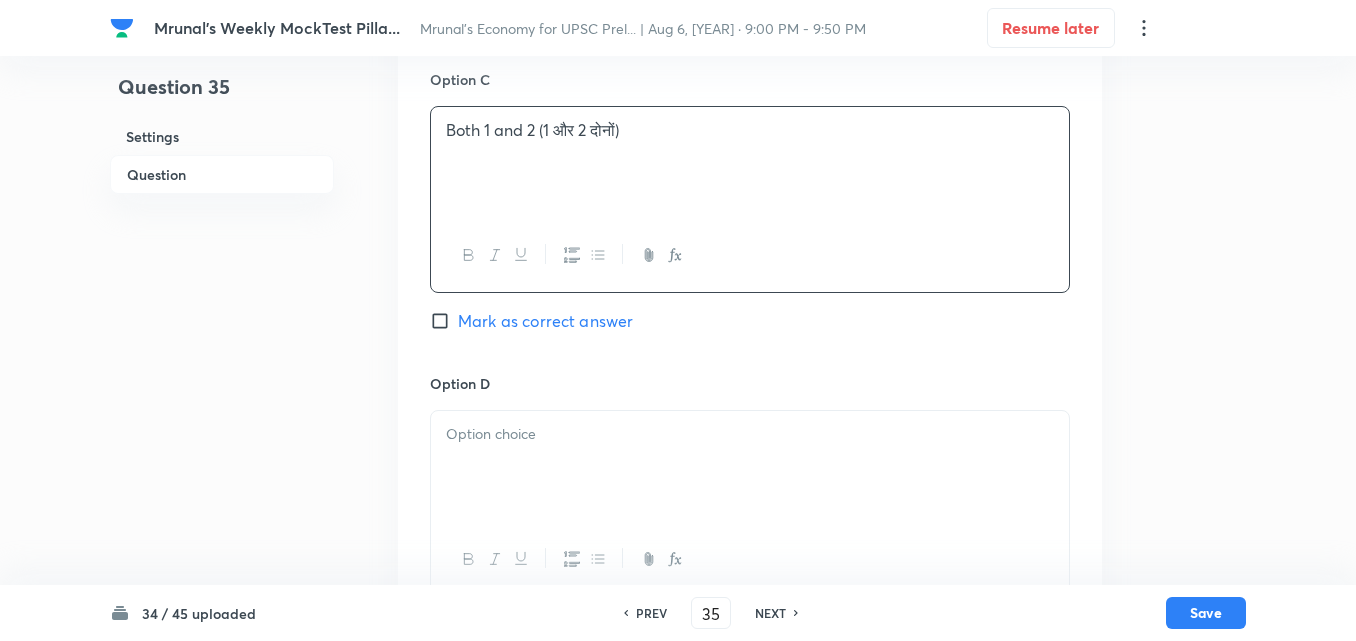 scroll, scrollTop: 1646, scrollLeft: 0, axis: vertical 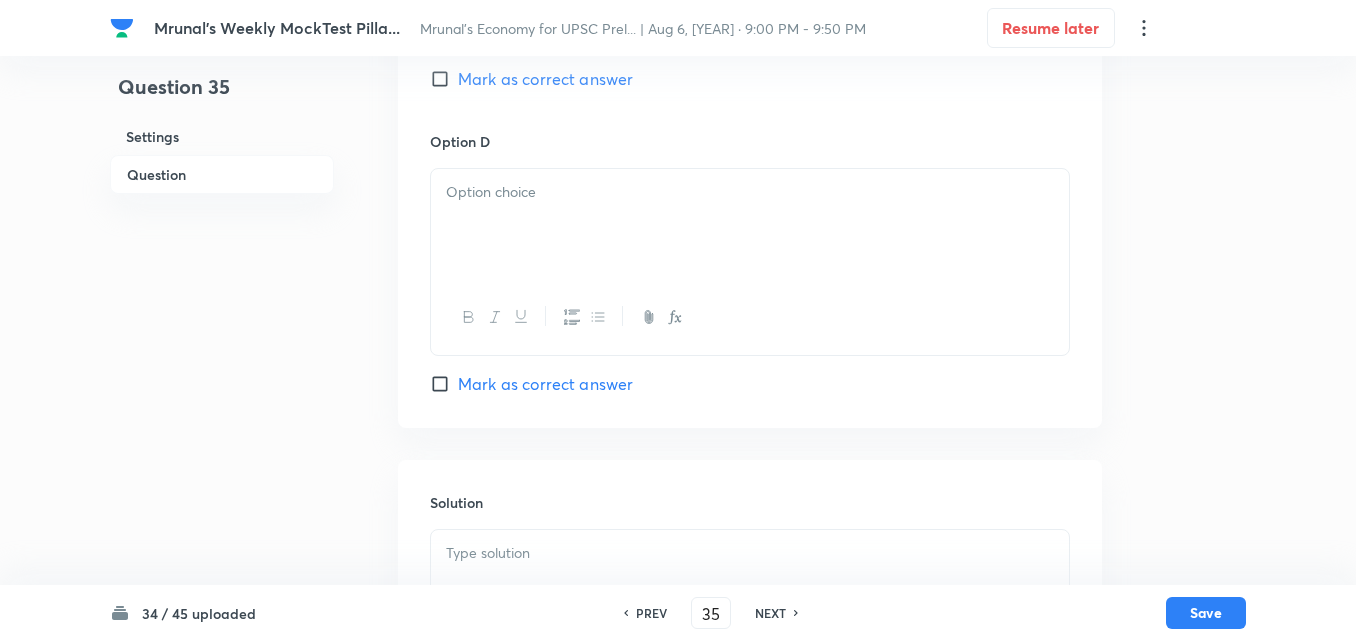 click at bounding box center [750, 225] 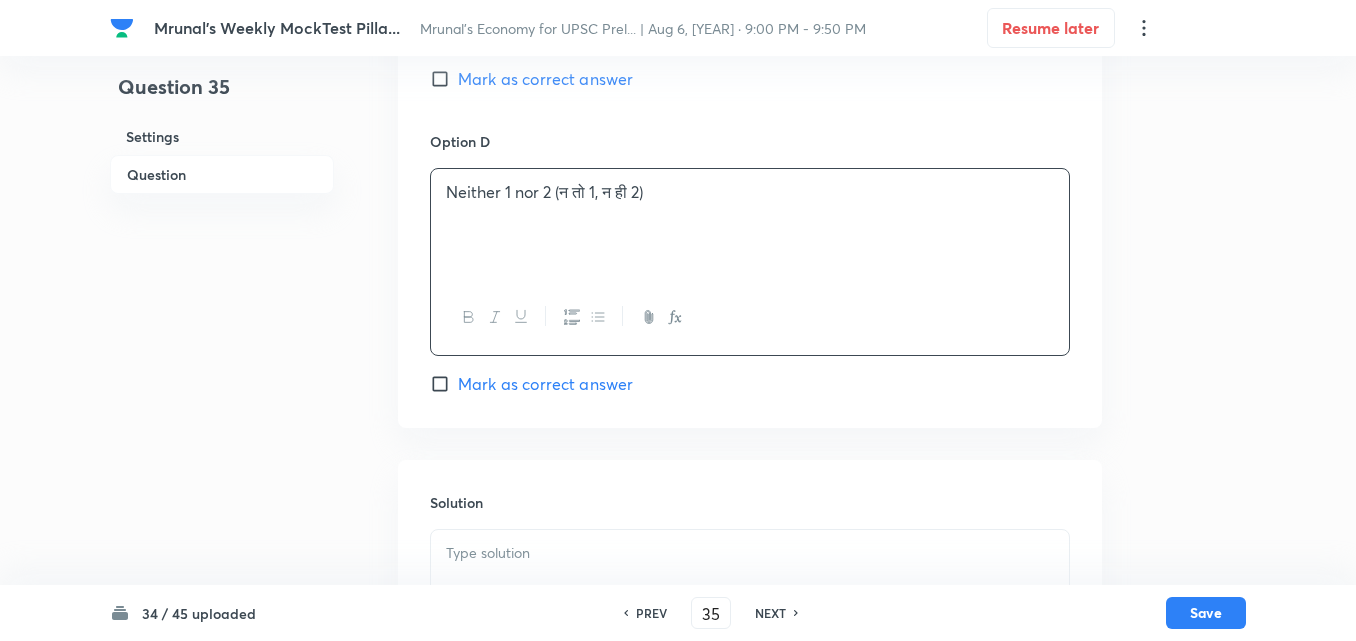 click on "Mark as correct answer" at bounding box center [545, 79] 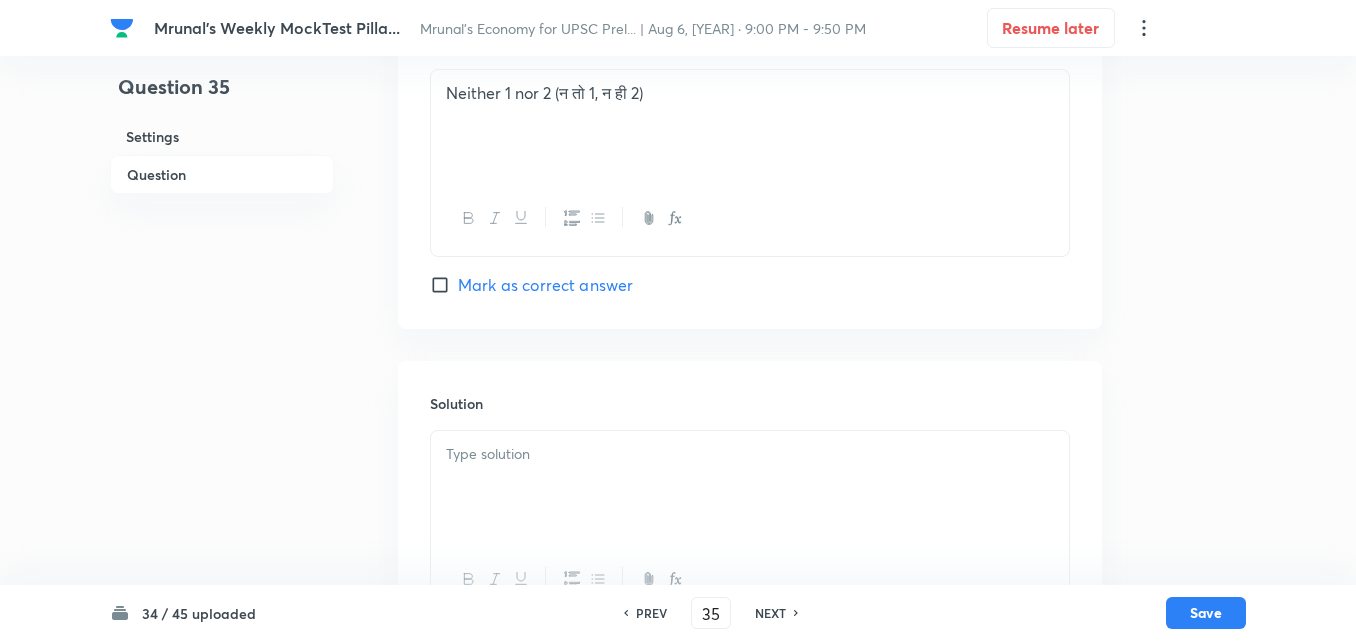 scroll, scrollTop: 1833, scrollLeft: 0, axis: vertical 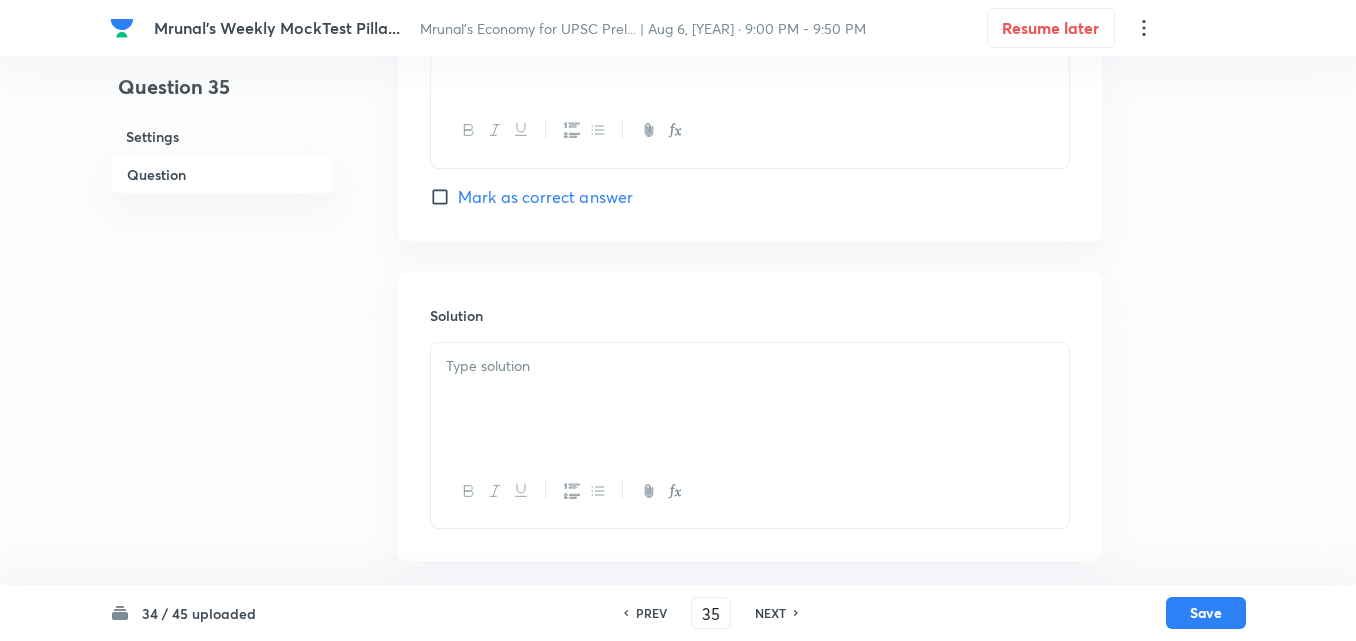 click at bounding box center (750, 399) 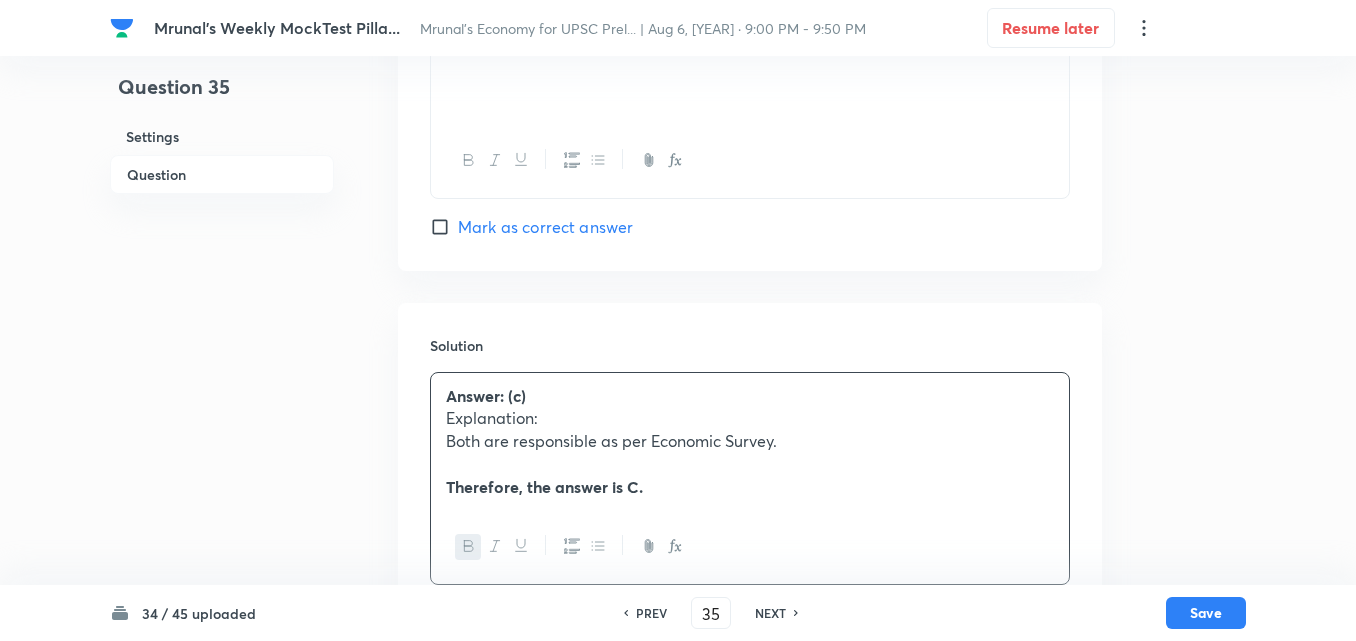 scroll, scrollTop: 1859, scrollLeft: 0, axis: vertical 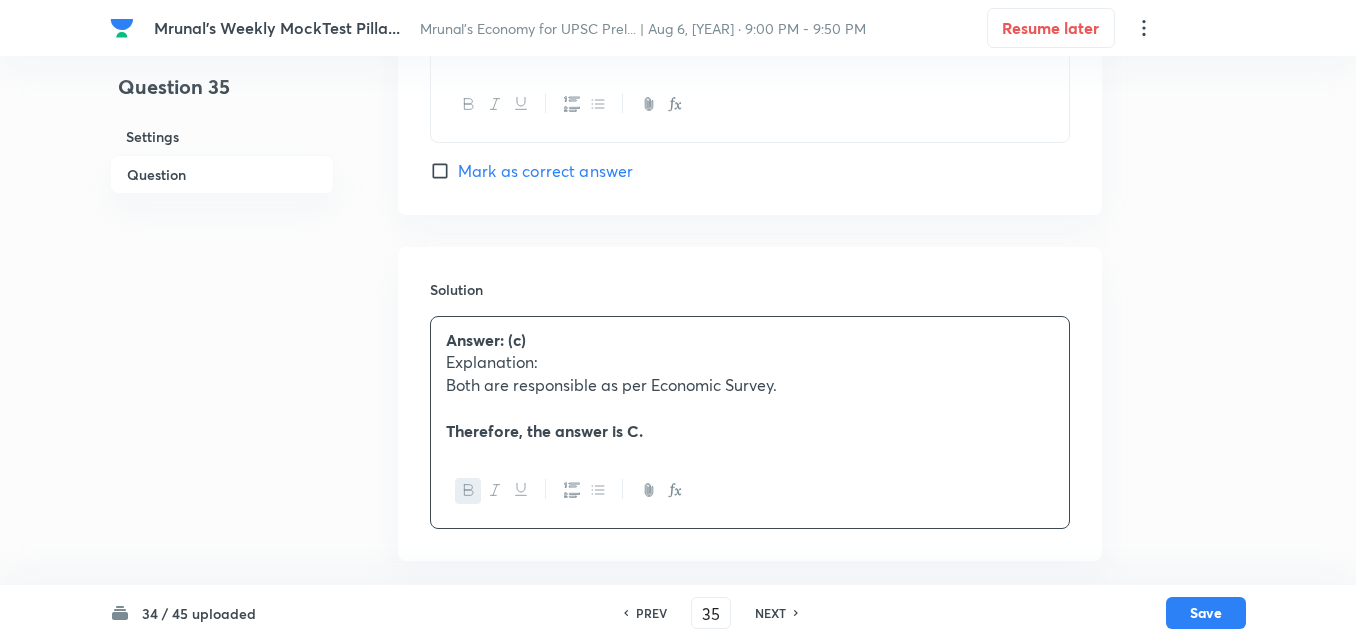 click on "34 / 45 uploaded
PREV 35 ​ NEXT Save" at bounding box center [678, 613] 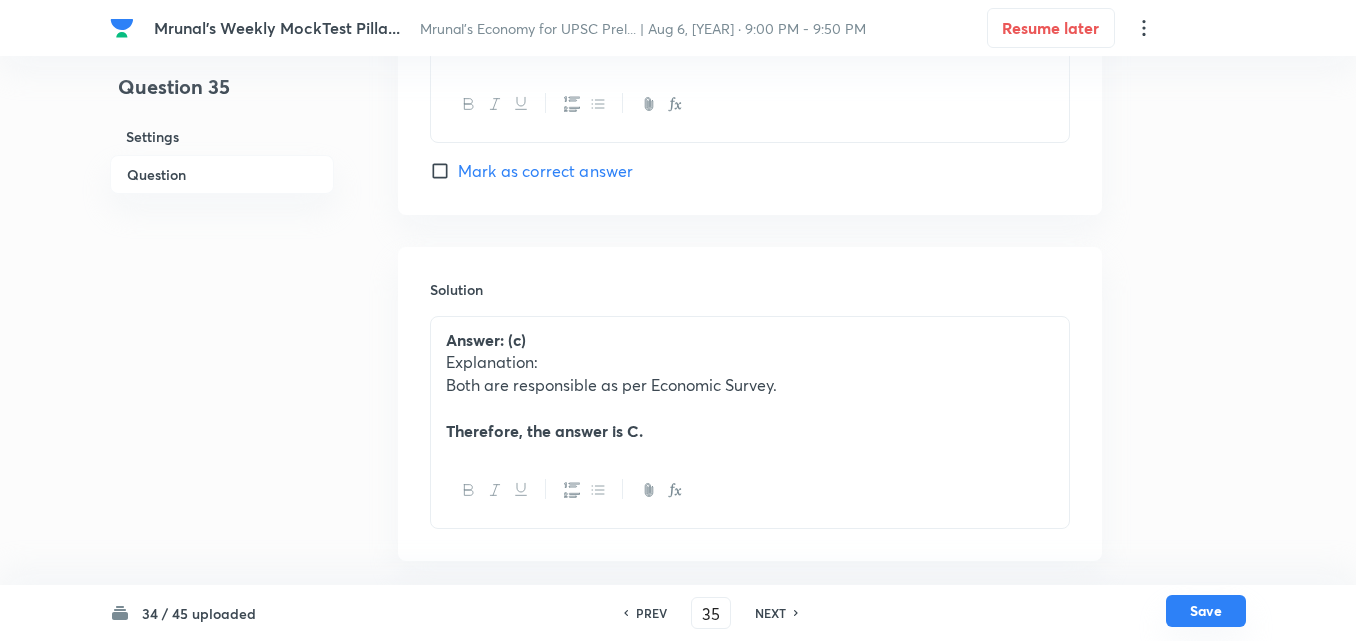 click on "Save" at bounding box center [1206, 611] 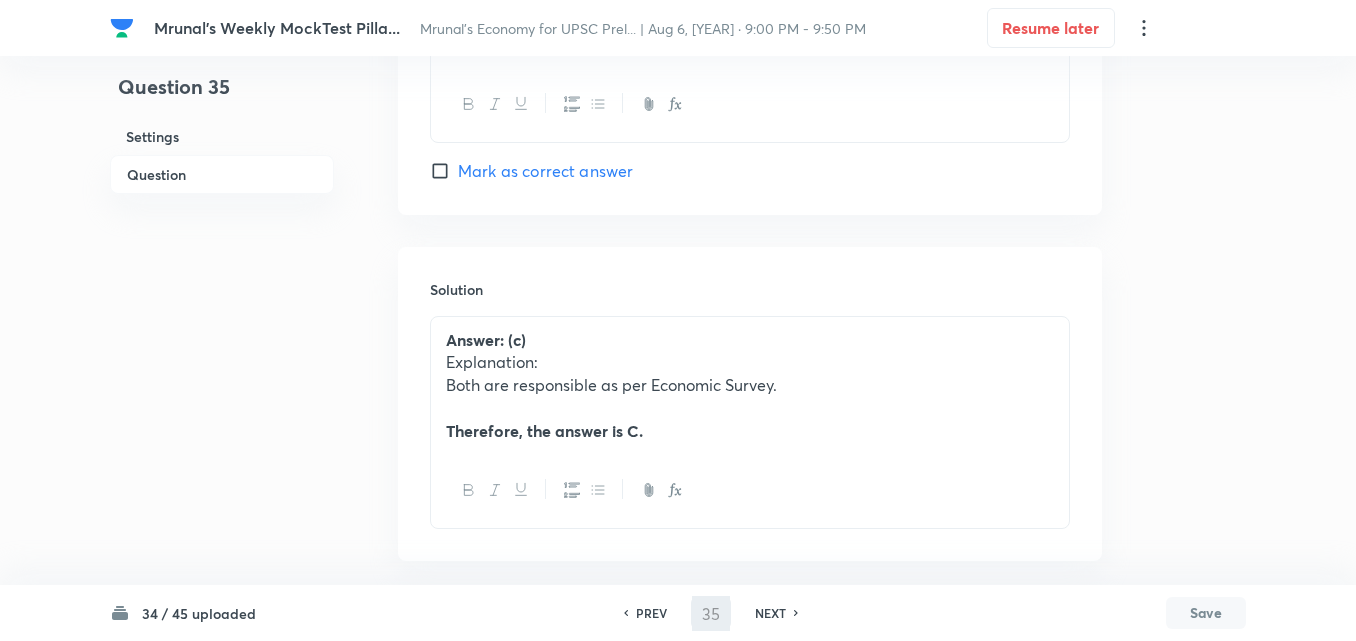 type on "36" 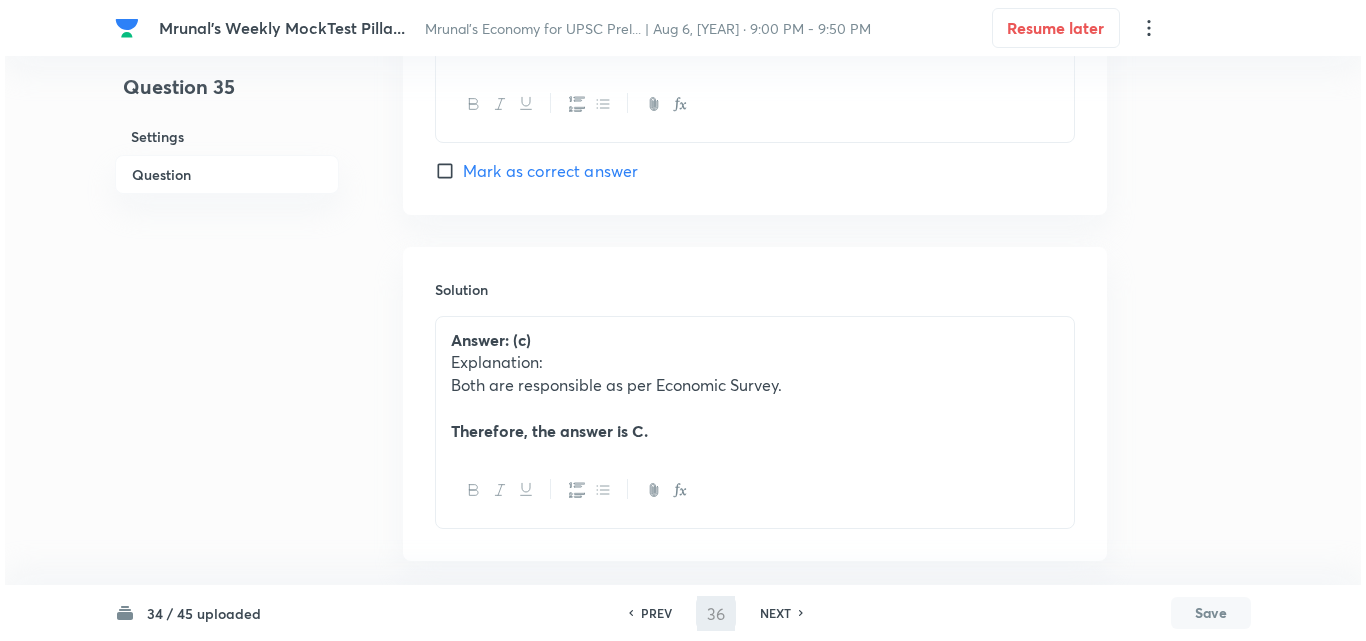 scroll, scrollTop: 0, scrollLeft: 0, axis: both 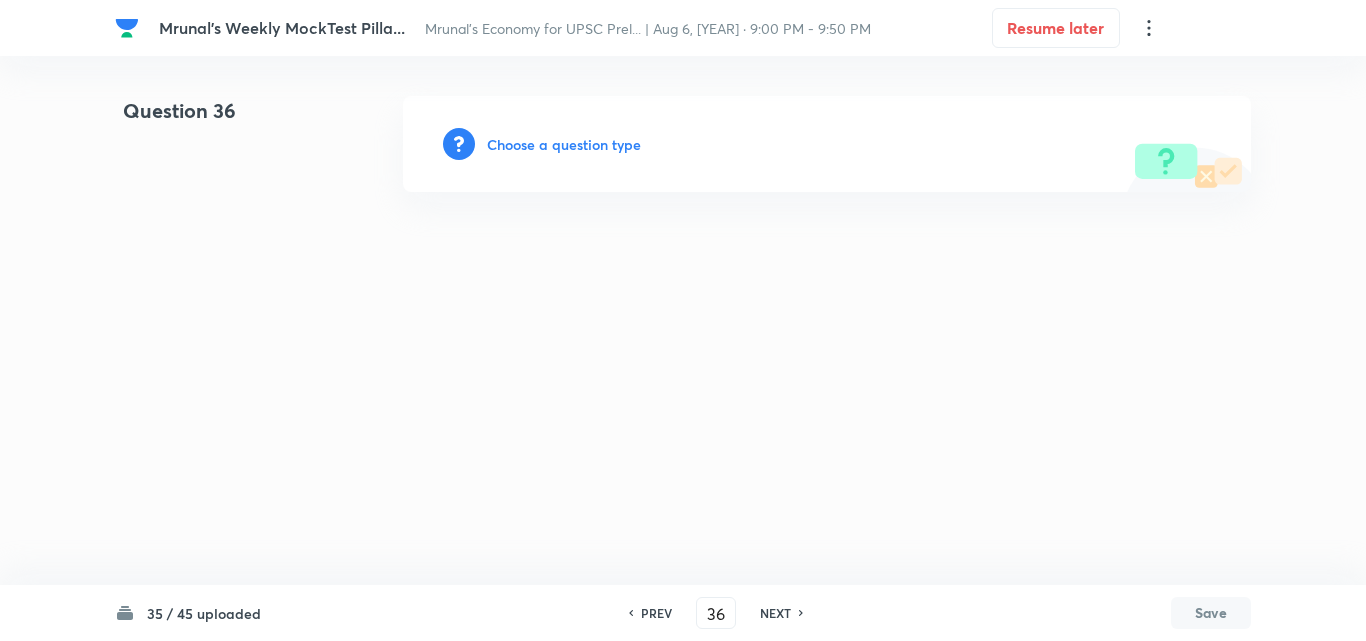 click on "Choose a question type" at bounding box center (564, 144) 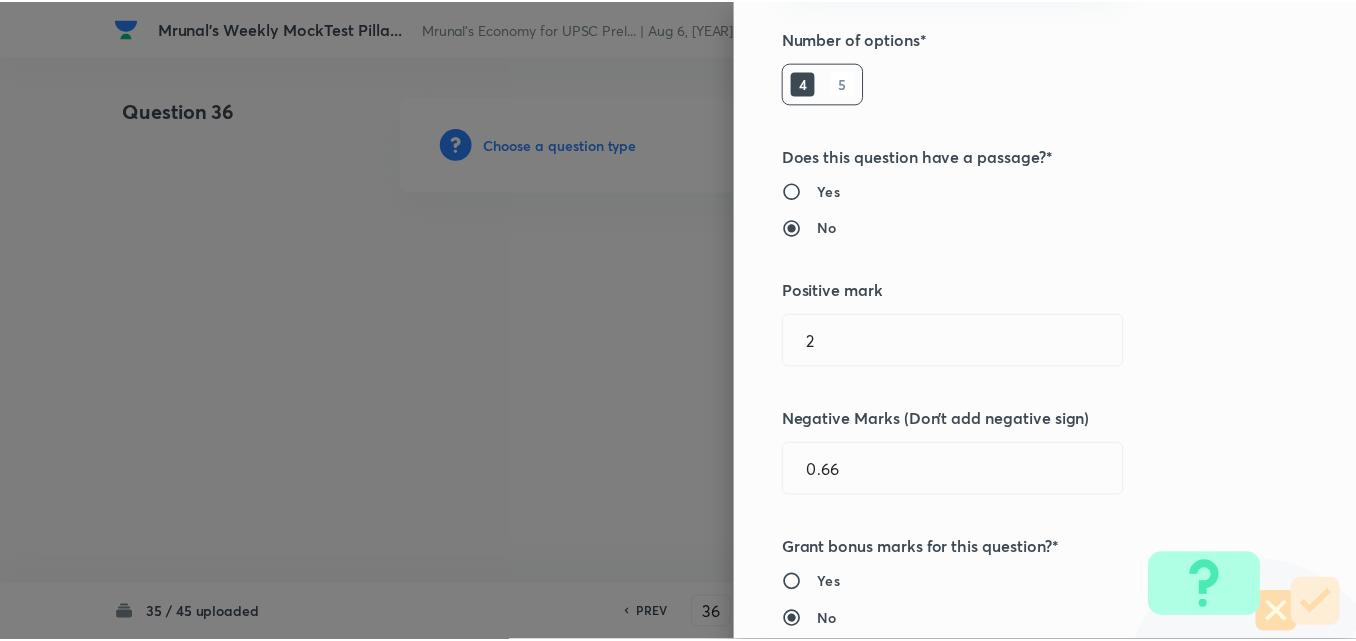 scroll, scrollTop: 400, scrollLeft: 0, axis: vertical 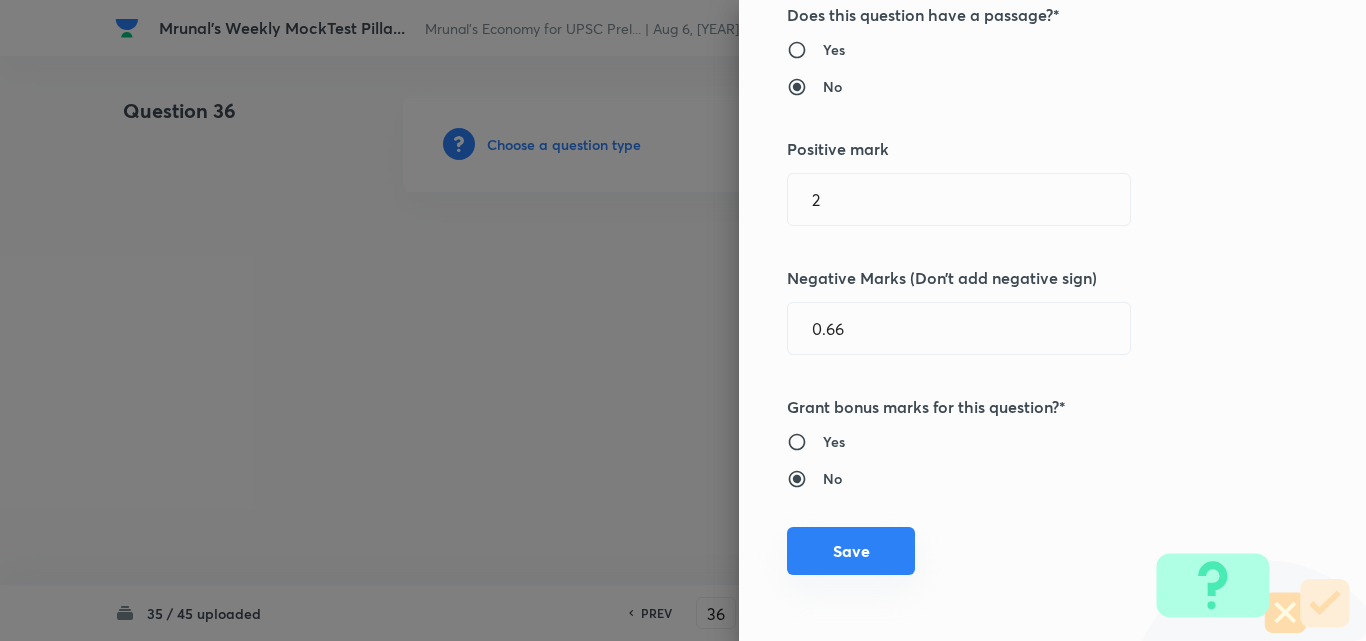 click on "Save" at bounding box center (851, 551) 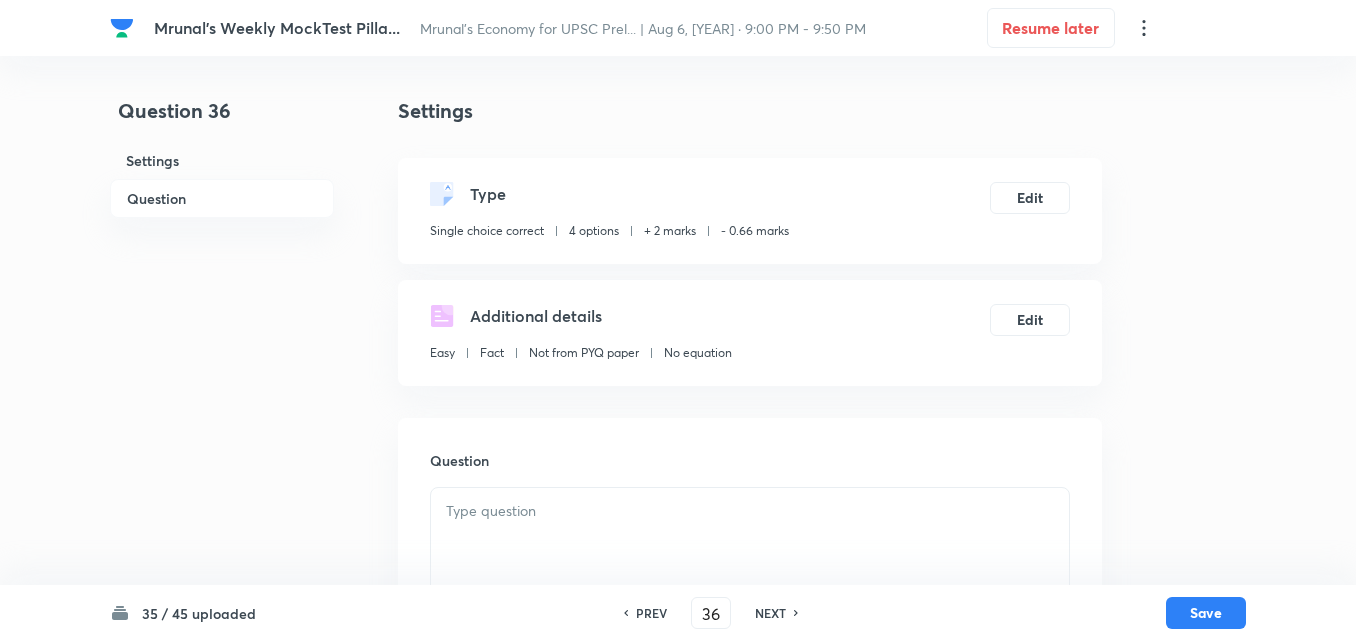 click on "Question" at bounding box center [222, 198] 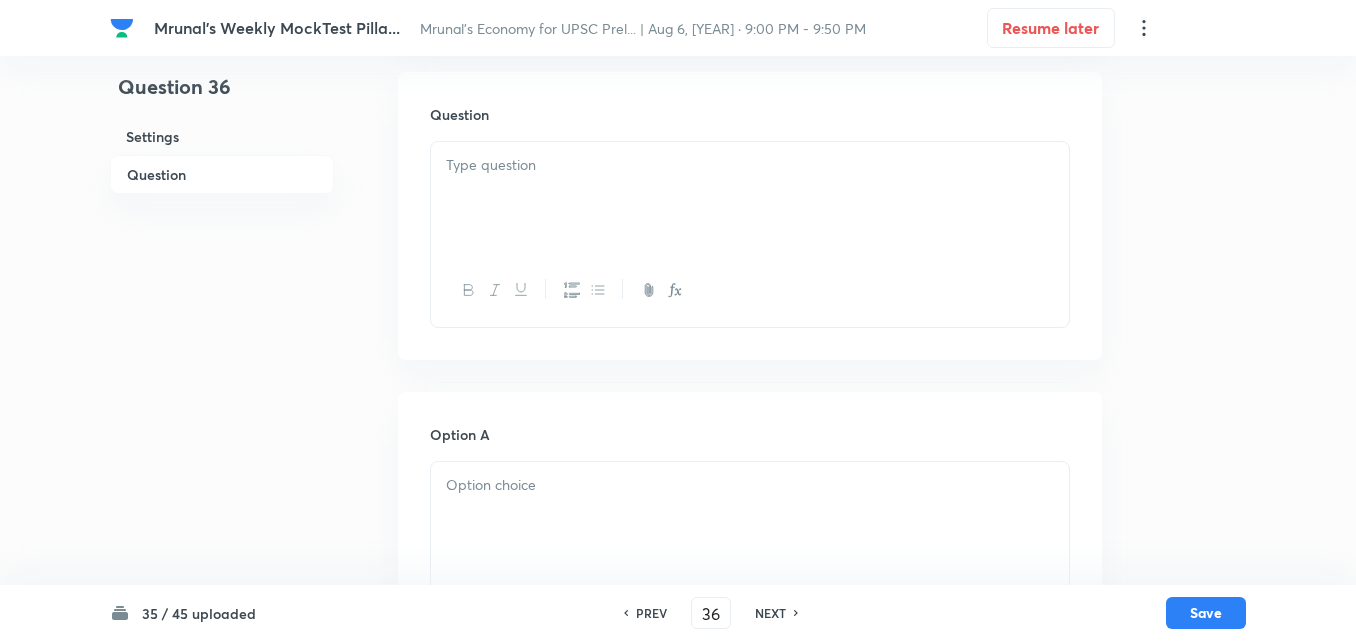 click at bounding box center [750, 198] 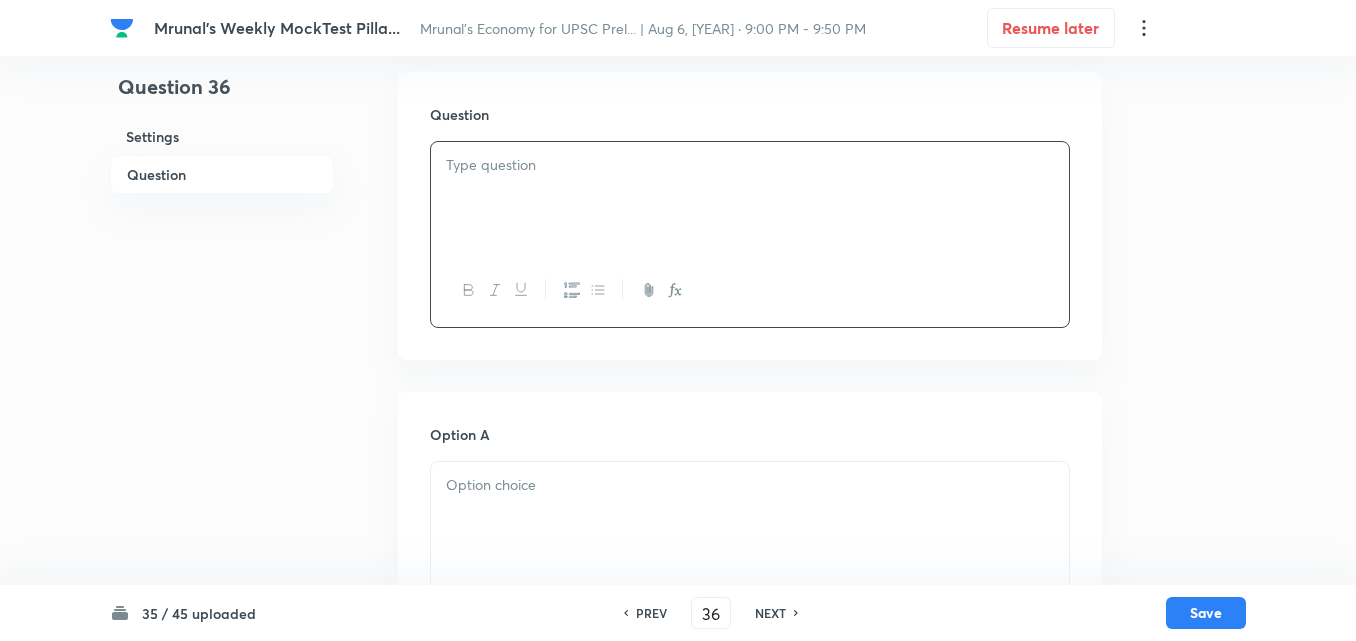 click at bounding box center (750, 198) 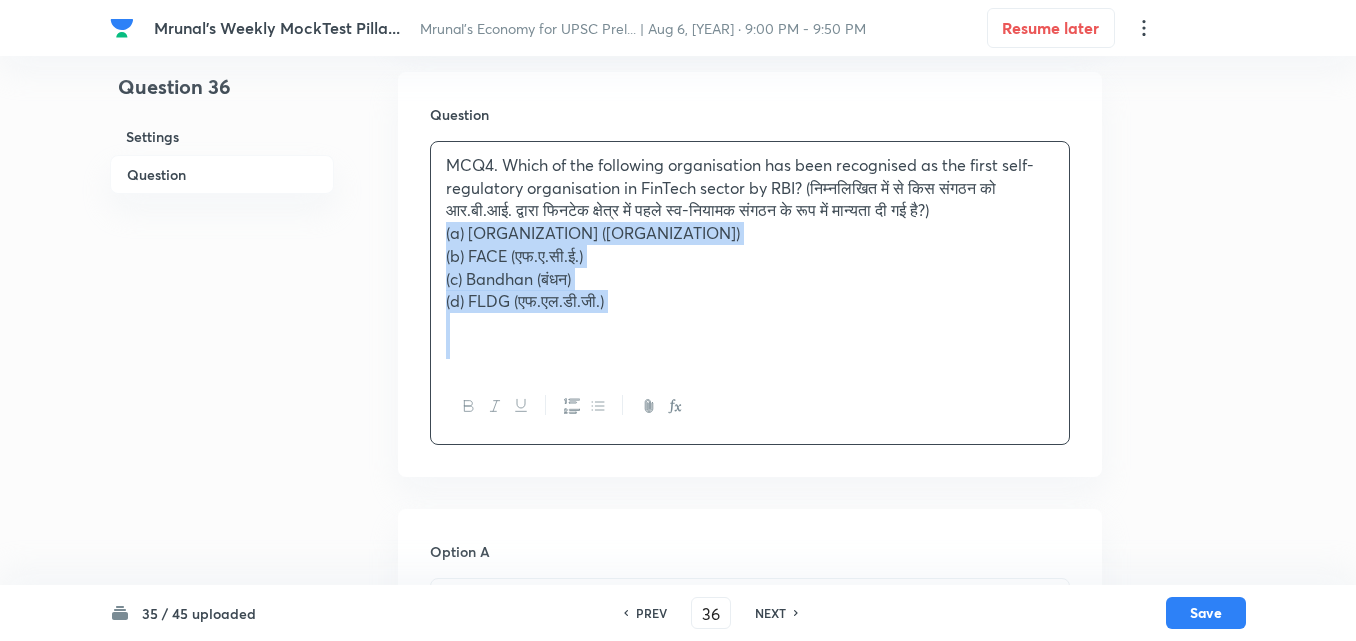 drag, startPoint x: 428, startPoint y: 236, endPoint x: 417, endPoint y: 236, distance: 11 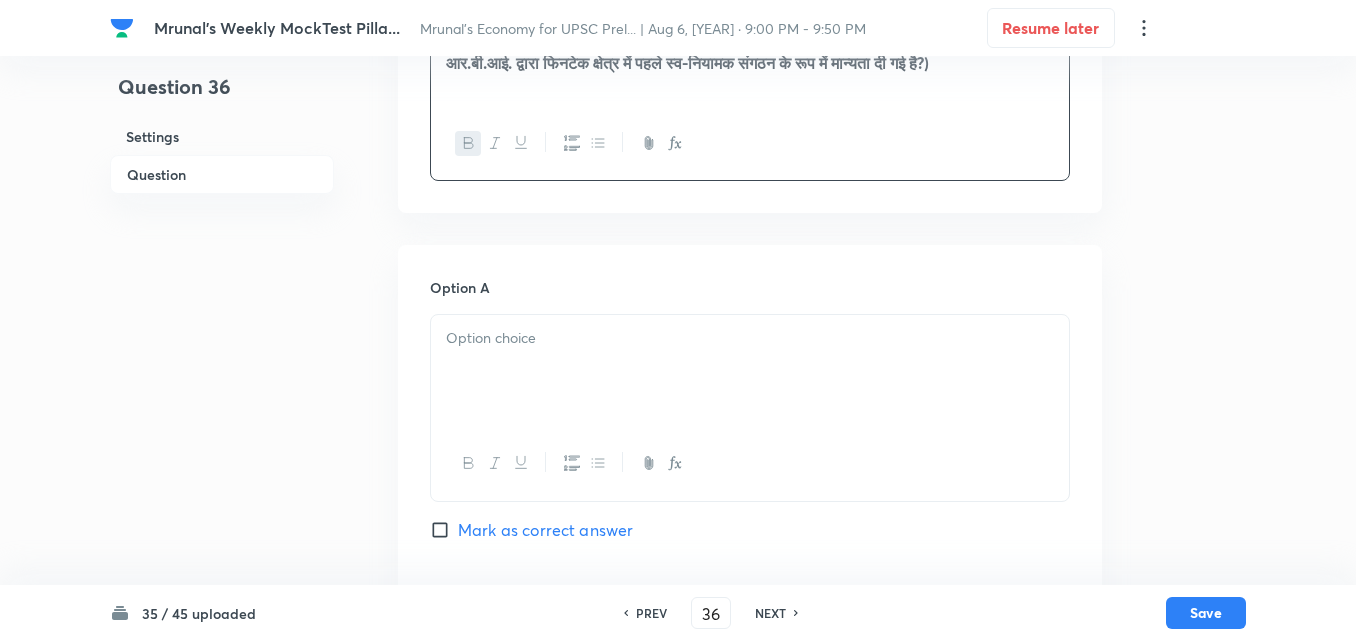 scroll, scrollTop: 646, scrollLeft: 0, axis: vertical 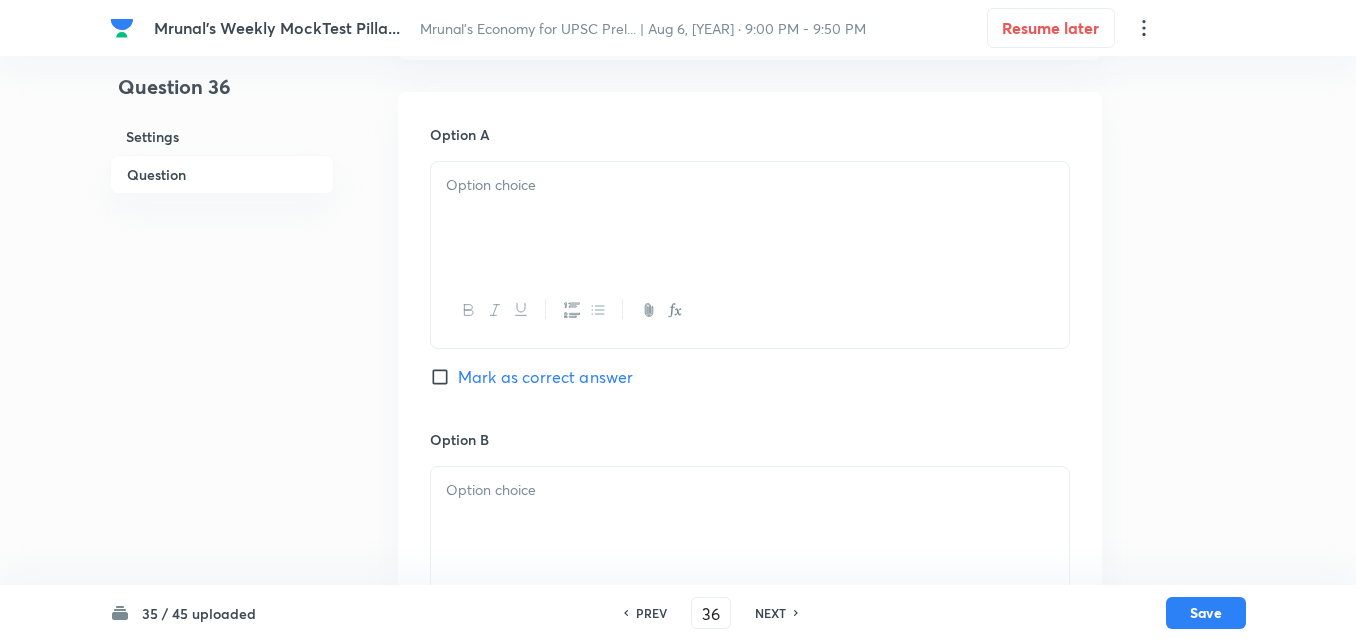 click at bounding box center [750, 218] 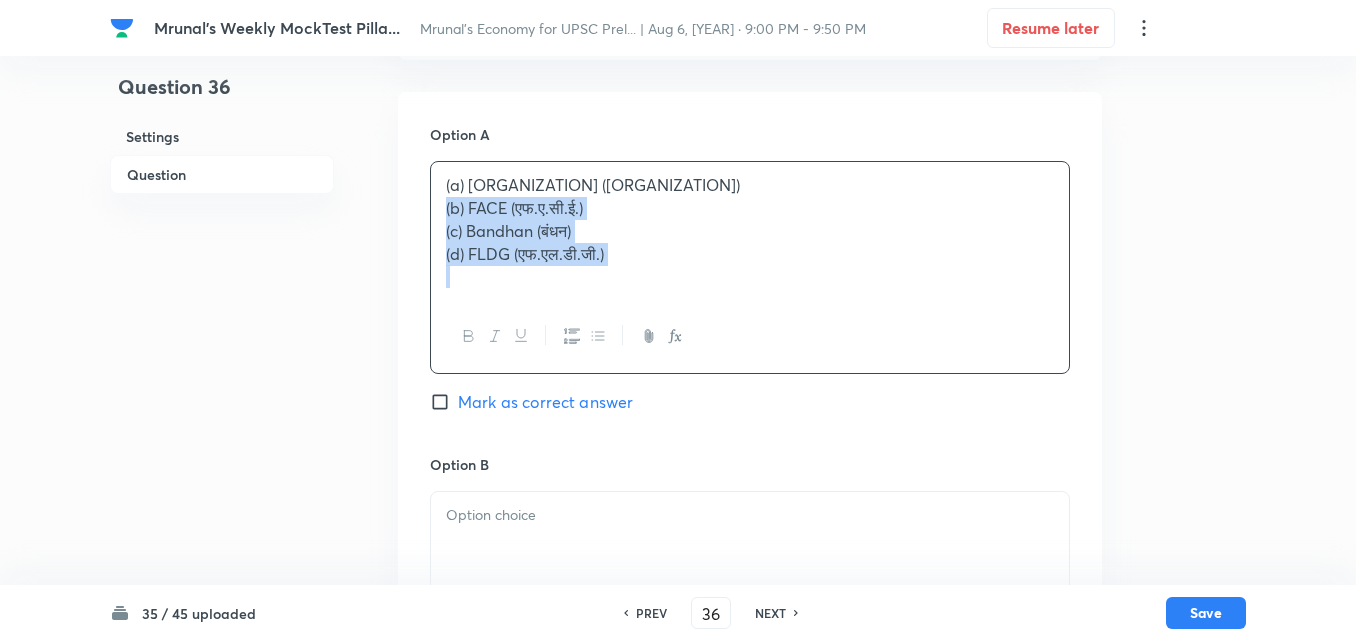drag, startPoint x: 427, startPoint y: 206, endPoint x: 391, endPoint y: 216, distance: 37.363083 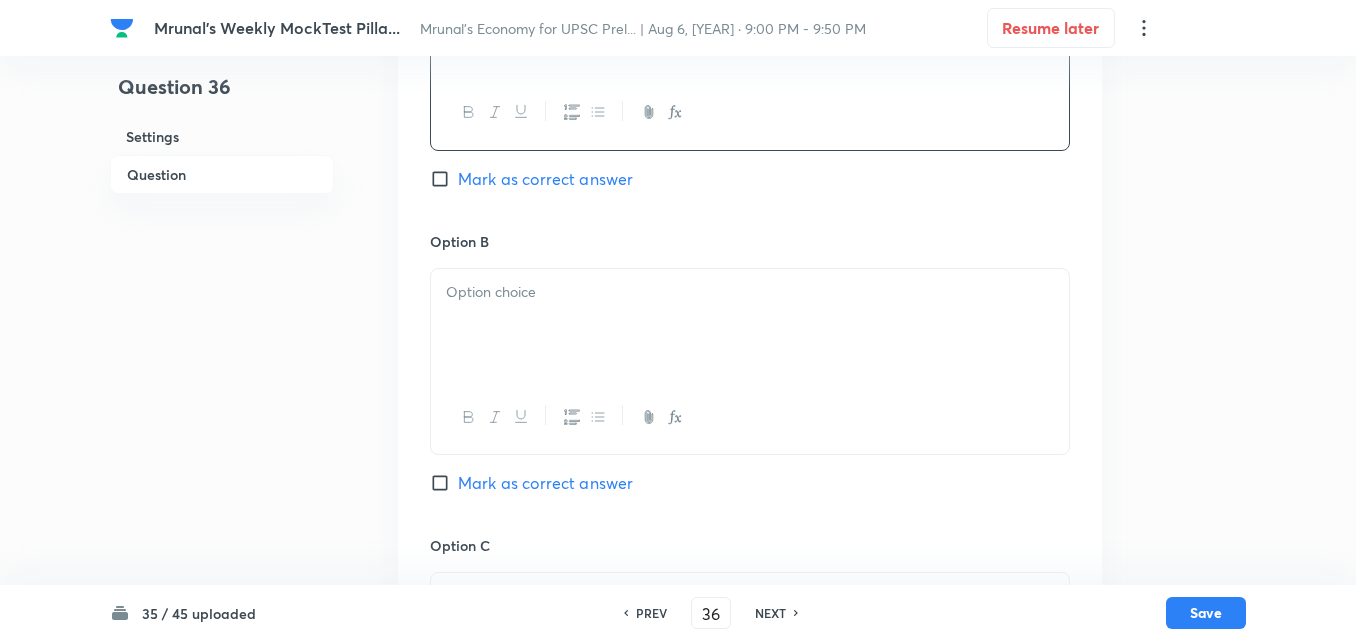 scroll, scrollTop: 846, scrollLeft: 0, axis: vertical 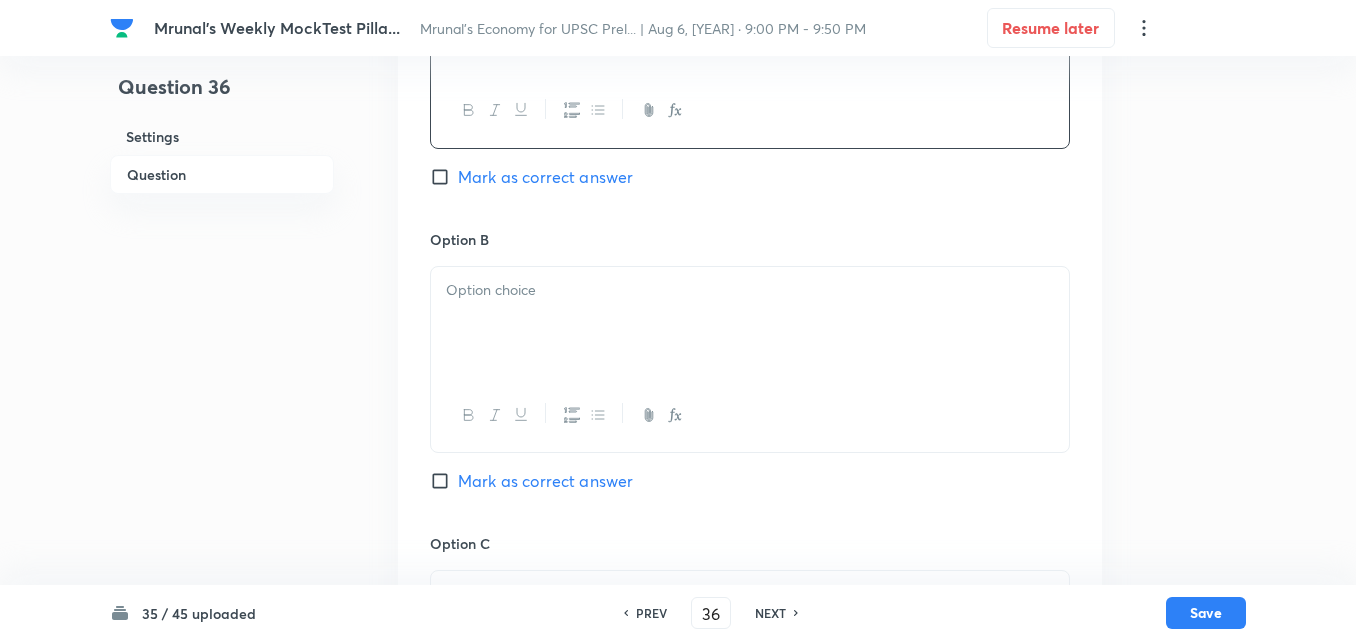 click at bounding box center [750, 323] 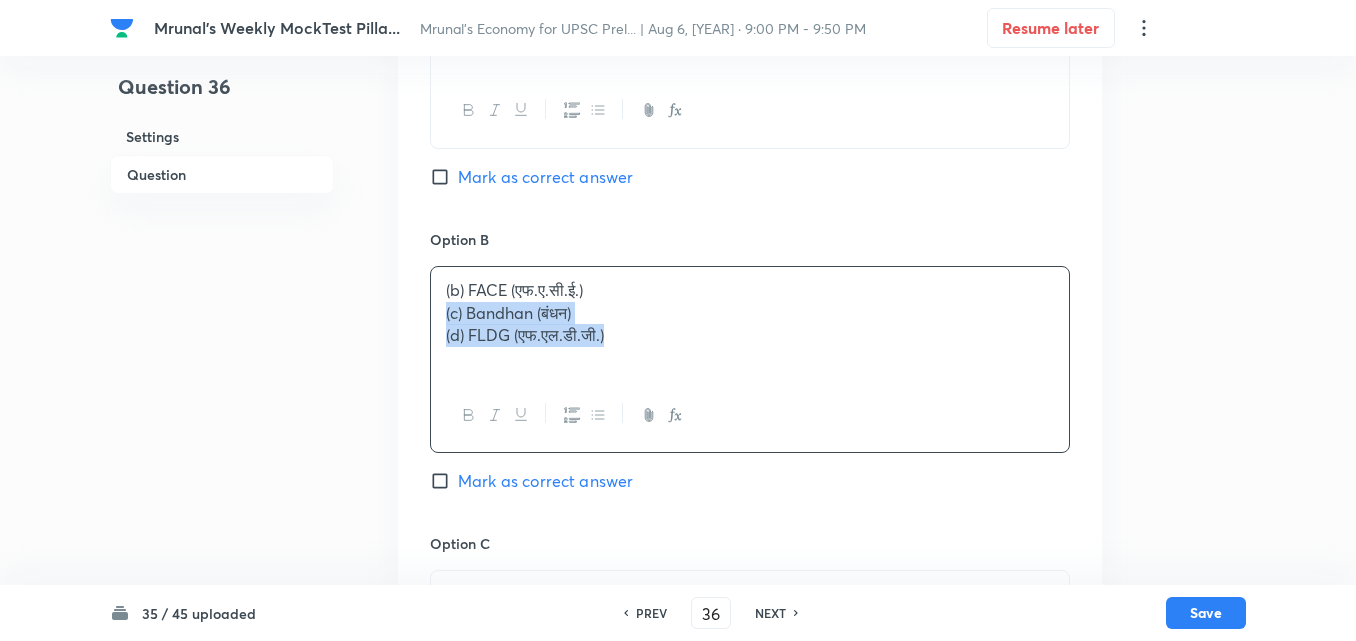 drag, startPoint x: 422, startPoint y: 311, endPoint x: 408, endPoint y: 311, distance: 14 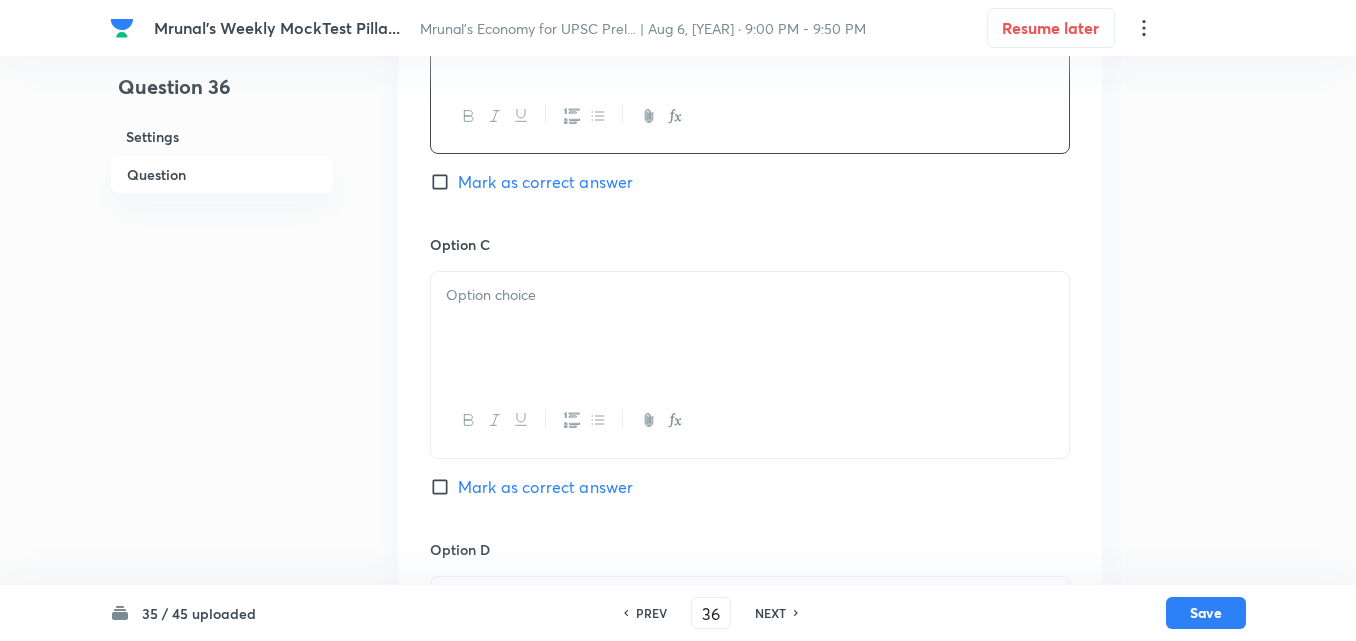 scroll, scrollTop: 1146, scrollLeft: 0, axis: vertical 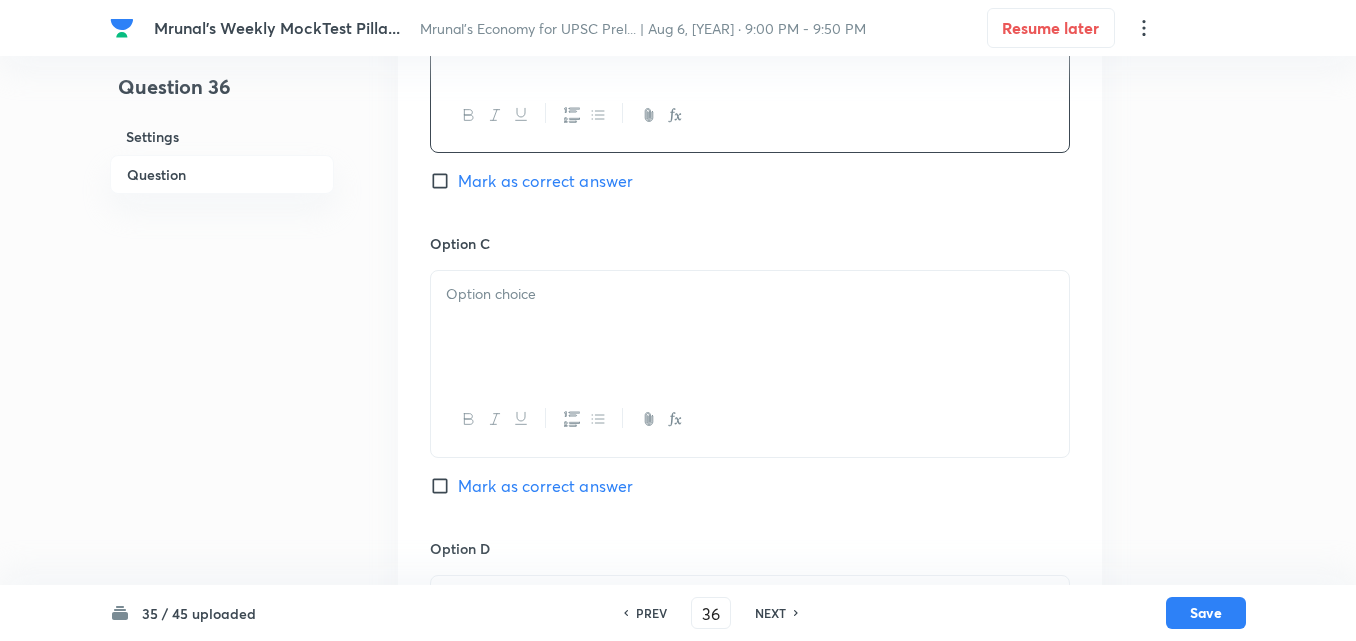 click at bounding box center (750, 327) 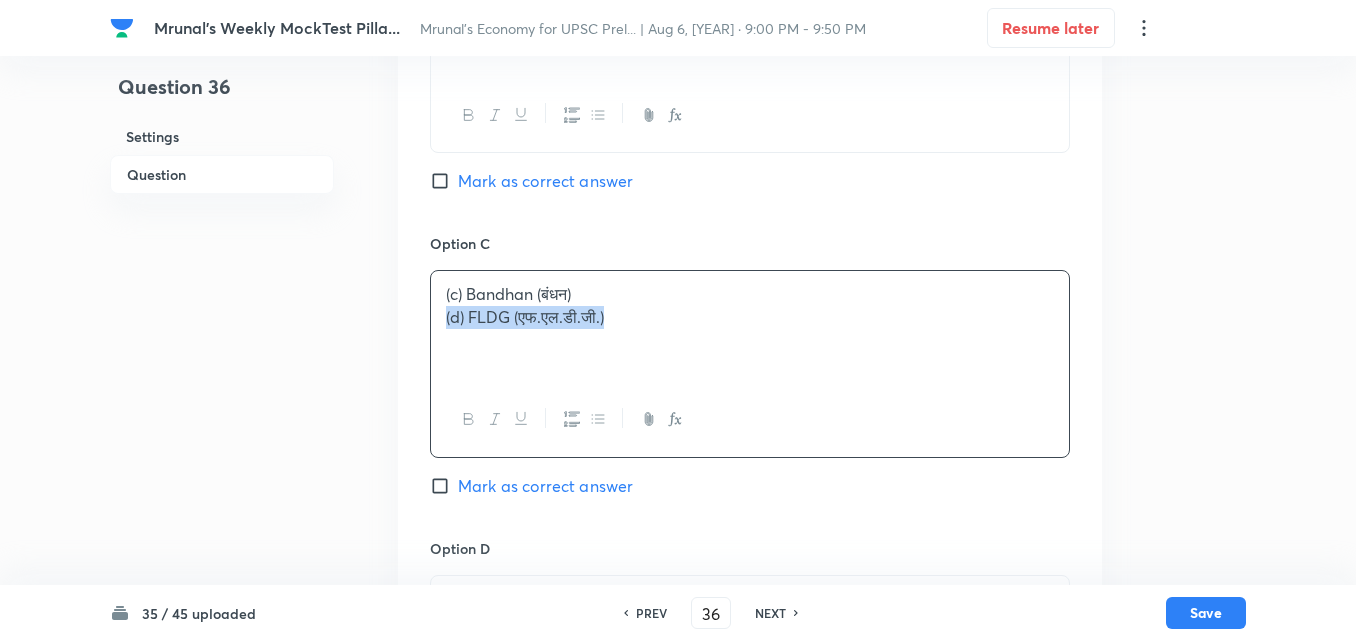 drag, startPoint x: 436, startPoint y: 313, endPoint x: 425, endPoint y: 313, distance: 11 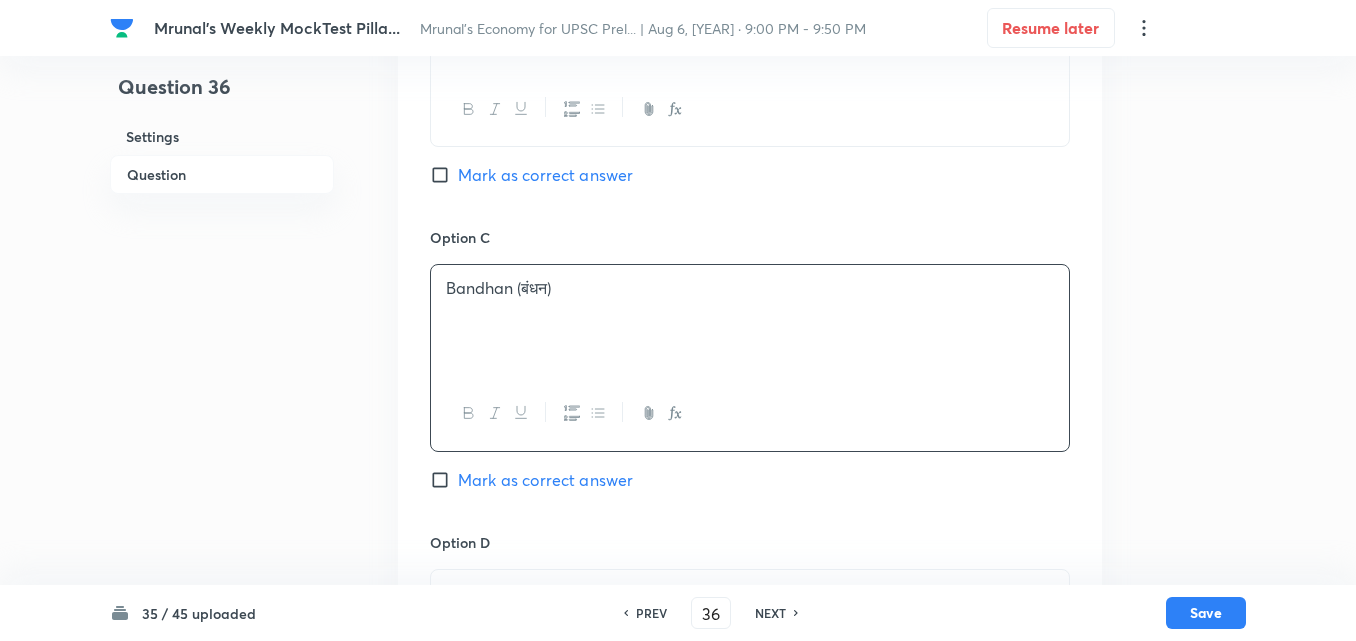 scroll, scrollTop: 1446, scrollLeft: 0, axis: vertical 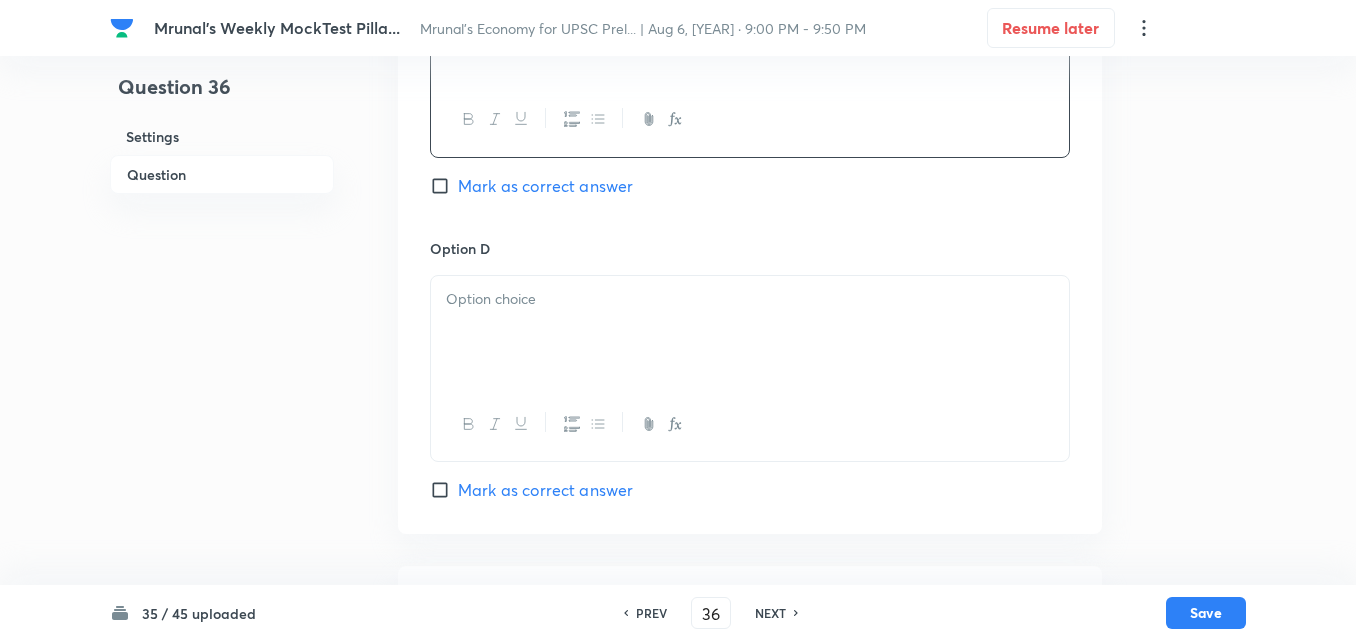 click at bounding box center [750, 332] 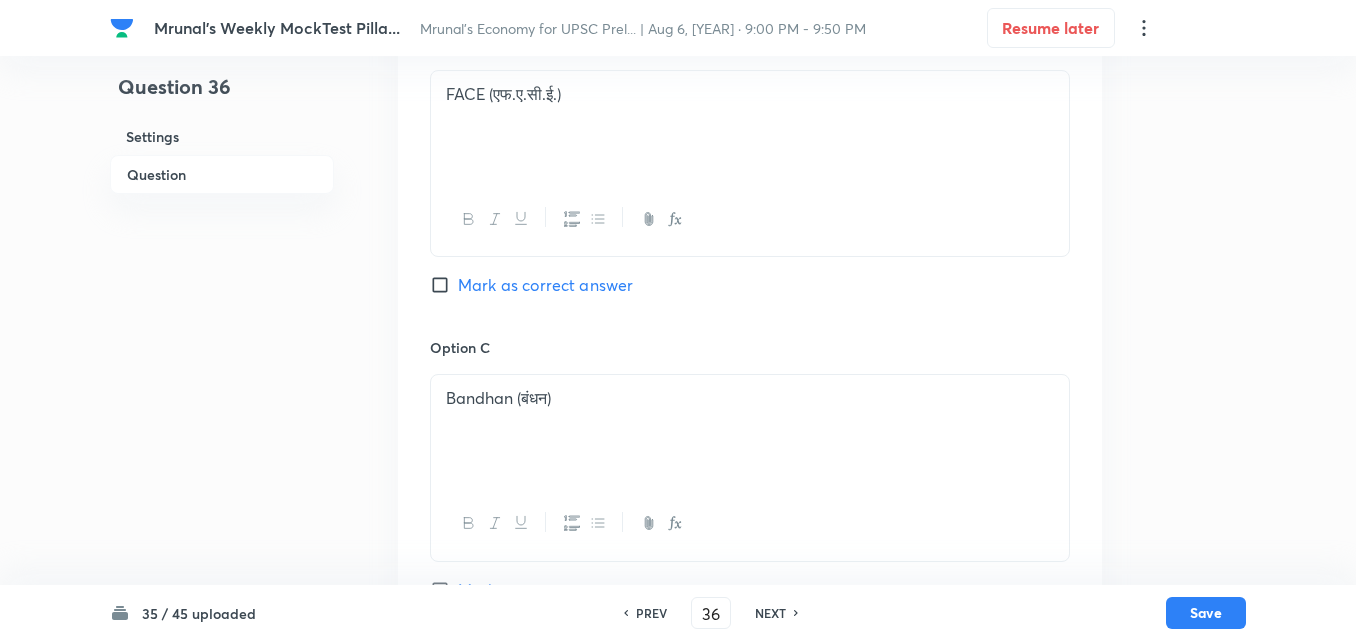 scroll, scrollTop: 946, scrollLeft: 0, axis: vertical 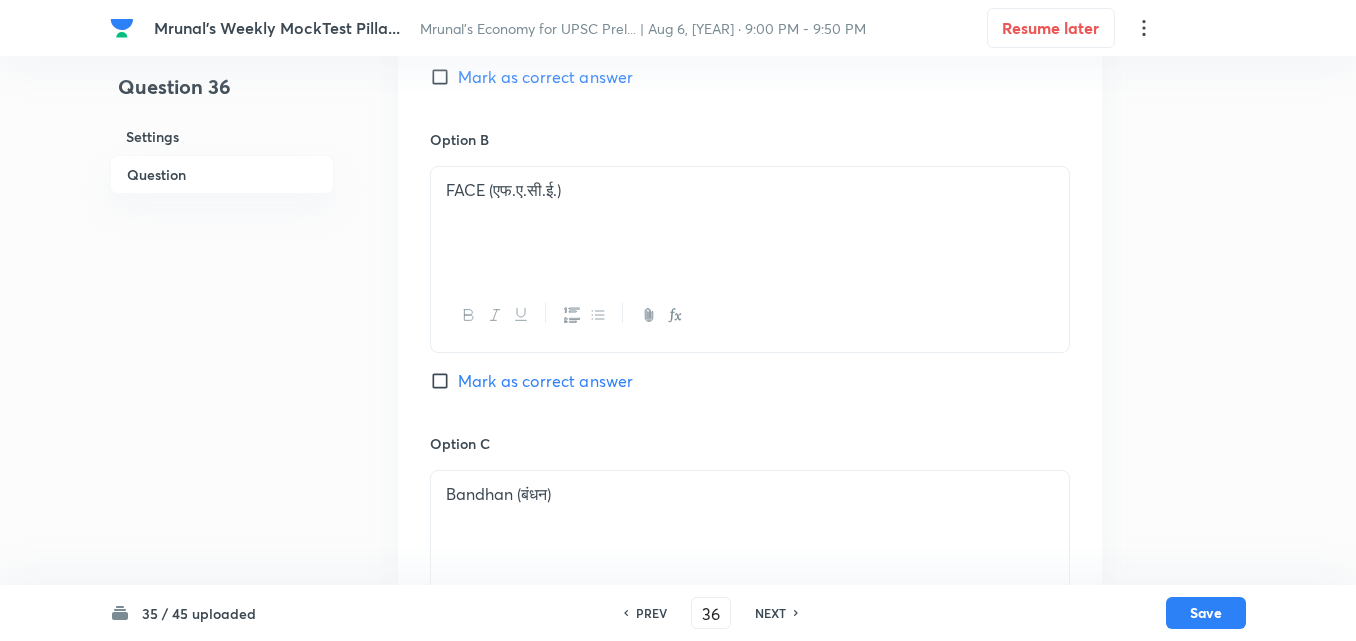 click on "Mark as correct answer" at bounding box center [545, 381] 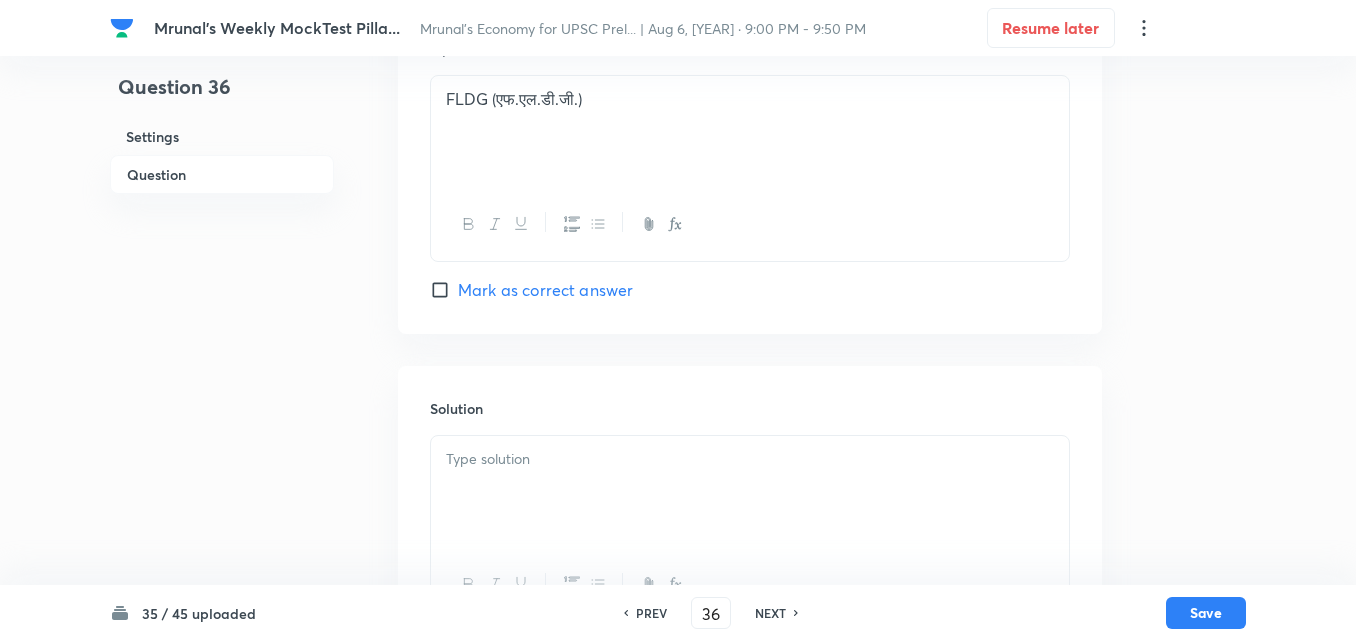 scroll, scrollTop: 1739, scrollLeft: 0, axis: vertical 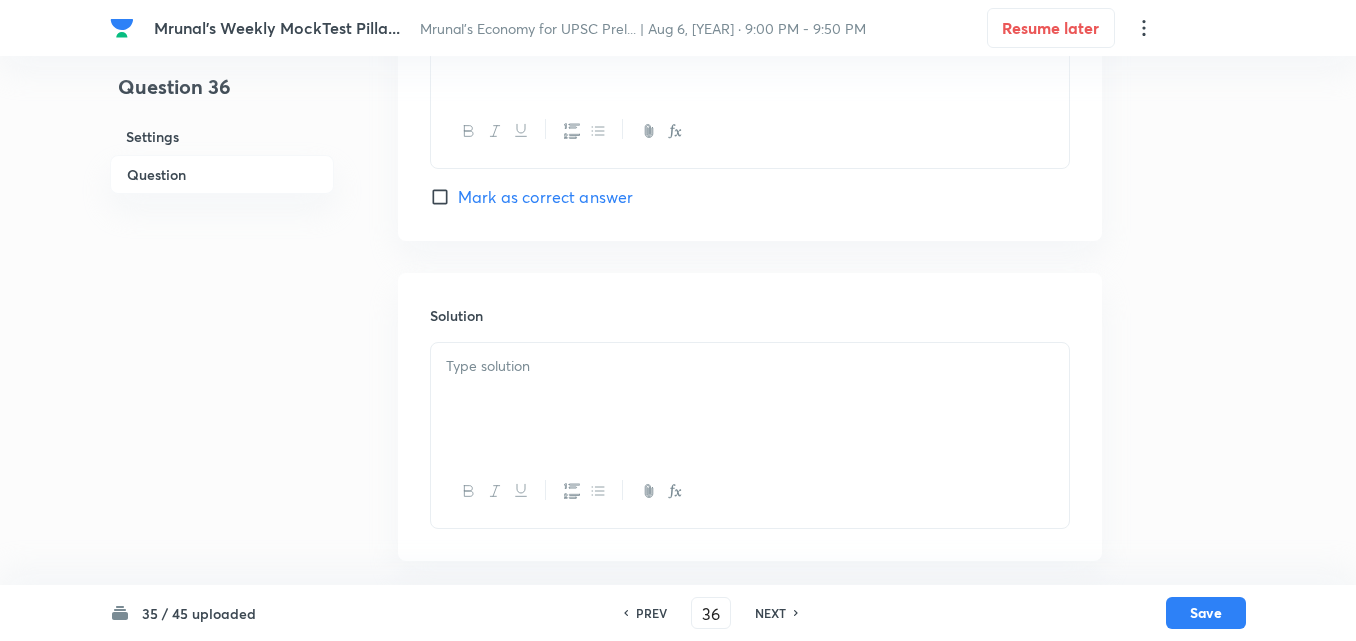 click at bounding box center [750, 399] 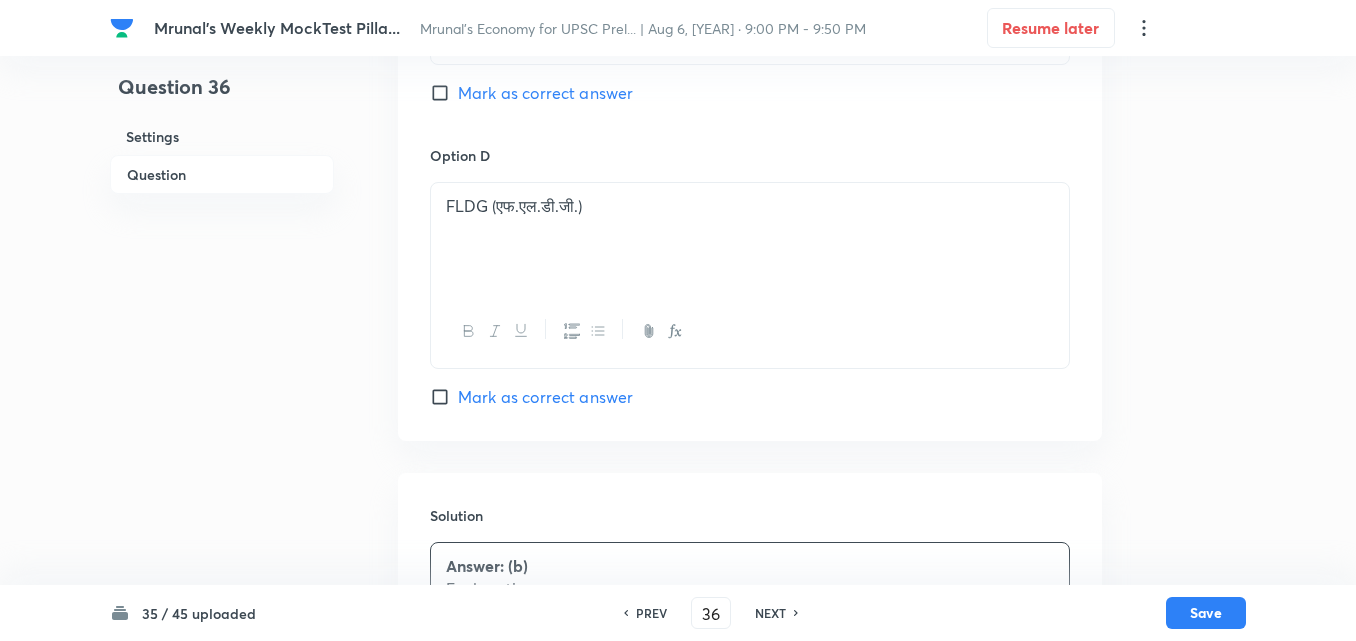 scroll, scrollTop: 1788, scrollLeft: 0, axis: vertical 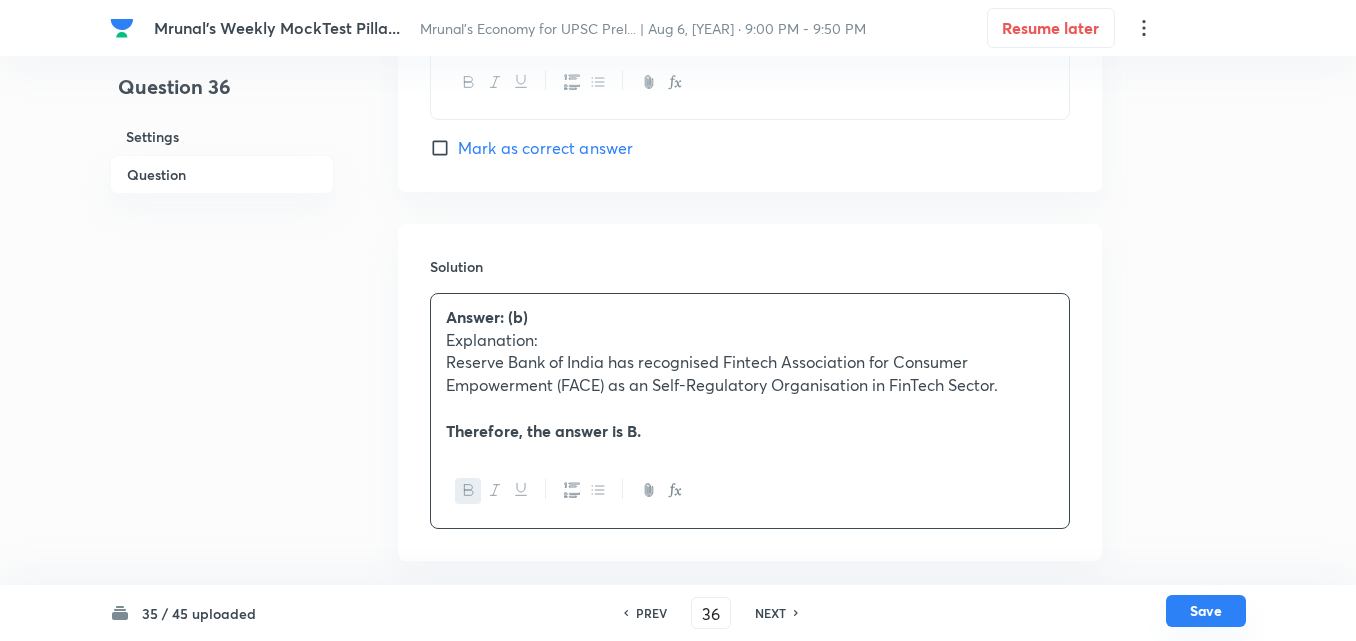 click on "Save" at bounding box center (1206, 611) 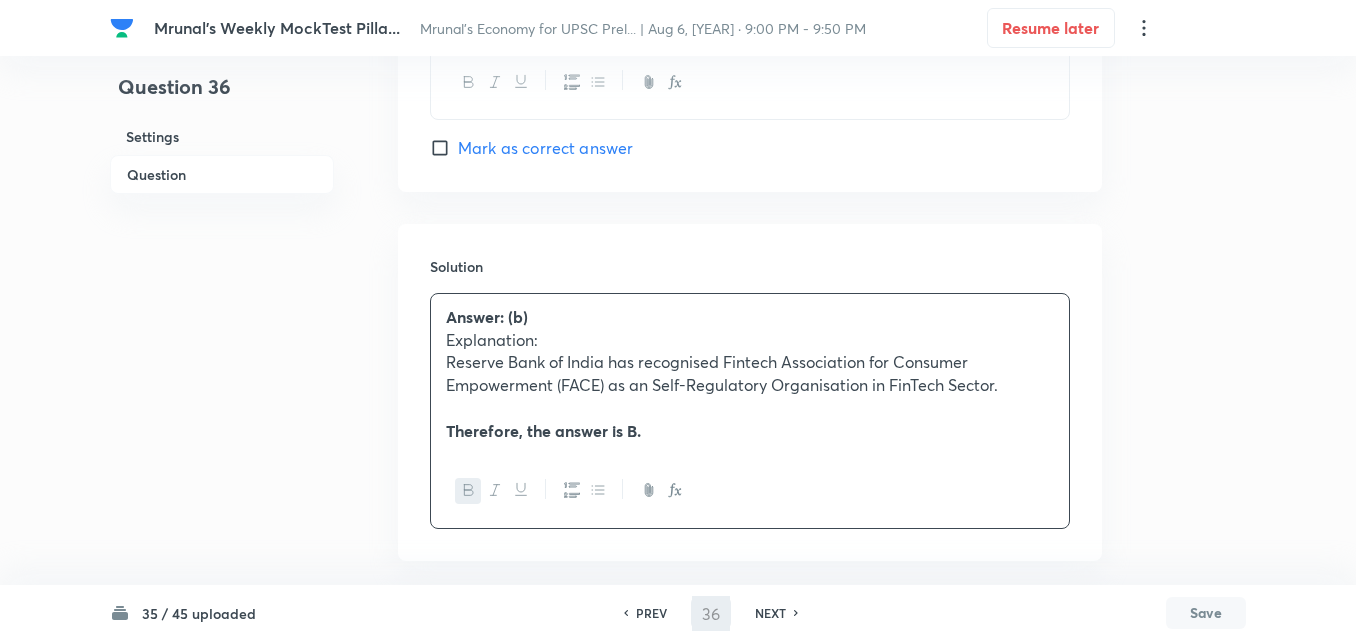 type on "37" 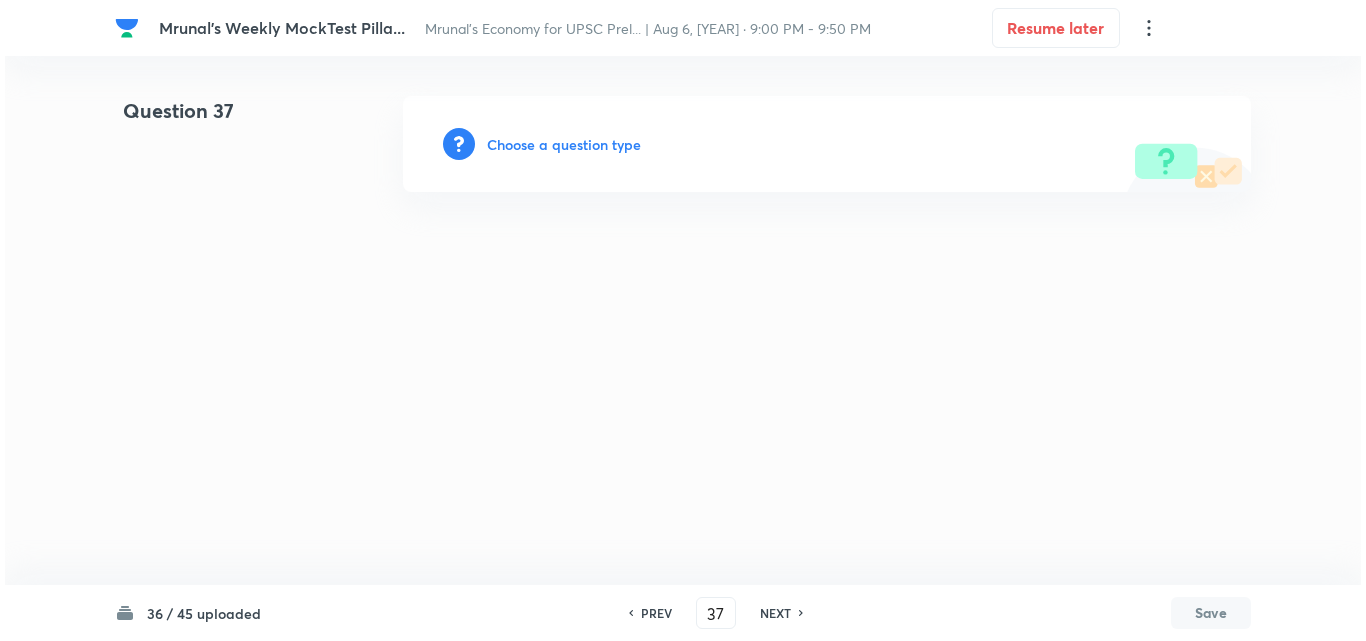scroll, scrollTop: 0, scrollLeft: 0, axis: both 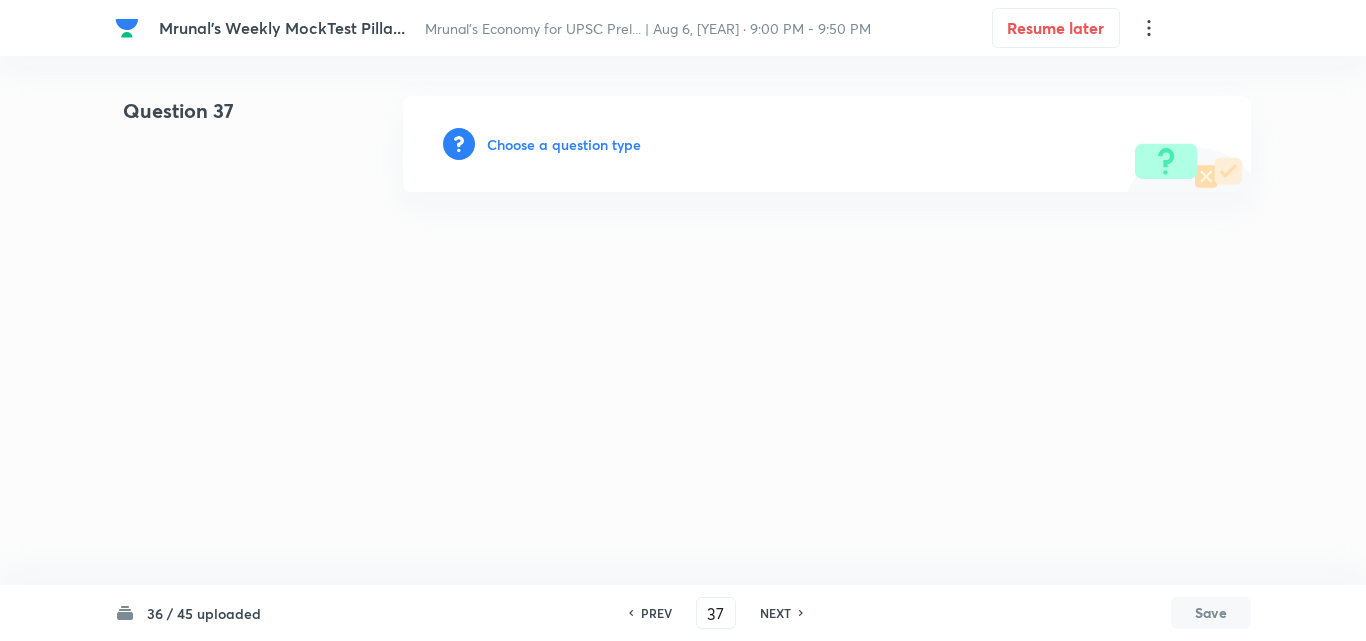 click on "Choose a question type" at bounding box center (564, 144) 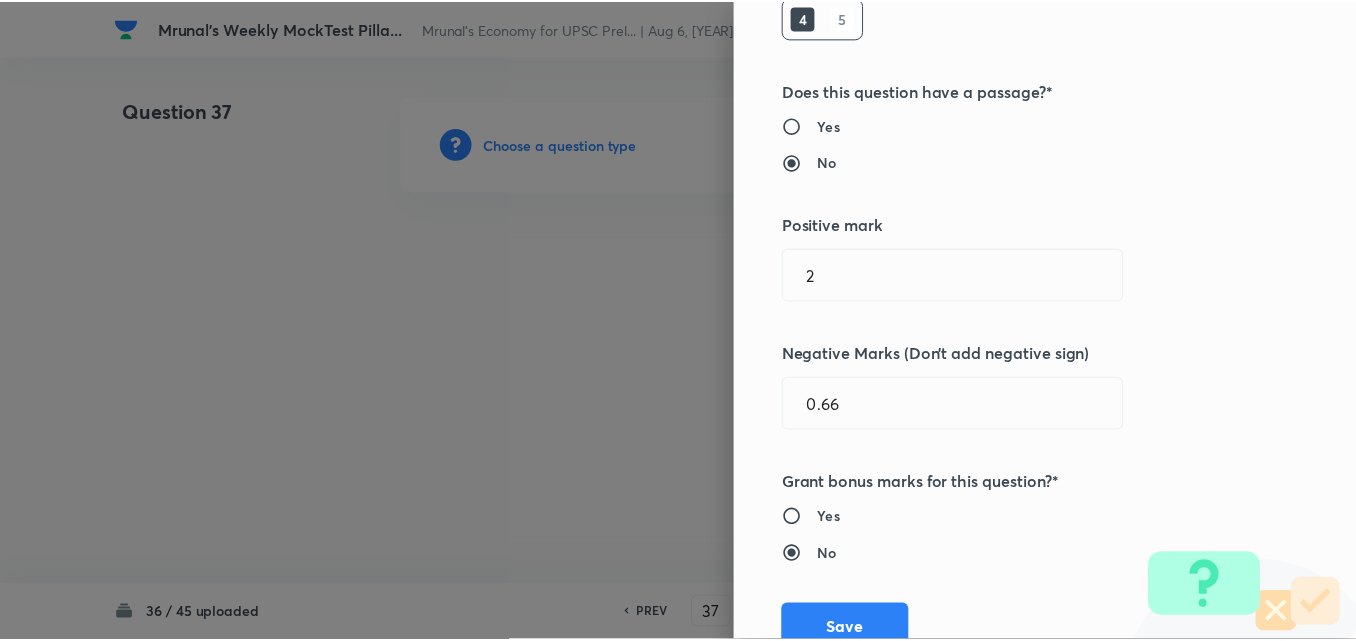 scroll, scrollTop: 400, scrollLeft: 0, axis: vertical 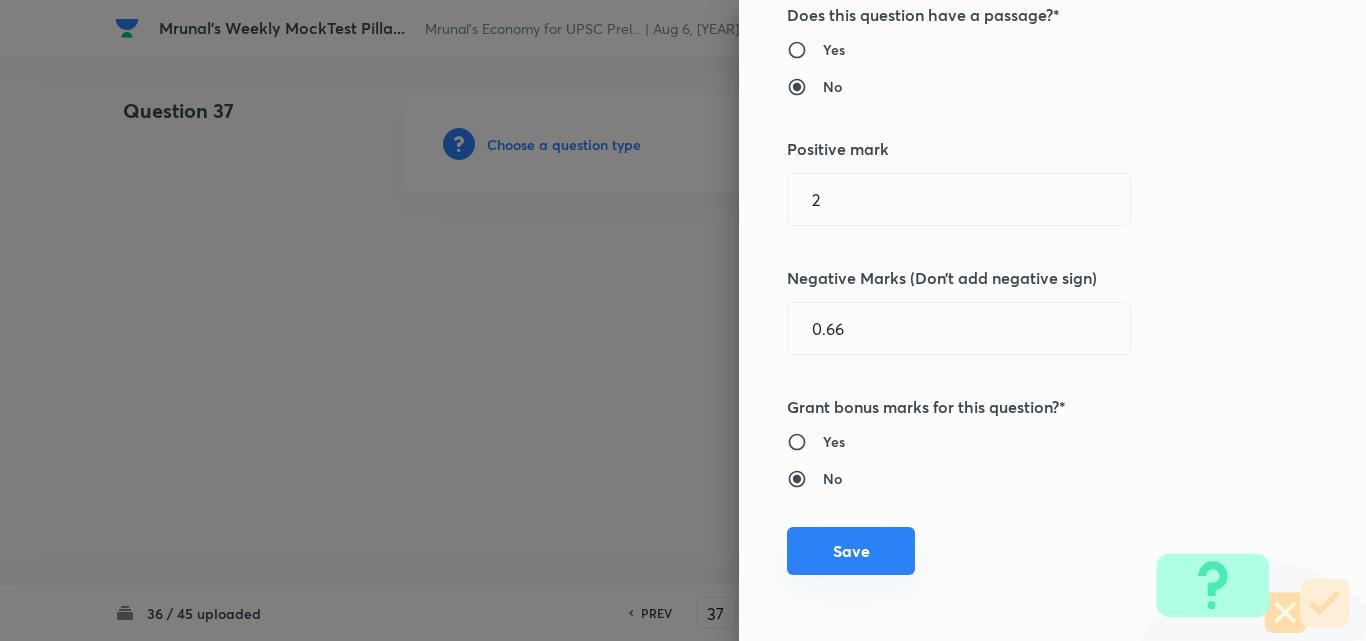 click on "Save" at bounding box center (851, 551) 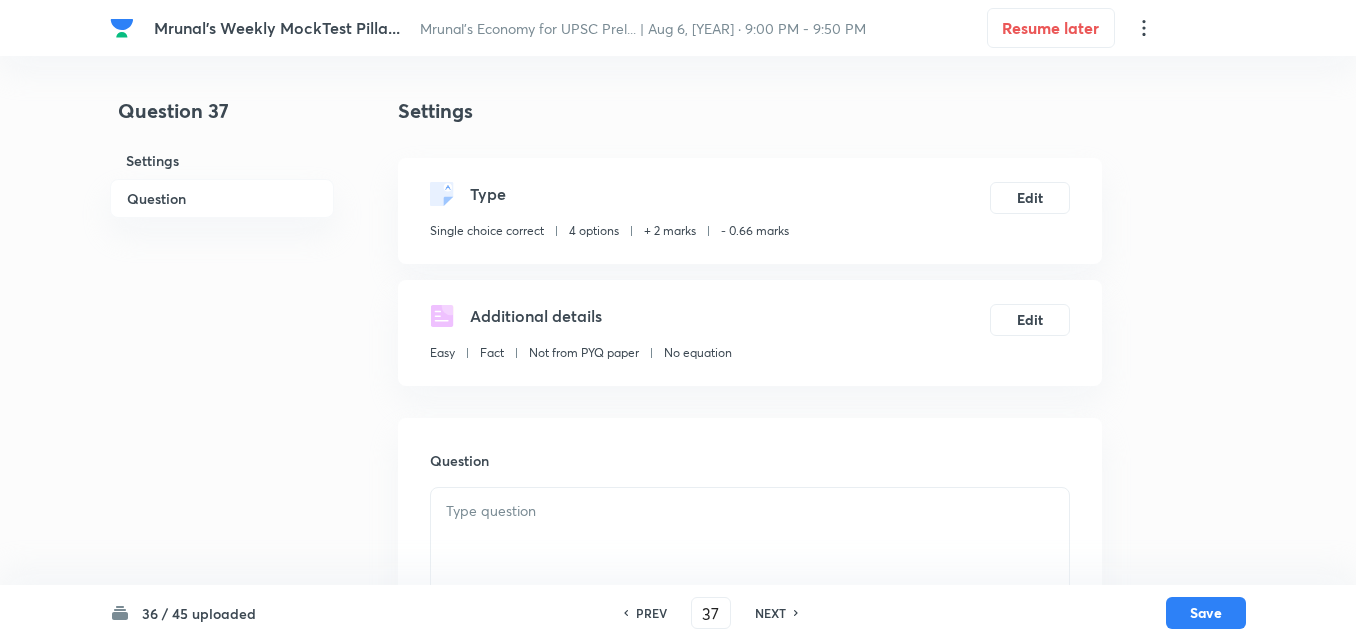 click on "Question" at bounding box center [222, 198] 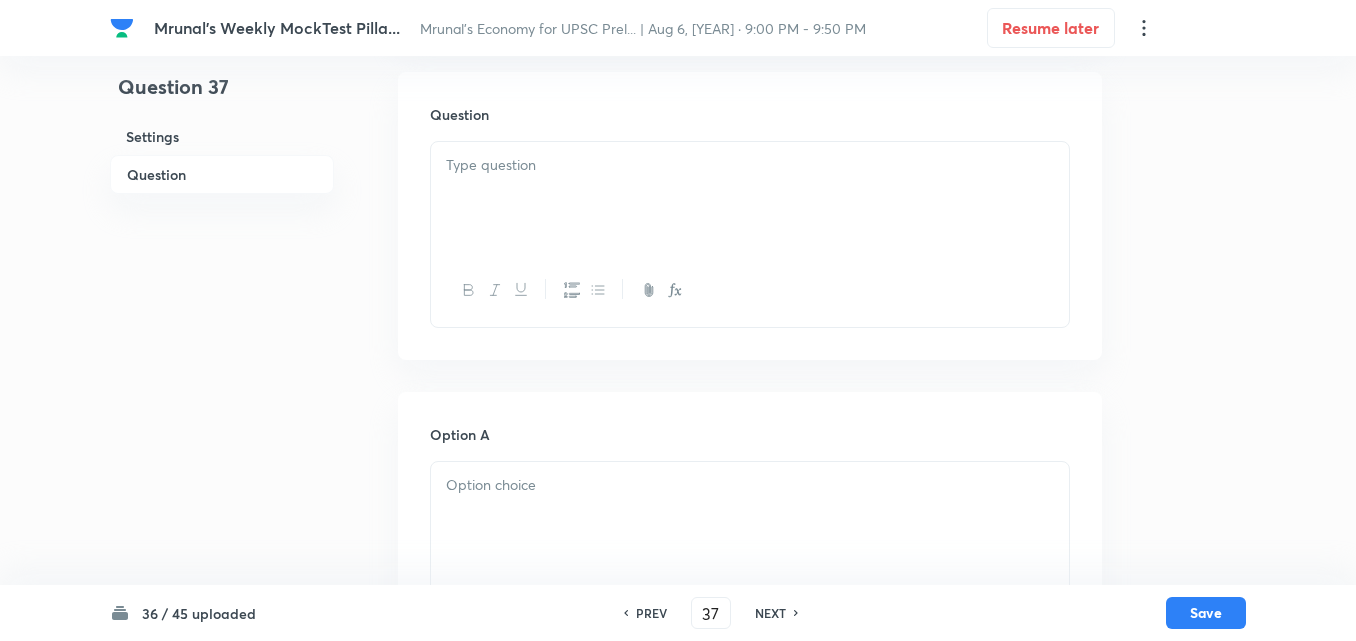 drag, startPoint x: 588, startPoint y: 200, endPoint x: 608, endPoint y: 188, distance: 23.323807 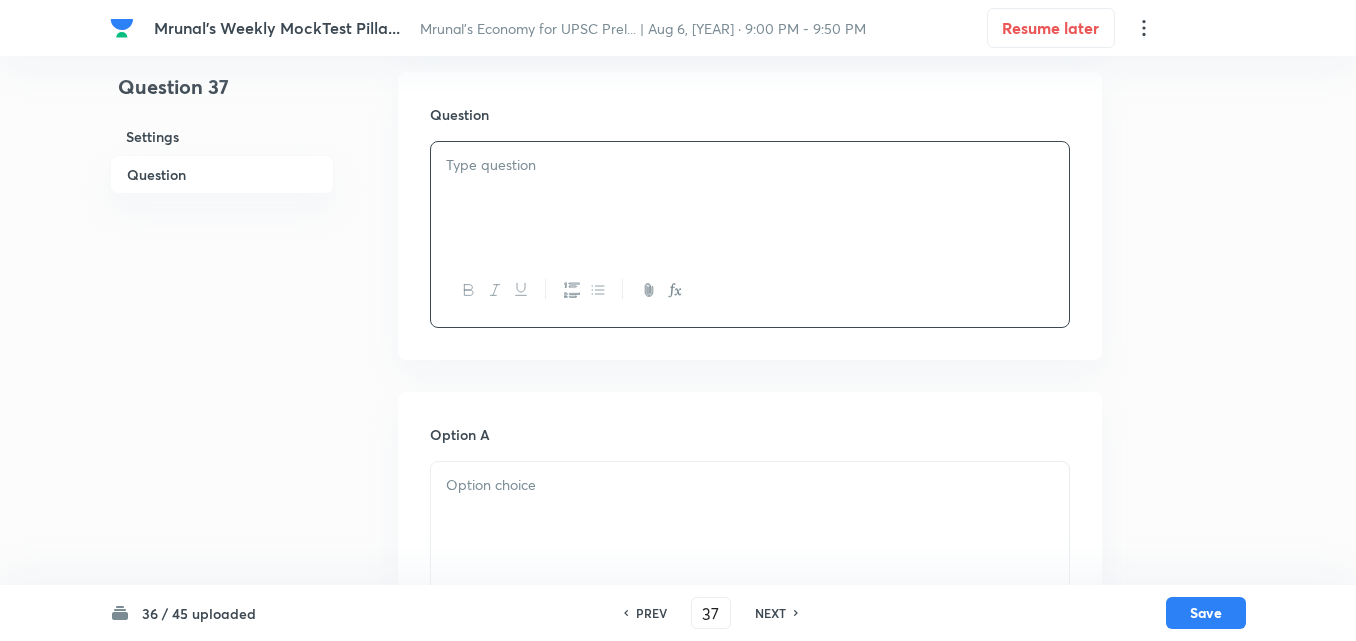 click at bounding box center (750, 198) 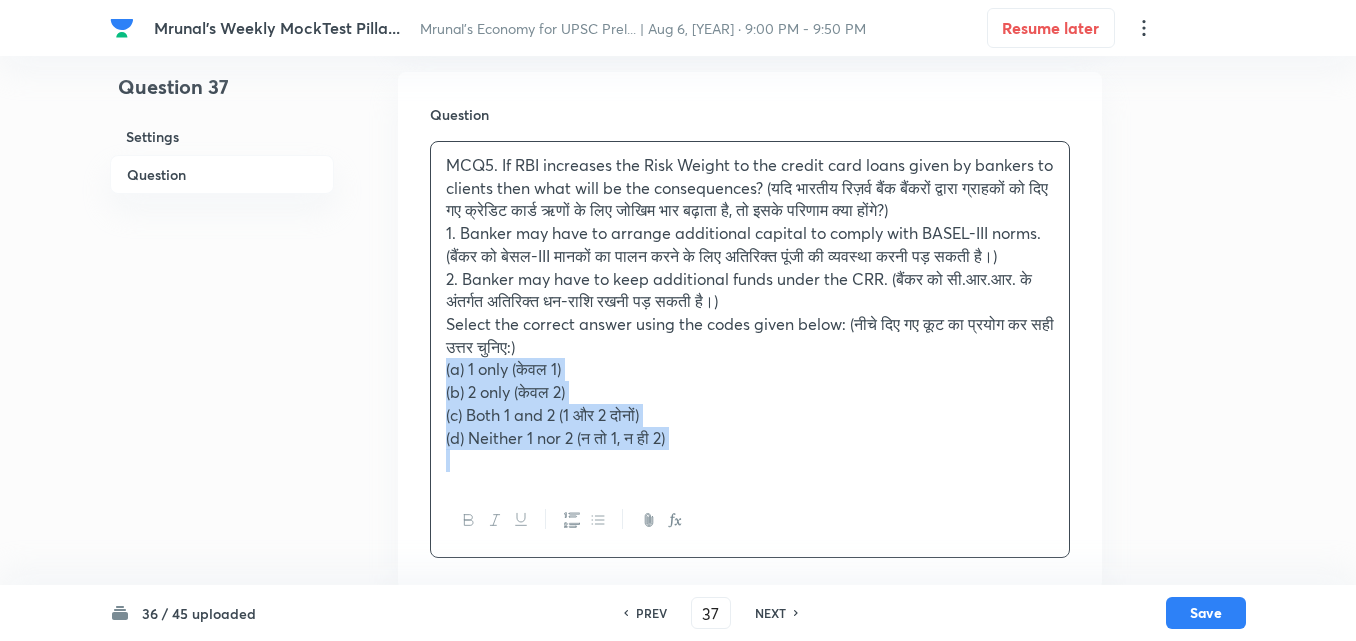 drag, startPoint x: 447, startPoint y: 360, endPoint x: 413, endPoint y: 360, distance: 34 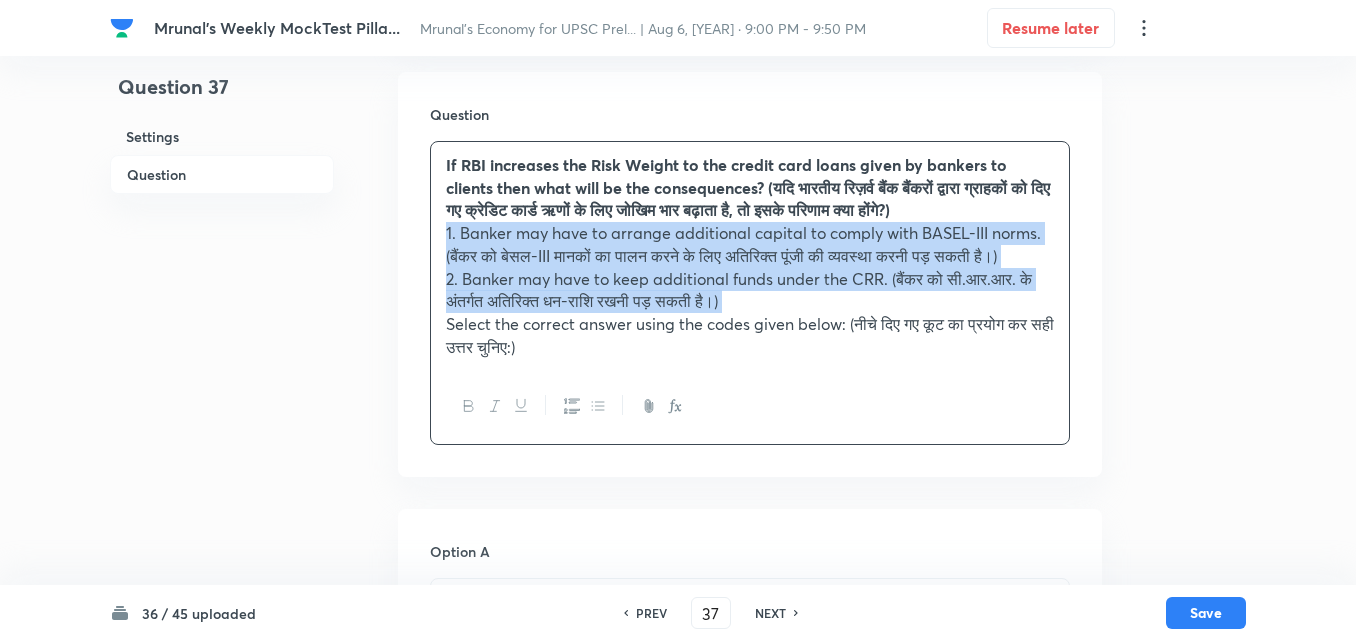 click at bounding box center [571, 406] 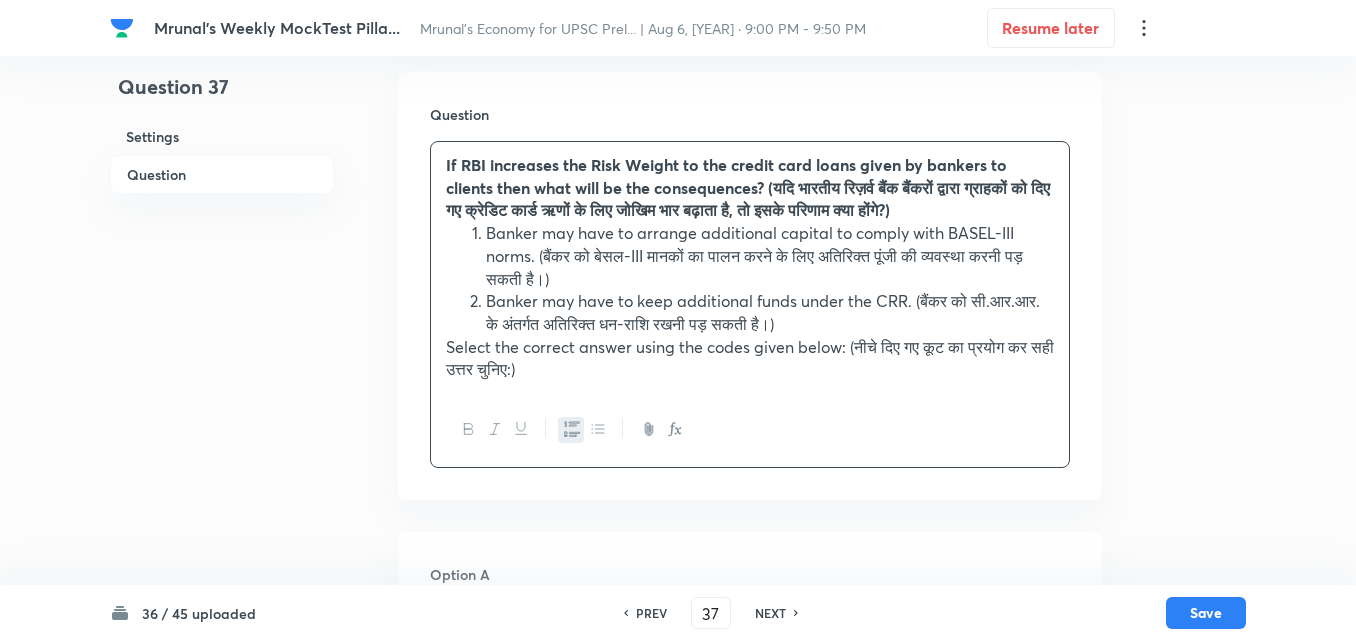 scroll, scrollTop: 746, scrollLeft: 0, axis: vertical 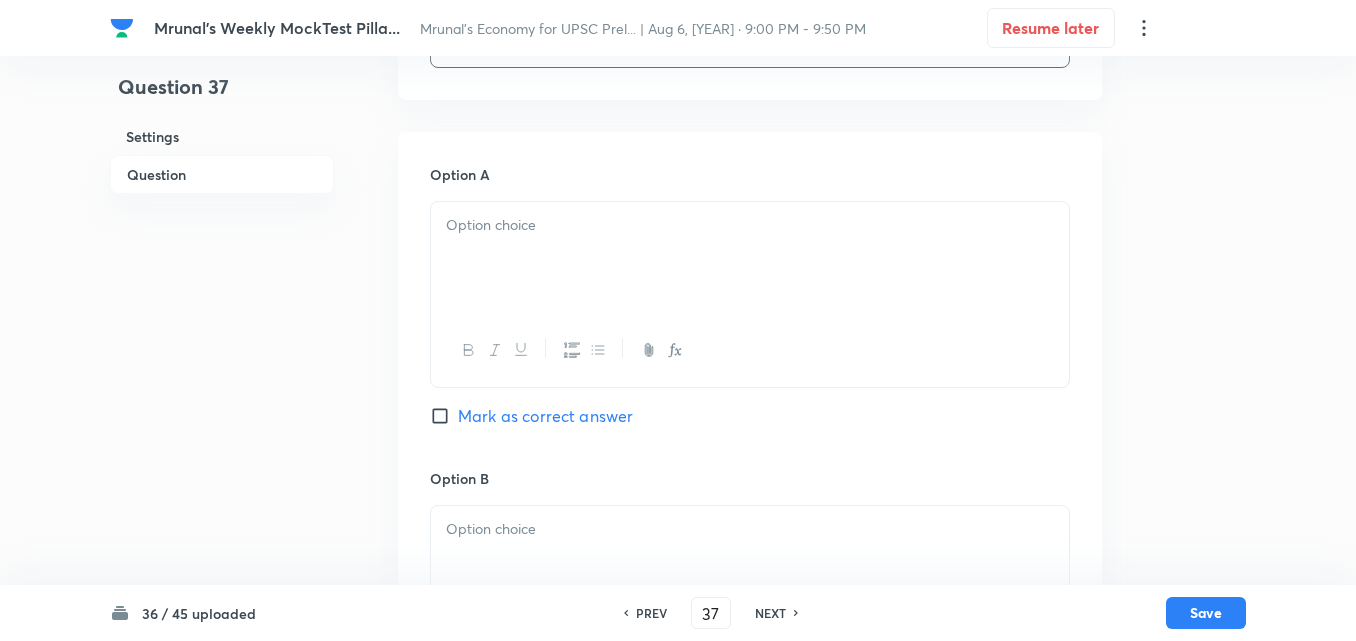 click at bounding box center (750, 258) 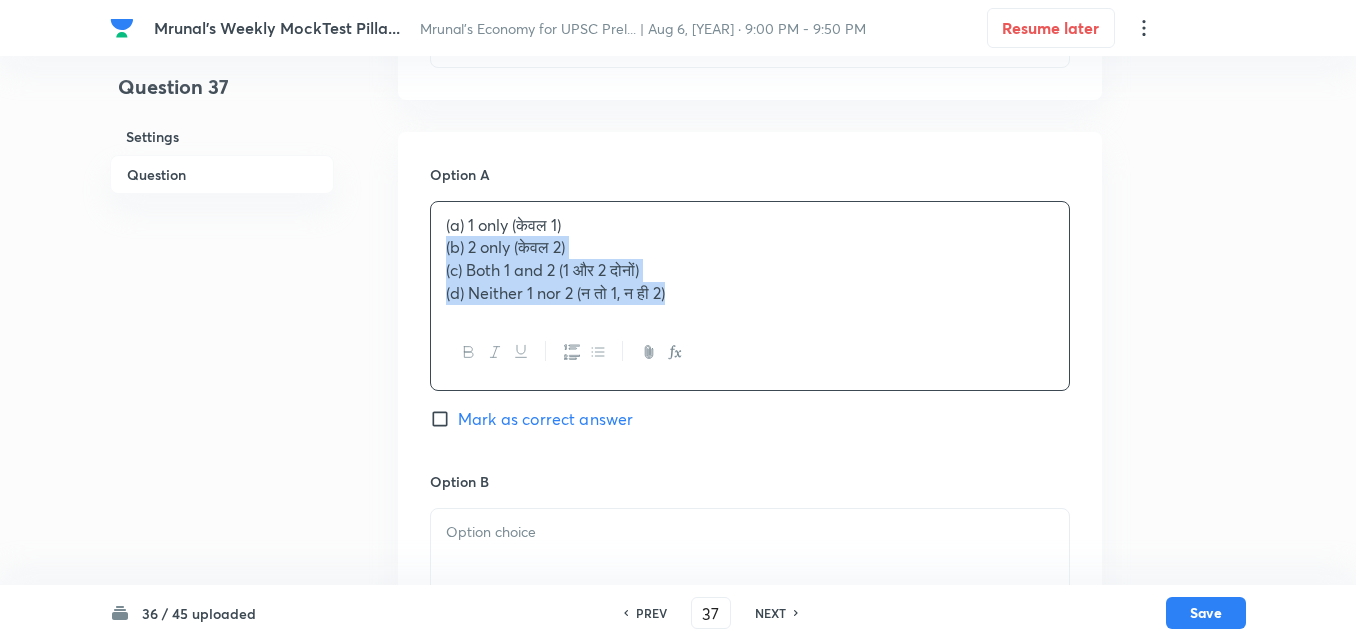 click on "Option A (a) 1 only (केवल 1) (b) 2 only (केवल 2) (c) Both 1 and 2 (1 और 2 दोनों) (d) Neither 1 nor 2 (न तो 1, न ही 2) Mark as correct answer Option B Mark as correct answer Option C Mark as correct answer Option D Mark as correct answer" at bounding box center (750, 754) 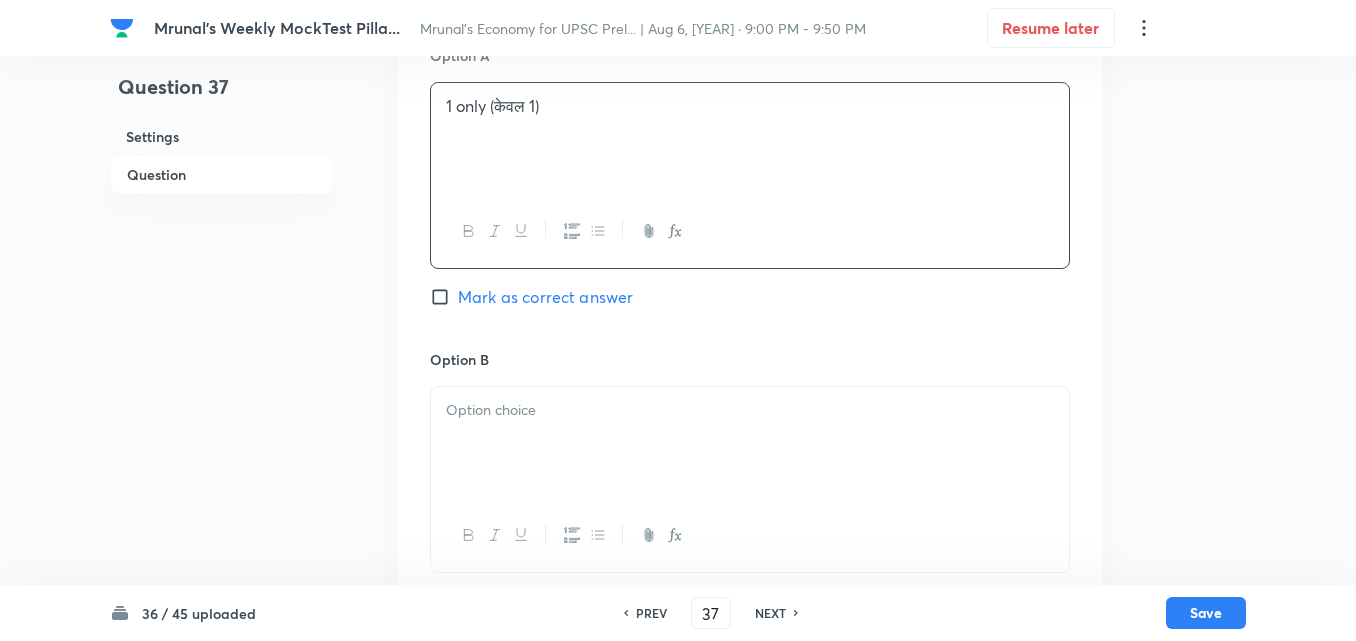 scroll, scrollTop: 1046, scrollLeft: 0, axis: vertical 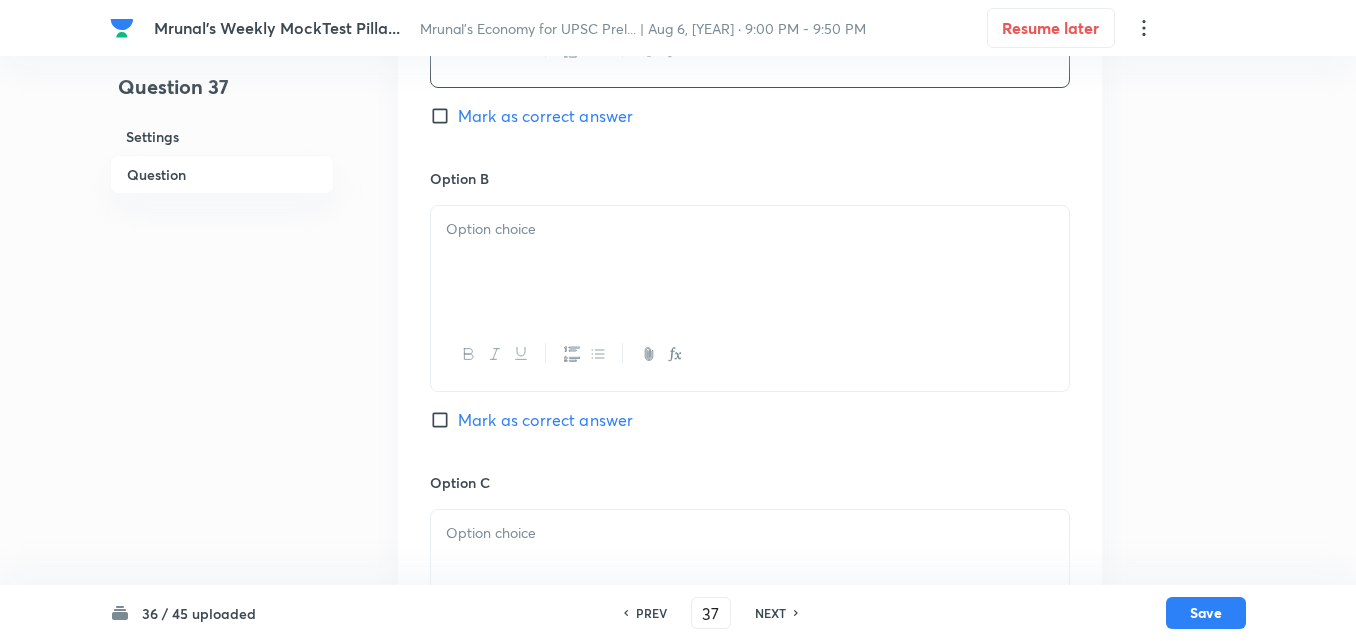 click at bounding box center [750, 262] 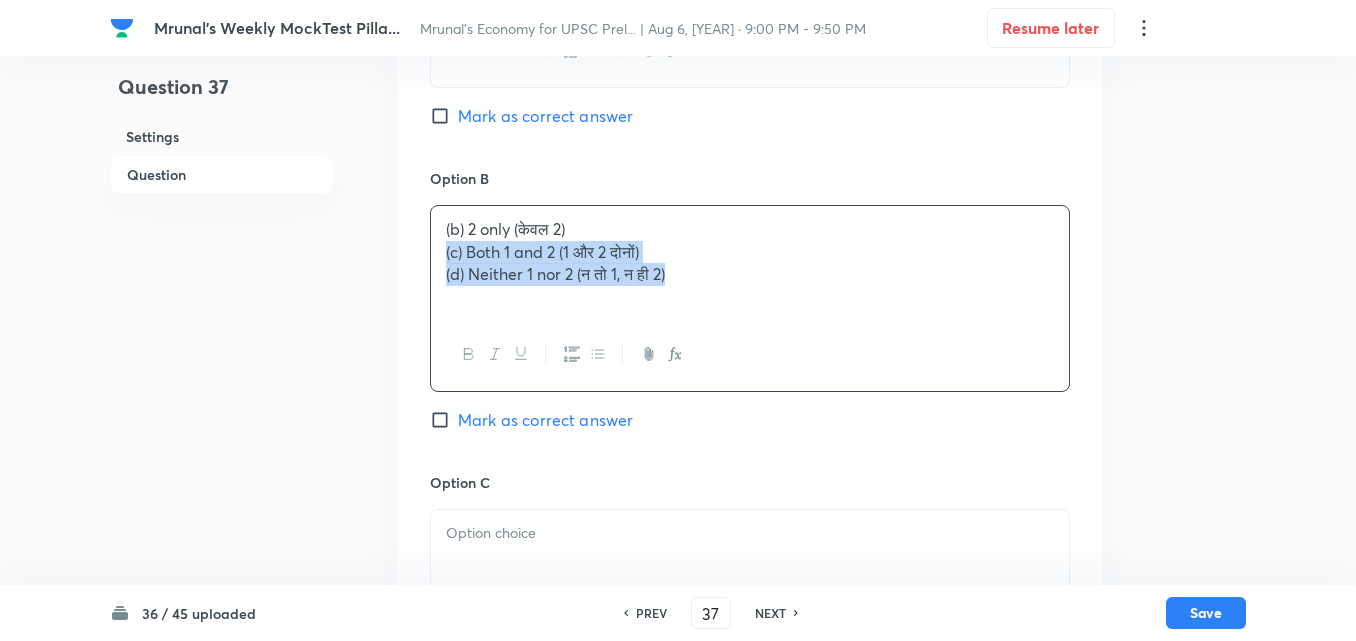 drag, startPoint x: 421, startPoint y: 273, endPoint x: 357, endPoint y: 289, distance: 65.96969 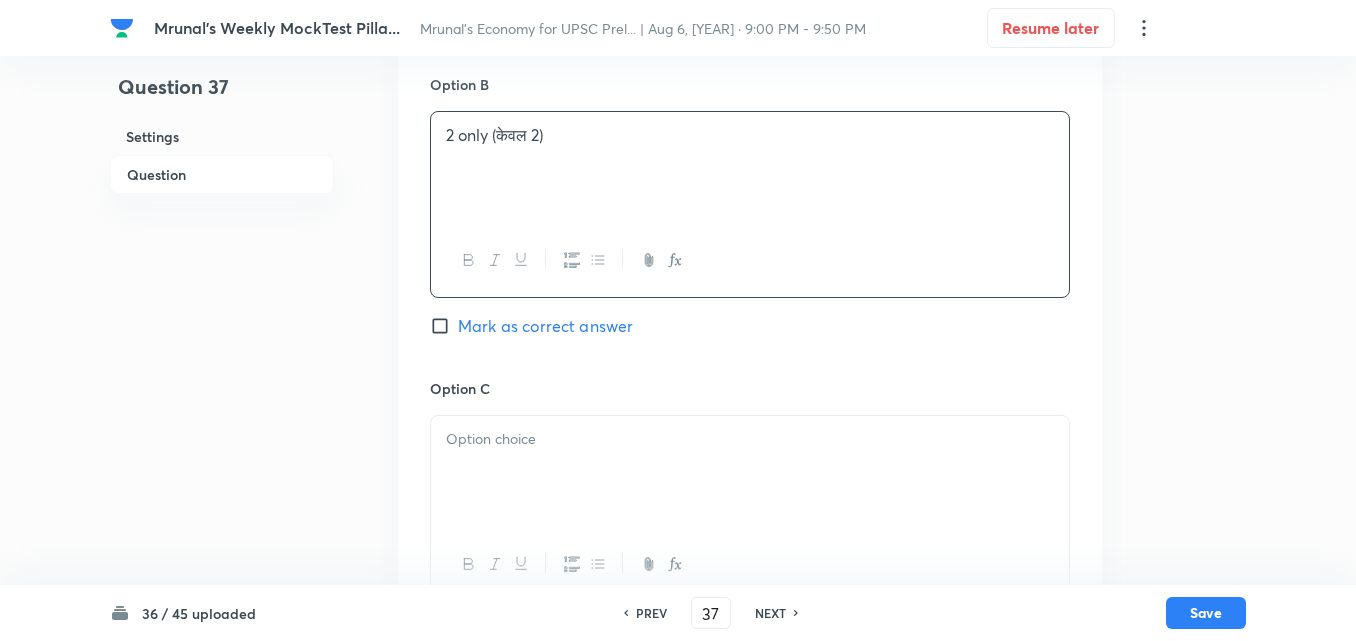 scroll, scrollTop: 1246, scrollLeft: 0, axis: vertical 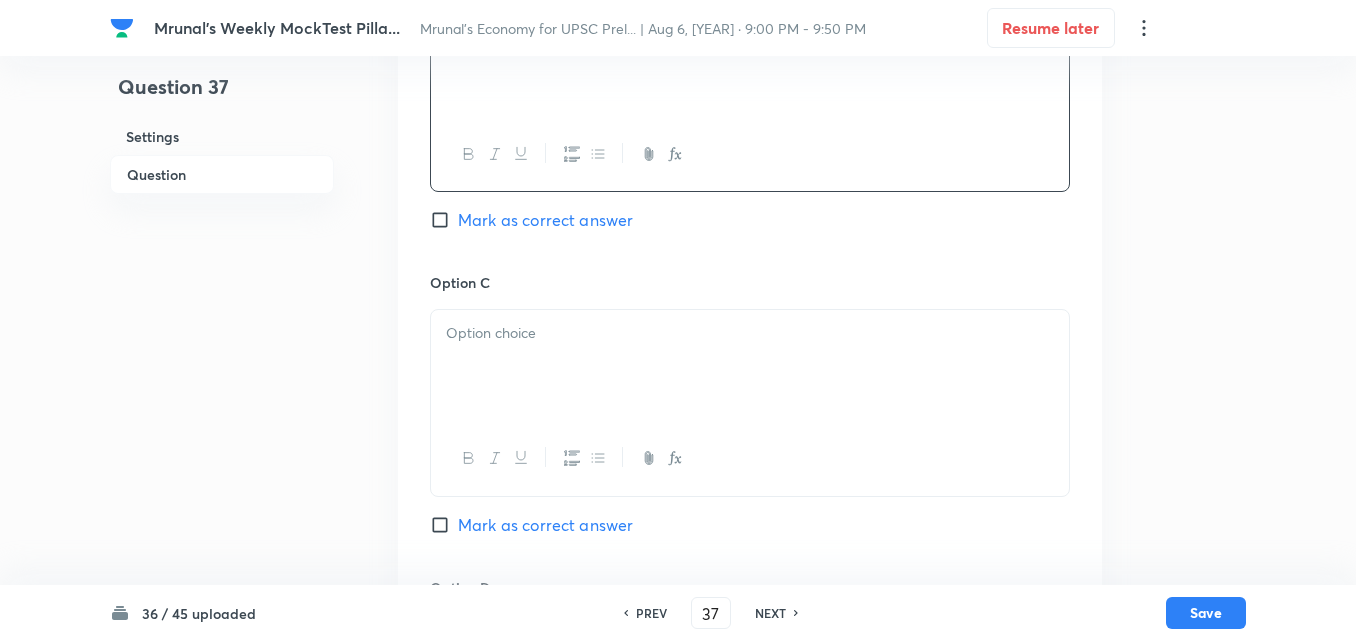 click on "Option C Mark as correct answer" at bounding box center [750, 424] 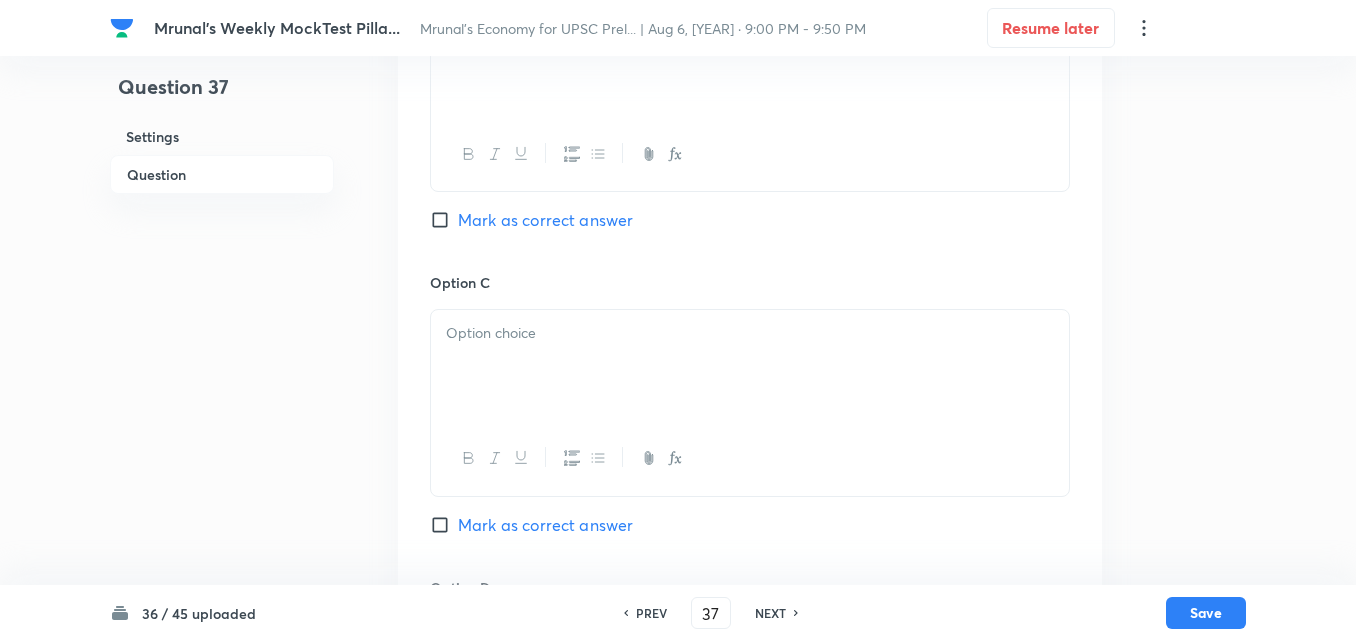 click at bounding box center [750, 366] 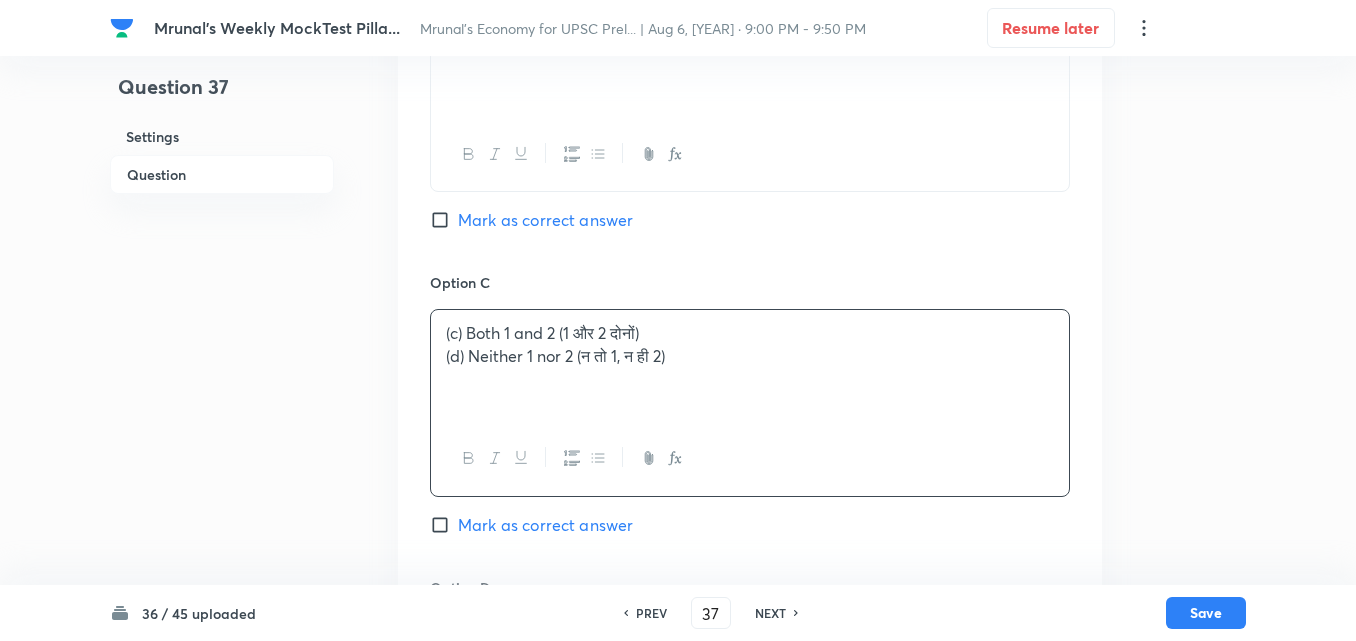 click on "(c) Both 1 and 2 (1 और 2 दोनों) (d) Neither 1 nor 2 (न तो 1, न ही 2)" at bounding box center [750, 366] 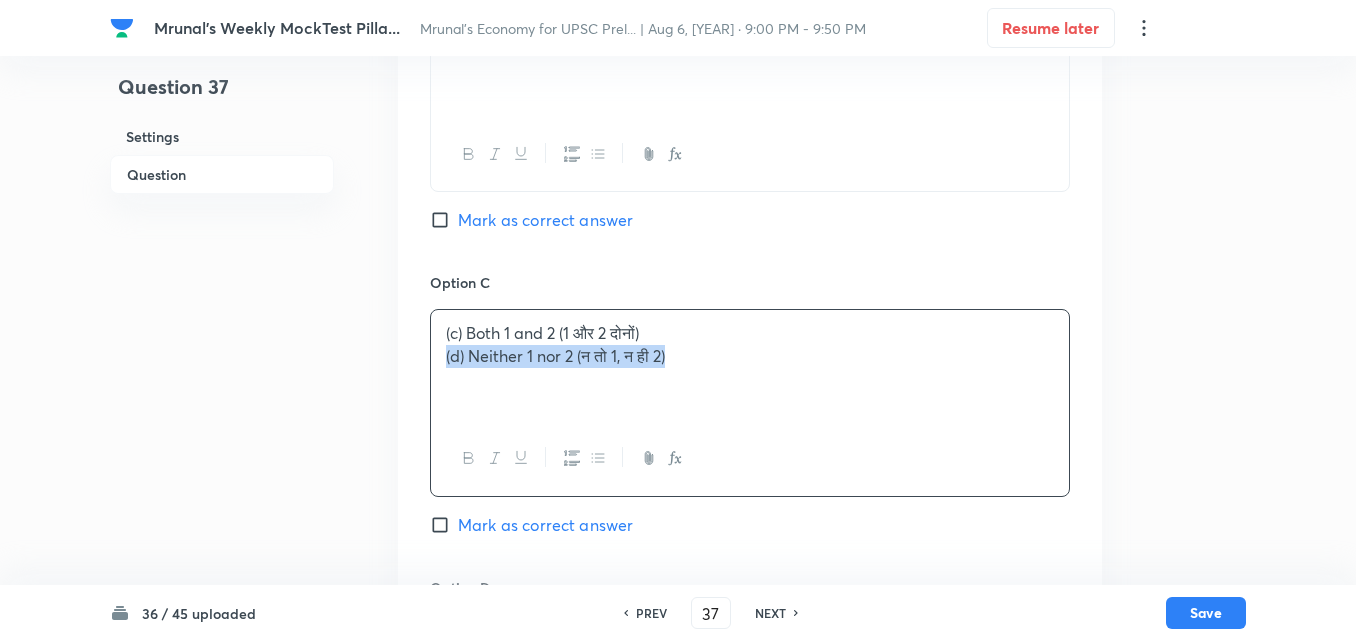 drag, startPoint x: 434, startPoint y: 382, endPoint x: 414, endPoint y: 375, distance: 21.189621 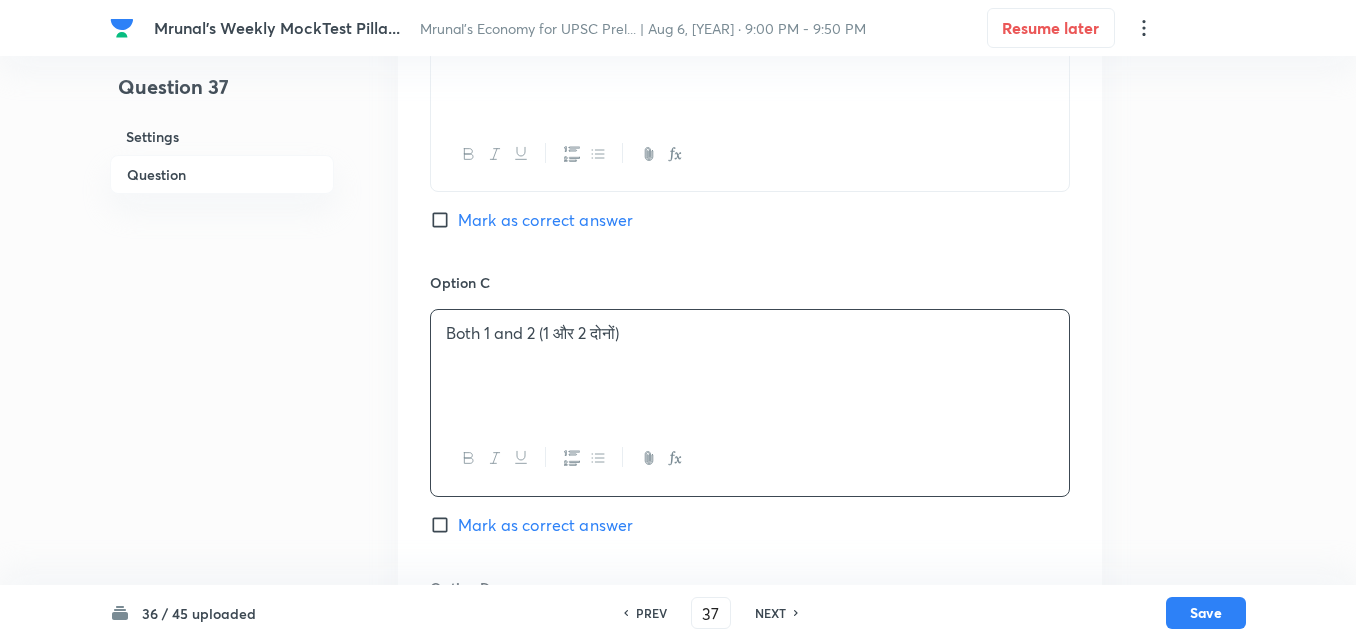 scroll, scrollTop: 1646, scrollLeft: 0, axis: vertical 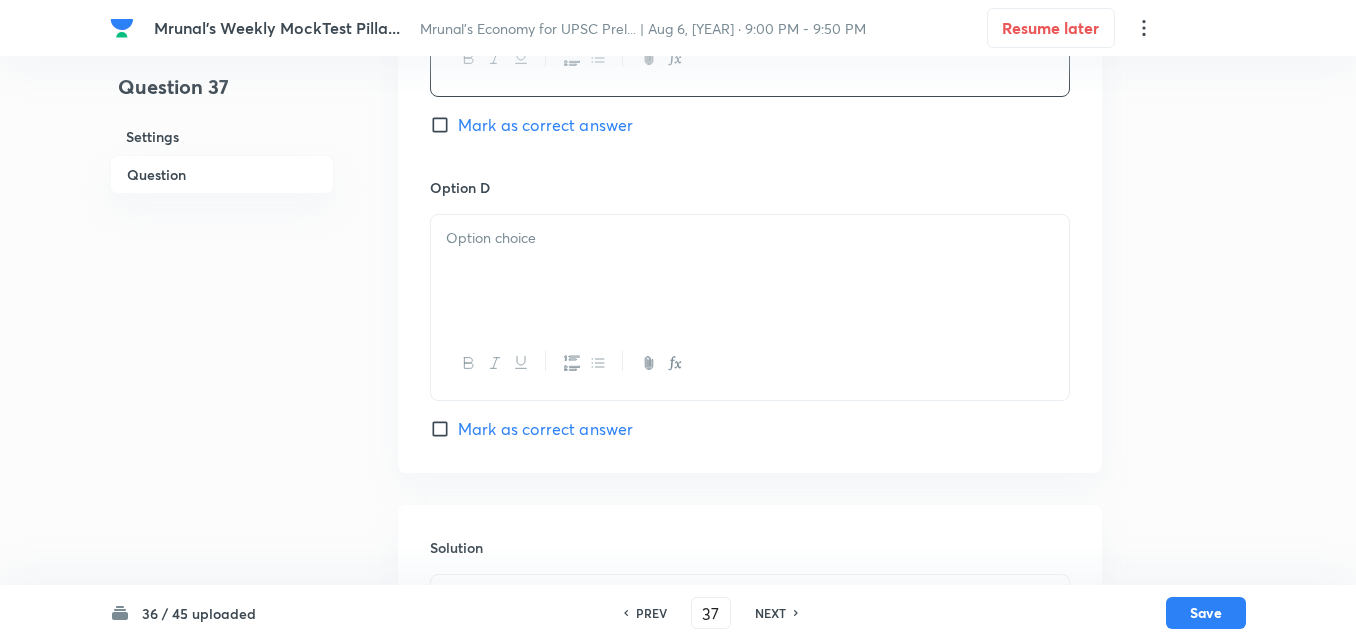 click at bounding box center [750, 271] 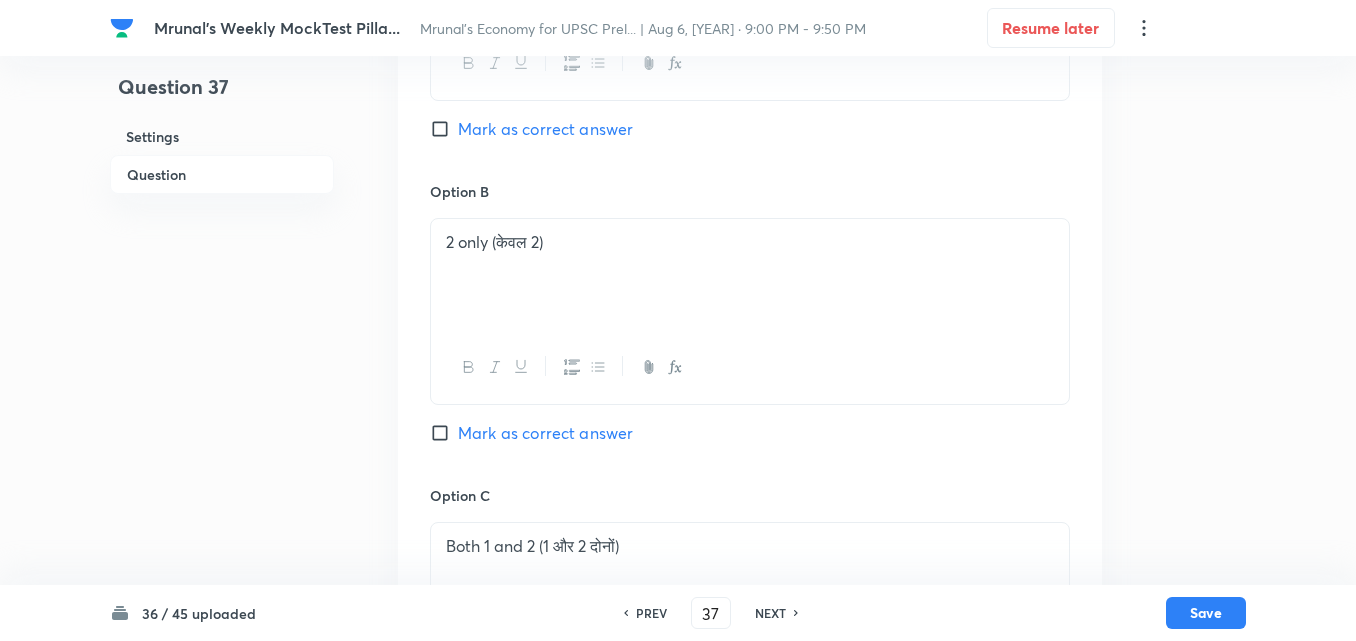 scroll, scrollTop: 946, scrollLeft: 0, axis: vertical 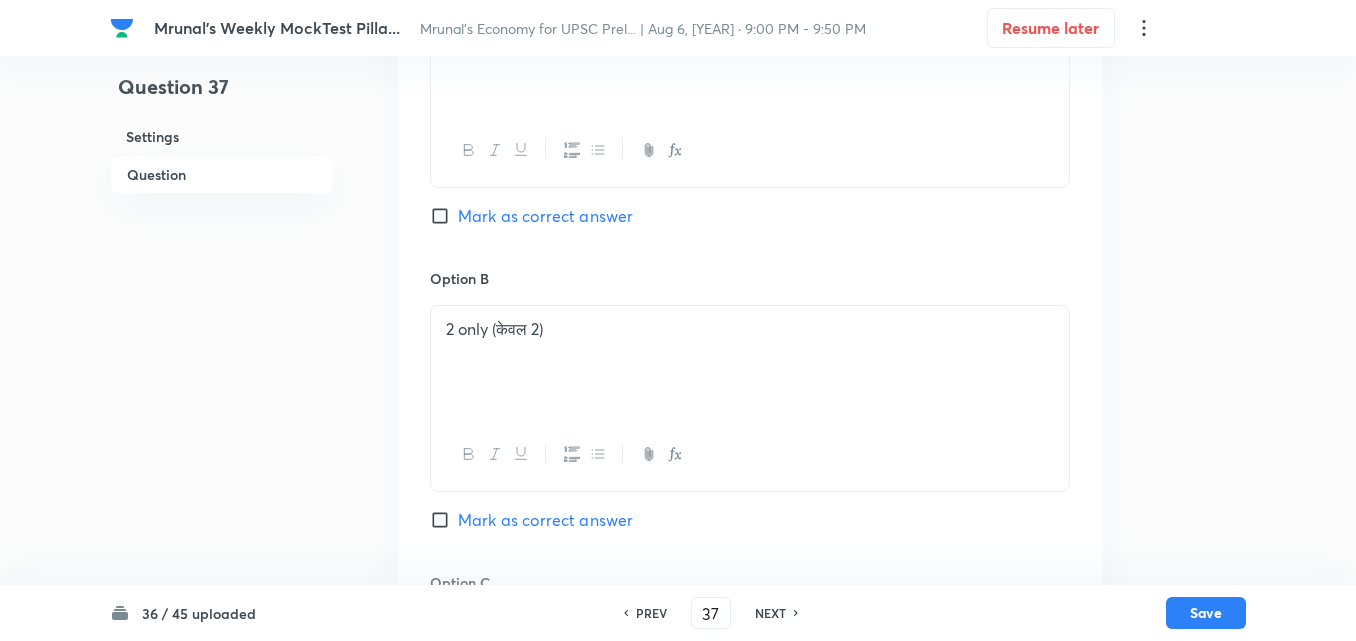 click on "Mark as correct answer" at bounding box center (545, 216) 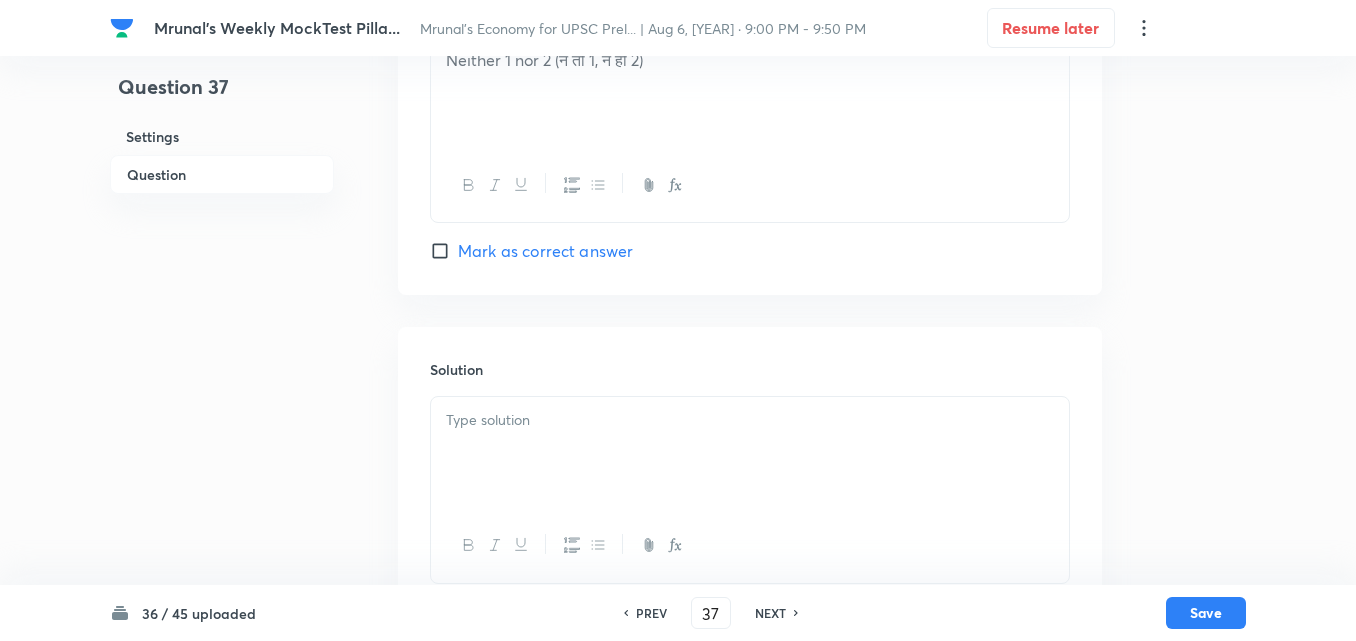 scroll, scrollTop: 1901, scrollLeft: 0, axis: vertical 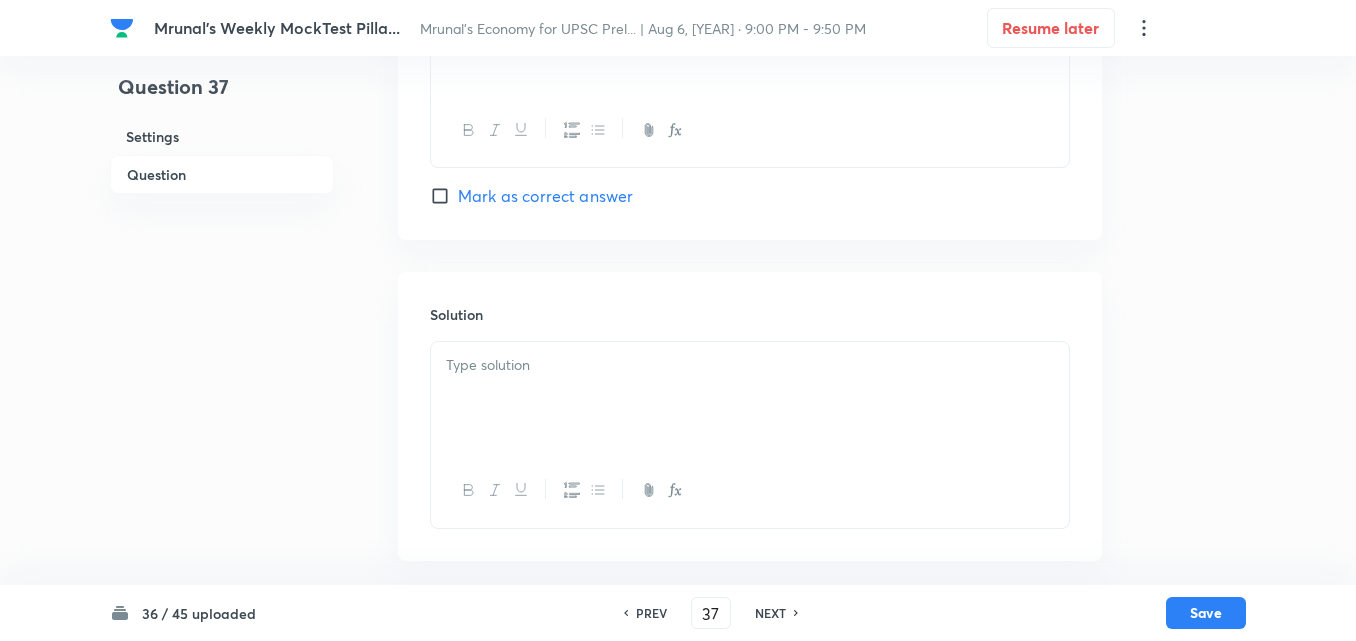 click at bounding box center [750, 398] 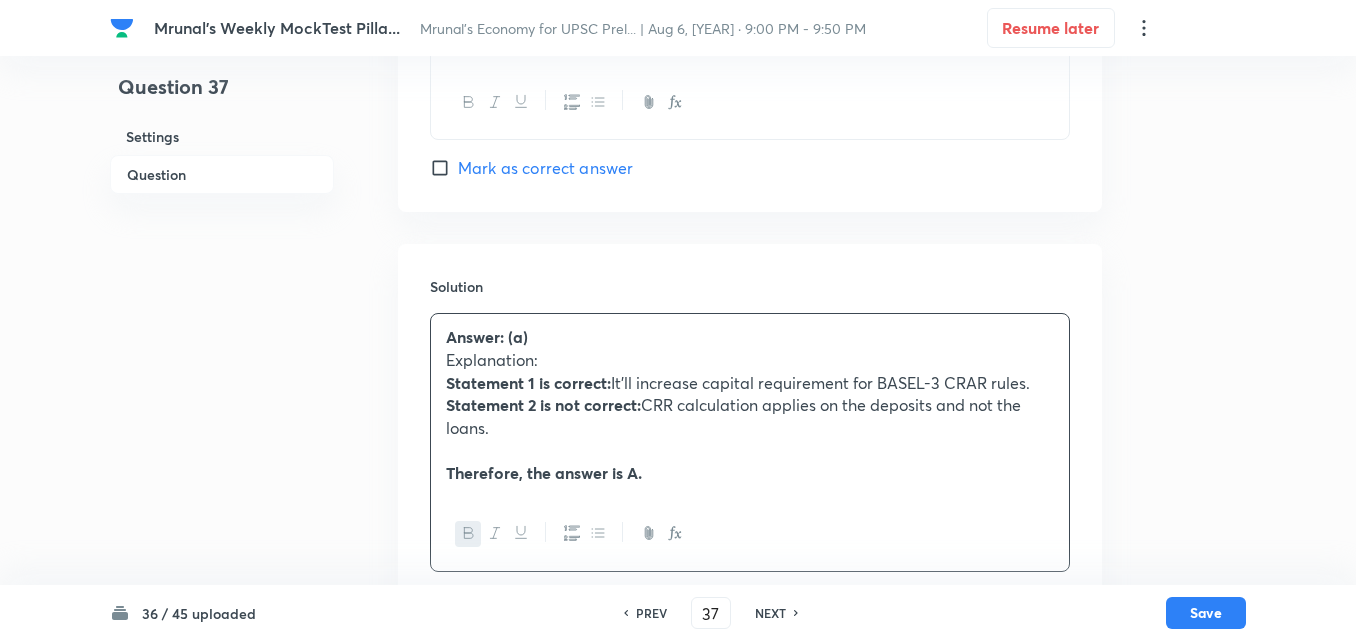 scroll, scrollTop: 1972, scrollLeft: 0, axis: vertical 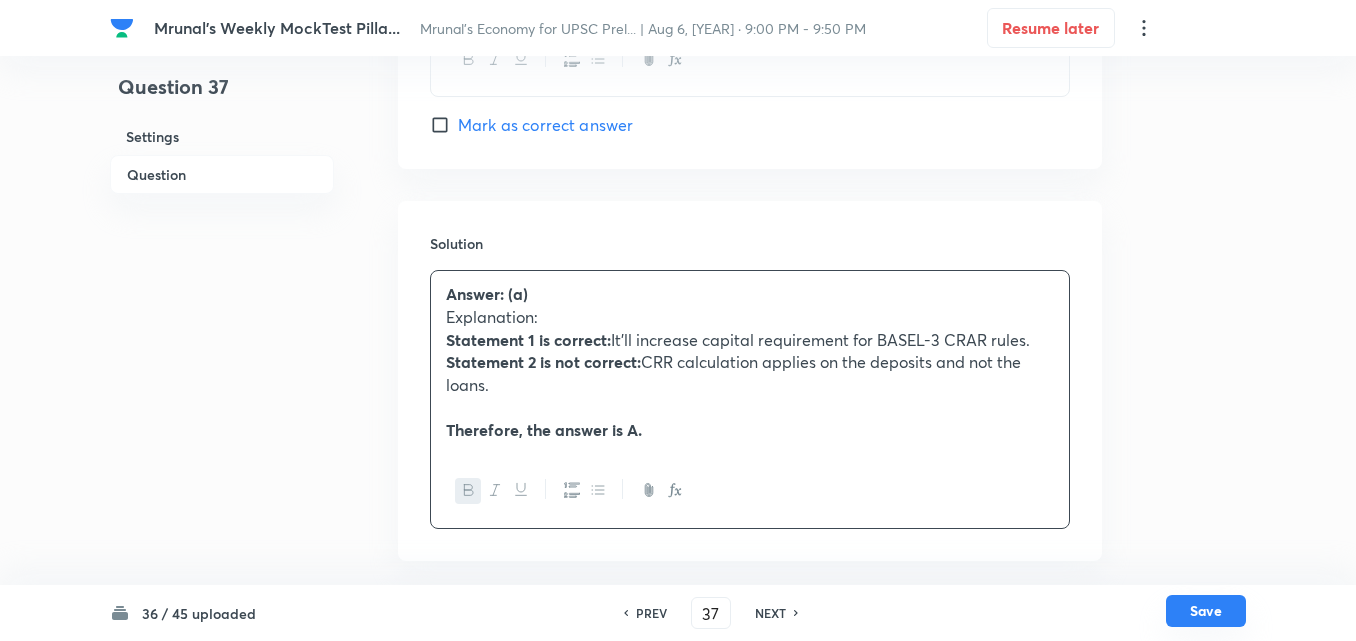 click on "Save" at bounding box center [1206, 611] 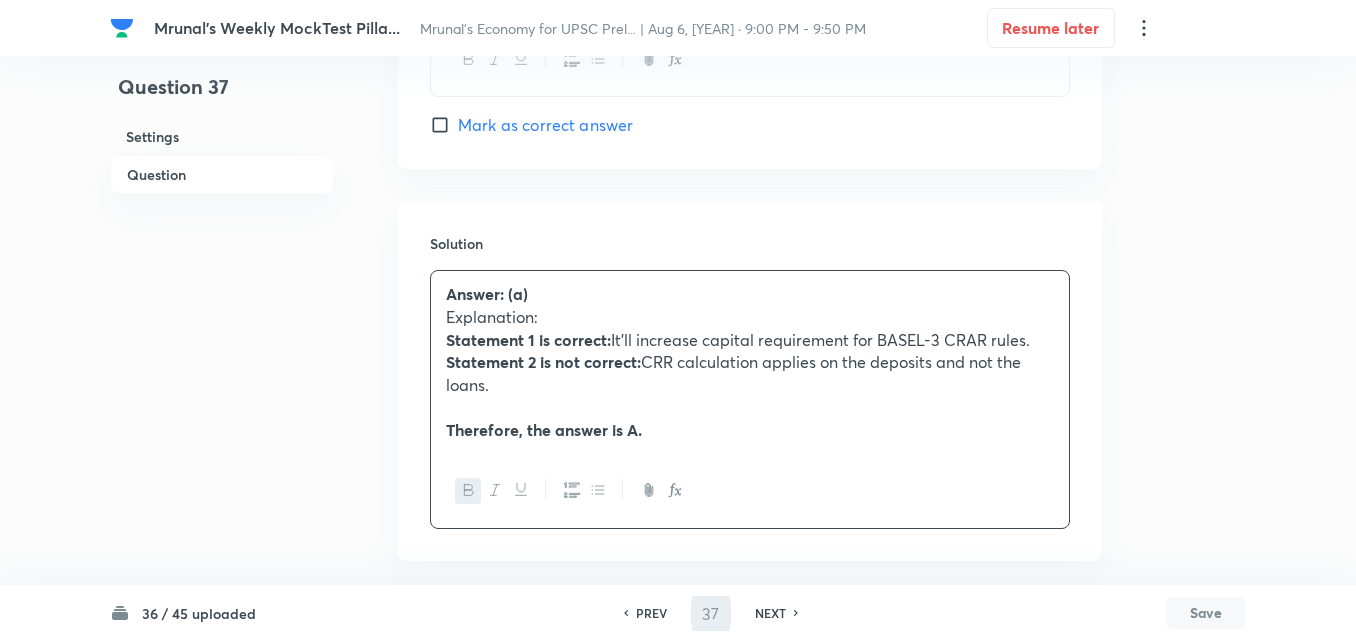 type on "38" 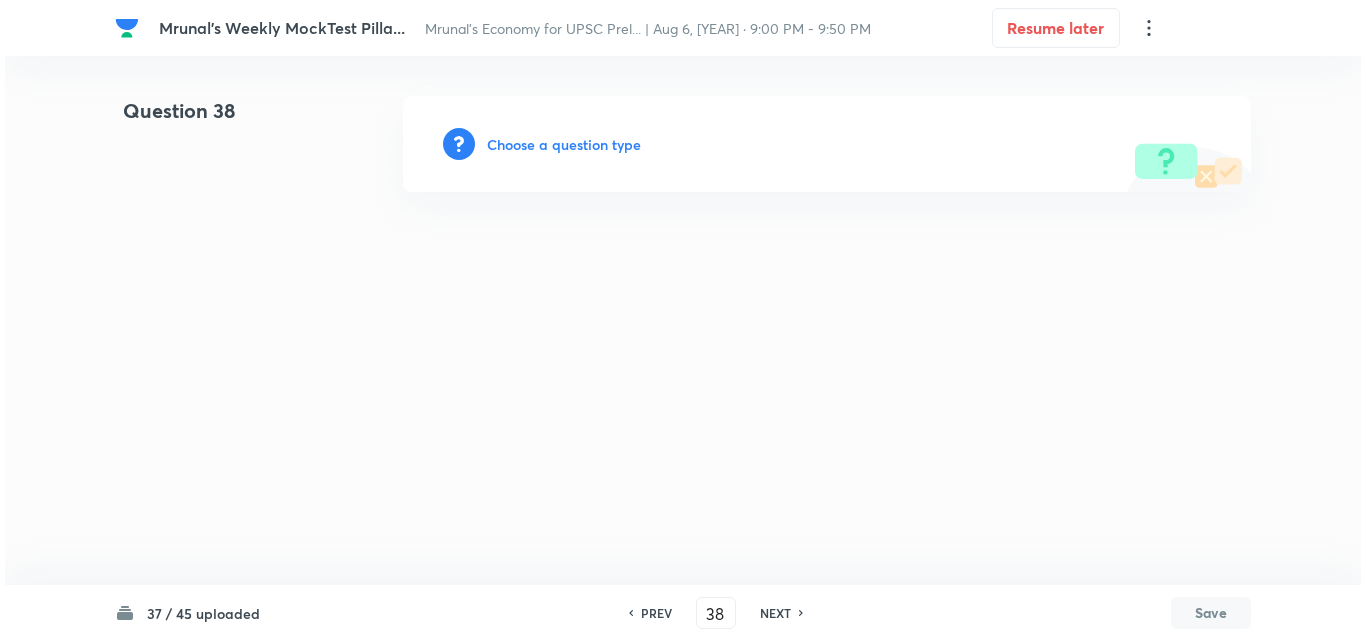 scroll, scrollTop: 0, scrollLeft: 0, axis: both 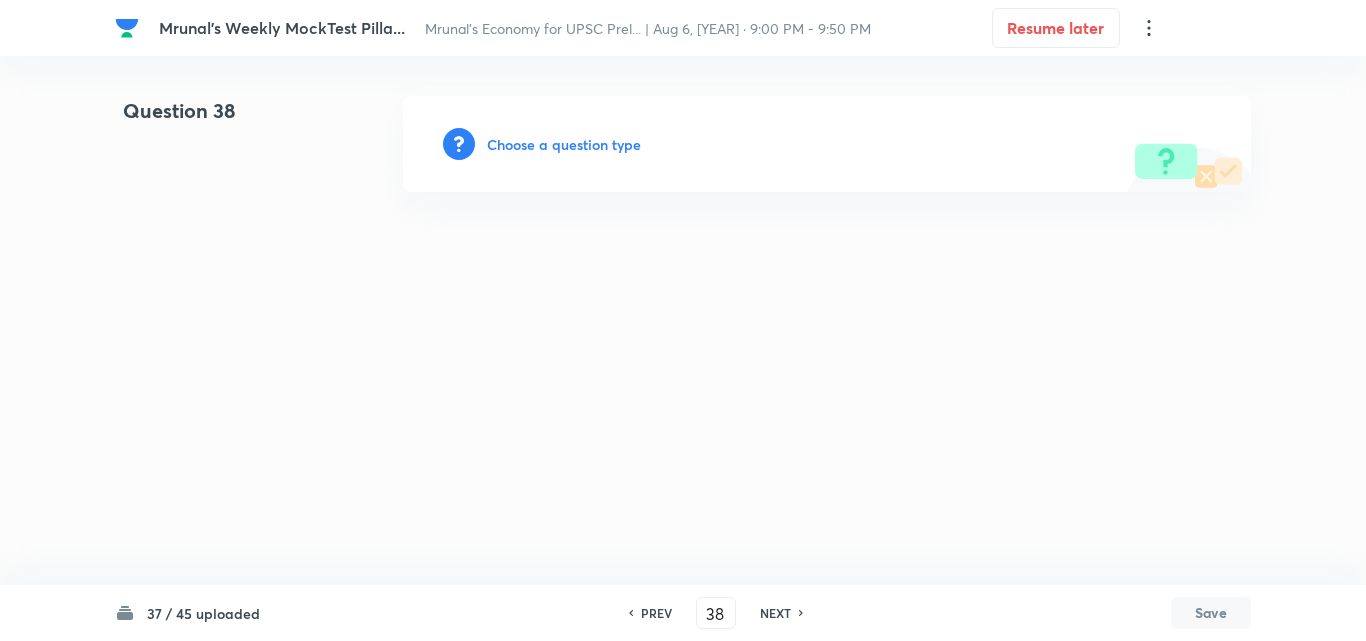 click on "Choose a question type" at bounding box center (564, 144) 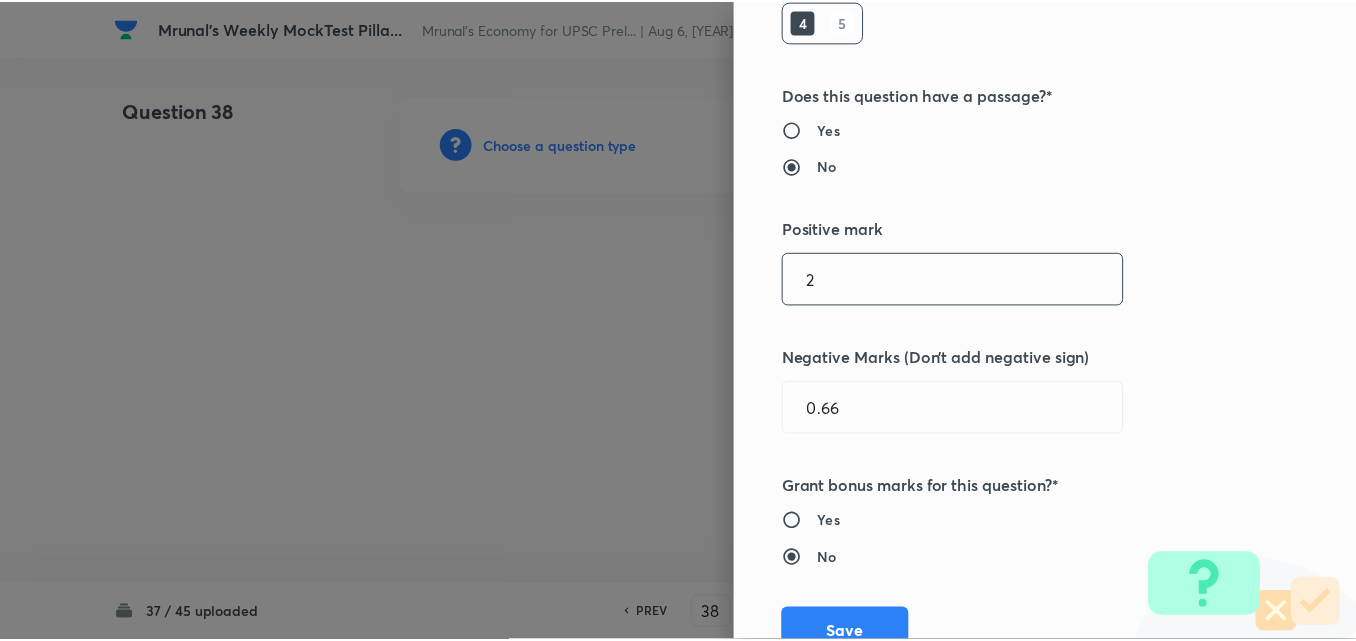 scroll, scrollTop: 400, scrollLeft: 0, axis: vertical 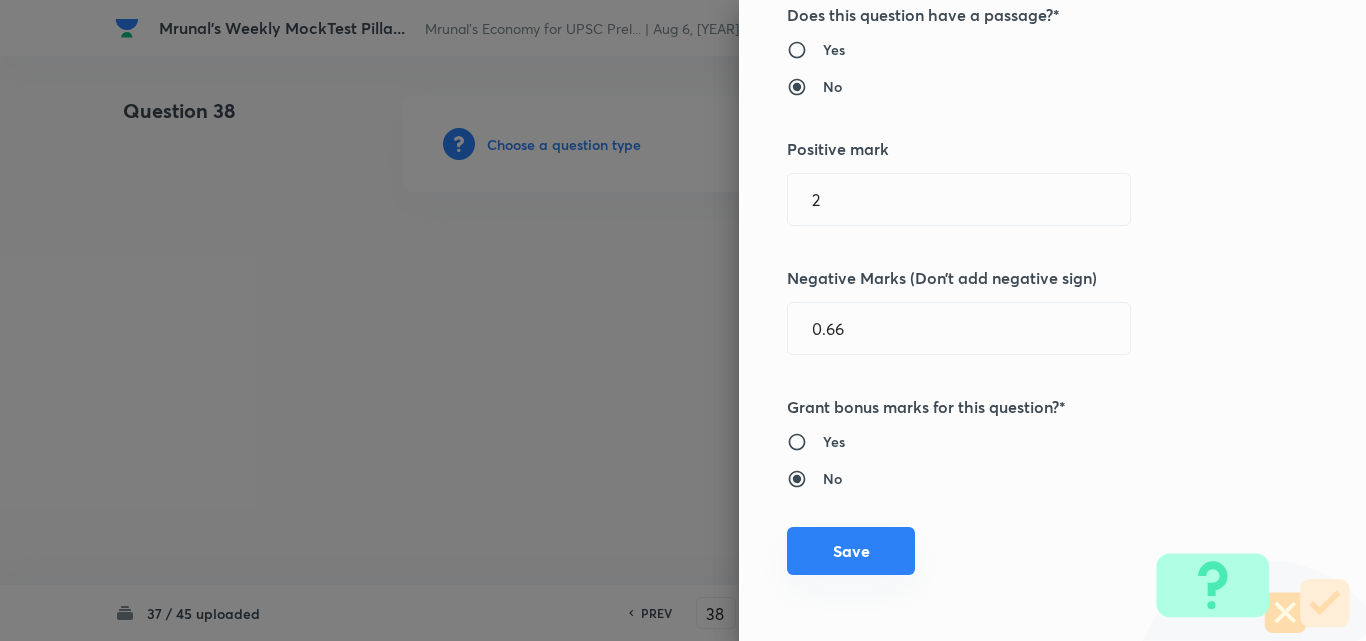 click on "Save" at bounding box center [851, 551] 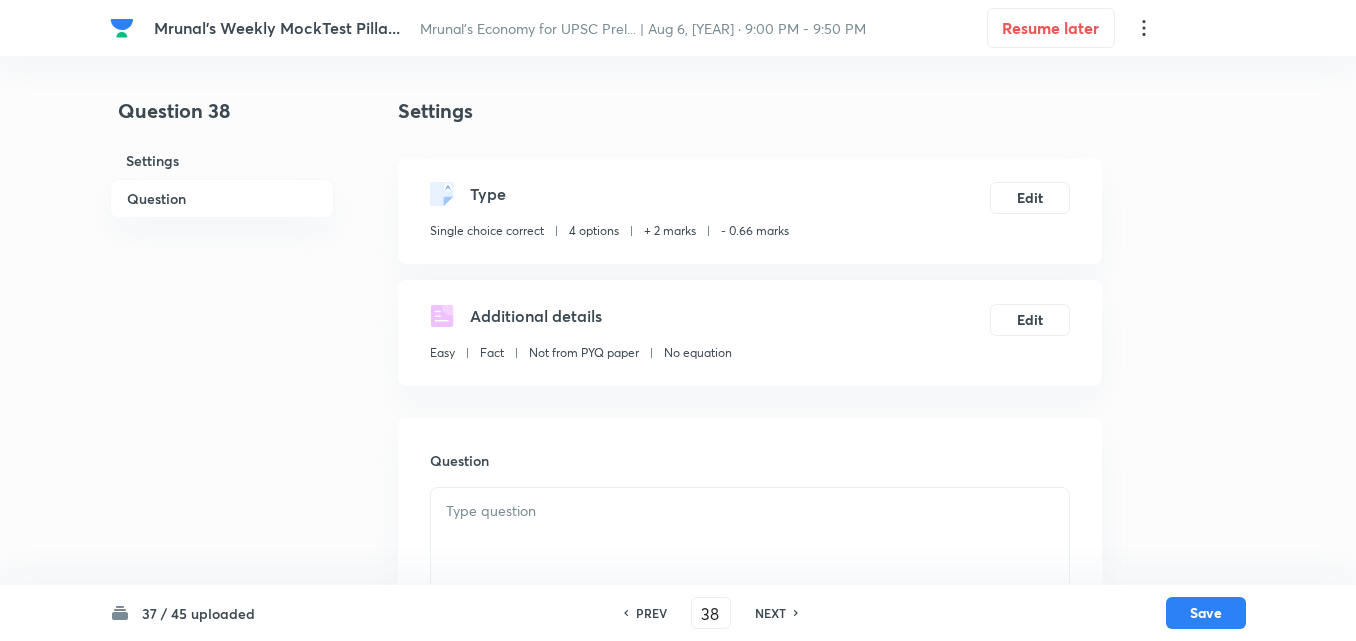 click on "Question" at bounding box center [222, 198] 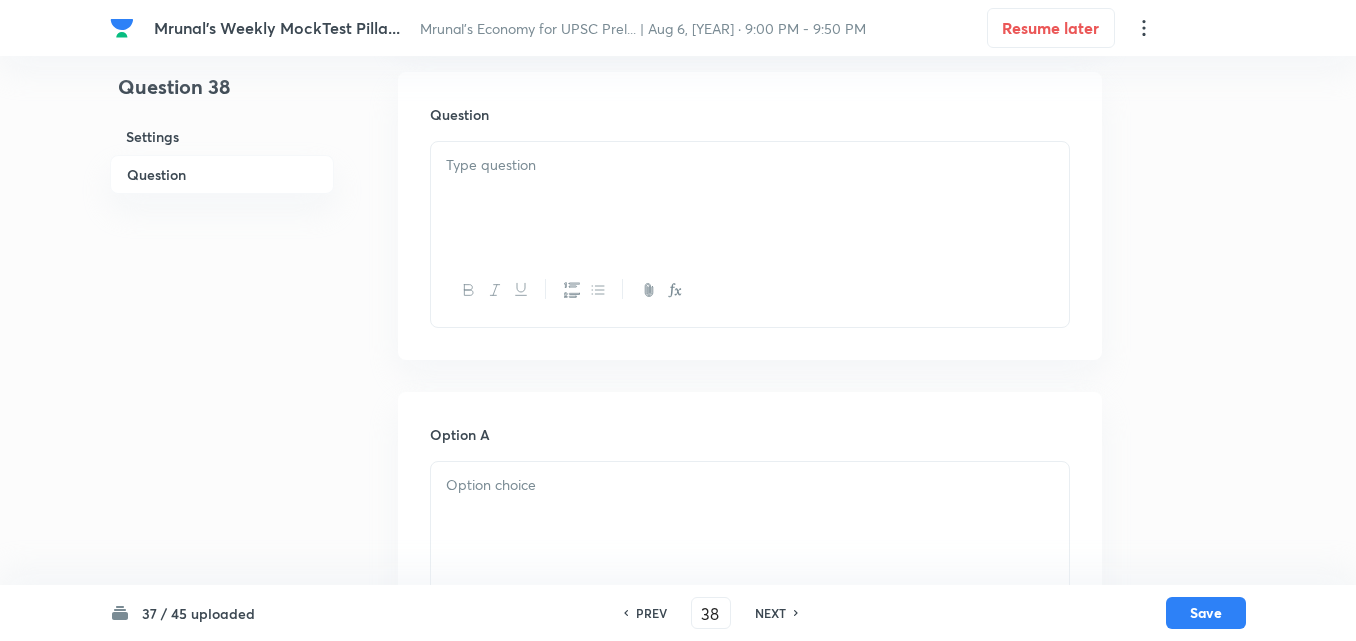 click at bounding box center [750, 198] 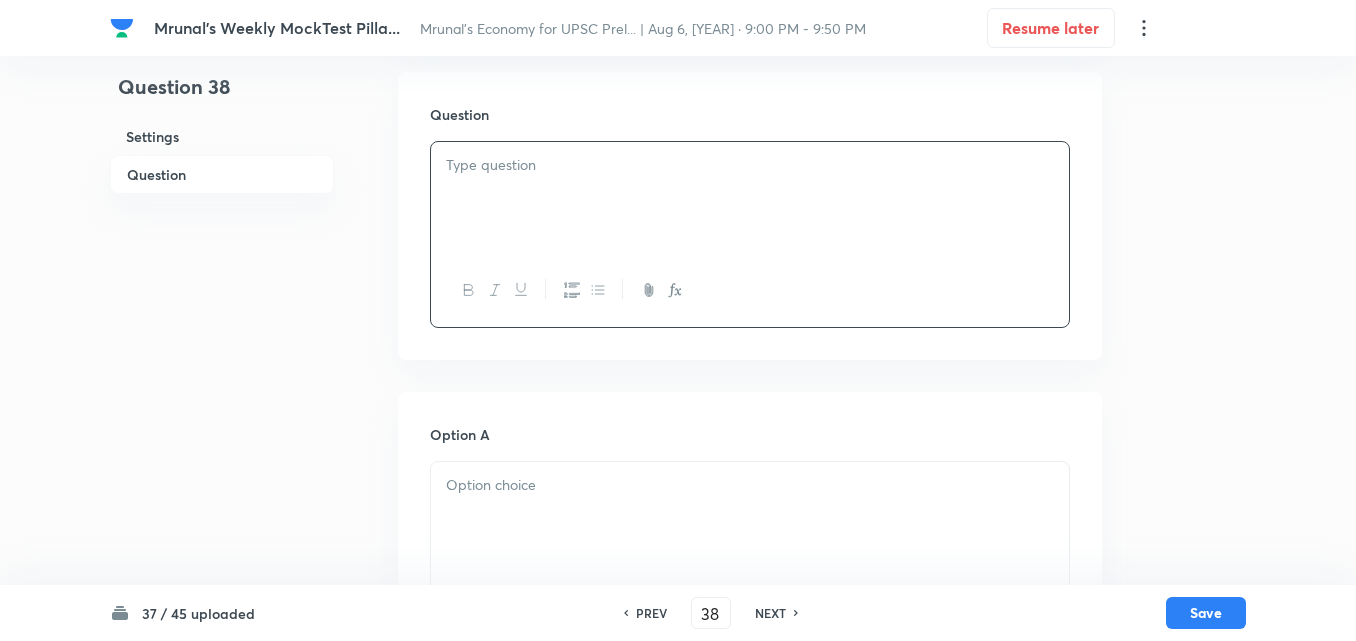 click at bounding box center [750, 198] 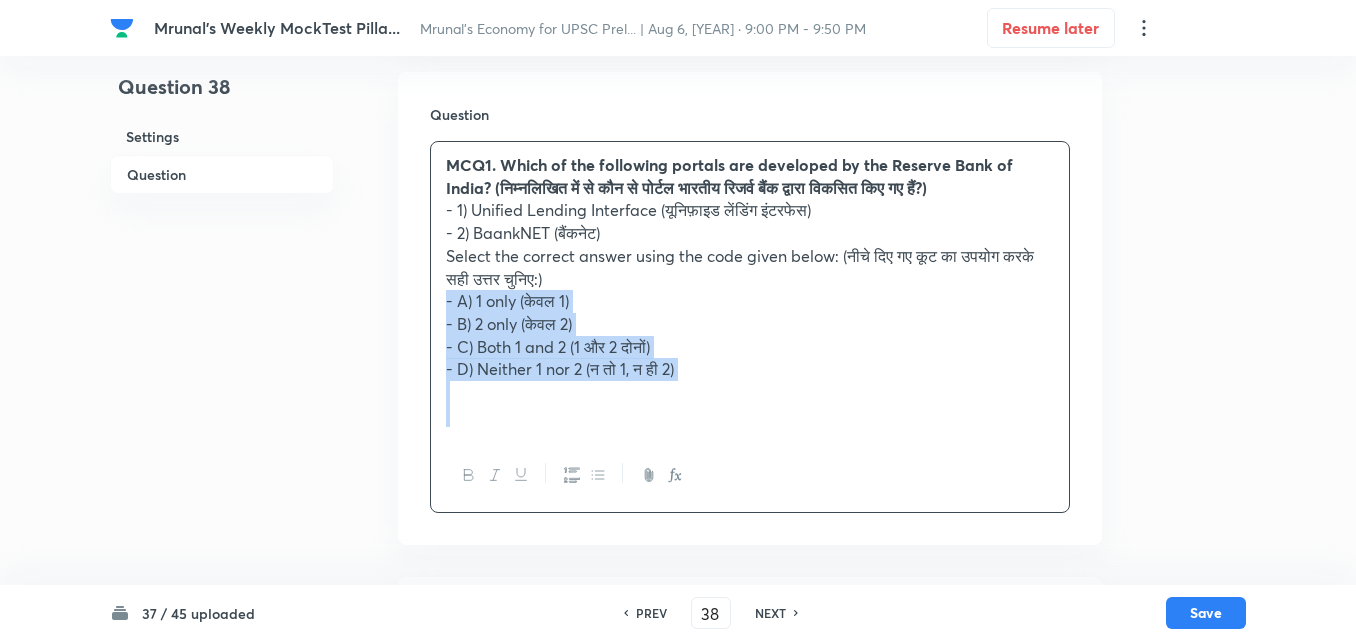 click on "MCQ[NUMBER]. Which of the following portals are developed by the Reserve Bank of India? (निम्नलिखित में से कौन से पोर्टल भारतीय रिजर्व बैंक द्वारा विकसित किए गए हैं?)  - [NUMBER]) Unified Lending Interface (यूनिफ़ाइड लेंडिंग इंटरफेस)  - [NUMBER]) BaankNET (बैंकनेट)  Select the correct answer using the code given below: (नीचे दिए गए कूट का उपयोग करके सही उत्तर चुनिए:)  - A) [NUMBER] only (केवल [NUMBER])  - B) [NUMBER] only (केवल [NUMBER])  - C) Both [NUMBER] and [NUMBER] ([NUMBER] और [NUMBER] दोनों)  - D) Neither [NUMBER] nor [NUMBER] (न तो [NUMBER], न ही [NUMBER])" at bounding box center [750, 290] 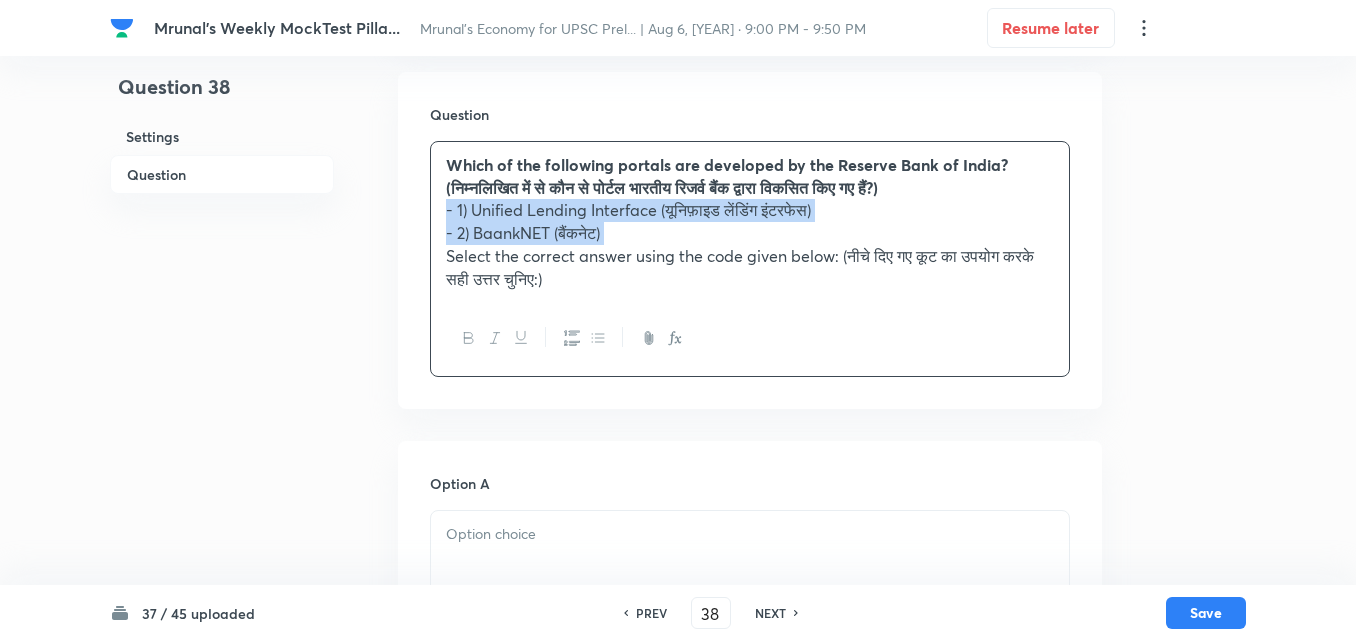 click 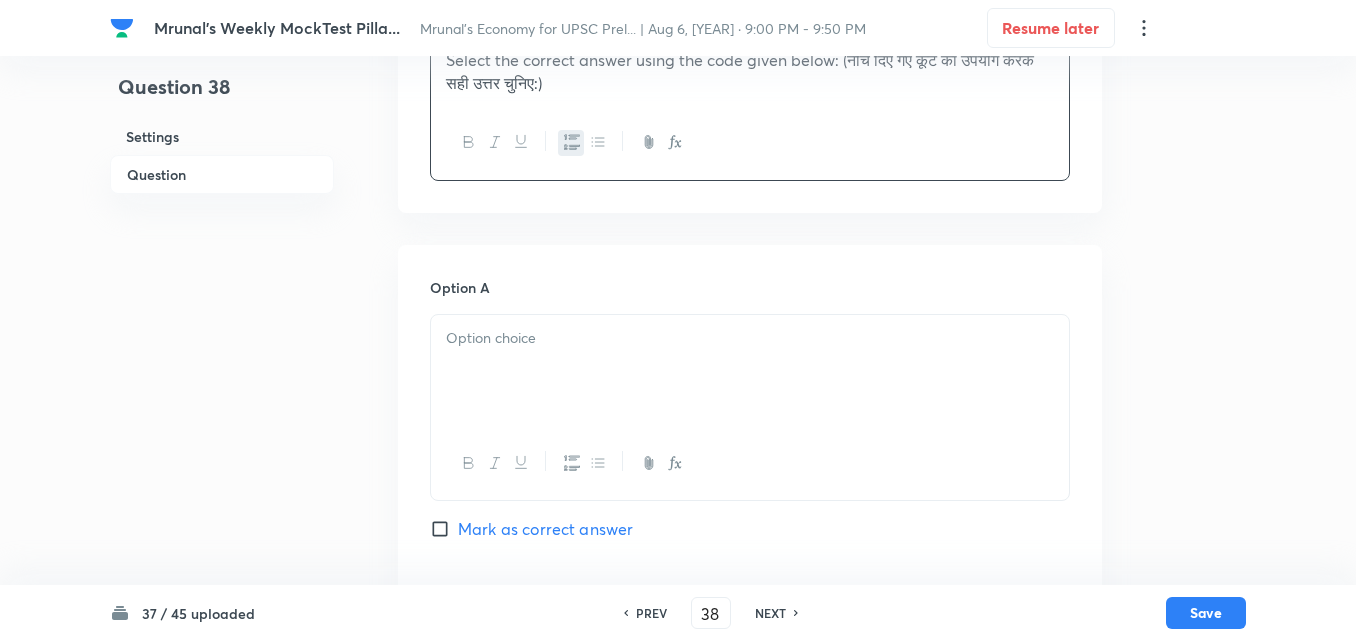 scroll, scrollTop: 546, scrollLeft: 0, axis: vertical 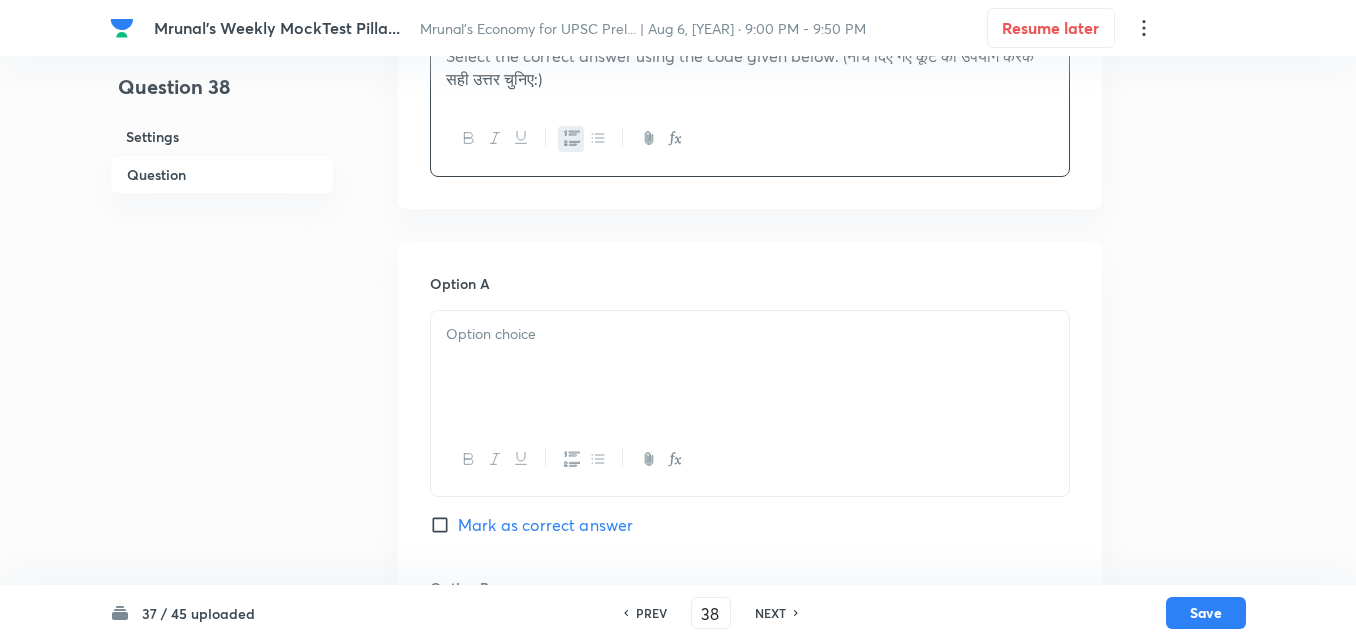 click at bounding box center [750, 367] 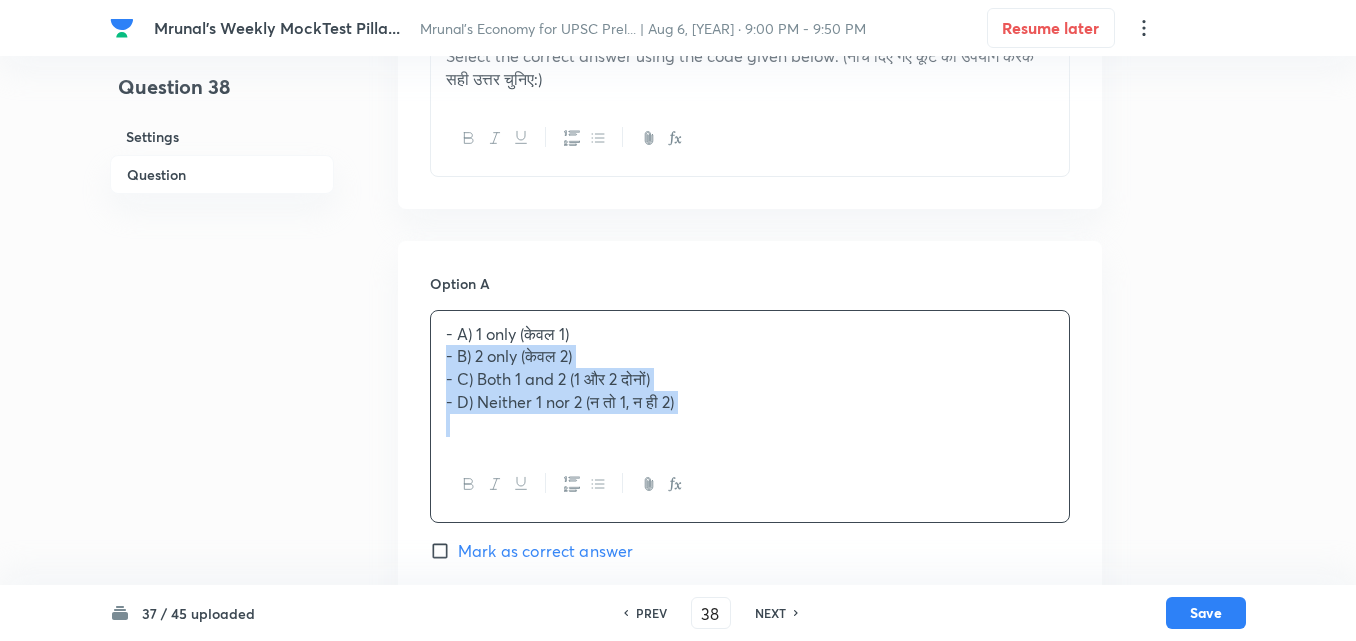 drag, startPoint x: 442, startPoint y: 357, endPoint x: 431, endPoint y: 357, distance: 11 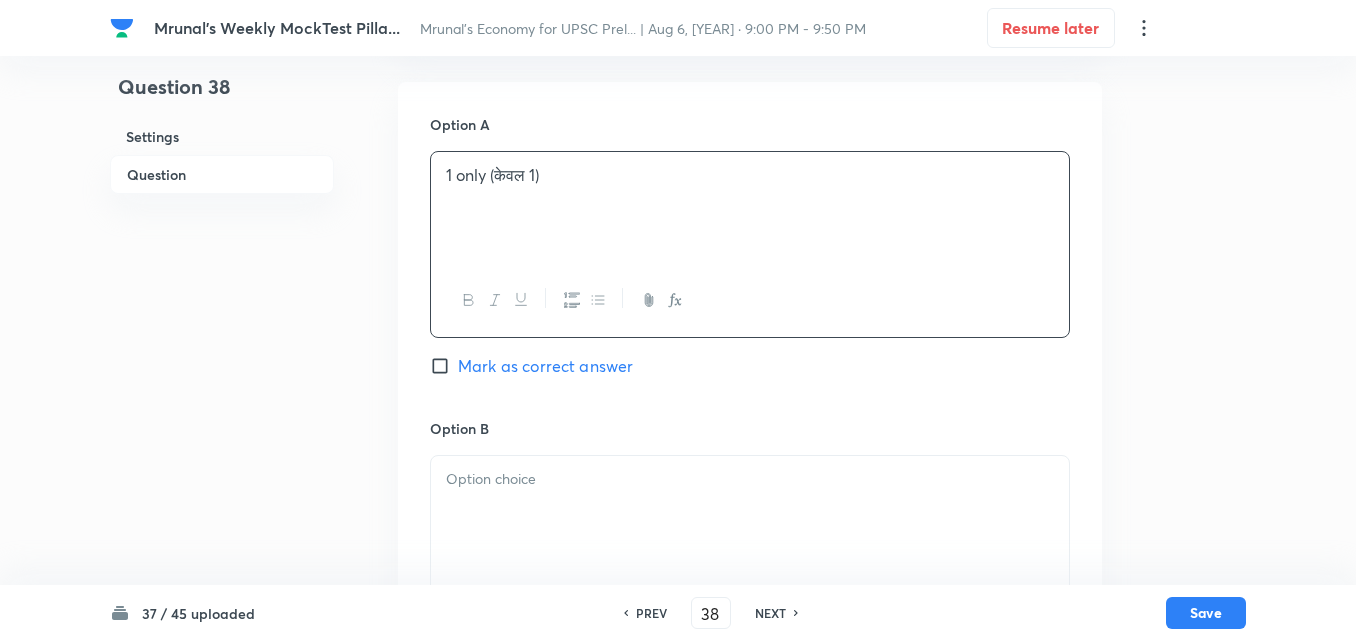 scroll, scrollTop: 846, scrollLeft: 0, axis: vertical 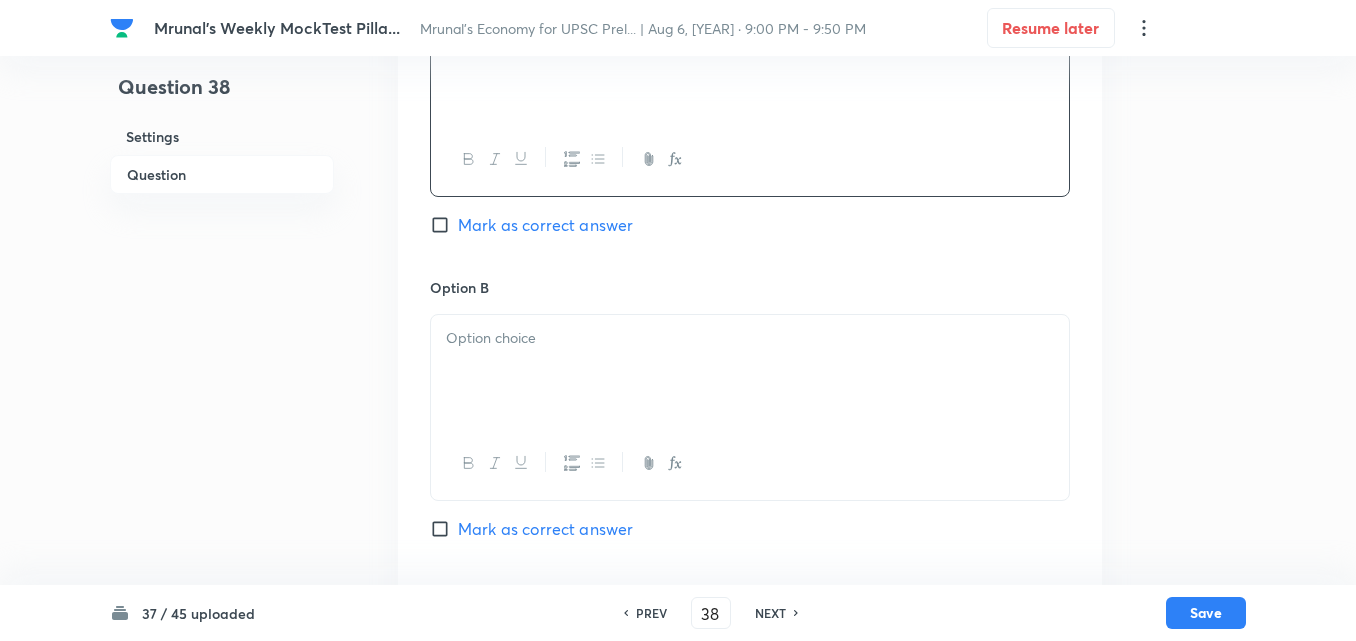 click at bounding box center [750, 338] 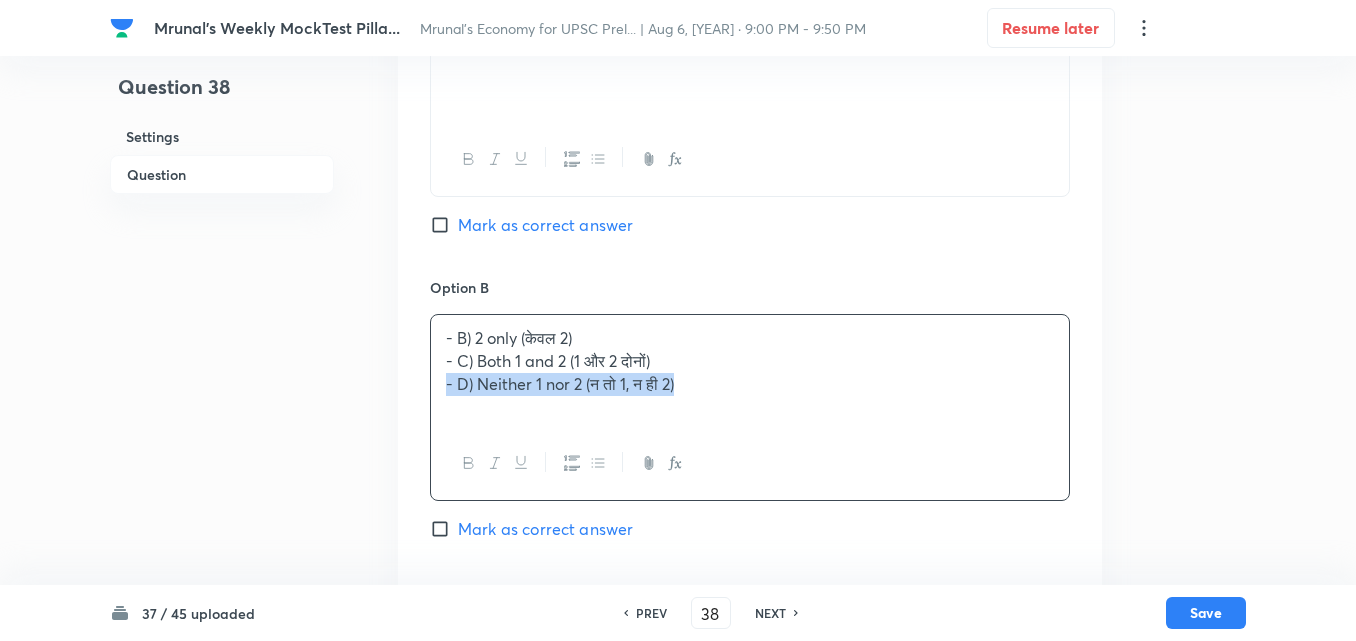 drag, startPoint x: 448, startPoint y: 371, endPoint x: 411, endPoint y: 379, distance: 37.85499 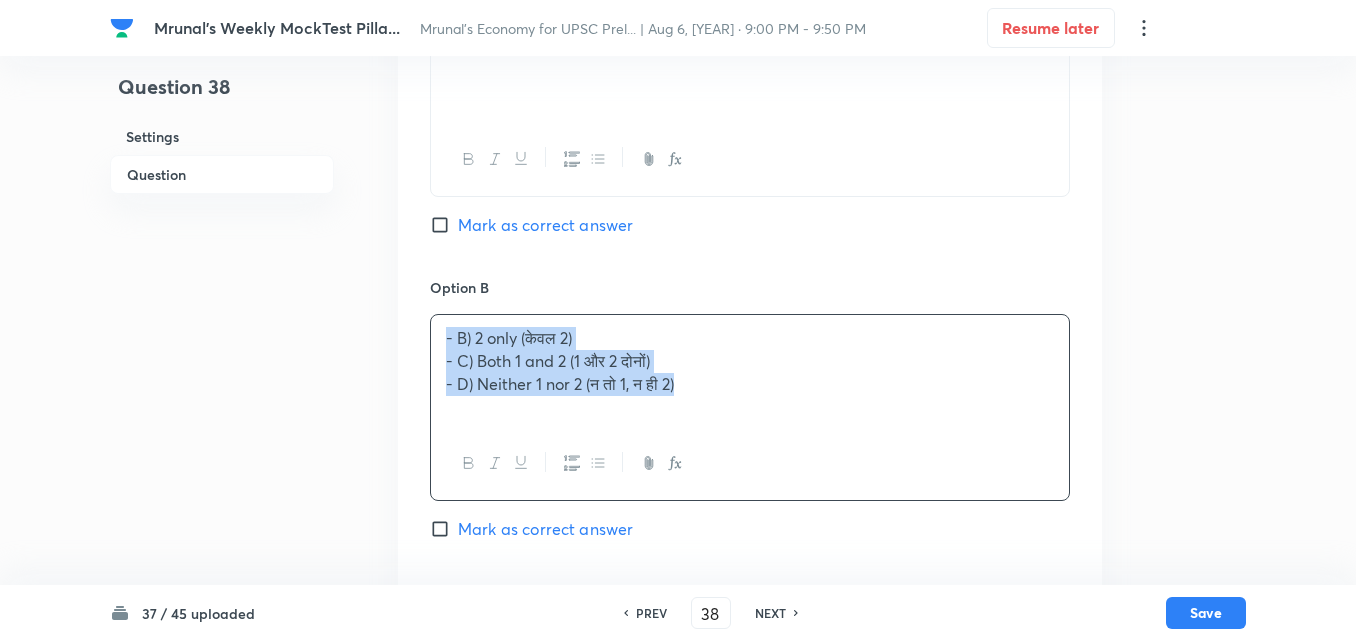 click on "Option A 1 only (केवल 1) Mark as correct answer Option B - B) 2 only (केवल 2) - C) Both 1 and 2 (1 और 2 दोनों) - D) Neither 1 nor 2 (न तो 1, न ही 2)  Mark as correct answer Option C Mark as correct answer Option D Mark as correct answer" at bounding box center [750, 562] 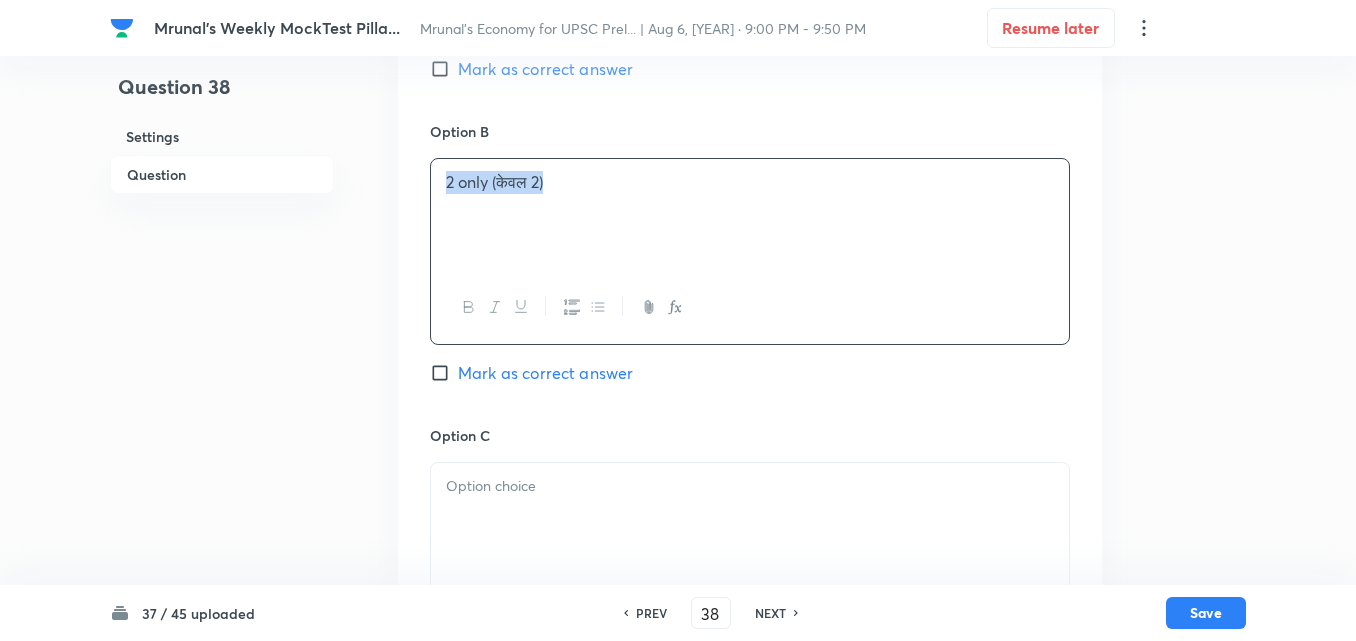 scroll, scrollTop: 1146, scrollLeft: 0, axis: vertical 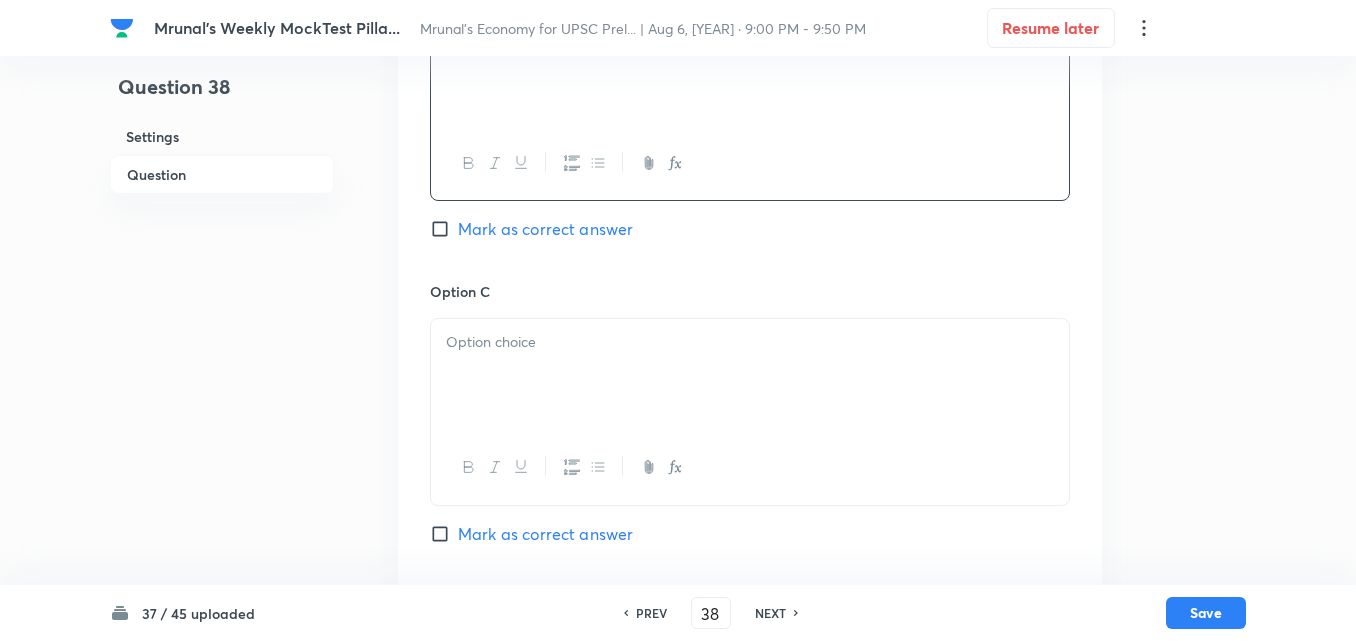 click at bounding box center [750, 342] 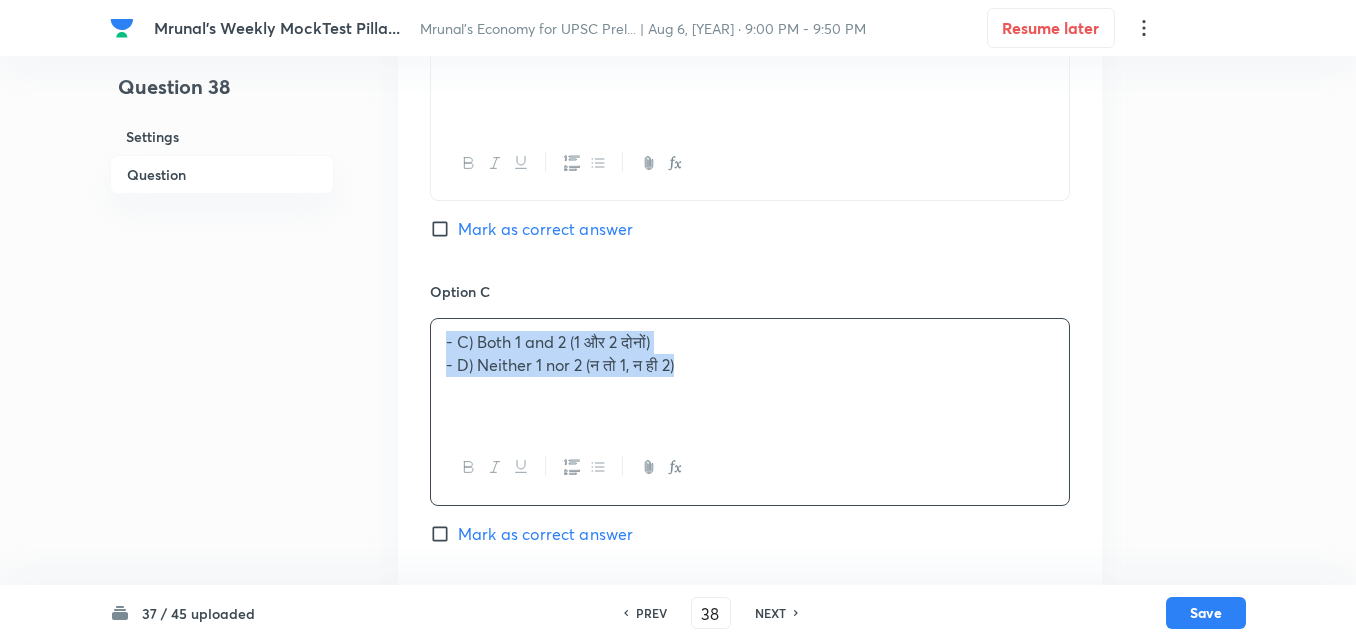 drag, startPoint x: 421, startPoint y: 360, endPoint x: 407, endPoint y: 354, distance: 15.231546 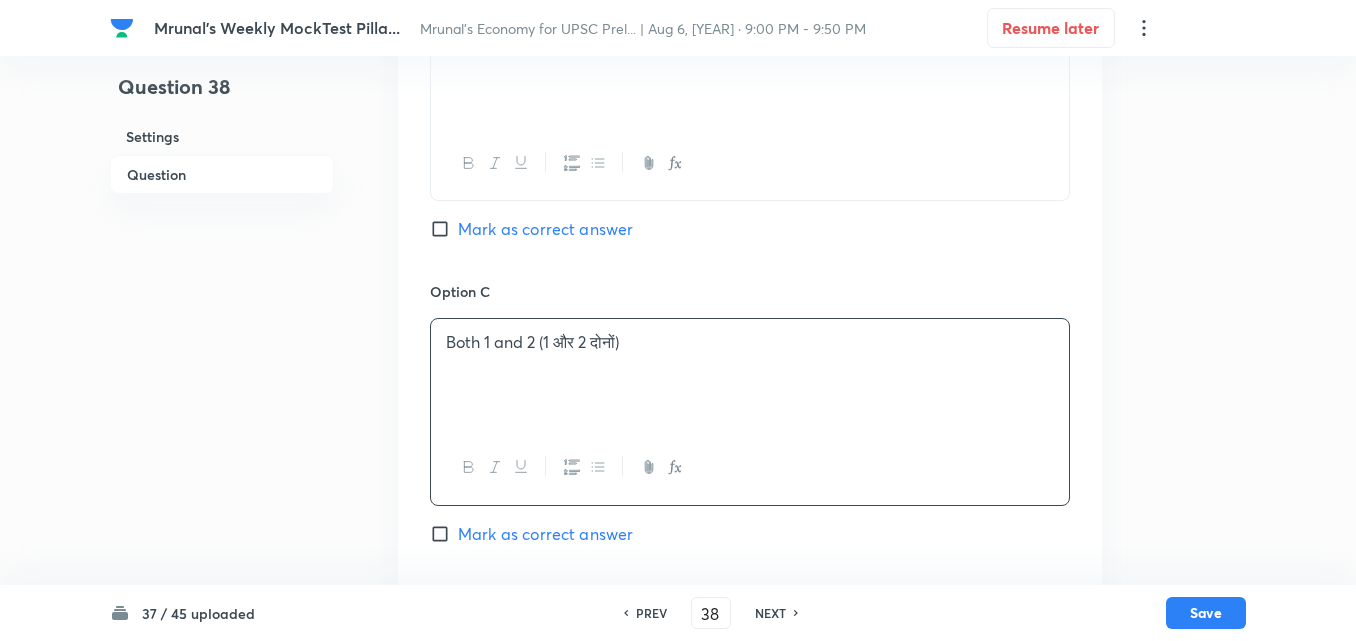 scroll, scrollTop: 1546, scrollLeft: 0, axis: vertical 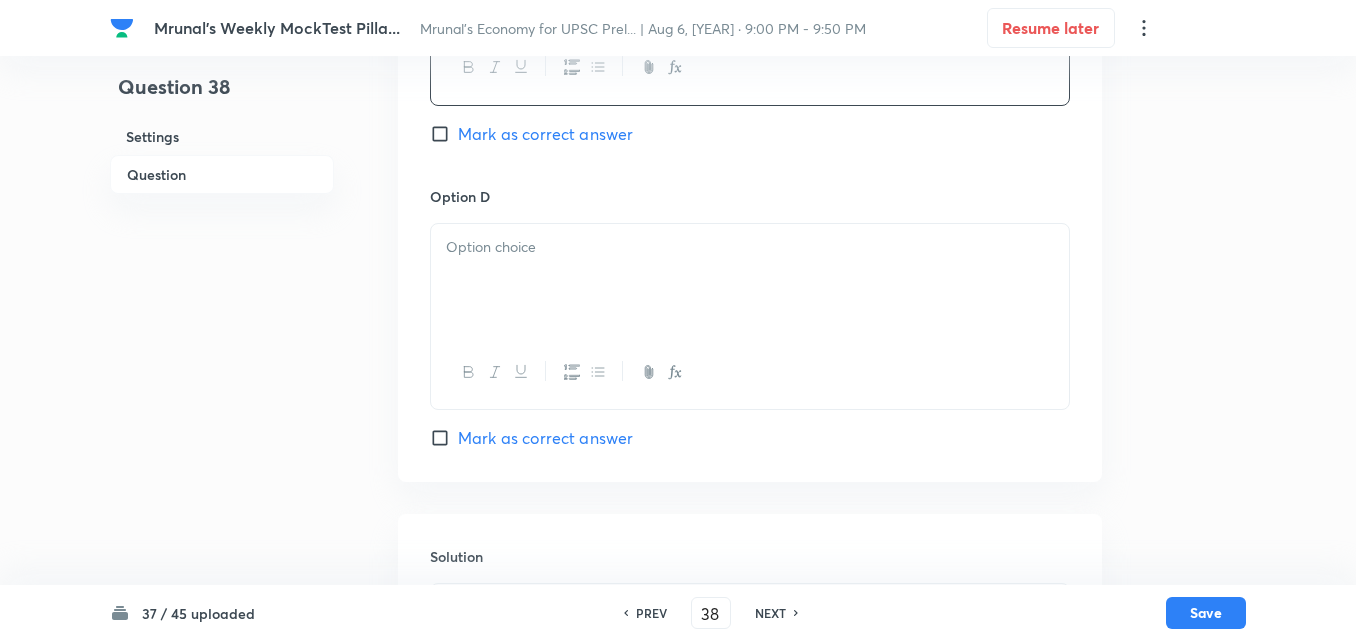 type 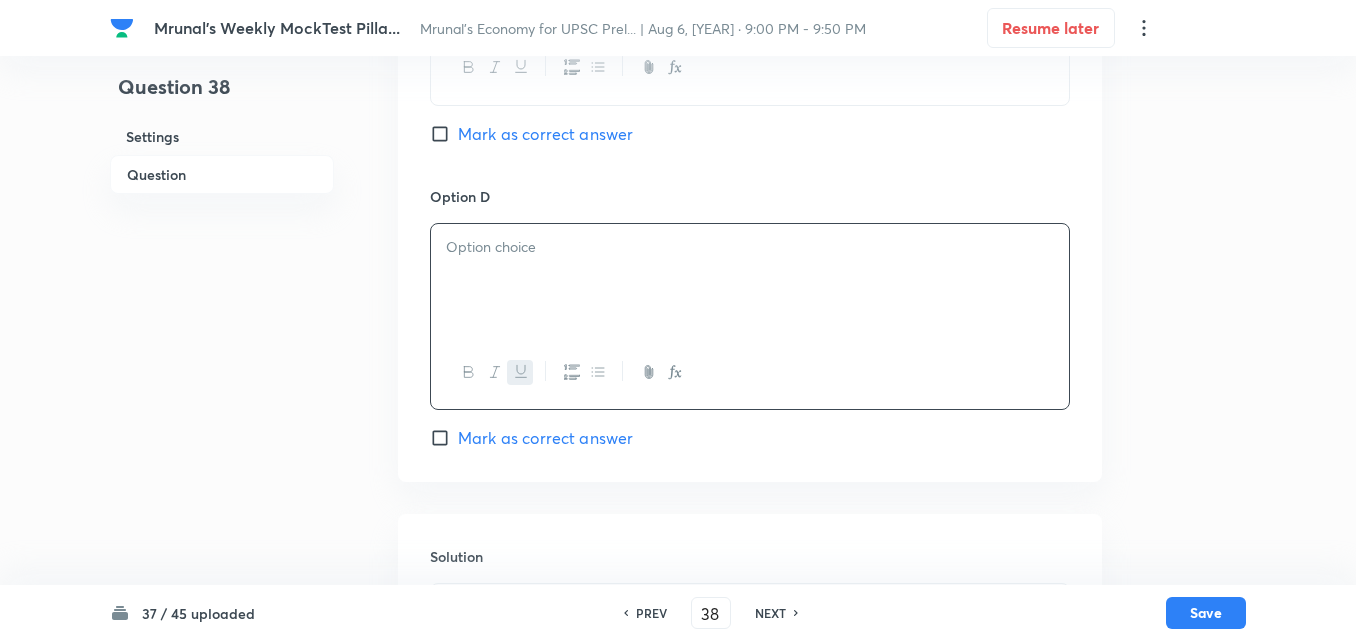 click on "﻿" at bounding box center (750, 280) 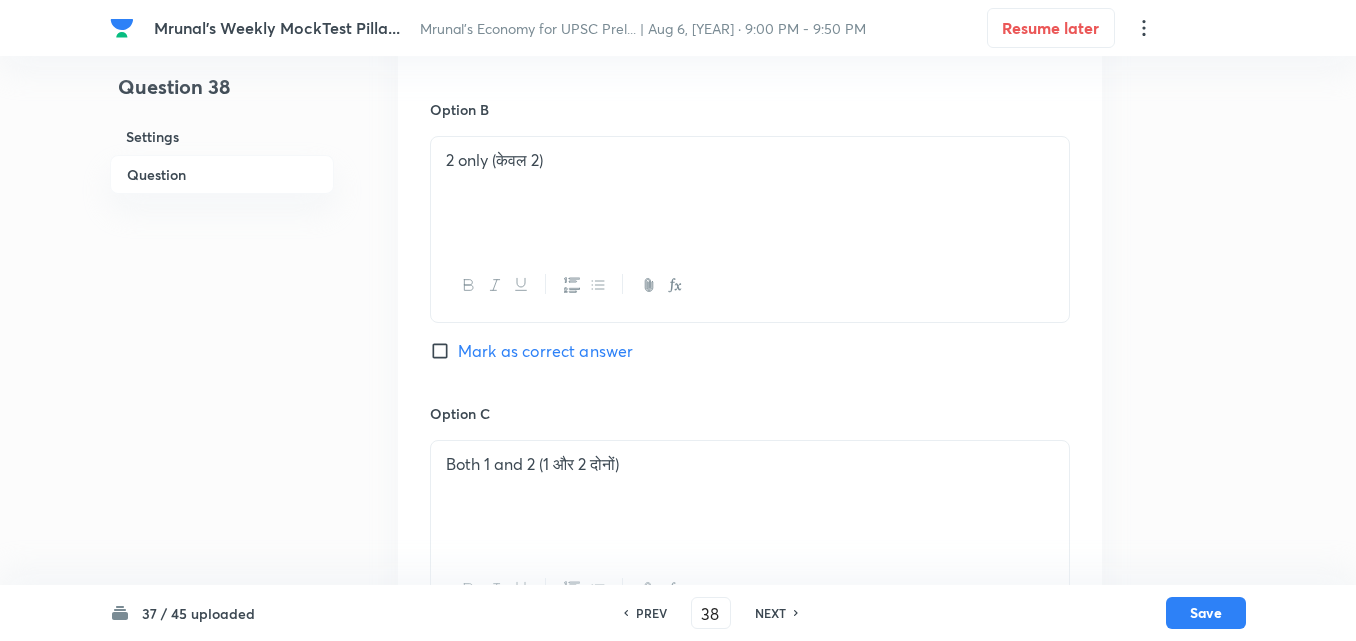 scroll, scrollTop: 846, scrollLeft: 0, axis: vertical 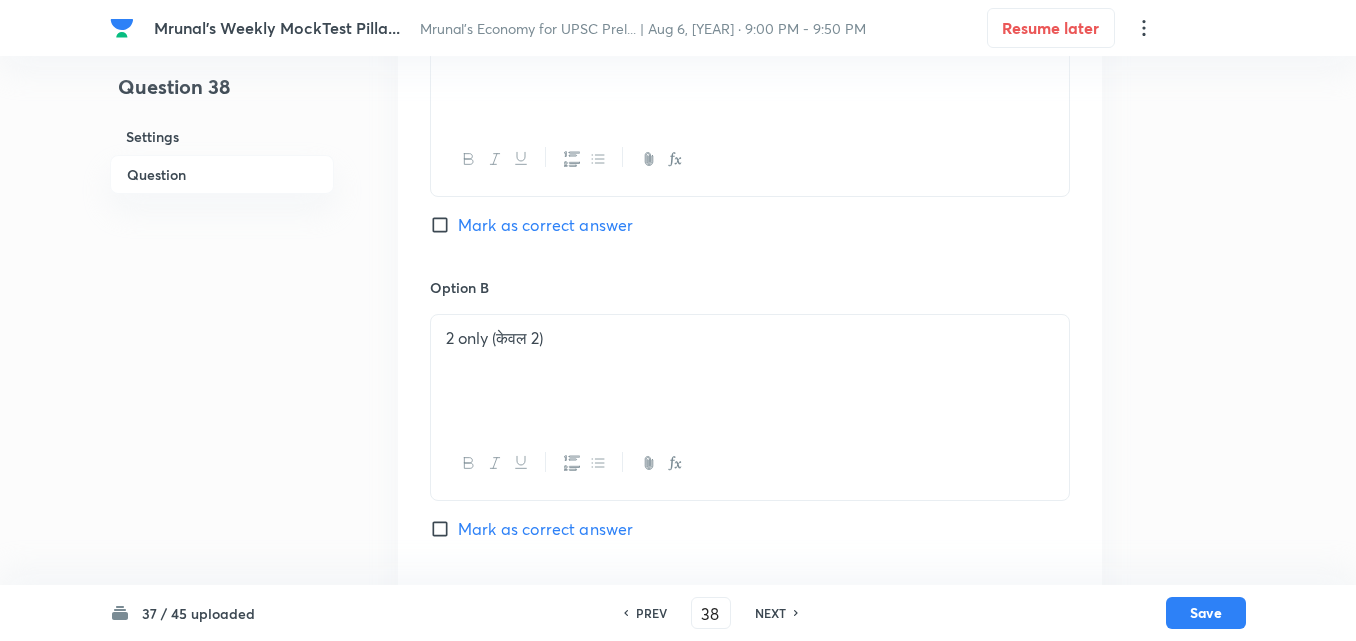 click on "Mark as correct answer" at bounding box center (545, 225) 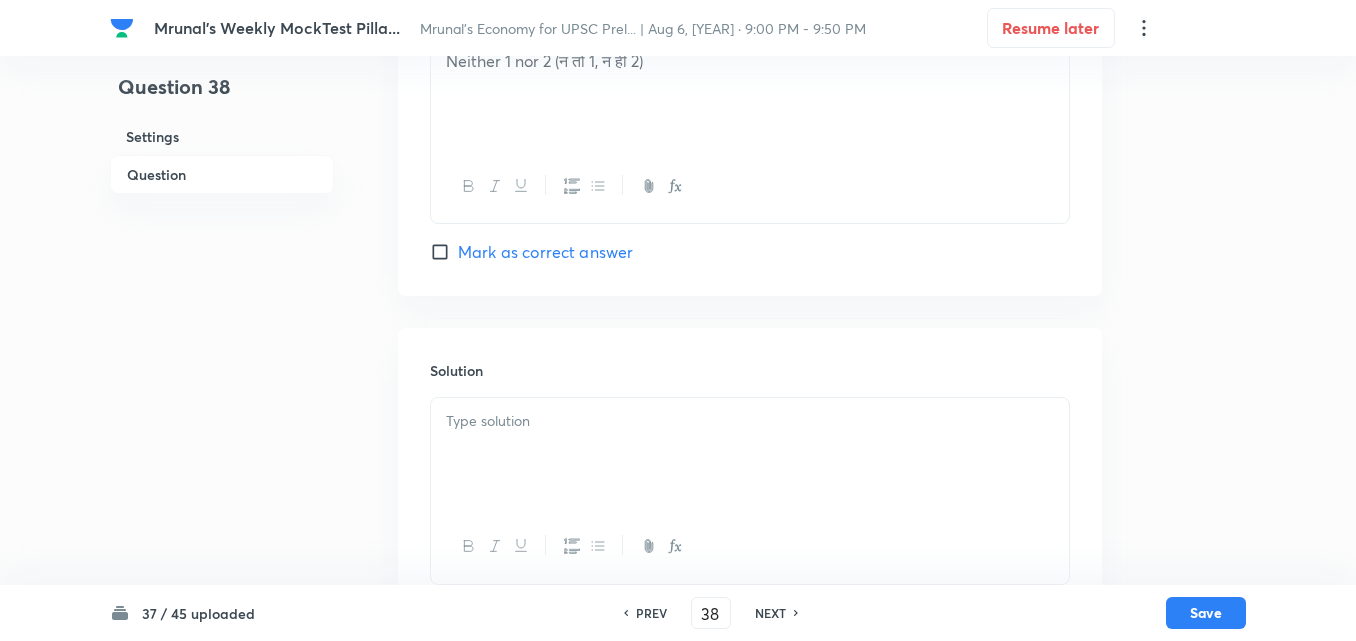 scroll, scrollTop: 1788, scrollLeft: 0, axis: vertical 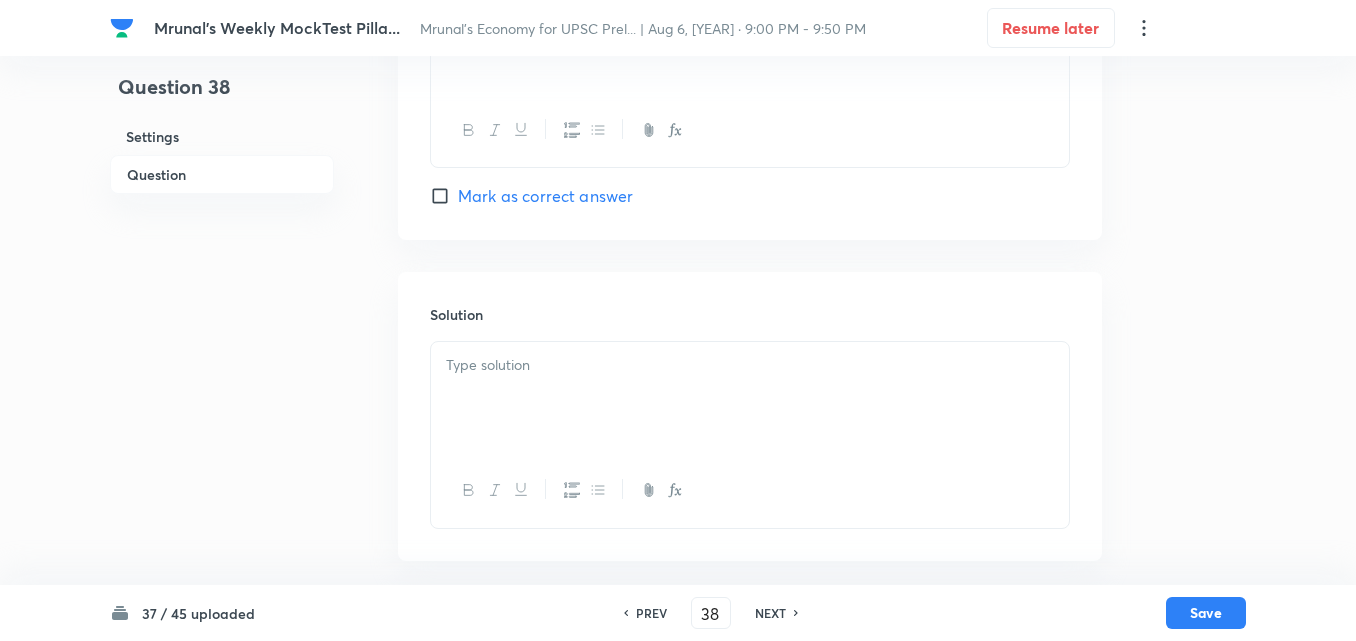 click at bounding box center (750, 398) 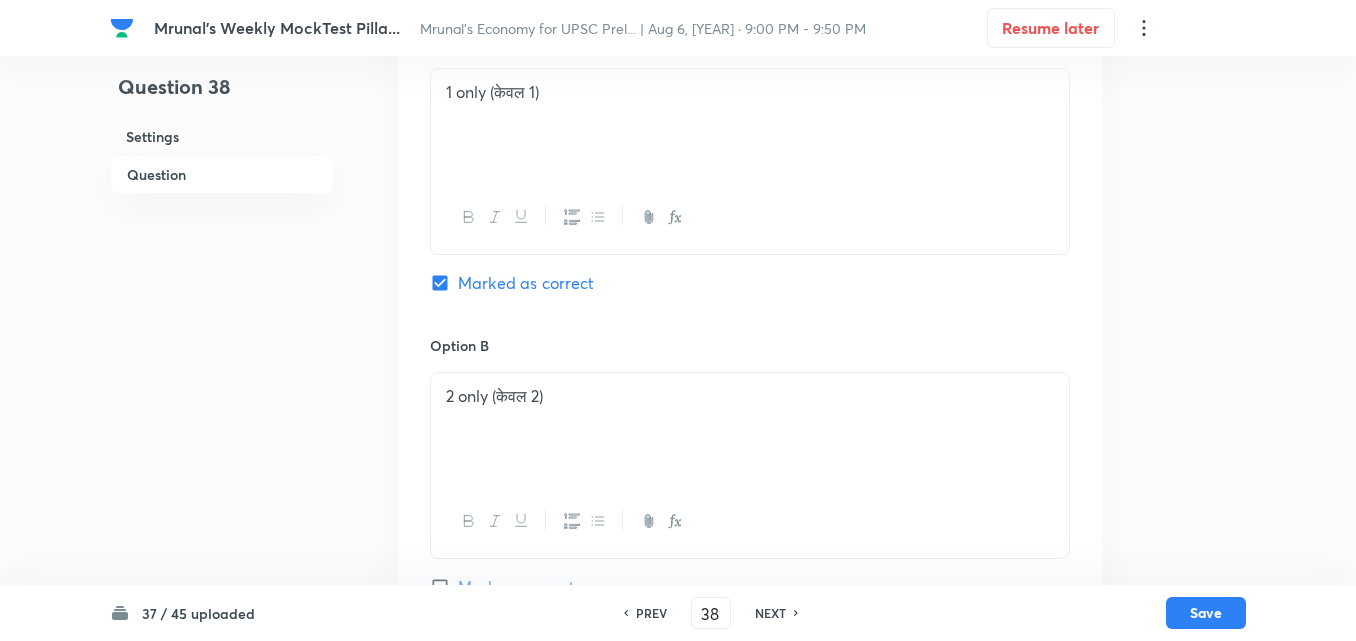 scroll, scrollTop: 688, scrollLeft: 0, axis: vertical 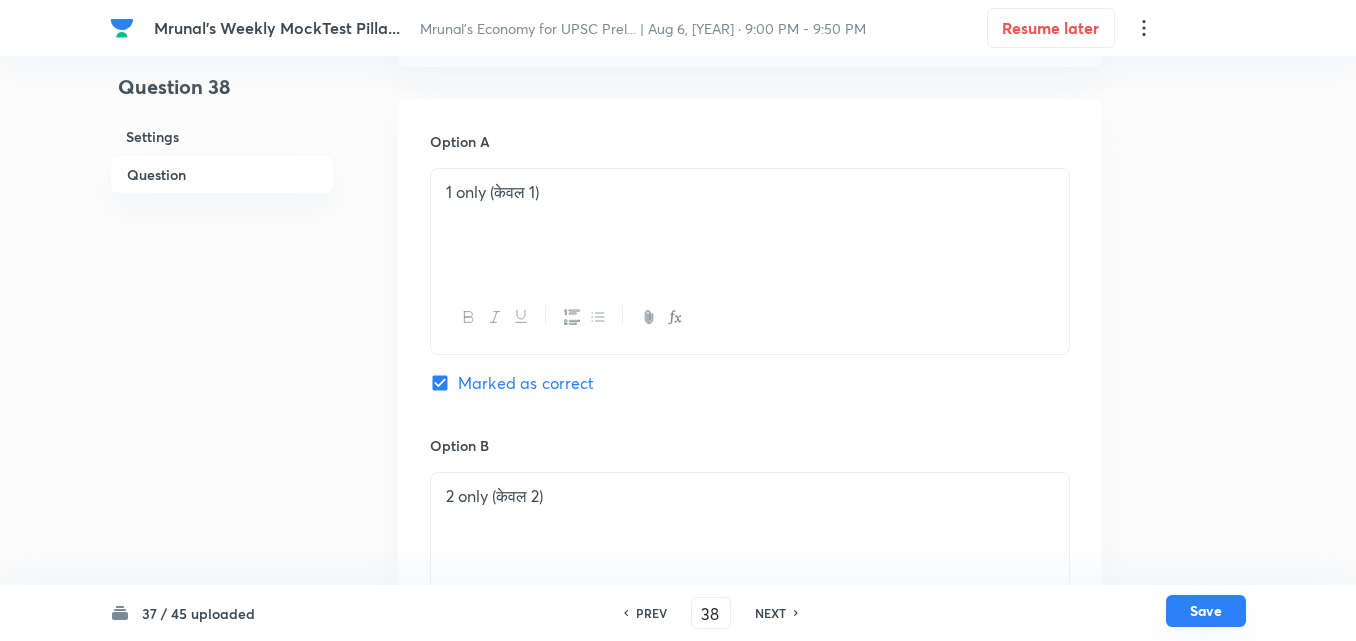 click on "Save" at bounding box center [1206, 611] 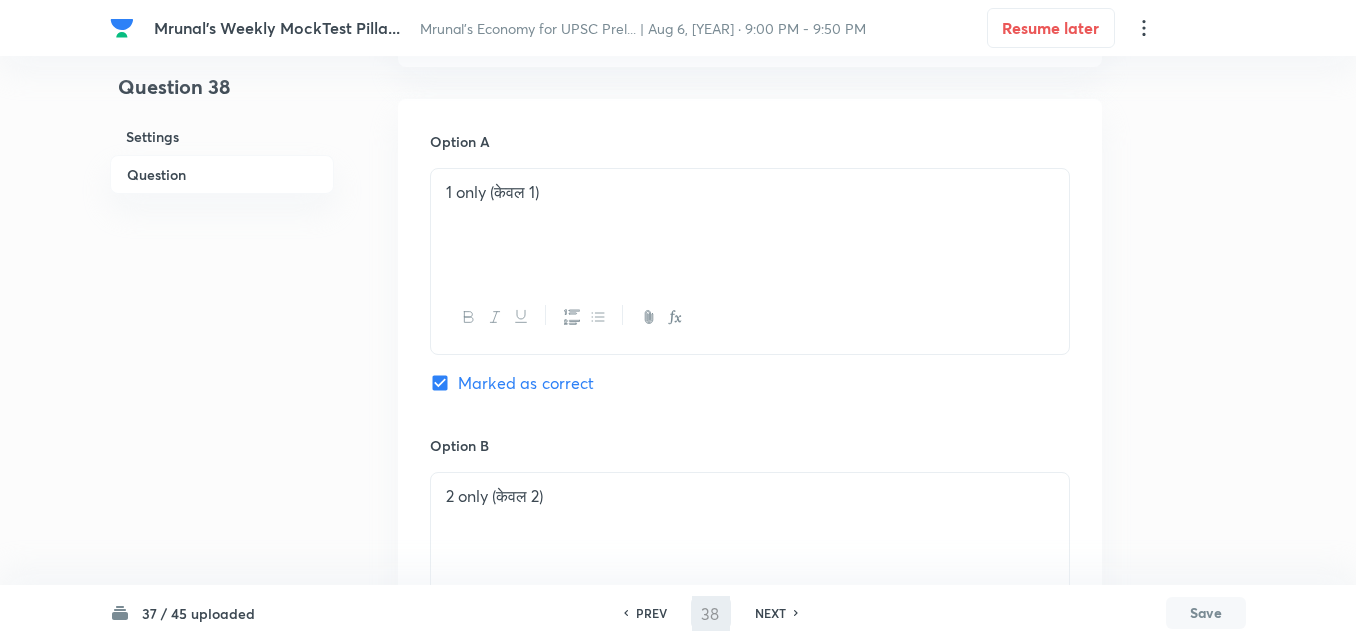 type on "39" 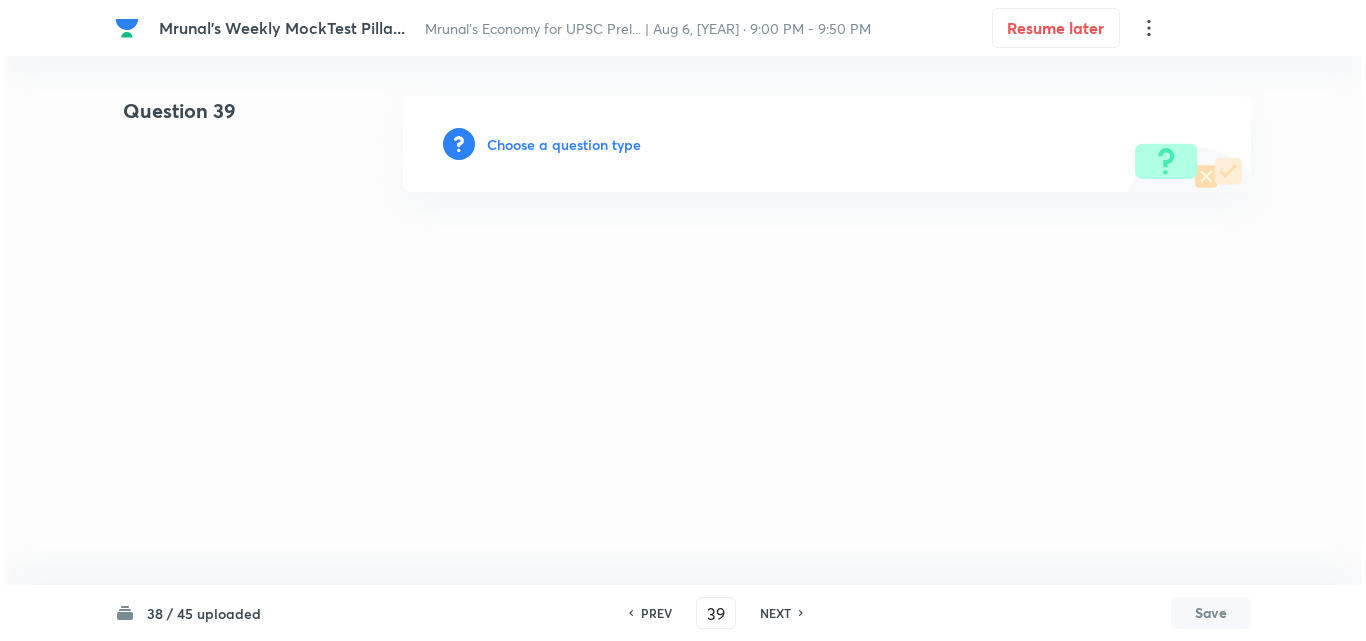 scroll, scrollTop: 0, scrollLeft: 0, axis: both 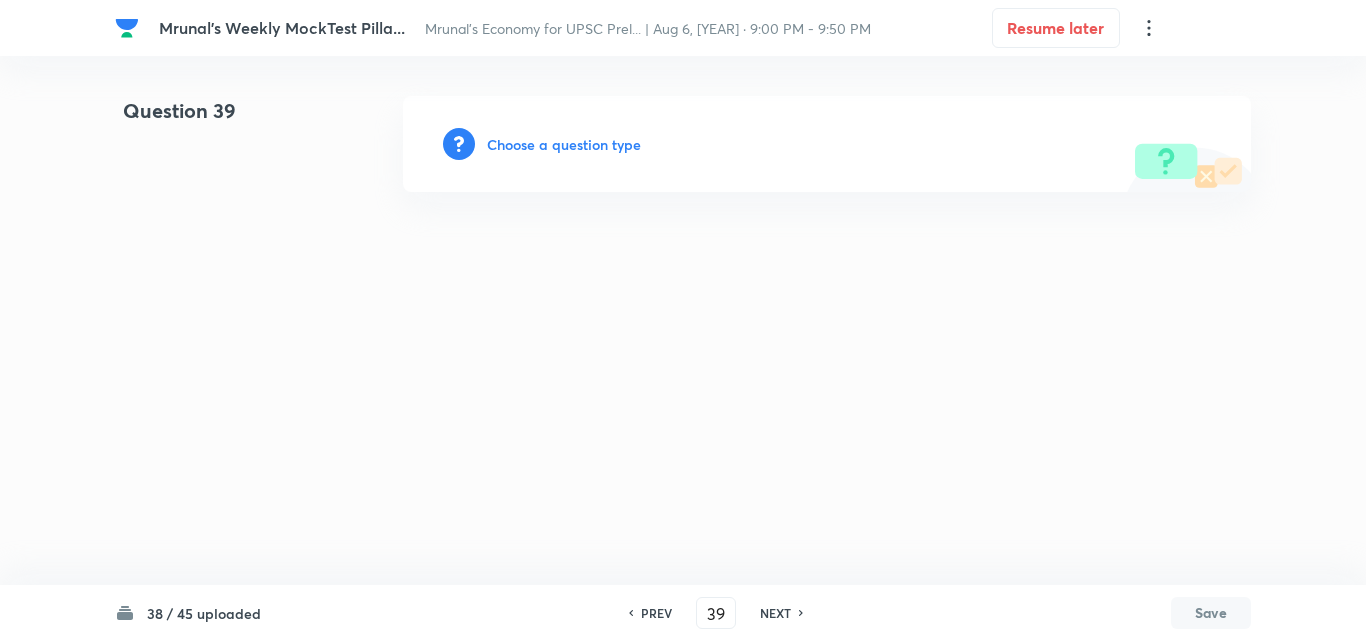 click on "Choose a question type" at bounding box center (564, 144) 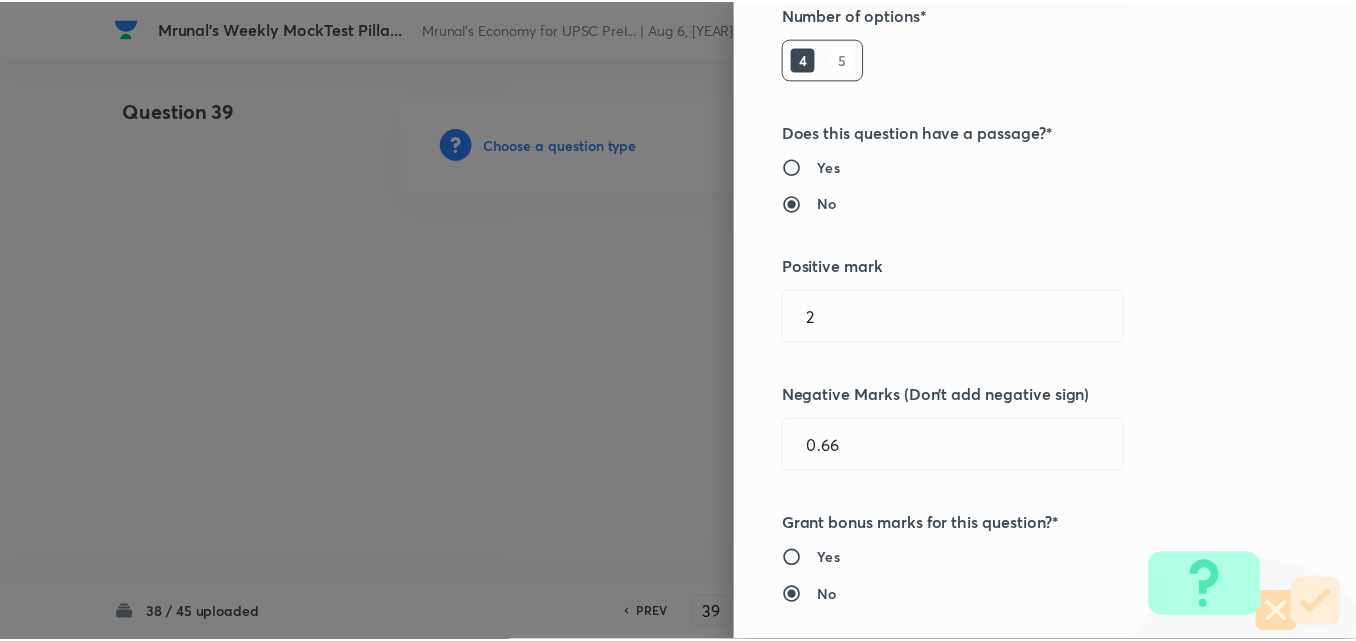 scroll, scrollTop: 400, scrollLeft: 0, axis: vertical 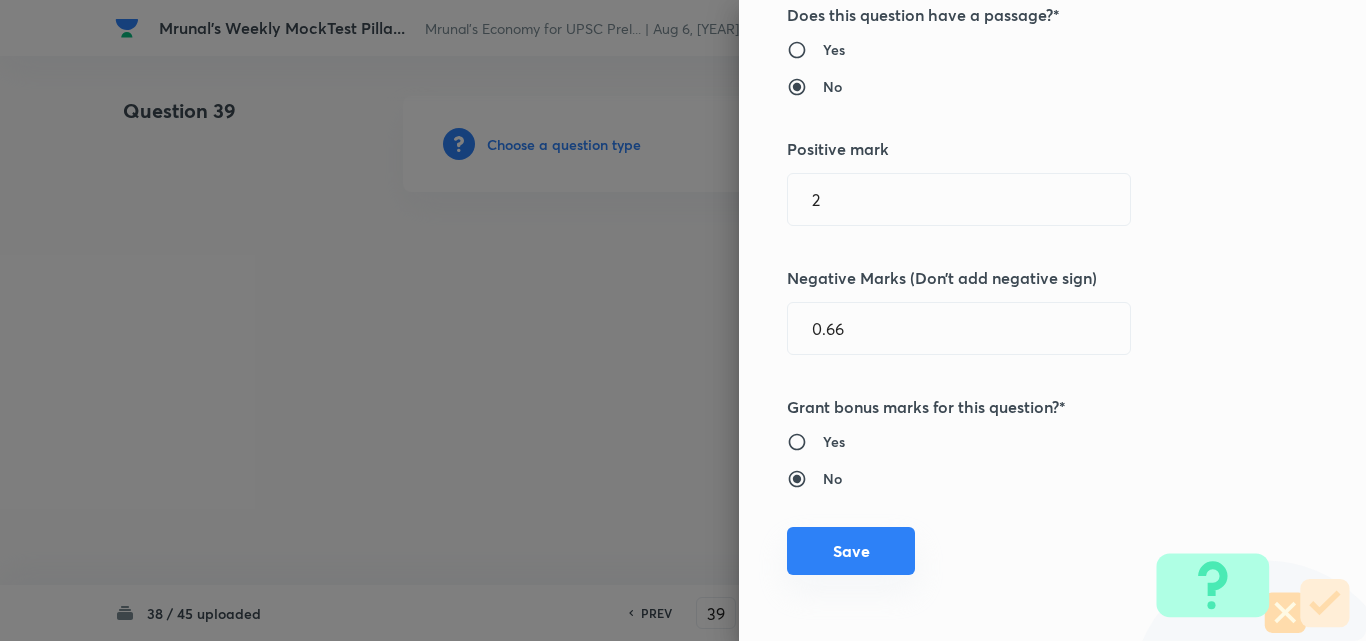 drag, startPoint x: 876, startPoint y: 539, endPoint x: 854, endPoint y: 528, distance: 24.596748 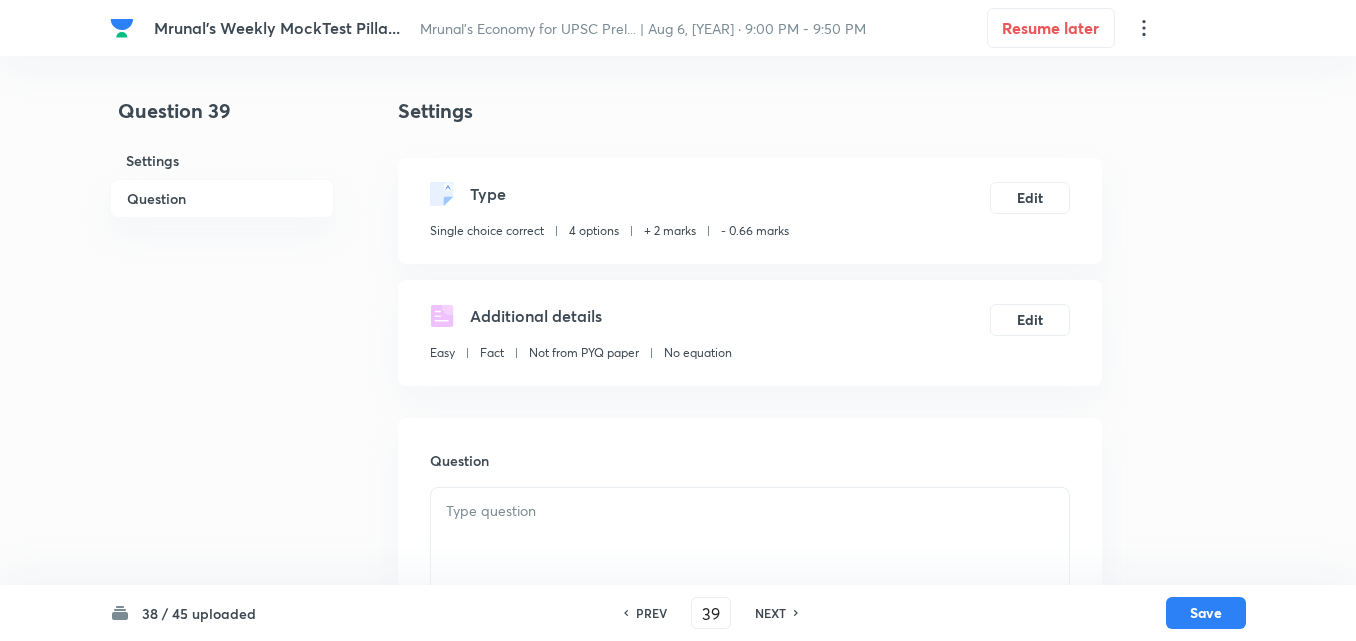 click on "Question" at bounding box center (222, 198) 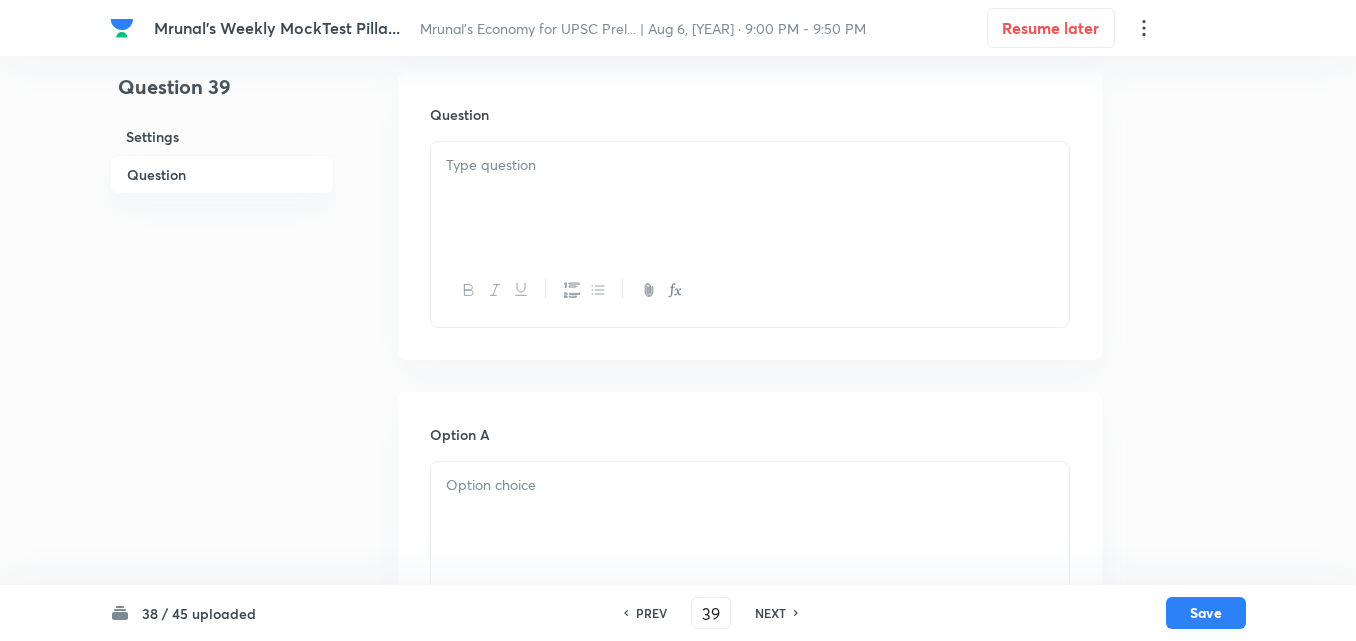 click at bounding box center (750, 198) 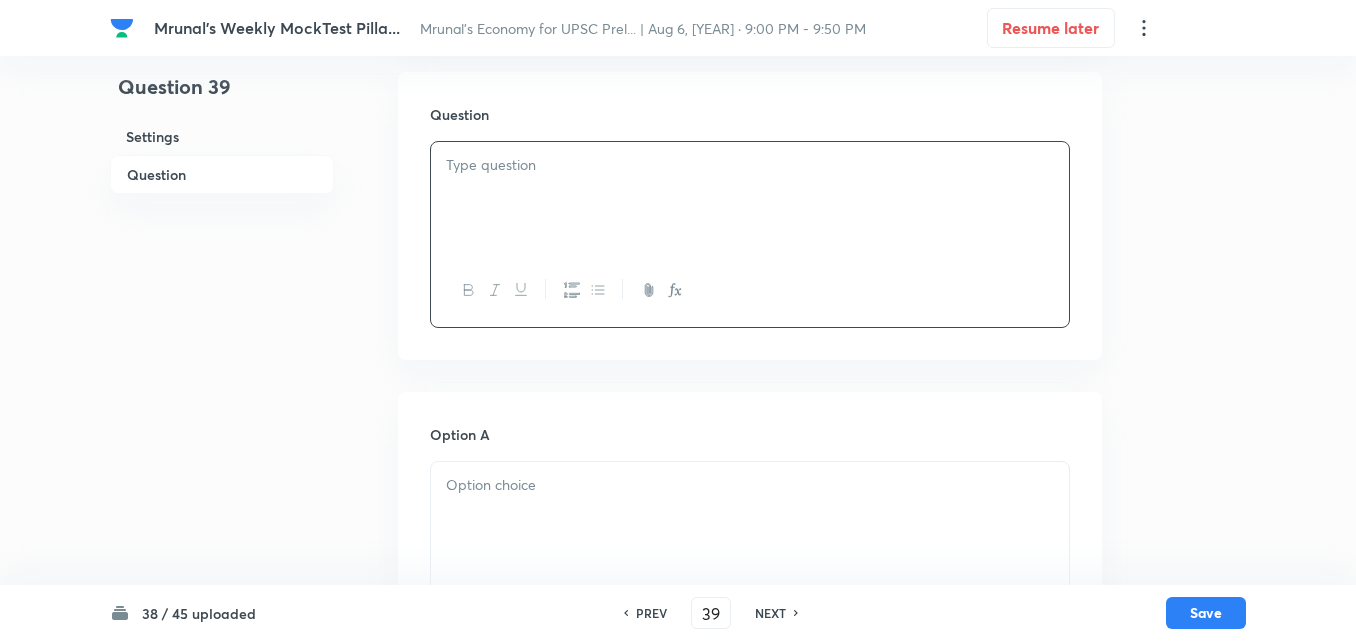 click at bounding box center (750, 198) 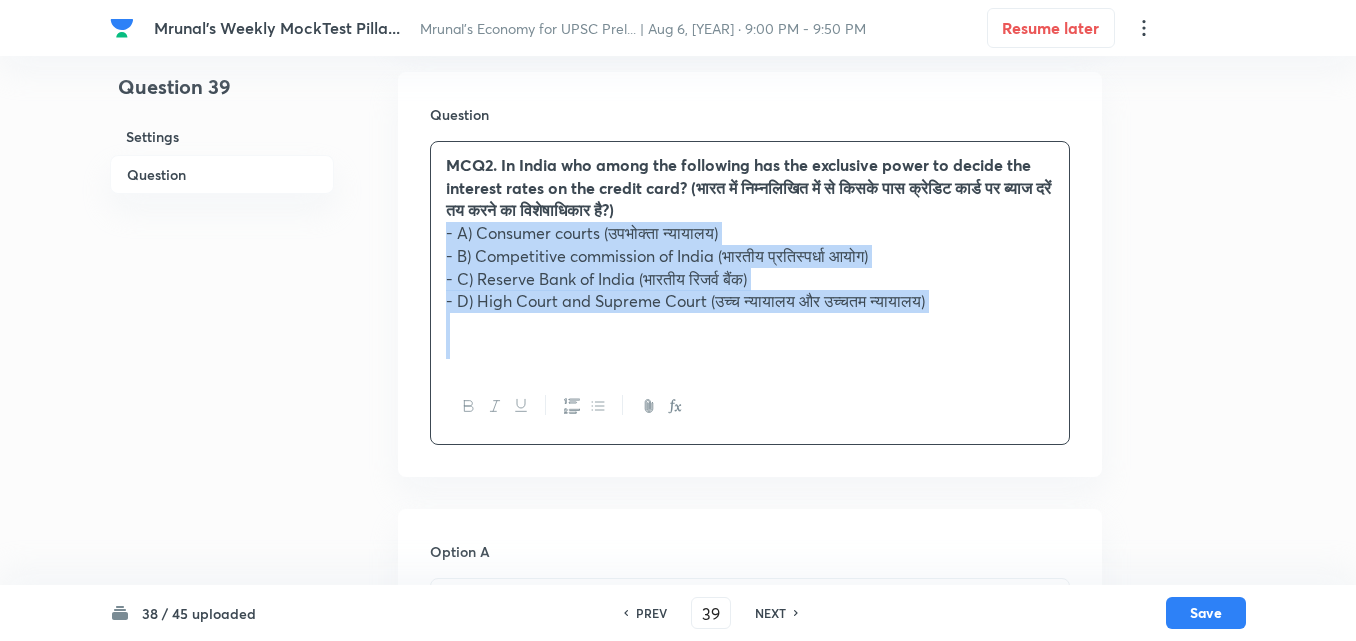 drag, startPoint x: 407, startPoint y: 236, endPoint x: 373, endPoint y: 253, distance: 38.013157 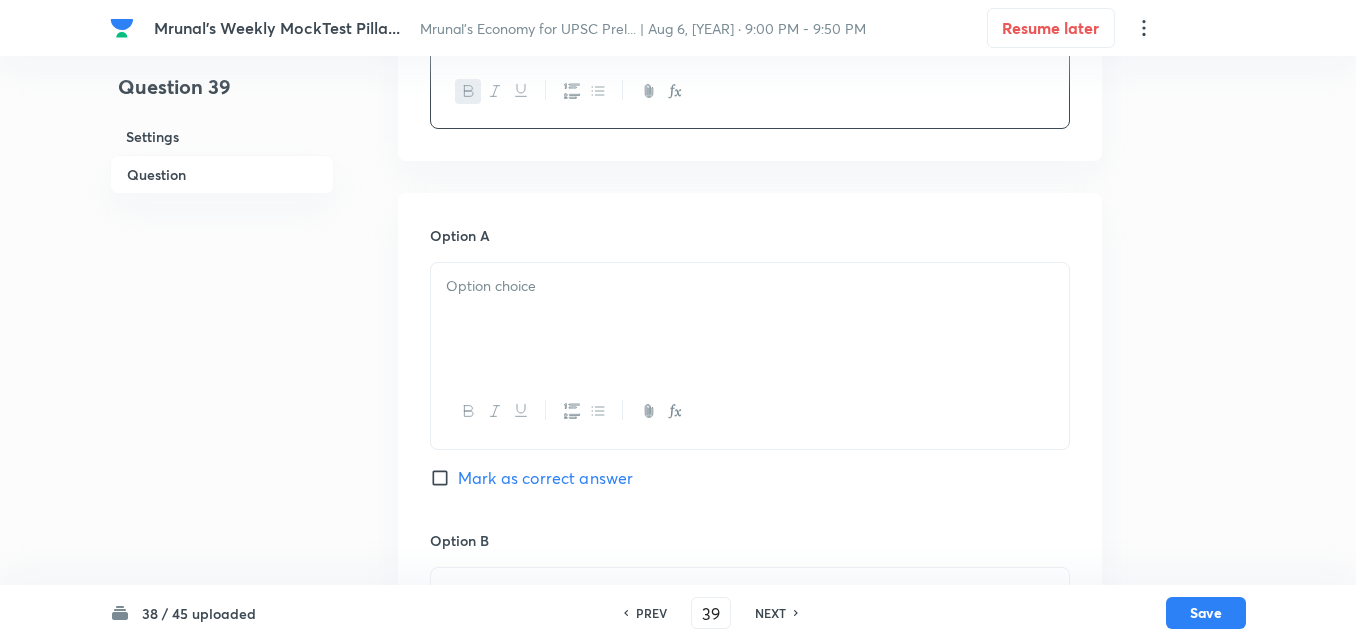 scroll, scrollTop: 546, scrollLeft: 0, axis: vertical 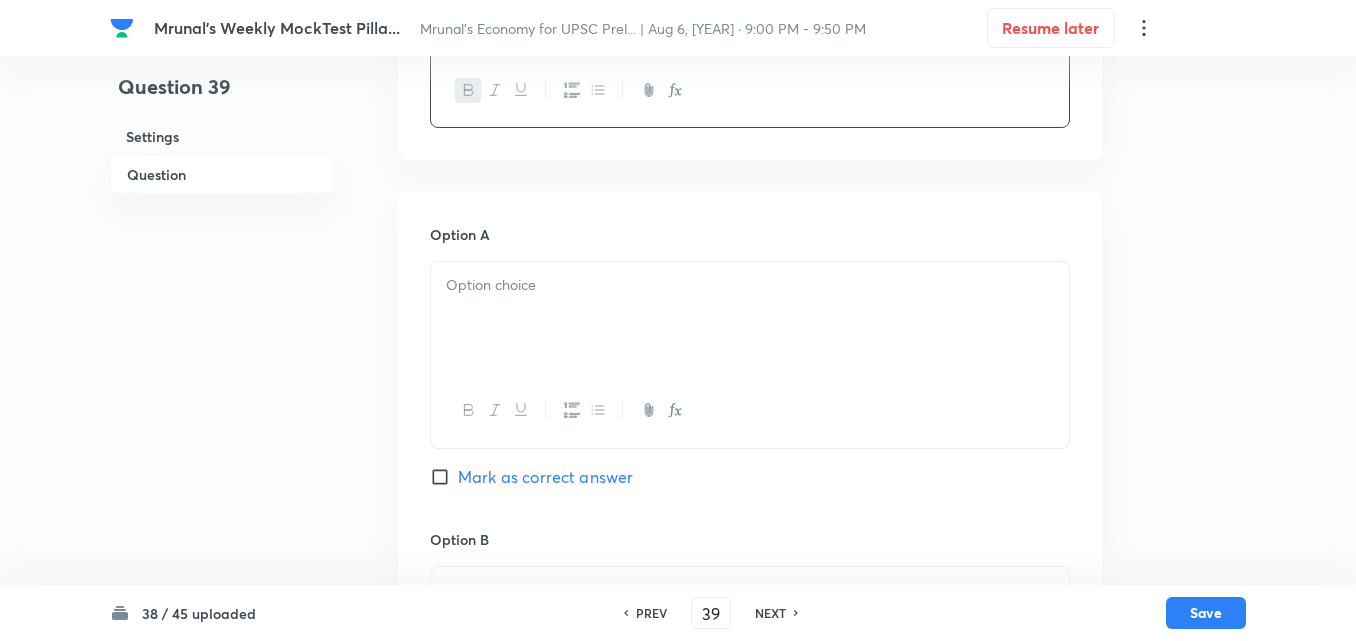 click at bounding box center [750, 318] 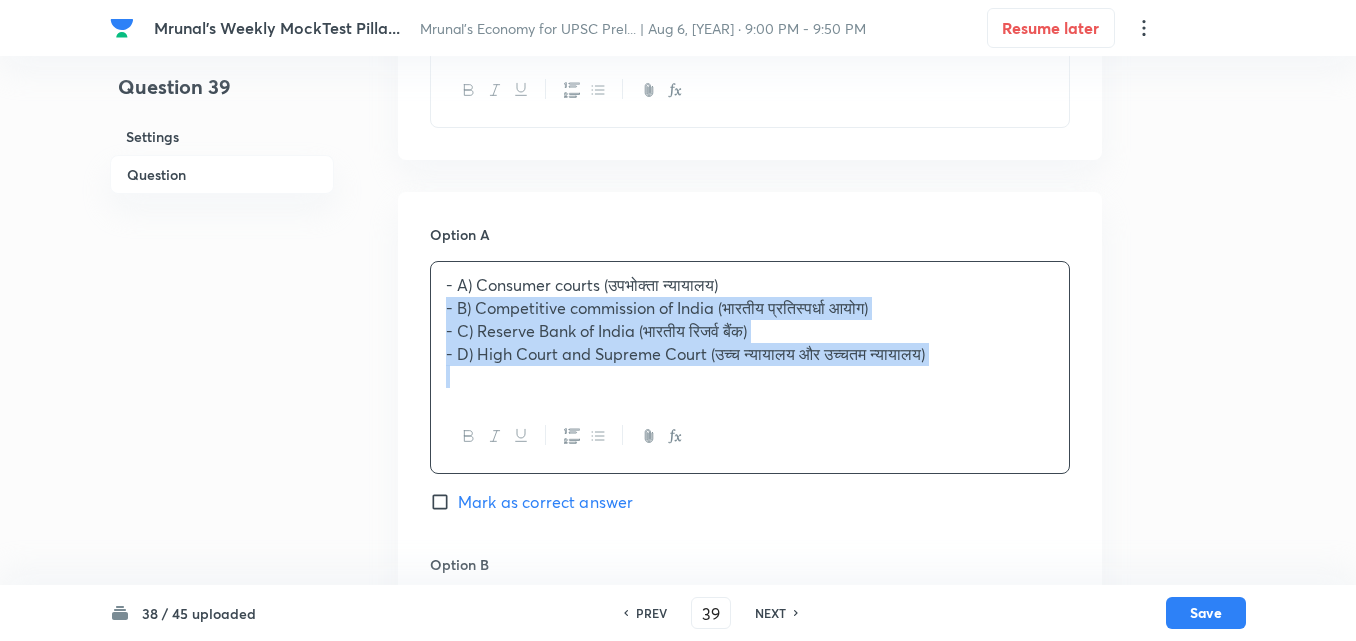 click on "Option A - A) Consumer courts (उपभोक्ता न्यायालय) - B) Competitive commission of India (भारतीय प्रतिस्पर्धा आयोग) - C) Reserve Bank of India (भारतीय रिजर्व बैंक) - D) High Court and Supreme Court (उच्च न्यायालय और उच्चतम न्यायालय) Mark as correct answer Option B Mark as correct answer Option C Mark as correct answer Option D Mark as correct answer" at bounding box center (750, 825) 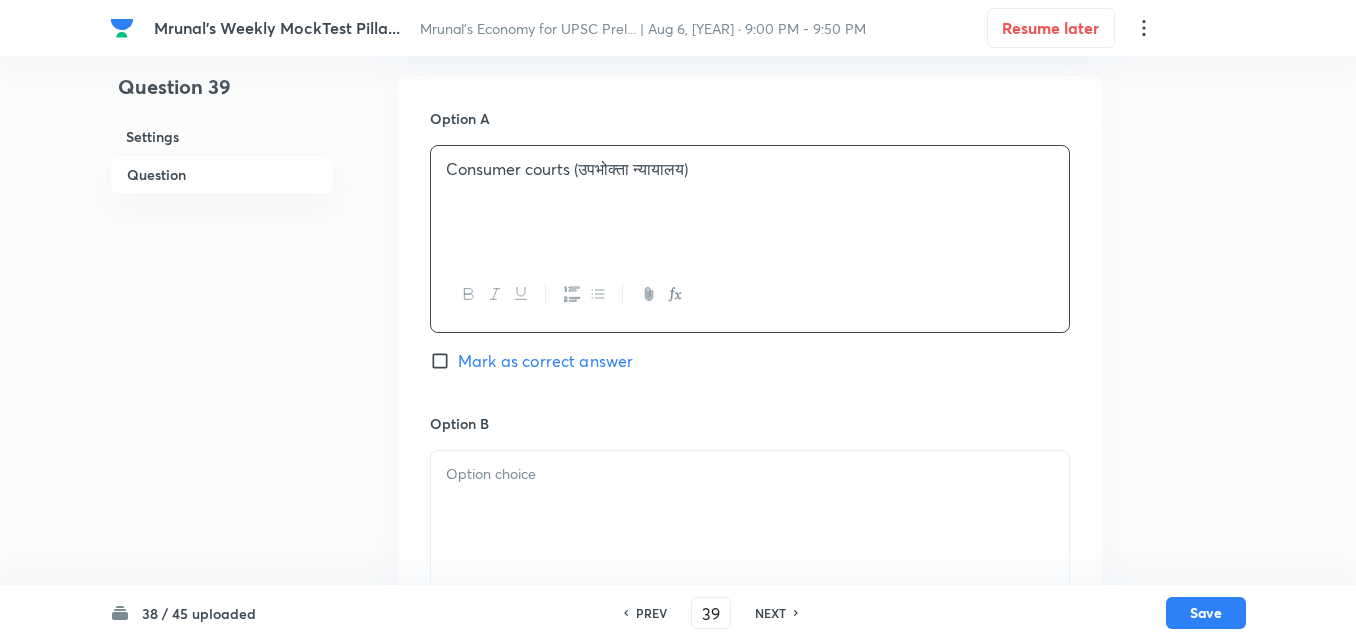 scroll, scrollTop: 846, scrollLeft: 0, axis: vertical 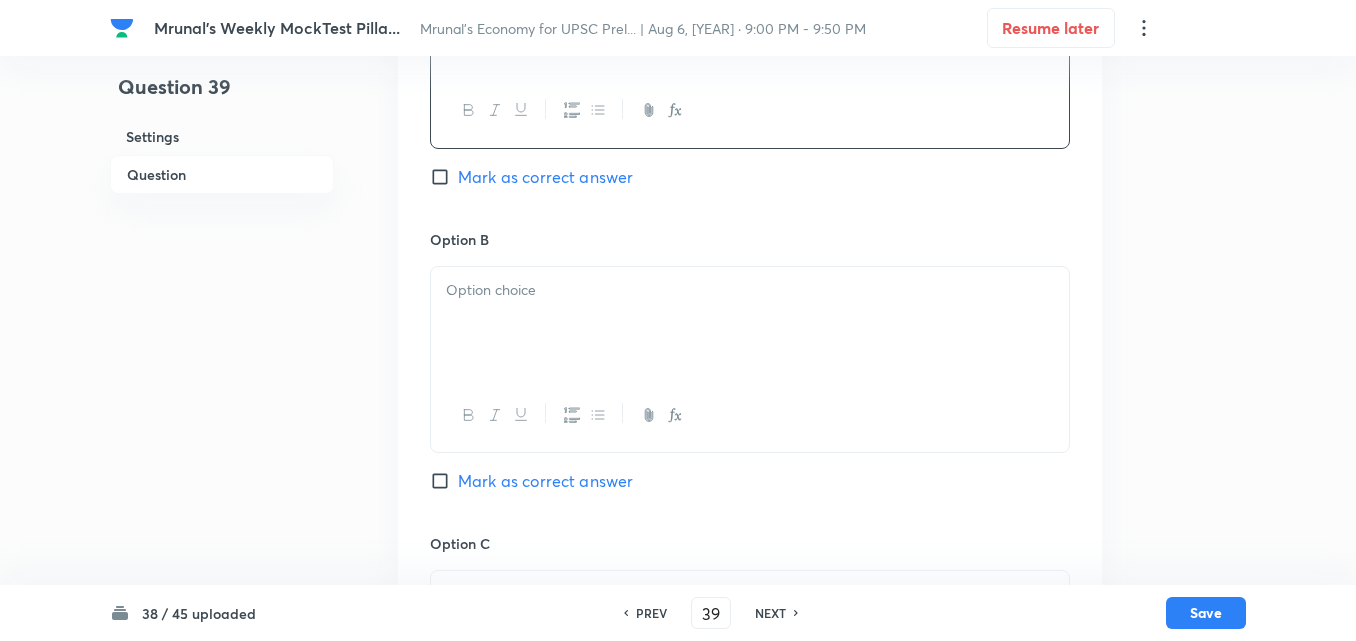 click at bounding box center (750, 323) 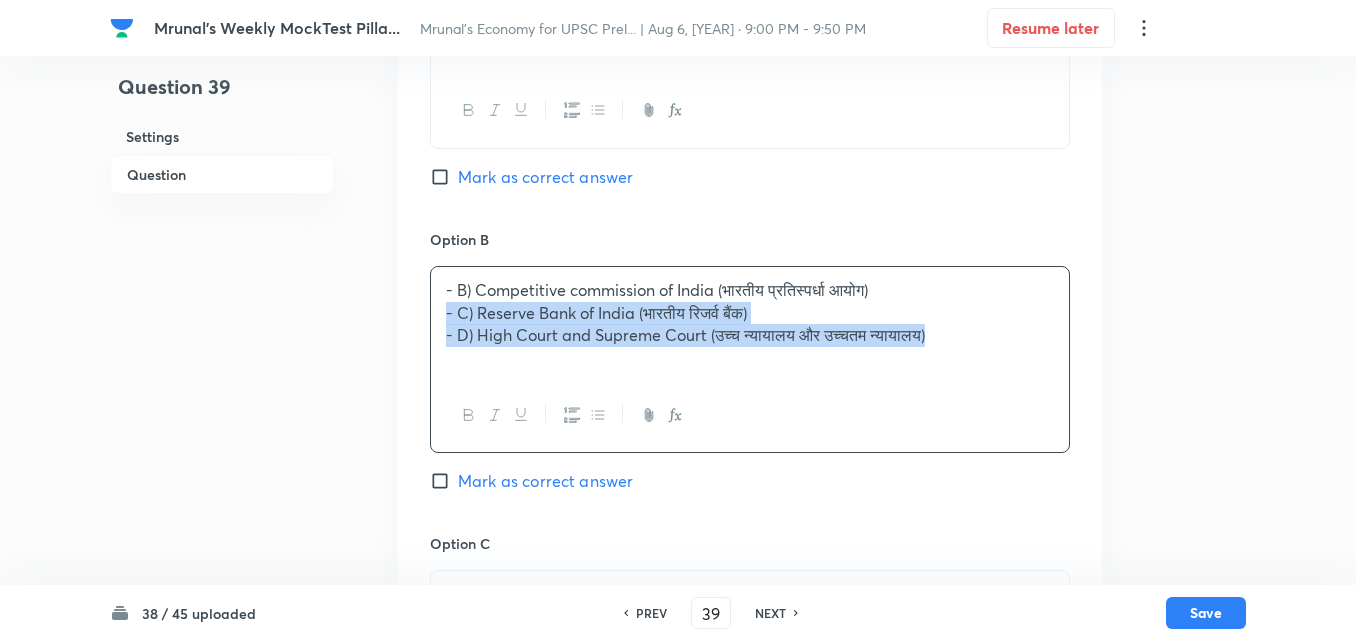 drag, startPoint x: 448, startPoint y: 323, endPoint x: 431, endPoint y: 322, distance: 17.029387 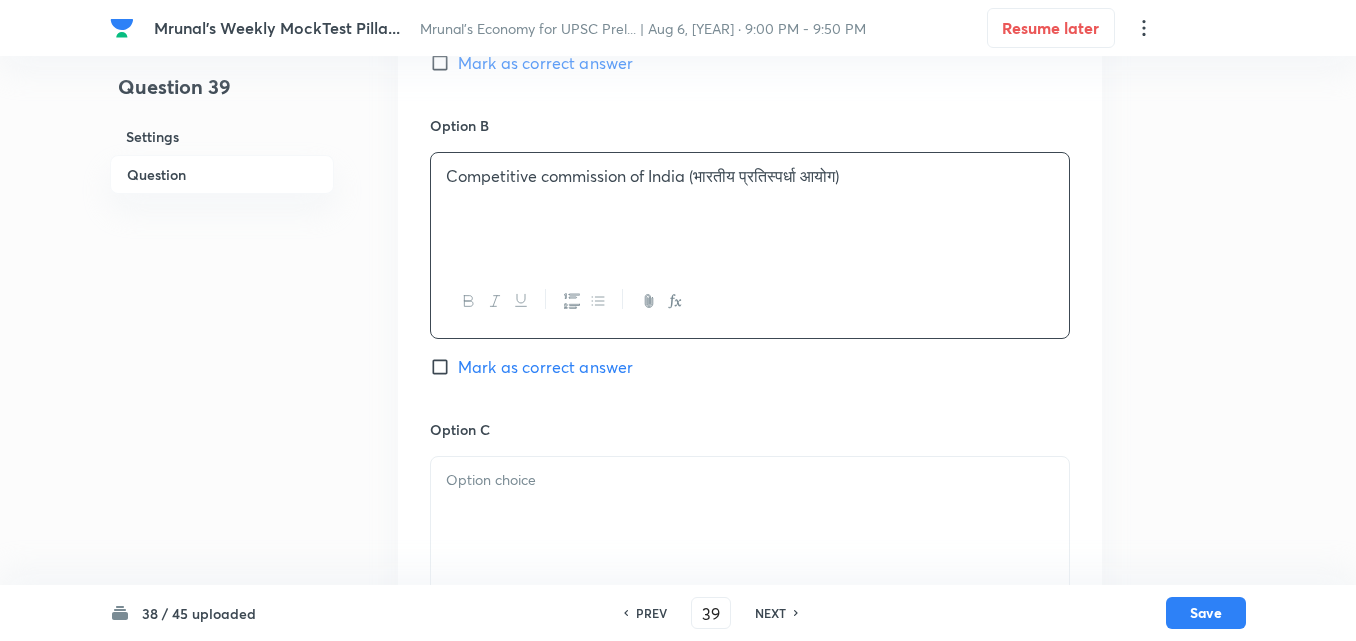 scroll, scrollTop: 1146, scrollLeft: 0, axis: vertical 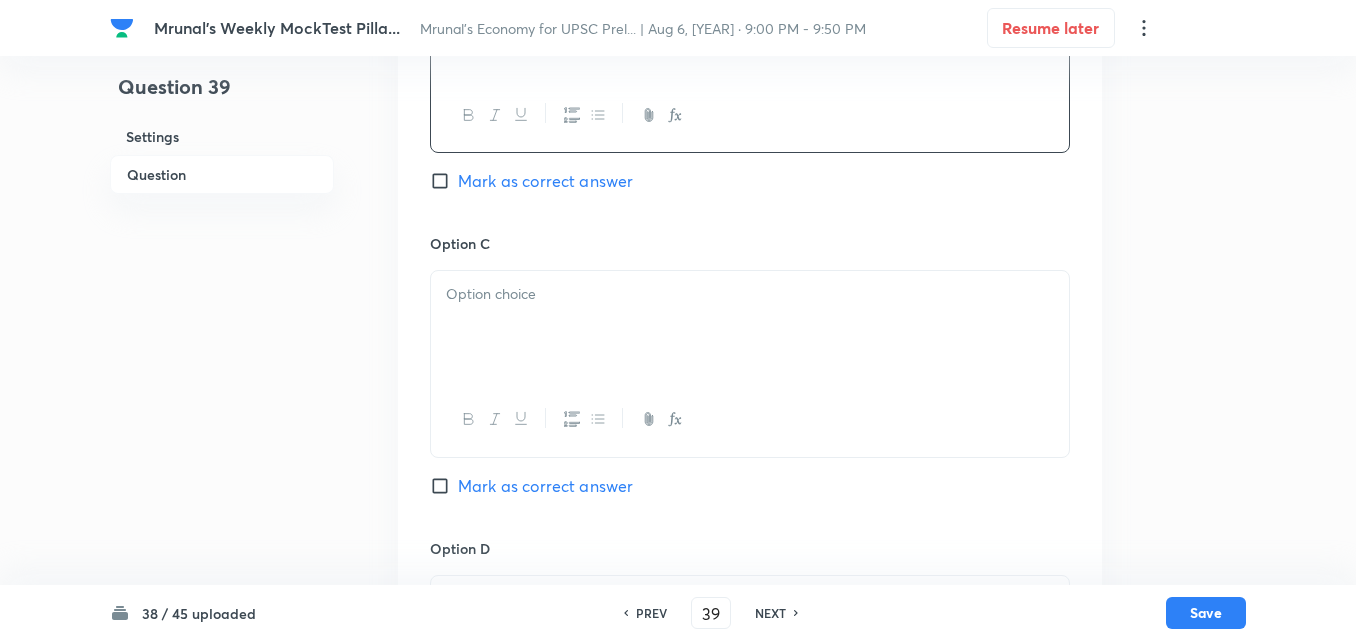 click at bounding box center [750, 327] 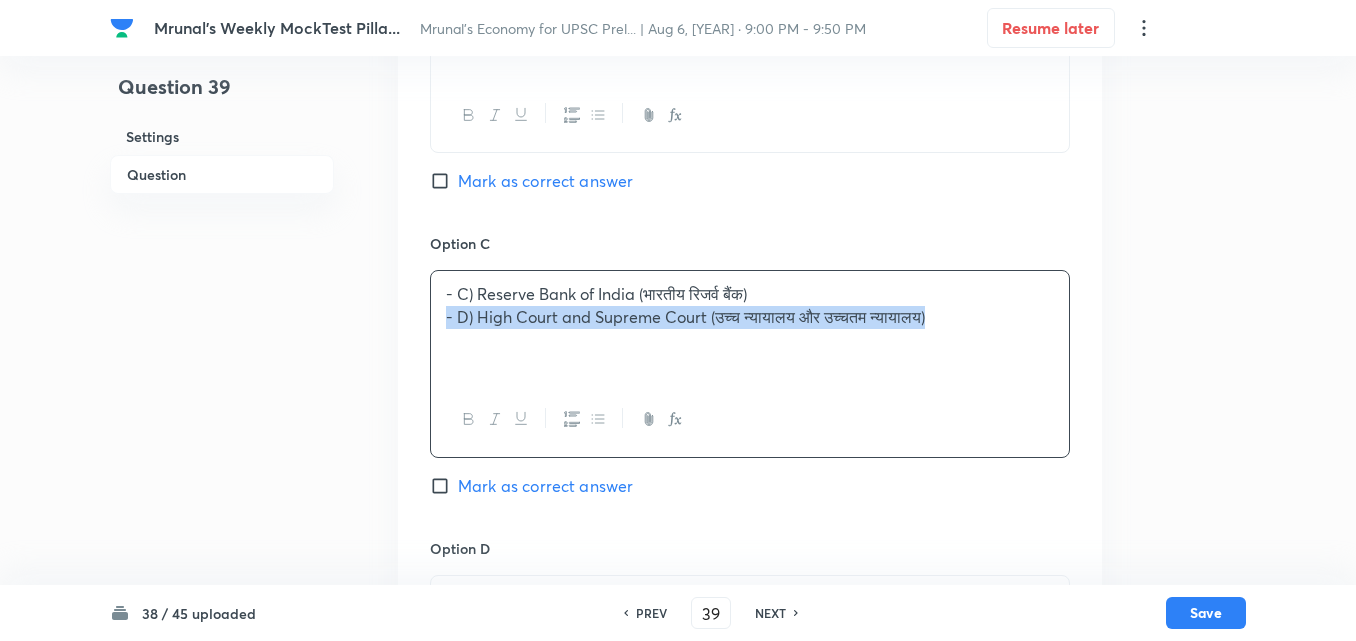 drag, startPoint x: 445, startPoint y: 320, endPoint x: 433, endPoint y: 319, distance: 12.0415945 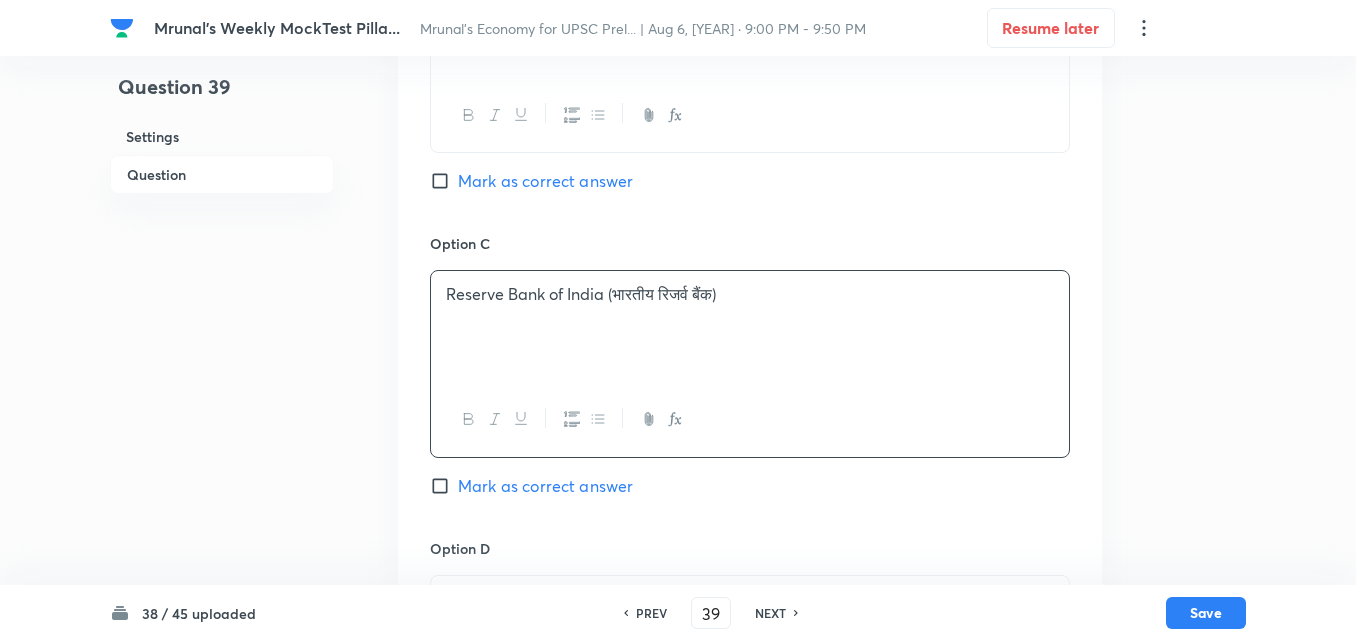 scroll, scrollTop: 1446, scrollLeft: 0, axis: vertical 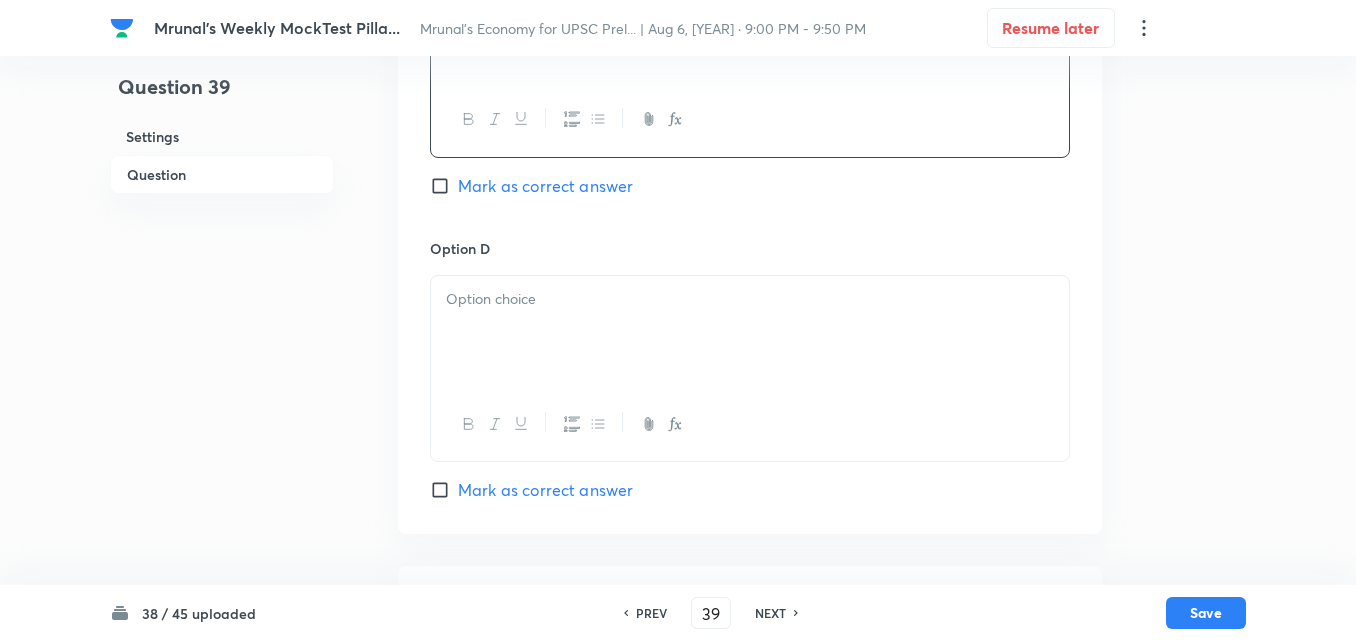 click at bounding box center (750, 332) 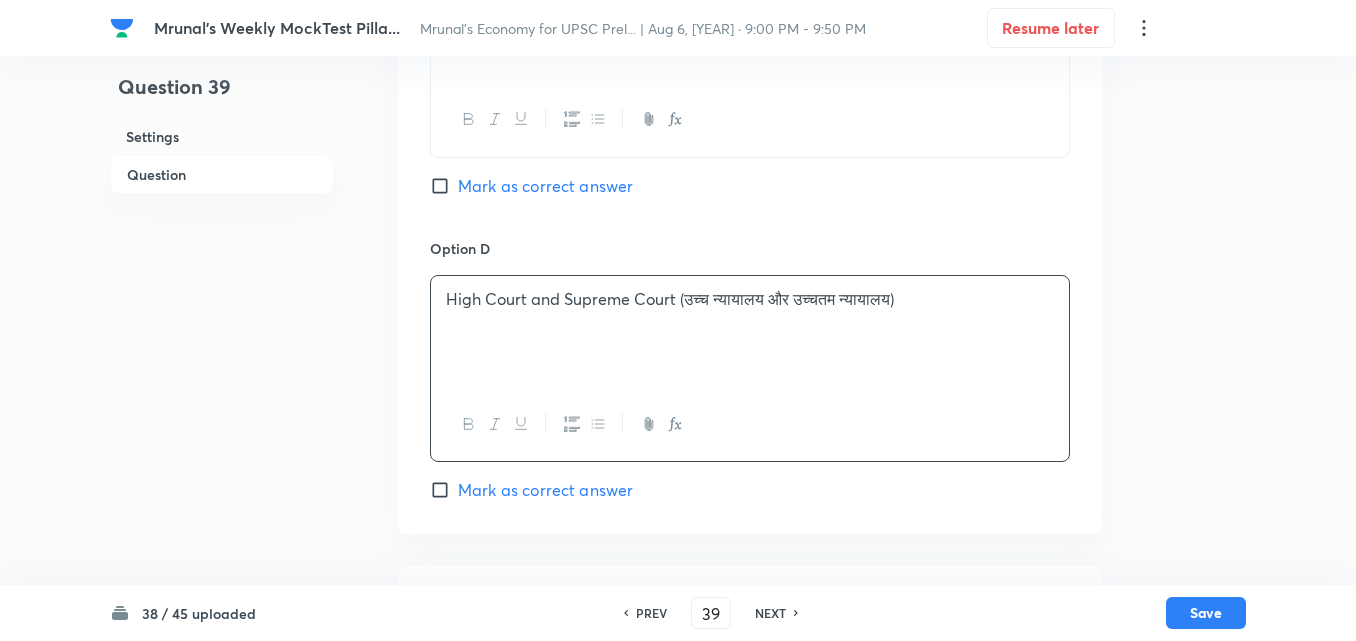 click on "Mark as correct answer" at bounding box center (545, 186) 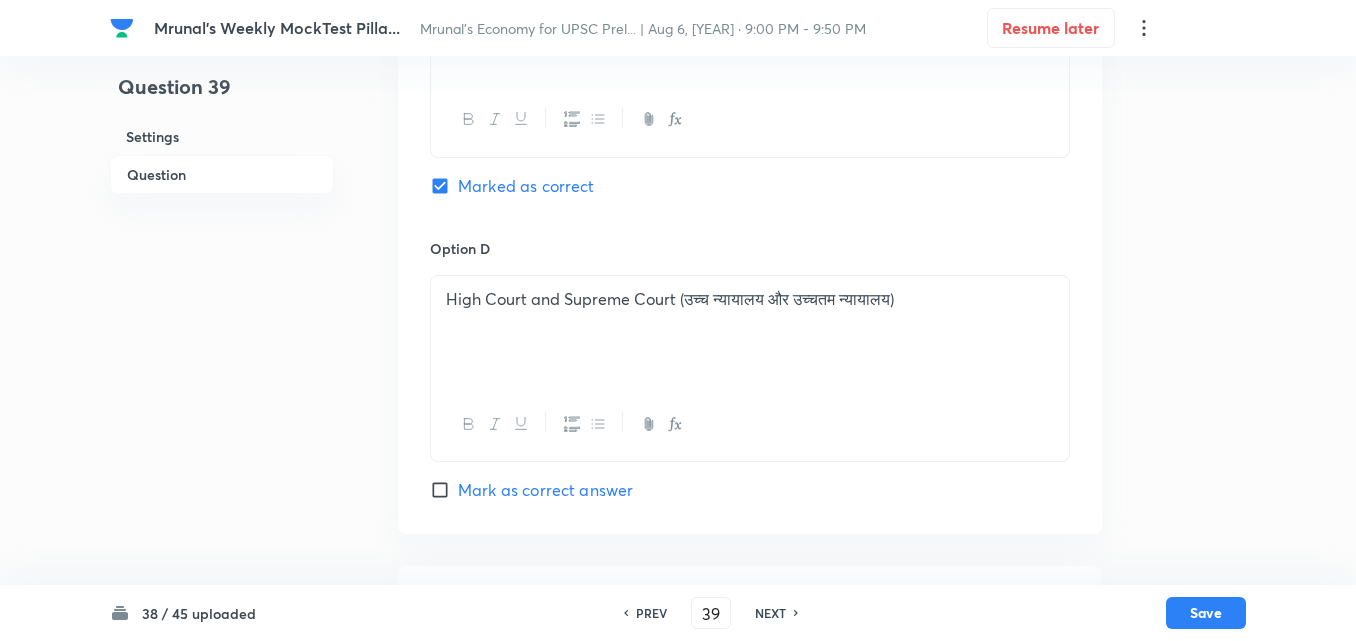 scroll, scrollTop: 1739, scrollLeft: 0, axis: vertical 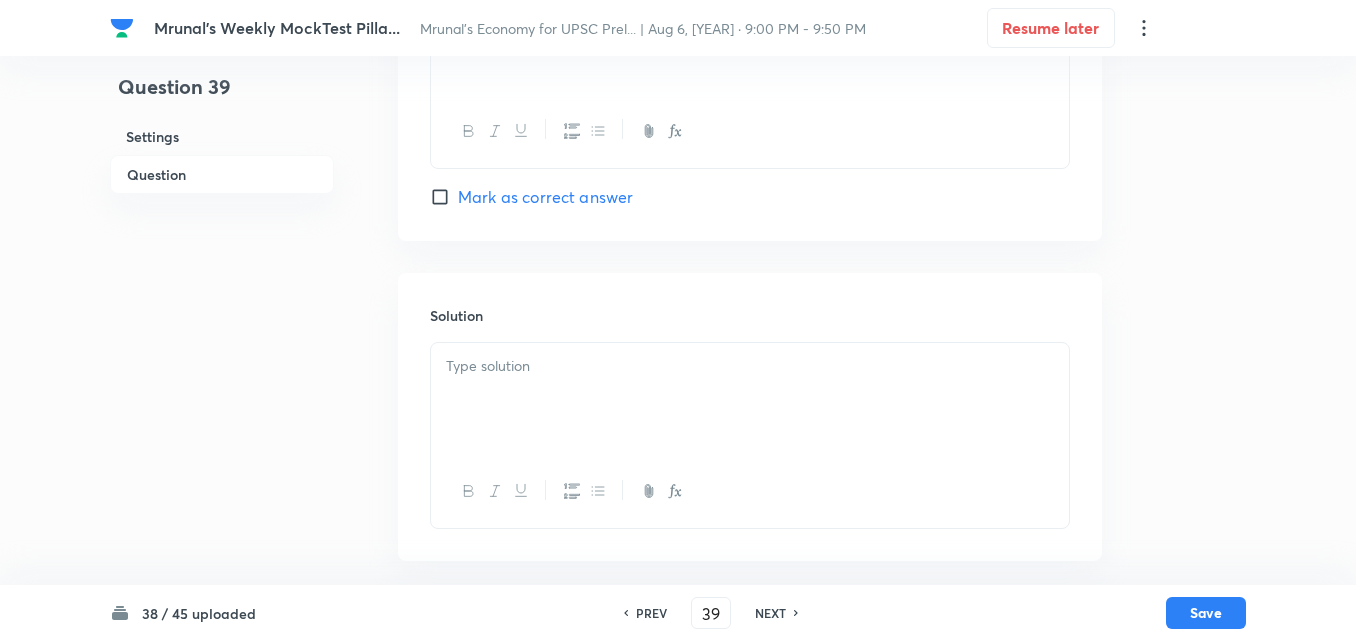 click at bounding box center (750, 399) 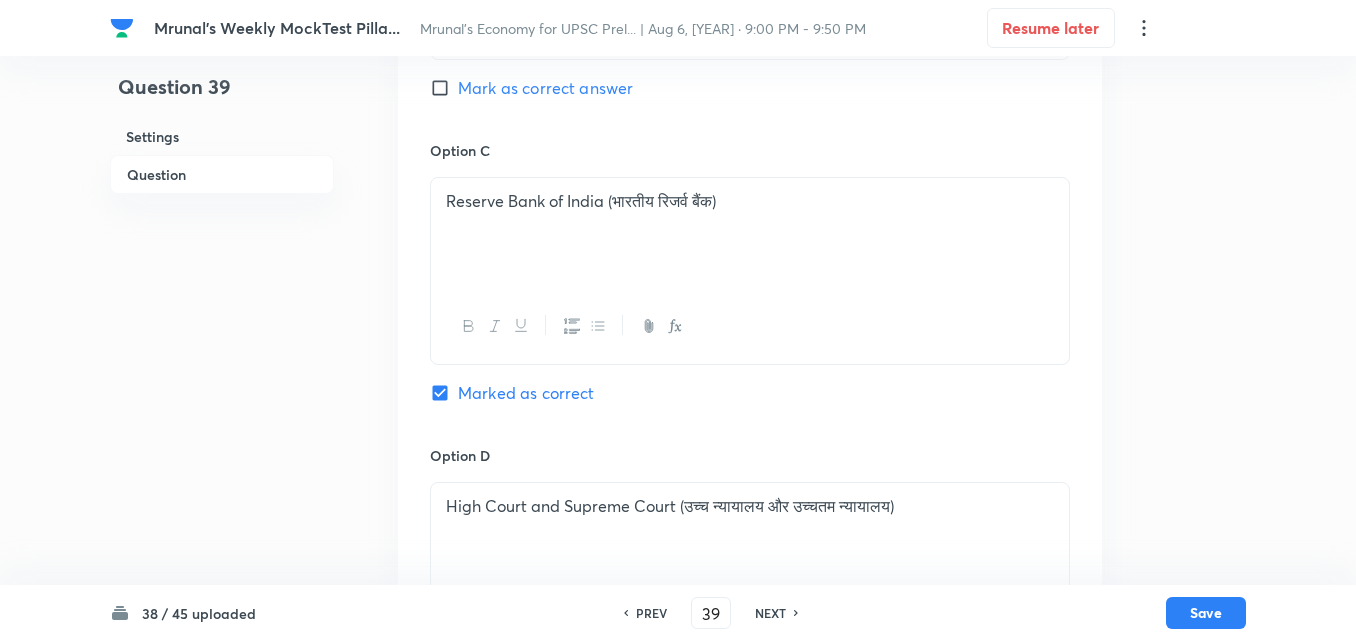 scroll, scrollTop: 1139, scrollLeft: 0, axis: vertical 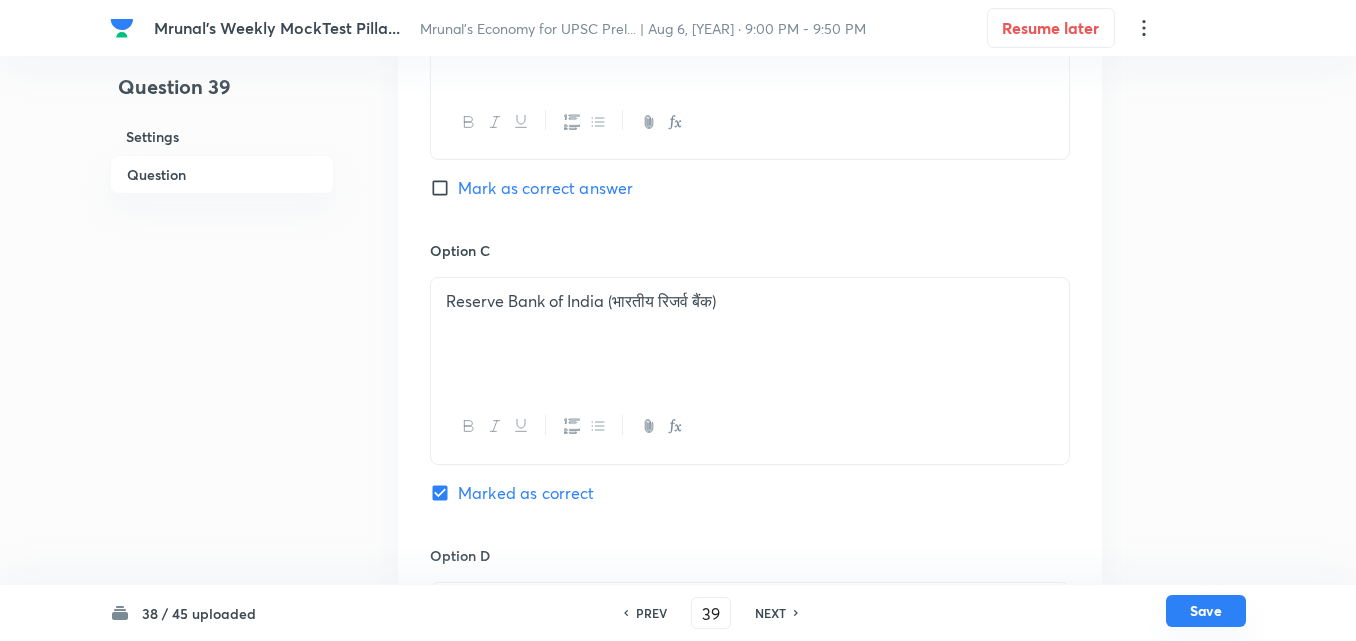 click on "Save" at bounding box center [1206, 611] 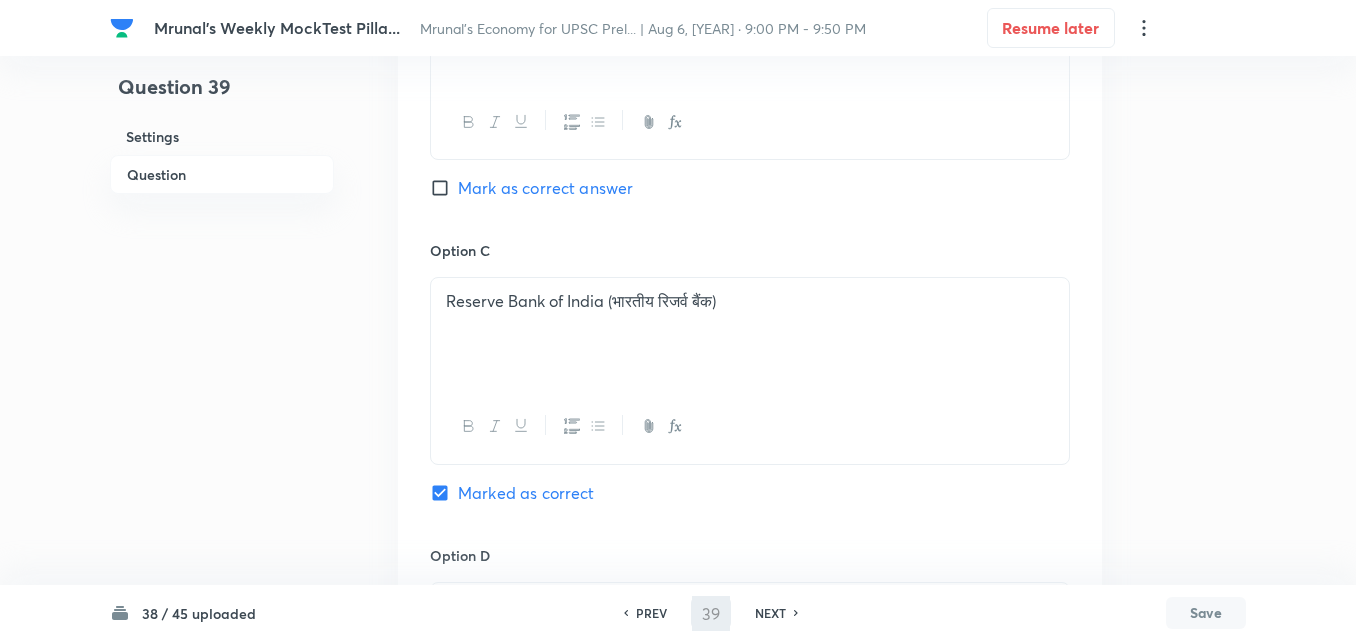 type on "40" 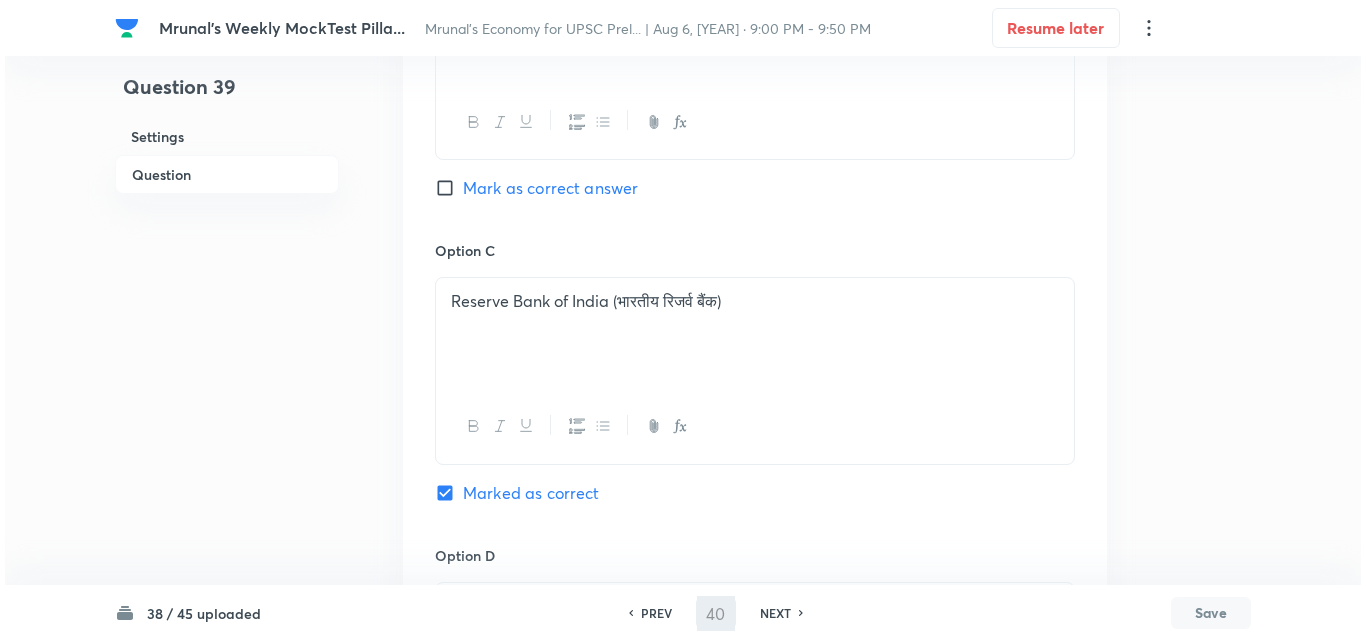 scroll, scrollTop: 0, scrollLeft: 0, axis: both 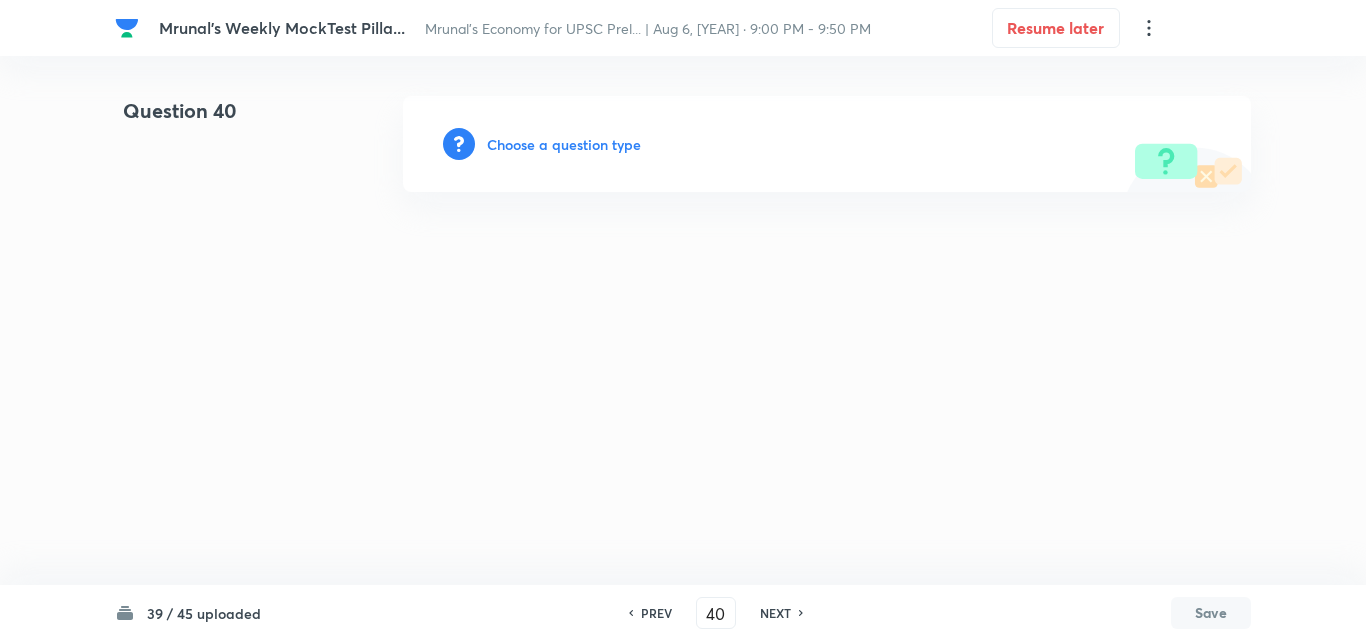 click on "Choose a question type" at bounding box center [564, 144] 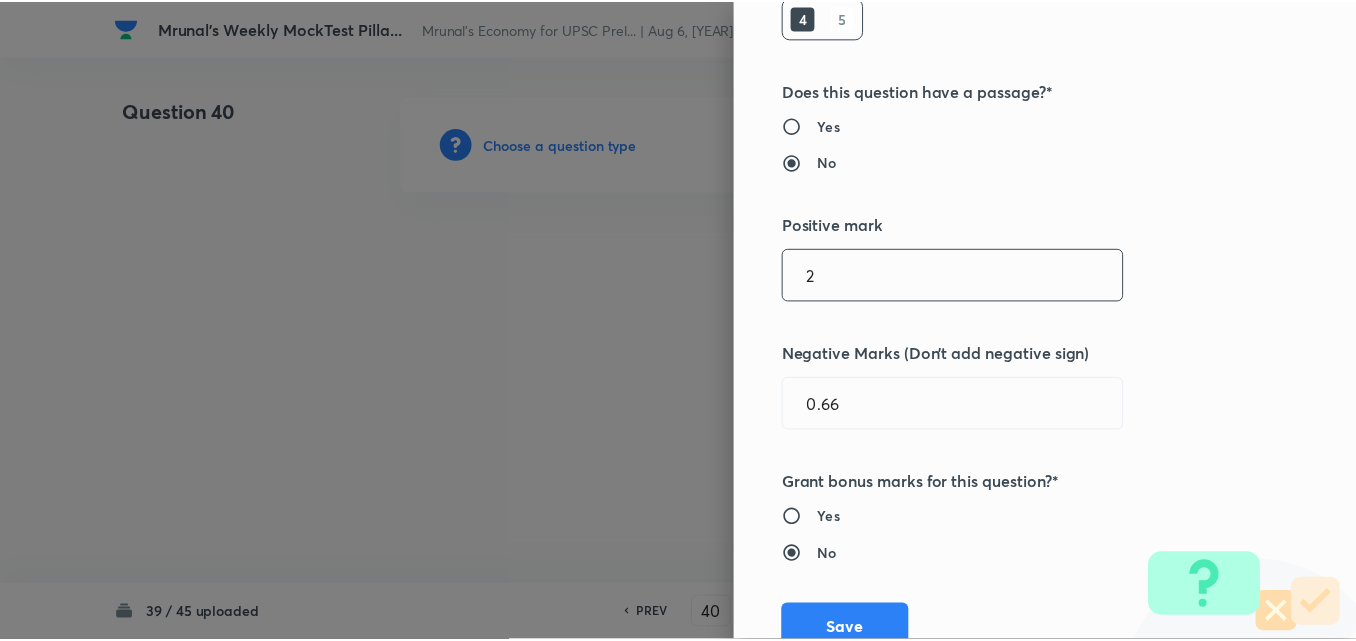 scroll, scrollTop: 400, scrollLeft: 0, axis: vertical 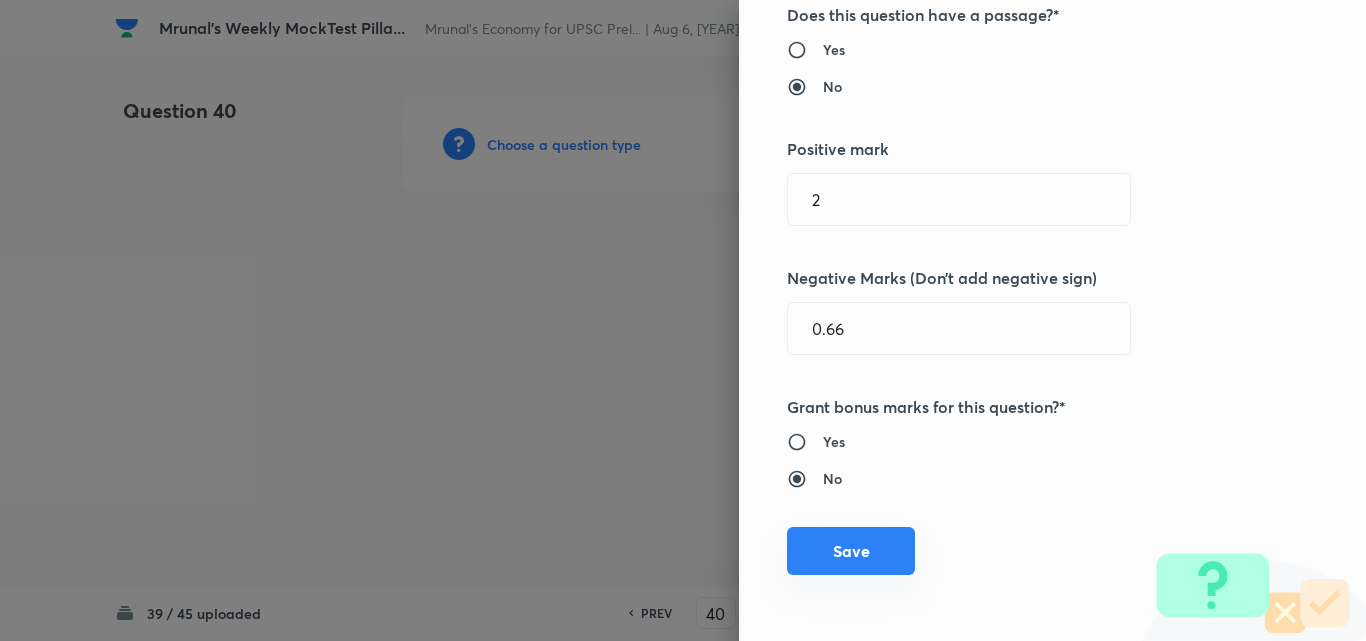 click on "Save" at bounding box center [851, 551] 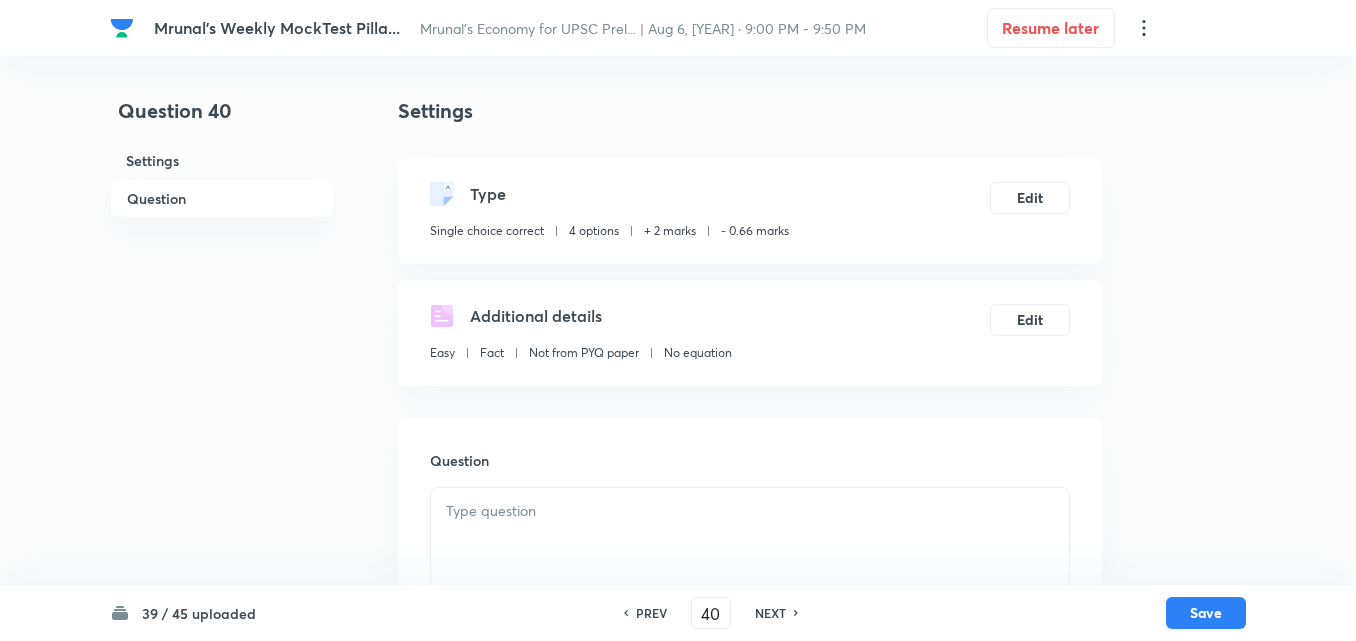 click on "Question" at bounding box center (222, 198) 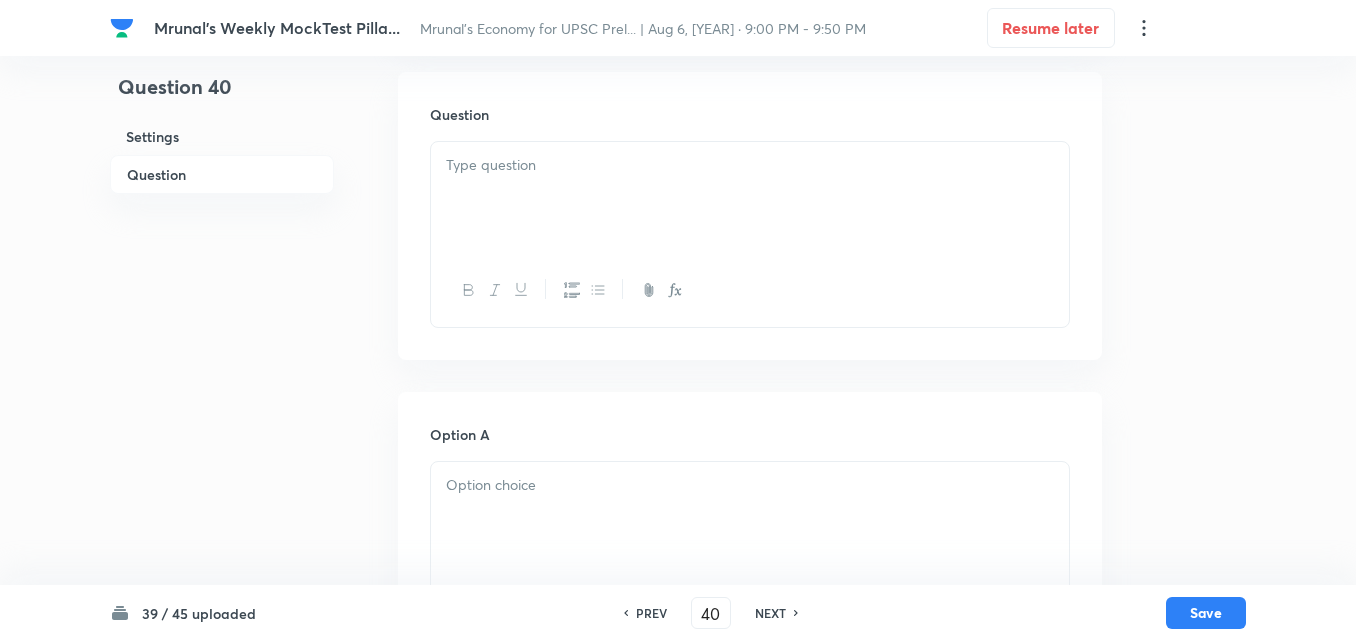 click at bounding box center [750, 198] 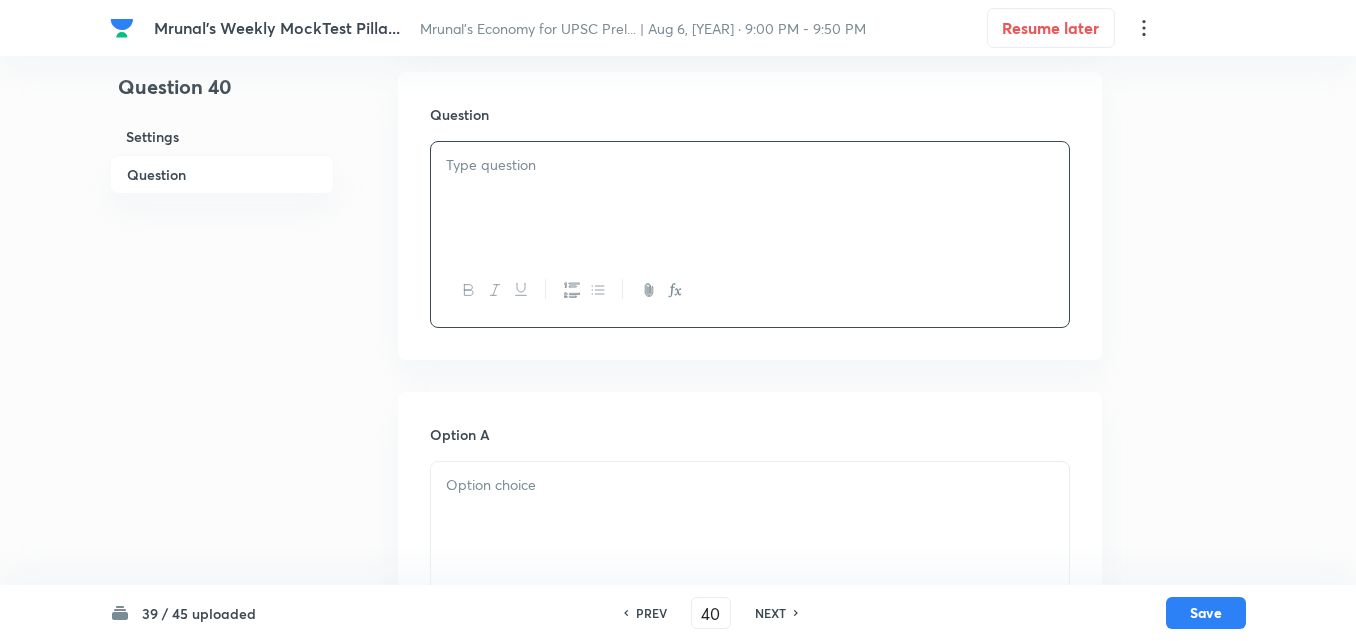 click at bounding box center (750, 198) 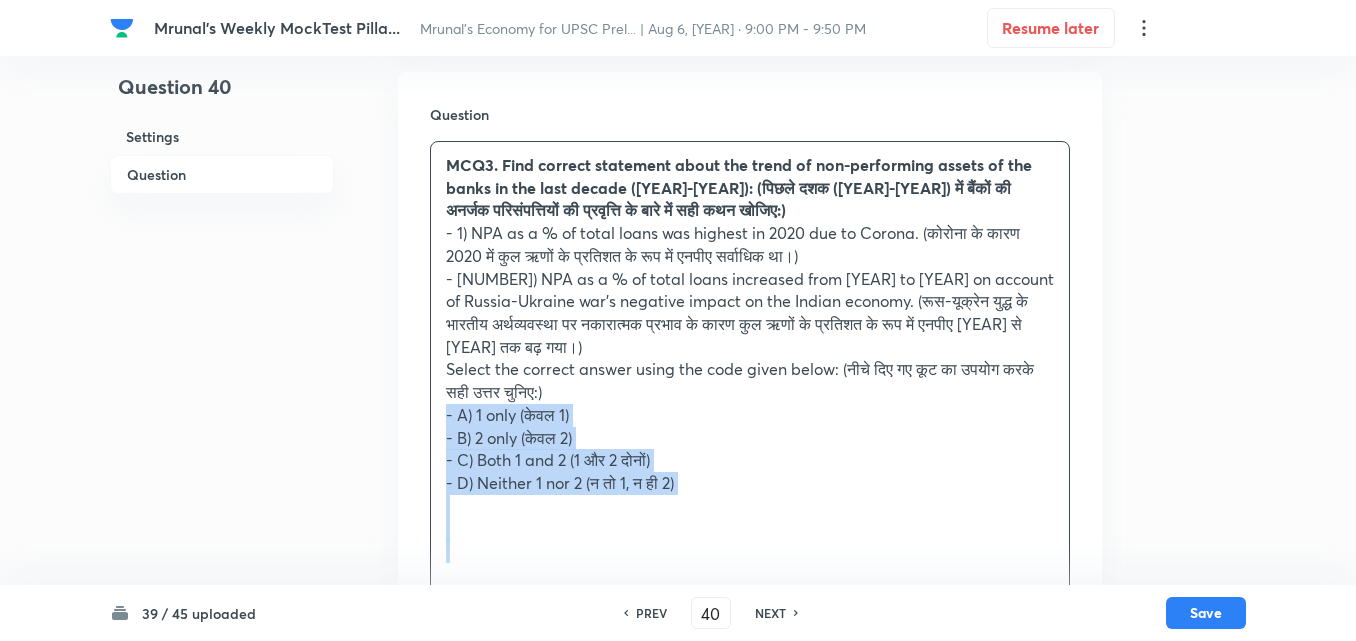 click on "MCQ3. Find correct statement about the trend of non-performing assets of the banks in the last decade (2015-25): (पिछले दशक (2015-25) में बैंकों की अनर्जक परिसंपत्तियों की प्रवृत्ति के बारे में सही कथन खोजिए:)  - 1) NPA as a % of total loans was highest in 2020 due to Corona. (कोरोना के कारण 2020 में कुल ऋणों के प्रतिशत के रूप में एनपीए सर्वाधिक था।)  Select the correct answer using the code given below: (नीचे दिए गए कूट का उपयोग करके सही उत्तर चुनिए:)  - A) 1 only (केवल 1)  - B) 2 only (केवल 2)  - C) Both 1 and 2 (1 और 2 दोनों)  - D) Neither 1 nor 2 (न तो 1, न ही 2)" at bounding box center [750, 395] 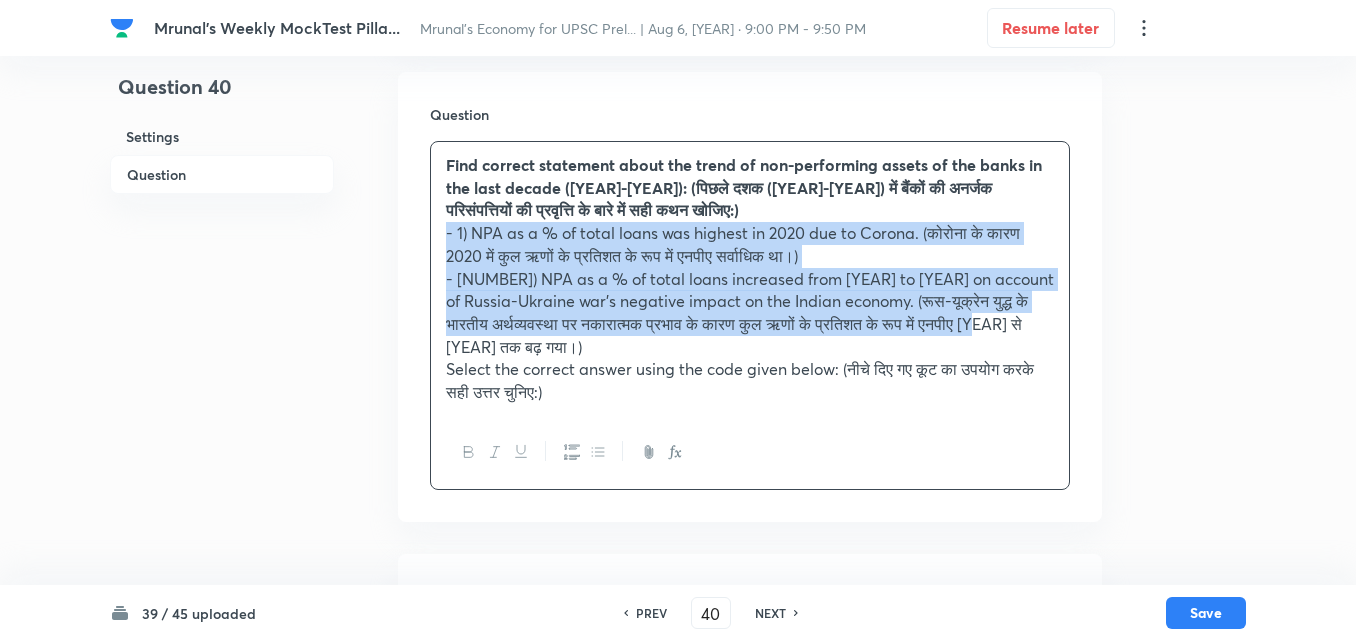 click 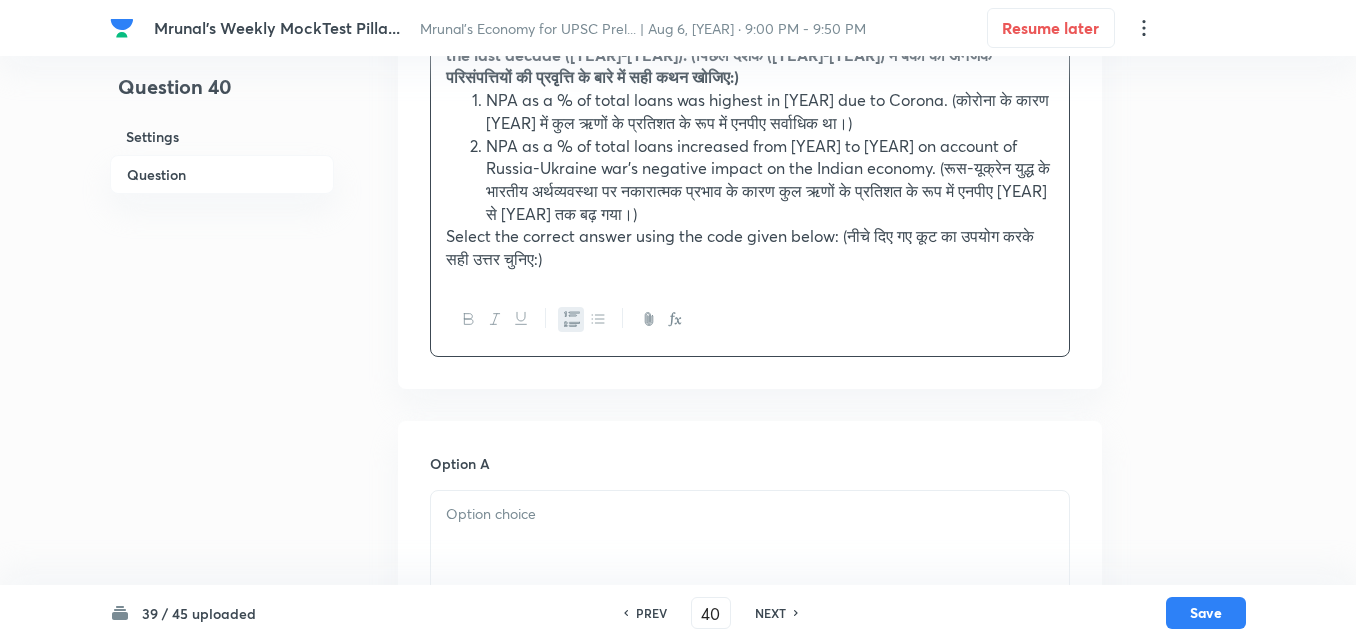 scroll, scrollTop: 746, scrollLeft: 0, axis: vertical 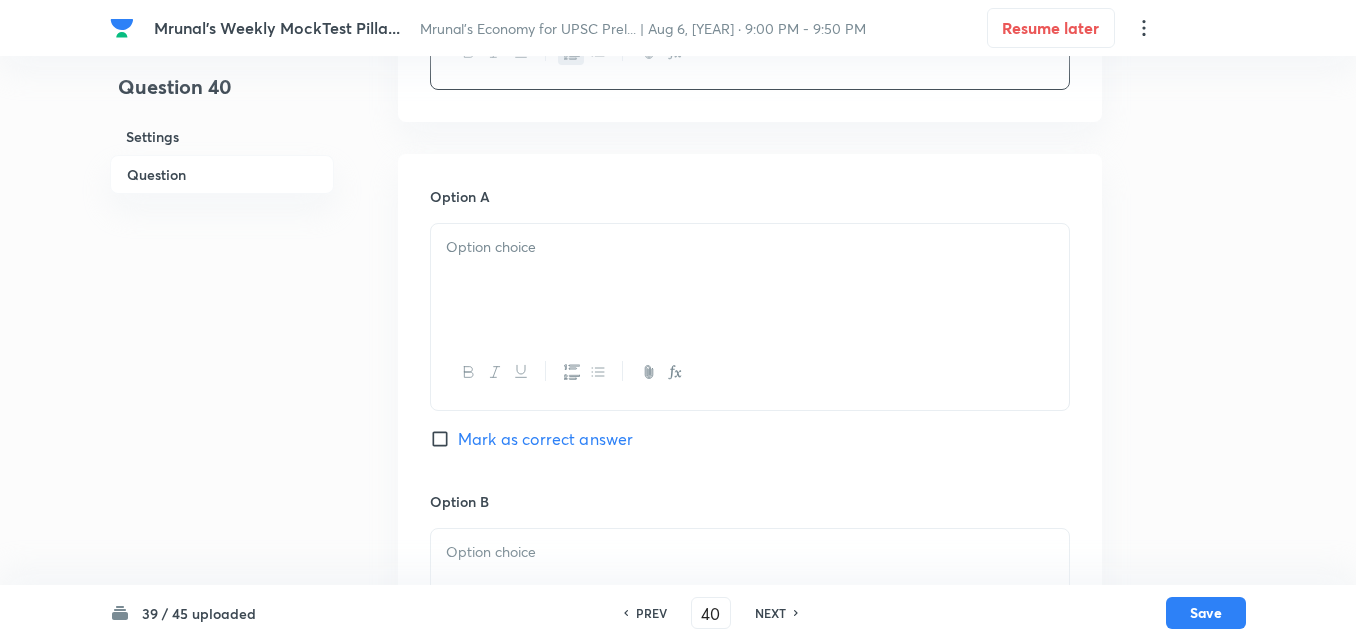 click at bounding box center (750, 280) 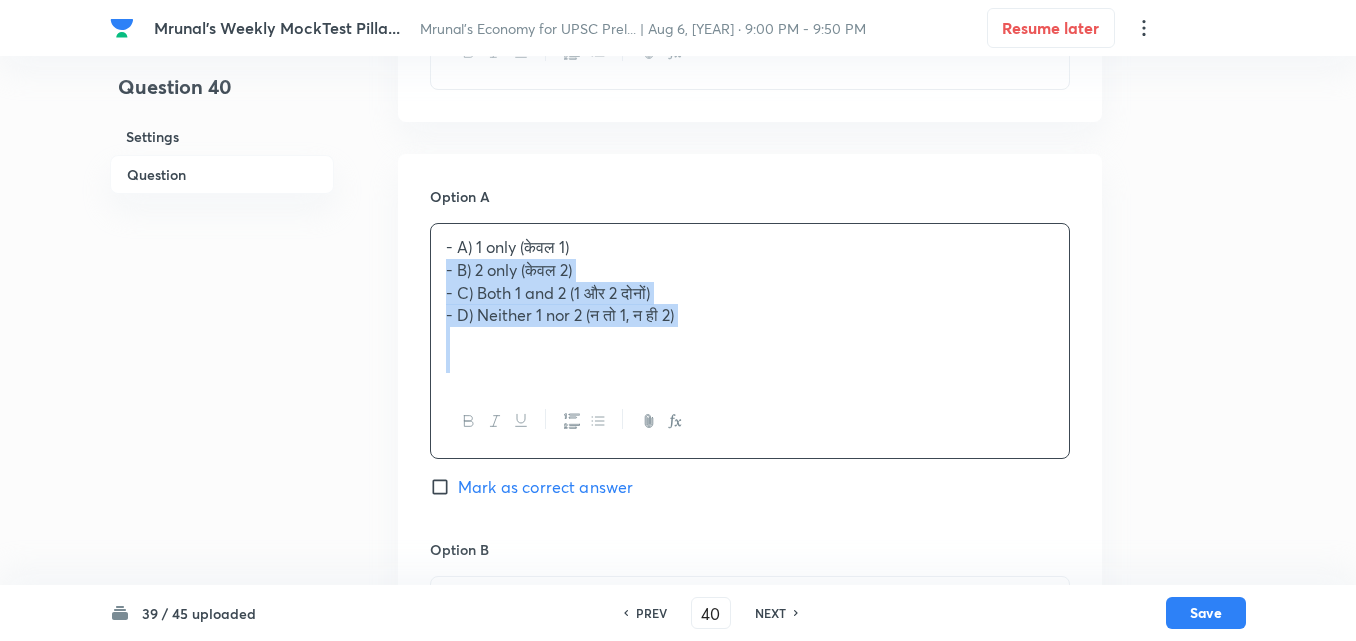 click on "- A) 1 only (केवल 1) - B) 2 only (केवल 2) - C) Both 1 and 2 (1 और 2 दोनों) - D) Neither 1 nor 2 (न तो 1, न ही 2)" at bounding box center (750, 304) 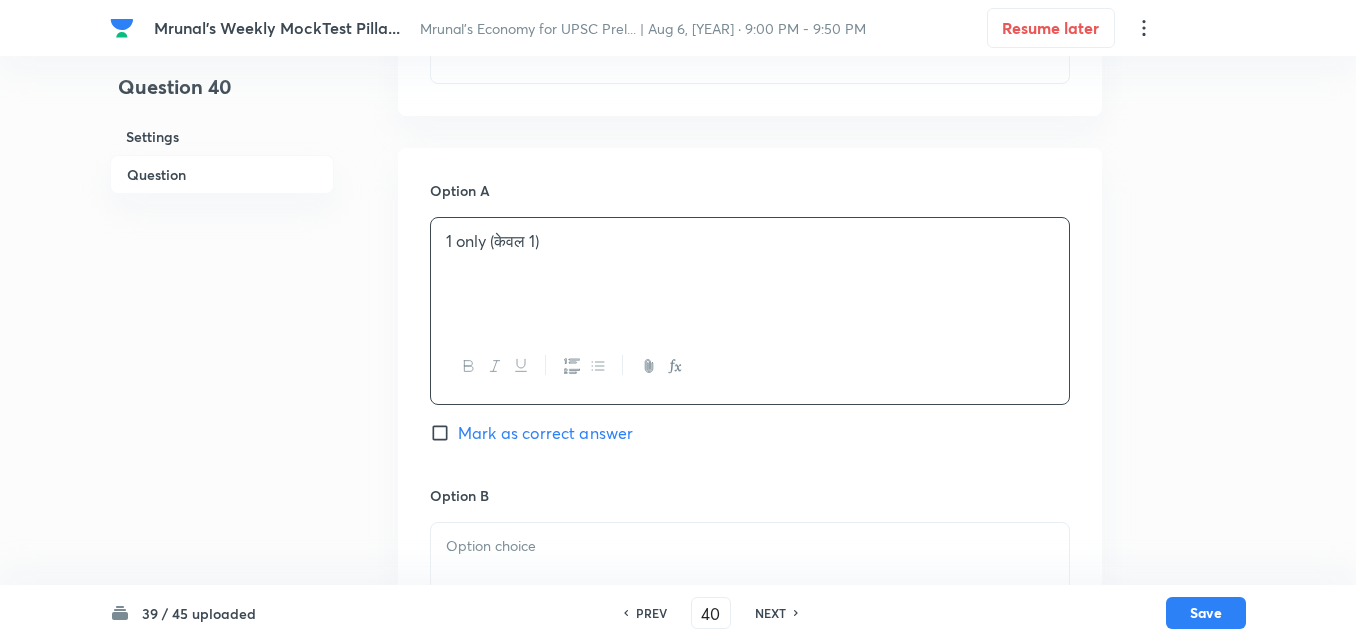 scroll, scrollTop: 1046, scrollLeft: 0, axis: vertical 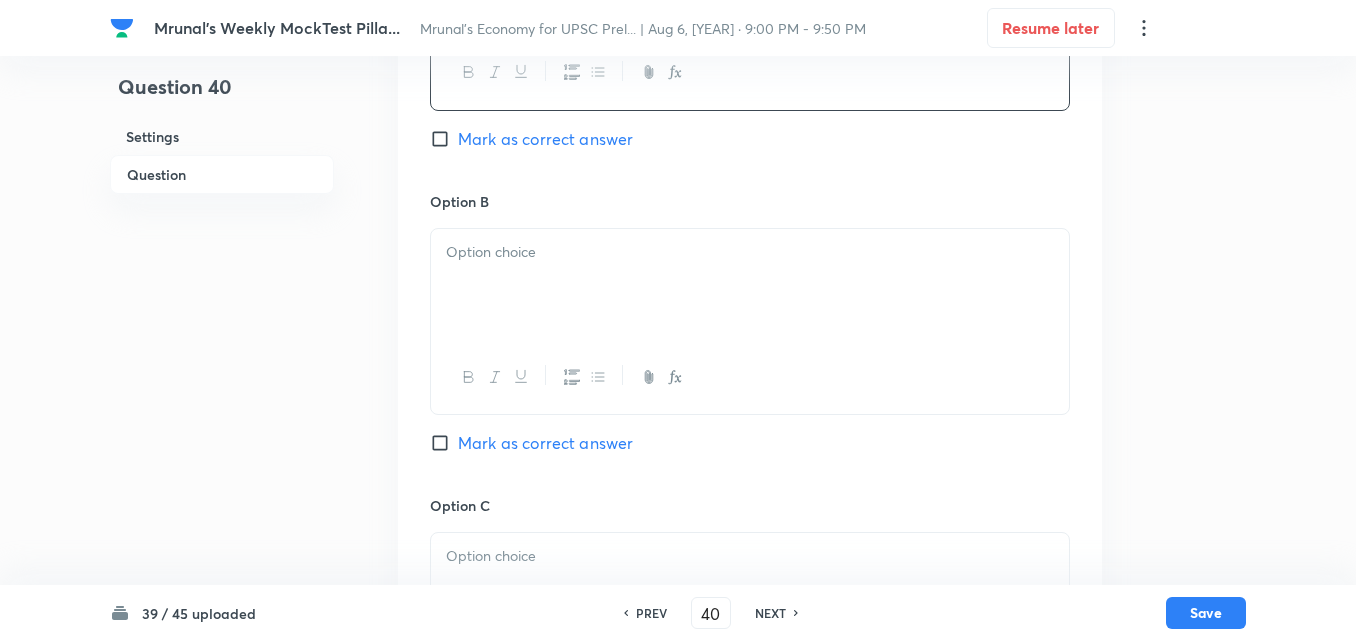click at bounding box center [750, 285] 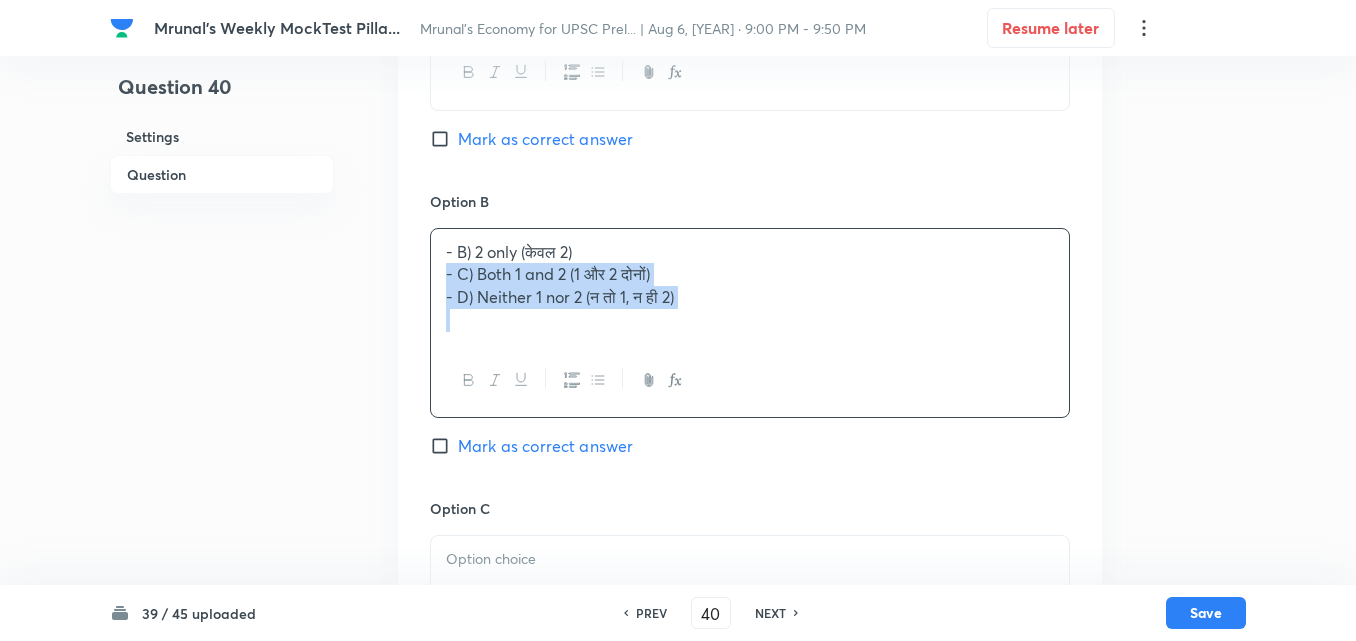 drag, startPoint x: 442, startPoint y: 279, endPoint x: 429, endPoint y: 279, distance: 13 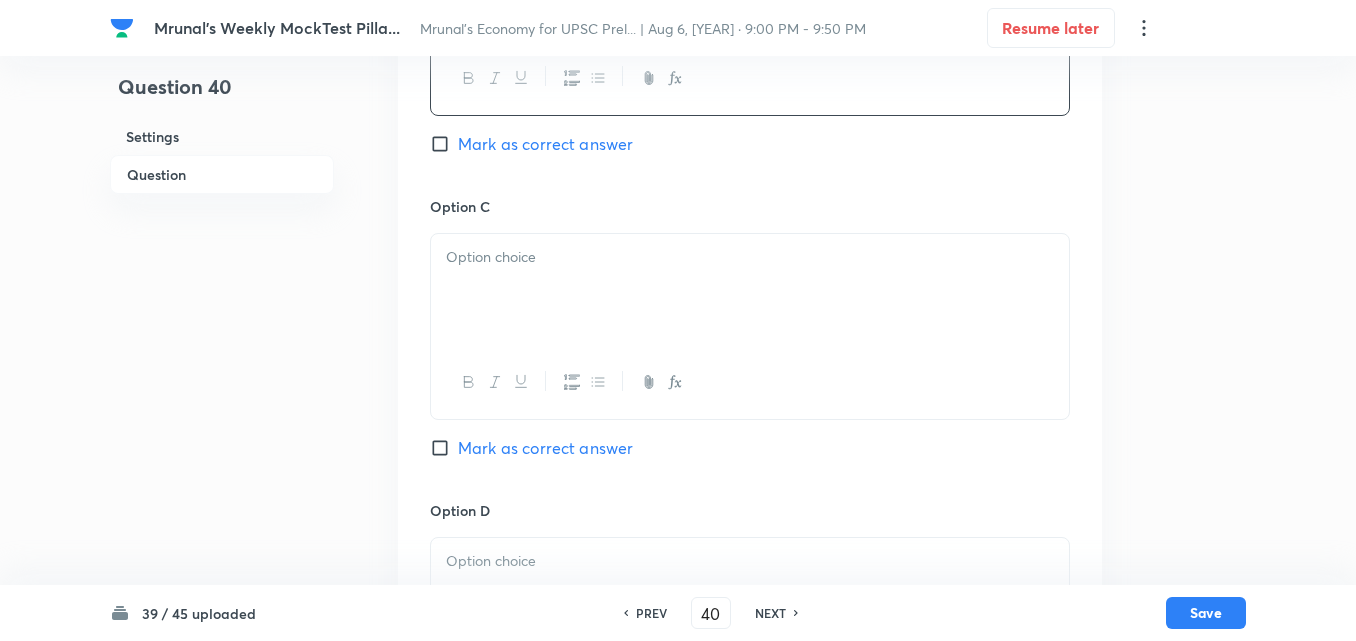 scroll, scrollTop: 1346, scrollLeft: 0, axis: vertical 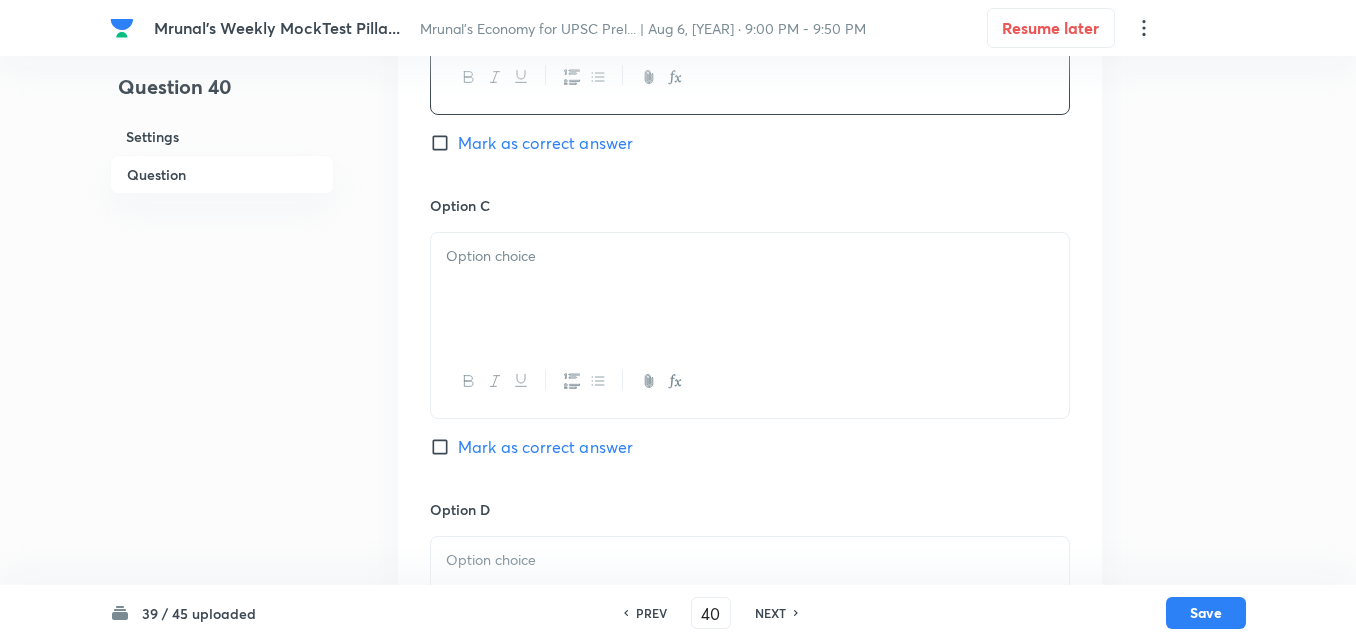 drag, startPoint x: 514, startPoint y: 280, endPoint x: 527, endPoint y: 280, distance: 13 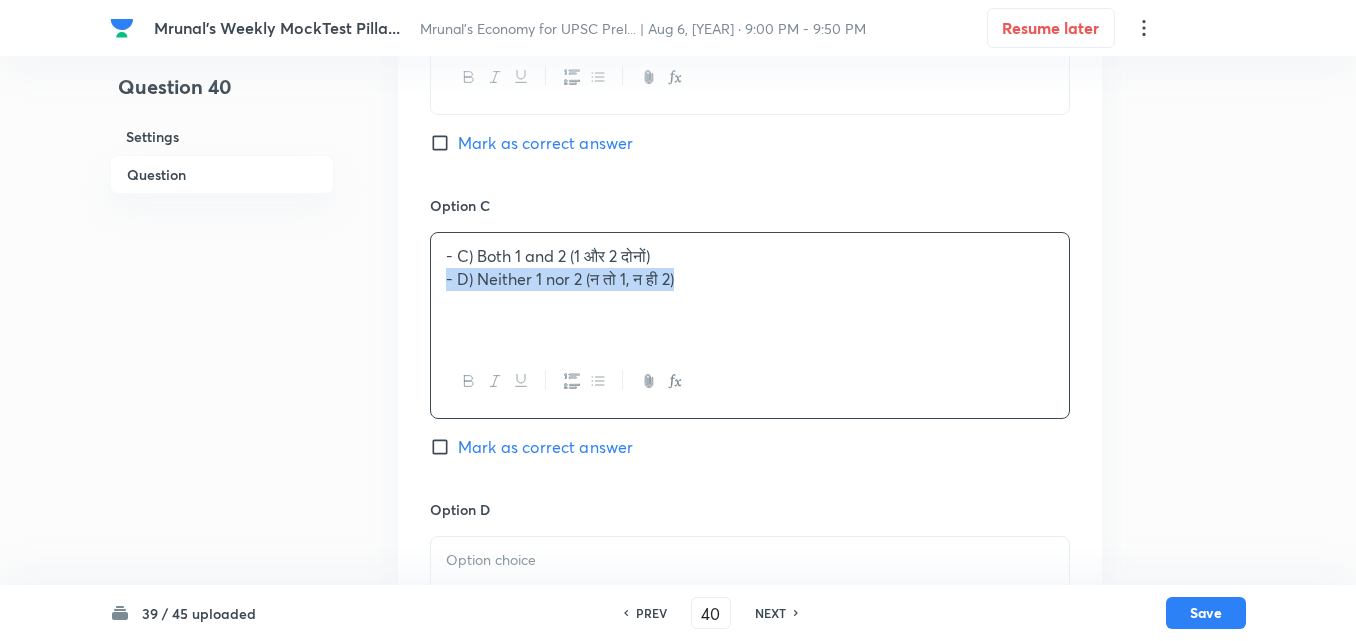 drag, startPoint x: 458, startPoint y: 279, endPoint x: 440, endPoint y: 281, distance: 18.110771 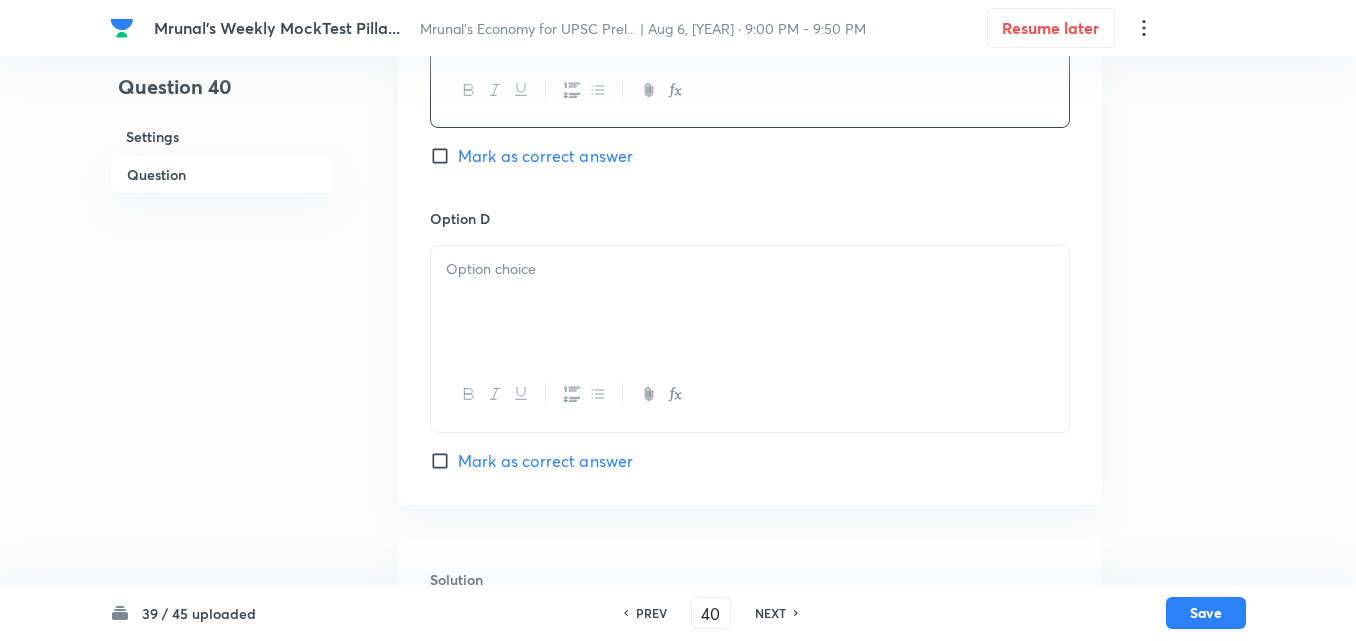 scroll, scrollTop: 1646, scrollLeft: 0, axis: vertical 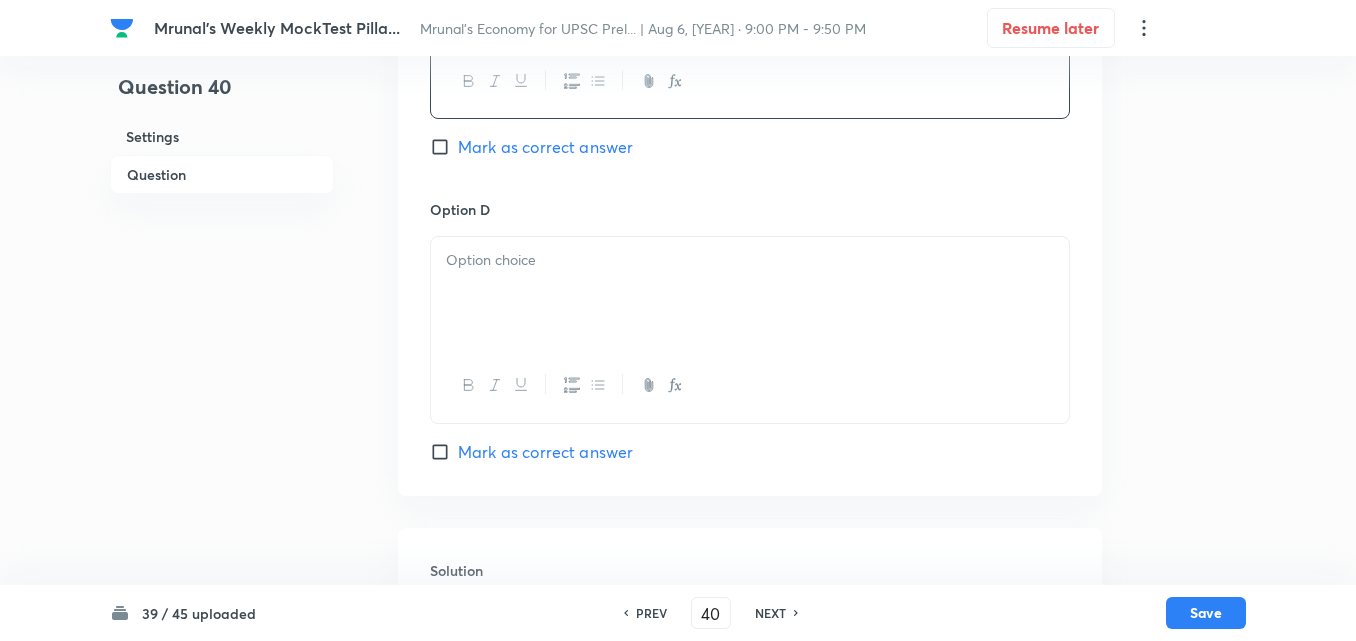 click at bounding box center (750, 293) 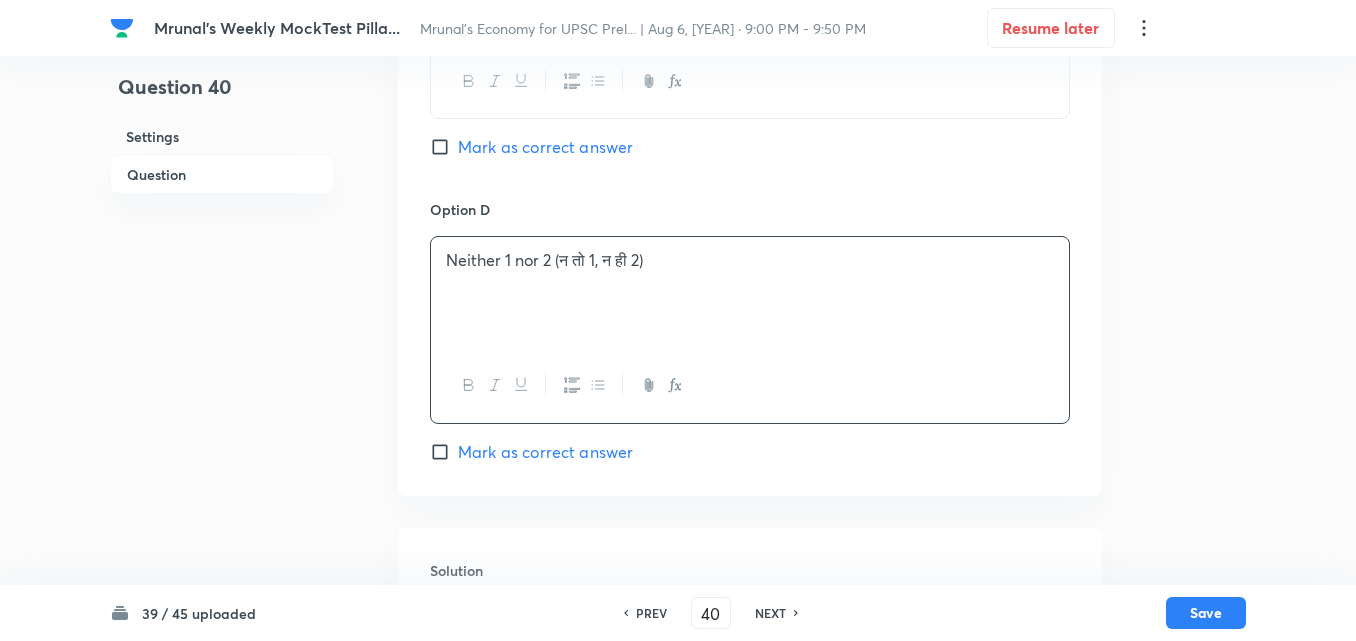 click on "Option A 1 only (केवल 1) Mark as correct answer Option B 2 only (केवल 2) Mark as correct answer Option C Both 1 and 2 (1 और 2 दोनों) Mark as correct answer Option D Neither 1 nor 2 (न तो 1, न ही 2)  Mark as correct answer" at bounding box center [750, -125] 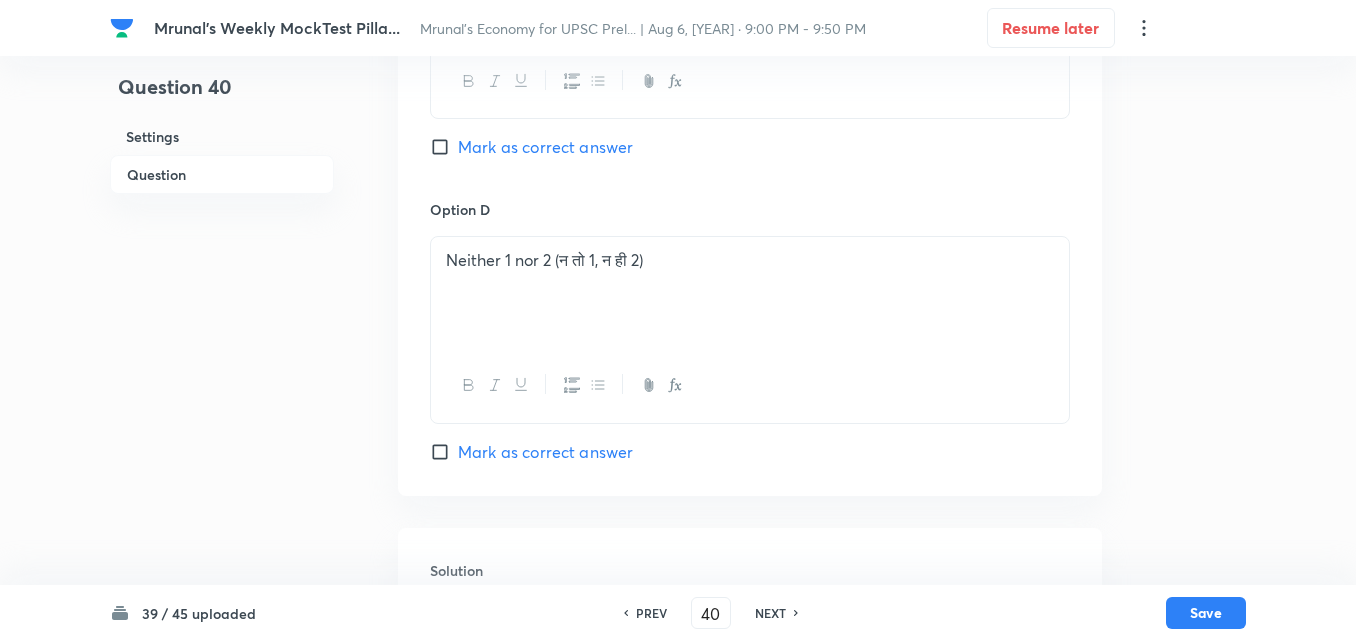 click on "Mark as correct answer" at bounding box center [545, 452] 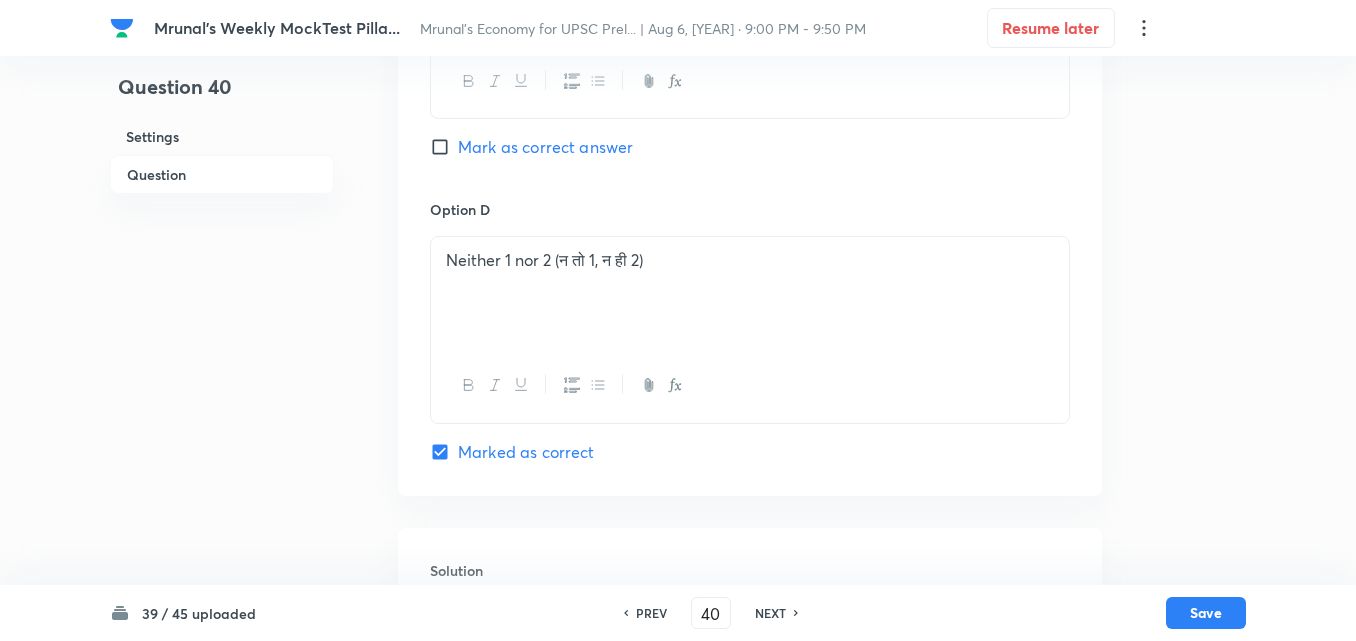scroll, scrollTop: 1901, scrollLeft: 0, axis: vertical 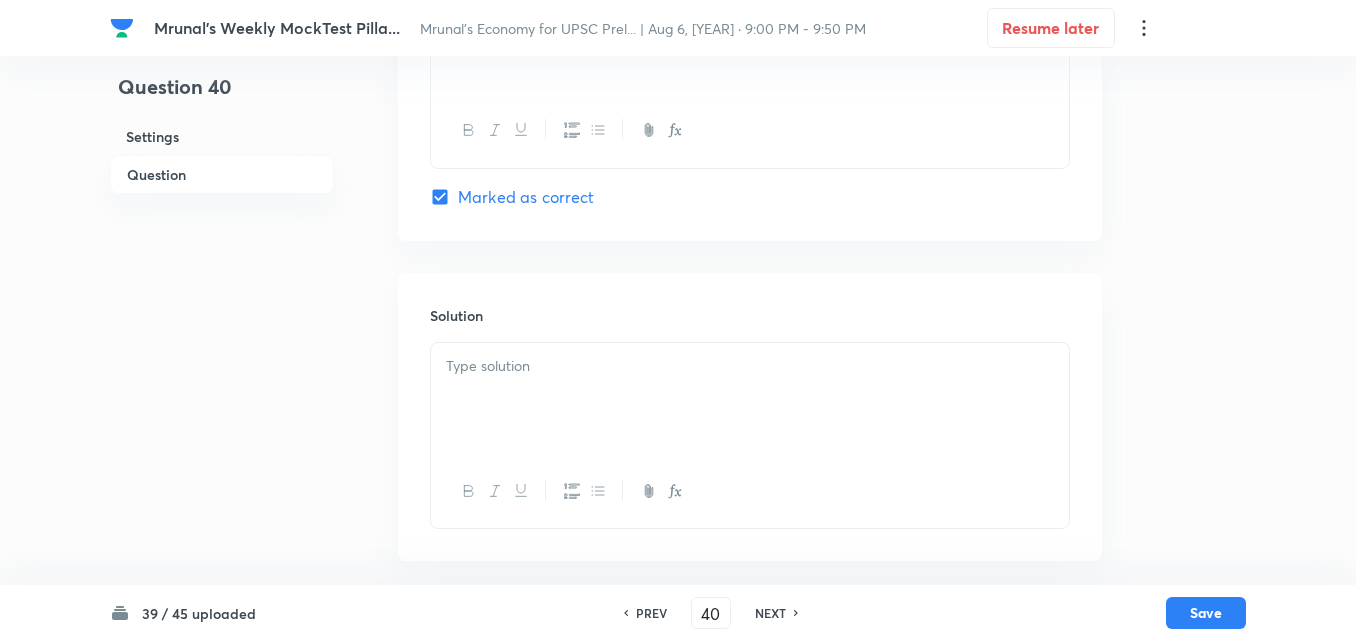 click at bounding box center [750, 366] 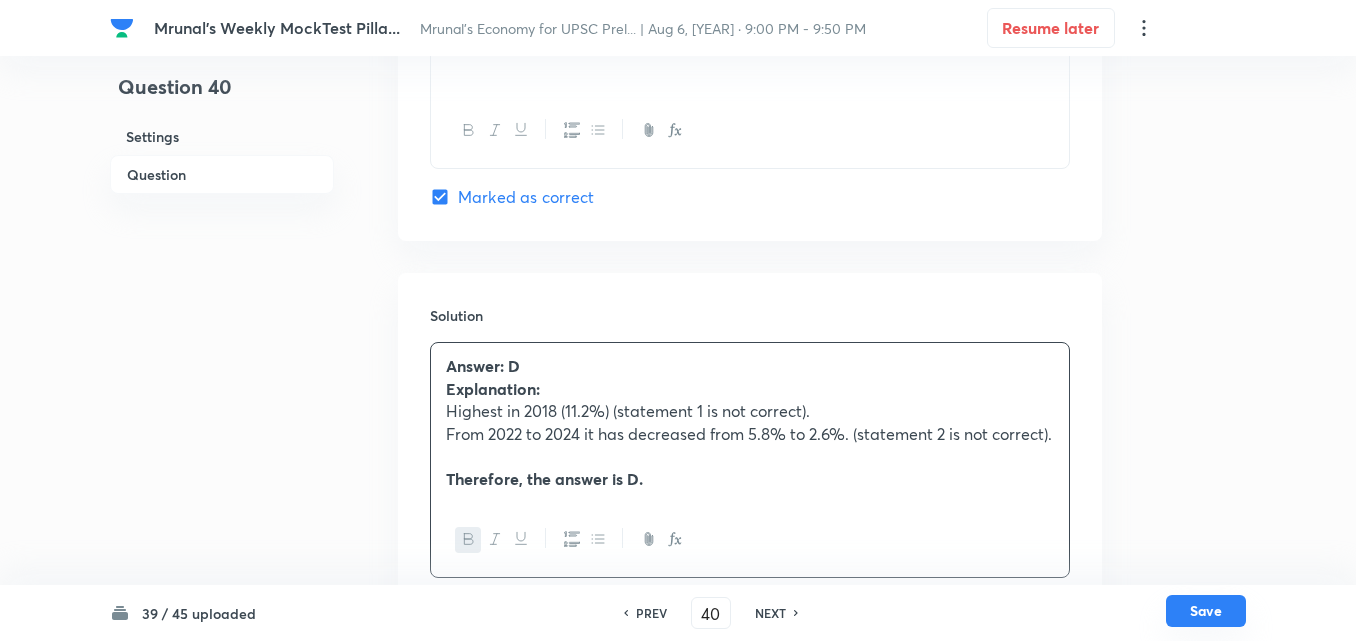 click on "Save" at bounding box center (1206, 611) 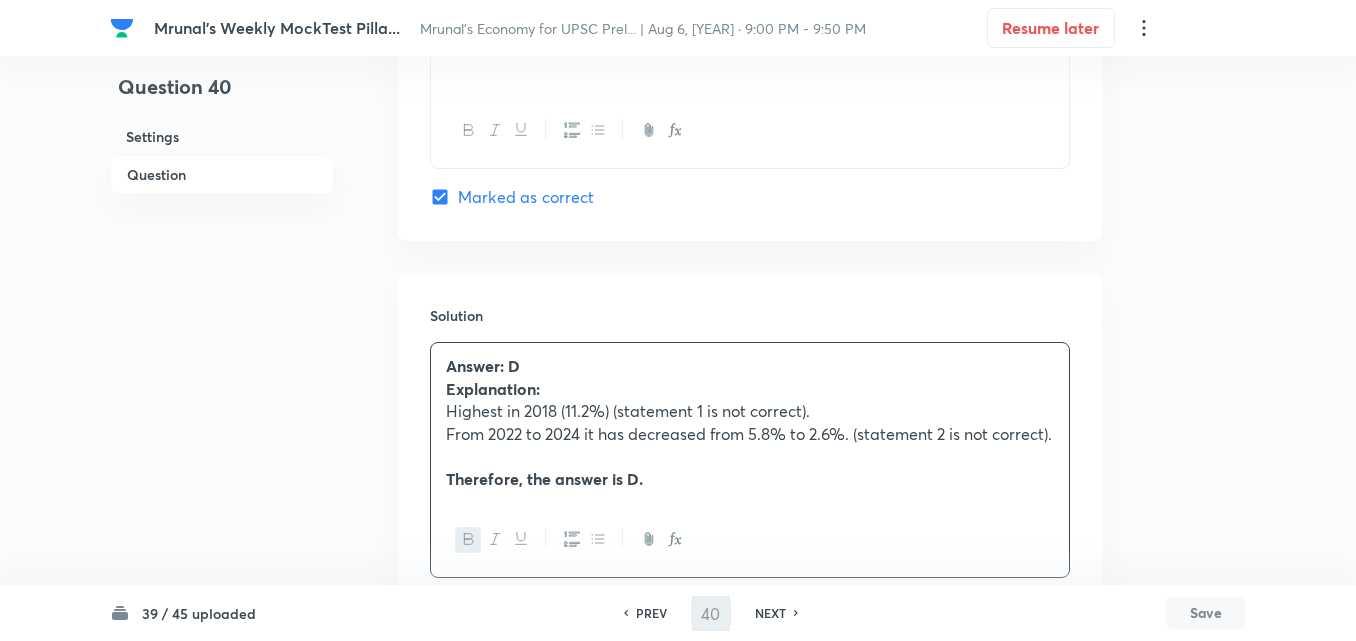 type on "41" 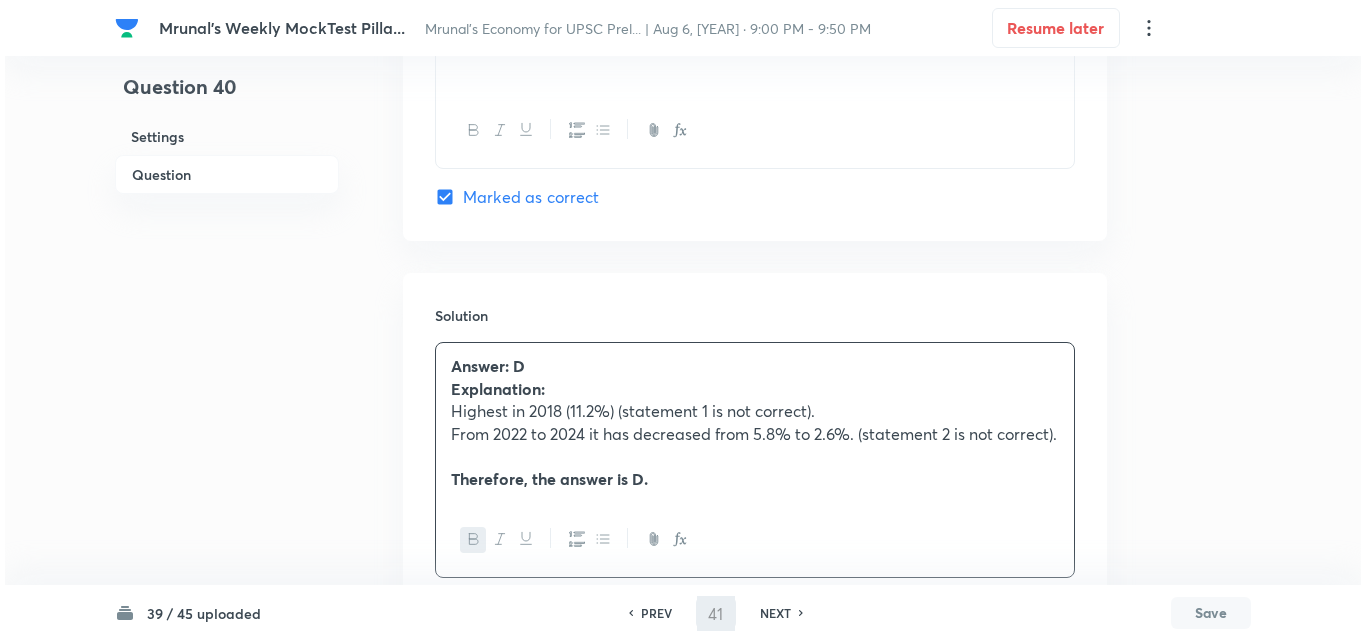 scroll, scrollTop: 0, scrollLeft: 0, axis: both 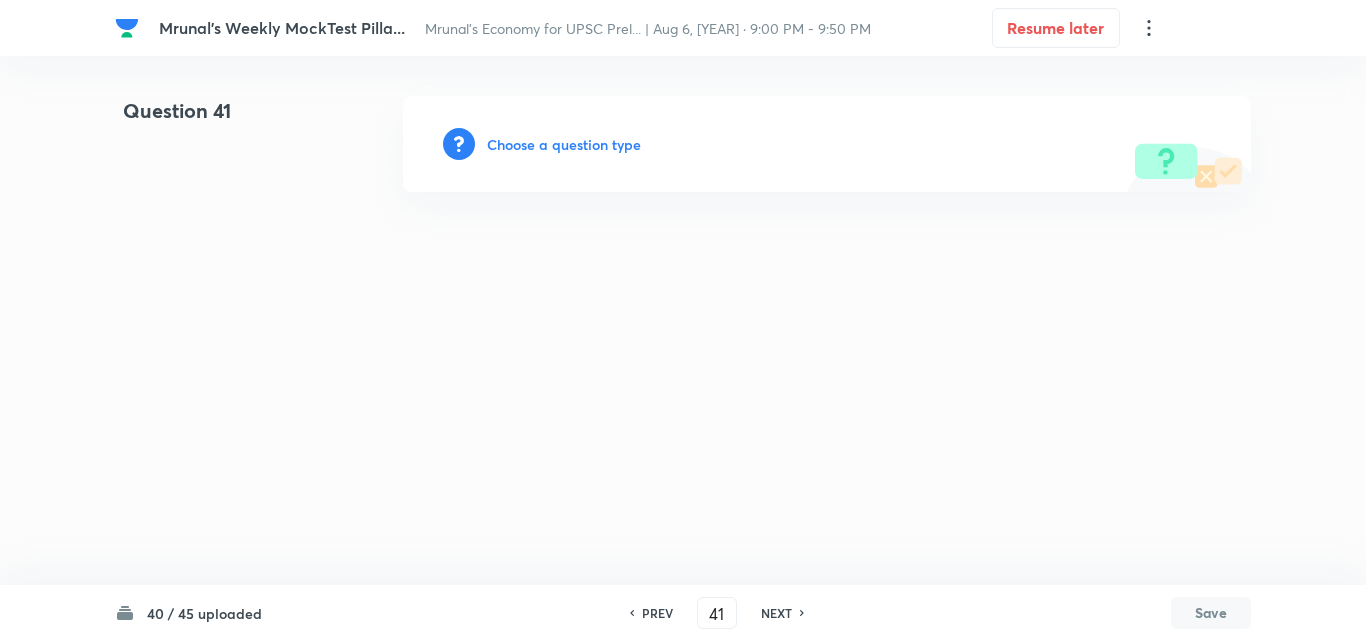 click on "Choose a question type" at bounding box center [564, 144] 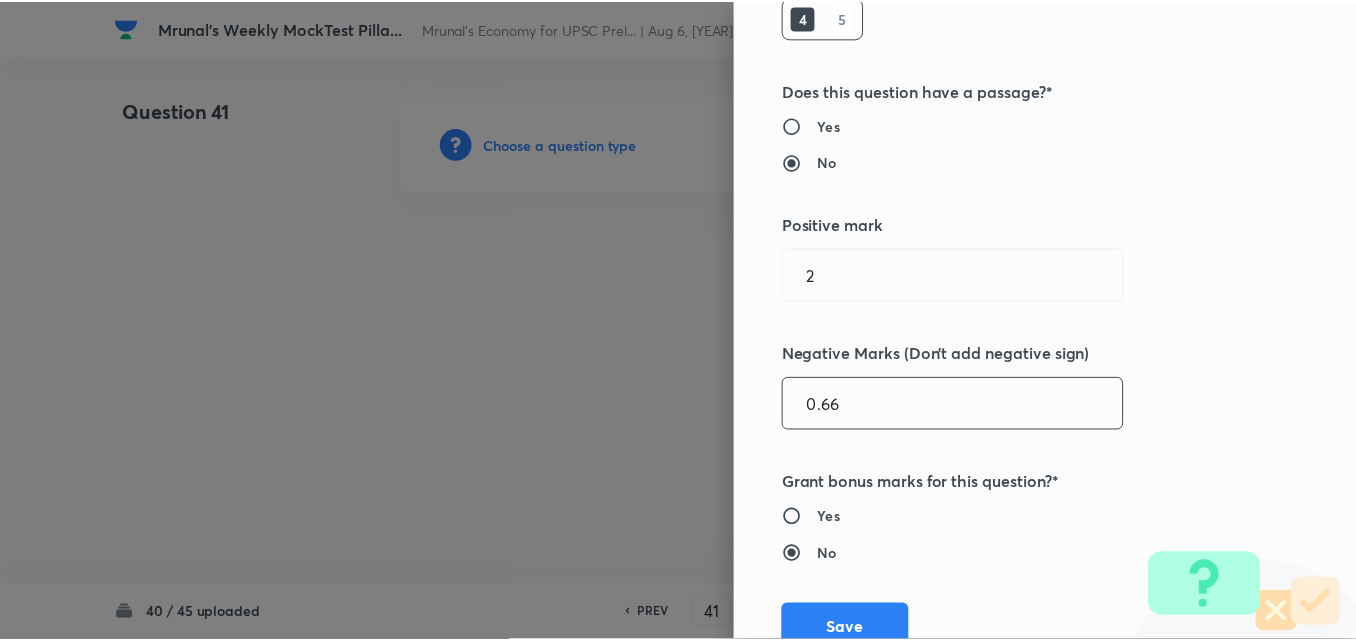 scroll, scrollTop: 400, scrollLeft: 0, axis: vertical 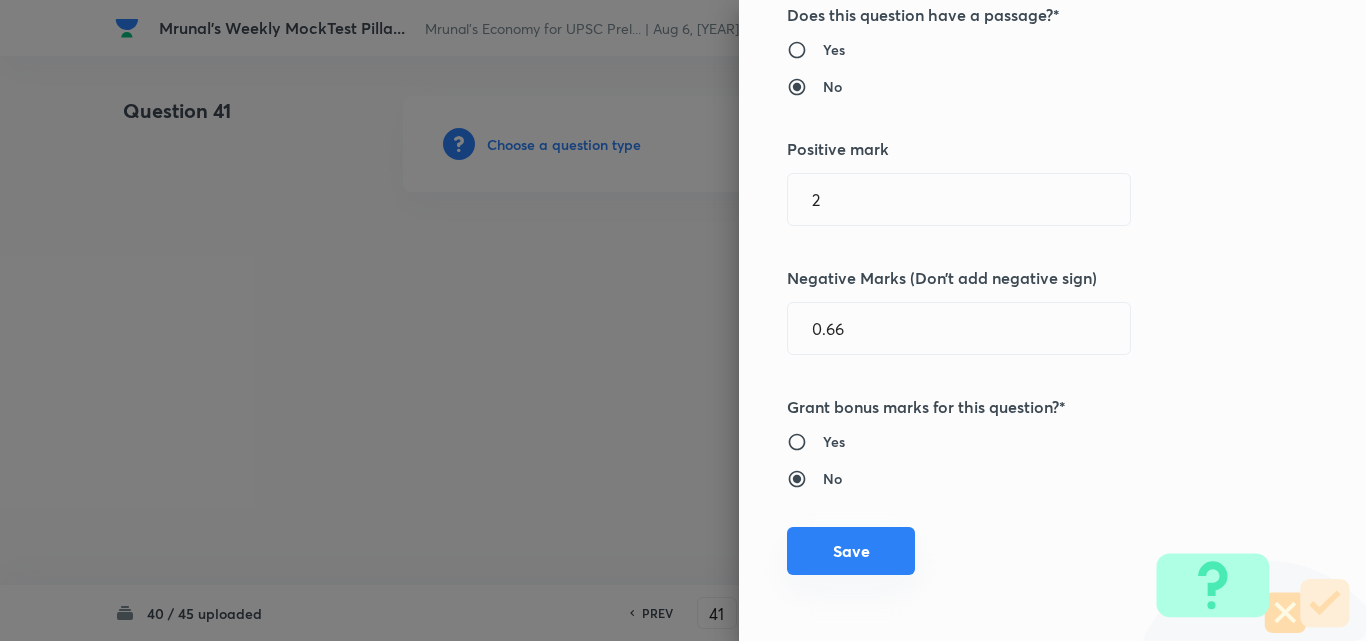 click on "Save" at bounding box center (851, 551) 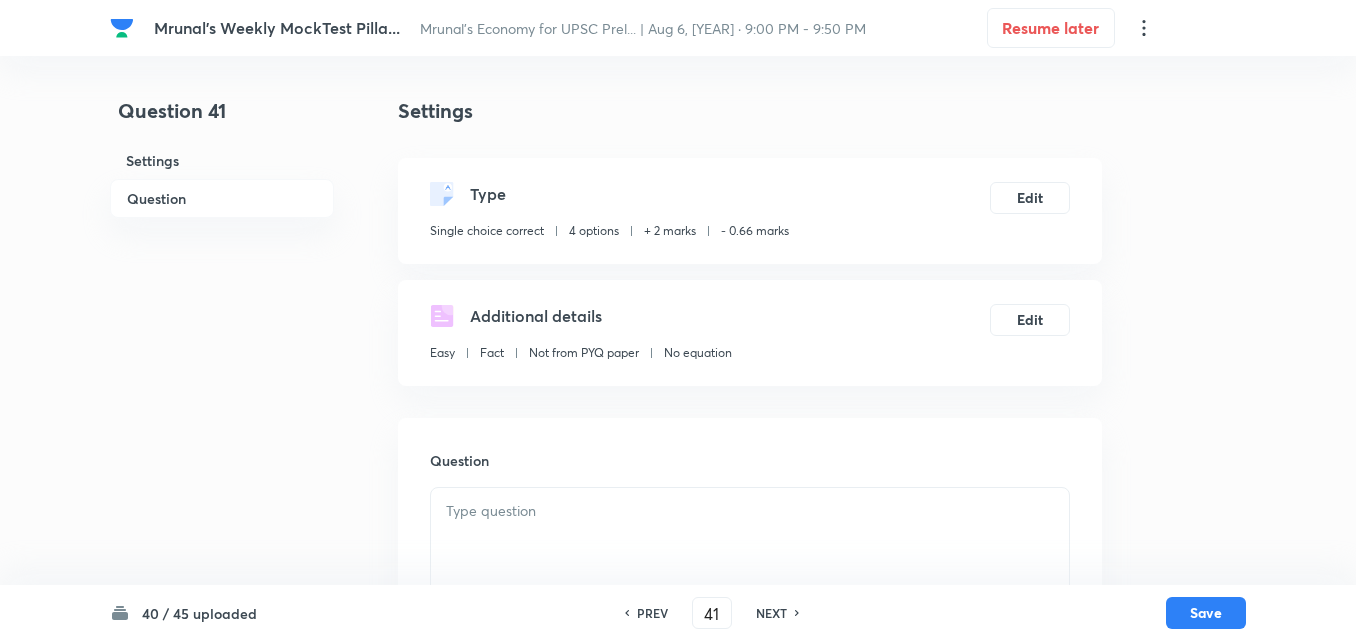 click on "Question" at bounding box center [222, 198] 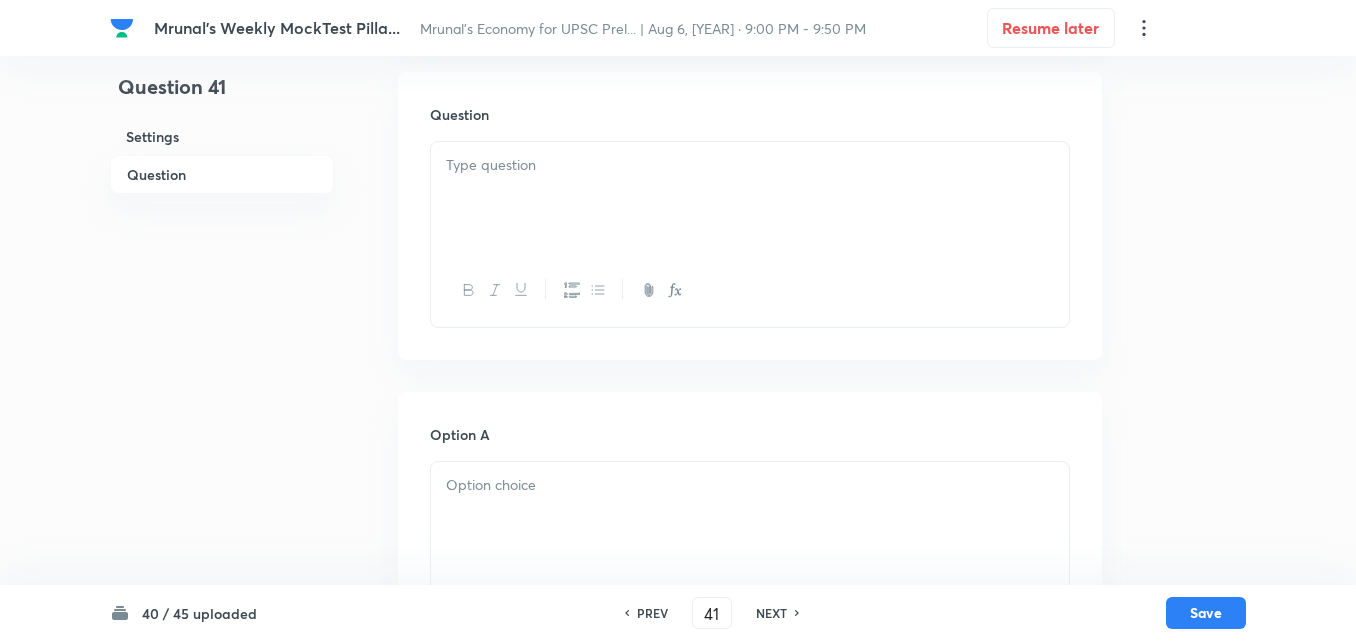 click at bounding box center [750, 198] 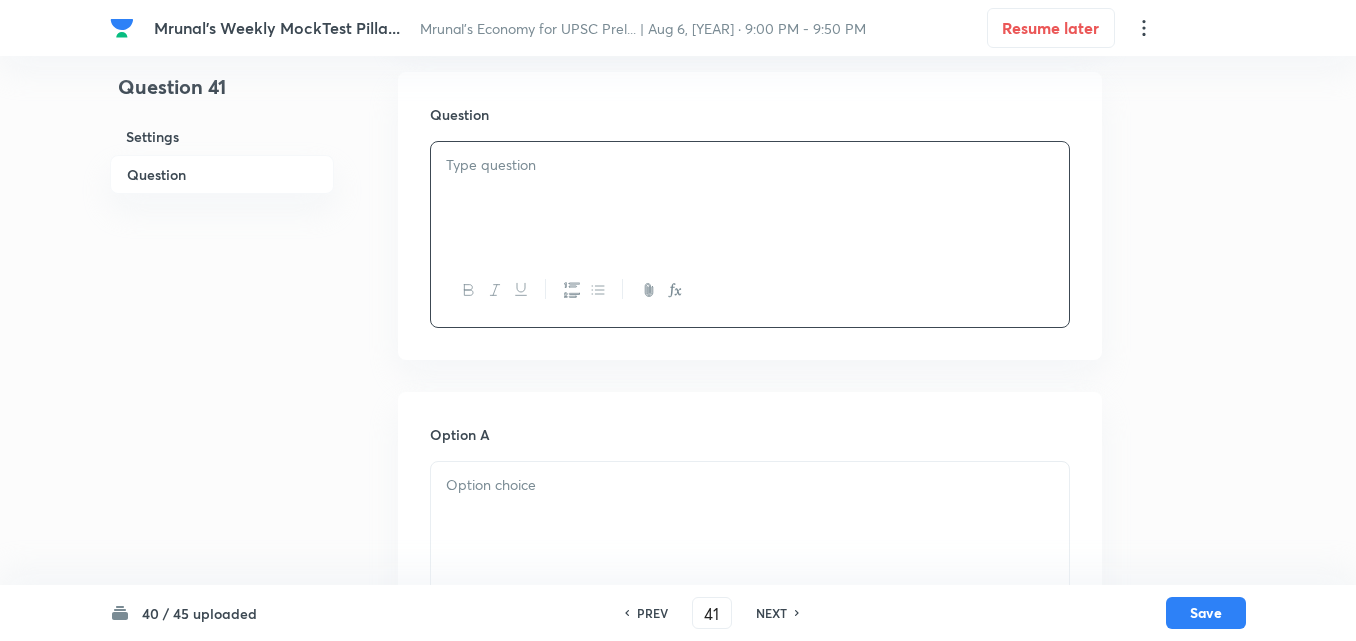 click at bounding box center (750, 198) 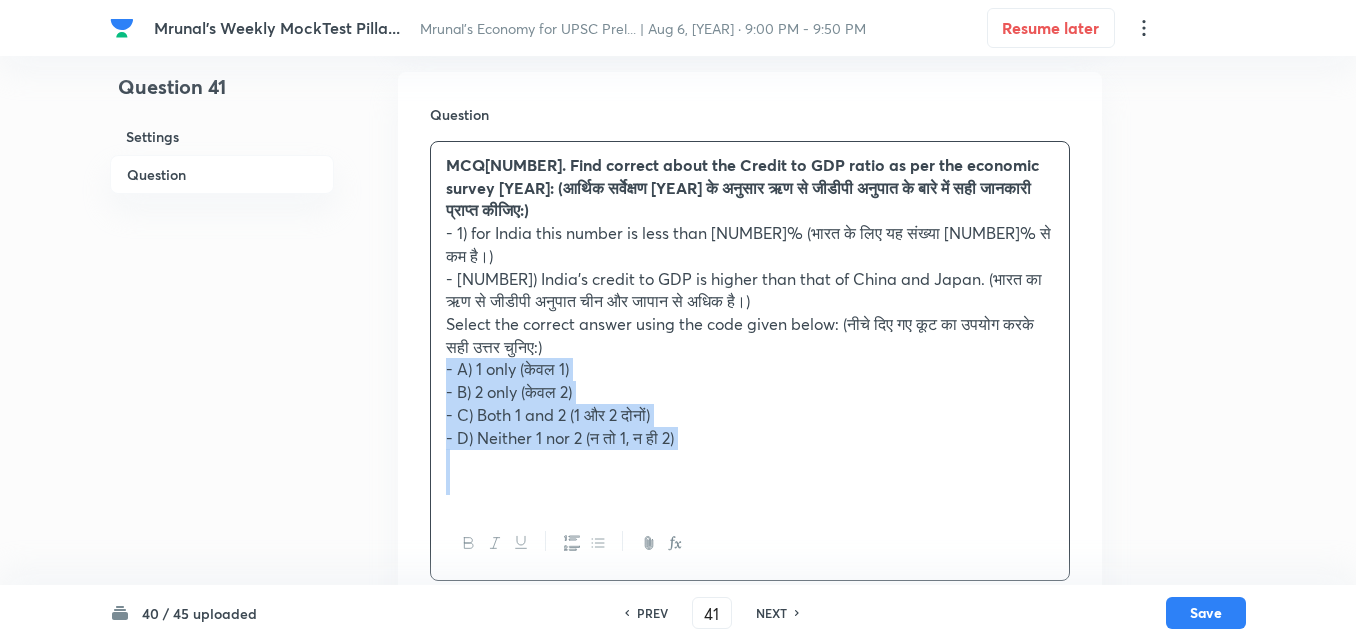 drag, startPoint x: 440, startPoint y: 345, endPoint x: 416, endPoint y: 348, distance: 24.186773 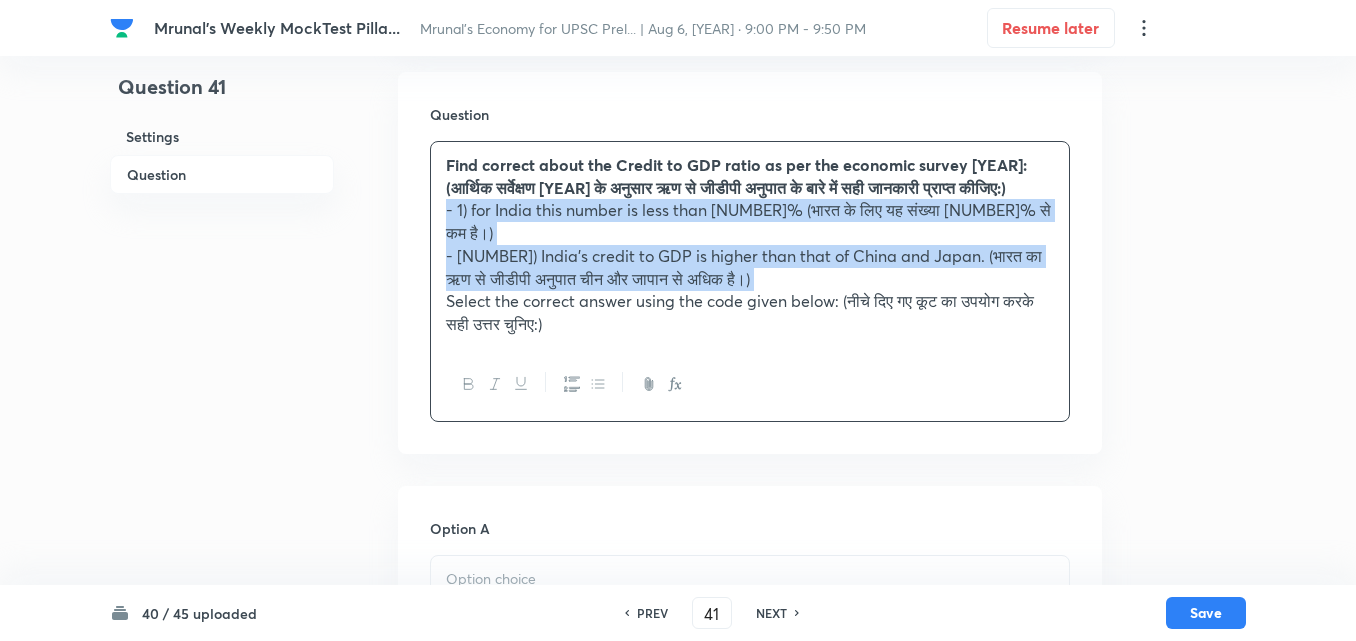 click 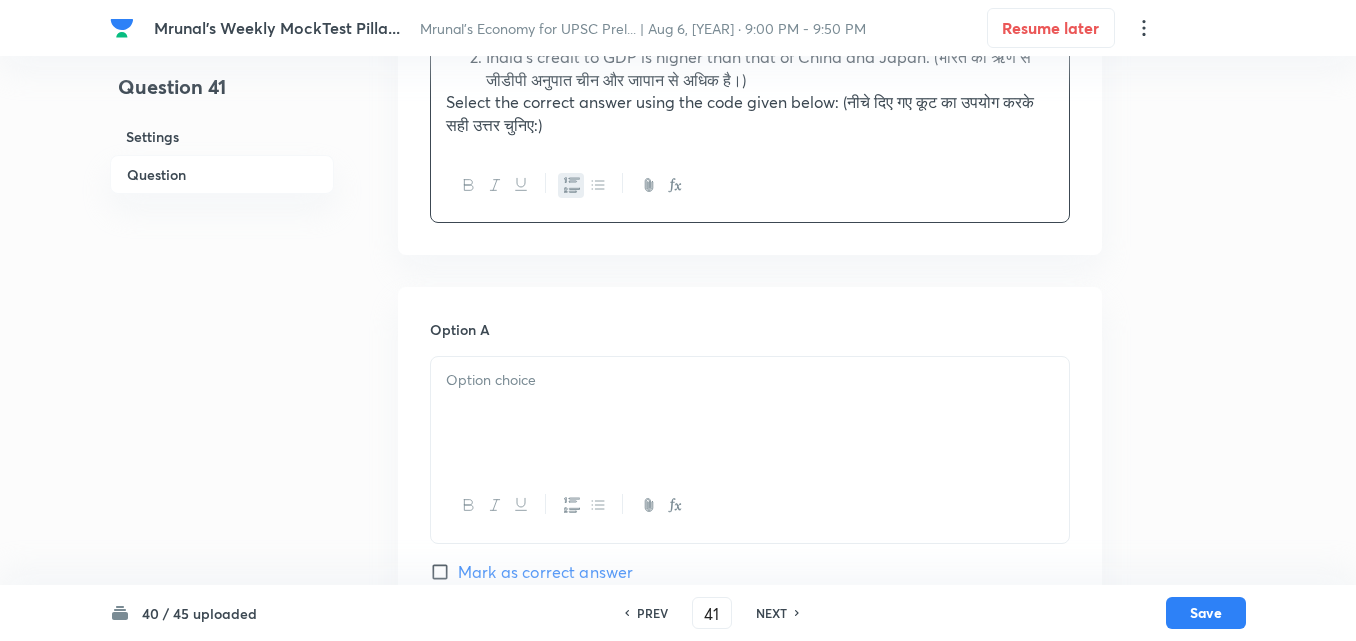 scroll, scrollTop: 546, scrollLeft: 0, axis: vertical 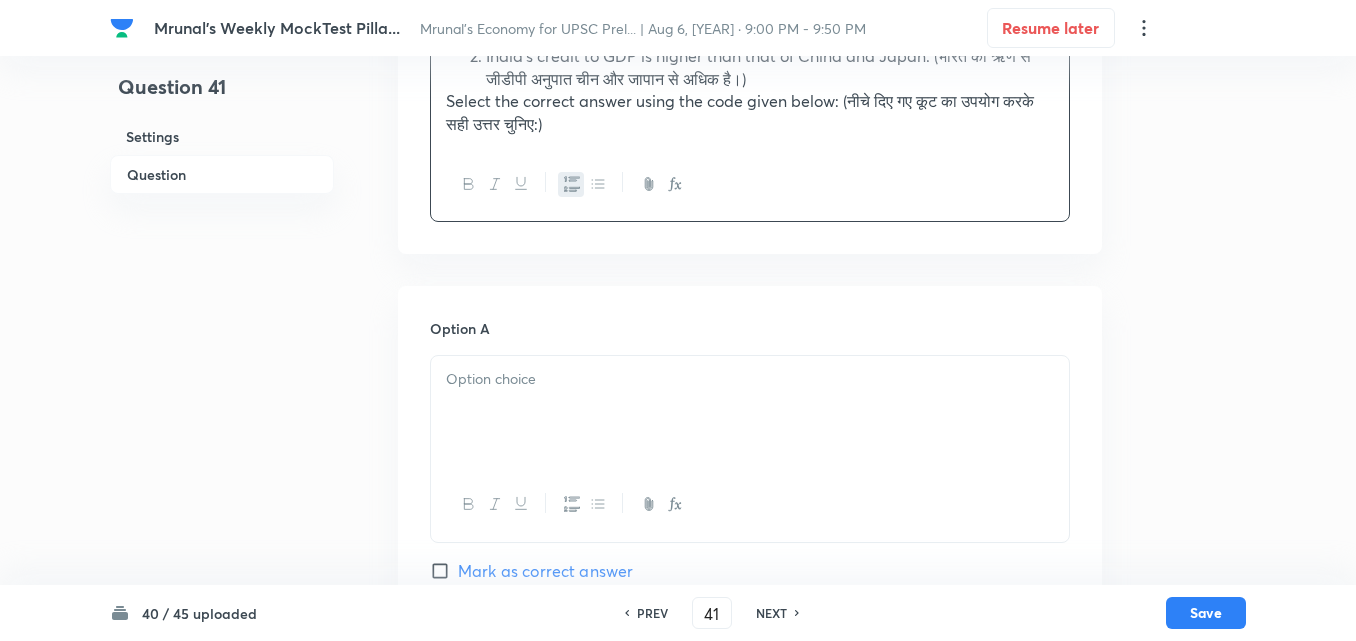 click at bounding box center [750, 379] 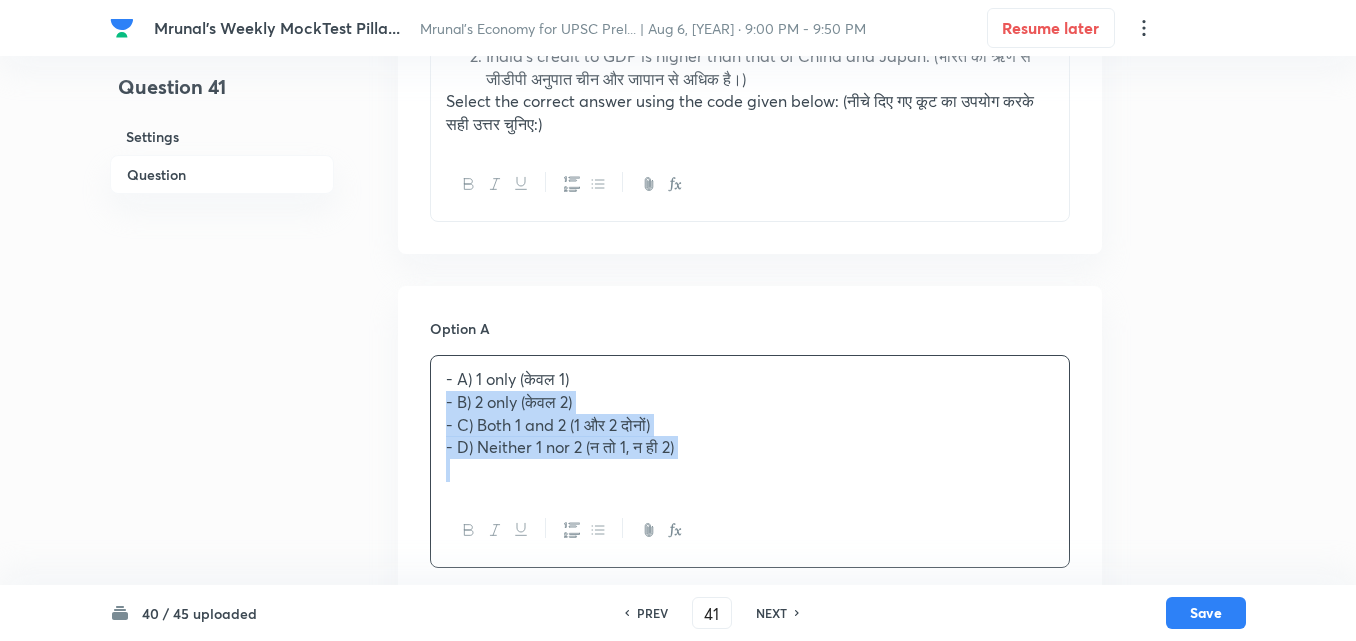 click on "Option A - A) 1 only (केवल 1) - B) 2 only (केवल 2) - C) Both 1 and 2 (1 और 2 दोनों) - D) Neither 1 nor 2 (न तो 1, न ही 2) Mark as correct answer Option B Mark as correct answer Option C Mark as correct answer Option D Mark as correct answer" at bounding box center [750, 919] 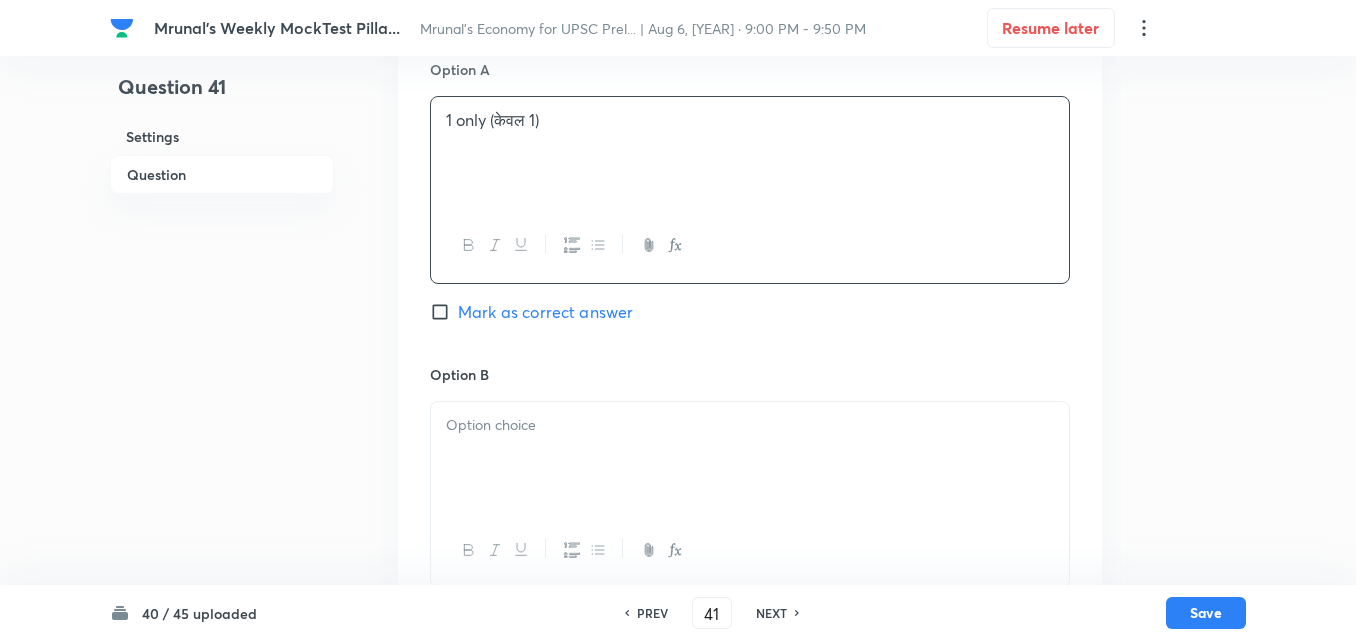 scroll, scrollTop: 846, scrollLeft: 0, axis: vertical 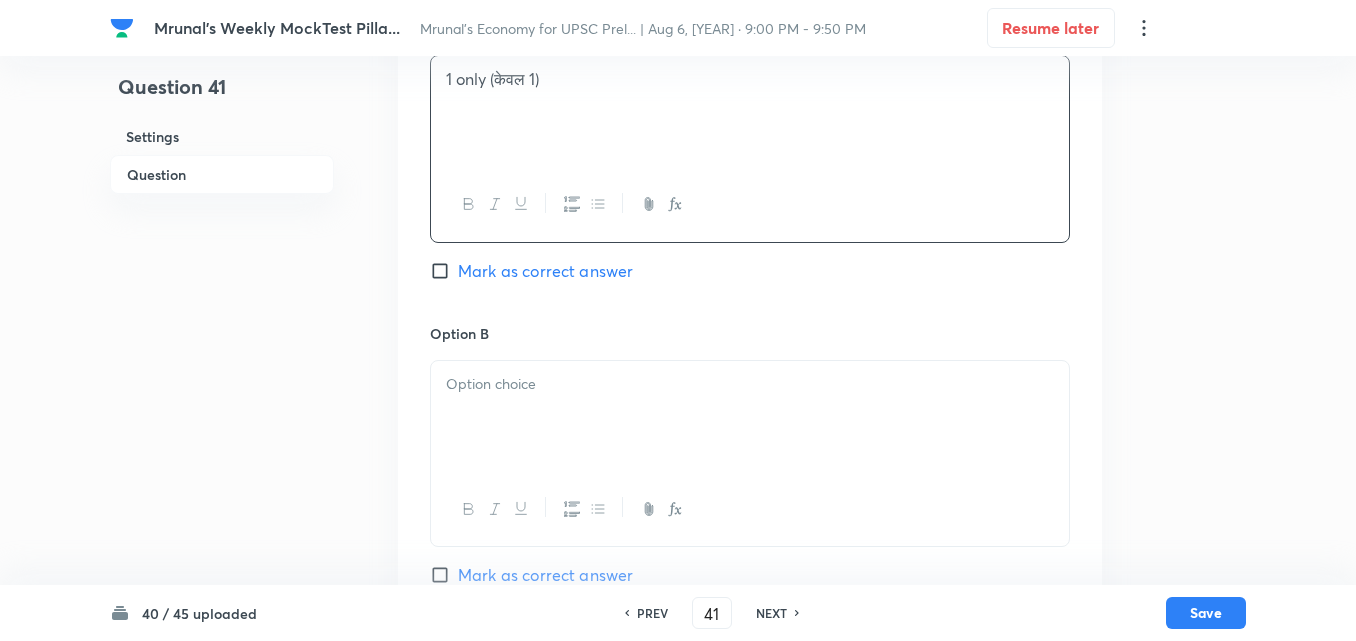 click on "Option A 1 only (केवल 1) Mark as correct answer" at bounding box center [750, 170] 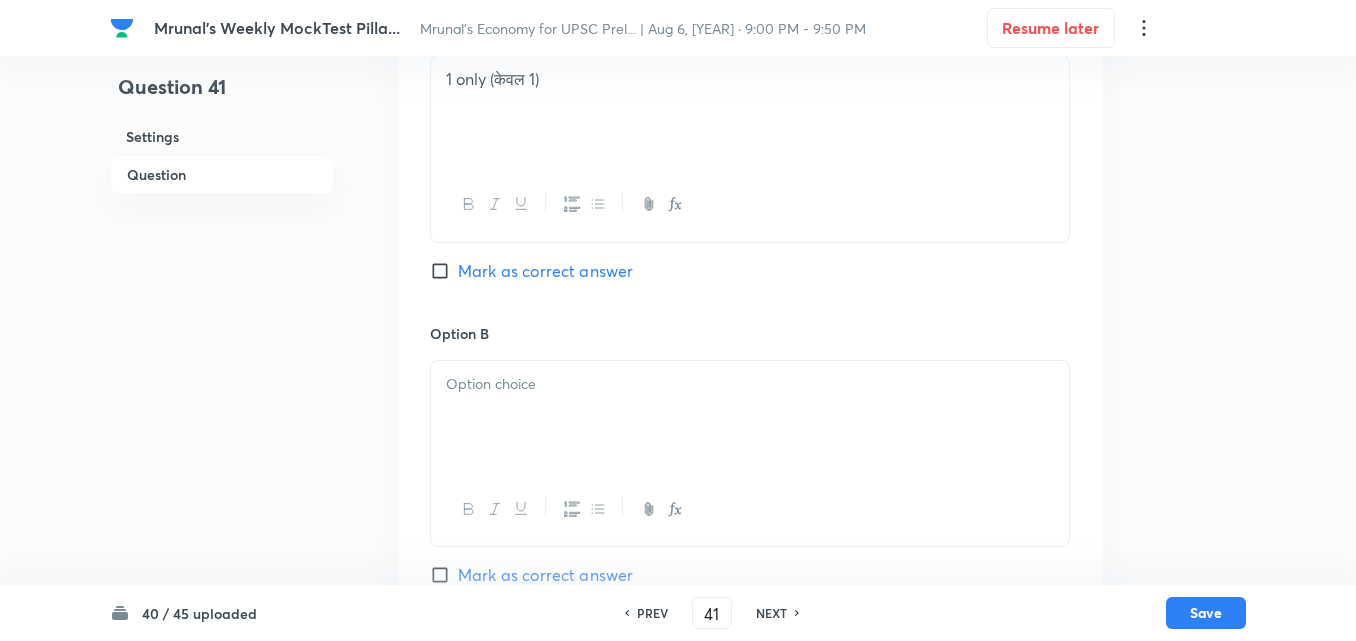 click at bounding box center [750, 417] 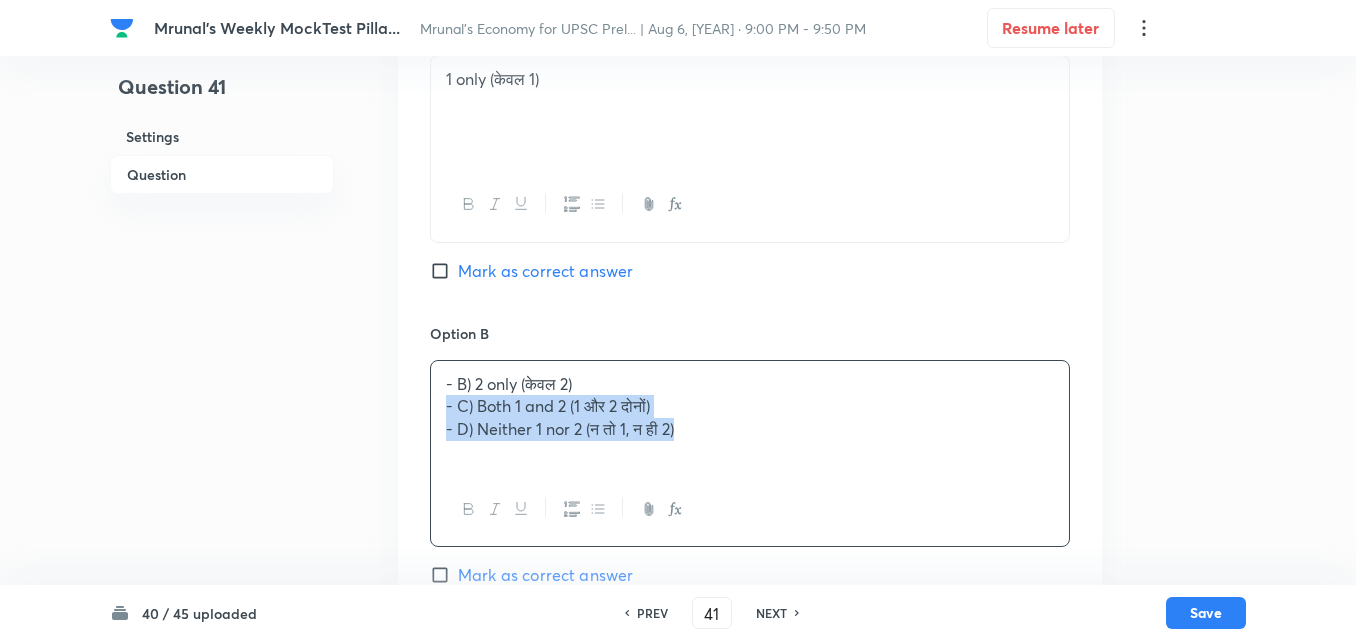 click on "- B) 2 only (केवल 2) - C) Both 1 and 2 (1 और 2 दोनों) - D) Neither 1 nor 2 (न तो 1, न ही 2)" at bounding box center [750, 417] 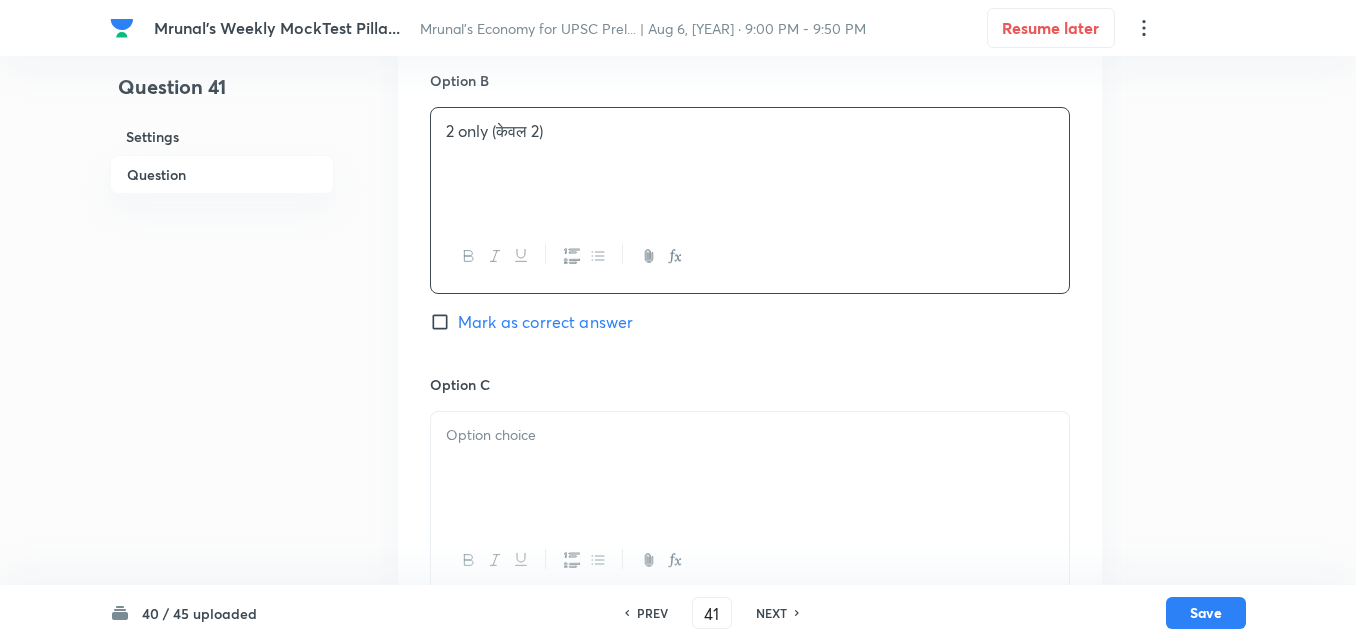 scroll, scrollTop: 1246, scrollLeft: 0, axis: vertical 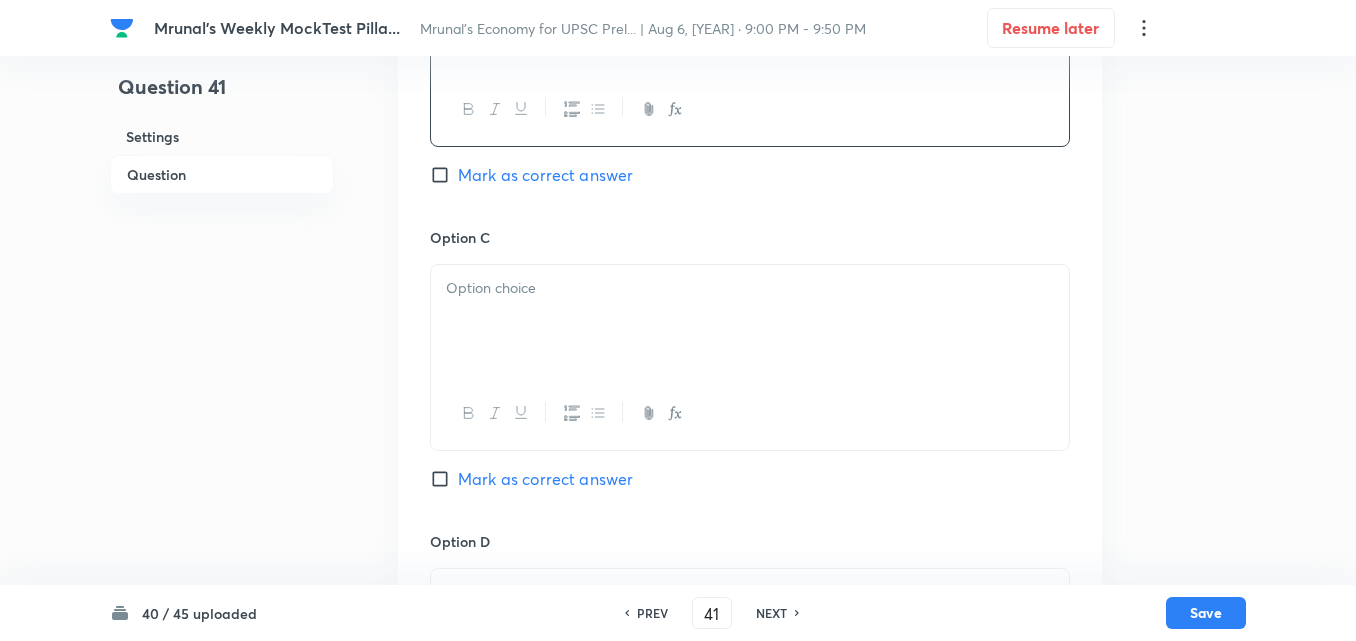 click at bounding box center (750, 321) 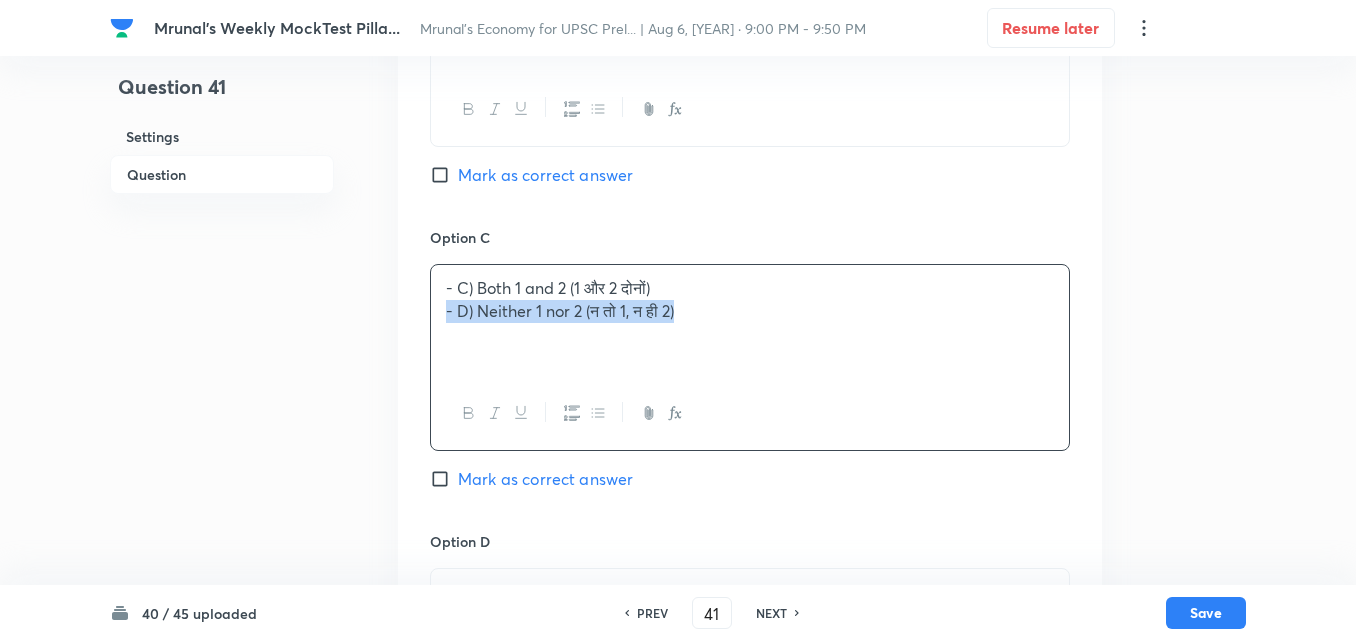 drag, startPoint x: 436, startPoint y: 311, endPoint x: 376, endPoint y: 347, distance: 69.97142 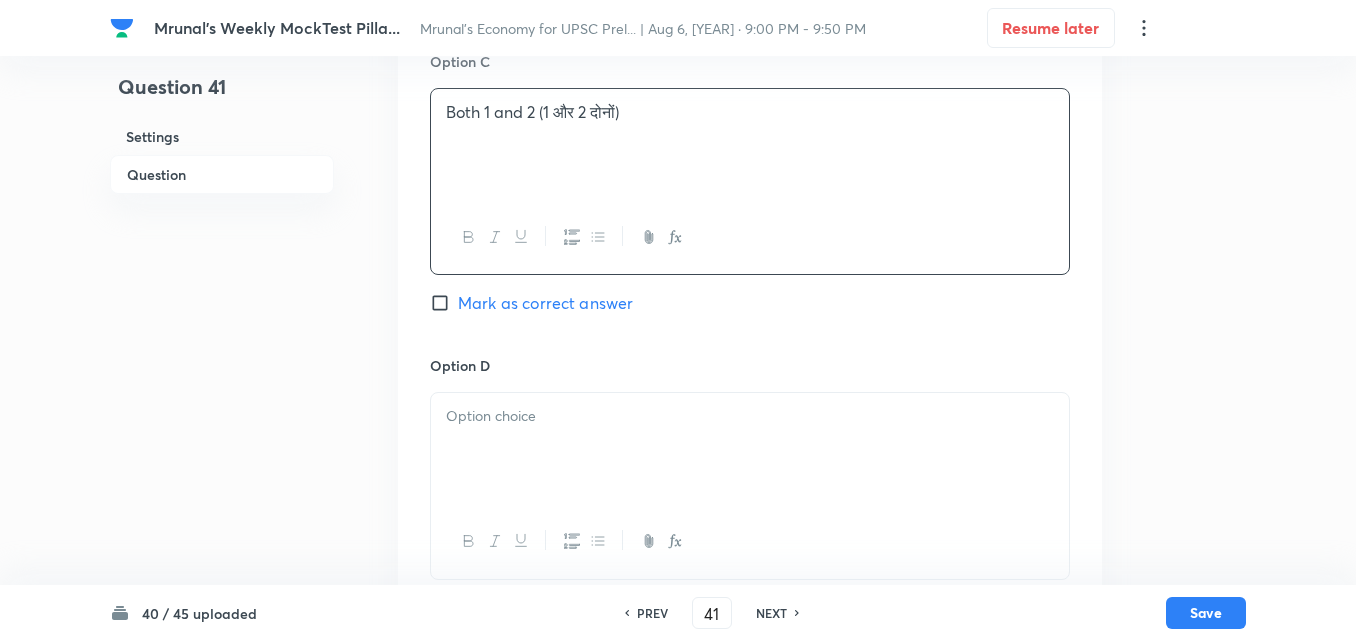 scroll, scrollTop: 1546, scrollLeft: 0, axis: vertical 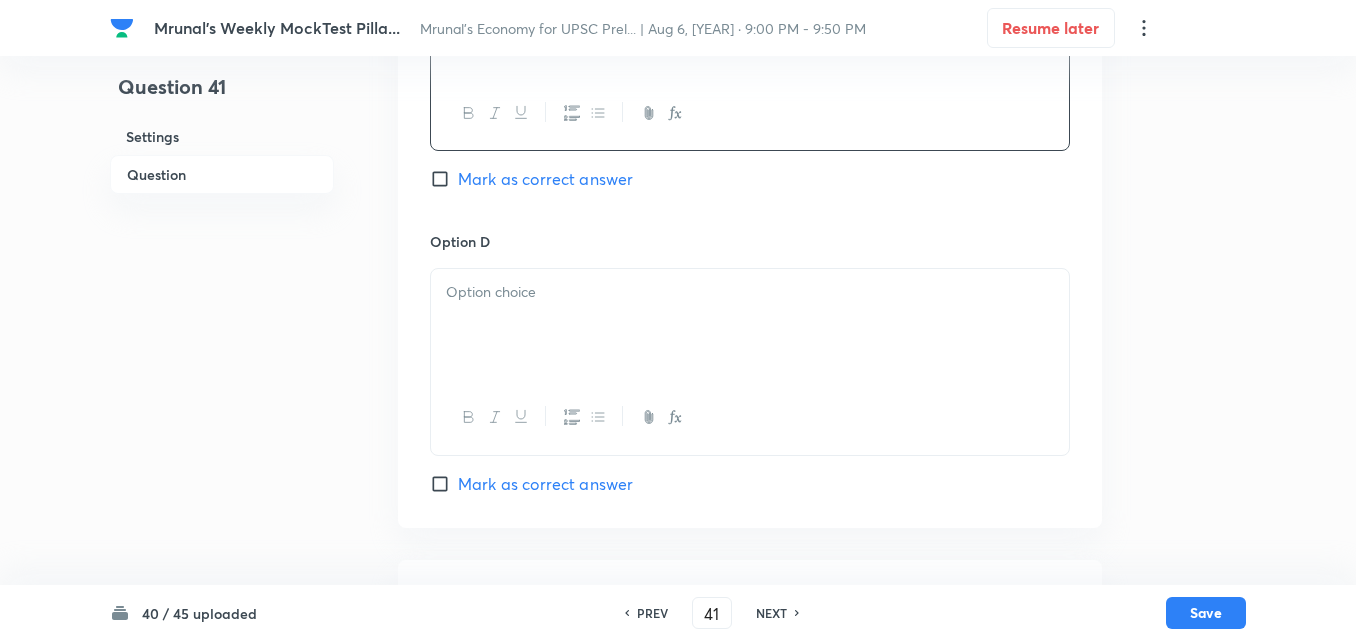 click at bounding box center [750, 325] 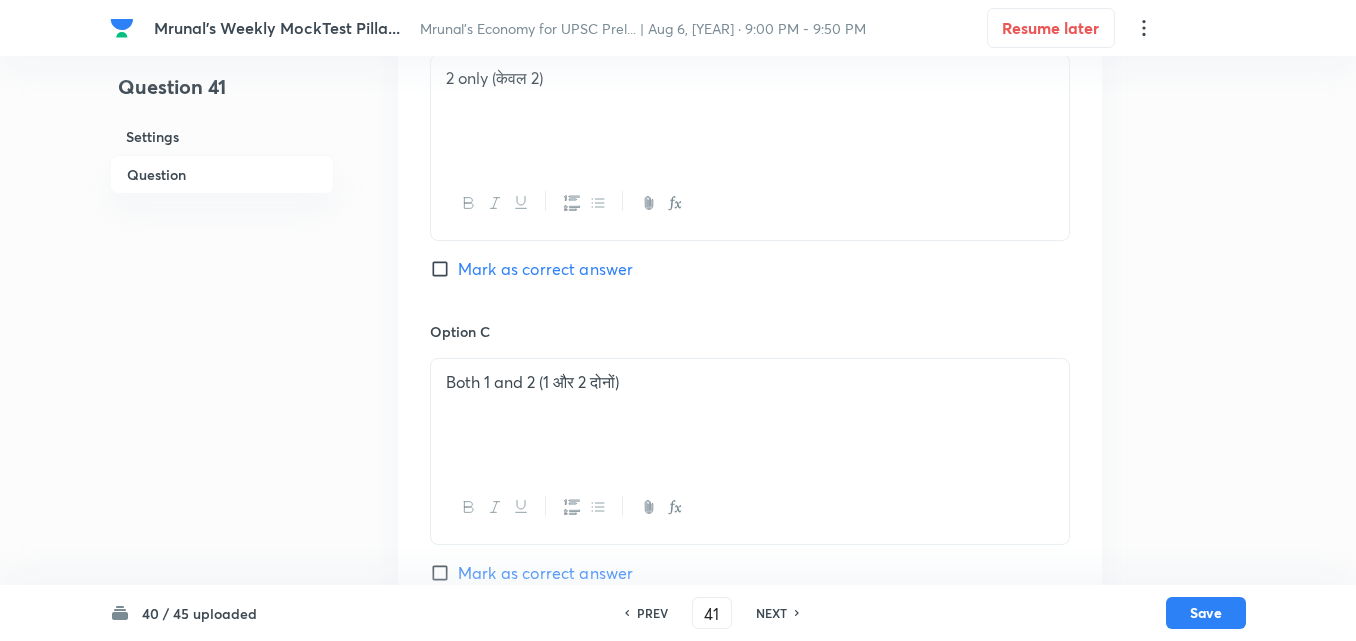 scroll, scrollTop: 846, scrollLeft: 0, axis: vertical 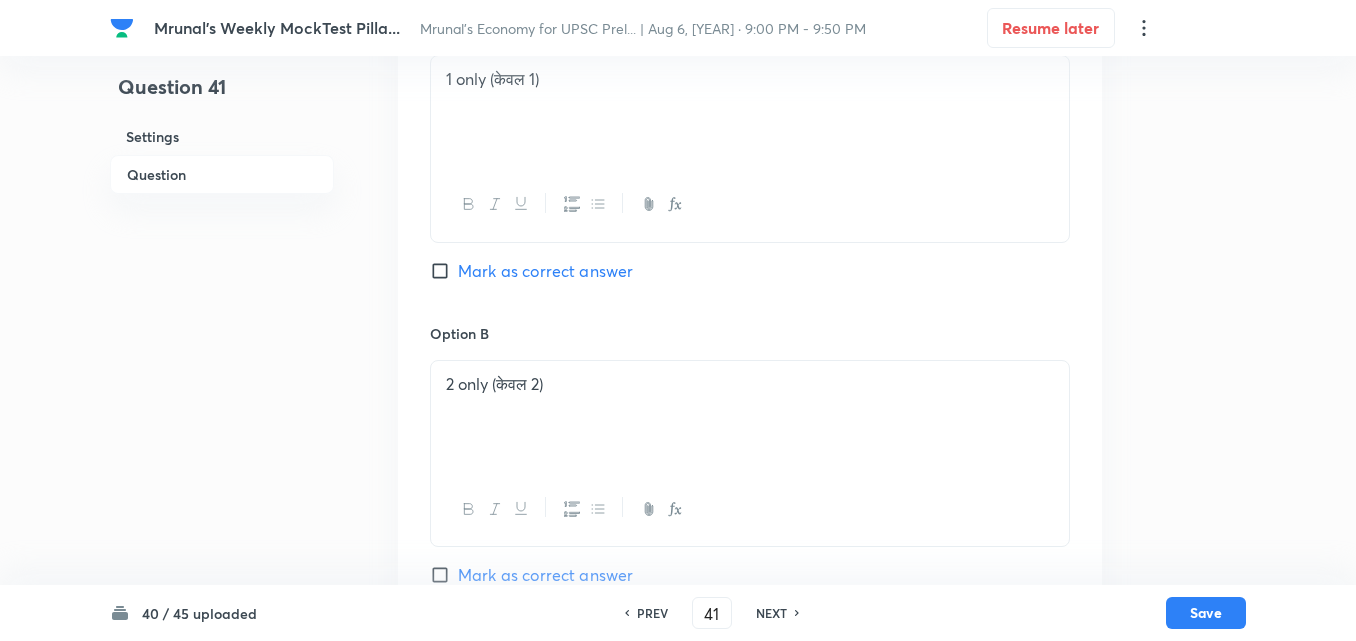 click on "Mark as correct answer" at bounding box center [545, 271] 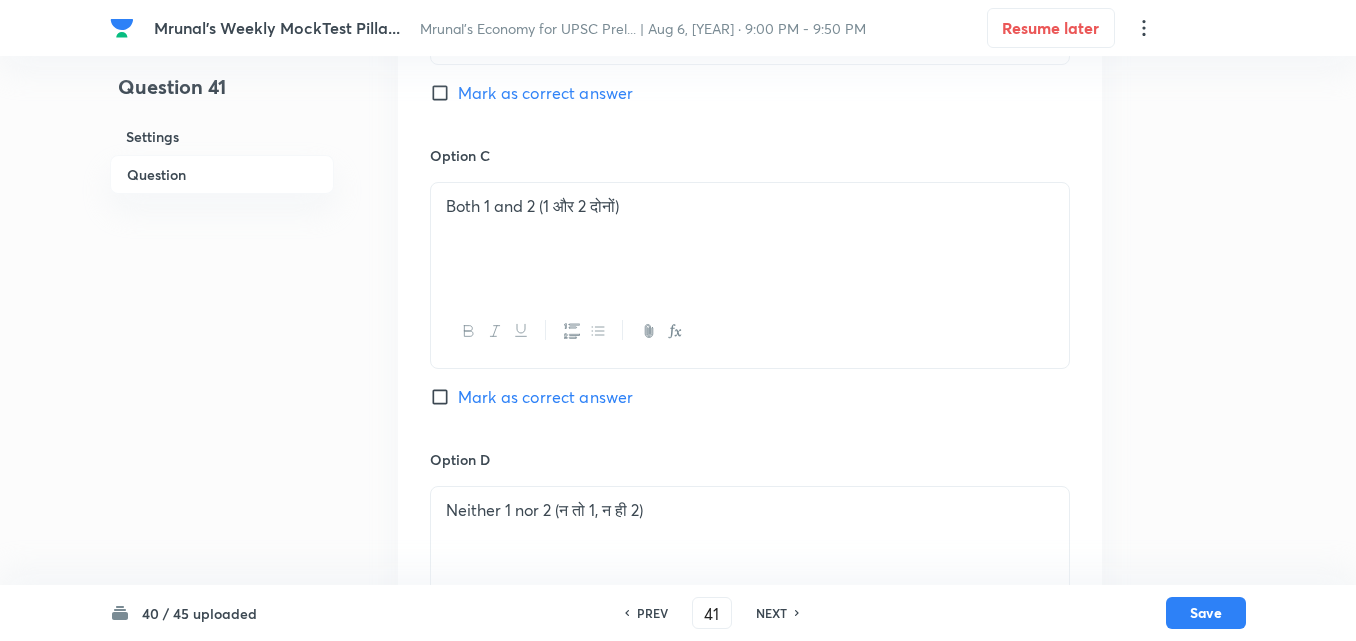scroll, scrollTop: 1833, scrollLeft: 0, axis: vertical 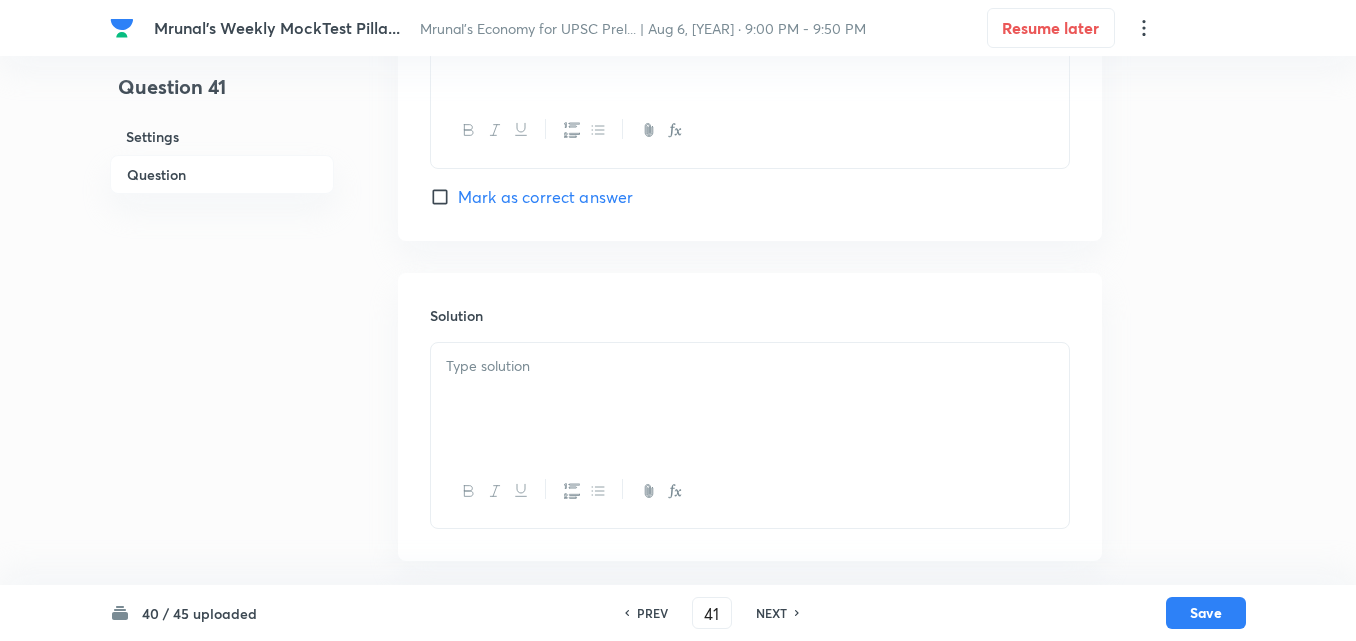 click at bounding box center (750, 399) 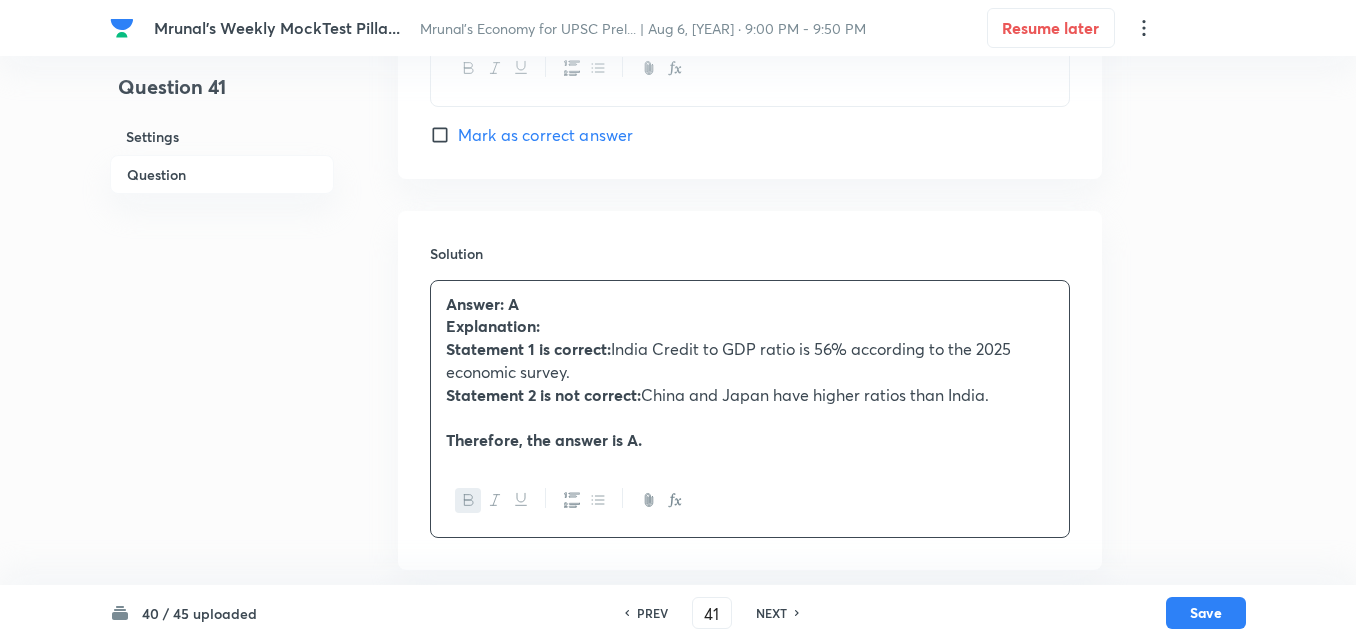 scroll, scrollTop: 1904, scrollLeft: 0, axis: vertical 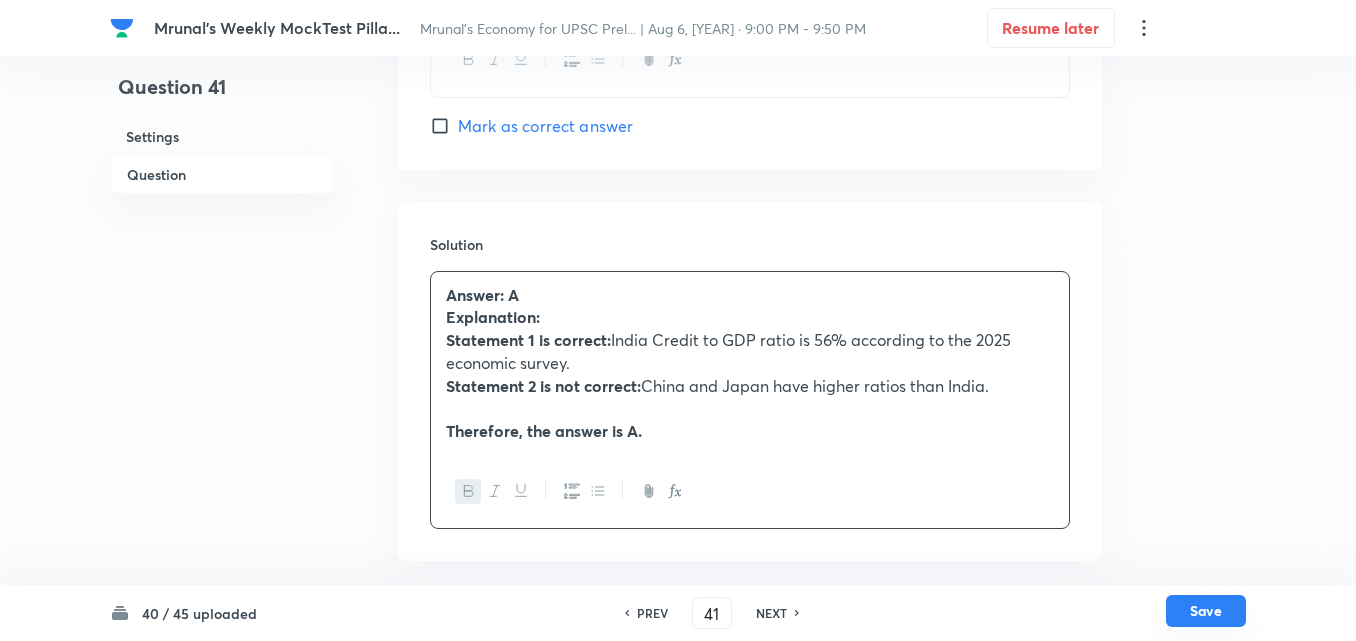 click on "Save" at bounding box center (1206, 611) 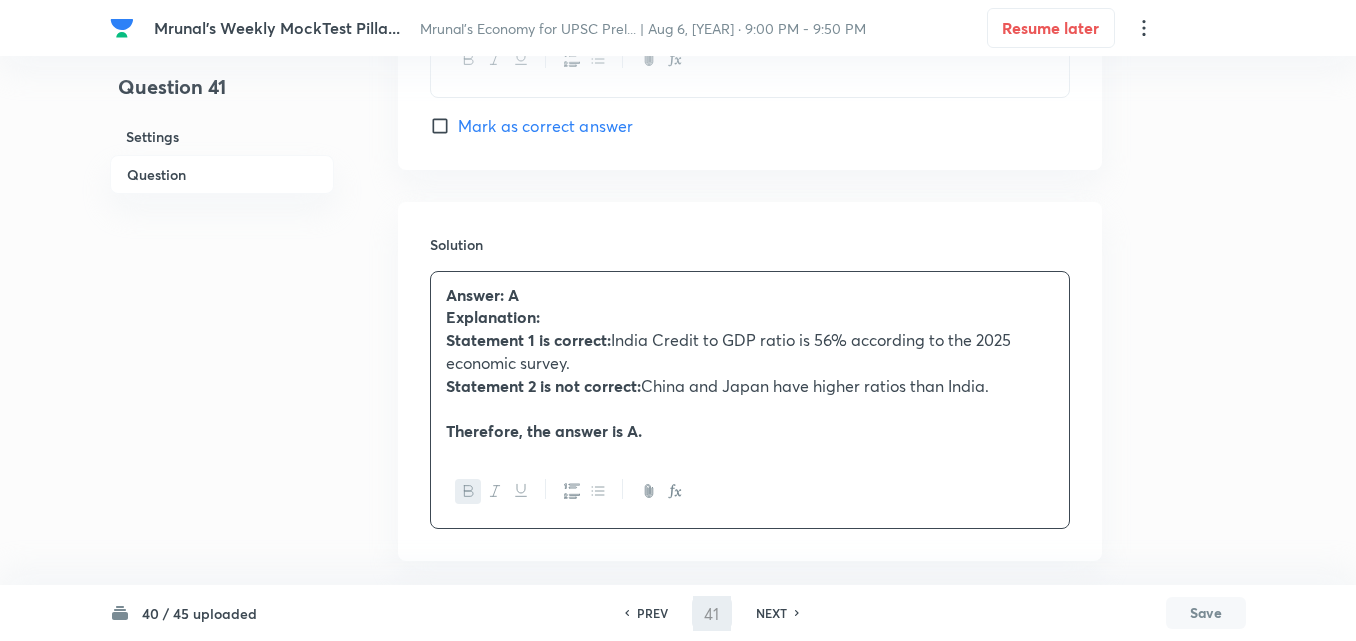 type on "42" 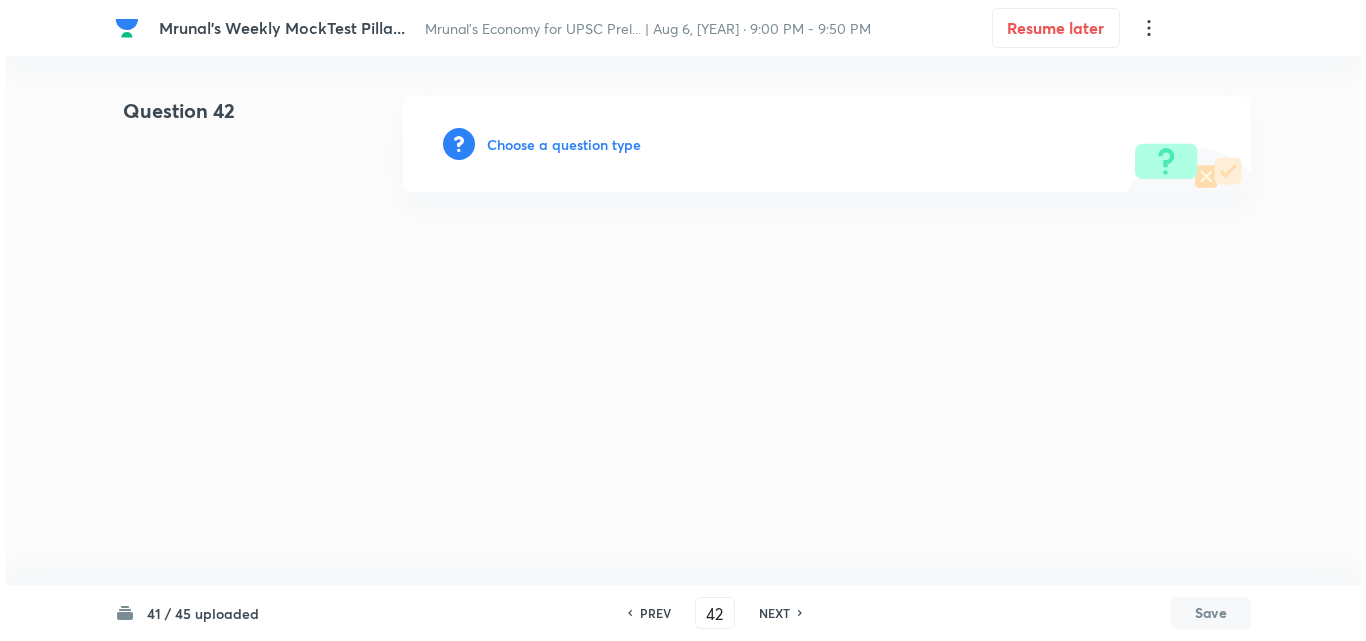 scroll, scrollTop: 0, scrollLeft: 0, axis: both 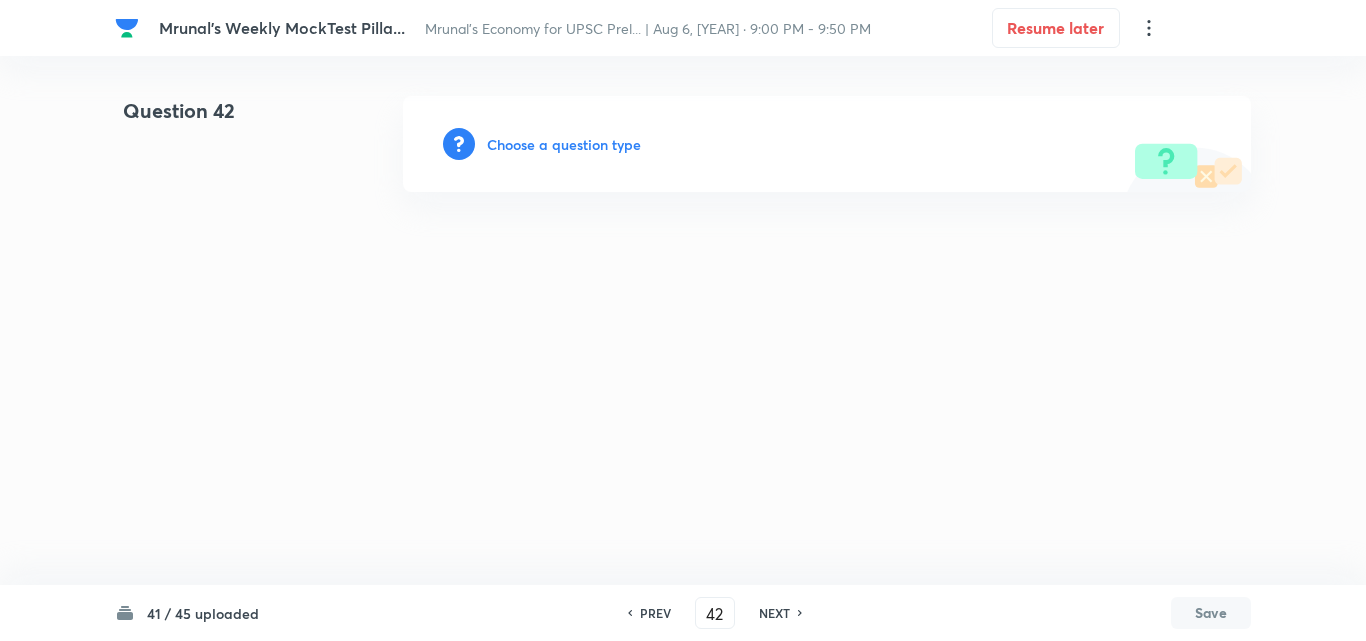 click on "Choose a question type" at bounding box center [564, 144] 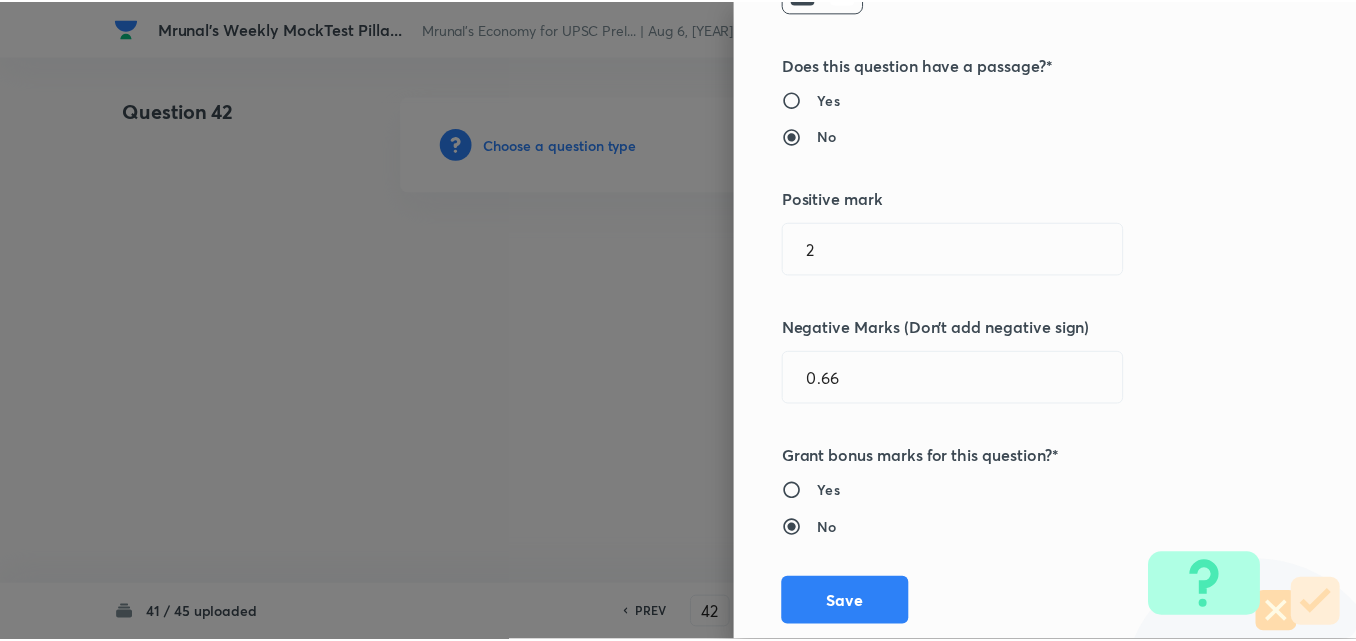 scroll, scrollTop: 400, scrollLeft: 0, axis: vertical 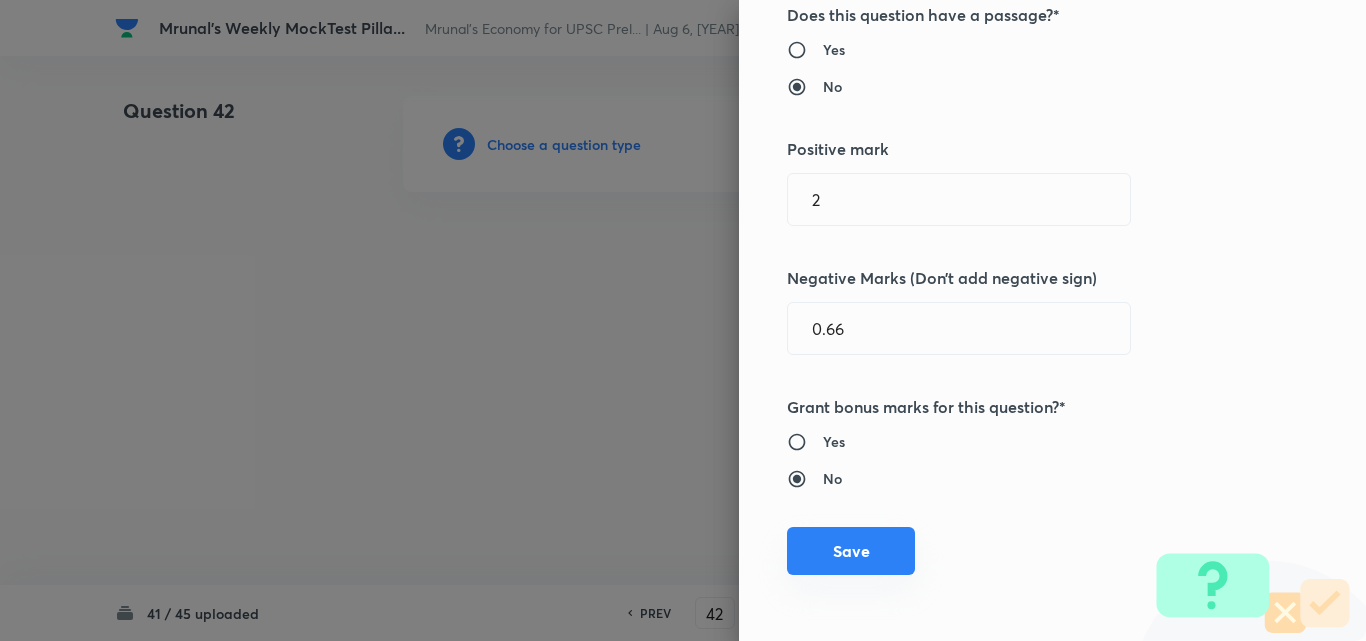 click on "Save" at bounding box center [851, 551] 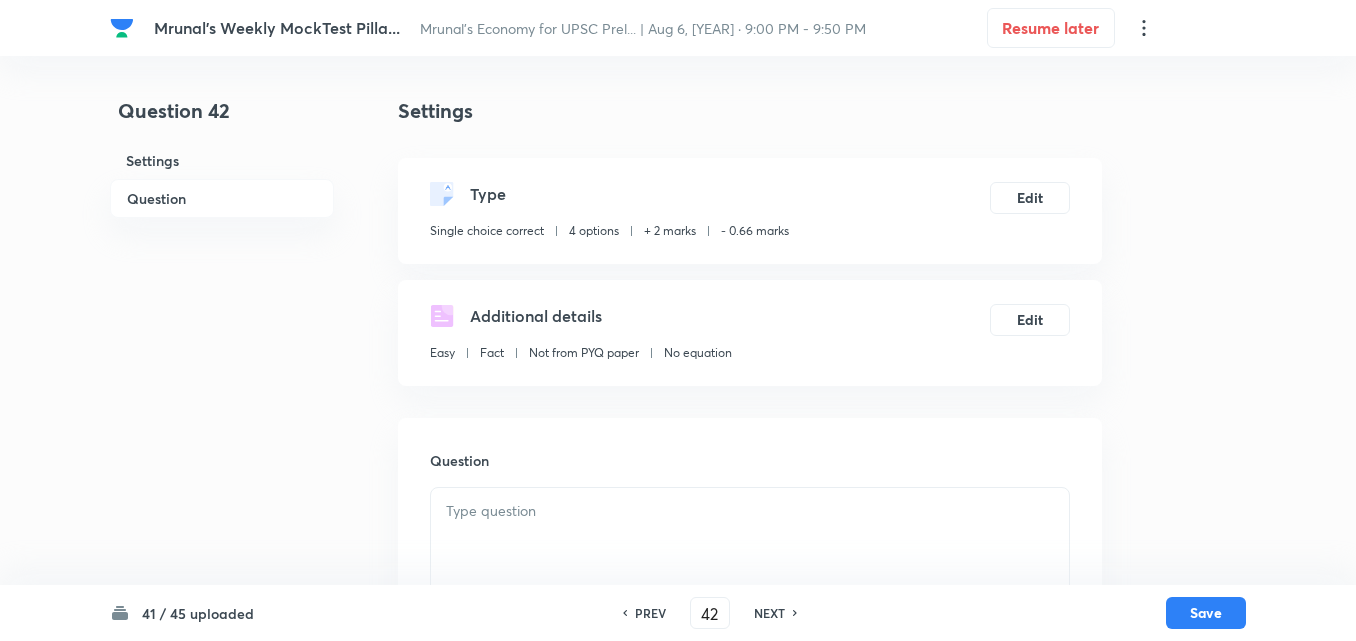 click on "Question" at bounding box center (222, 198) 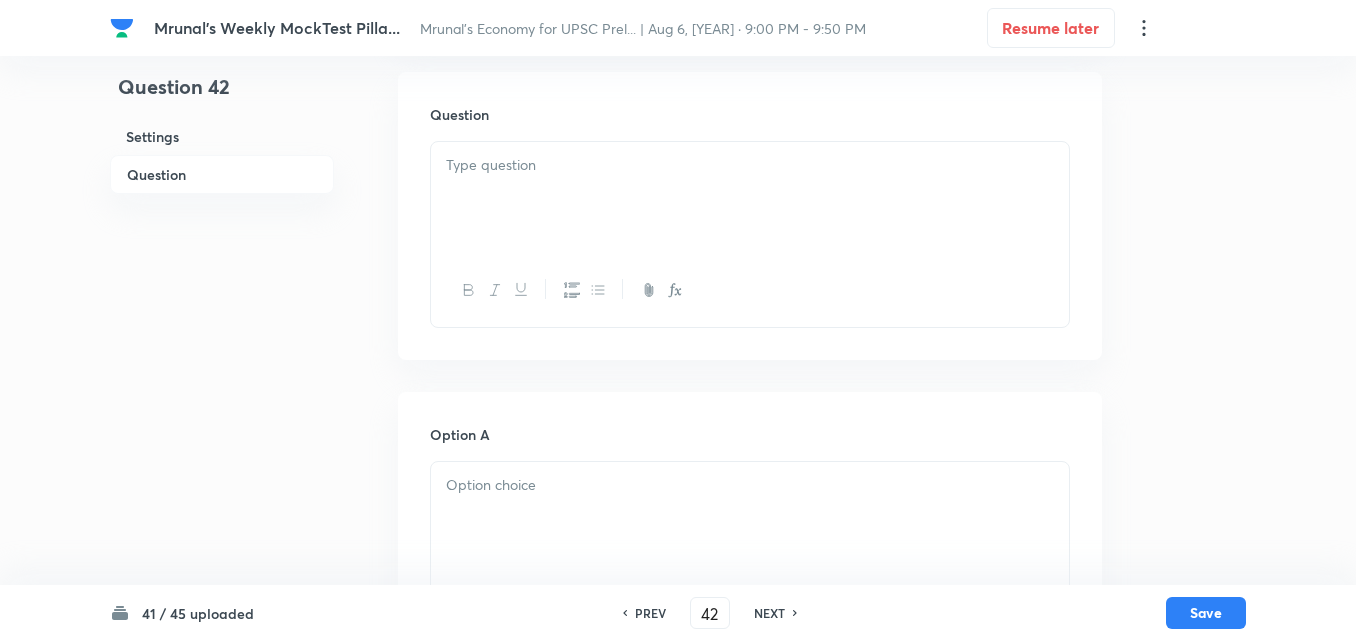 click at bounding box center (750, 198) 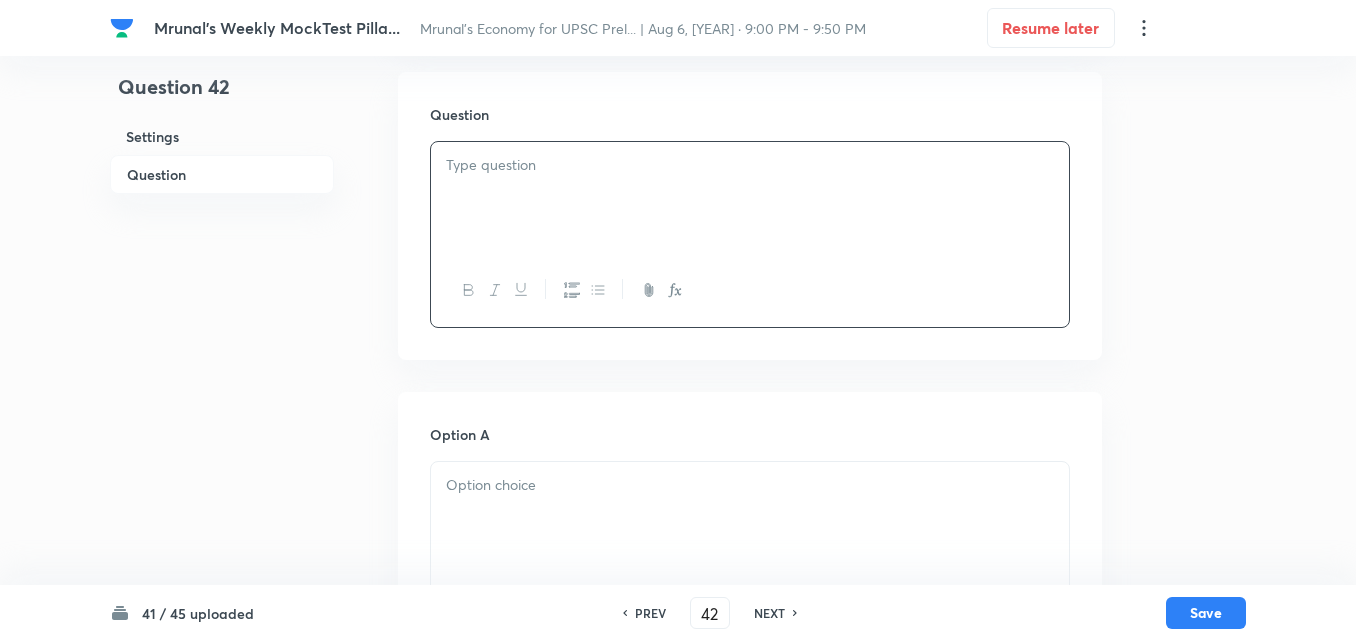 click at bounding box center [750, 198] 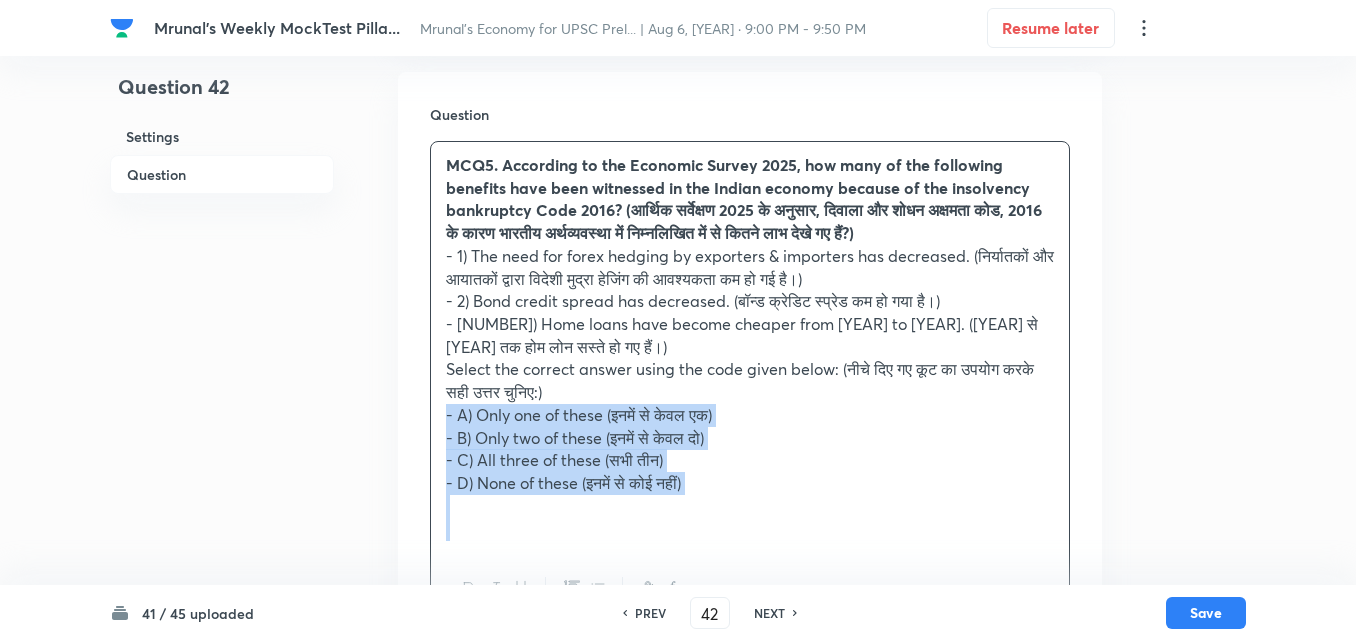 drag, startPoint x: 444, startPoint y: 414, endPoint x: 433, endPoint y: 415, distance: 11.045361 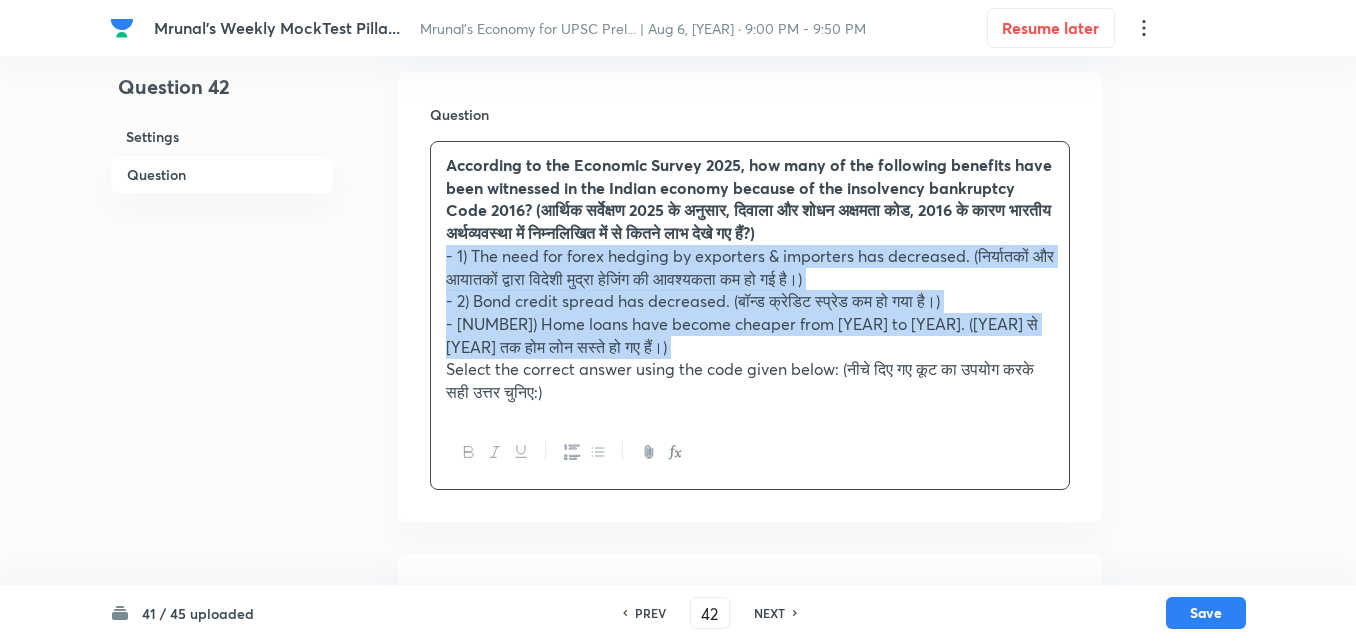 click 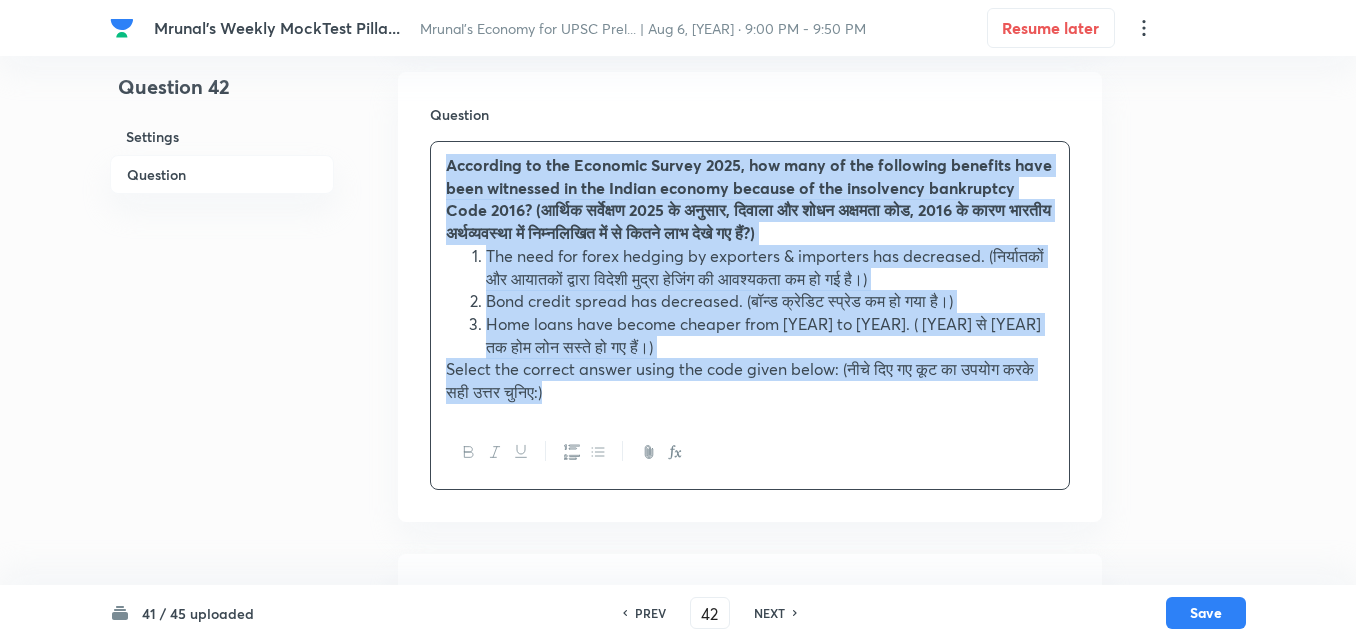 scroll, scrollTop: 646, scrollLeft: 0, axis: vertical 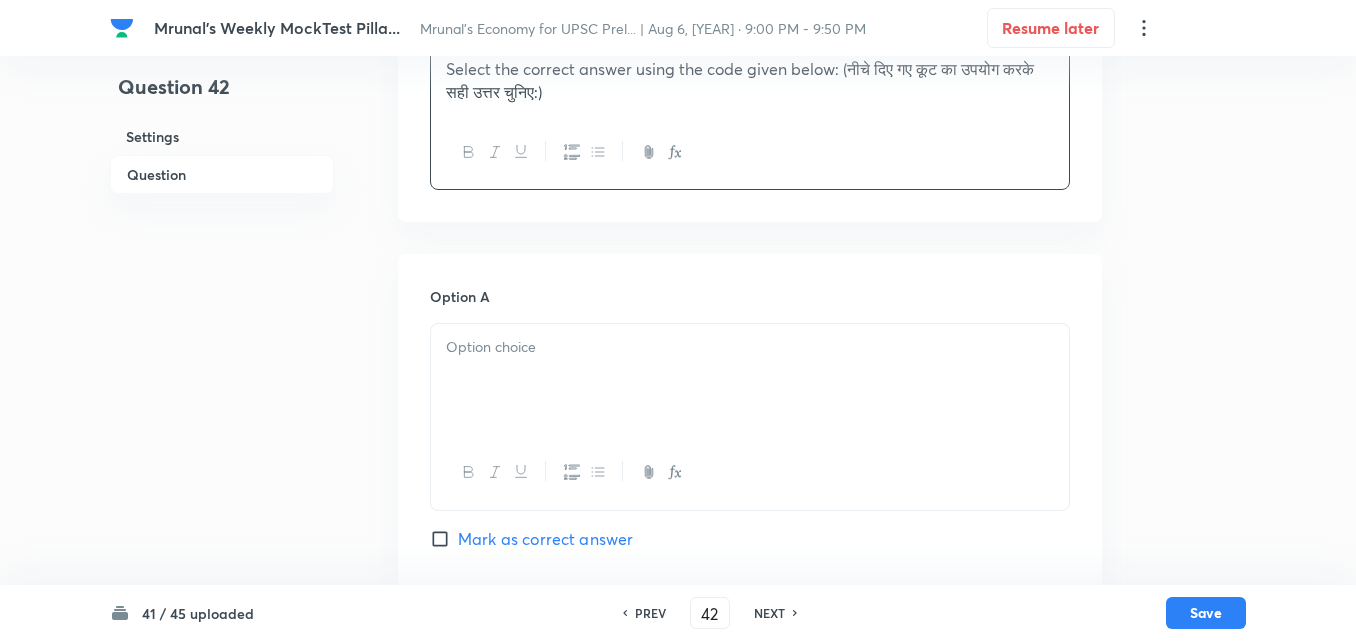 click at bounding box center [750, 380] 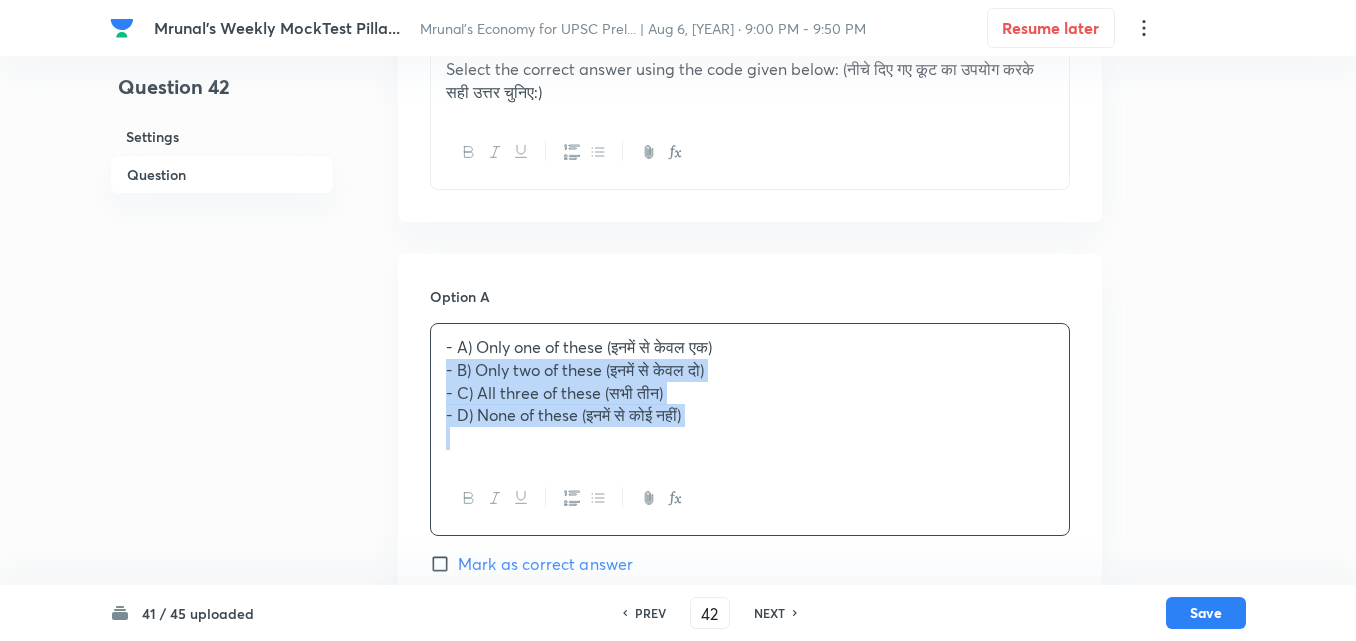 click on "- A) Only one of these (इनमें से केवल एक) - B) Only two of these (इनमें से केवल दो) - C) All three of these (सभी तीन) - D) None of these (इनमें से कोई नहीं)" at bounding box center (750, 393) 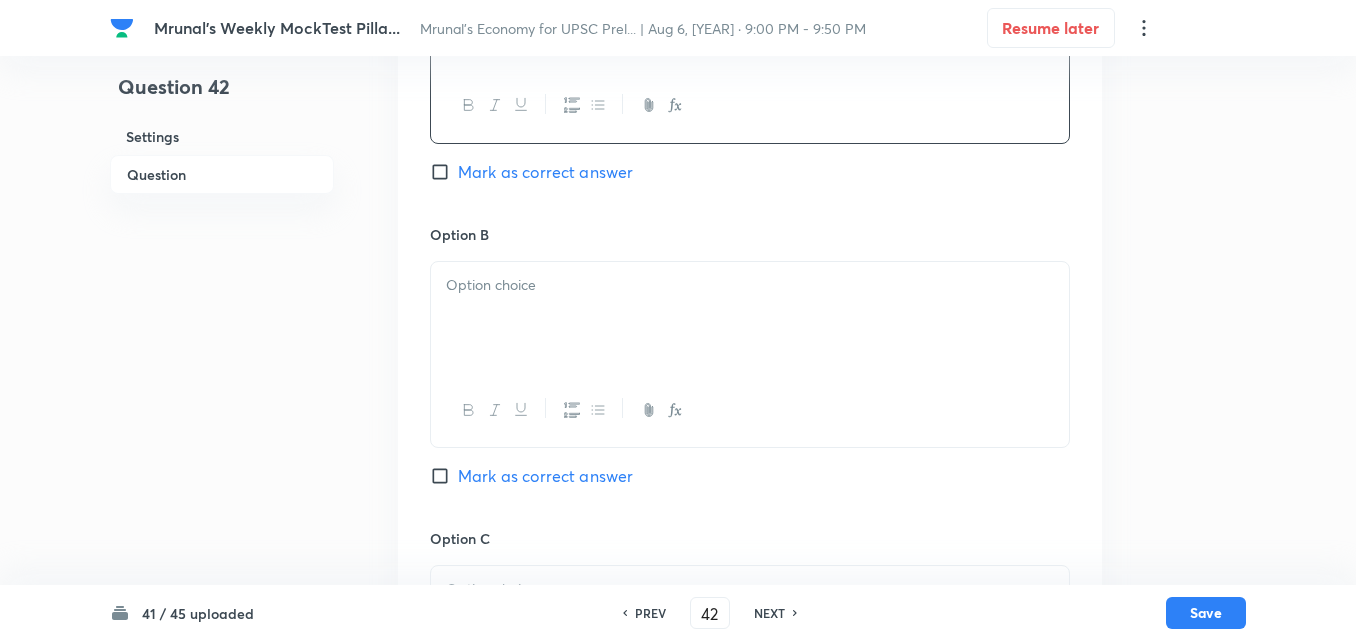 scroll, scrollTop: 1046, scrollLeft: 0, axis: vertical 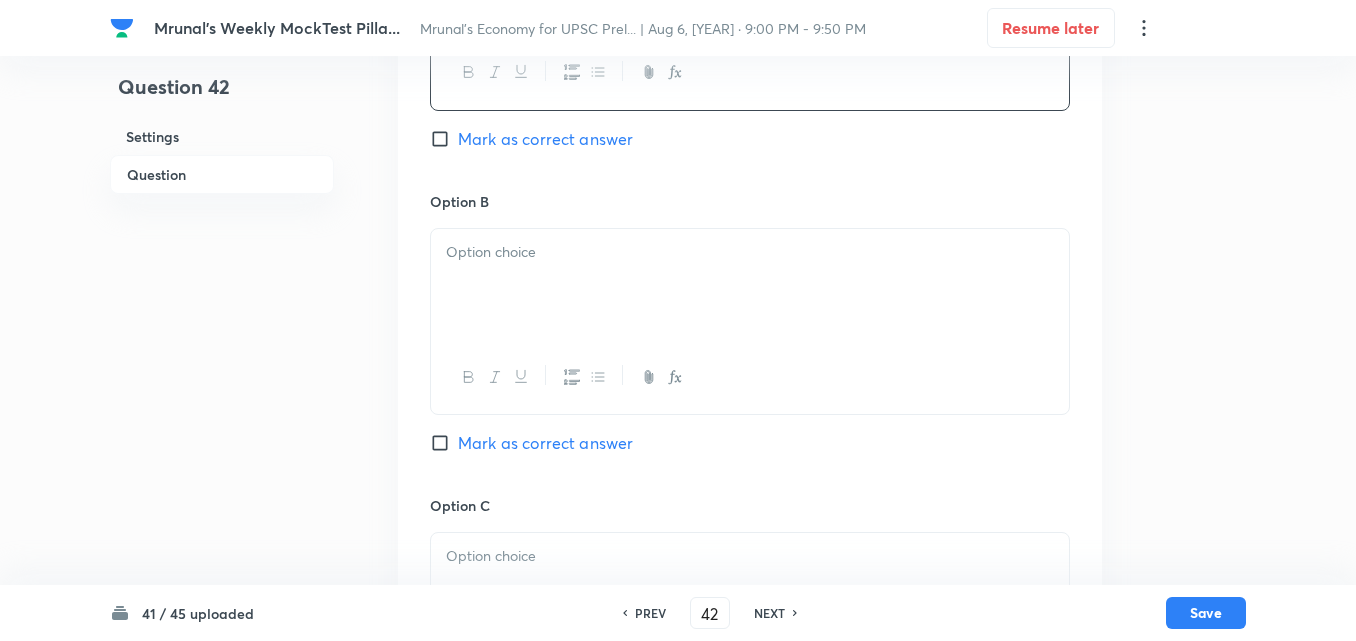 click at bounding box center (750, 285) 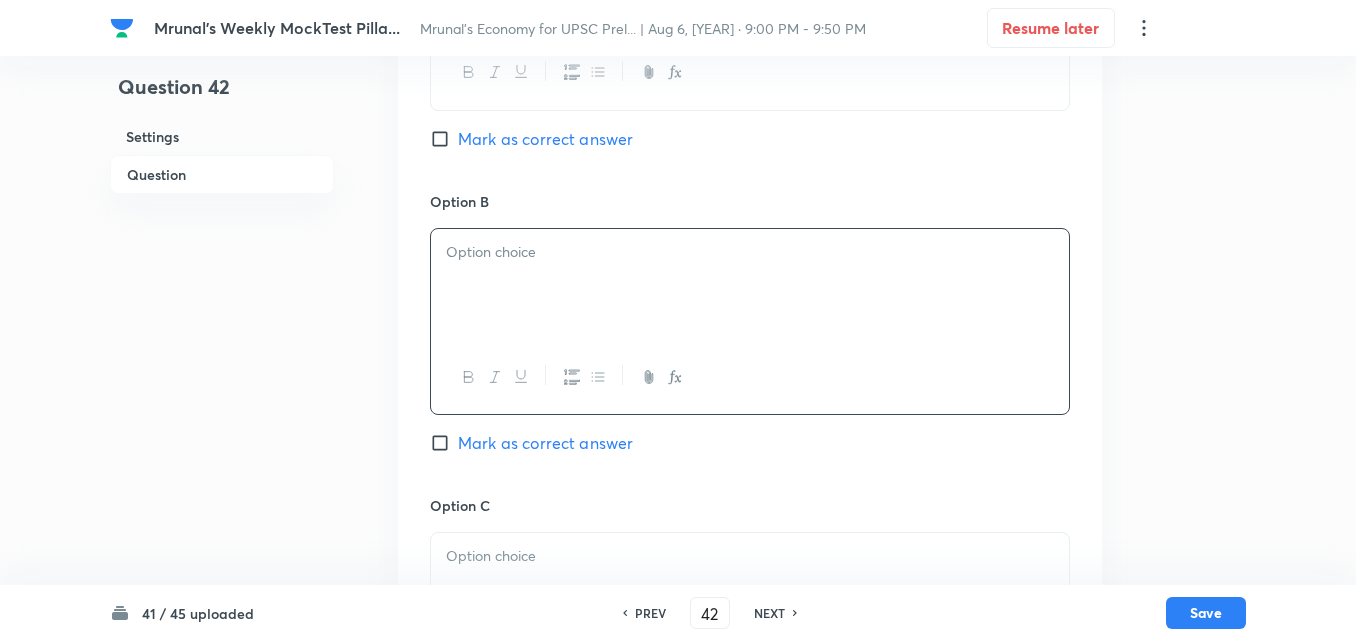 paste 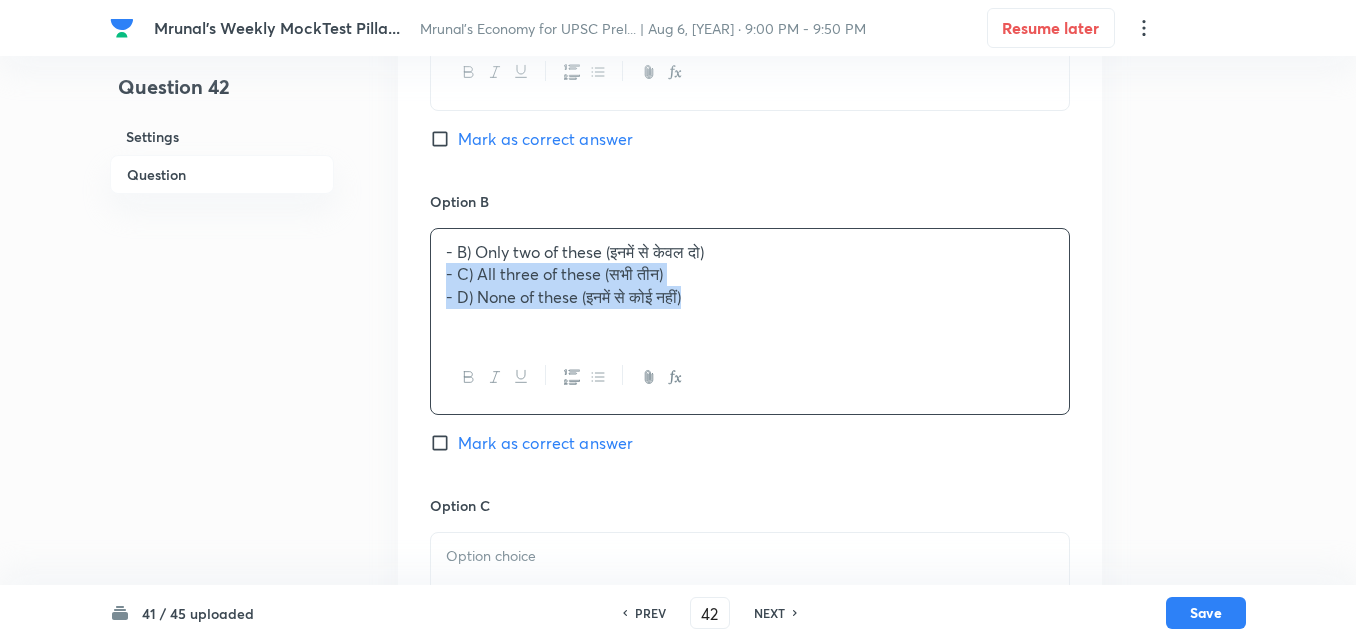 drag, startPoint x: 446, startPoint y: 275, endPoint x: 434, endPoint y: 275, distance: 12 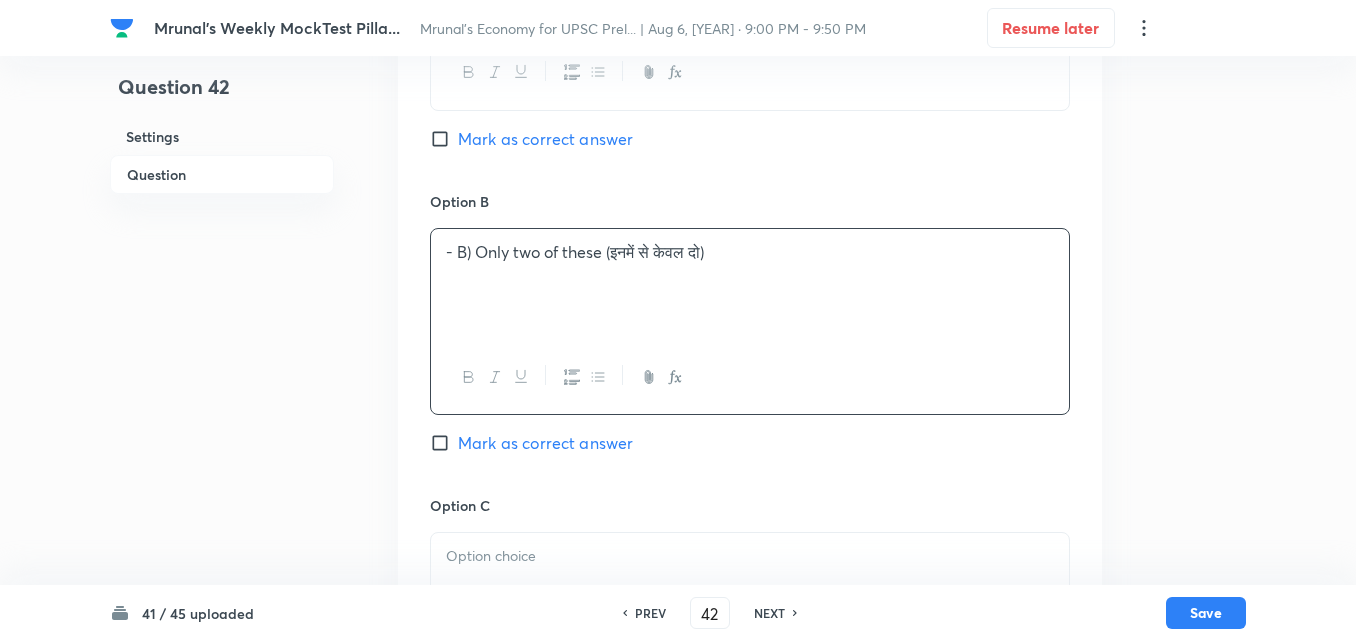 type 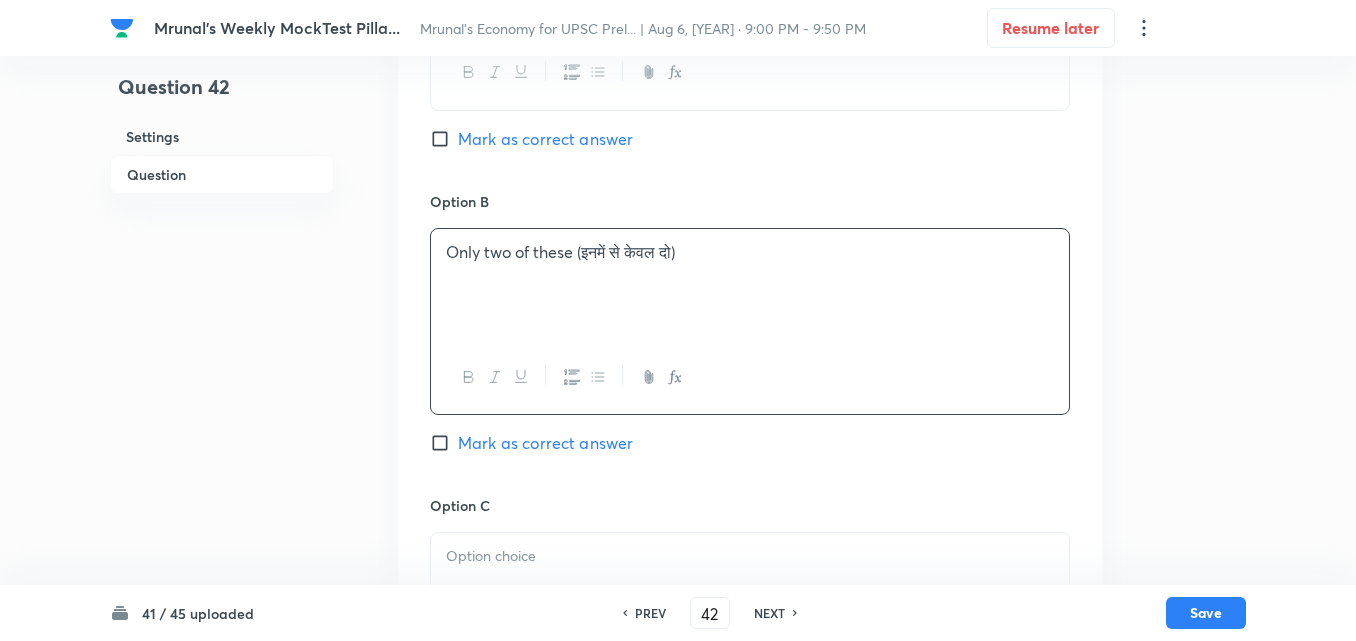 scroll, scrollTop: 1346, scrollLeft: 0, axis: vertical 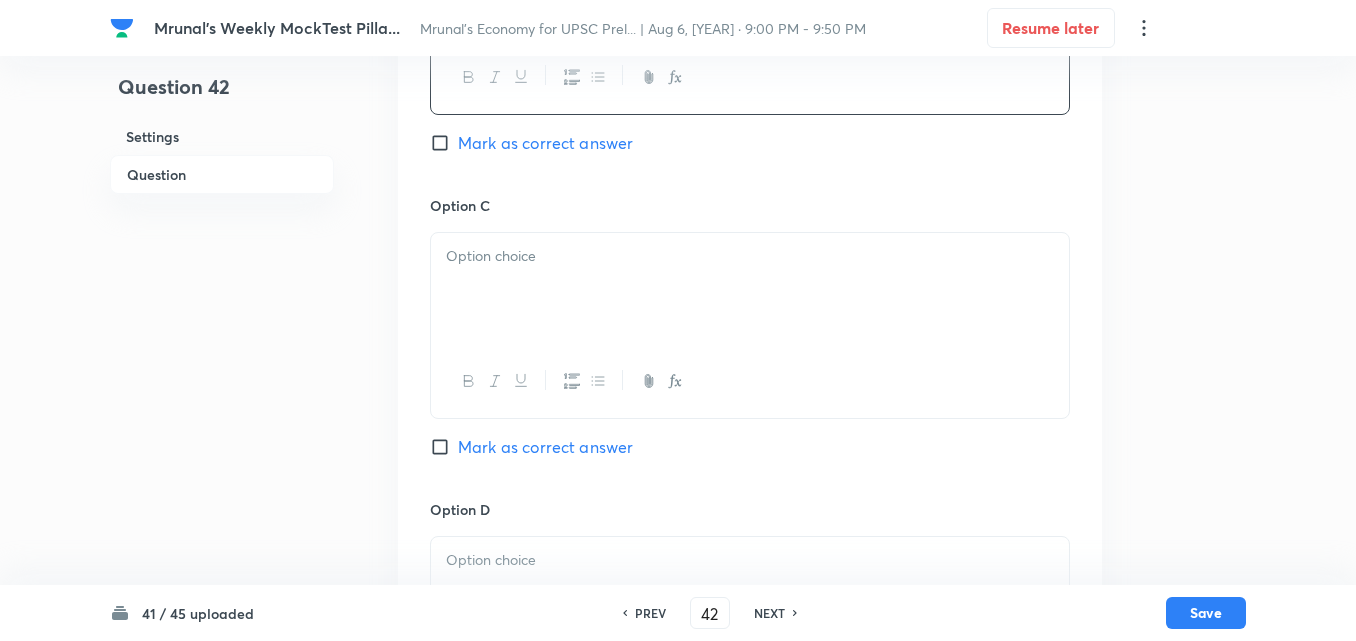 click at bounding box center (750, 289) 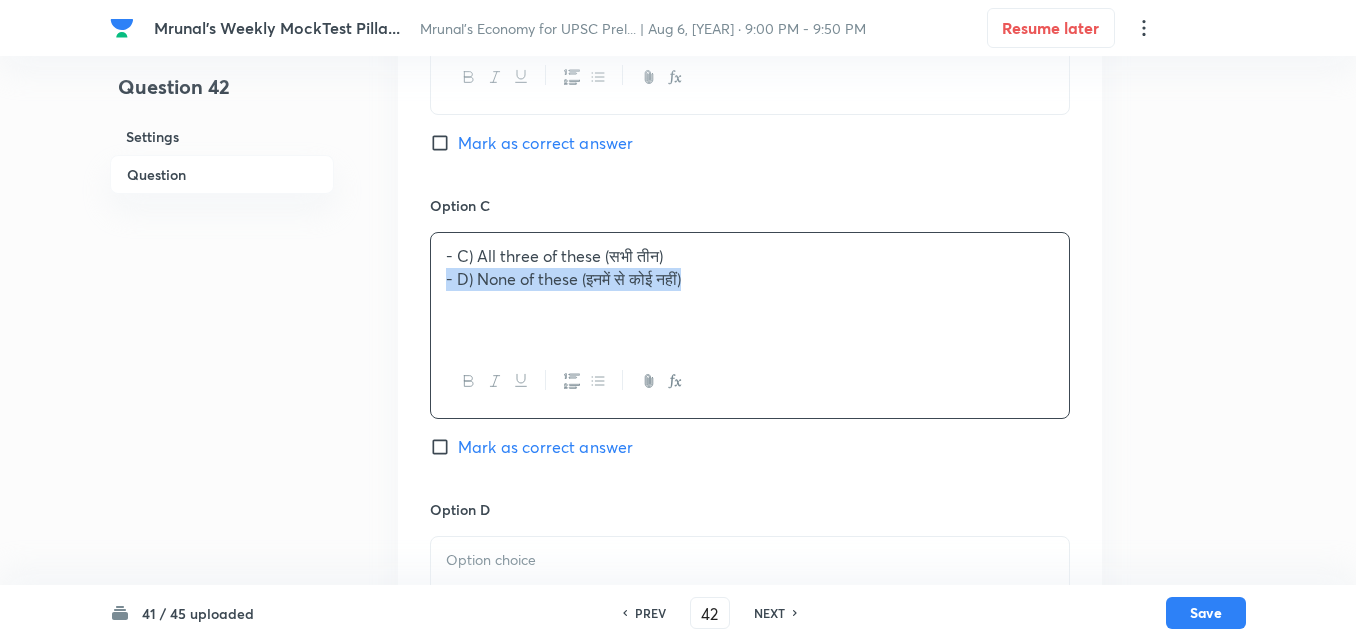 click on "Option A Only one of these (इनमें से केवल एक) Mark as correct answer Option B Only two of these (इनमें से केवल दो) Mark as correct answer Option C - C) All three of these (सभी तीन) - D) None of these (इनमें से कोई नहीं) Mark as correct answer Option D Mark as correct answer" at bounding box center (750, 175) 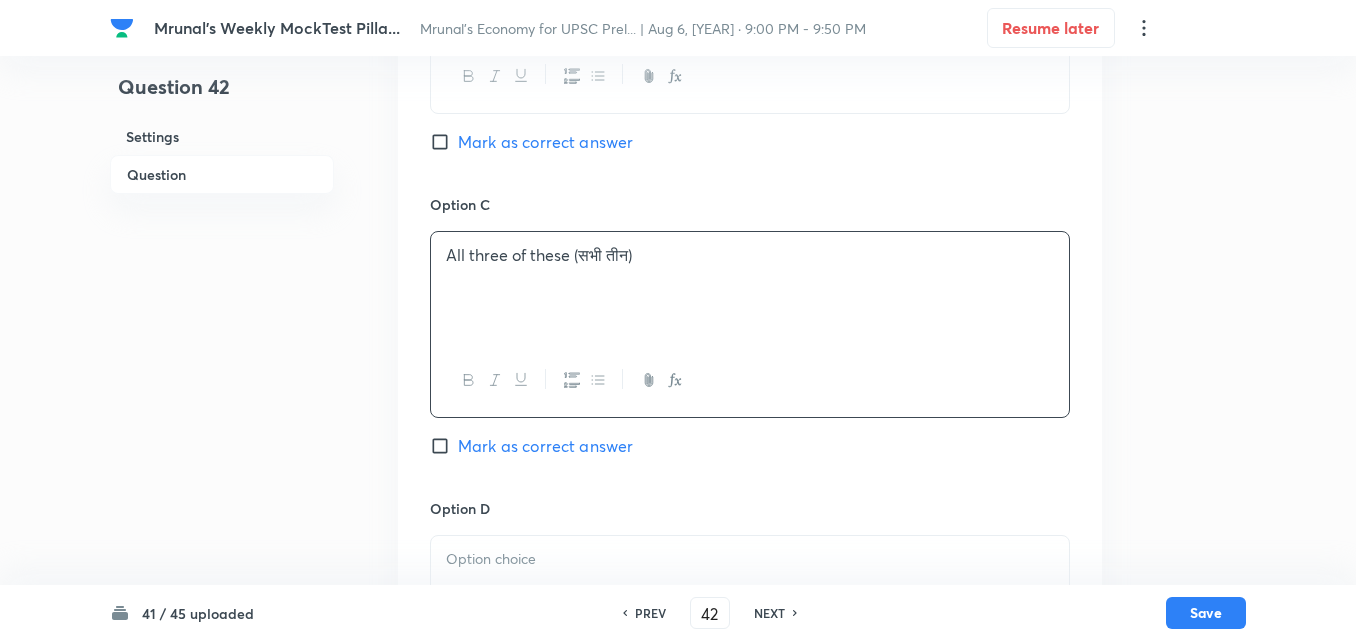 scroll, scrollTop: 1746, scrollLeft: 0, axis: vertical 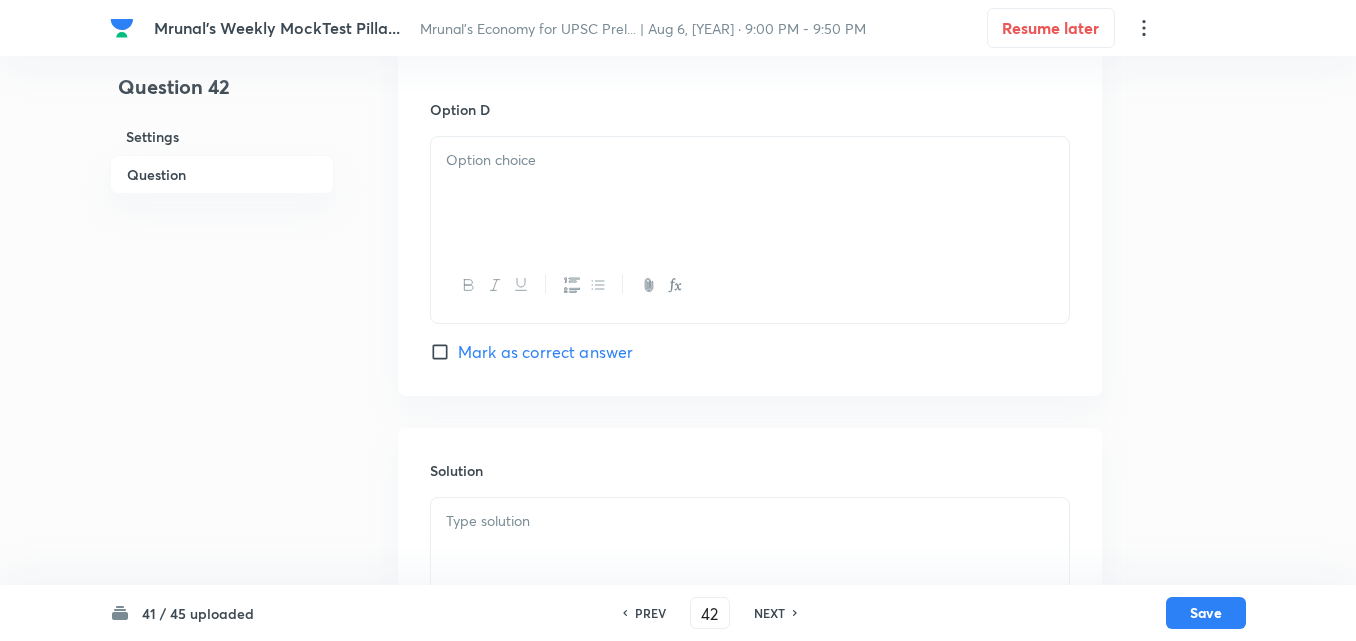 click at bounding box center [750, 193] 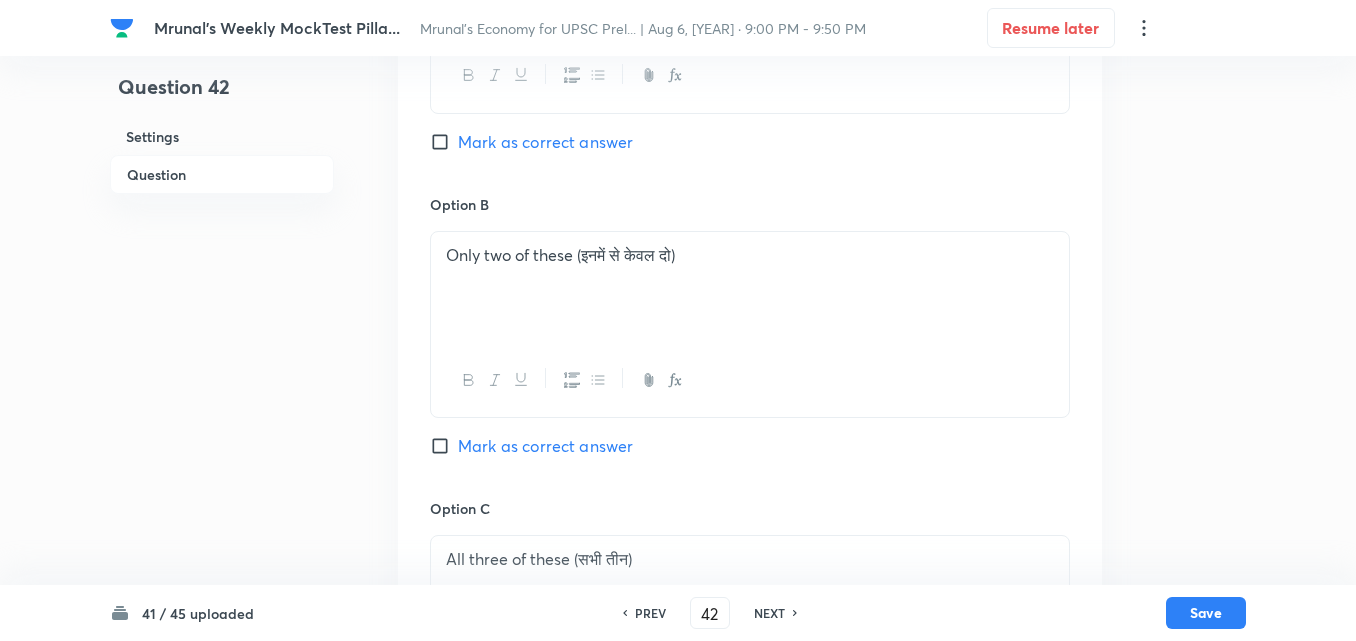 scroll, scrollTop: 946, scrollLeft: 0, axis: vertical 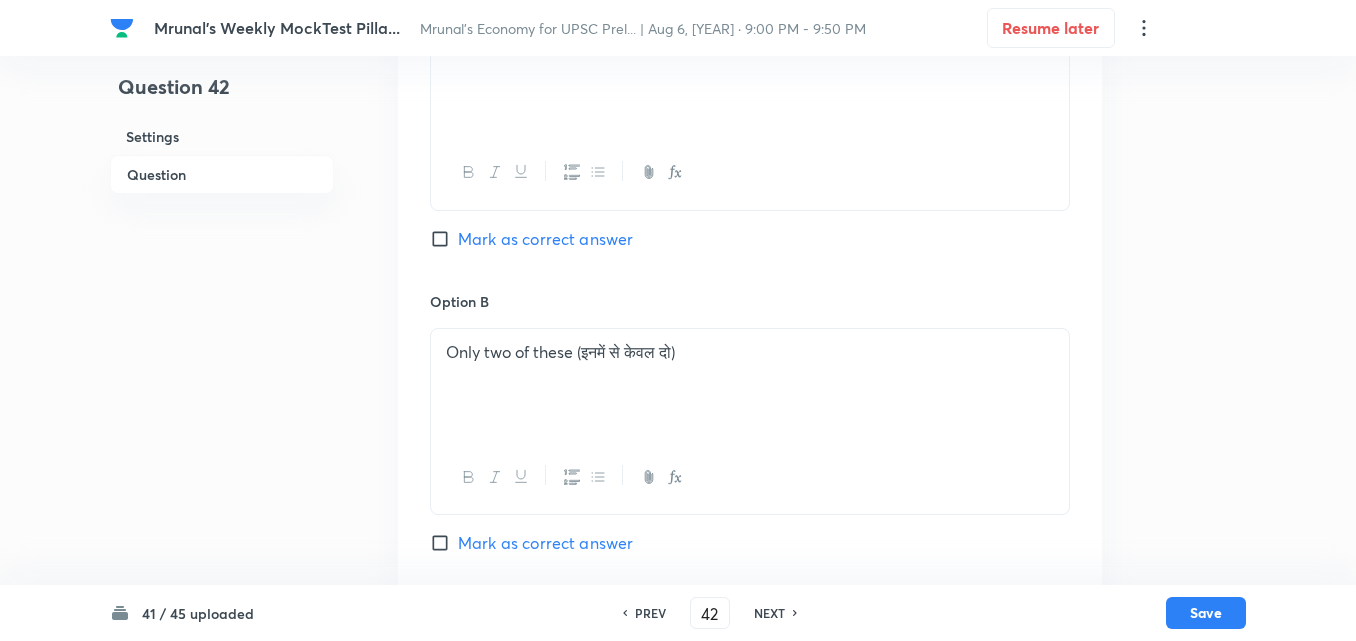 click on "Mark as correct answer" at bounding box center (545, 239) 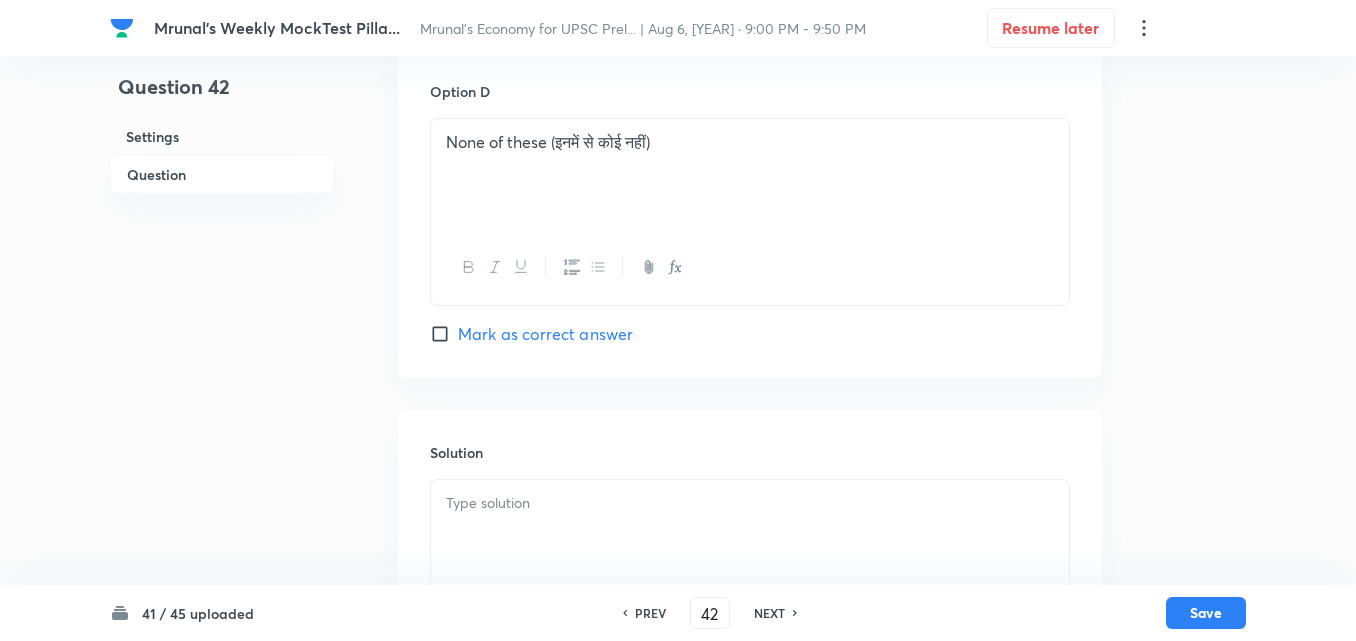 scroll, scrollTop: 1901, scrollLeft: 0, axis: vertical 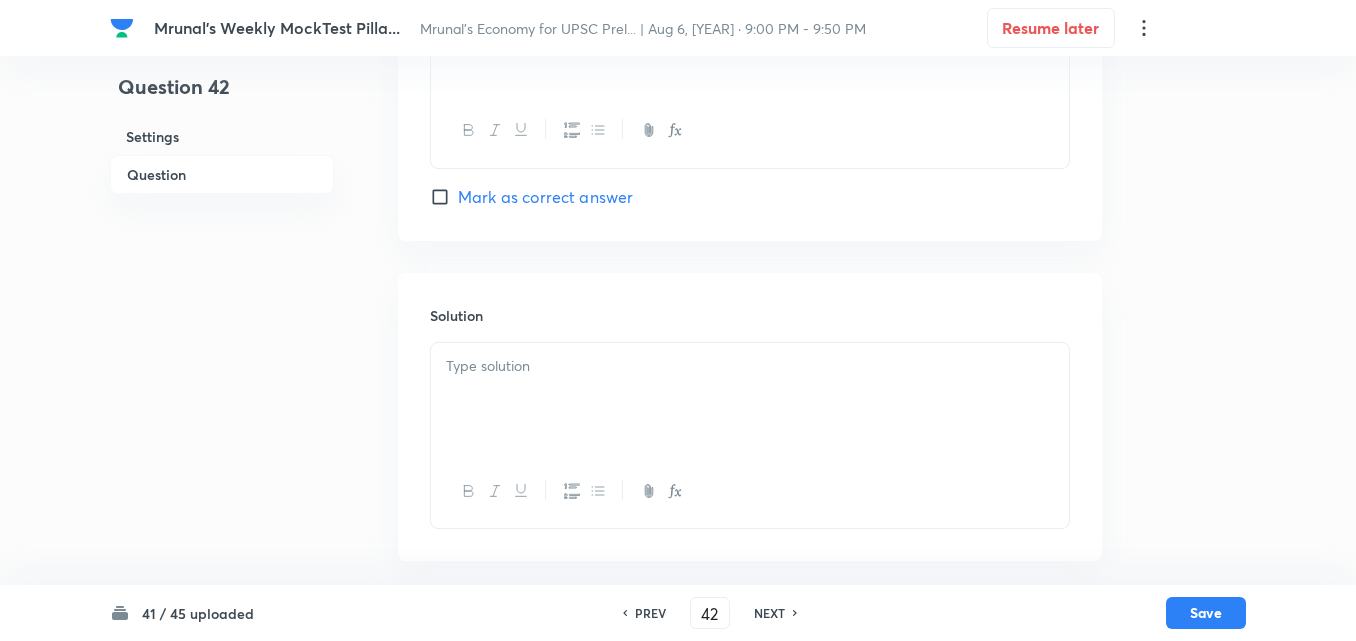 click at bounding box center [750, 399] 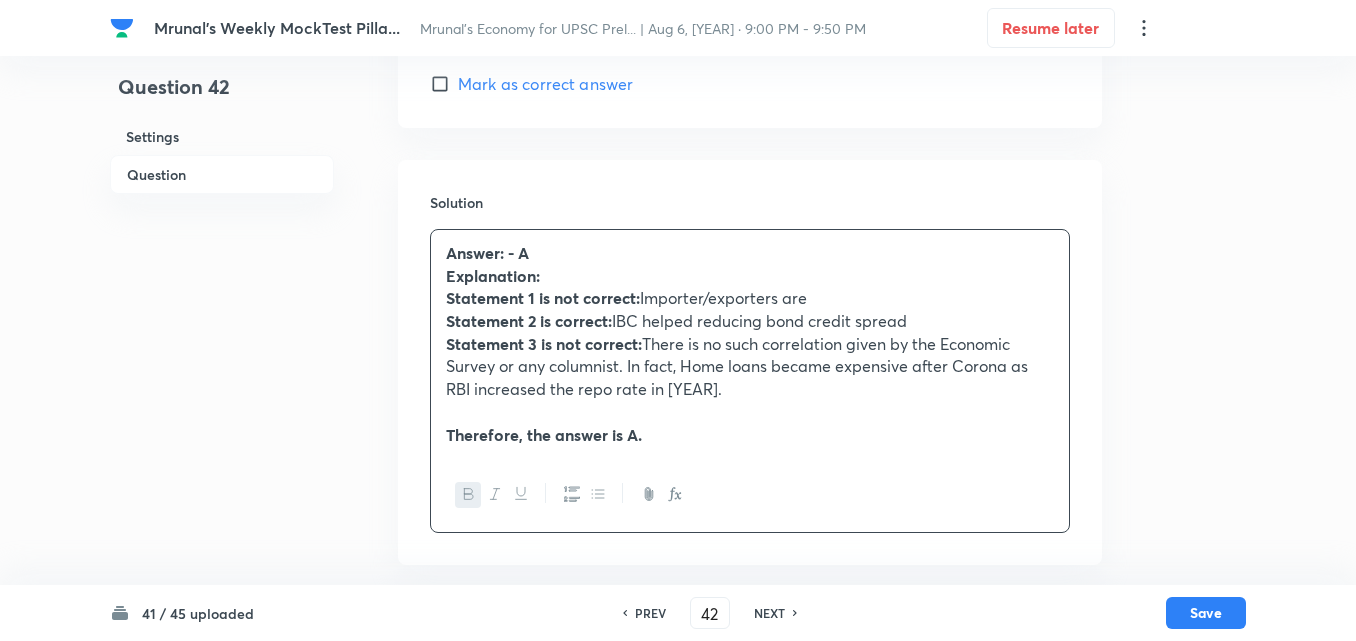 scroll, scrollTop: 2018, scrollLeft: 0, axis: vertical 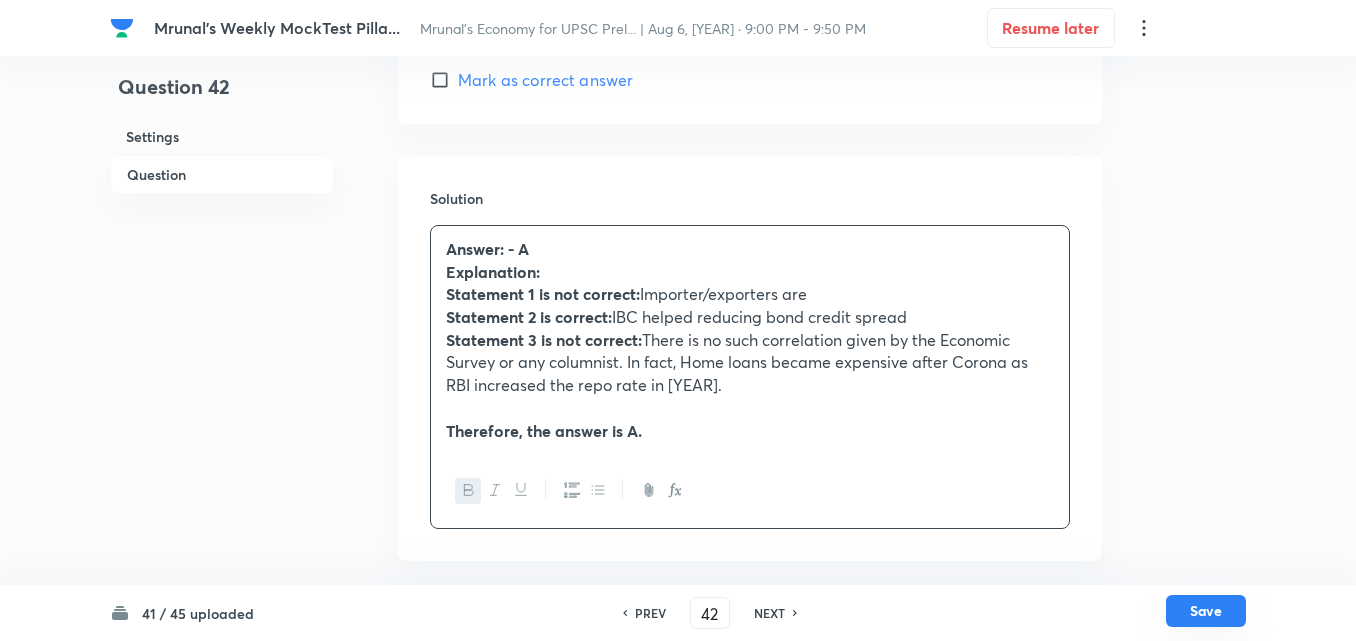 click on "Save" at bounding box center [1206, 611] 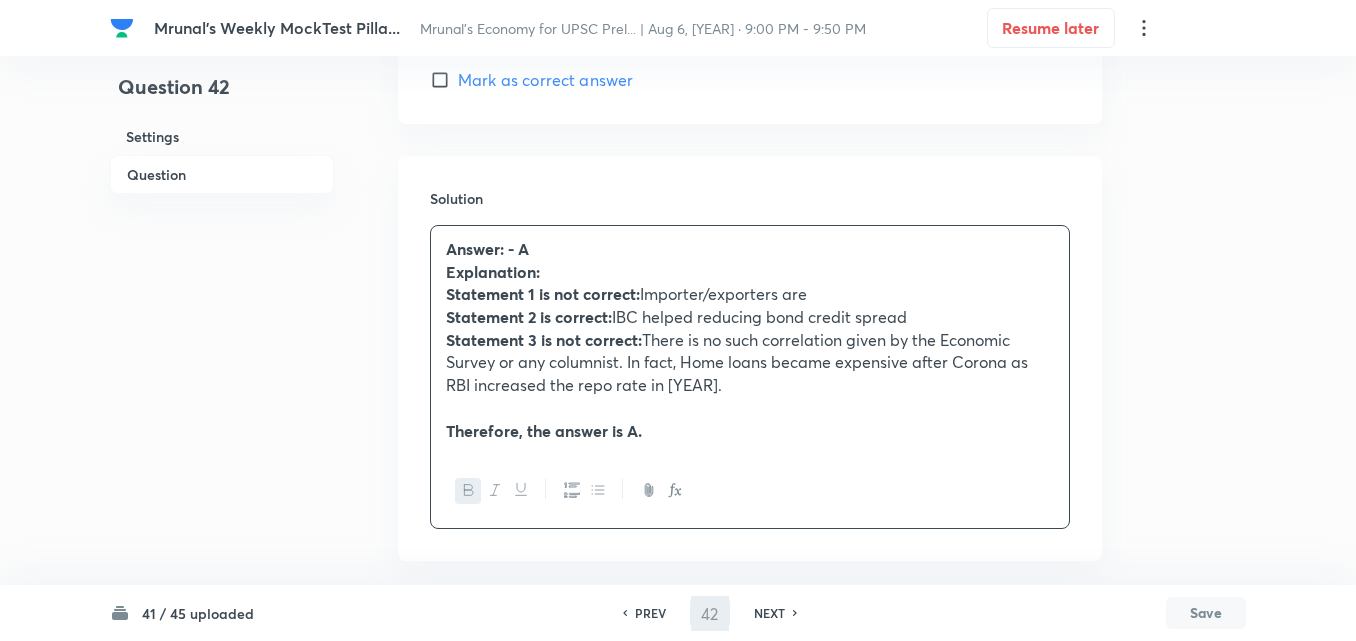 type on "43" 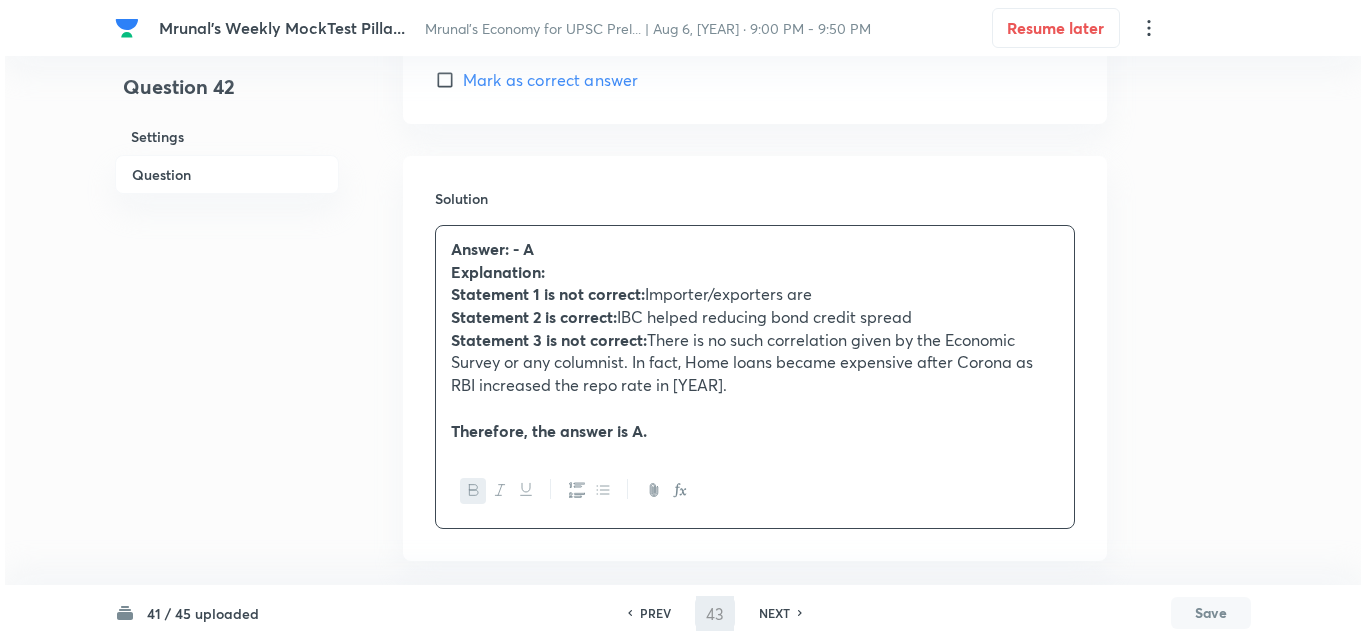 scroll, scrollTop: 0, scrollLeft: 0, axis: both 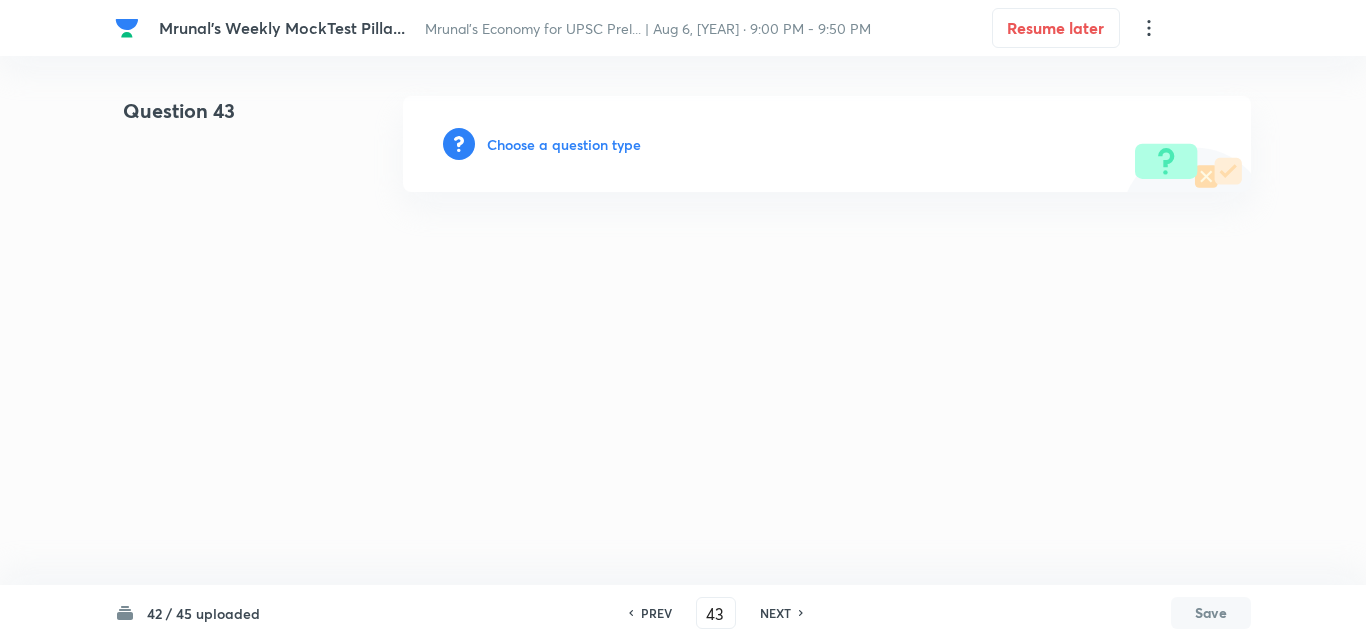 click on "Choose a question type" at bounding box center (564, 144) 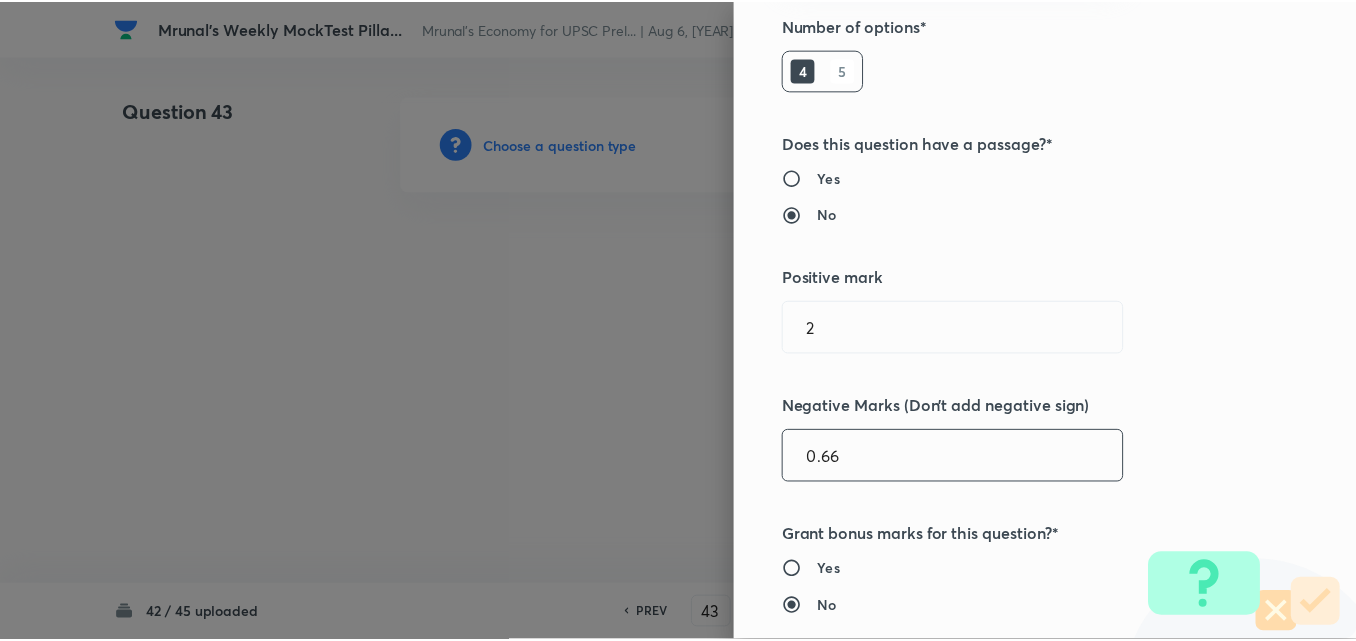 scroll, scrollTop: 400, scrollLeft: 0, axis: vertical 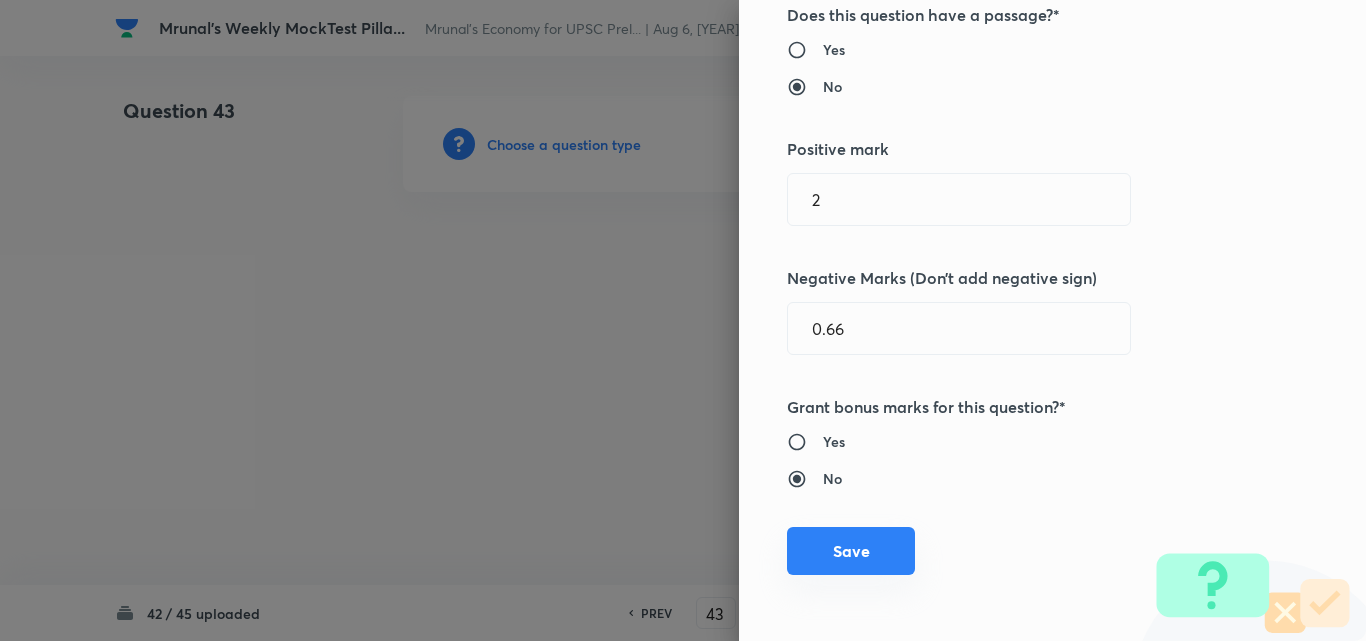 click on "Save" at bounding box center [851, 551] 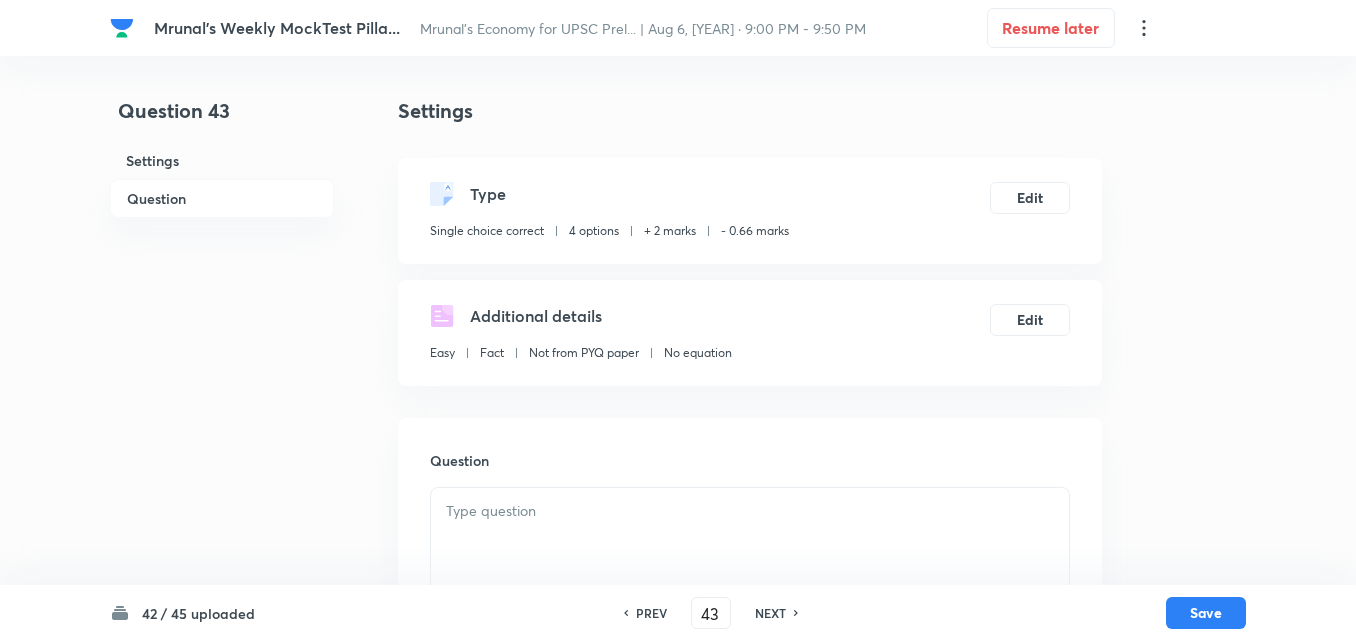 click on "Question" at bounding box center [222, 198] 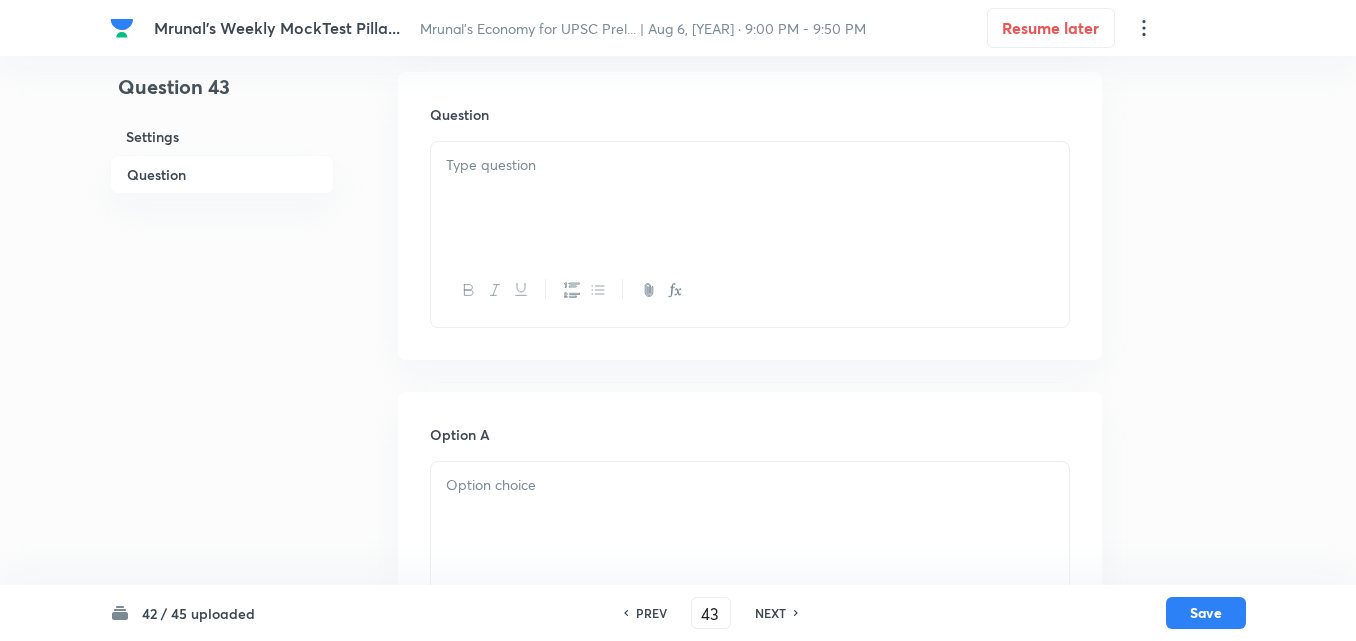 click at bounding box center (750, 198) 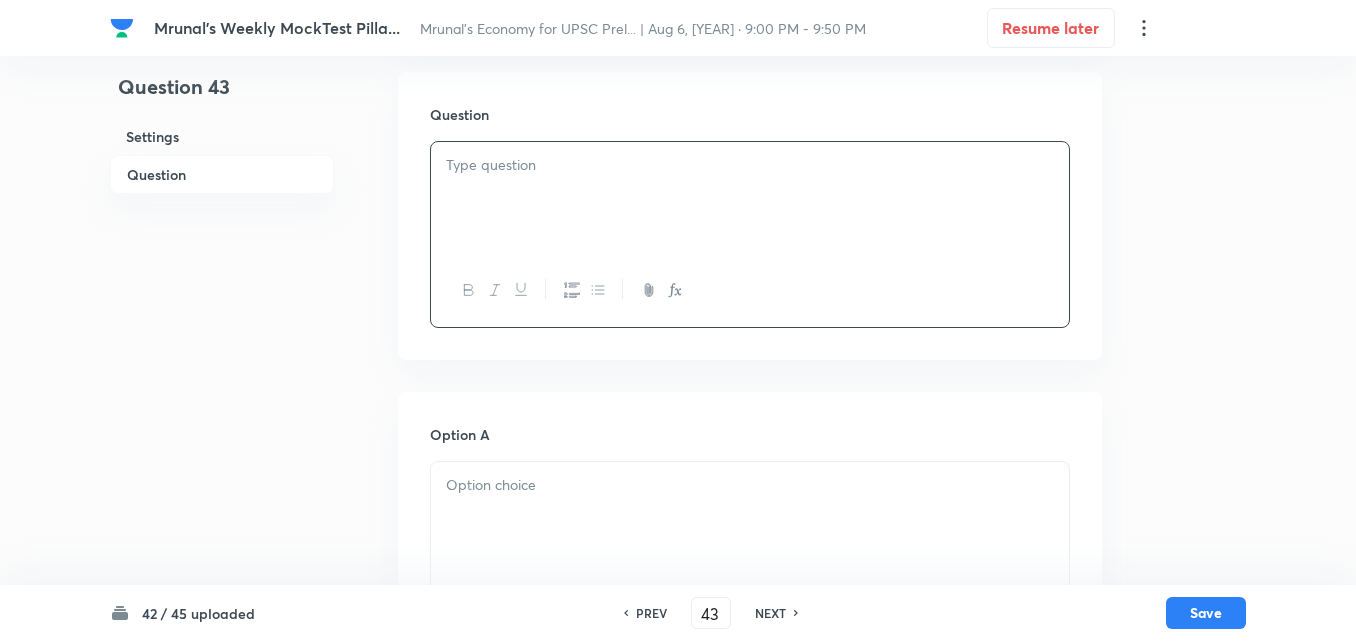 click at bounding box center [750, 198] 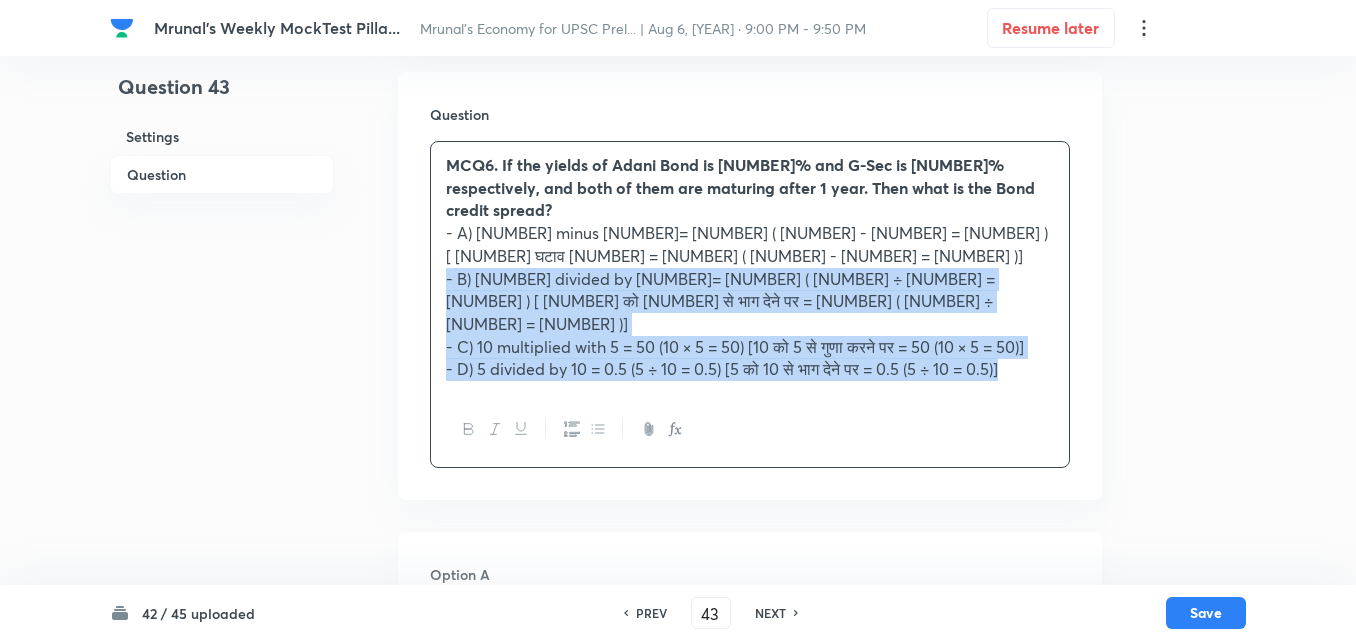 drag, startPoint x: 453, startPoint y: 276, endPoint x: 429, endPoint y: 275, distance: 24.020824 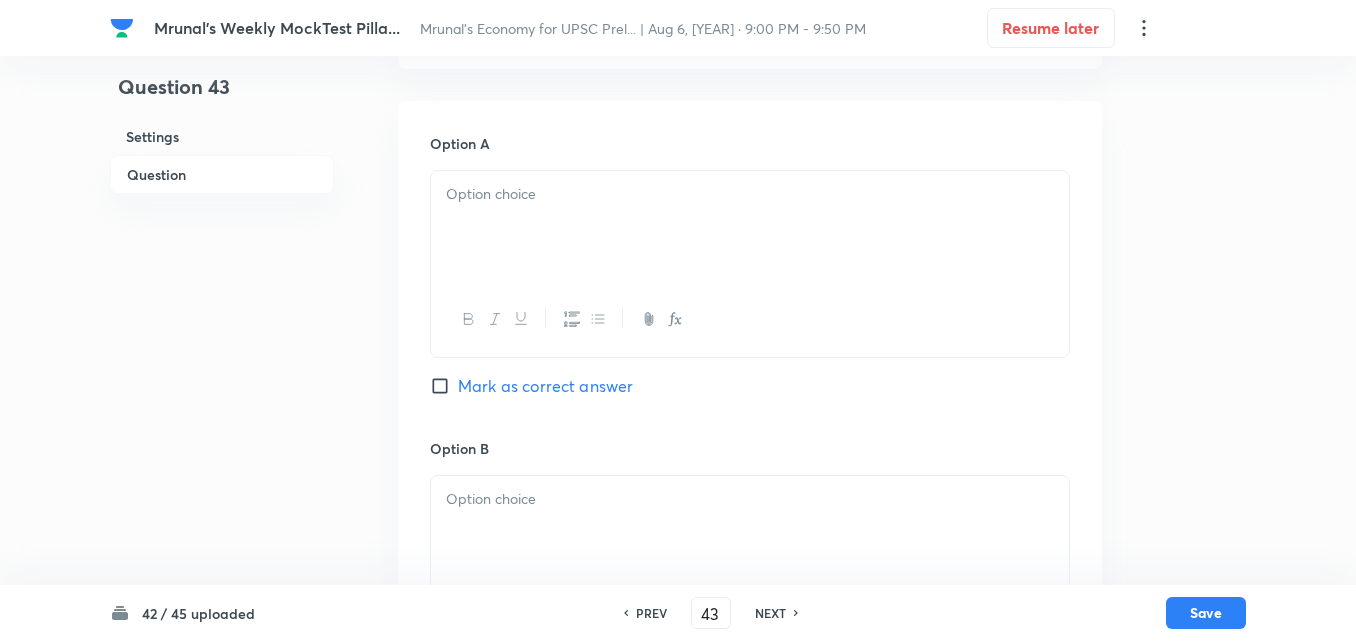 scroll, scrollTop: 646, scrollLeft: 0, axis: vertical 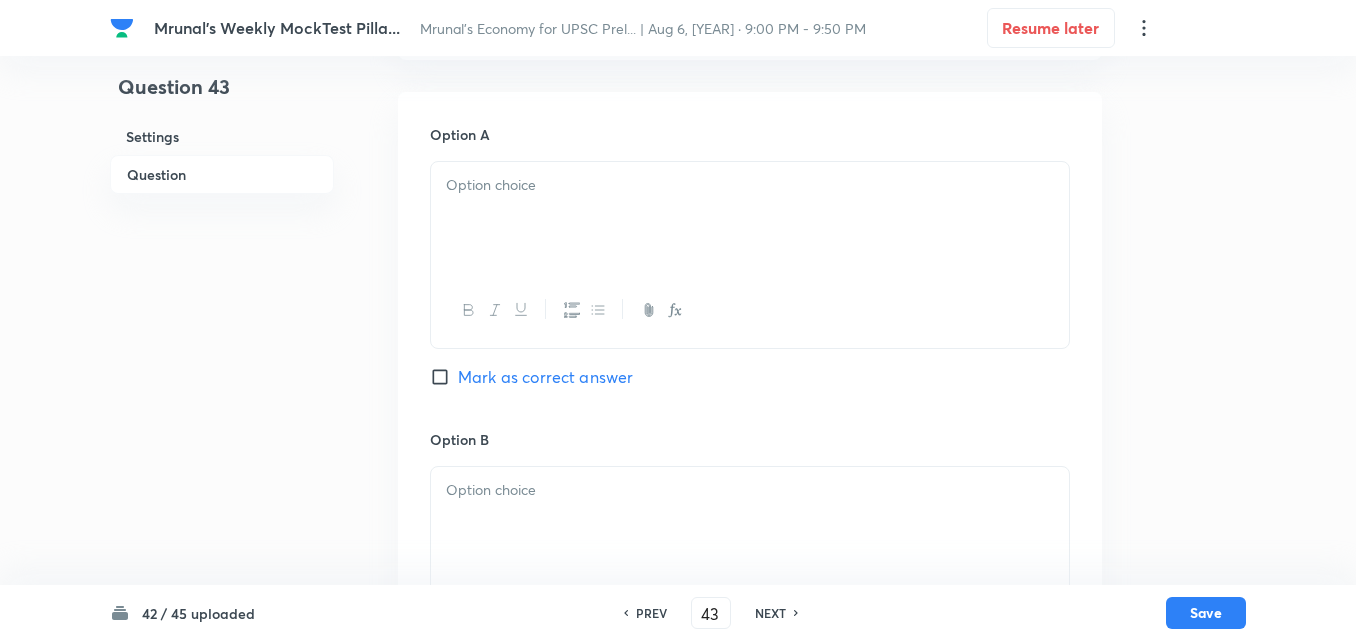 click at bounding box center (750, 218) 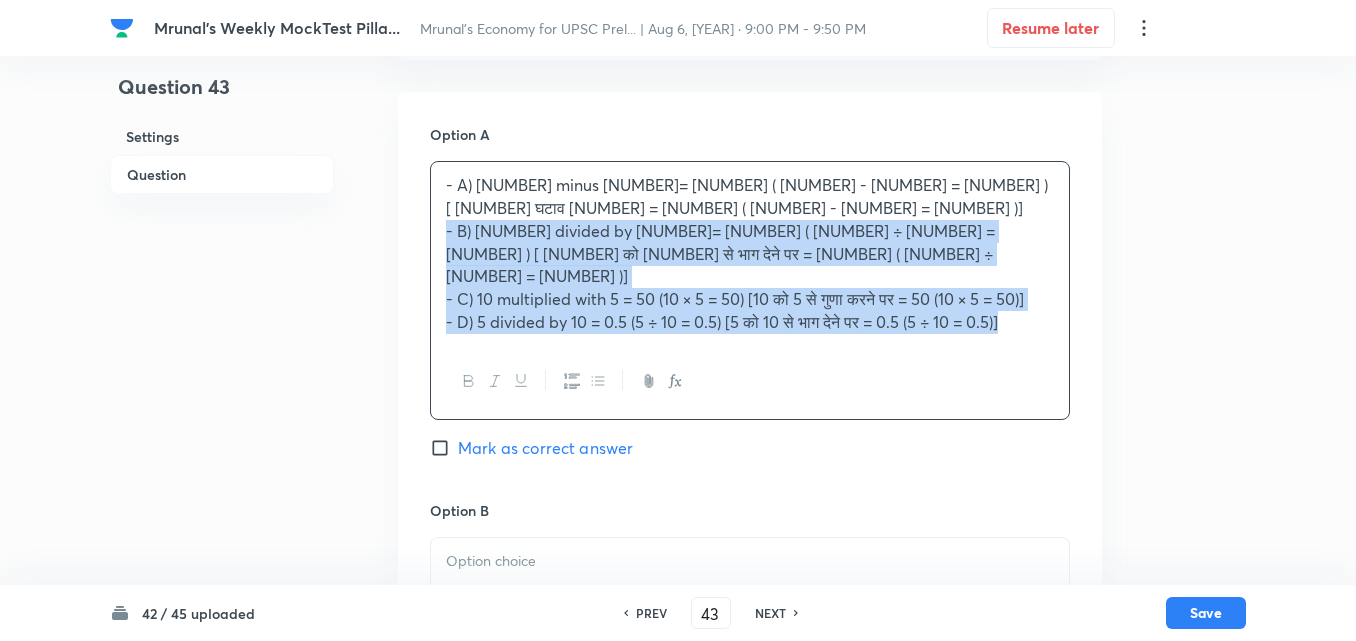 drag, startPoint x: 447, startPoint y: 214, endPoint x: 435, endPoint y: 213, distance: 12.0415945 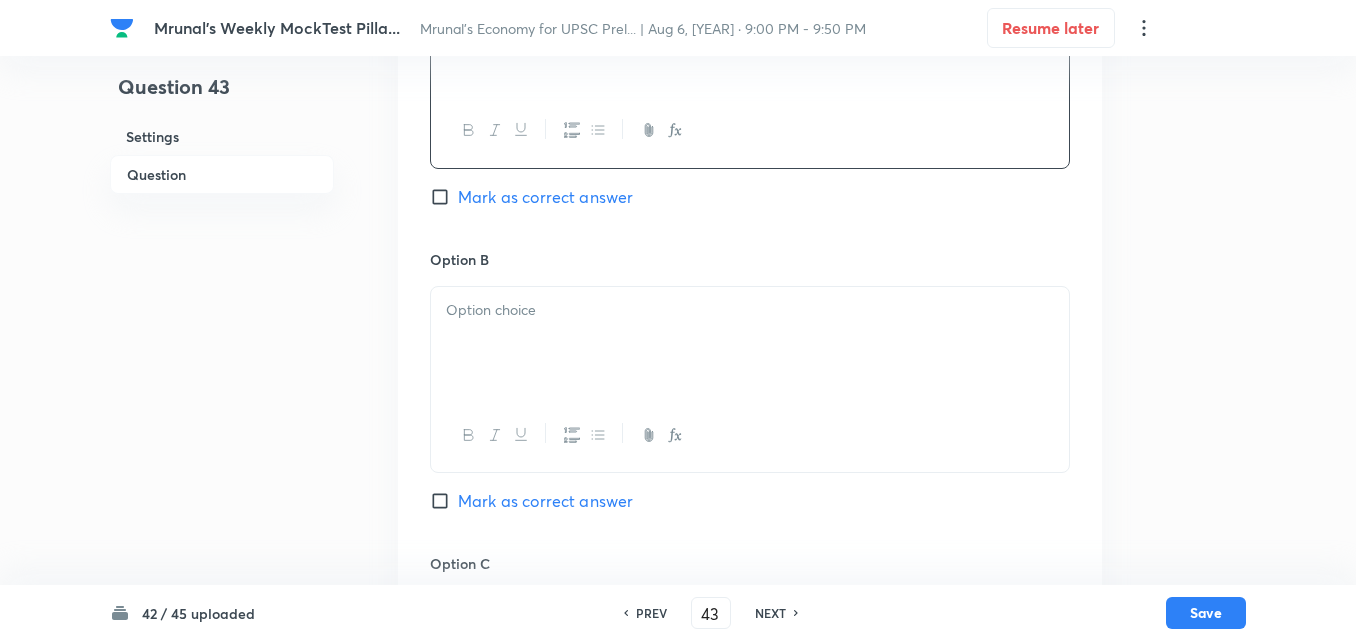 scroll, scrollTop: 846, scrollLeft: 0, axis: vertical 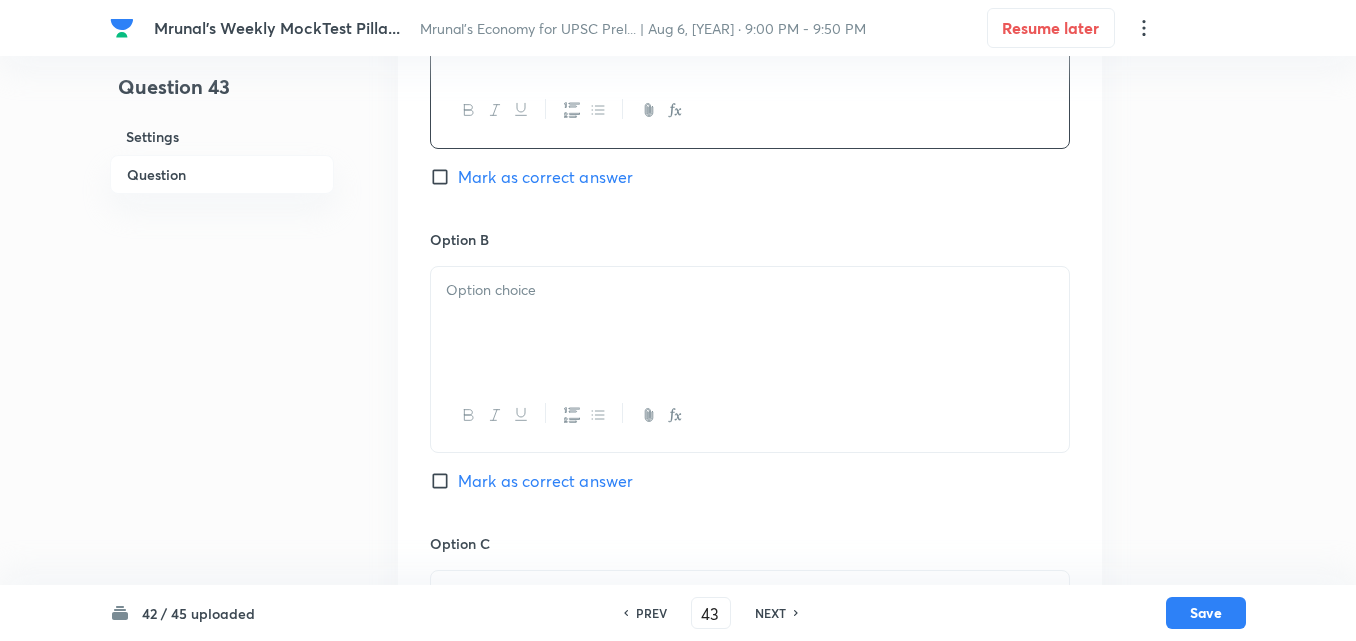 click at bounding box center (750, 323) 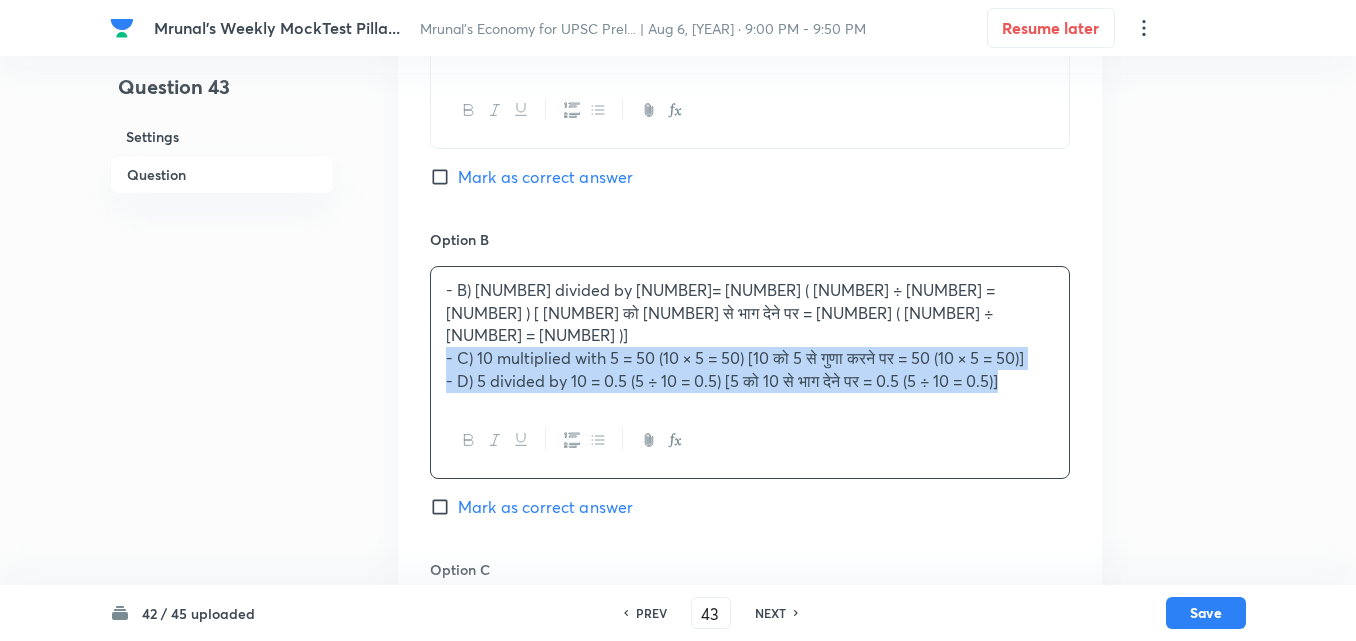 click on "- B) 10 divided by 5=2 (10 ÷ 5 = 2) [10 को 5 से भाग देने पर = 2 (10 ÷ 5 = 2)] - C) 10 multiplied with 5 = 50 (10 × 5 = 50) [10 को 5 से गुणा करने पर = 50 (10 × 5 = 50)] - D) 5 divided by 10 = 0.5 (5 ÷ 10 = 0.5) [5 को 10 से भाग देने पर = 0.5 (5 ÷ 10 = 0.5)]" at bounding box center (750, 336) 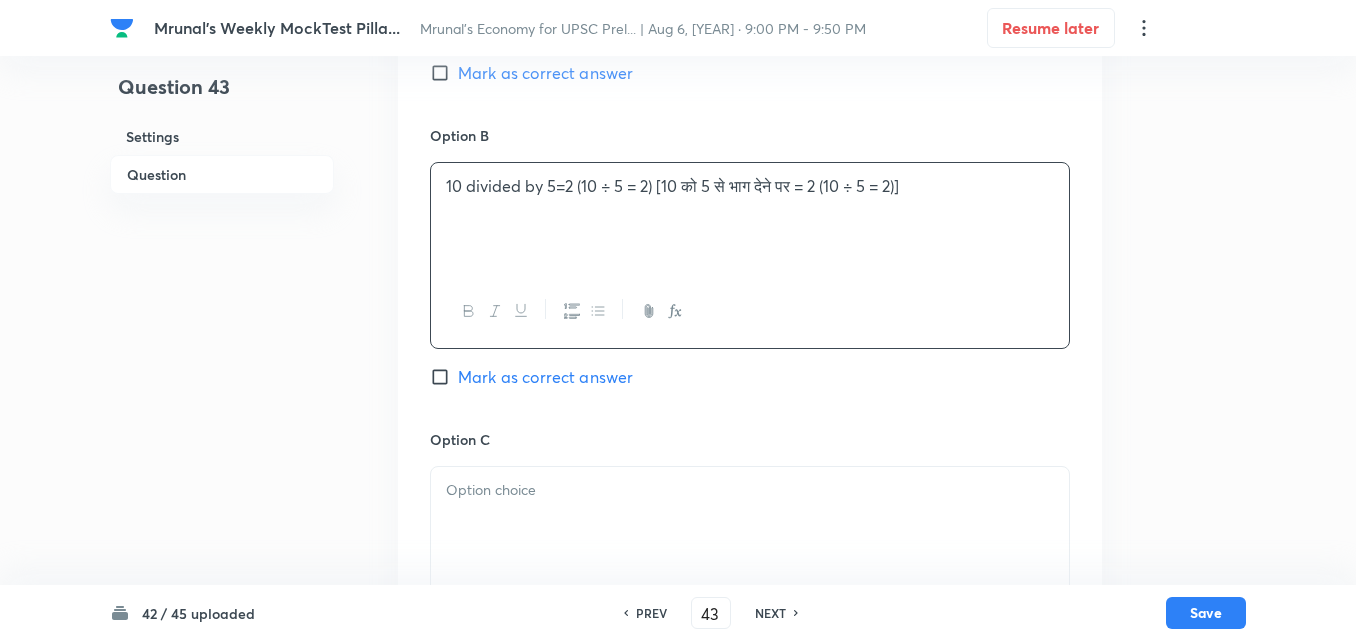 scroll, scrollTop: 1046, scrollLeft: 0, axis: vertical 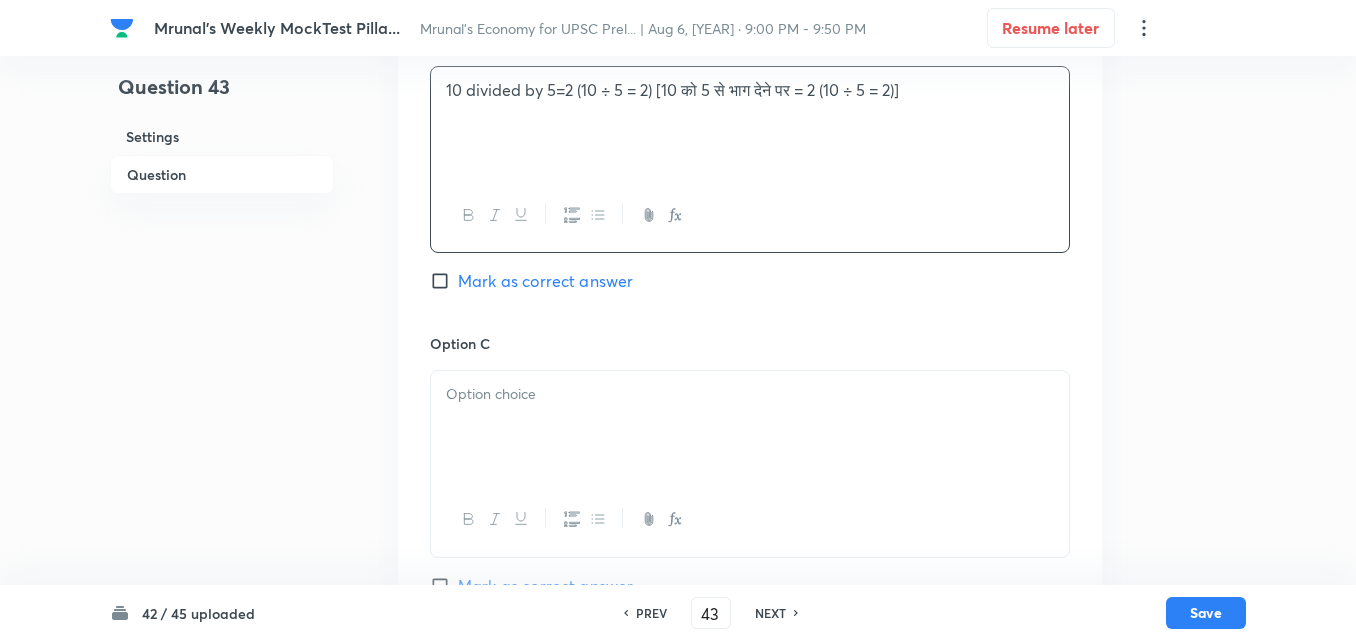 click at bounding box center (750, 427) 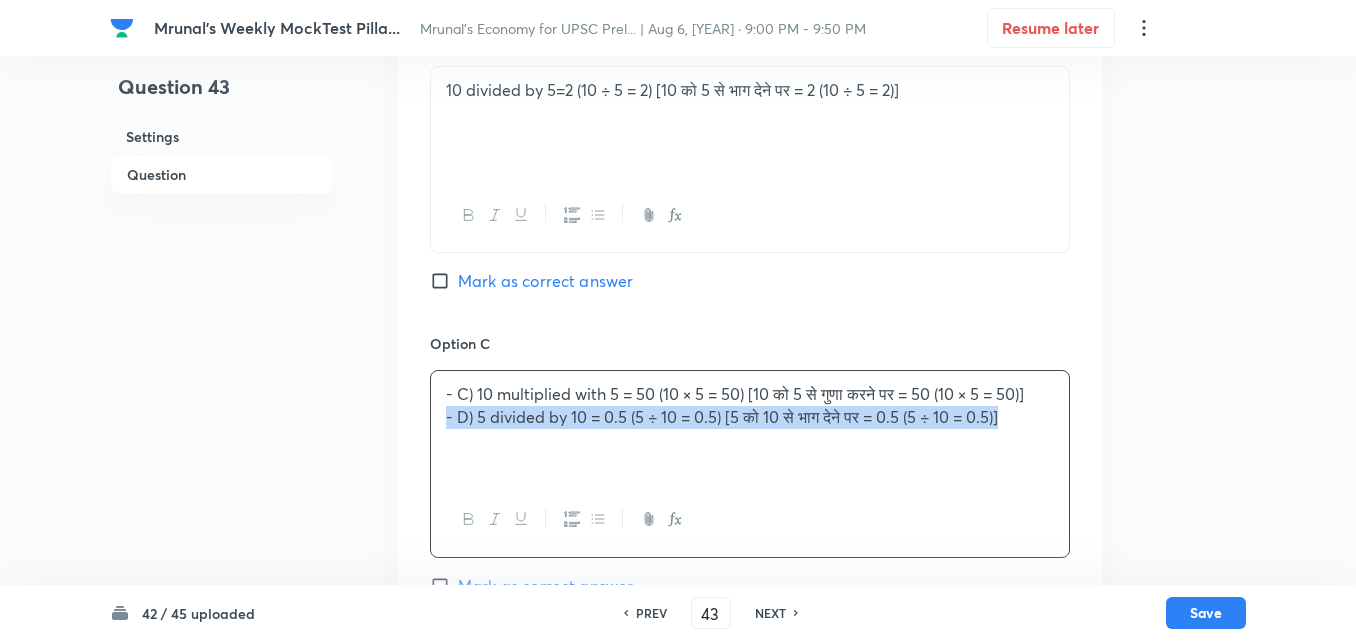 drag, startPoint x: 454, startPoint y: 427, endPoint x: 444, endPoint y: 428, distance: 10.049875 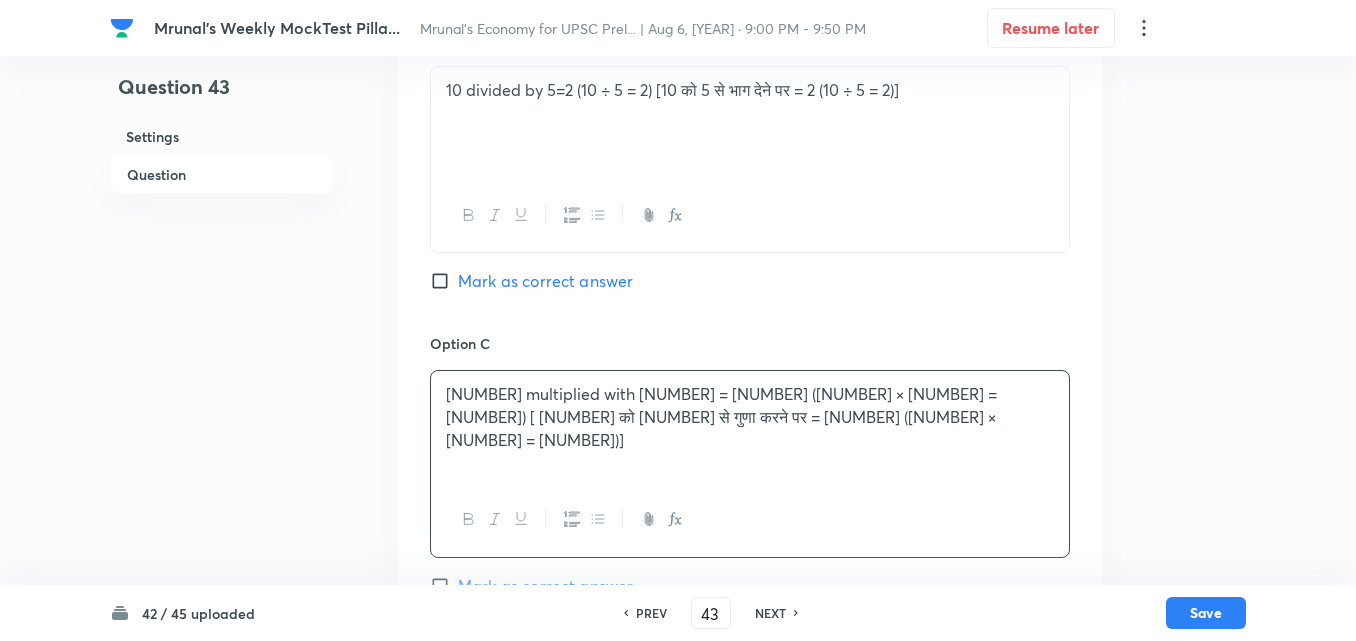 scroll, scrollTop: 1446, scrollLeft: 0, axis: vertical 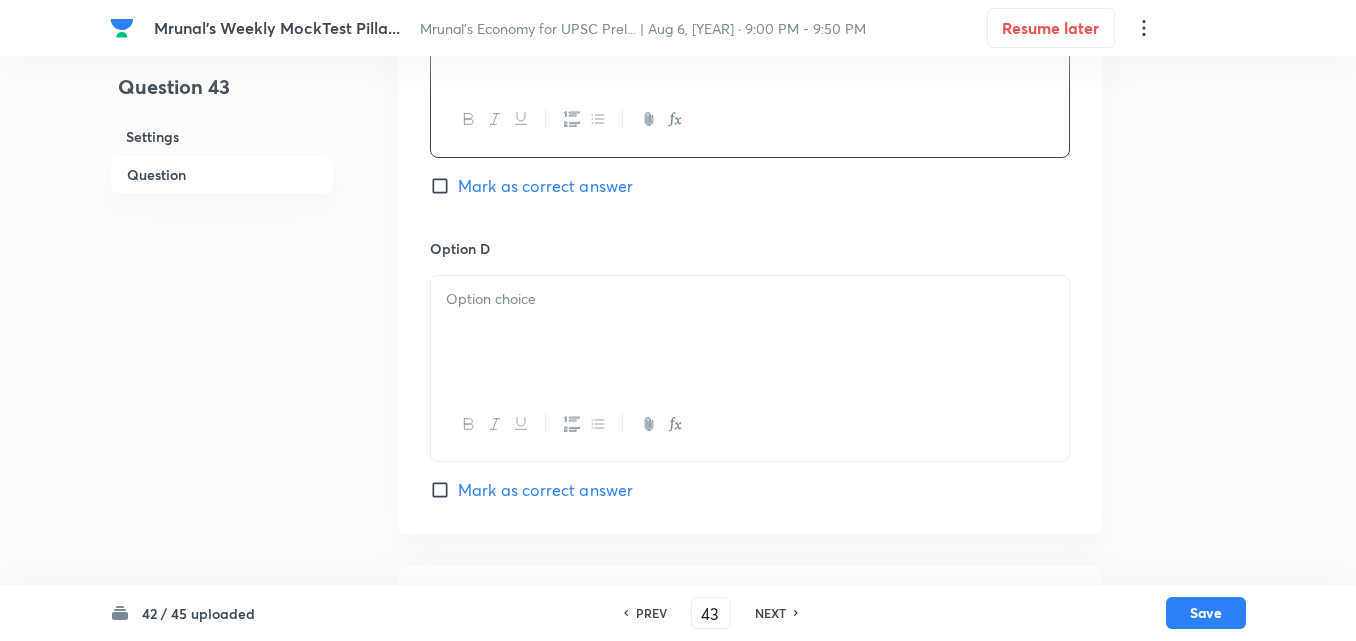 click at bounding box center (750, 332) 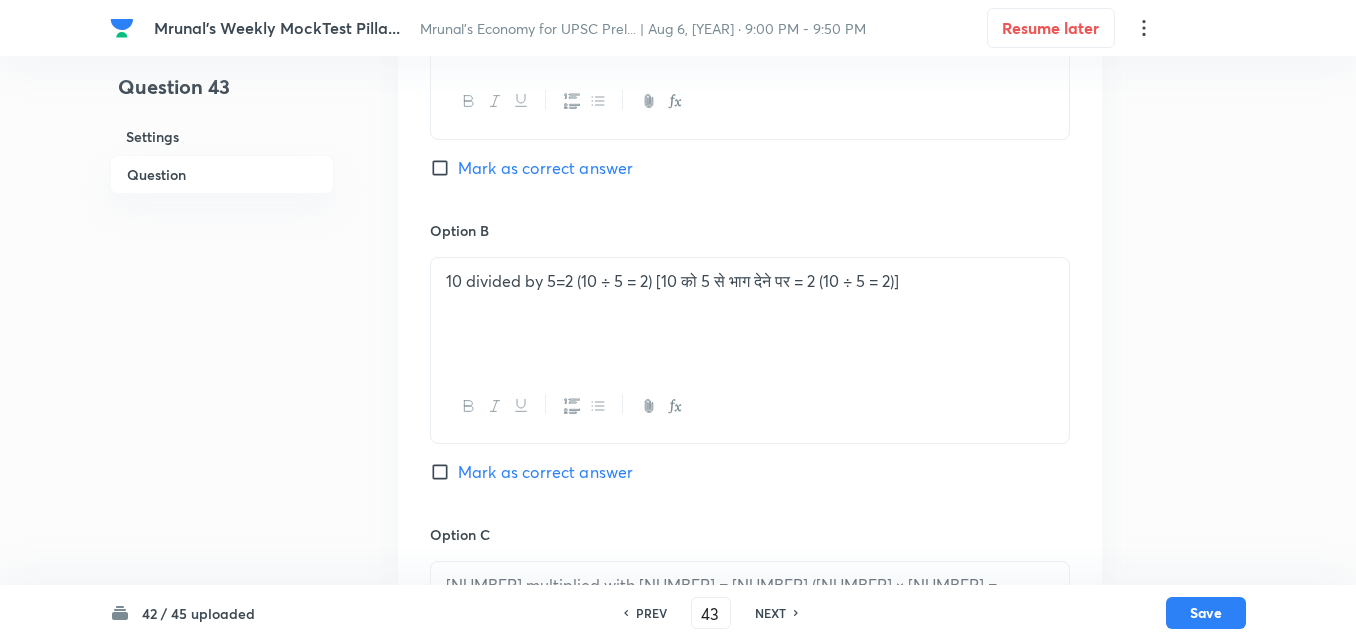 scroll, scrollTop: 846, scrollLeft: 0, axis: vertical 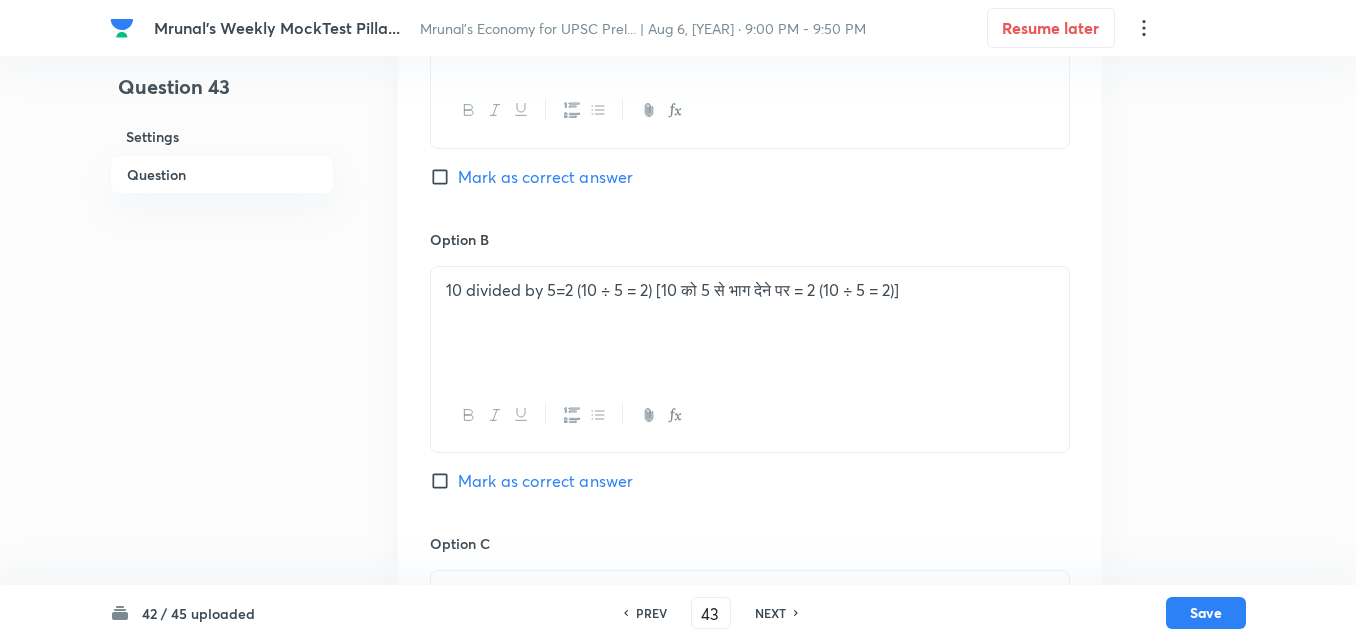 click on "Mark as correct answer" at bounding box center (545, 177) 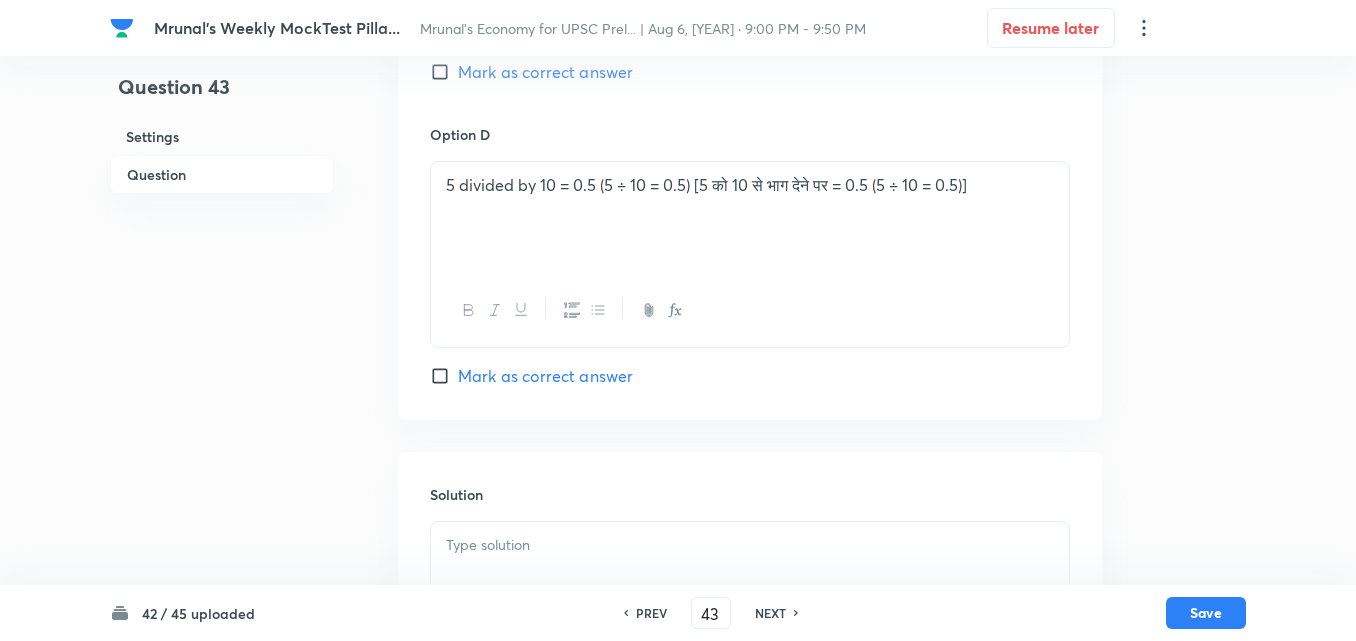 scroll, scrollTop: 1742, scrollLeft: 0, axis: vertical 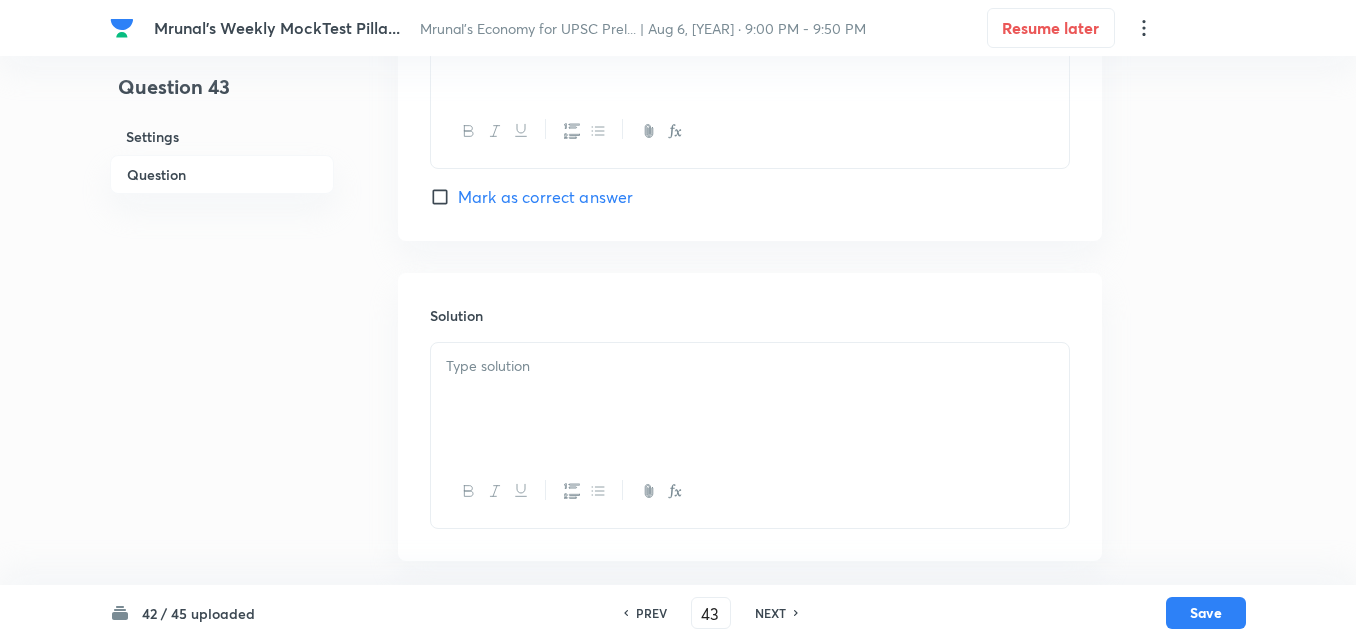 click at bounding box center (750, 399) 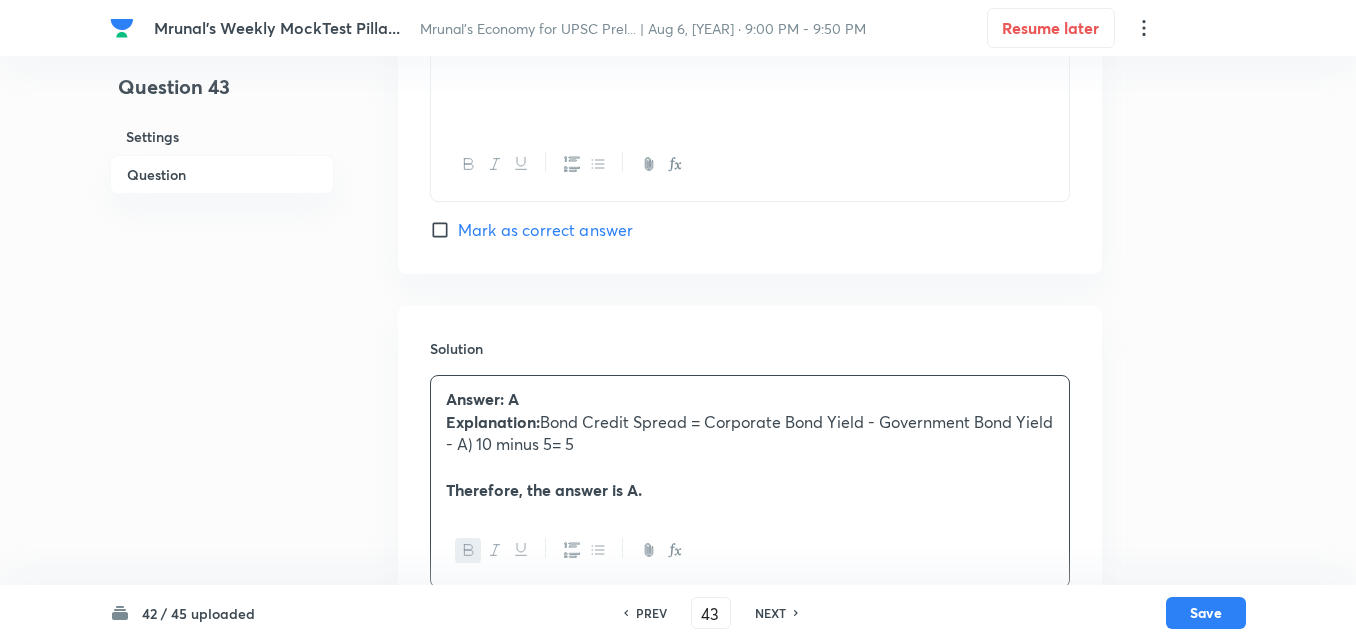 scroll, scrollTop: 1791, scrollLeft: 0, axis: vertical 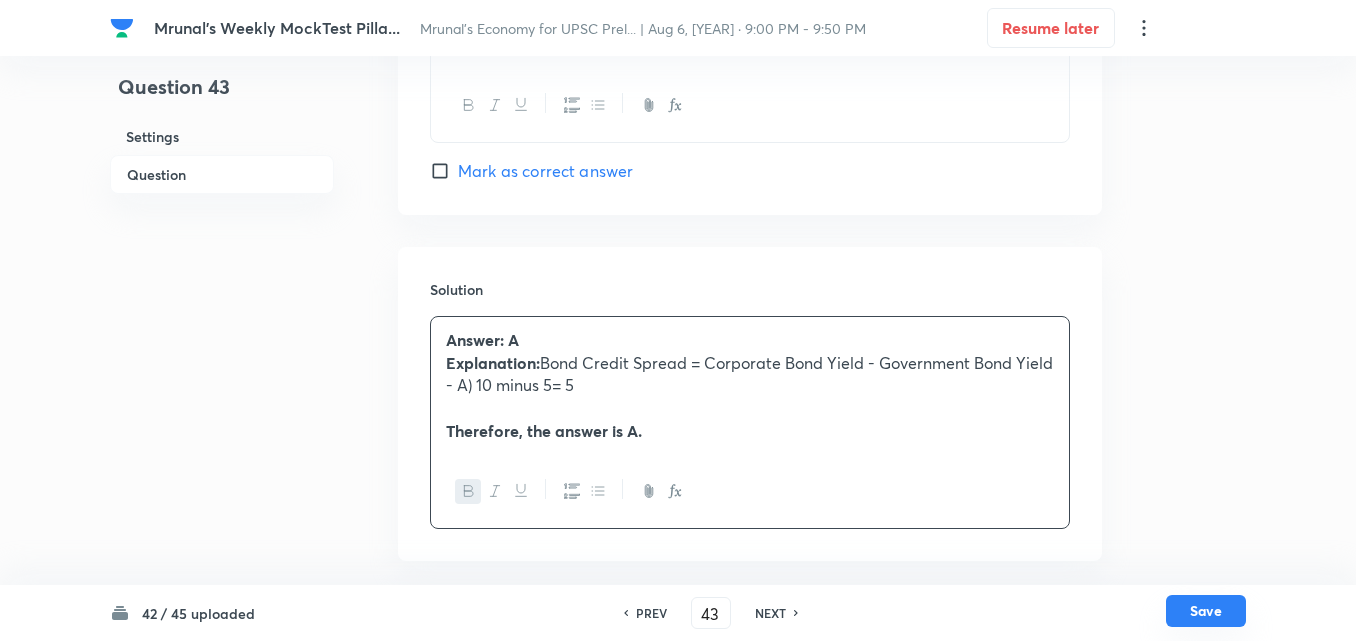 click on "Save" at bounding box center [1206, 611] 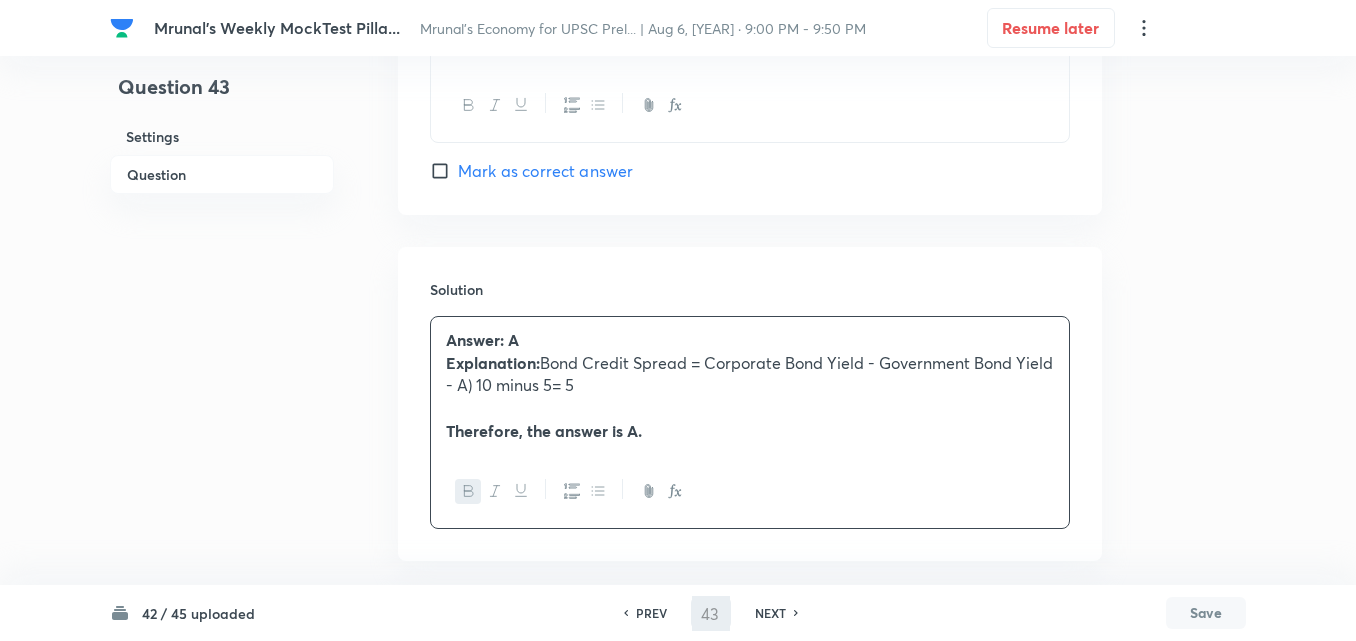 type on "44" 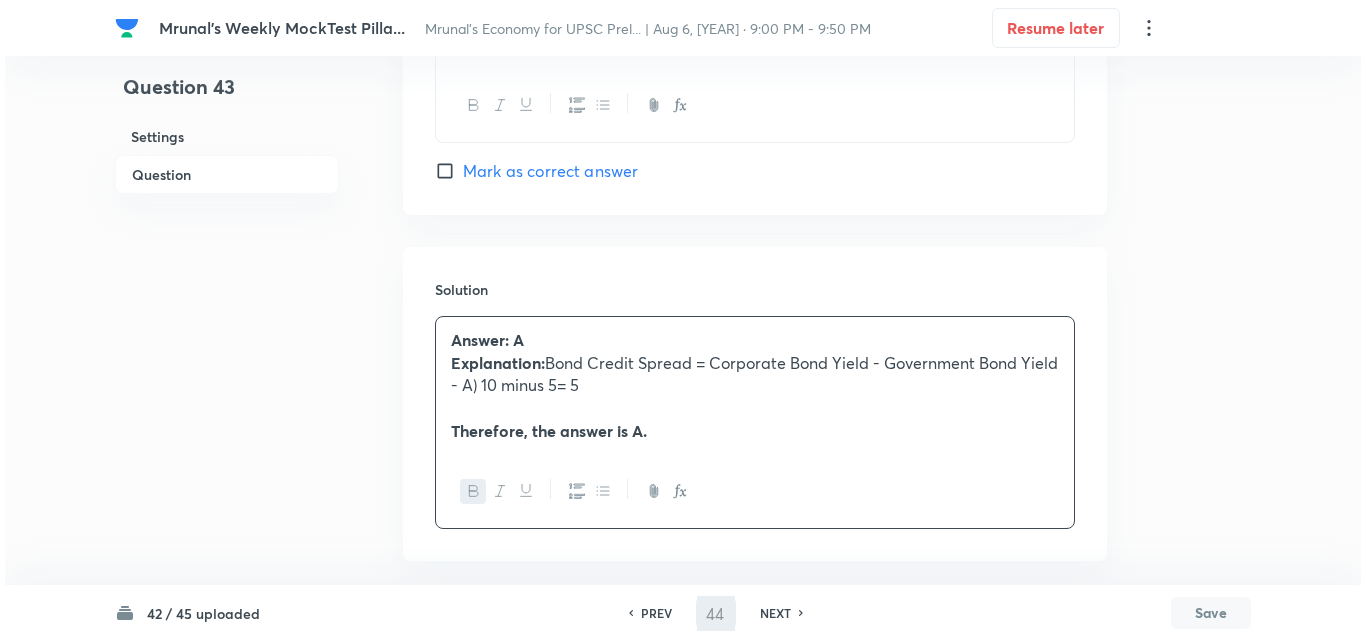scroll, scrollTop: 0, scrollLeft: 0, axis: both 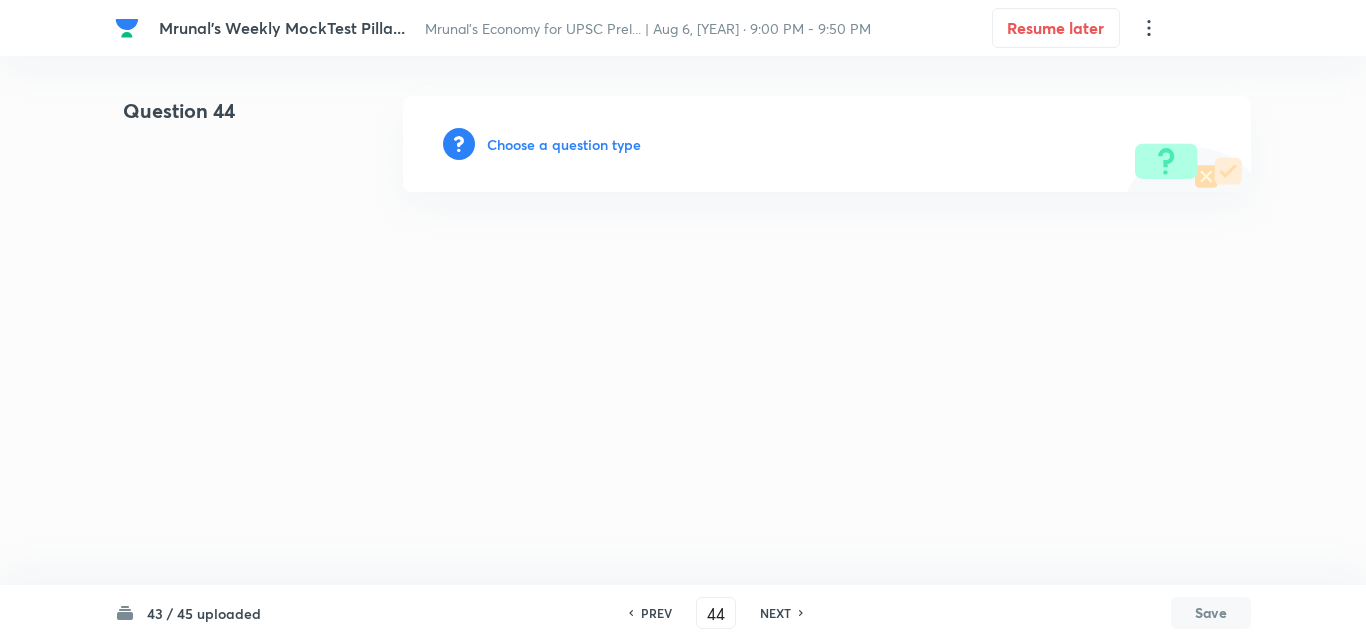 click on "Choose a question type" at bounding box center [564, 144] 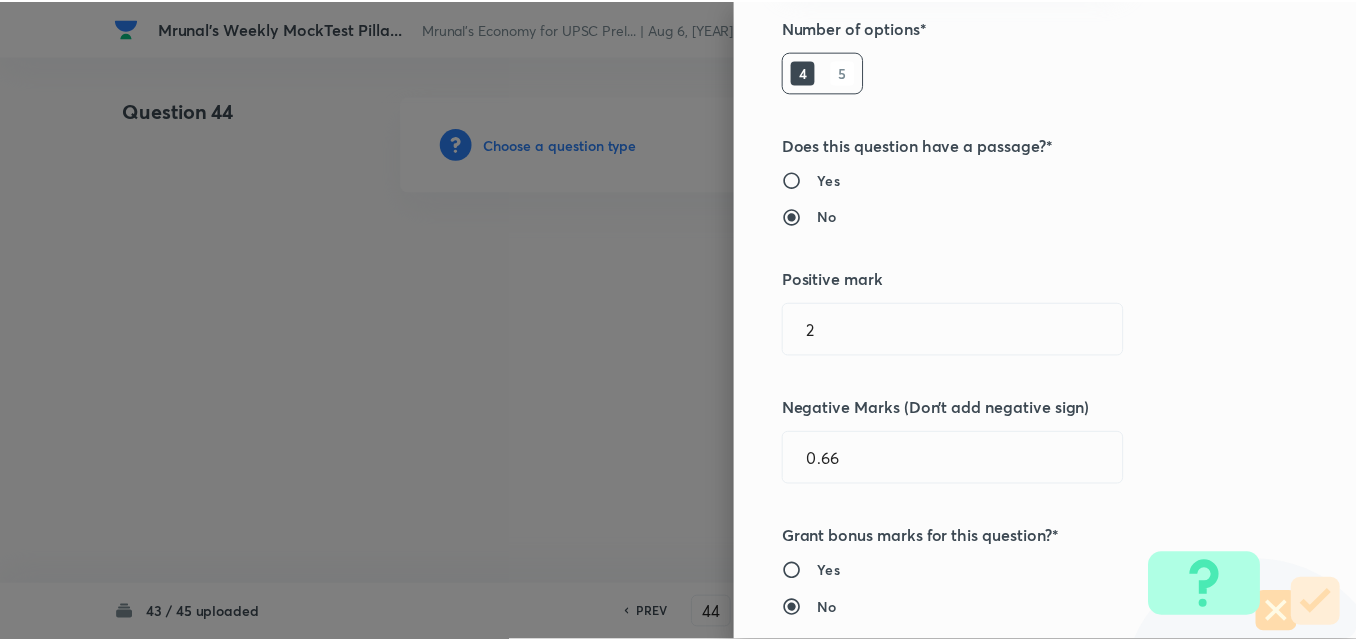 scroll, scrollTop: 400, scrollLeft: 0, axis: vertical 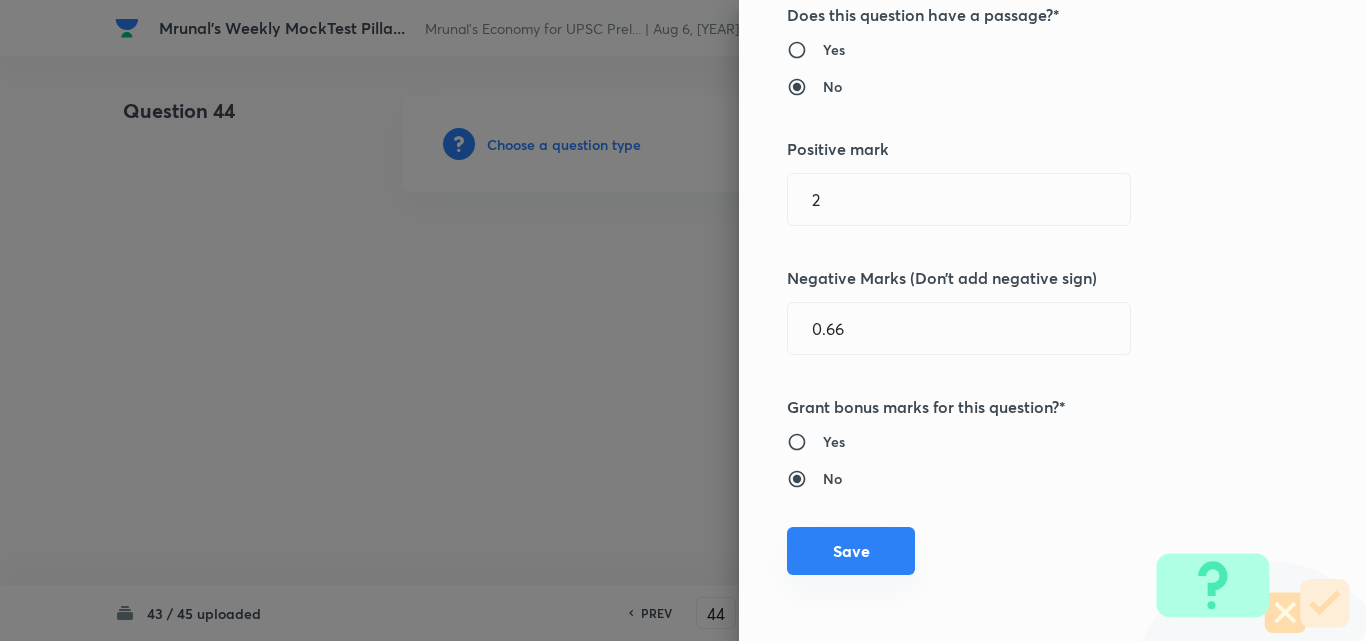 click on "Save" at bounding box center [851, 551] 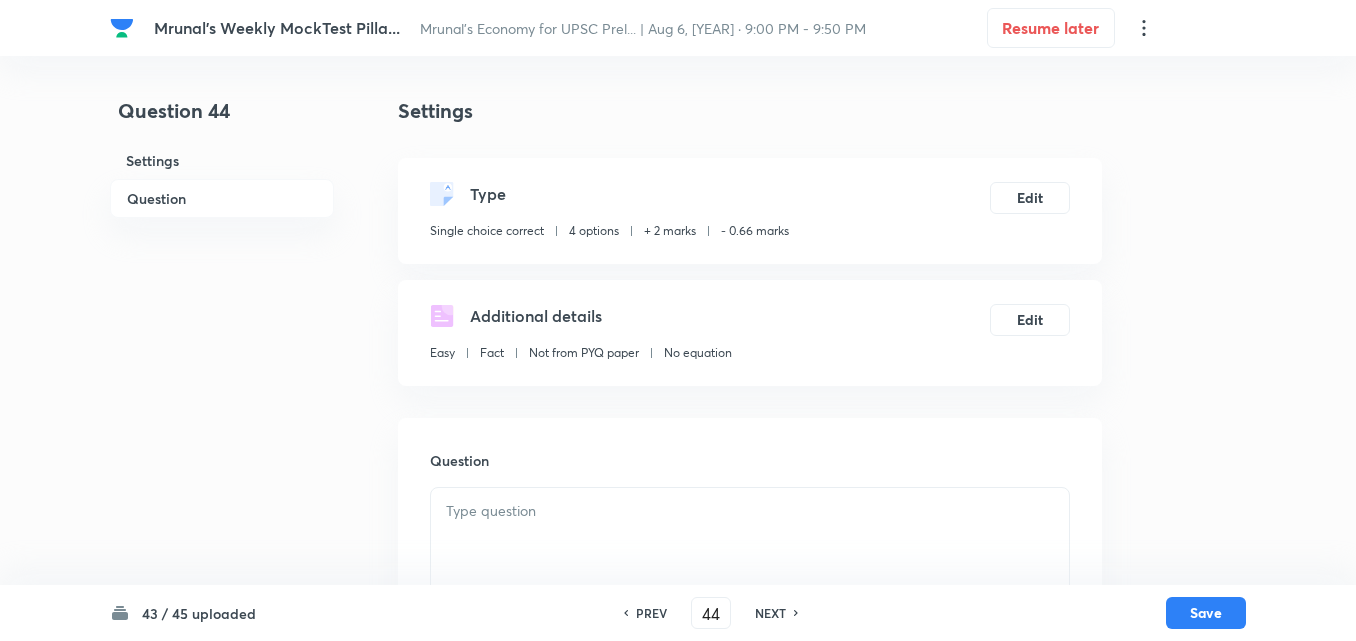 click on "Question" at bounding box center (222, 198) 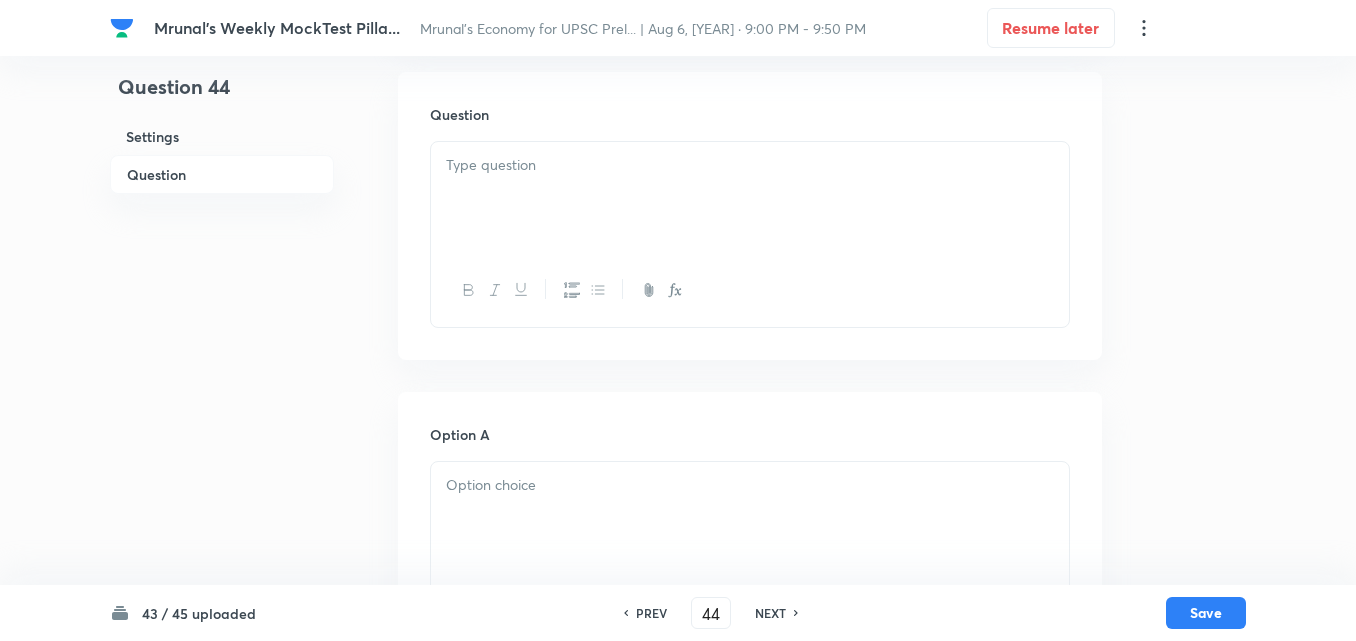 drag, startPoint x: 585, startPoint y: 201, endPoint x: 613, endPoint y: 212, distance: 30.083218 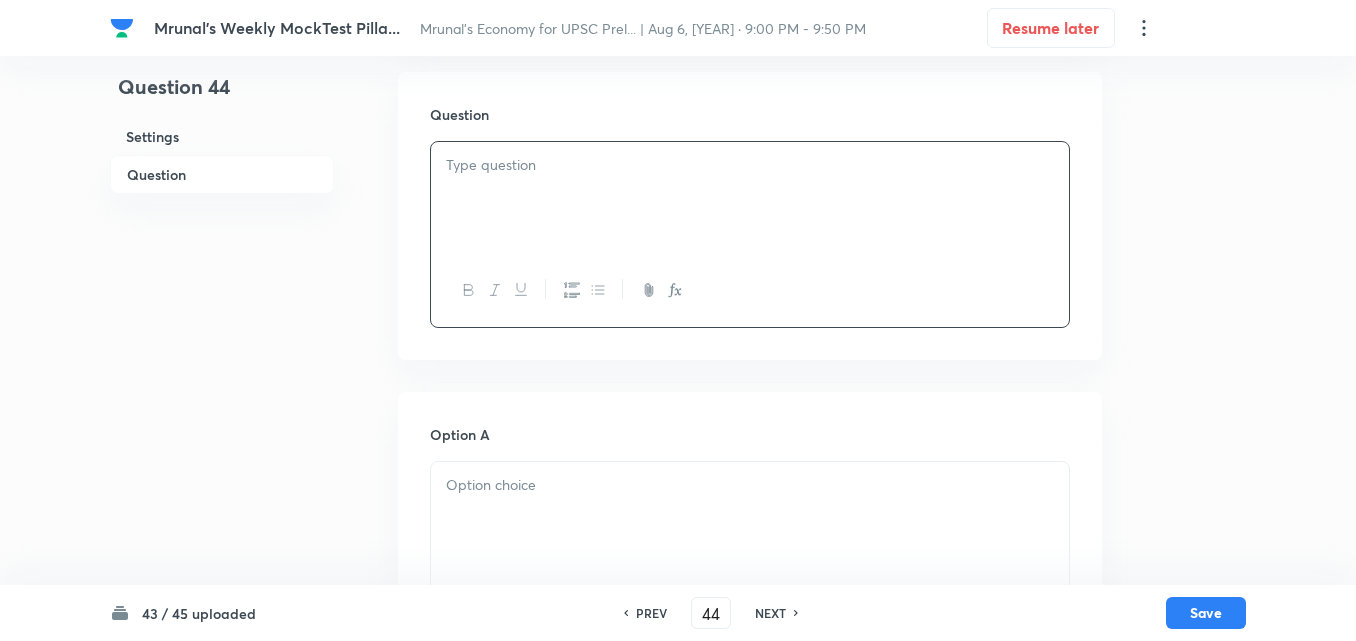 click at bounding box center (750, 198) 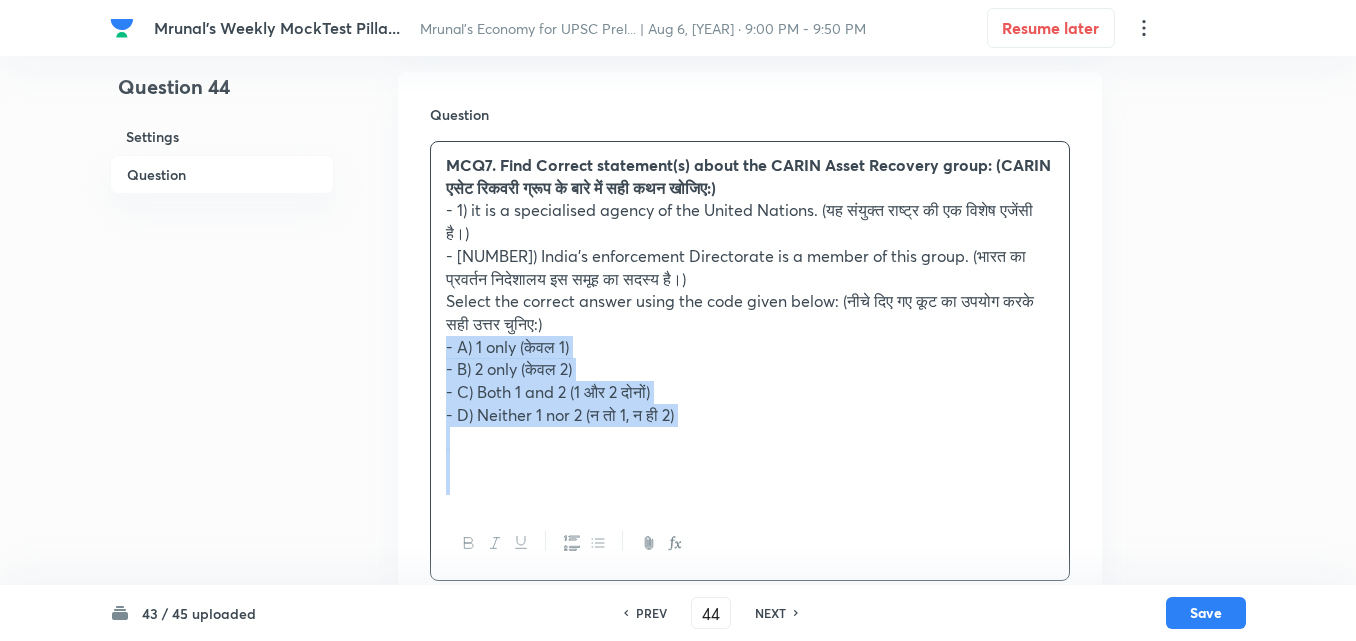 drag, startPoint x: 446, startPoint y: 348, endPoint x: 432, endPoint y: 348, distance: 14 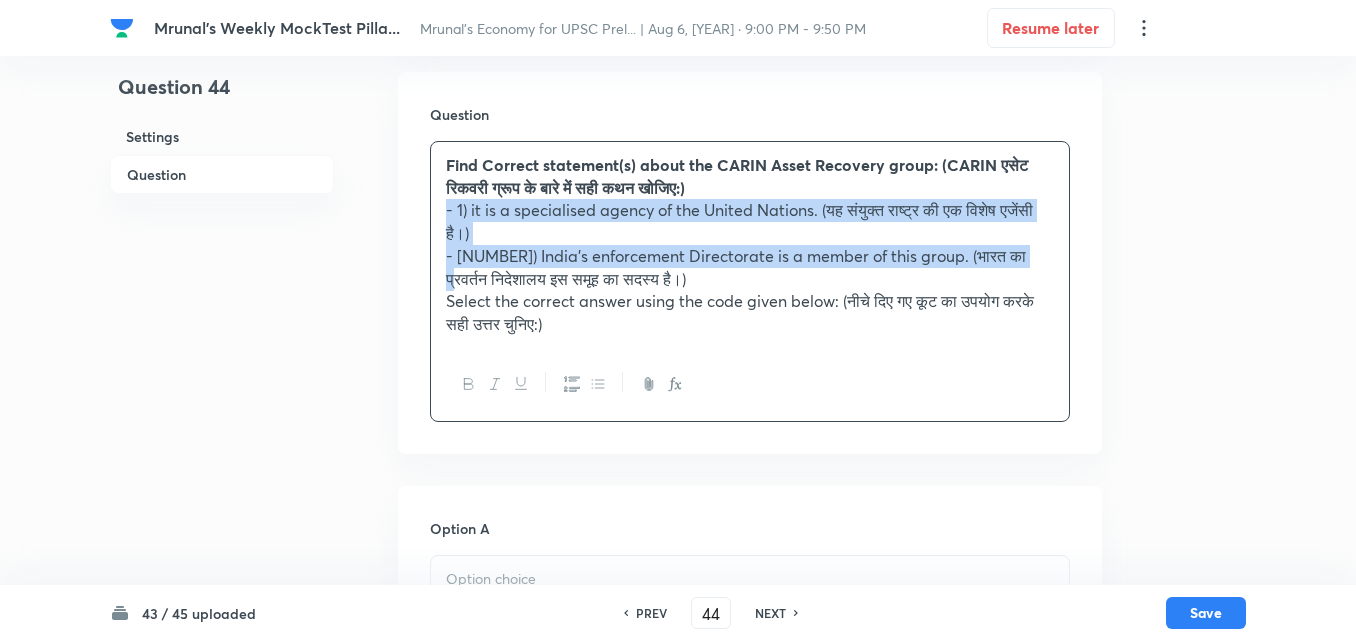 click 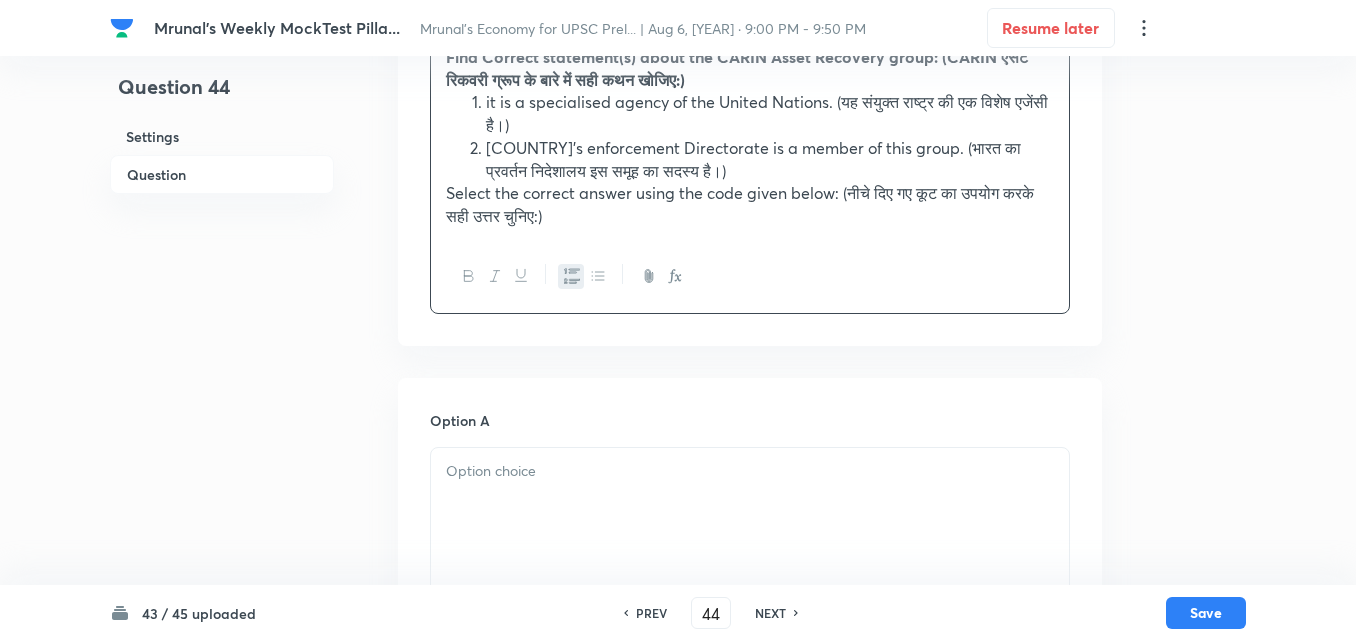 scroll, scrollTop: 646, scrollLeft: 0, axis: vertical 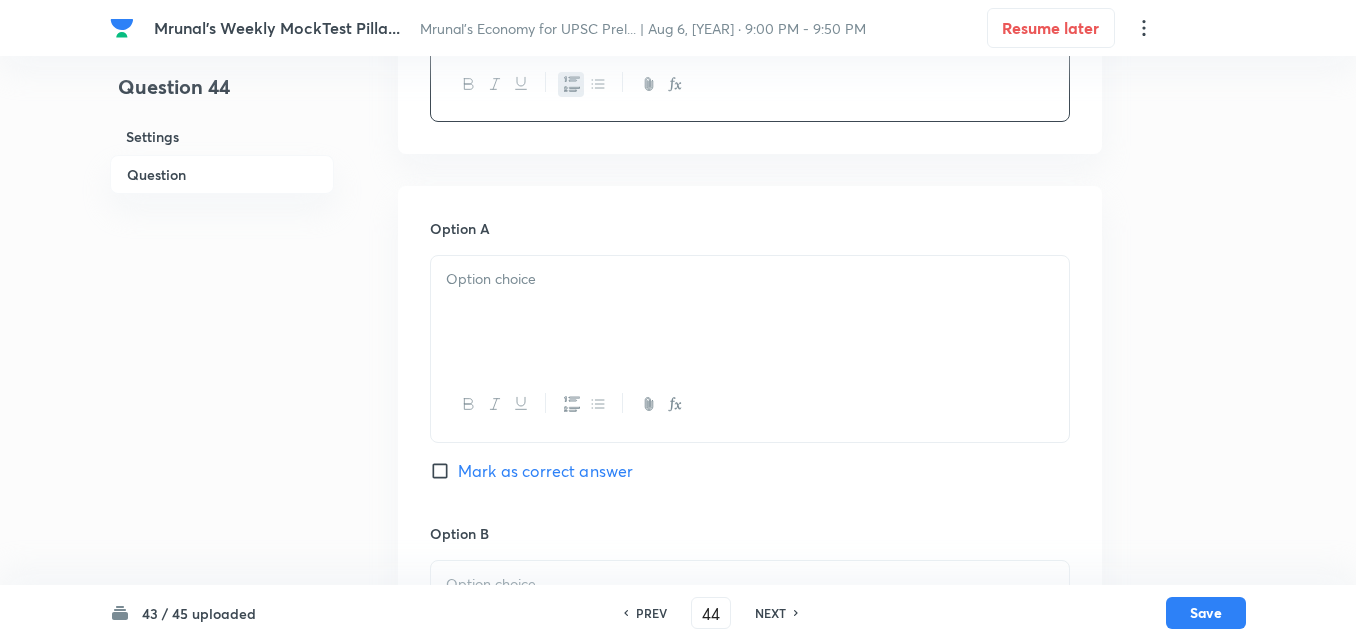 click at bounding box center (750, 312) 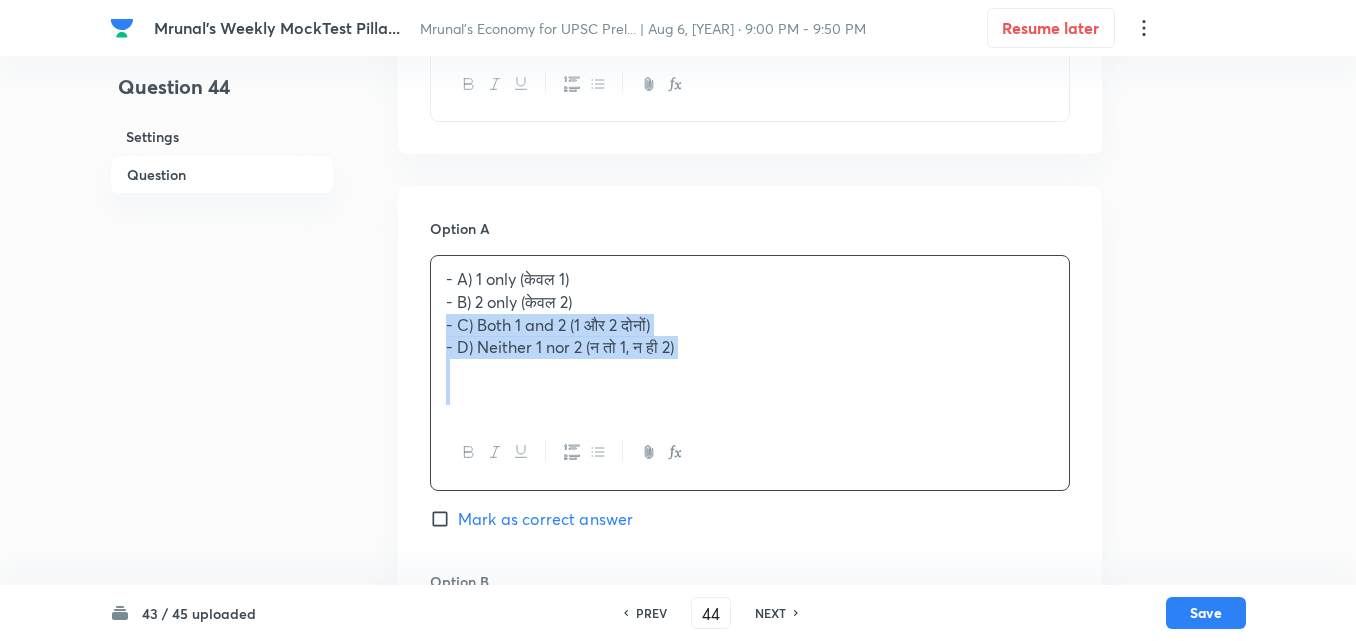 click on "- C) Both 1 and 2 (1 और 2 दोनों)" at bounding box center (750, 325) 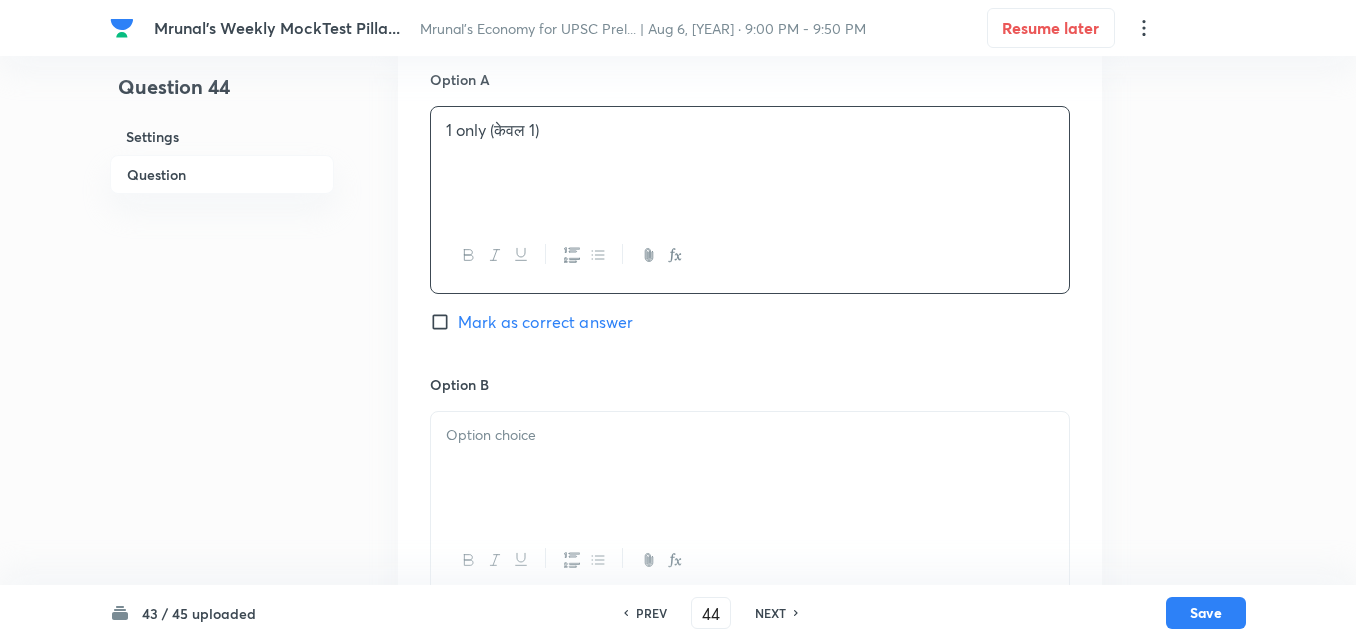 scroll, scrollTop: 946, scrollLeft: 0, axis: vertical 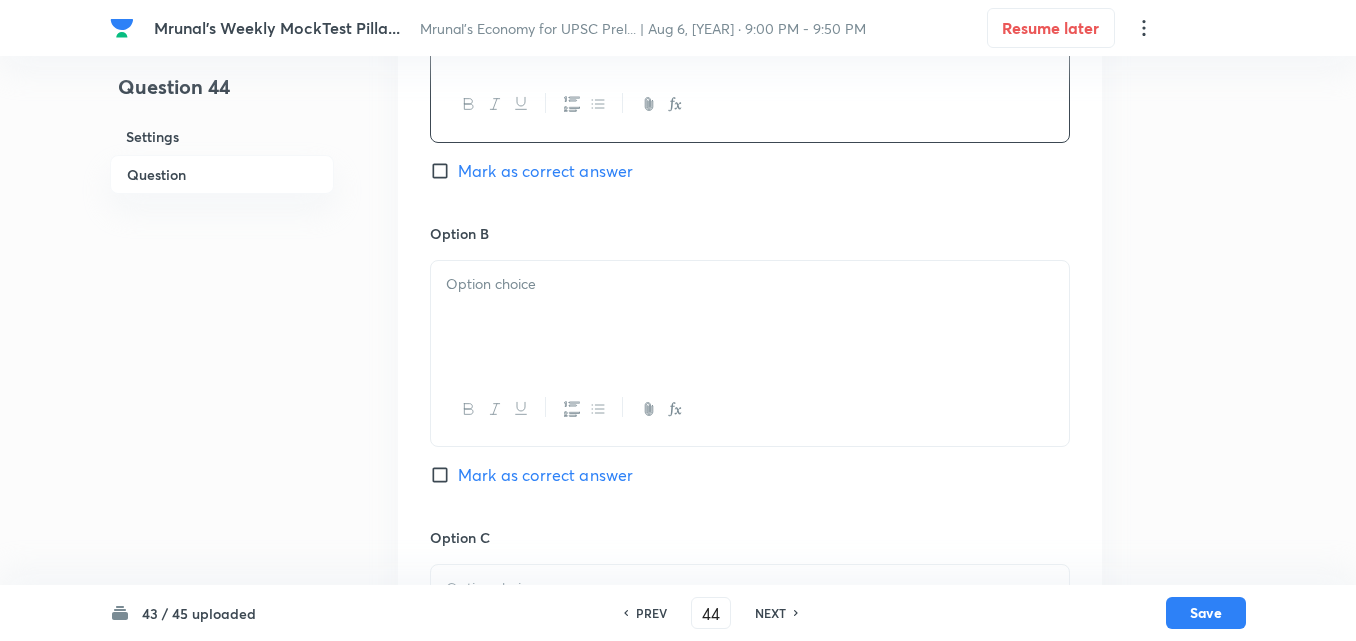 click at bounding box center [750, 317] 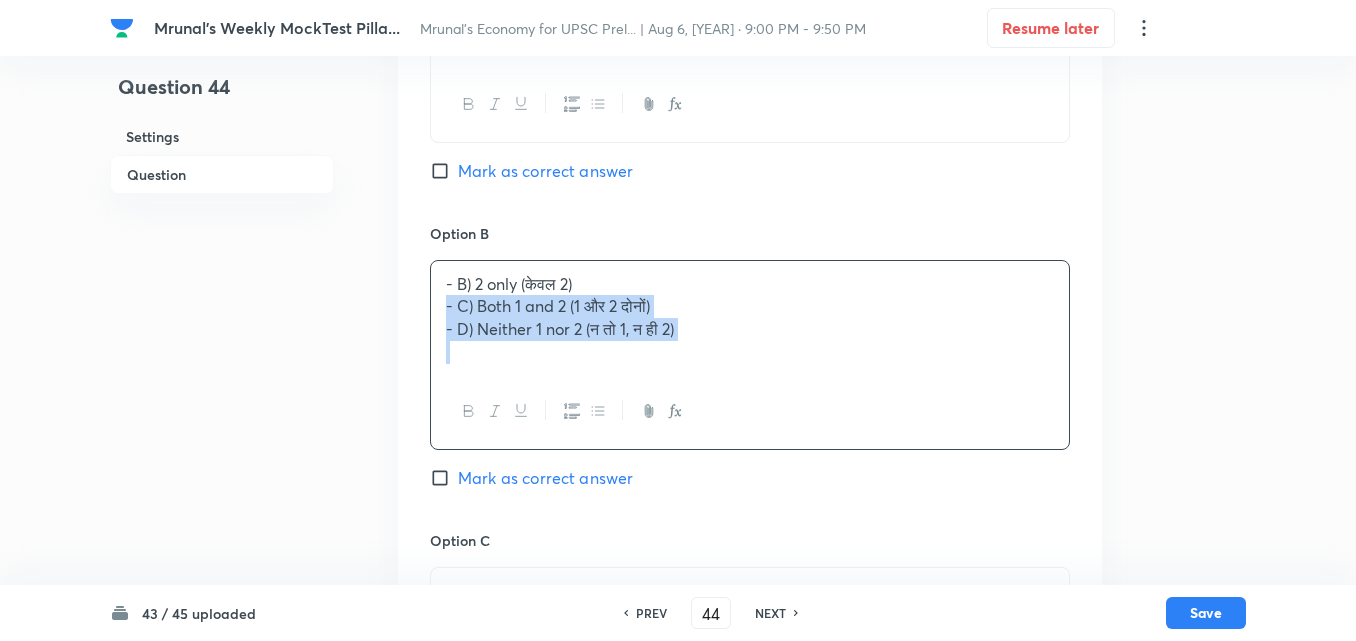 drag, startPoint x: 453, startPoint y: 310, endPoint x: 440, endPoint y: 311, distance: 13.038404 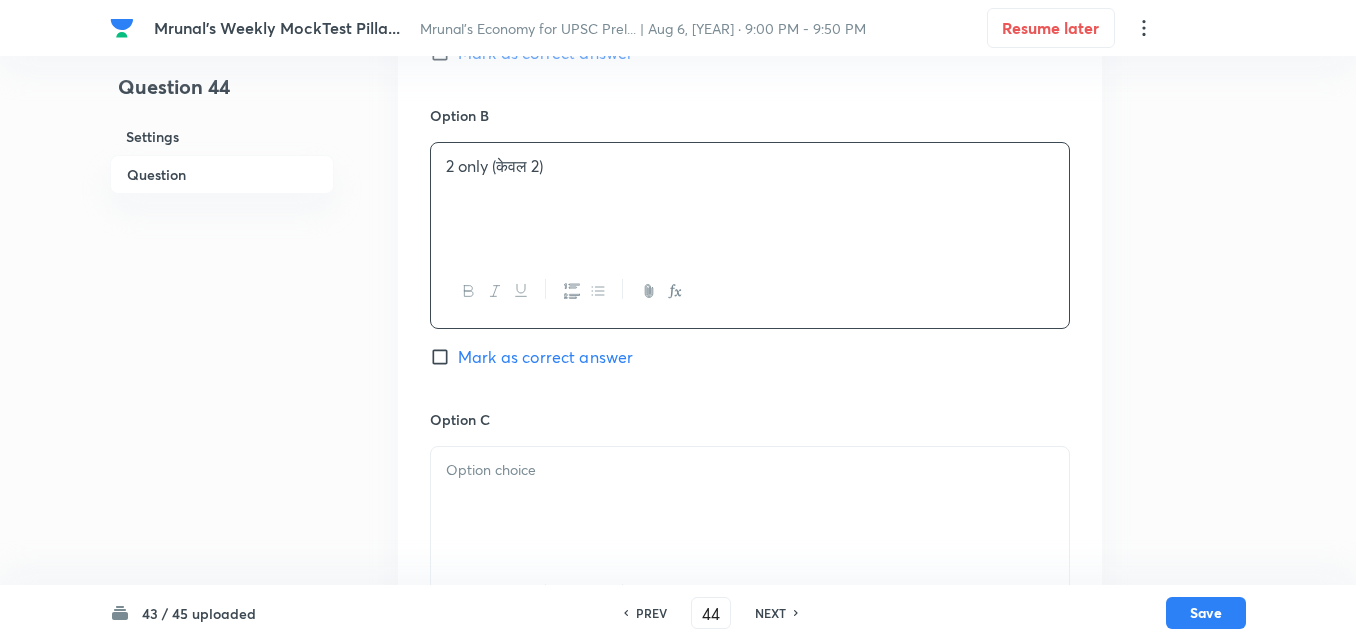 scroll, scrollTop: 1246, scrollLeft: 0, axis: vertical 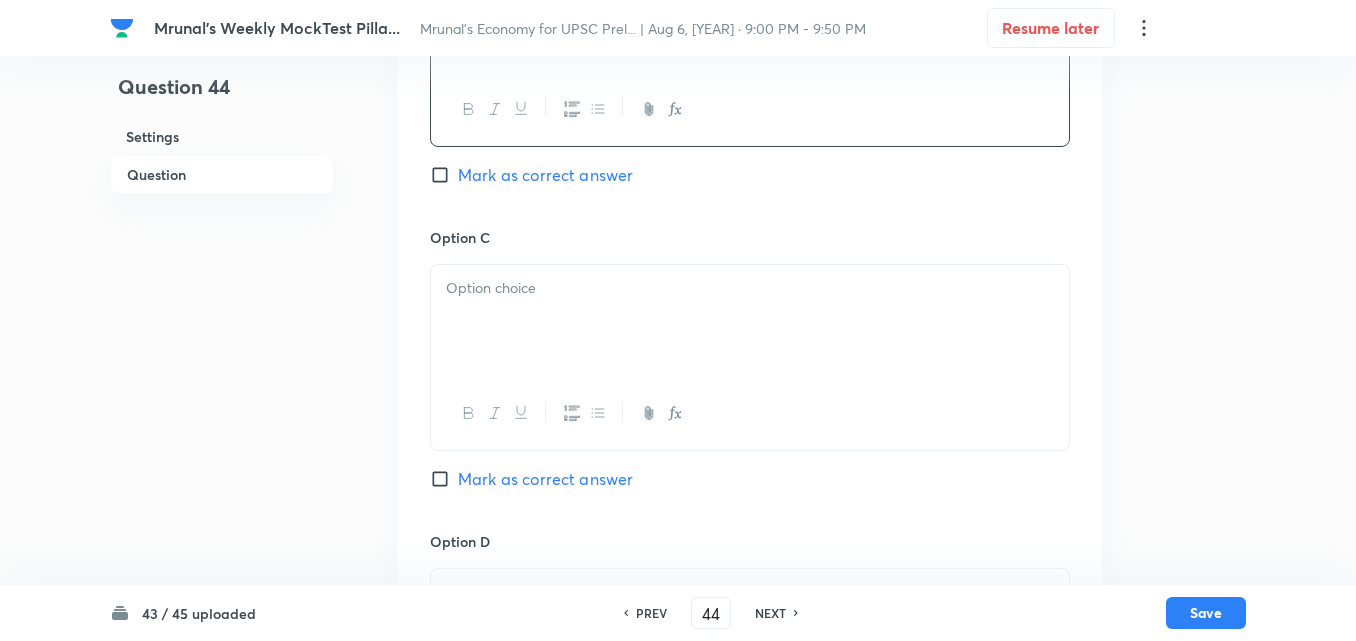 click at bounding box center [750, 321] 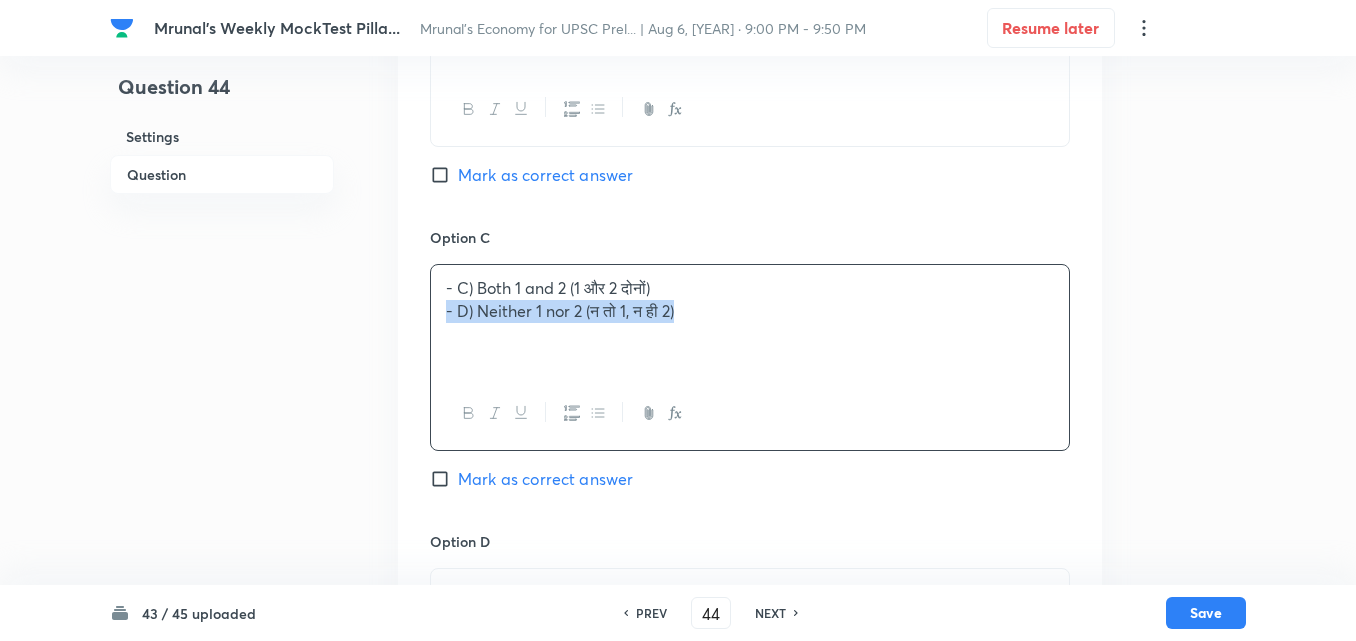 click on "- C) Both 1 and 2 (1 और 2 दोनों) - D) Neither 1 nor 2 (न तो 1, न ही 2)" at bounding box center (750, 321) 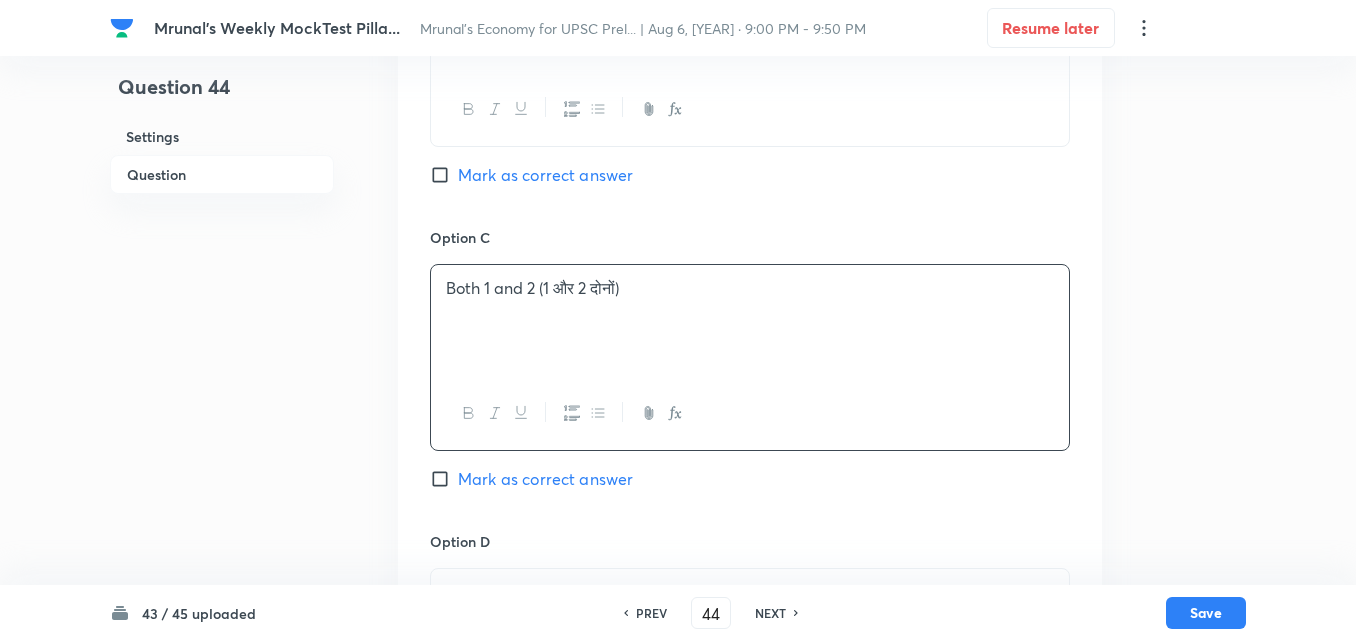 scroll, scrollTop: 1646, scrollLeft: 0, axis: vertical 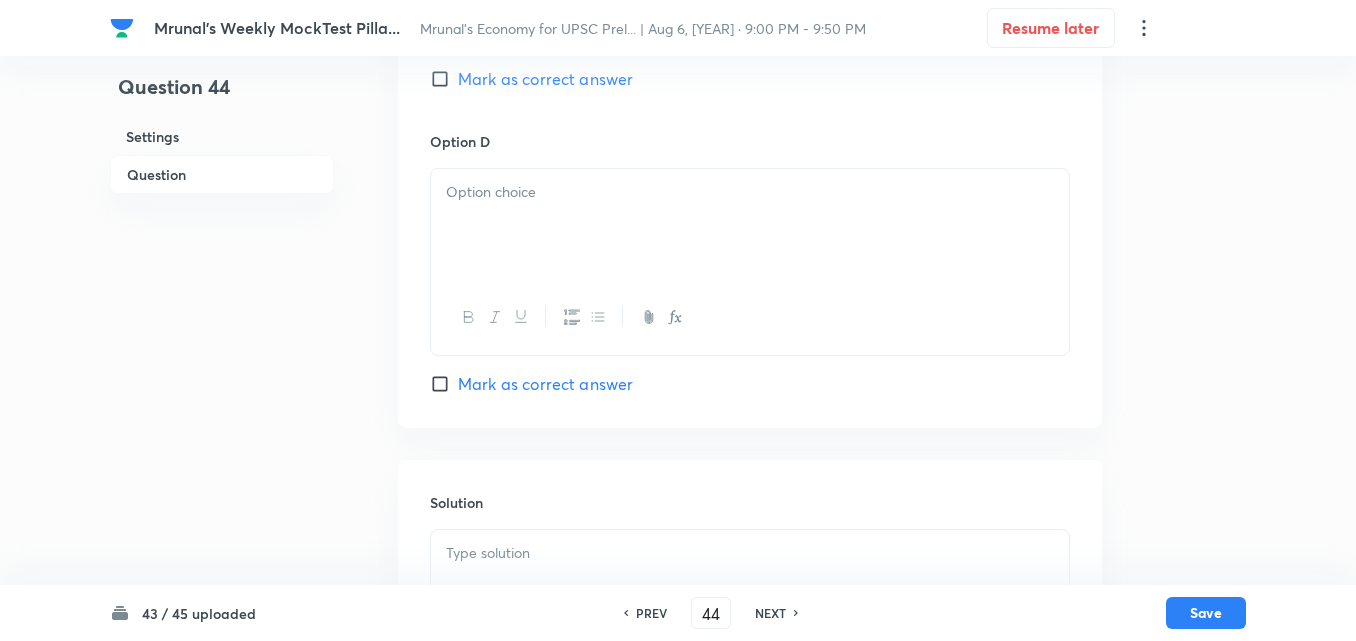 click at bounding box center (750, 225) 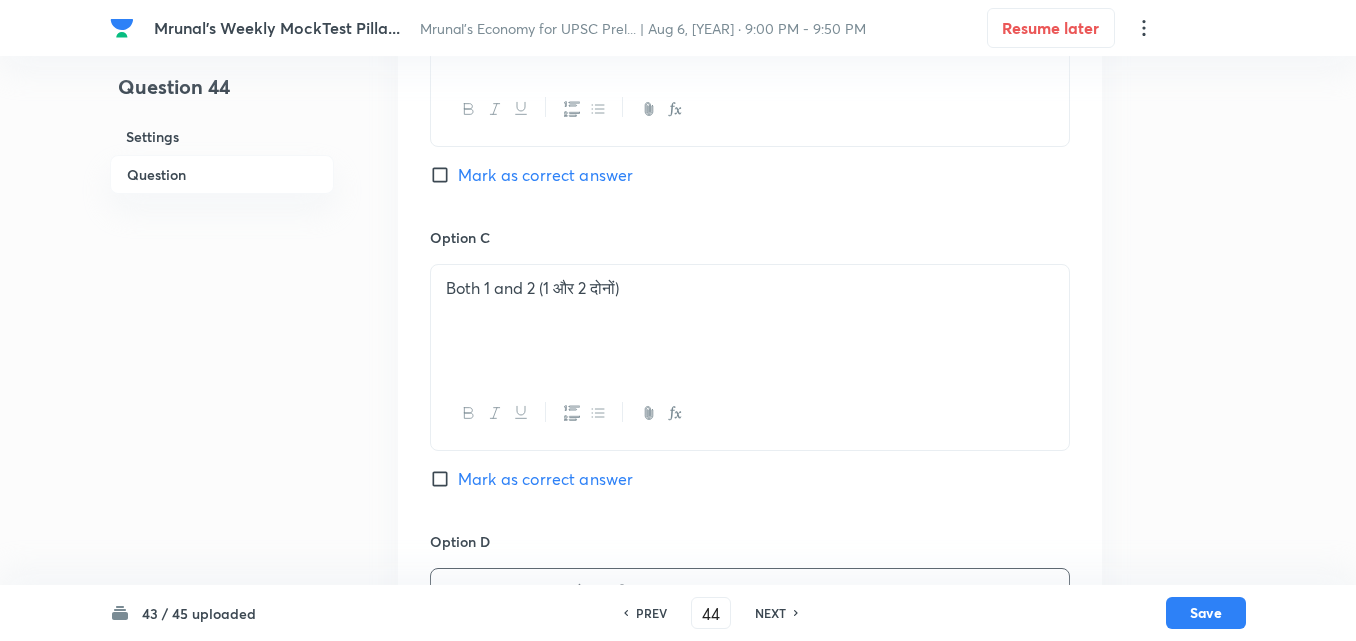 scroll, scrollTop: 946, scrollLeft: 0, axis: vertical 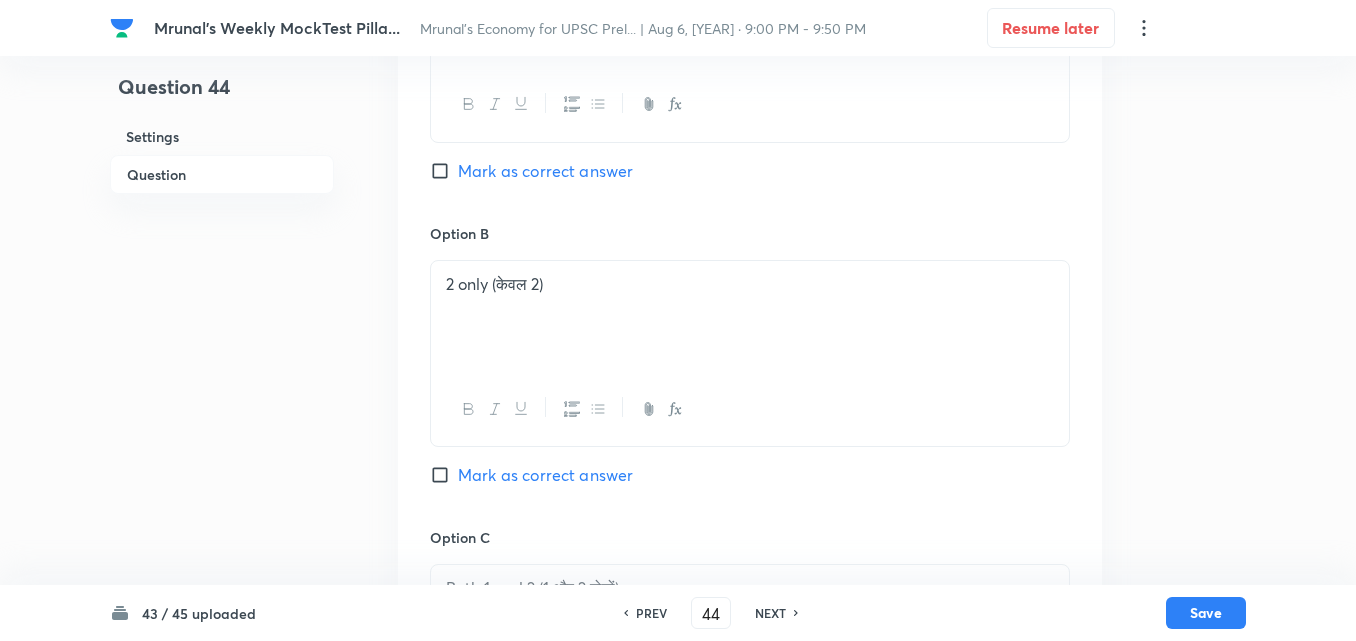 click on "Mark as correct answer" at bounding box center [545, 475] 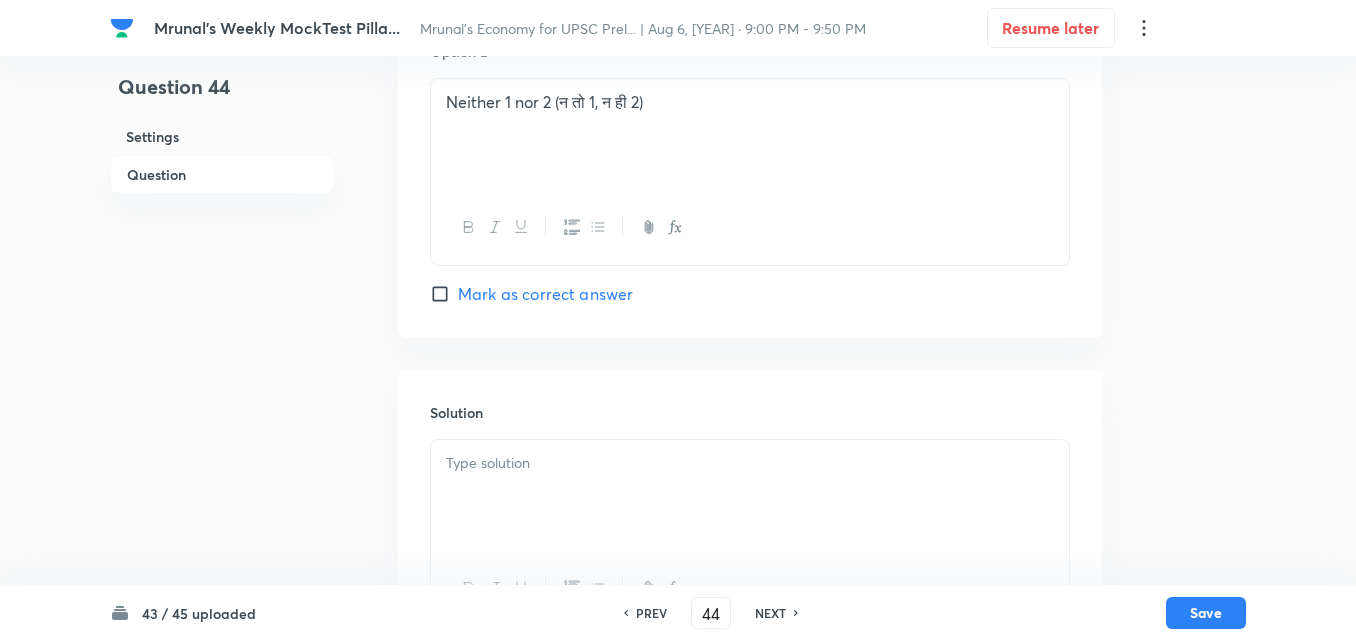scroll, scrollTop: 1833, scrollLeft: 0, axis: vertical 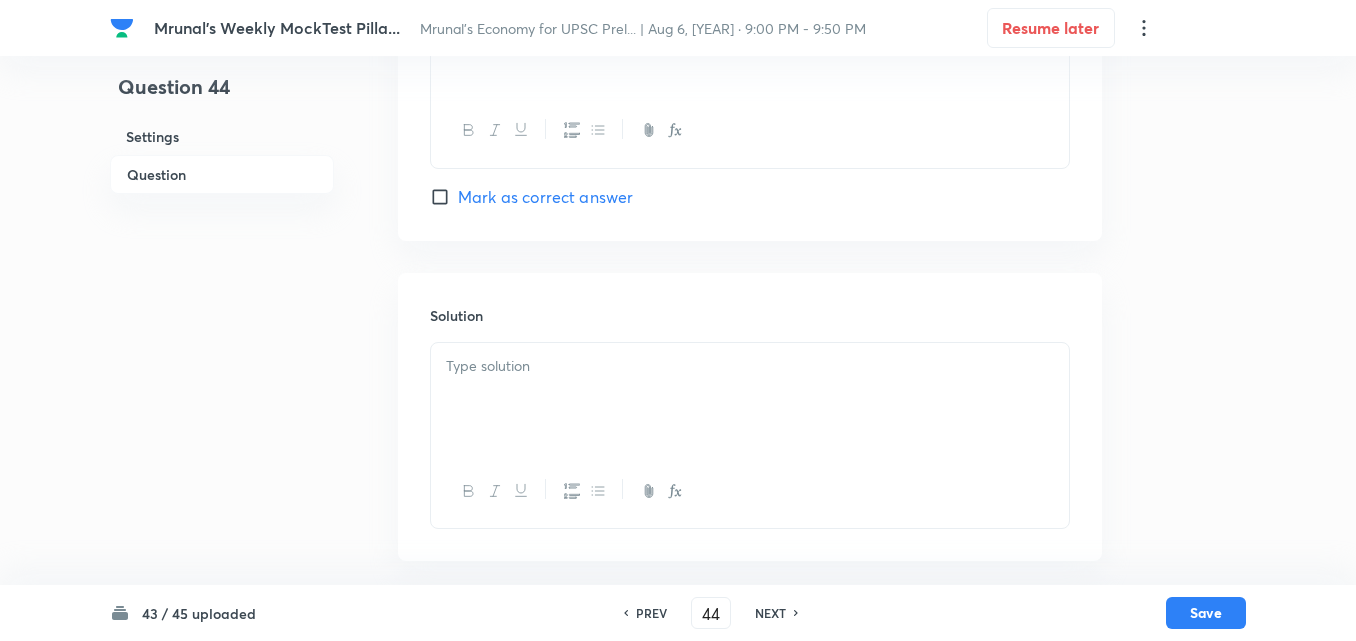 click at bounding box center (750, 366) 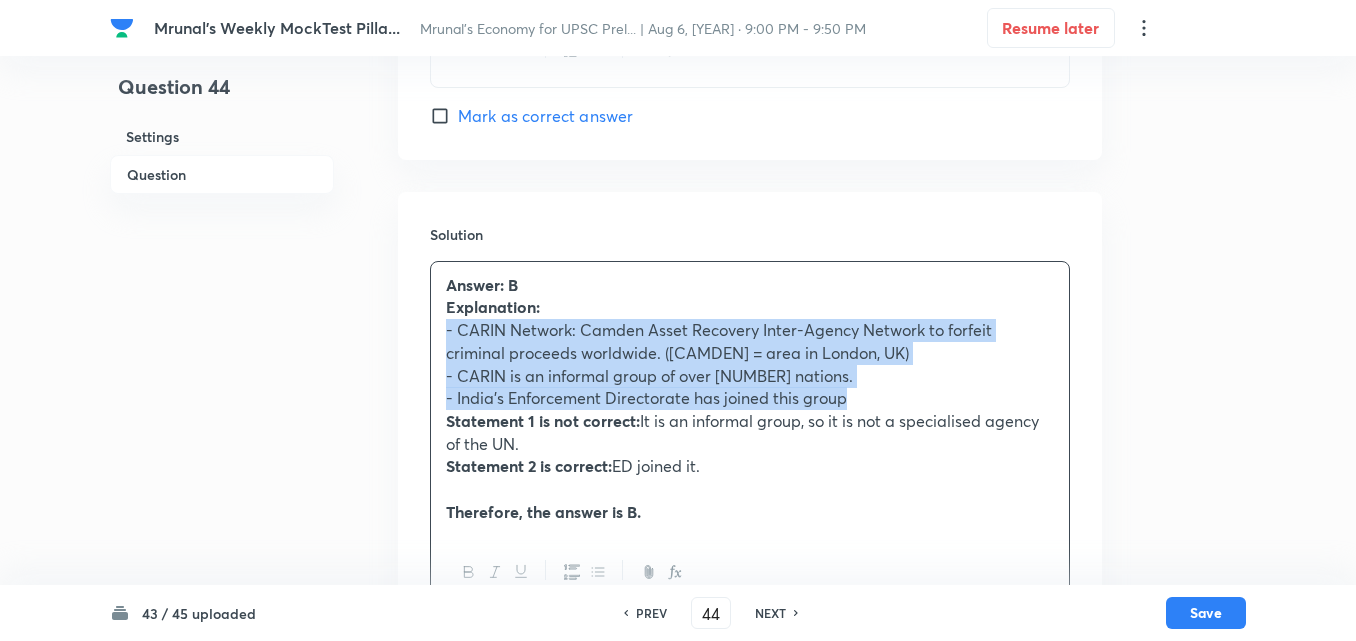 scroll, scrollTop: 1995, scrollLeft: 0, axis: vertical 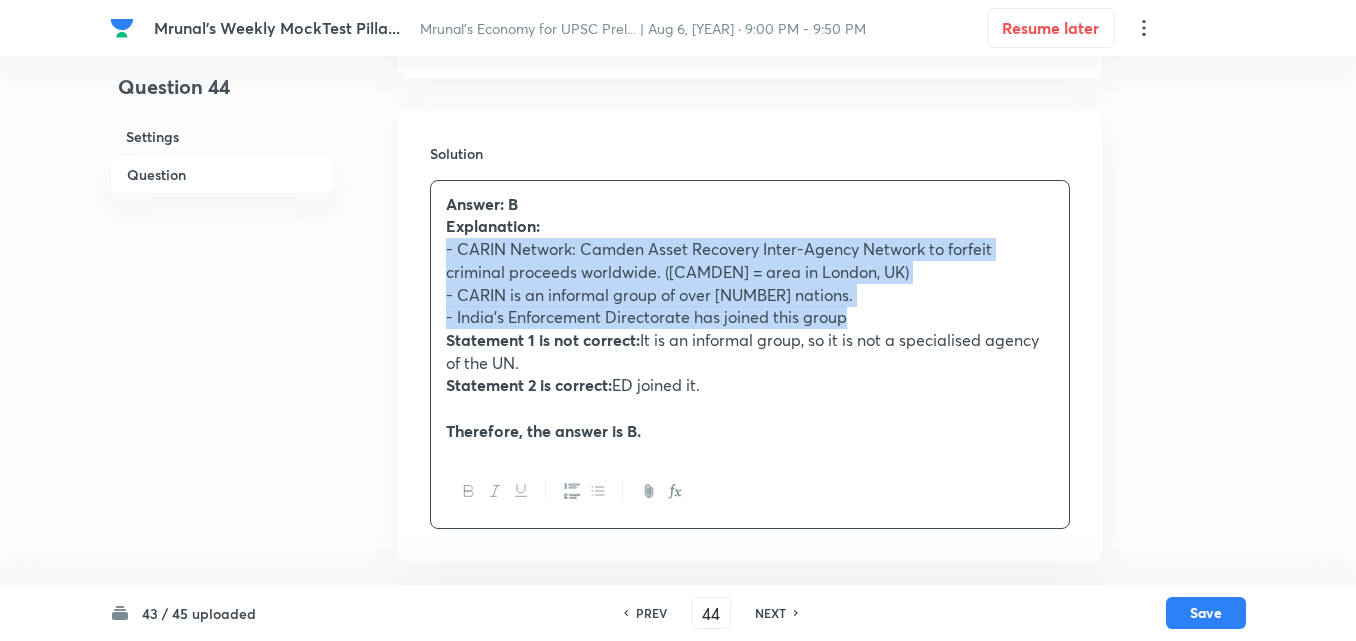 click 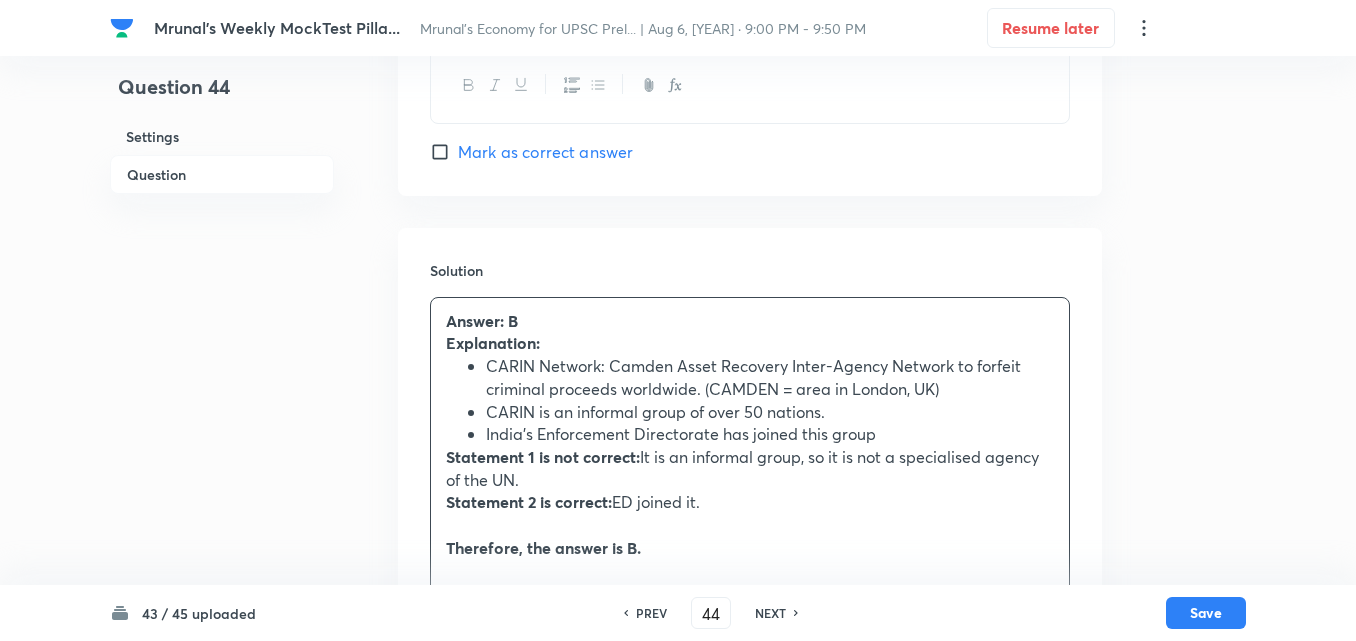 scroll, scrollTop: 1995, scrollLeft: 0, axis: vertical 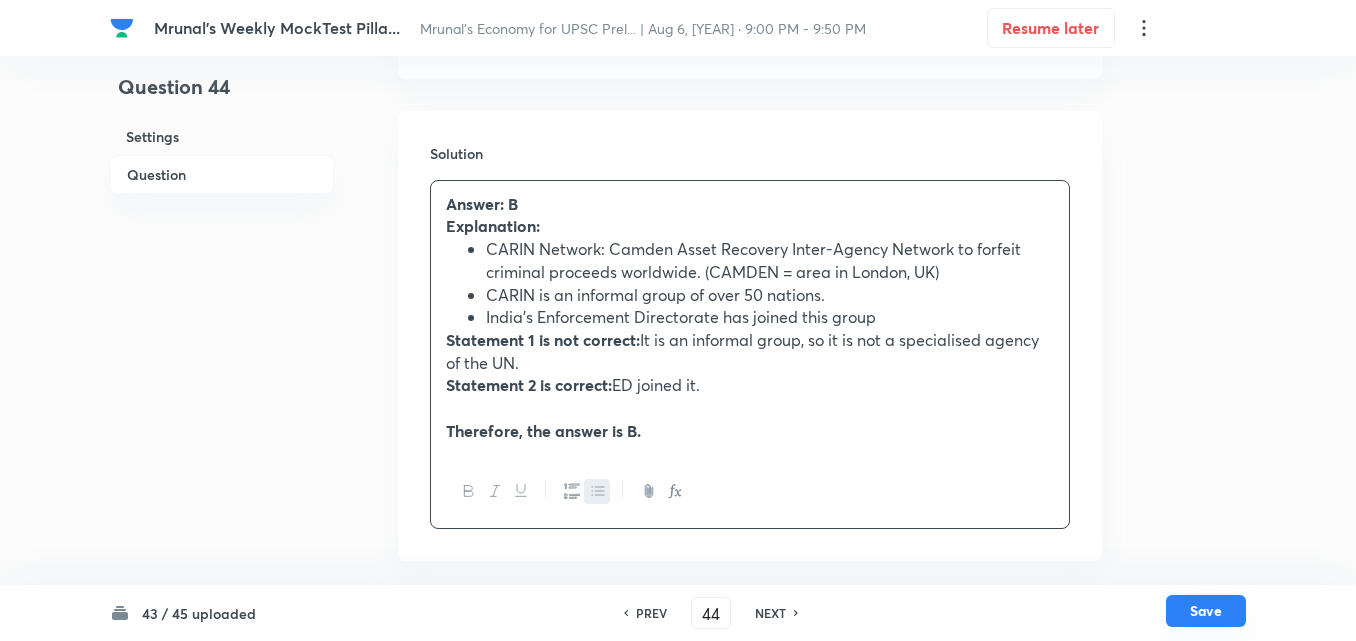drag, startPoint x: 1198, startPoint y: 592, endPoint x: 1202, endPoint y: 609, distance: 17.464249 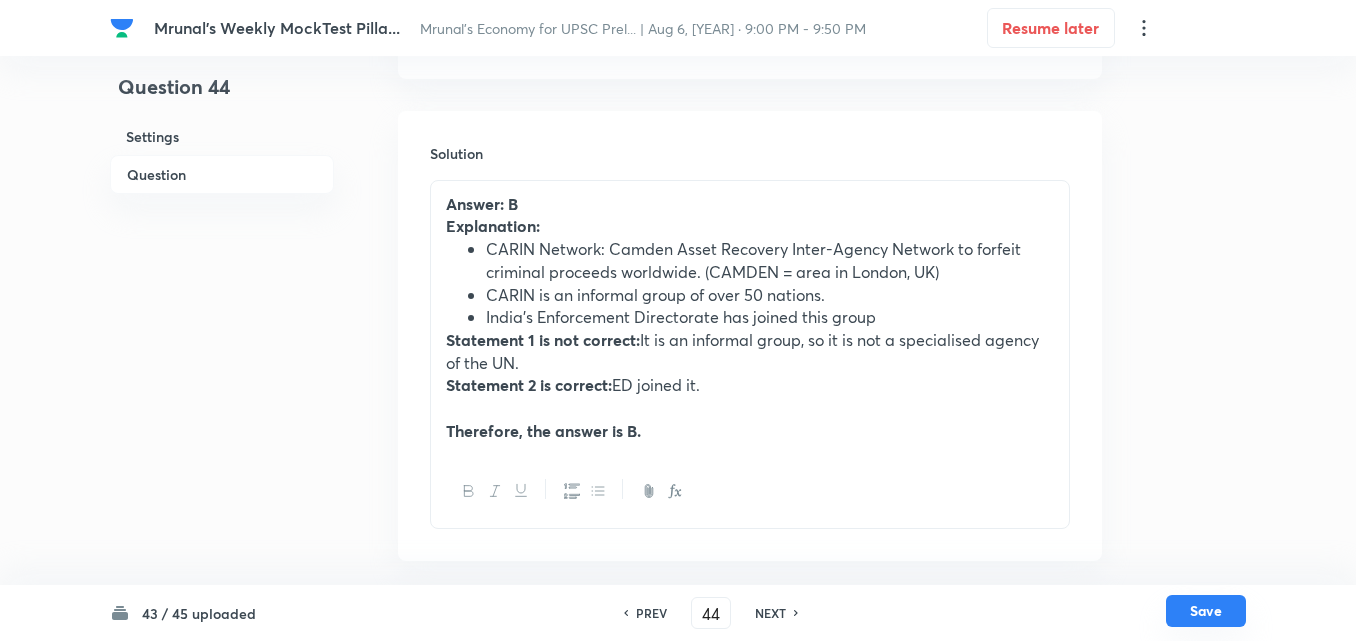 click on "43 / 45 uploaded
PREV 44 ​ NEXT Save" at bounding box center (678, 613) 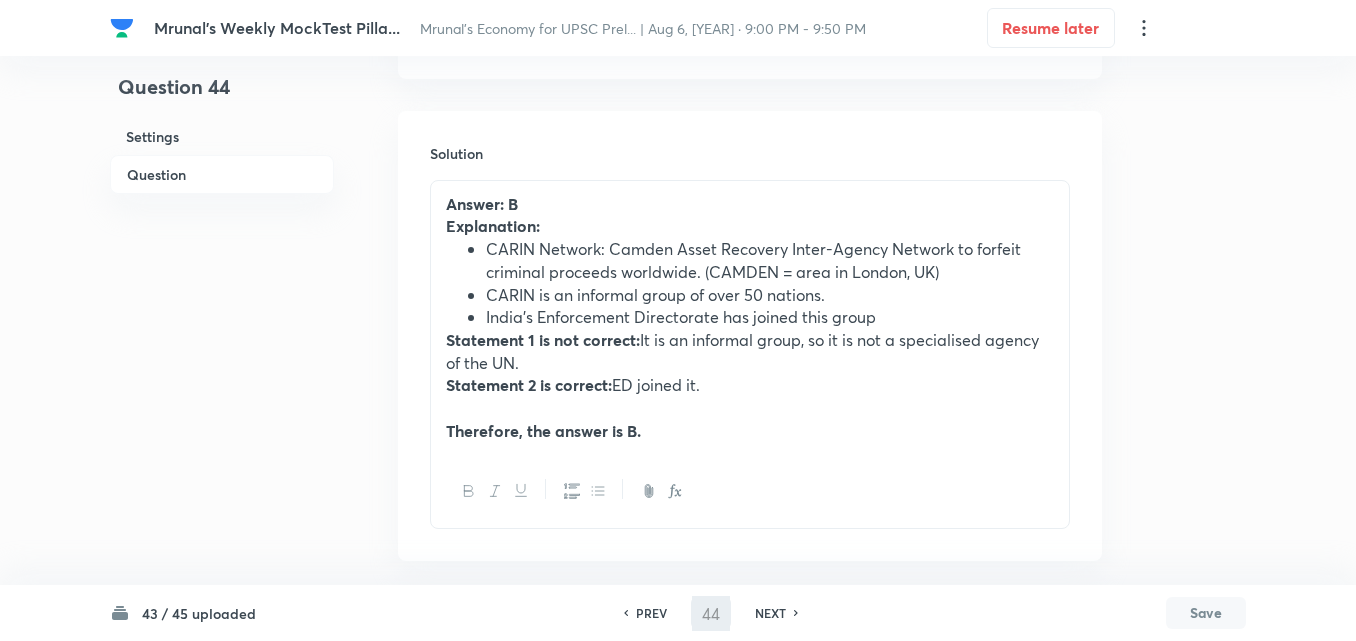 type on "45" 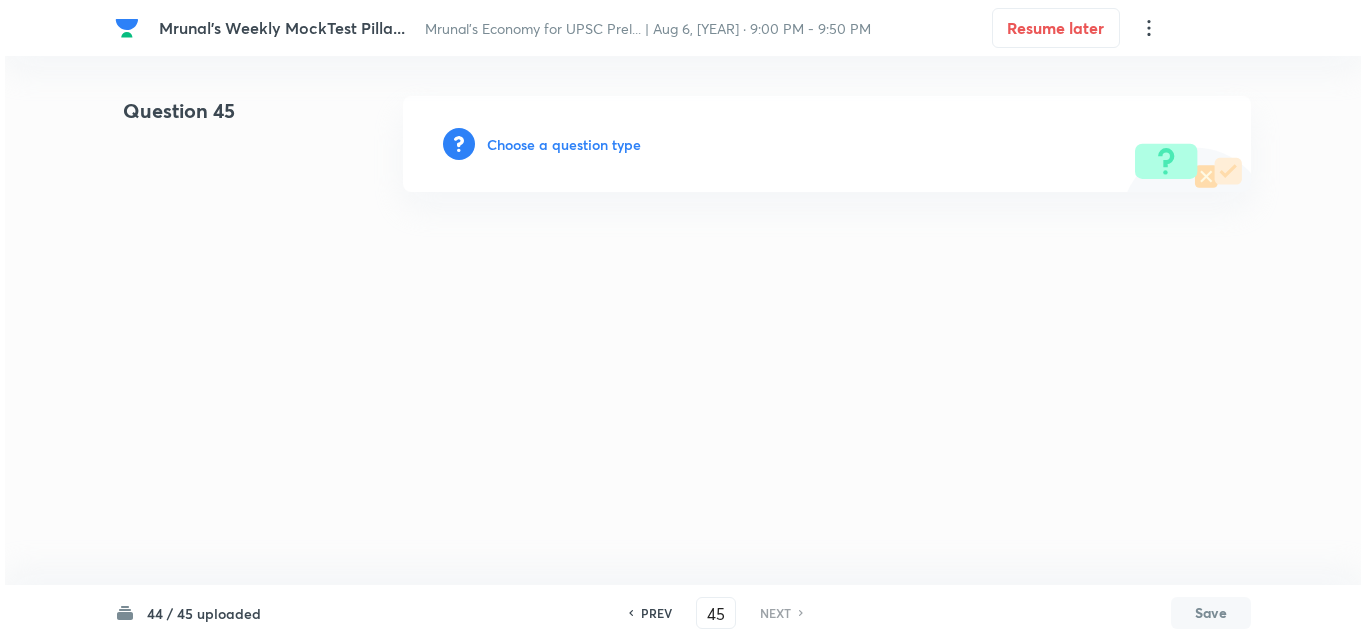 scroll, scrollTop: 0, scrollLeft: 0, axis: both 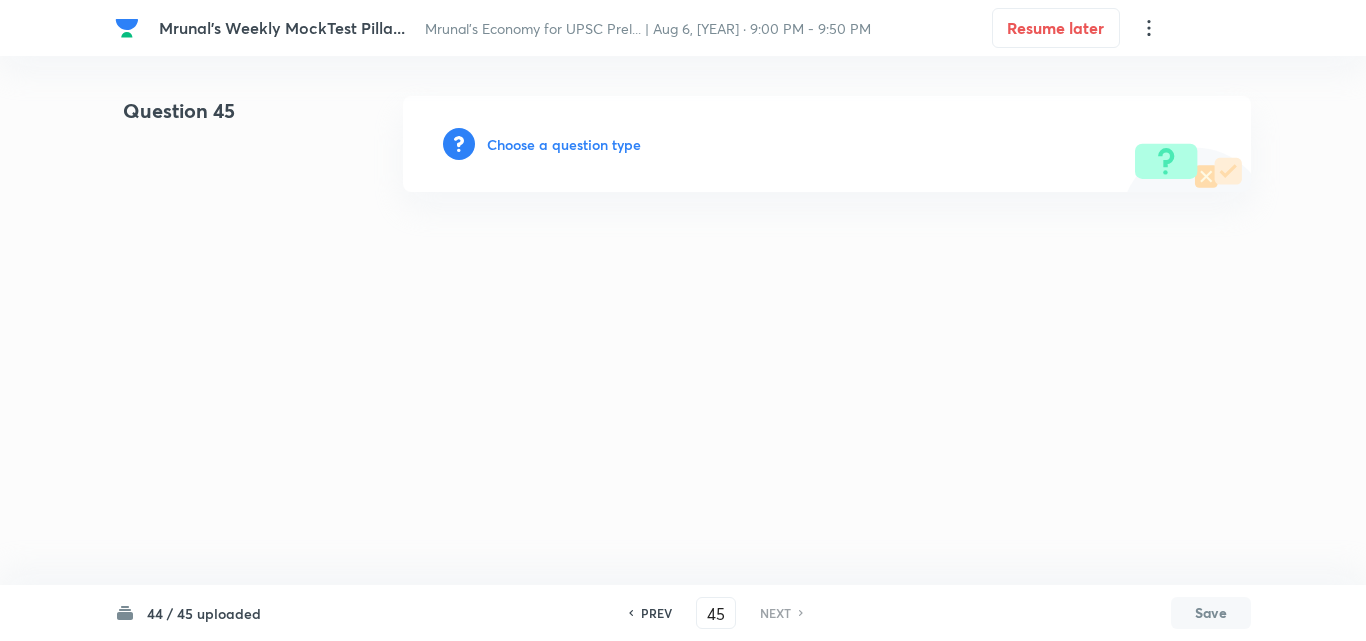 click on "Choose a question type" at bounding box center (564, 144) 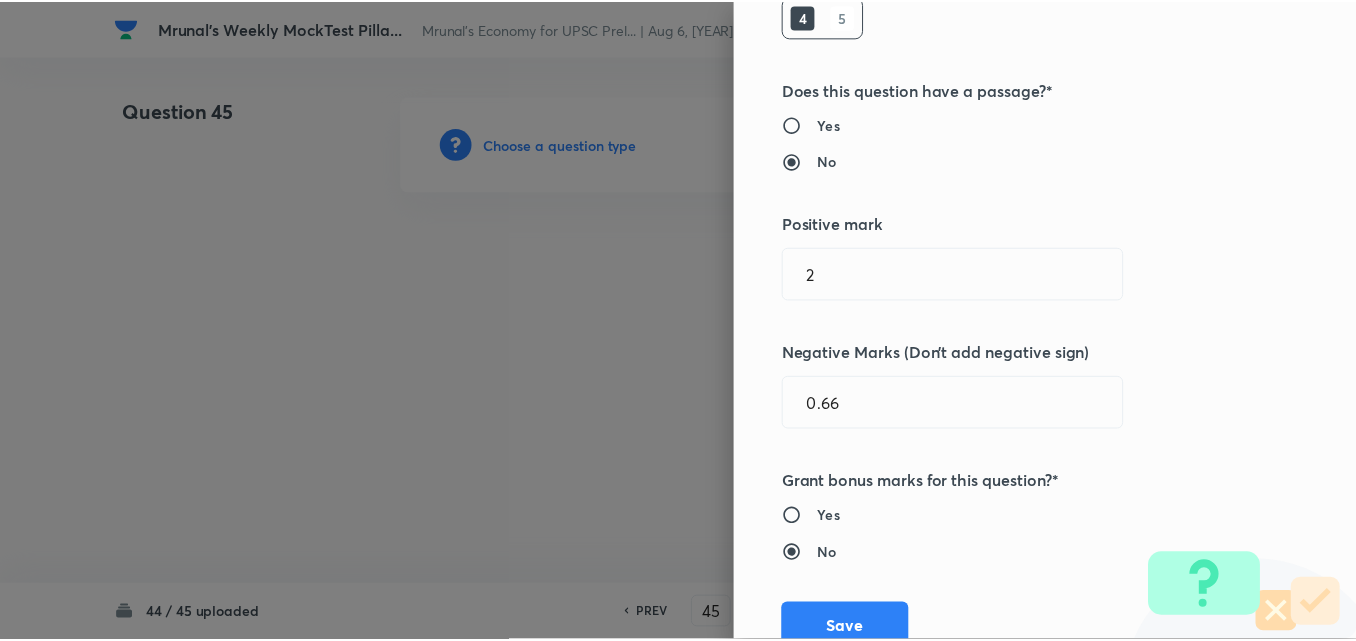 scroll, scrollTop: 400, scrollLeft: 0, axis: vertical 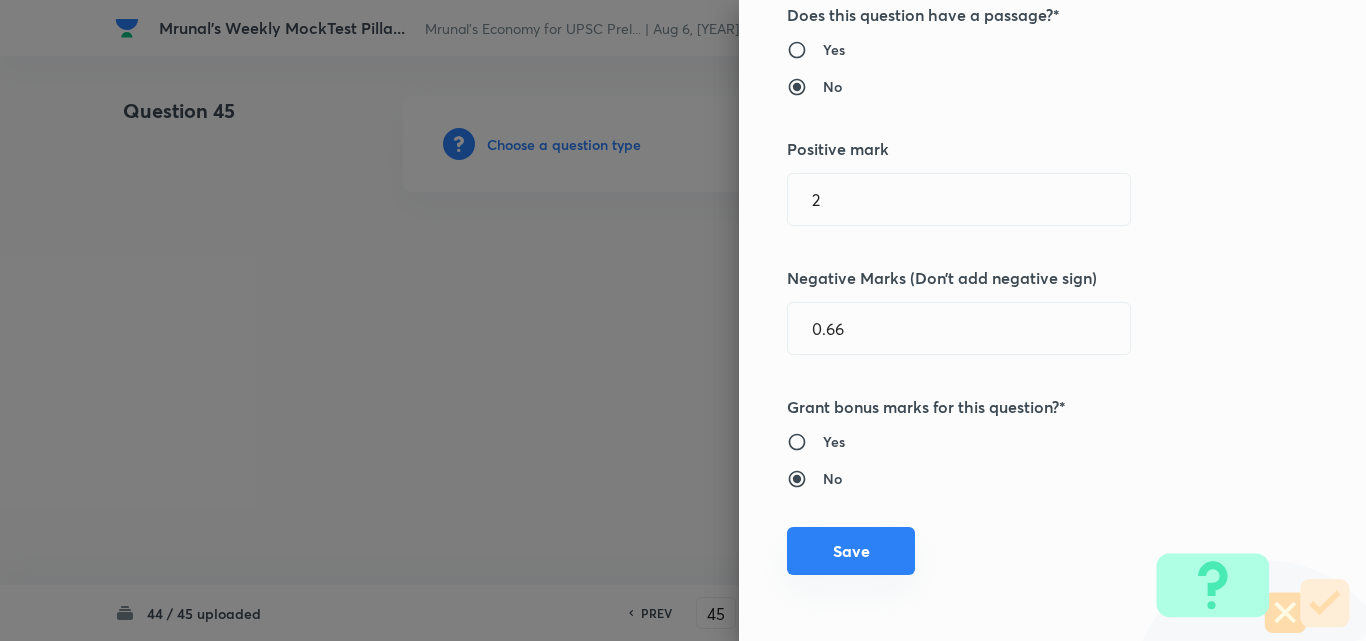 click on "Save" at bounding box center [851, 551] 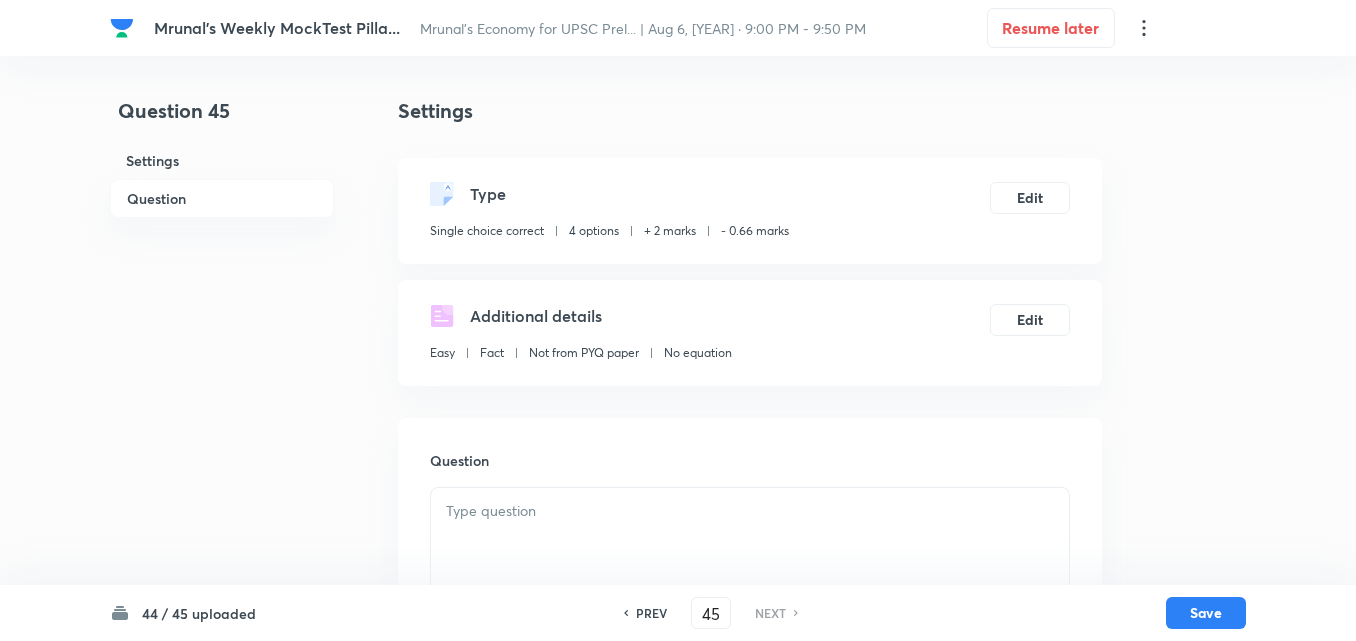 click on "Question" at bounding box center [222, 198] 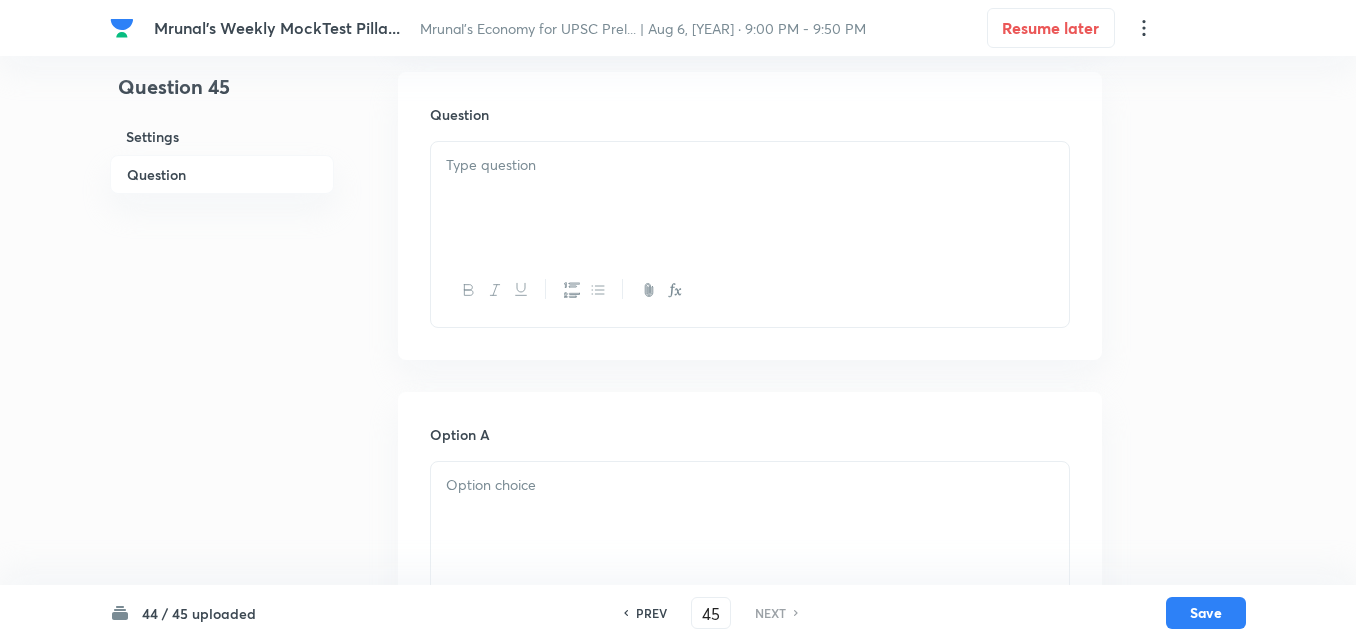 click at bounding box center (750, 198) 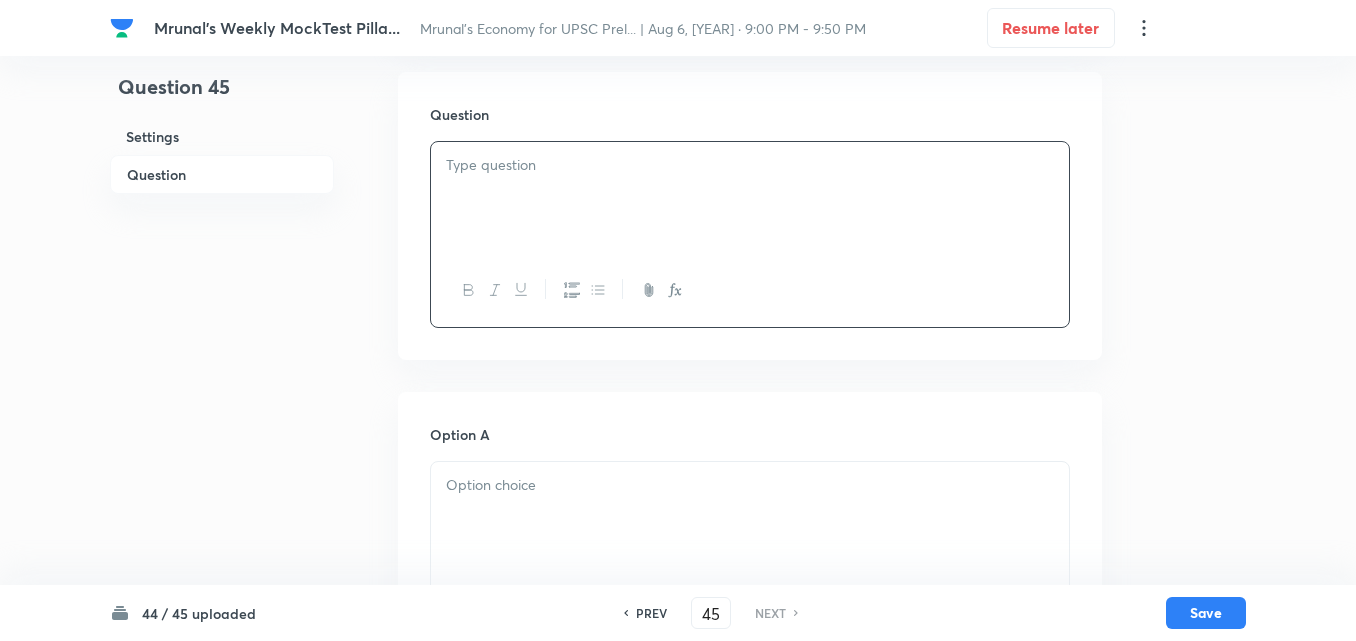 click at bounding box center (750, 198) 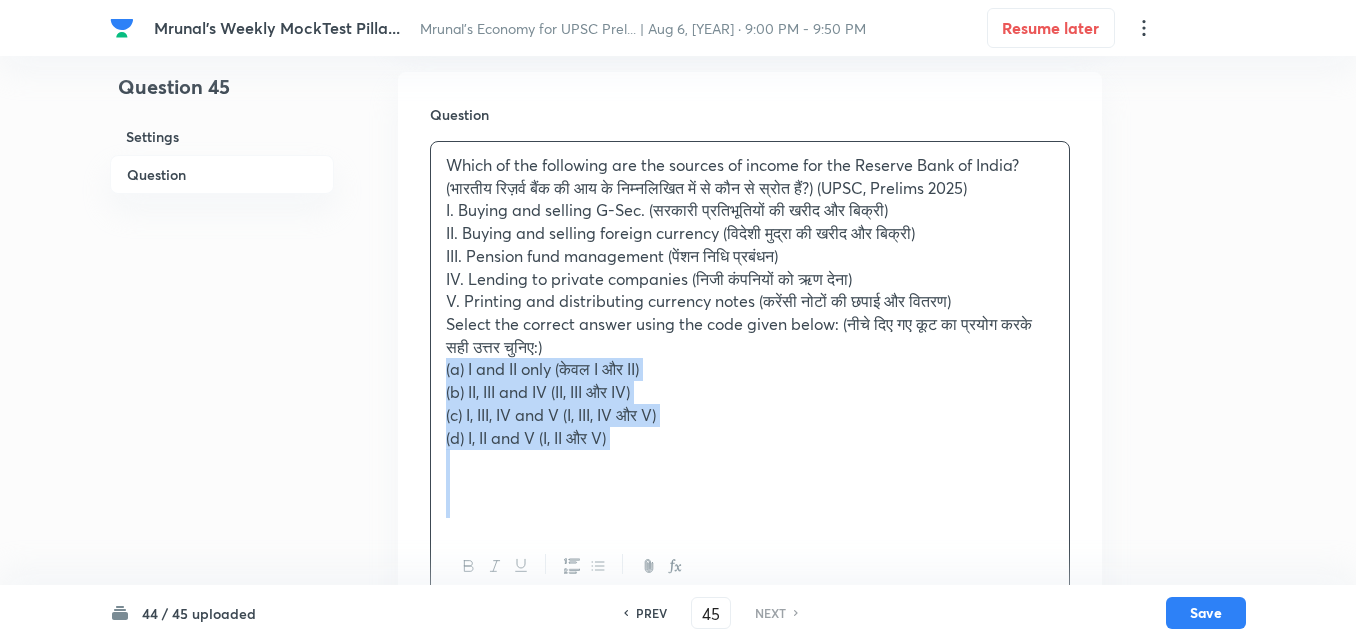 drag, startPoint x: 447, startPoint y: 363, endPoint x: 421, endPoint y: 366, distance: 26.172504 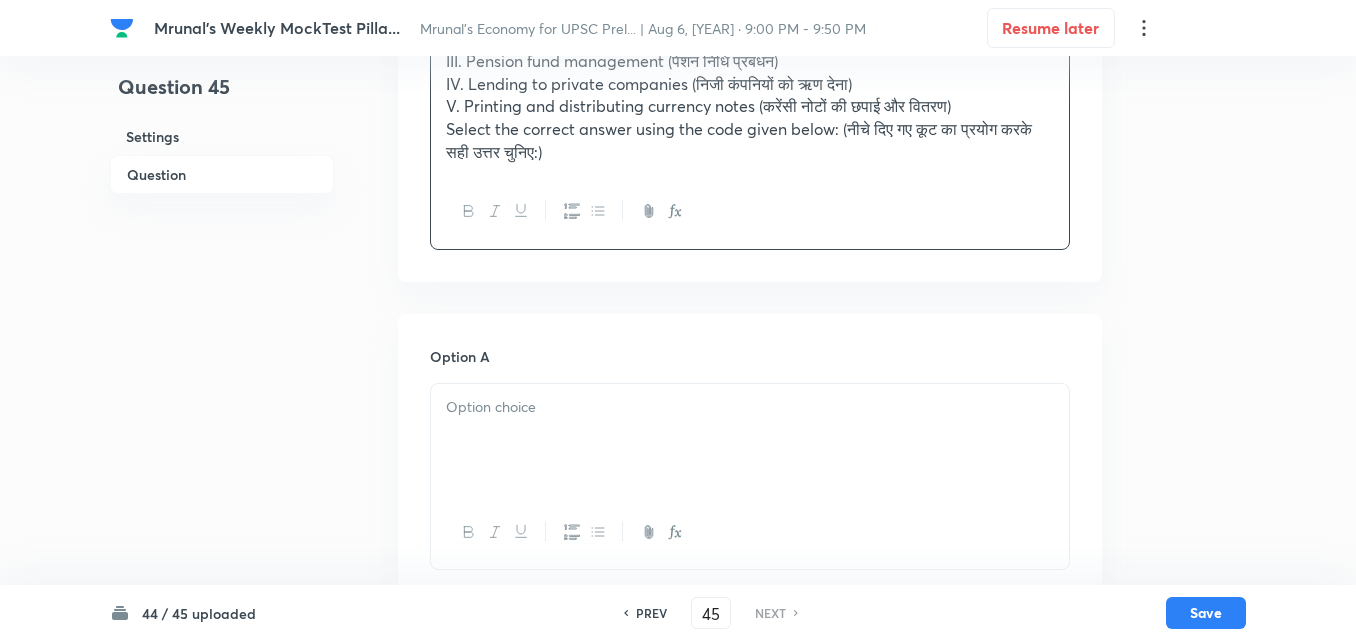scroll, scrollTop: 646, scrollLeft: 0, axis: vertical 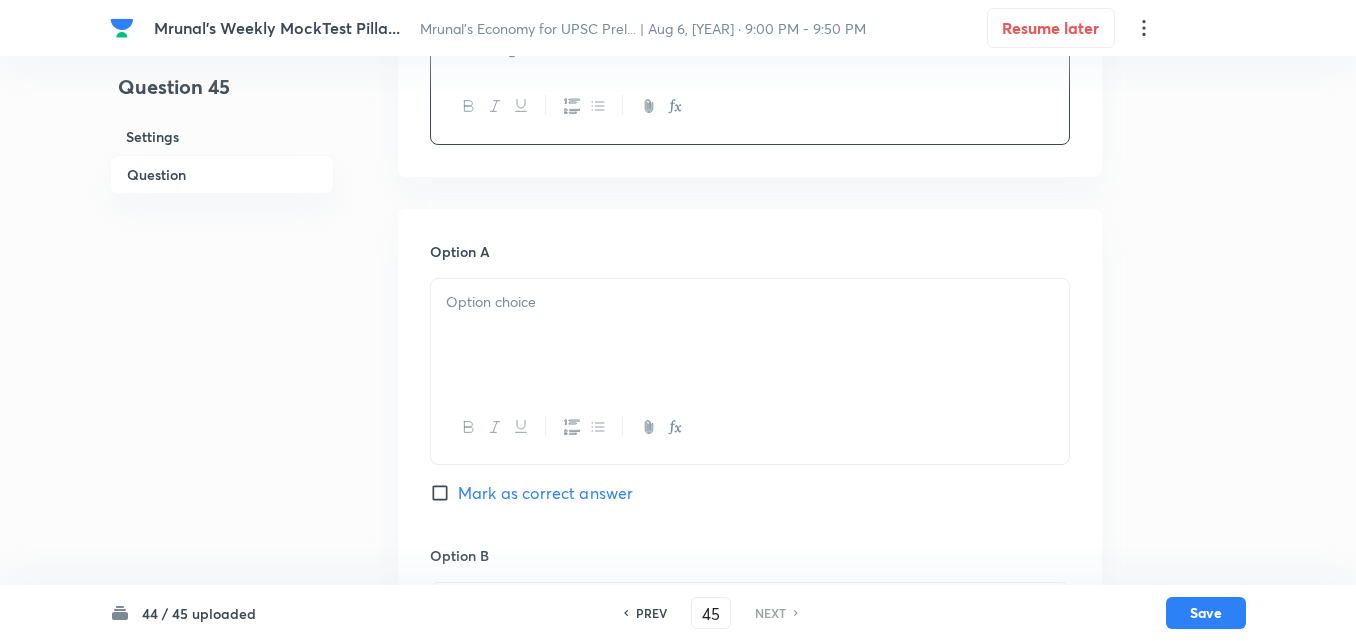 click at bounding box center (750, 302) 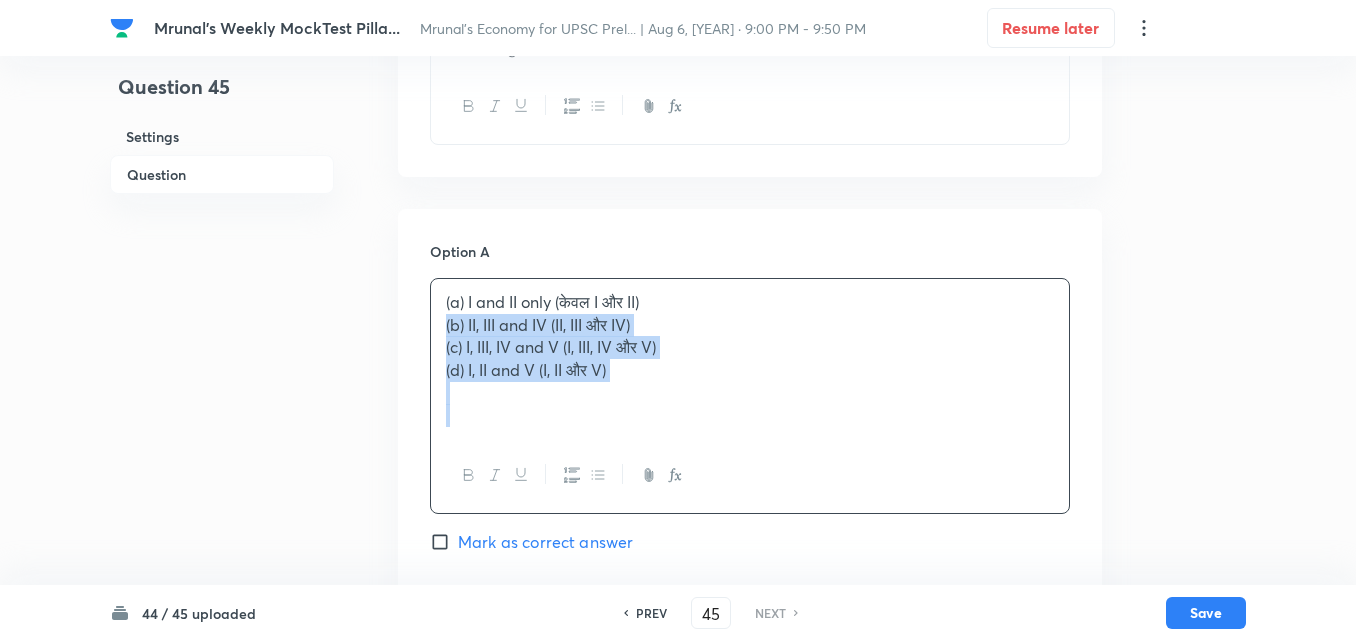drag, startPoint x: 433, startPoint y: 331, endPoint x: 355, endPoint y: 363, distance: 84.30895 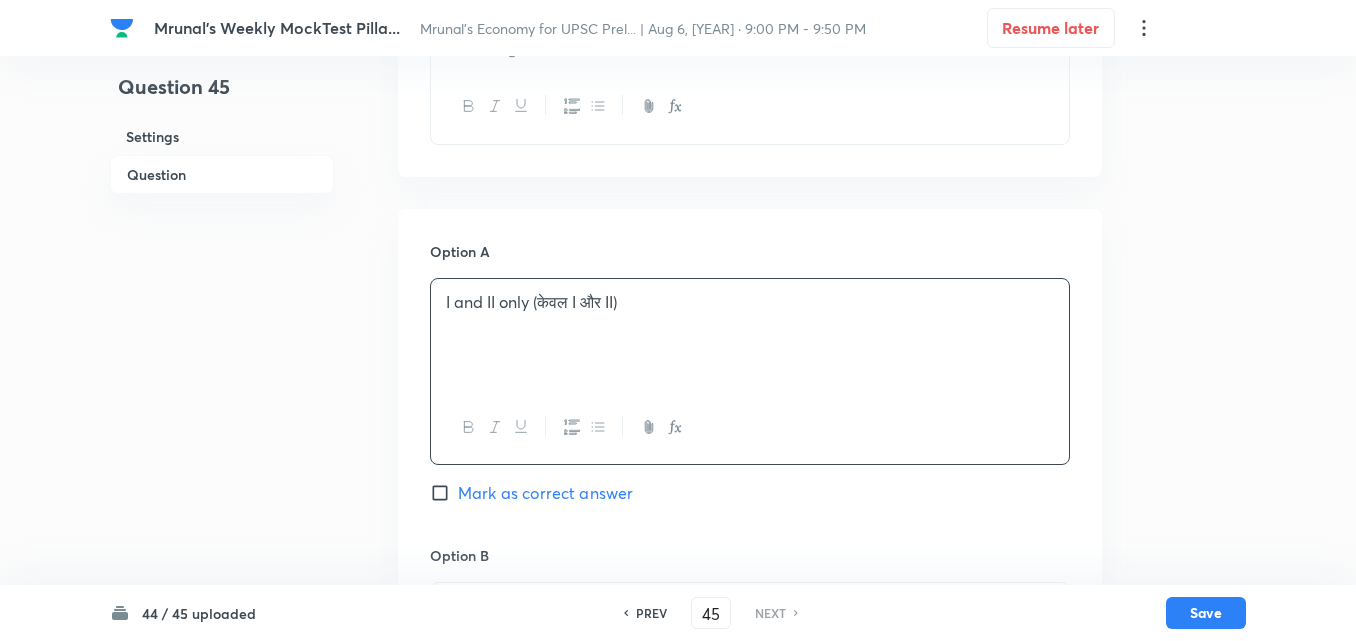 scroll, scrollTop: 946, scrollLeft: 0, axis: vertical 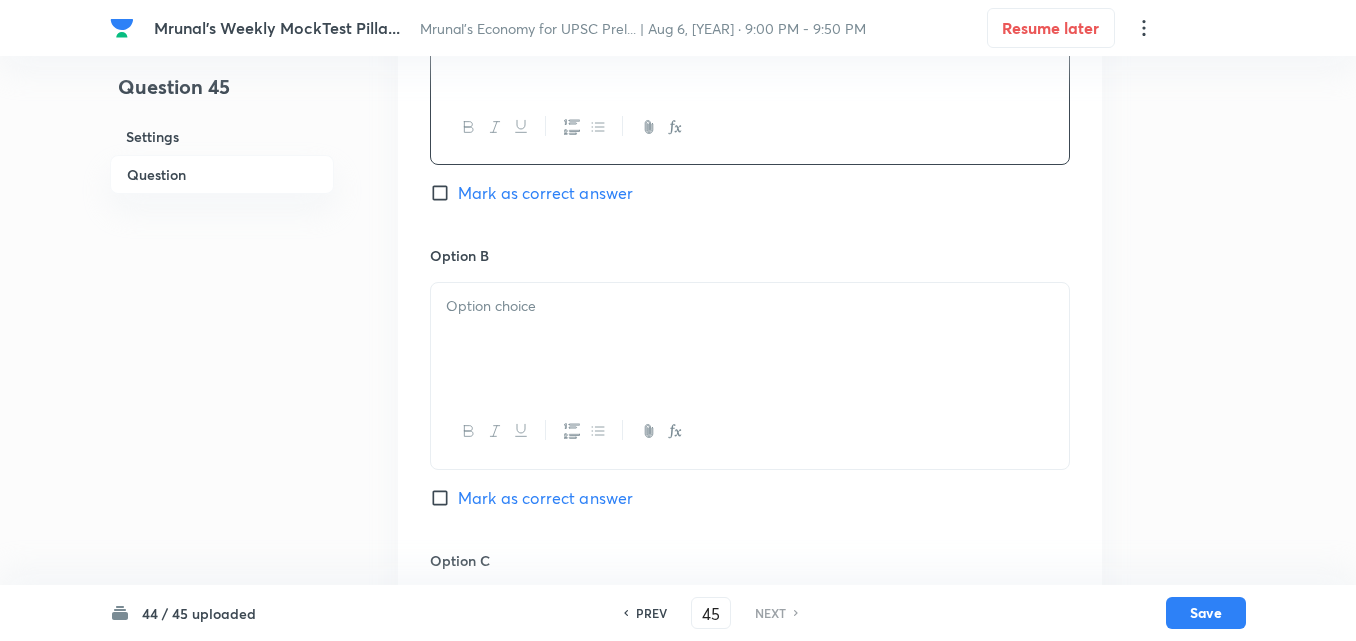 click at bounding box center (750, 339) 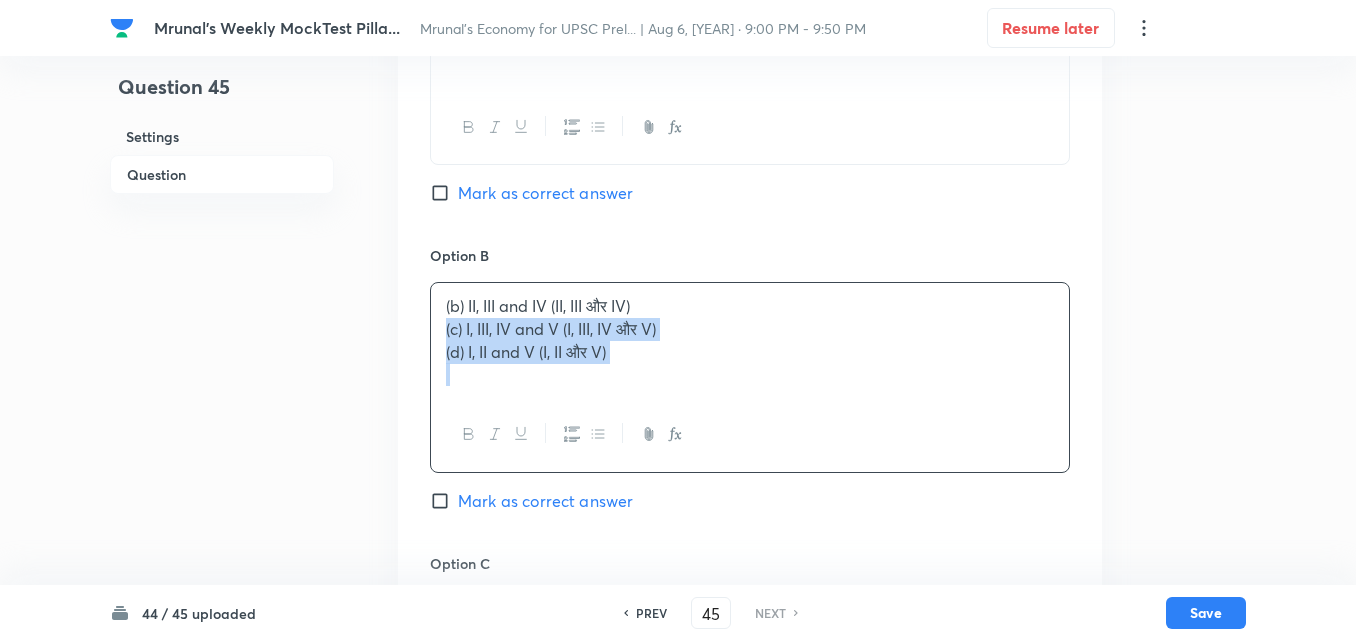 click on "Option A I and II only (केवल I और II) Mark as correct answer Option B (b) II, III and IV (II, III और IV) (c) I, III, IV and V (I, III, IV और V) (d) I, II and V (I, II और V) Mark as correct answer Option C Mark as correct answer Option D Mark as correct answer" at bounding box center (750, 531) 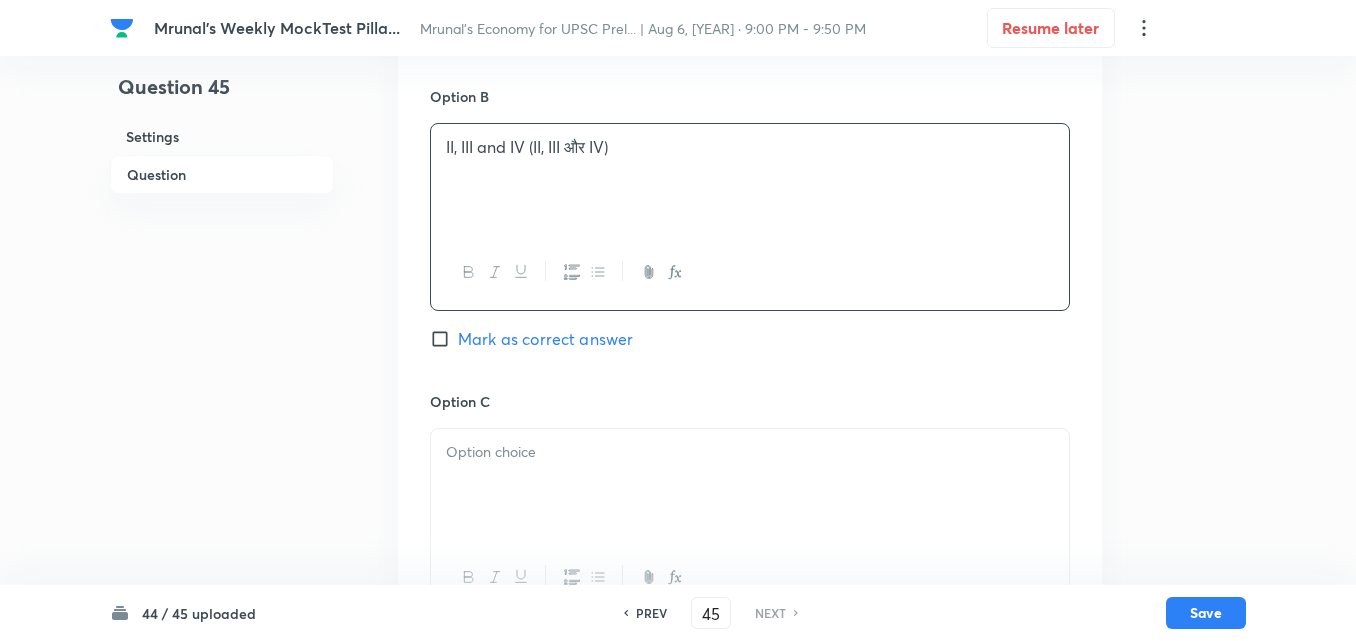 scroll, scrollTop: 1246, scrollLeft: 0, axis: vertical 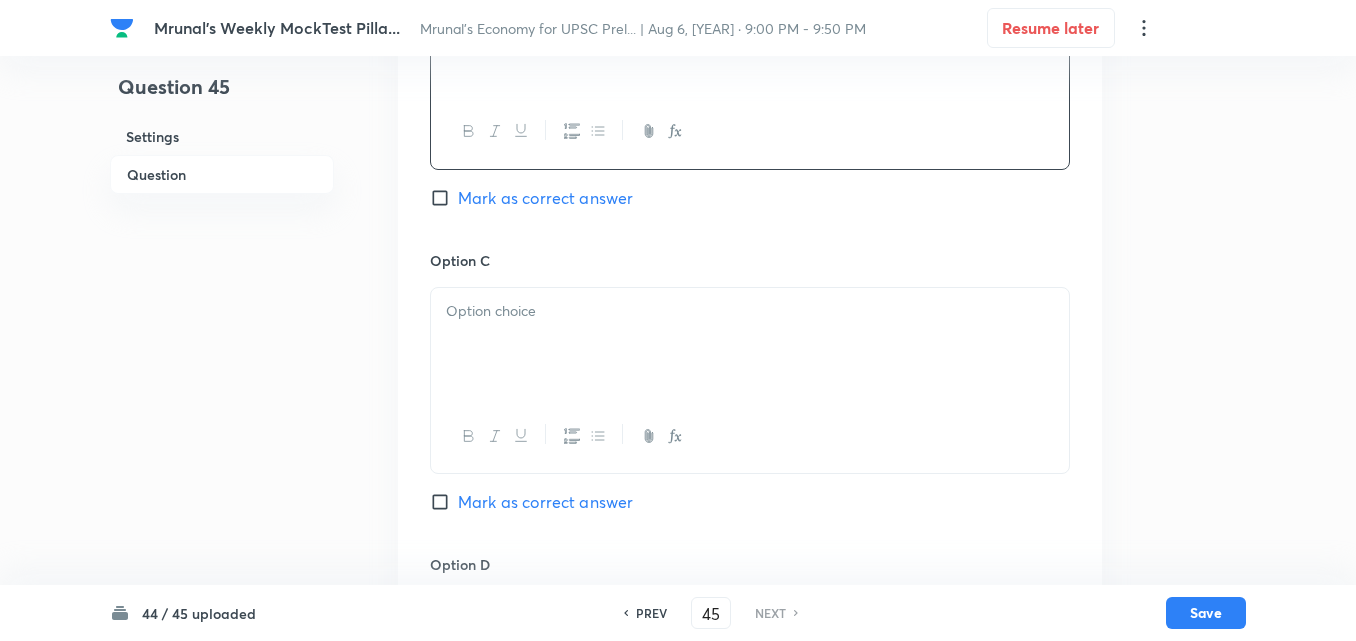 click at bounding box center [750, 311] 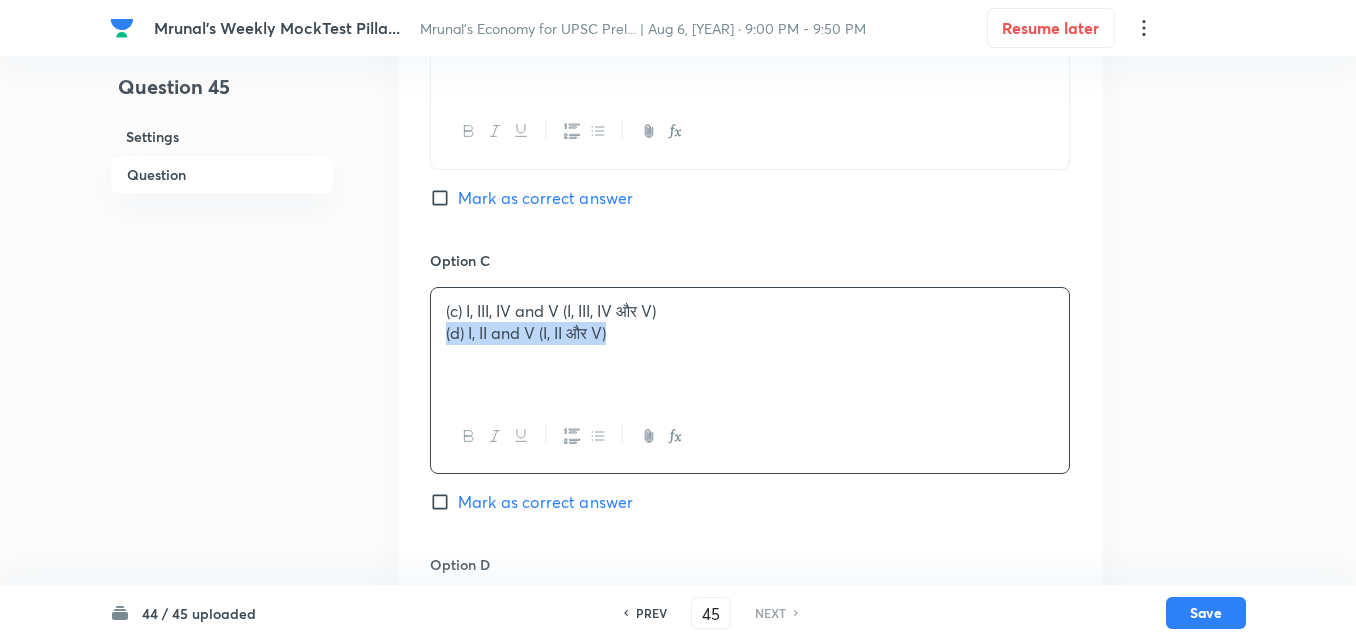 click on "Option A I and II only (केवल I और II) Mark as correct answer Option B II, III and IV (II, III और IV) Mark as correct answer Option C (c) I, III, IV and V (I, III, IV और V) (d) I, II and V (I, II और V) Mark as correct answer Option D Mark as correct answer" at bounding box center (750, 230) 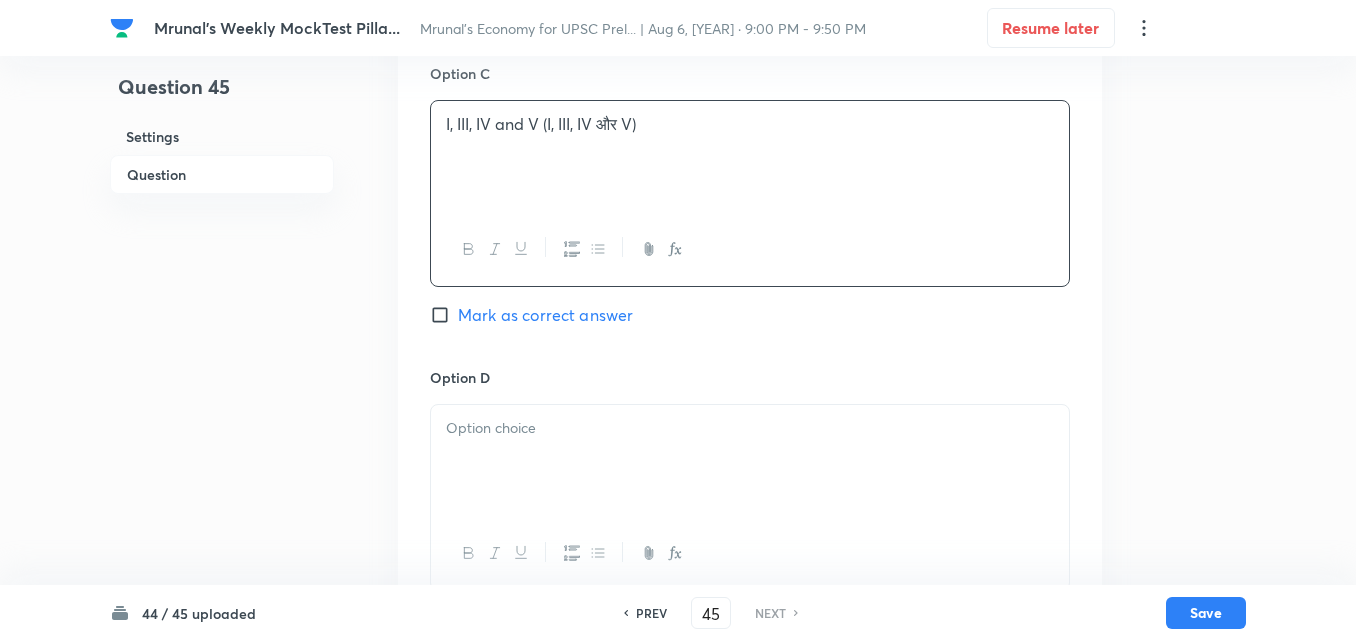 scroll, scrollTop: 1646, scrollLeft: 0, axis: vertical 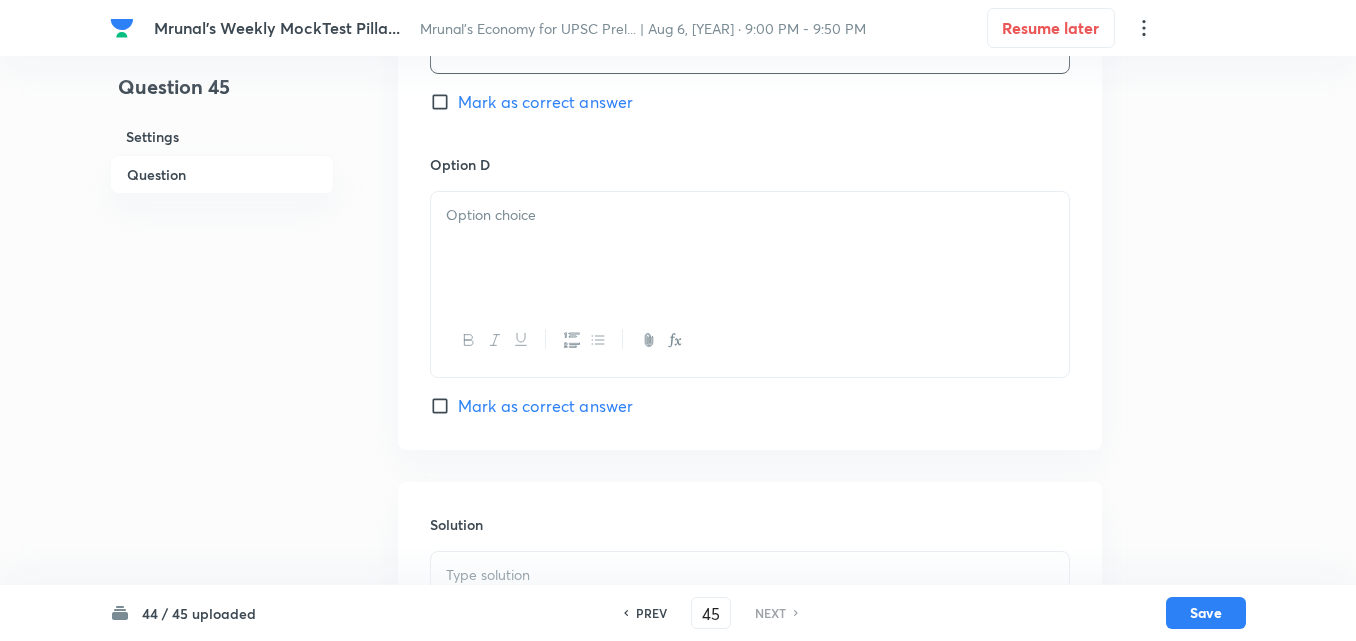 click at bounding box center (750, 248) 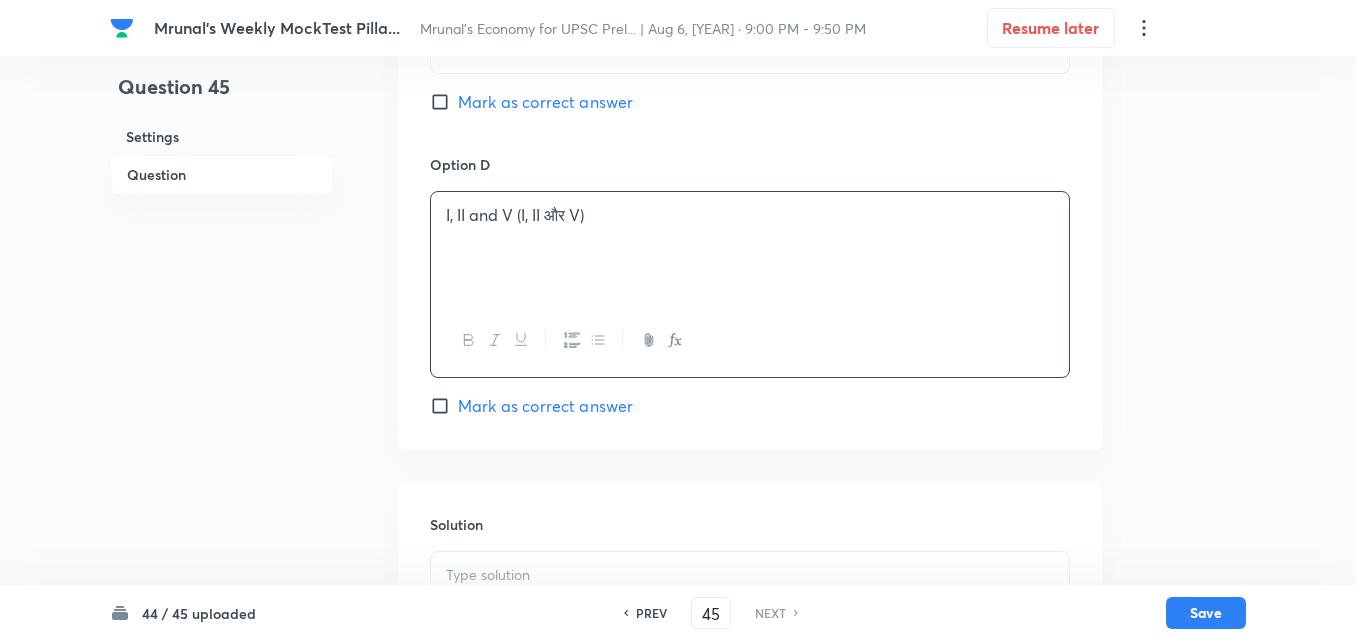 click on "Mark as correct answer" at bounding box center [545, 406] 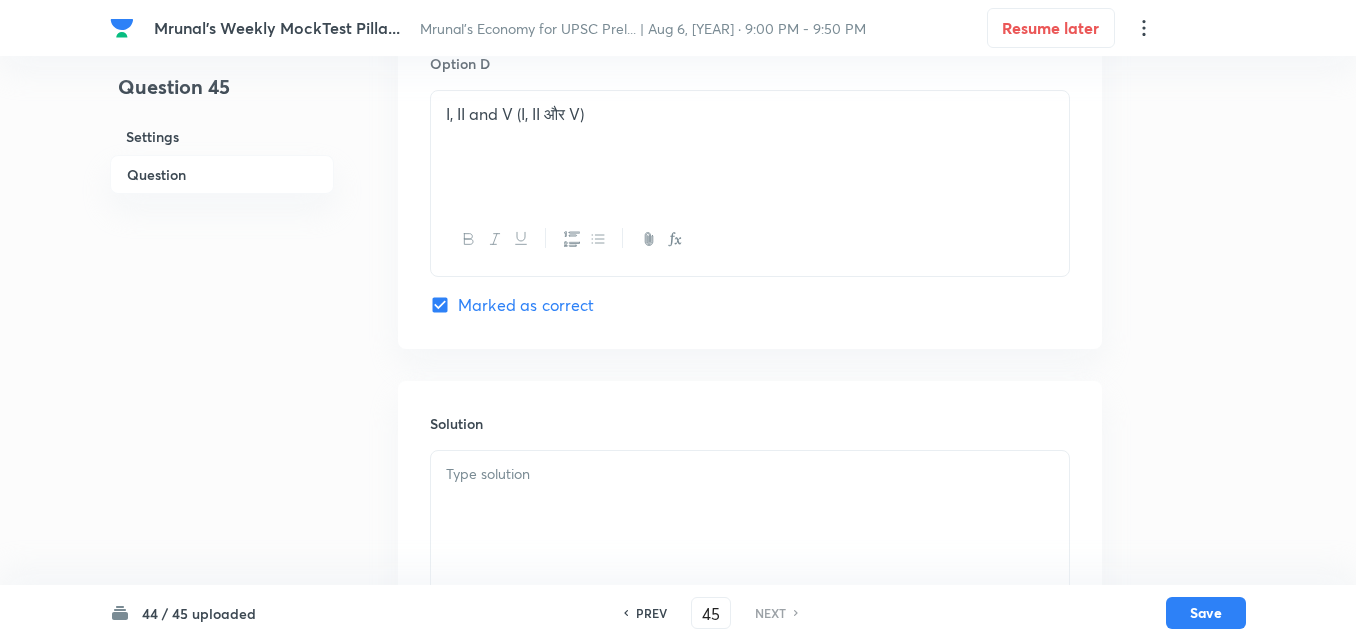 scroll, scrollTop: 1856, scrollLeft: 0, axis: vertical 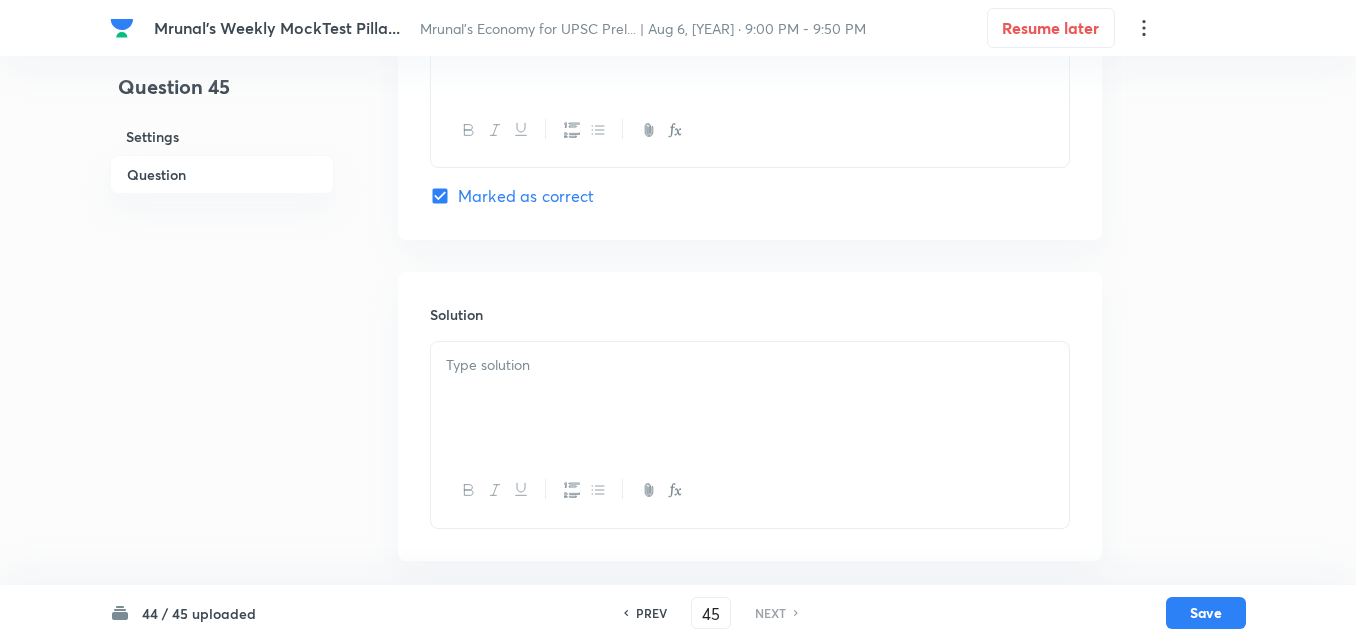 click at bounding box center (750, 398) 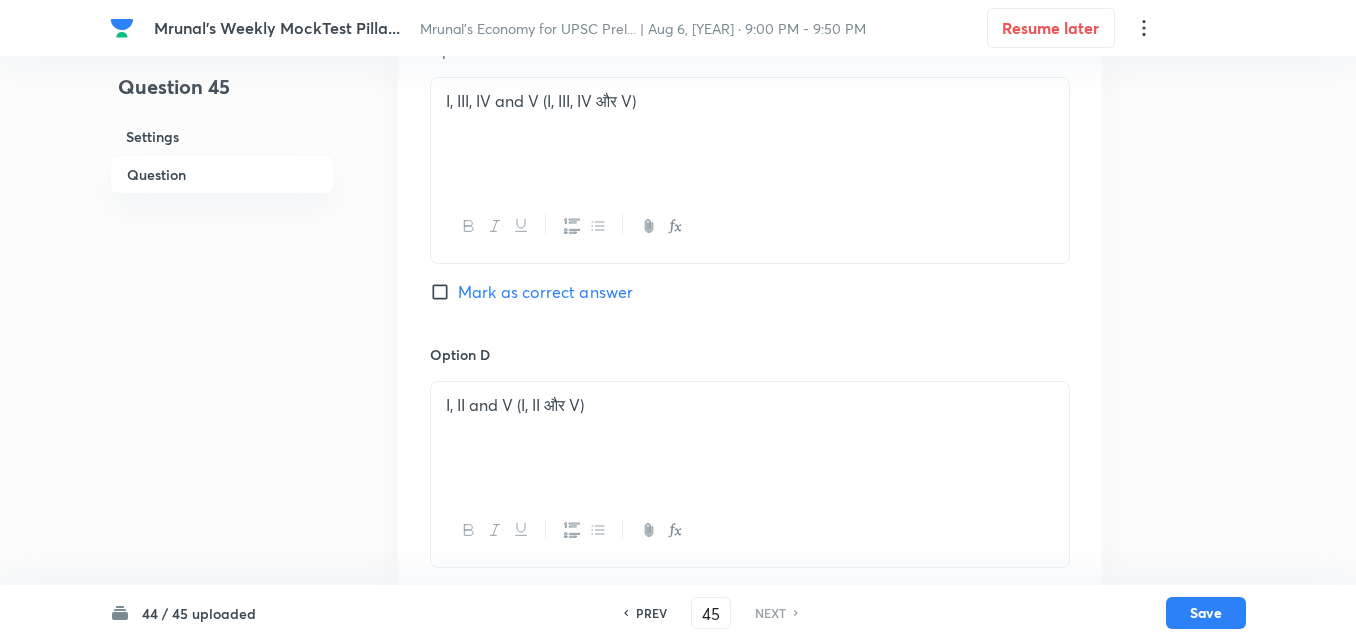 scroll, scrollTop: 1856, scrollLeft: 0, axis: vertical 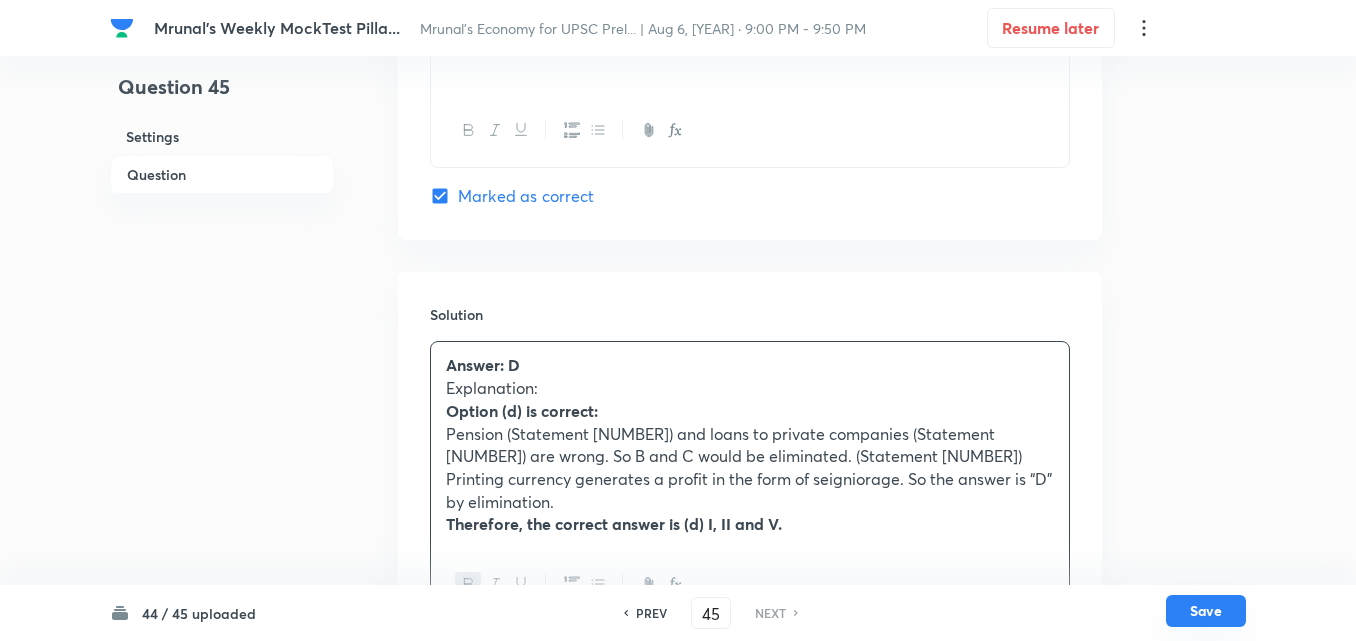 click on "Save" at bounding box center (1206, 611) 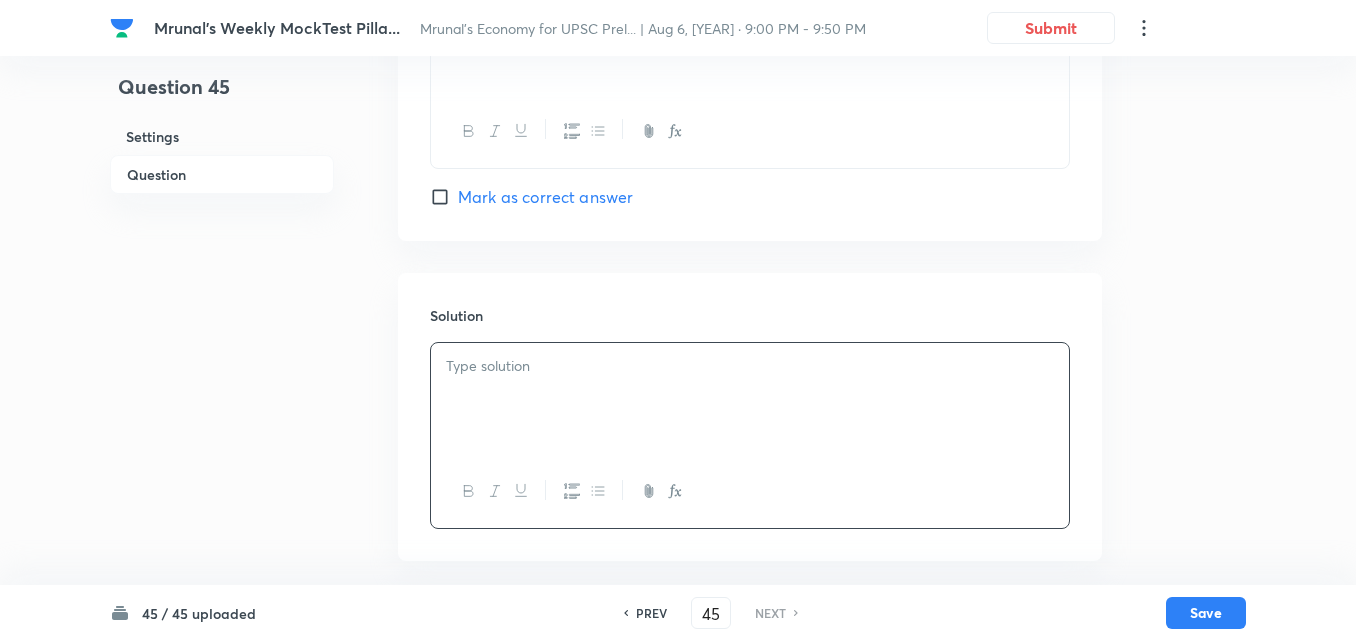 checkbox on "true" 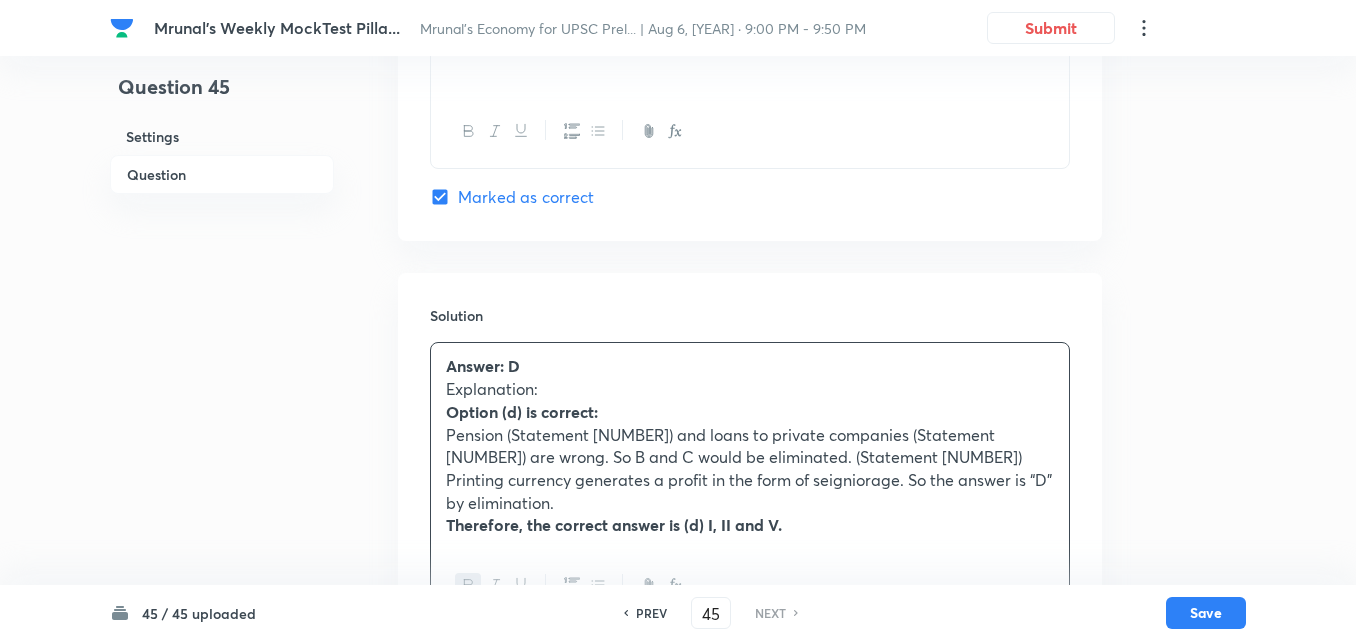 click on "Question" at bounding box center [222, 174] 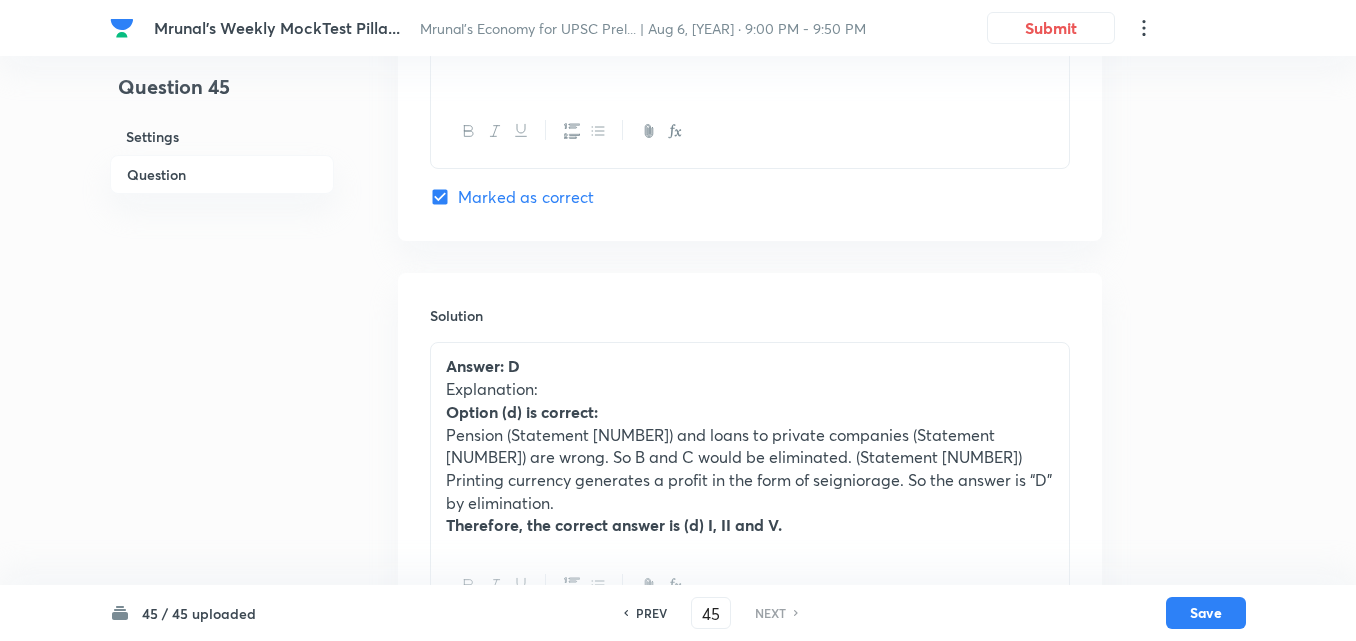 scroll, scrollTop: 346, scrollLeft: 0, axis: vertical 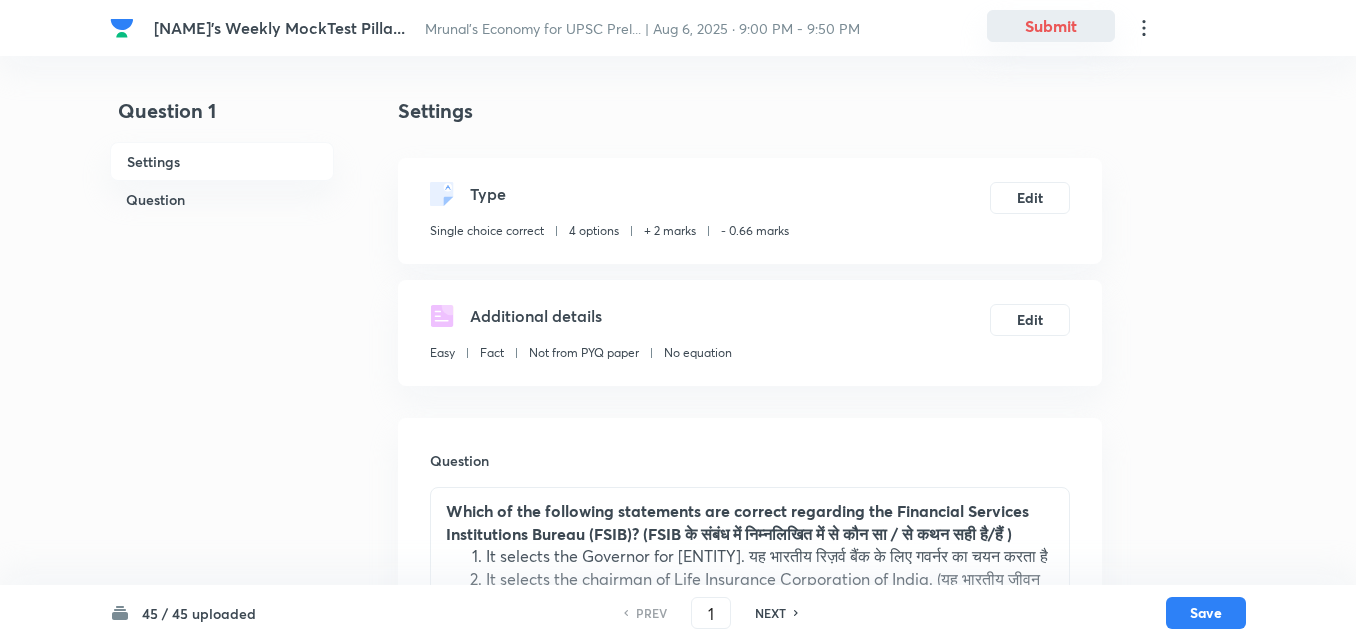click on "Submit" at bounding box center (1051, 26) 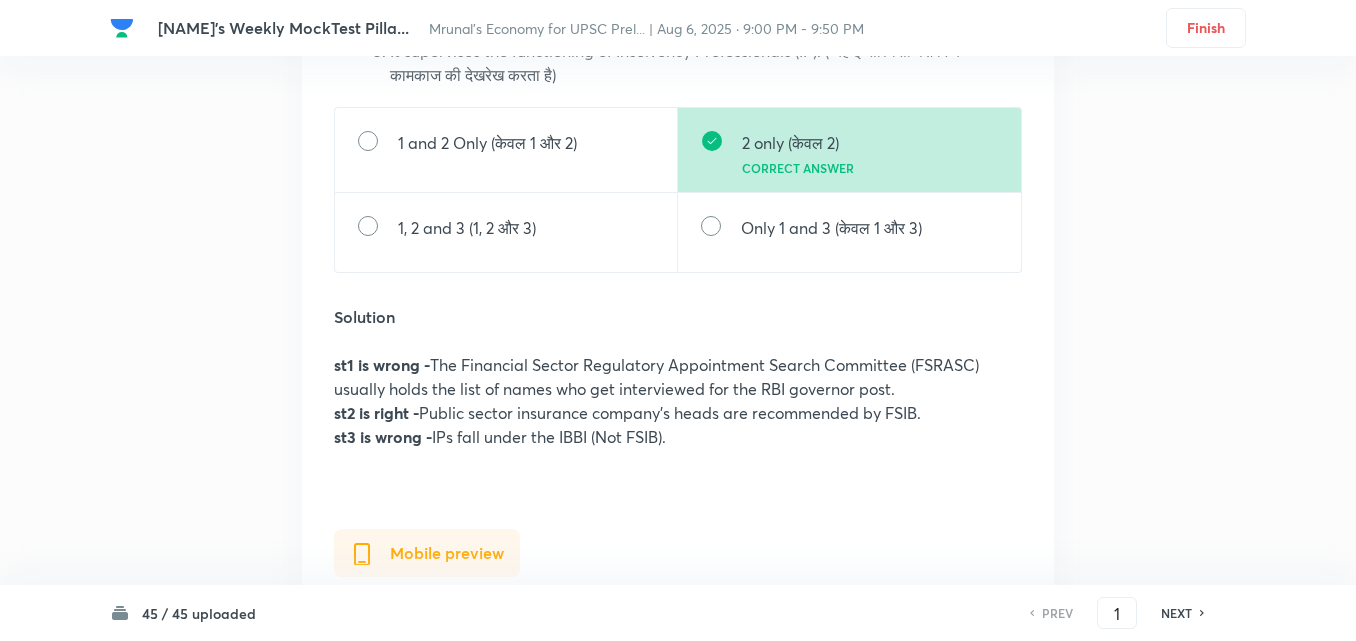 scroll, scrollTop: 700, scrollLeft: 0, axis: vertical 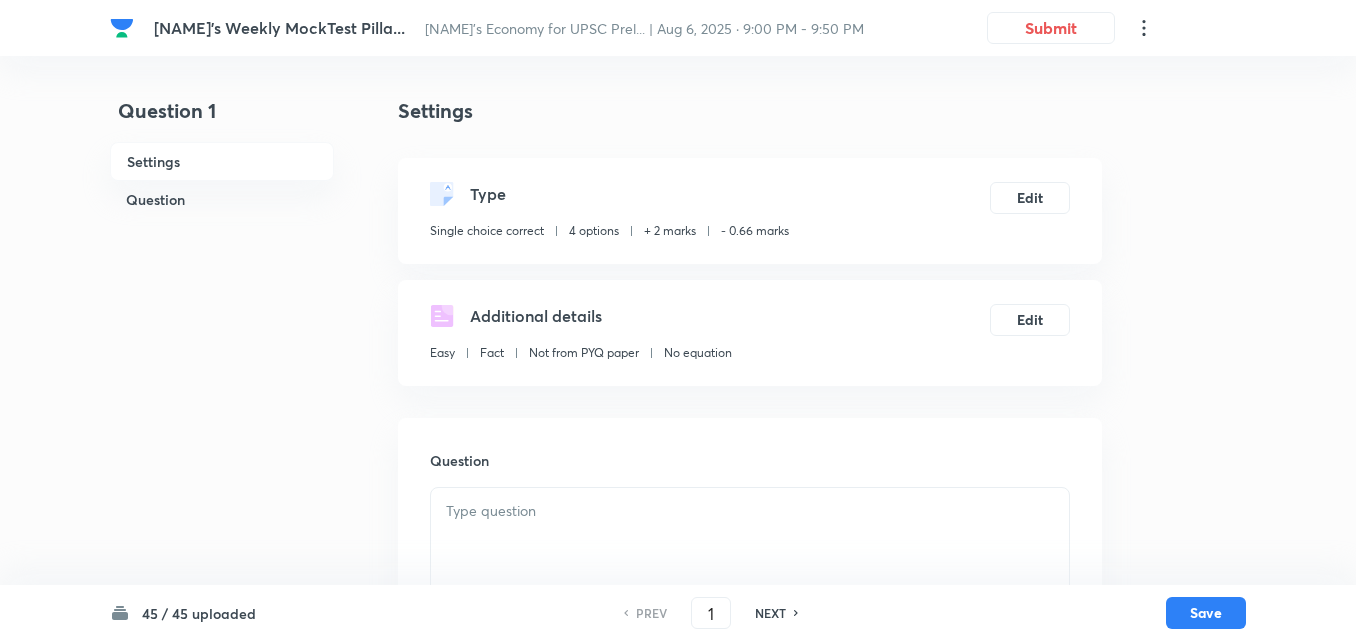 checkbox on "true" 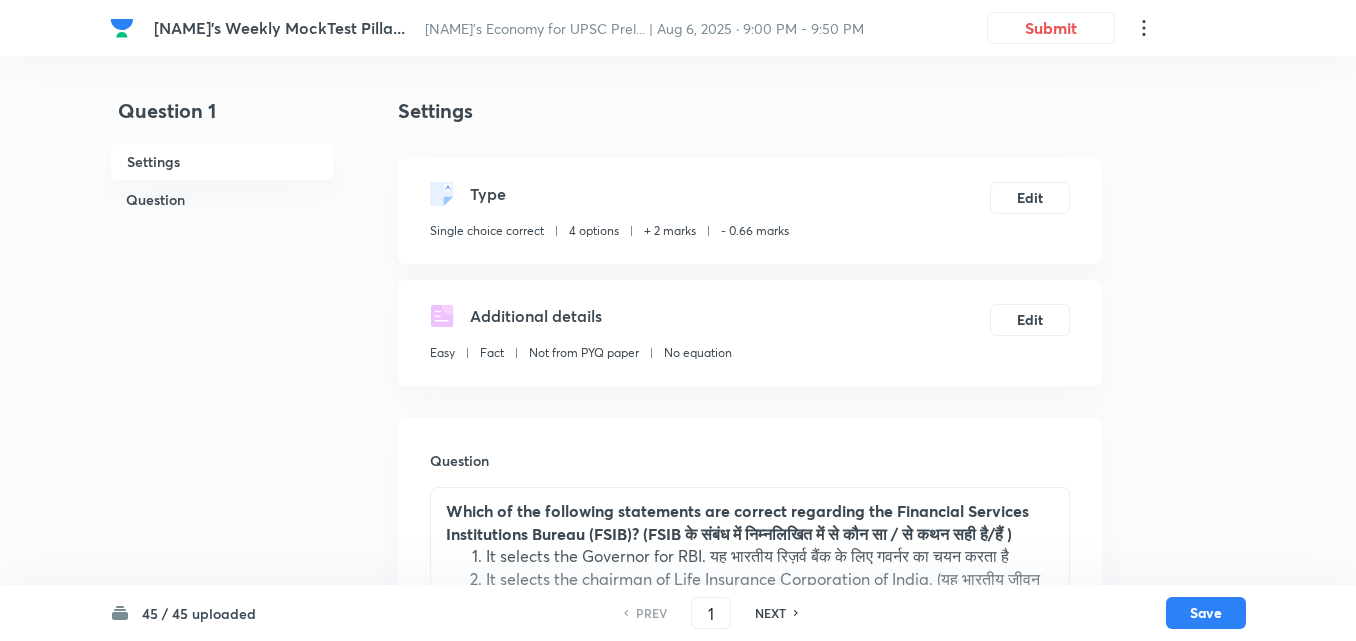 click on "Question" at bounding box center [222, 199] 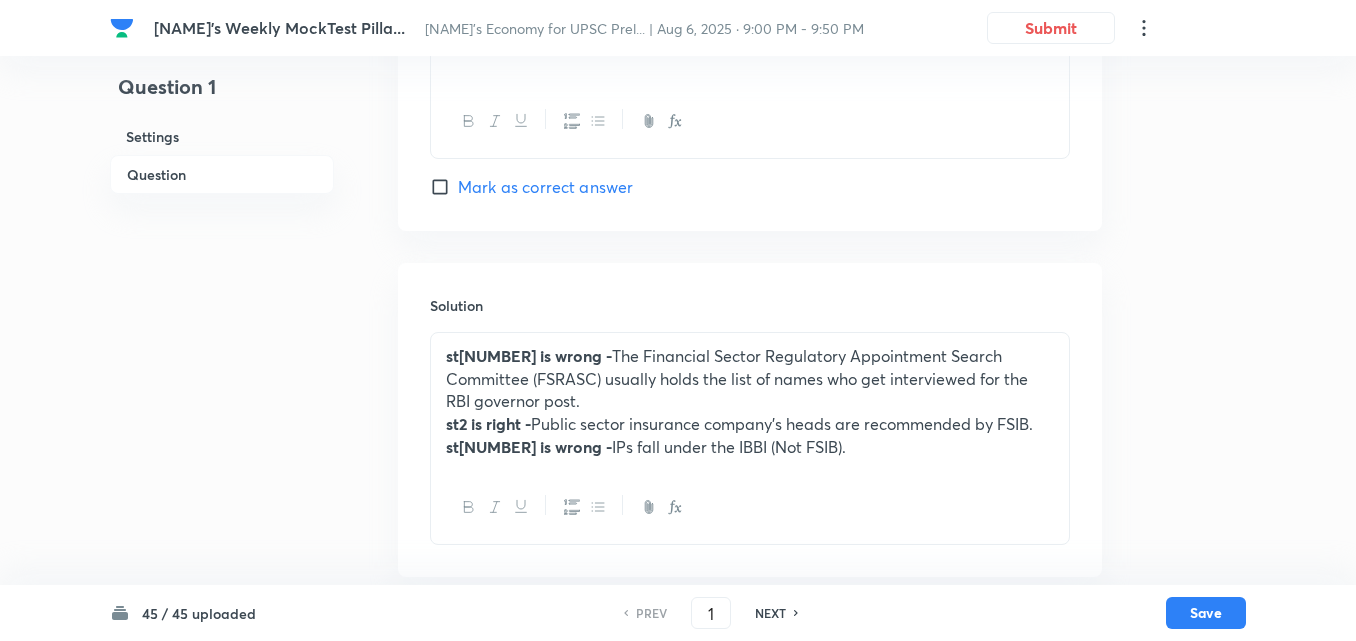 scroll, scrollTop: 1859, scrollLeft: 0, axis: vertical 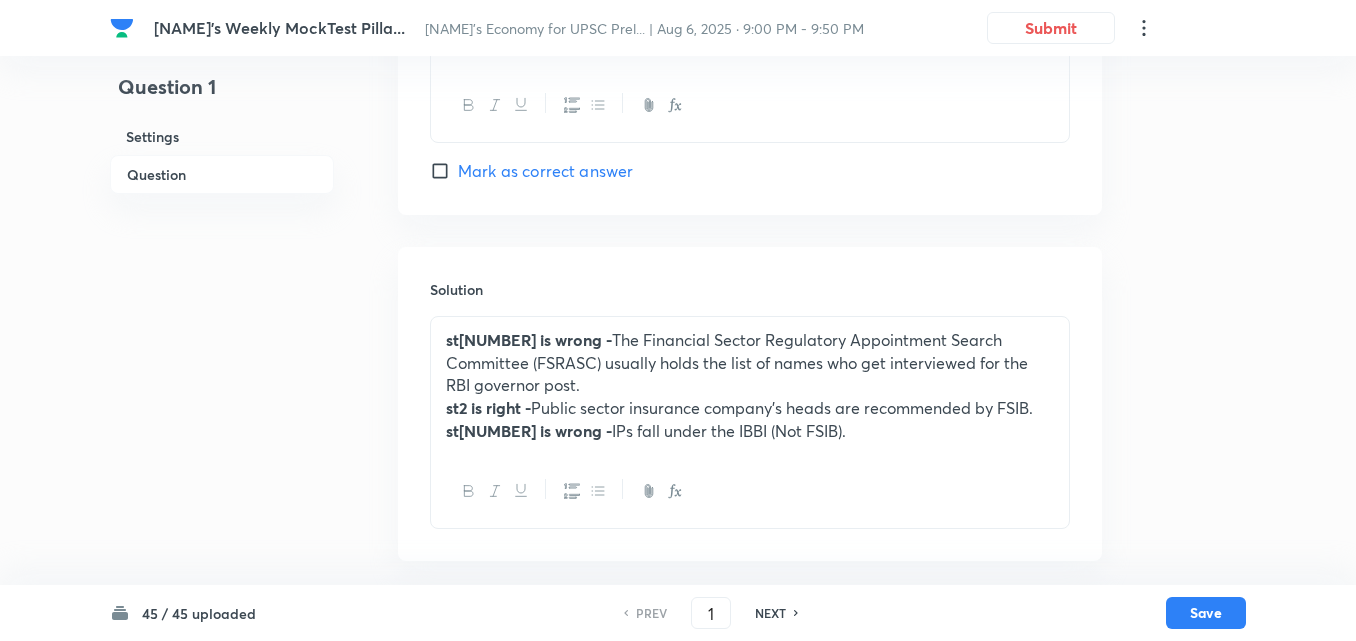 click on "st1 is wrong -  The Financial Sector Regulatory Appointment Search Committee (FSRASC) usually holds the list of names who get interviewed for the RBI governor post. st2 is right -  Public sector insurance company's heads are recommended by FSIB. st3 is wrong -  IPs fall under the IBBI (Not FSIB)." at bounding box center [750, 386] 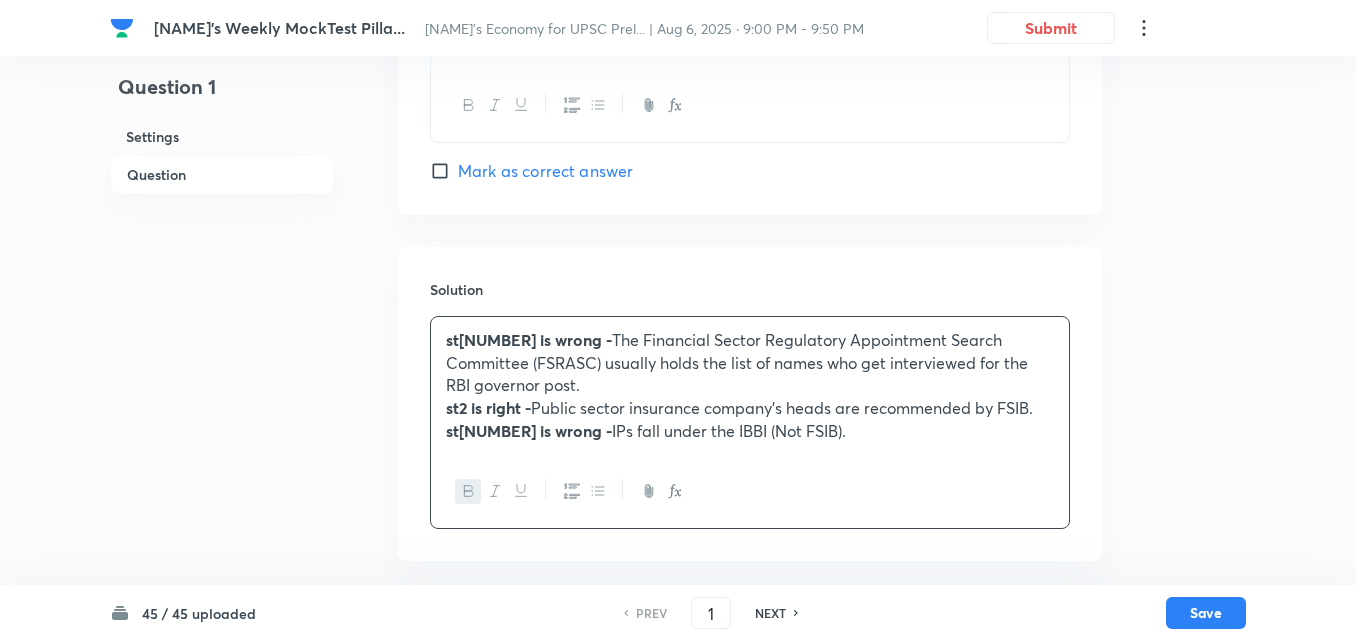 type 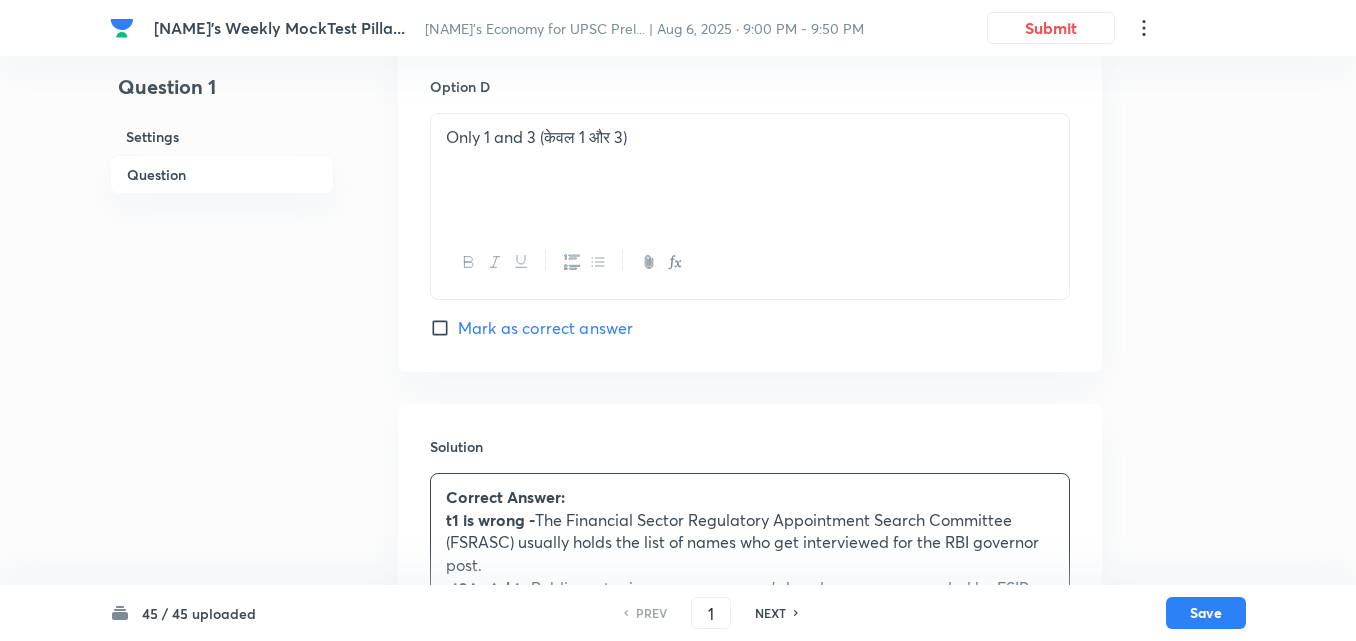 scroll, scrollTop: 1859, scrollLeft: 0, axis: vertical 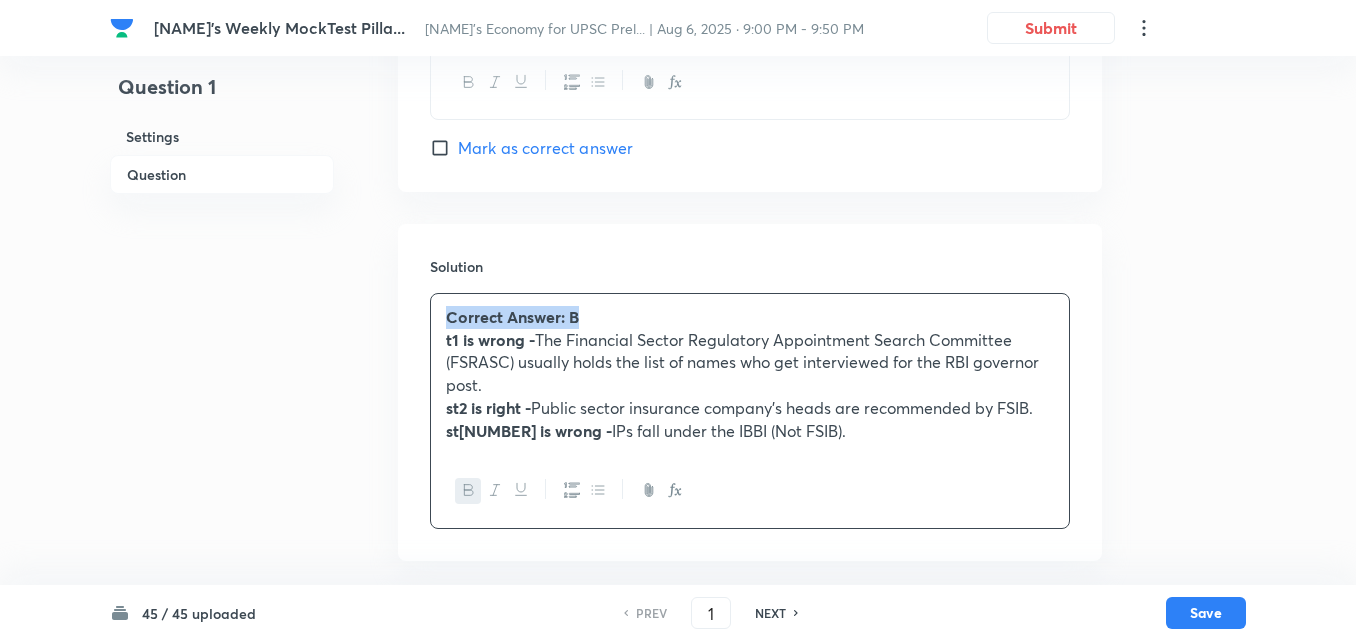 copy on "Correct Answer: B" 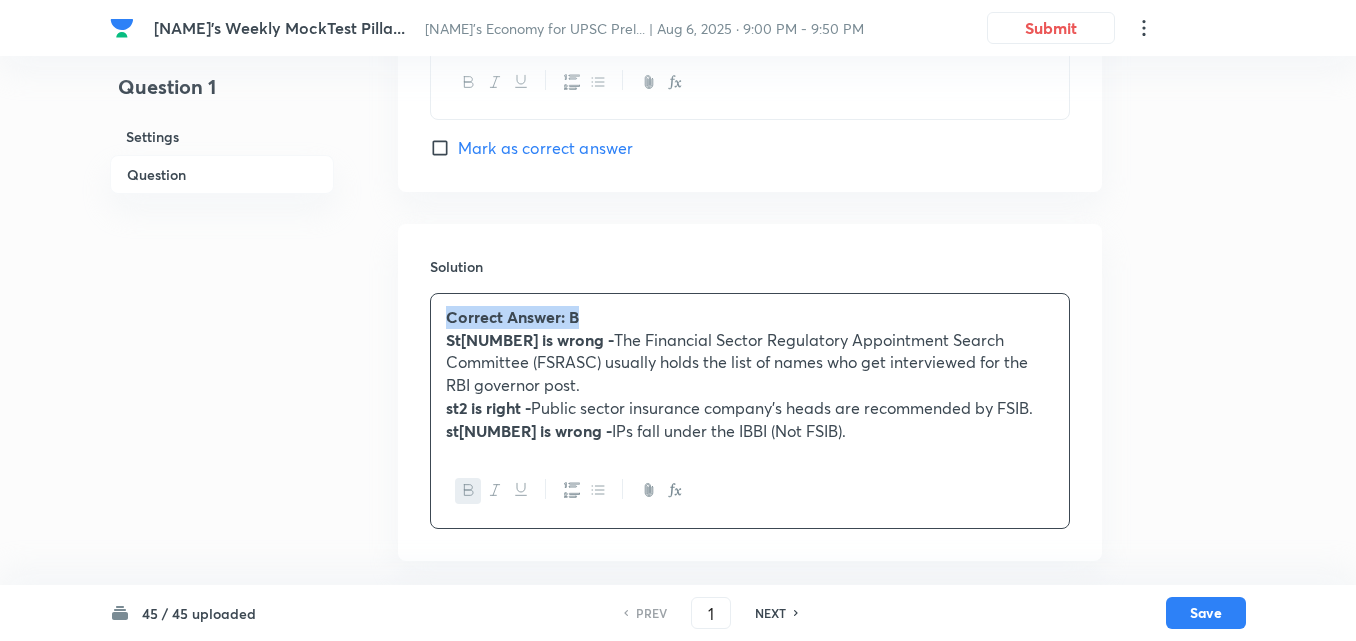copy on "Correct Answer: B" 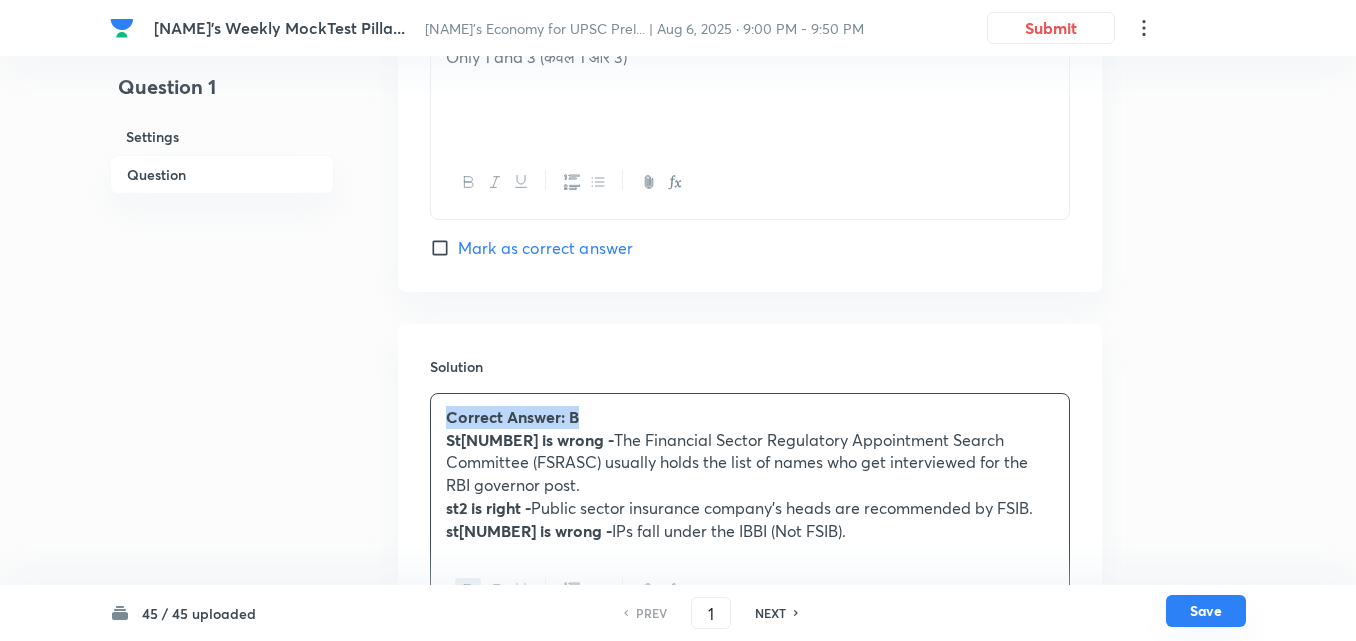 scroll, scrollTop: 1881, scrollLeft: 0, axis: vertical 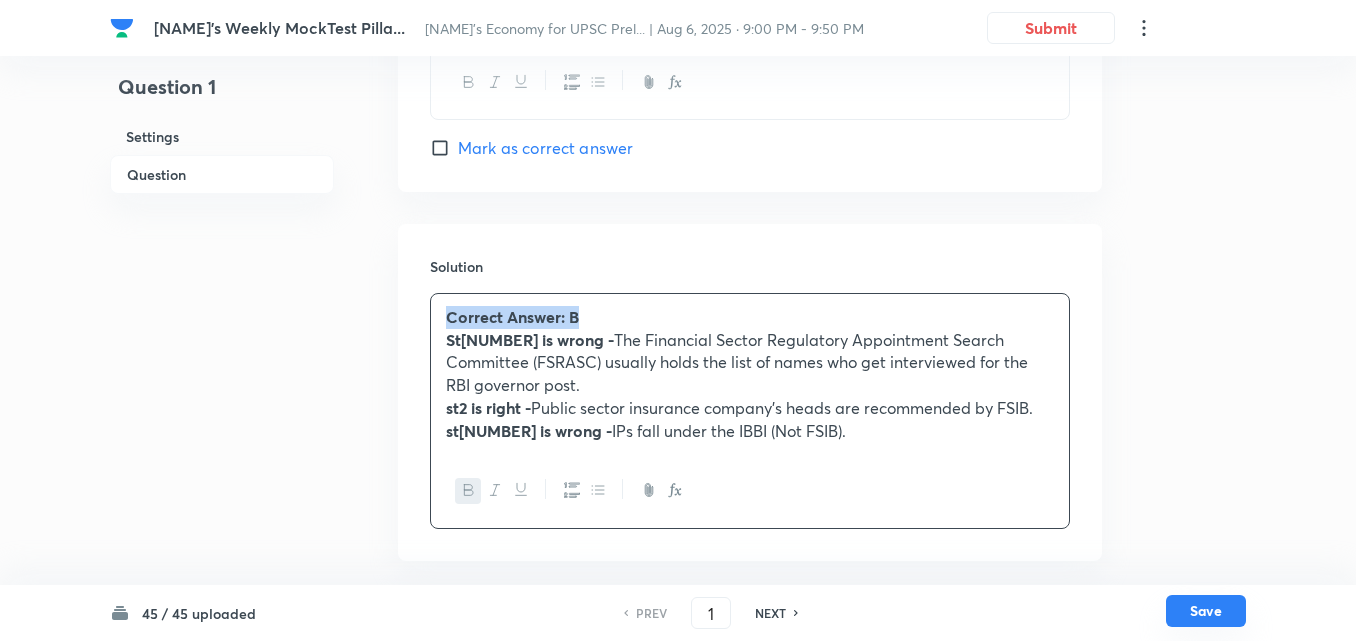 click on "Save" at bounding box center [1206, 611] 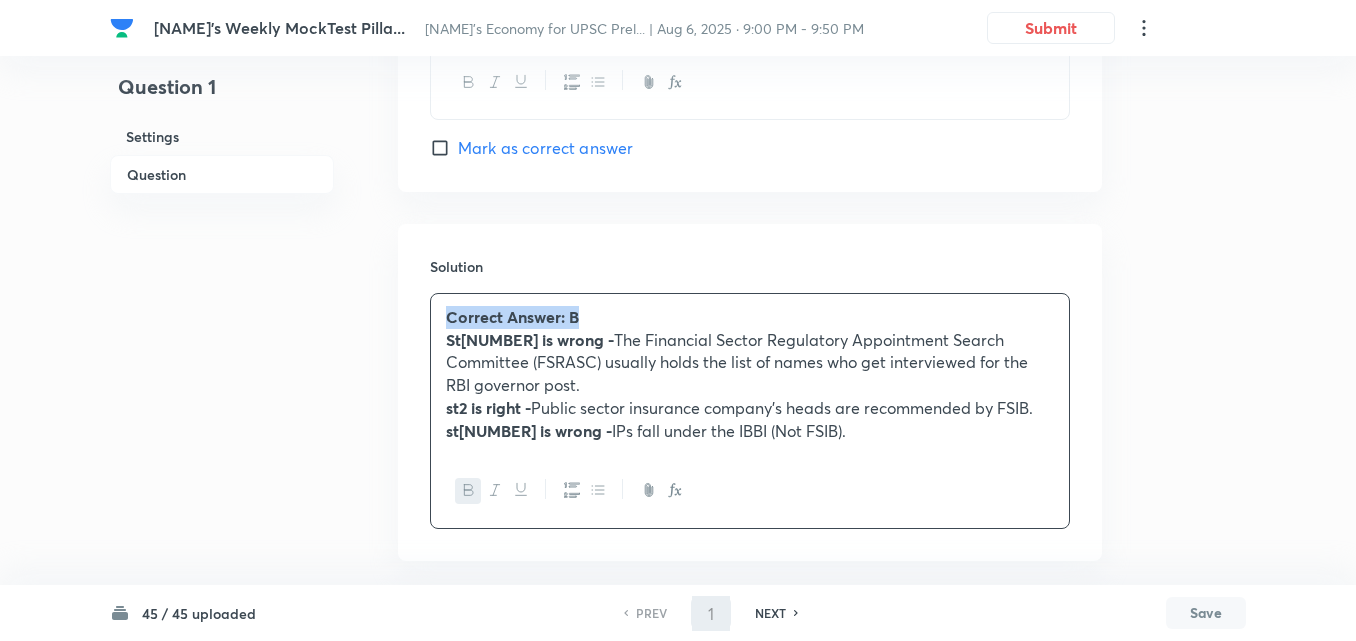type on "2" 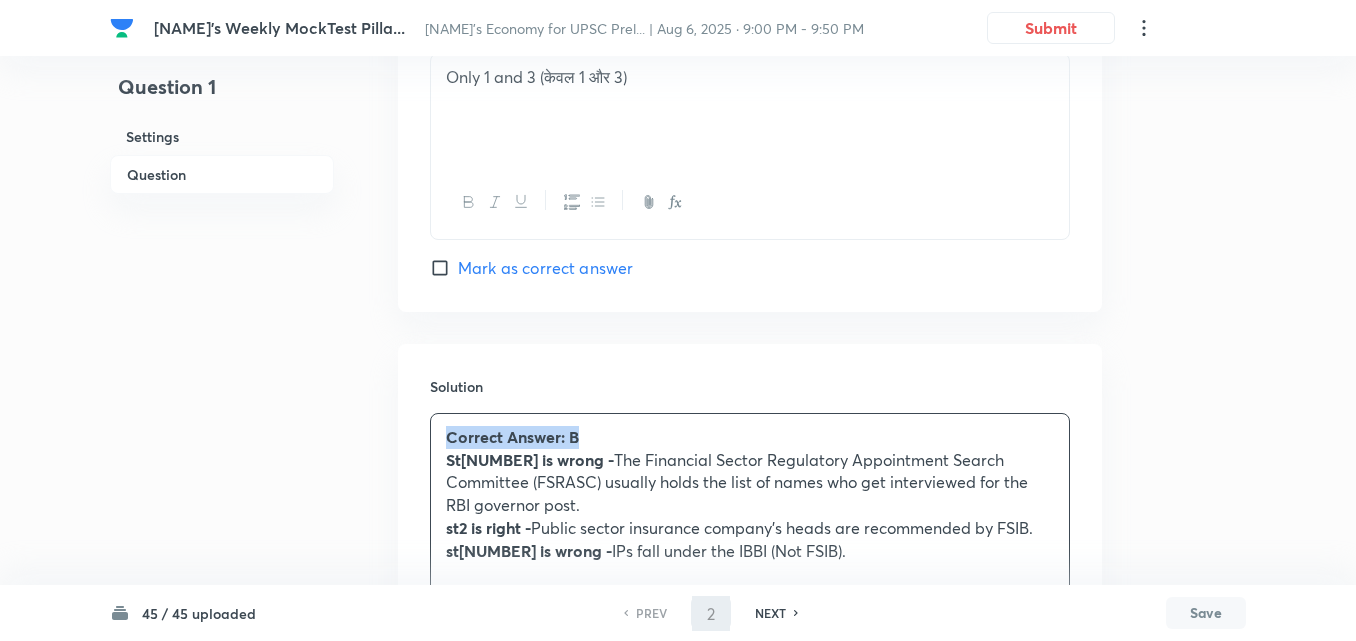 checkbox on "false" 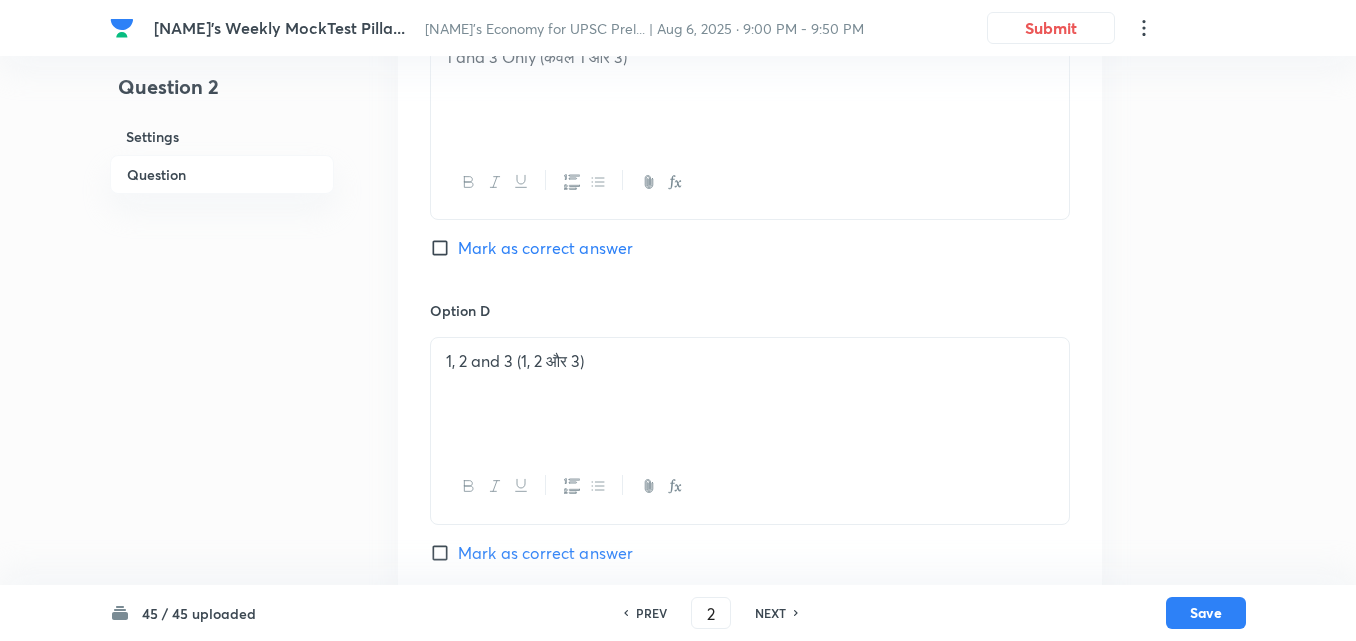 scroll, scrollTop: 1924, scrollLeft: 0, axis: vertical 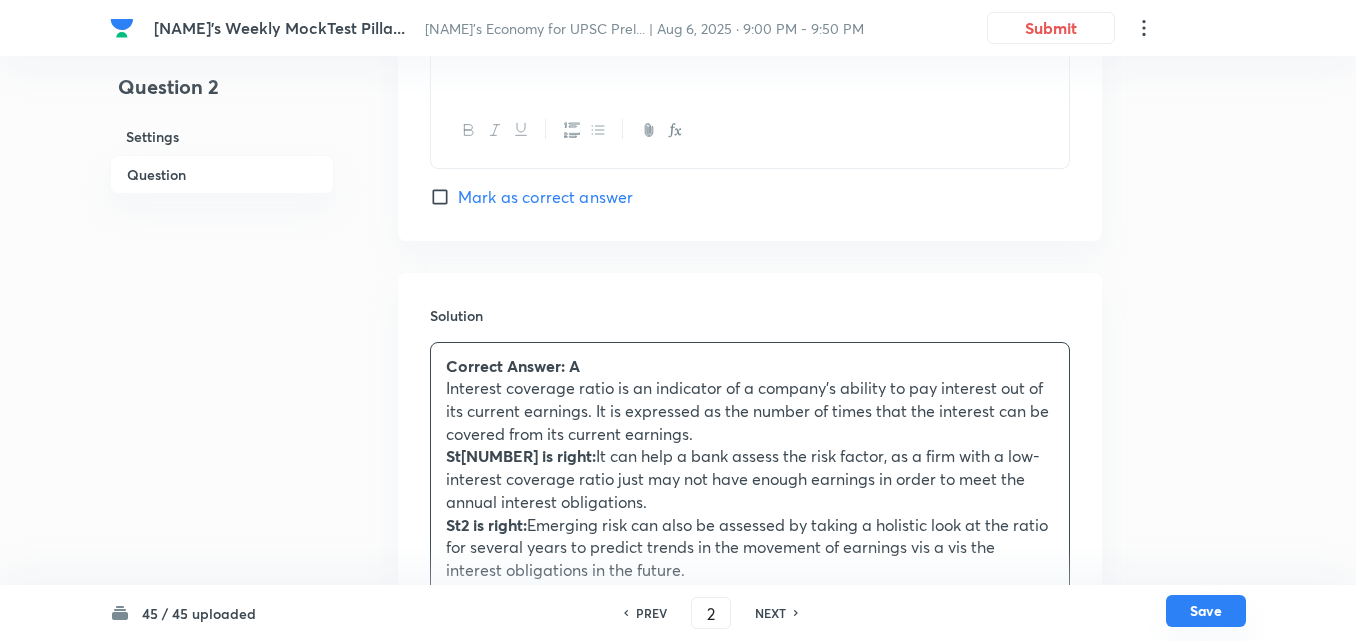 click on "Save" at bounding box center (1206, 611) 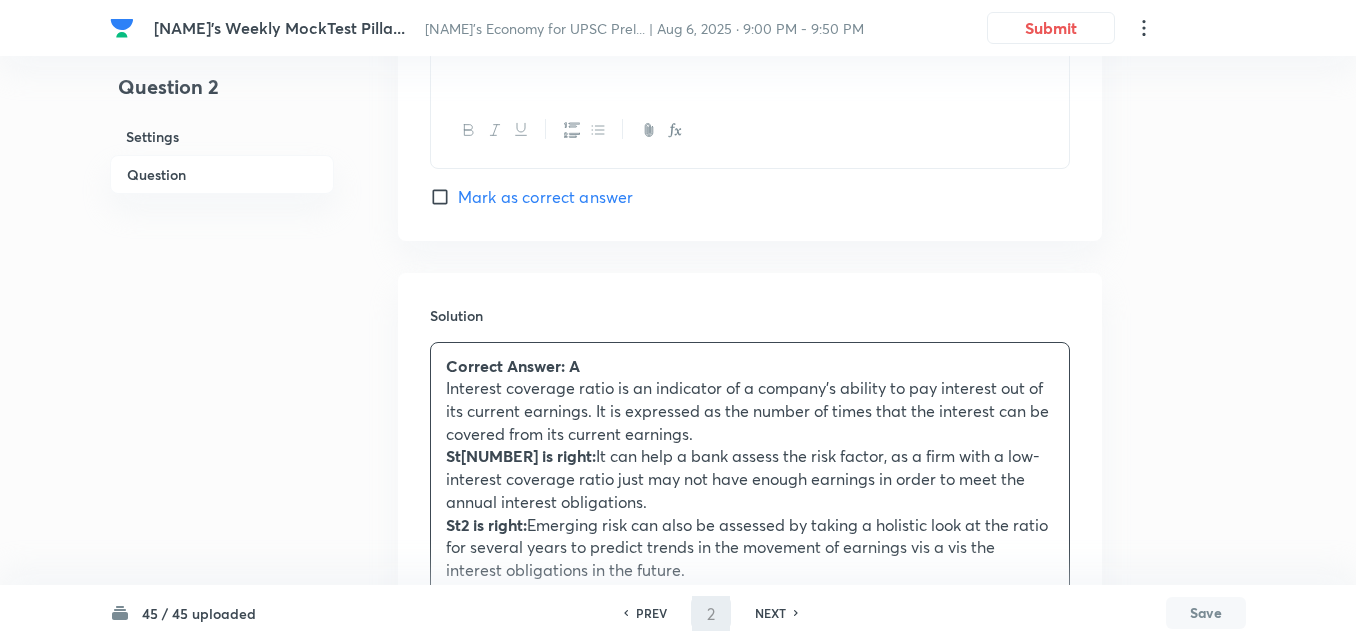 type on "3" 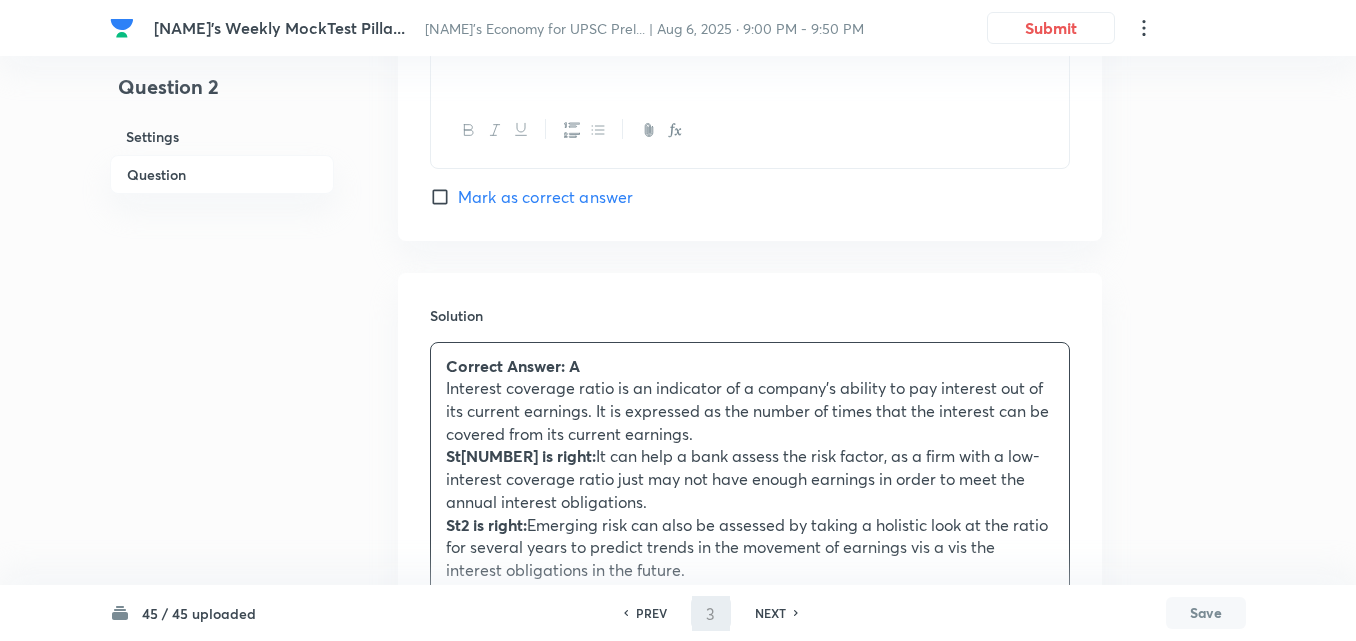 checkbox on "false" 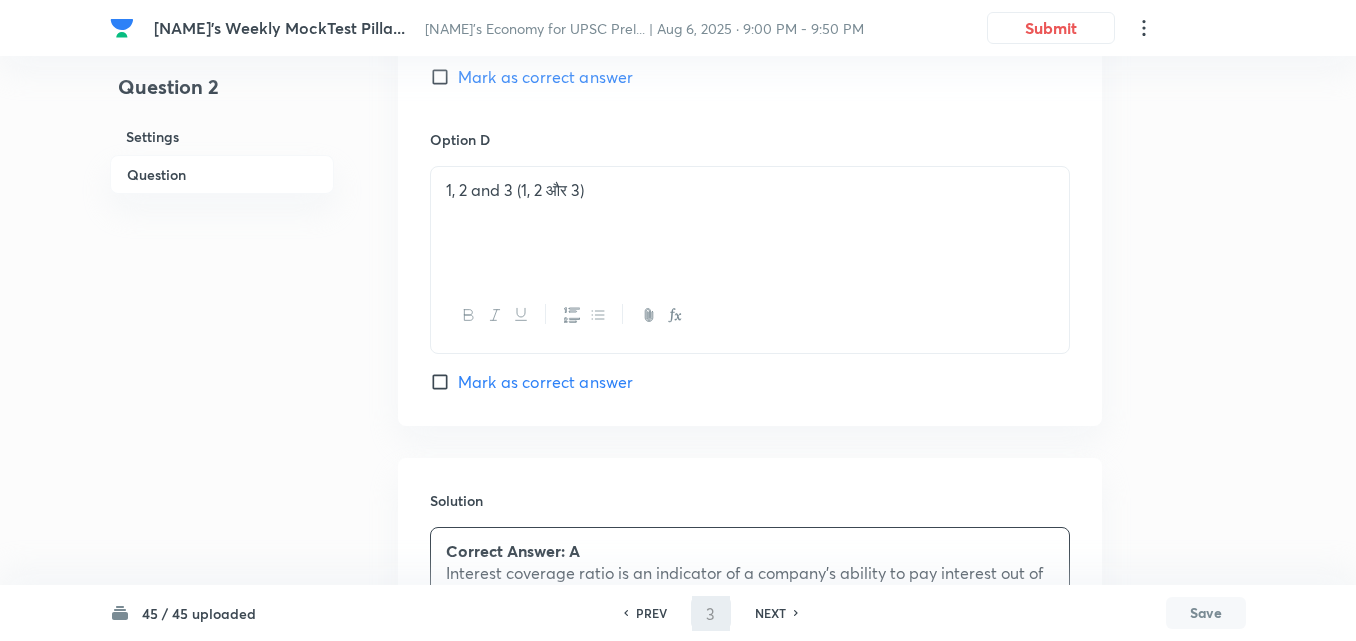 checkbox on "true" 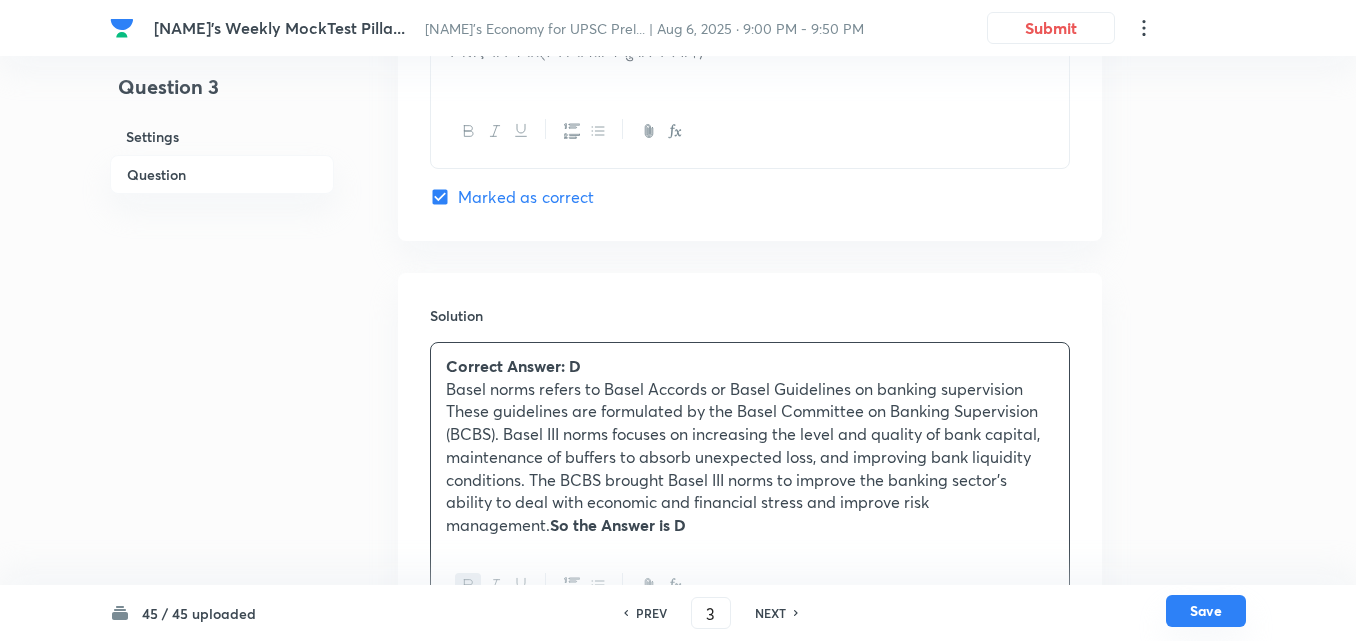 click on "Save" at bounding box center [1206, 611] 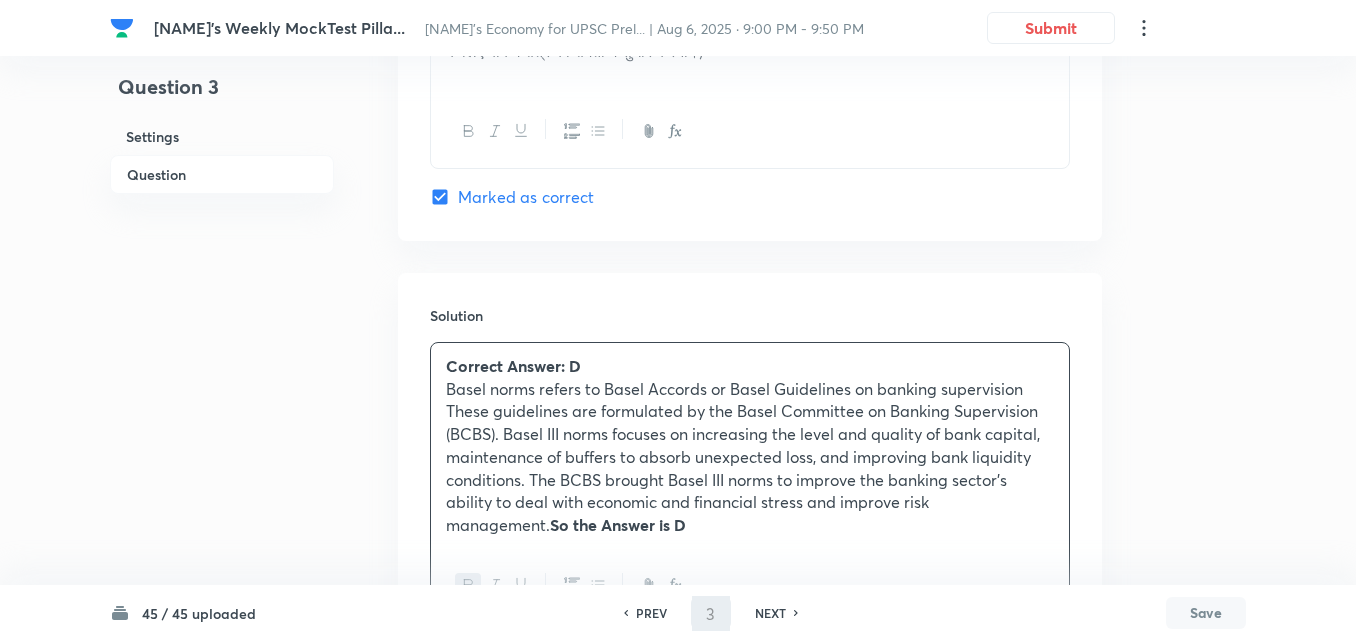type on "4" 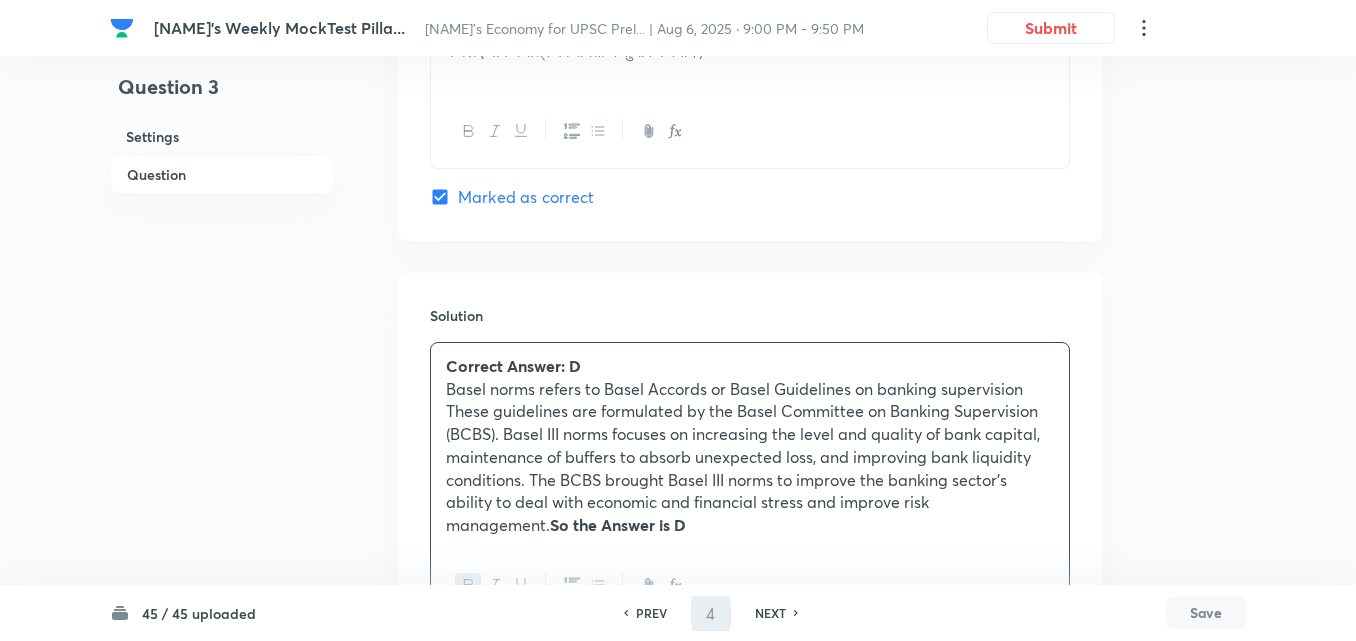 checkbox on "false" 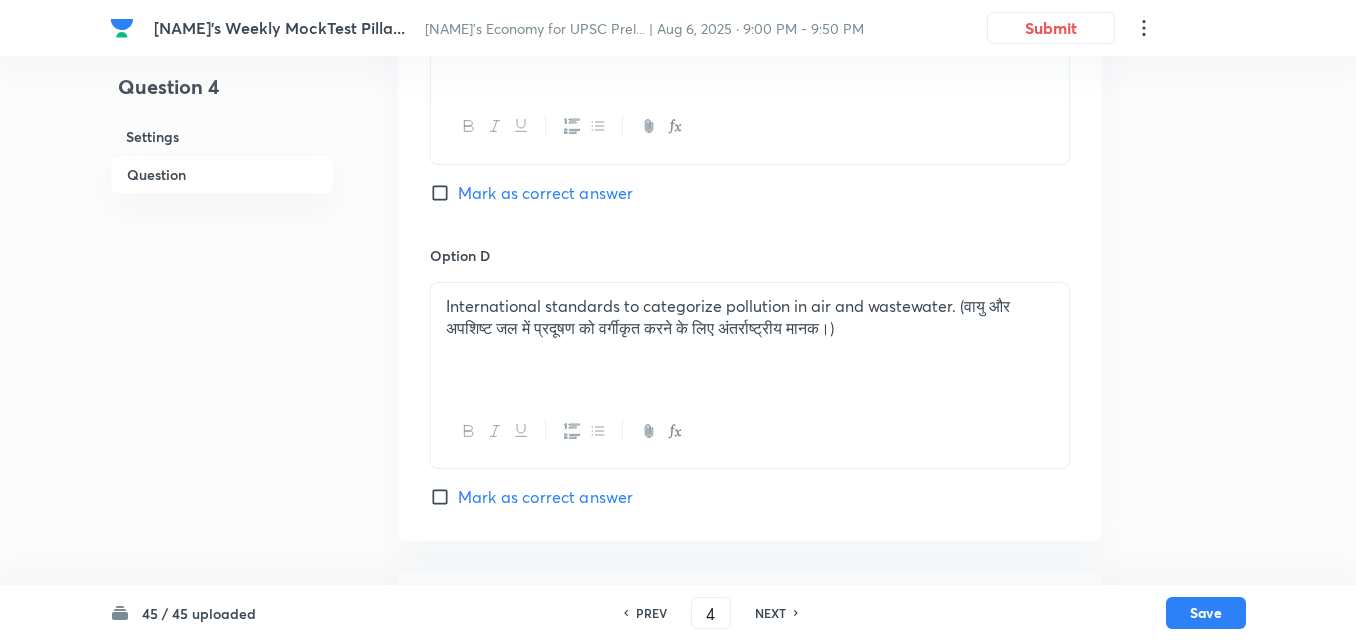 scroll, scrollTop: 1839, scrollLeft: 0, axis: vertical 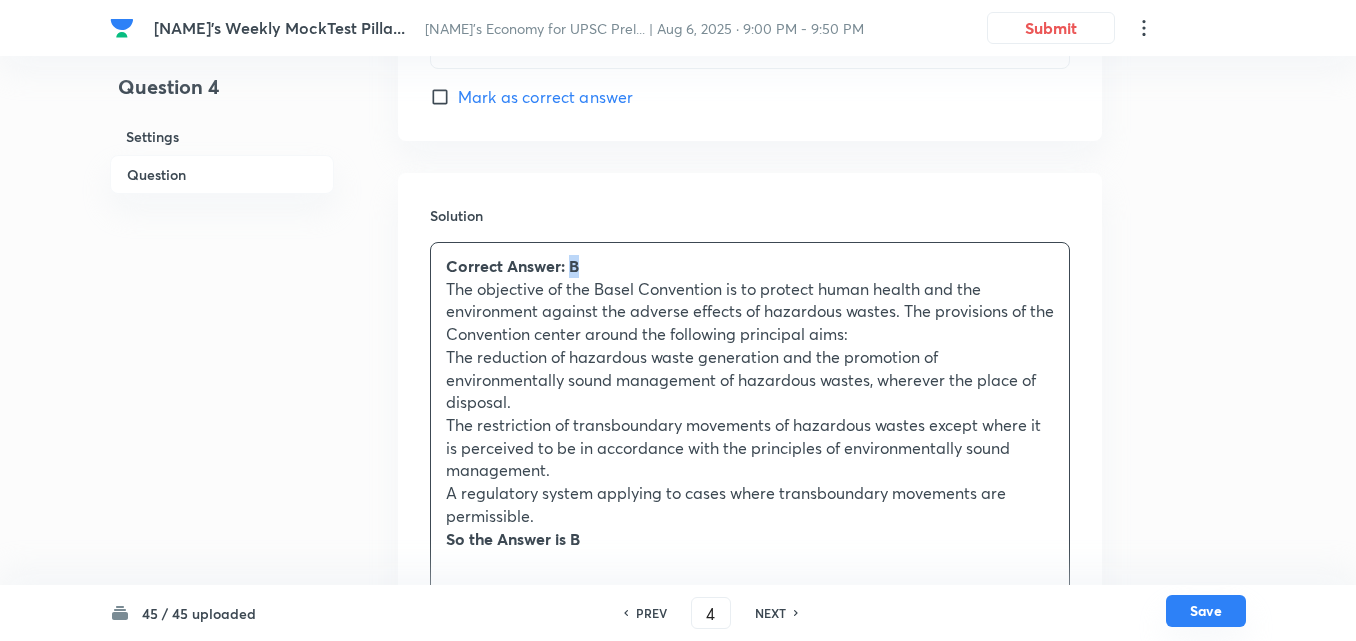 click on "Save" at bounding box center (1206, 611) 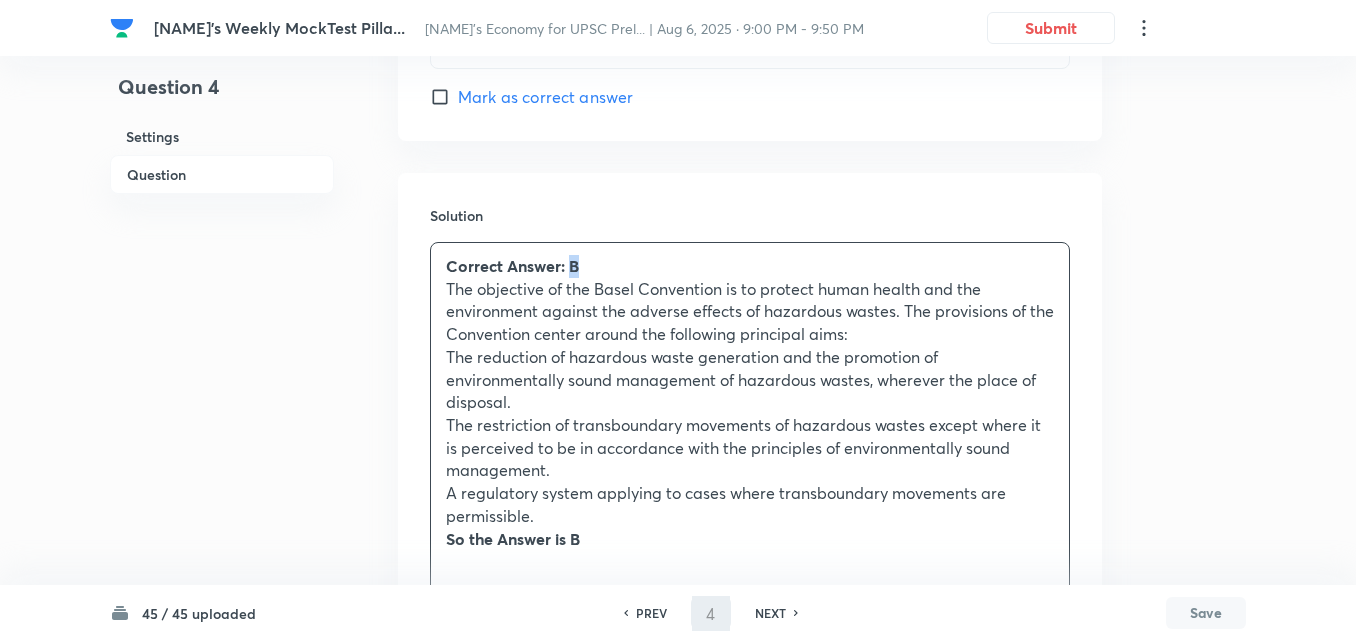 type on "5" 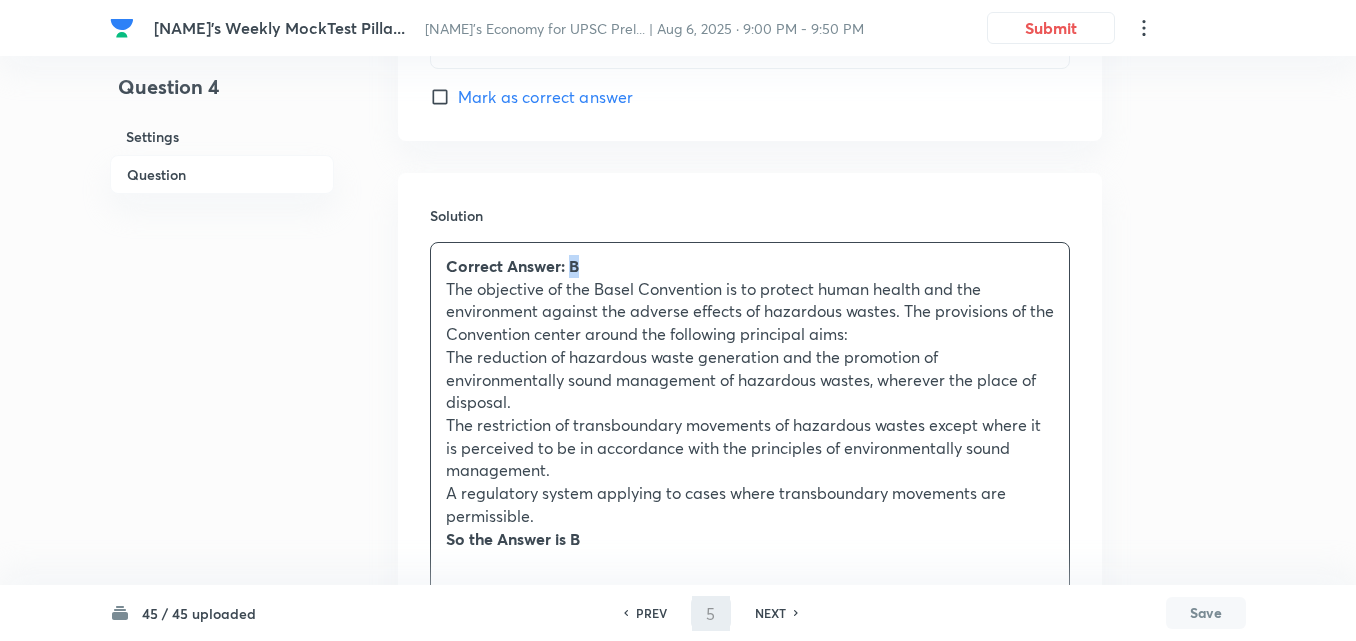 checkbox on "true" 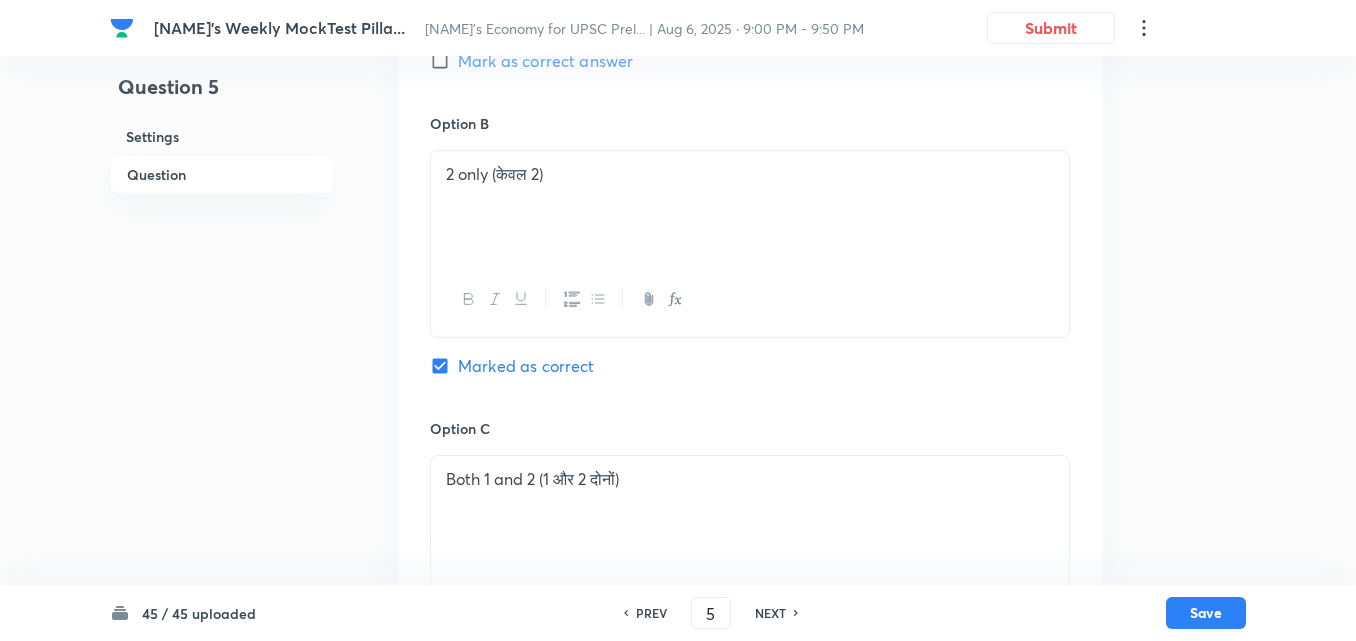 scroll, scrollTop: 1778, scrollLeft: 0, axis: vertical 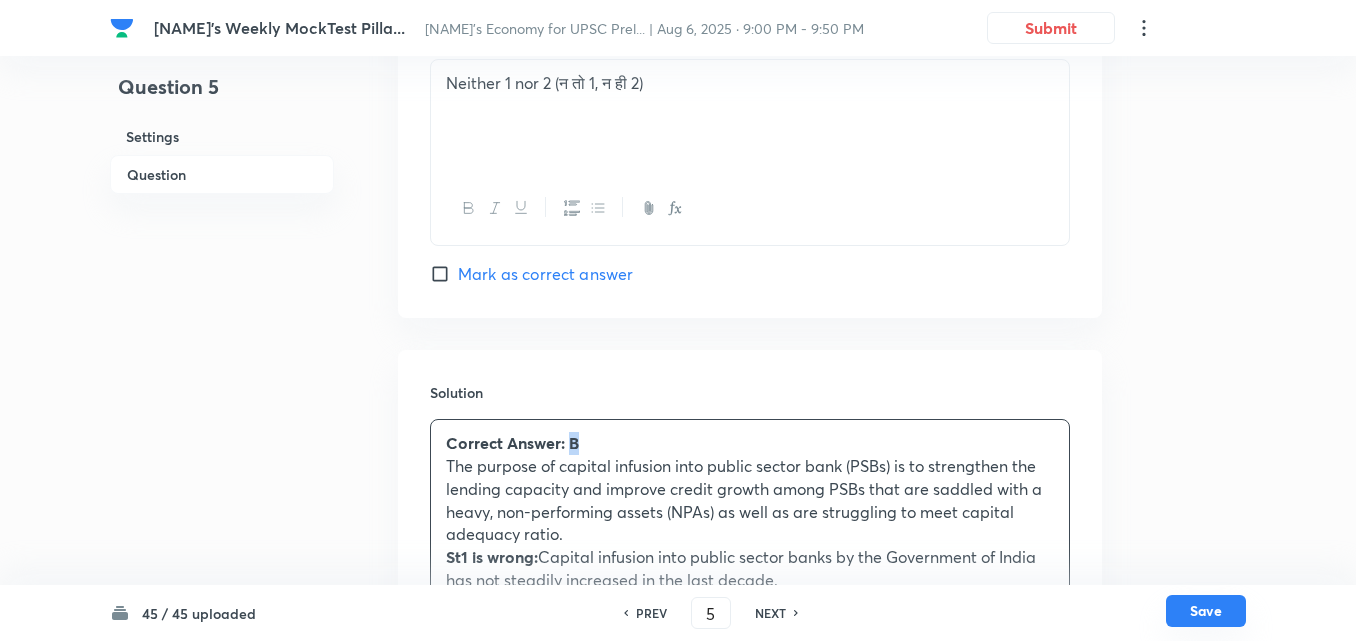click on "Save" at bounding box center [1206, 611] 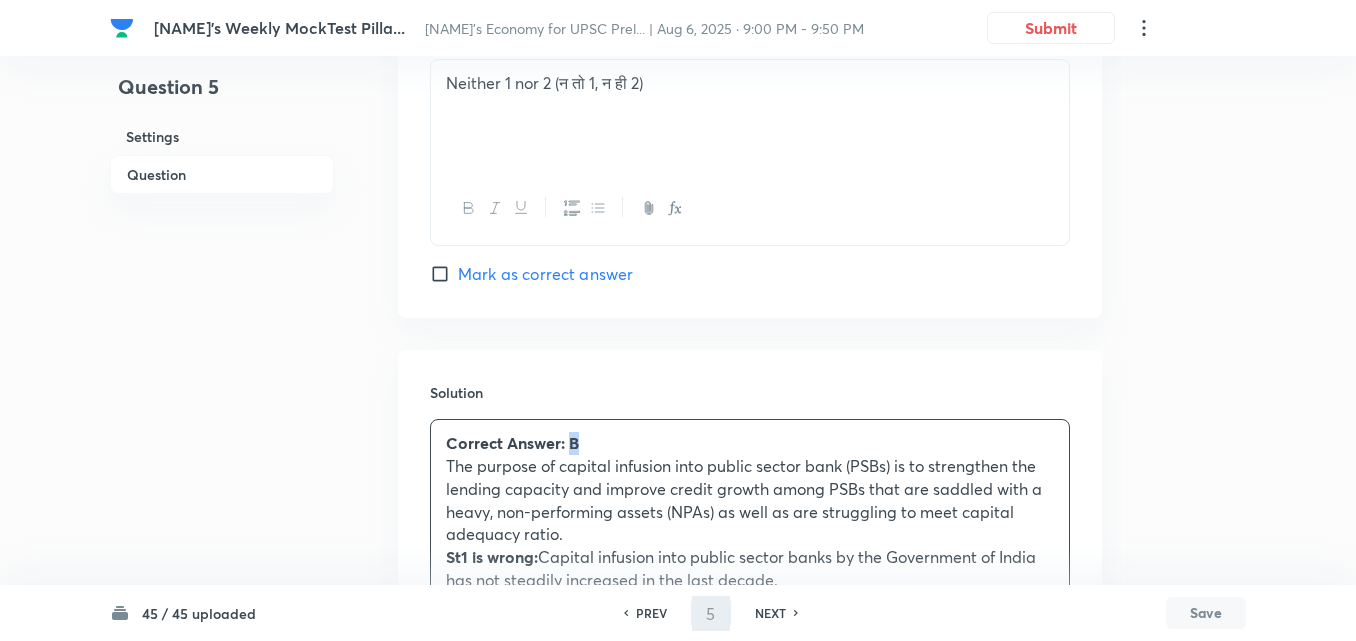 type on "6" 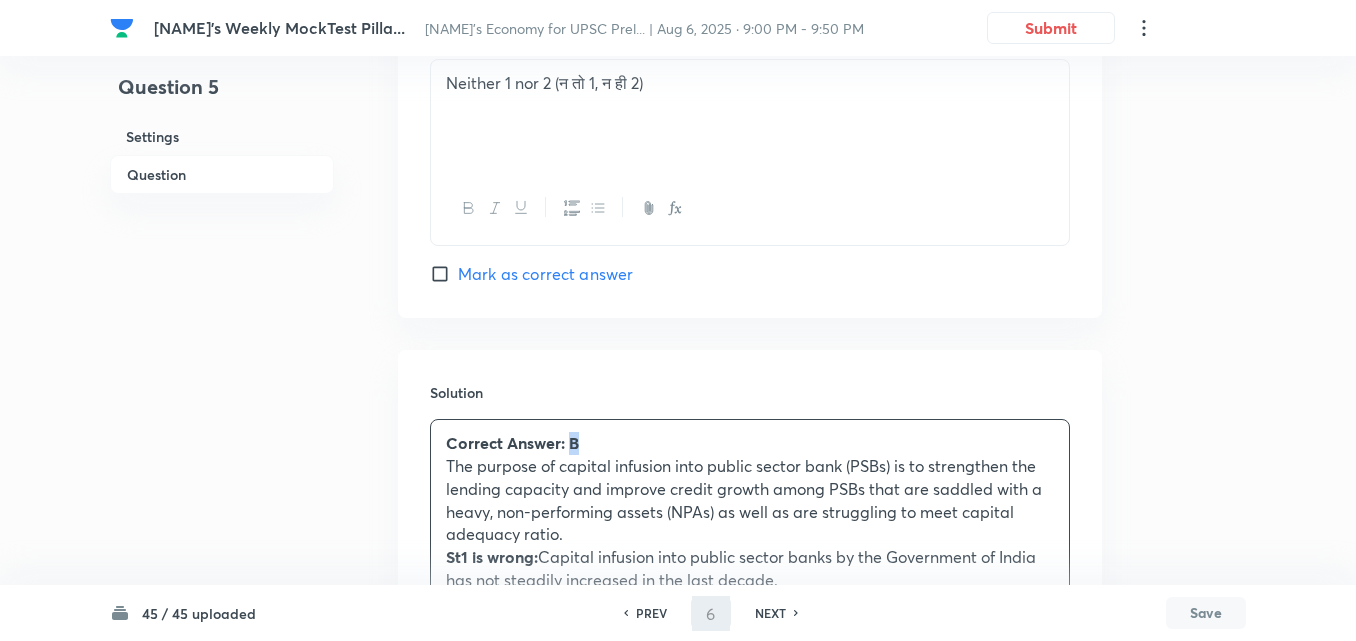 checkbox on "false" 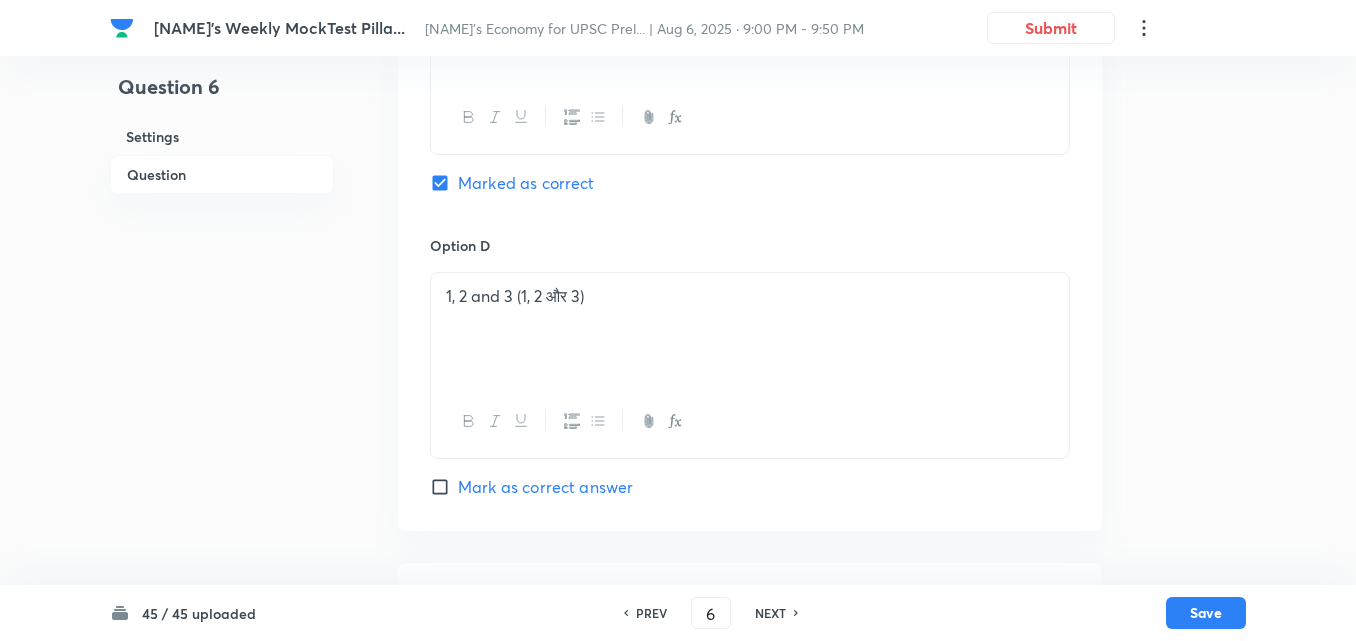 scroll, scrollTop: 1955, scrollLeft: 0, axis: vertical 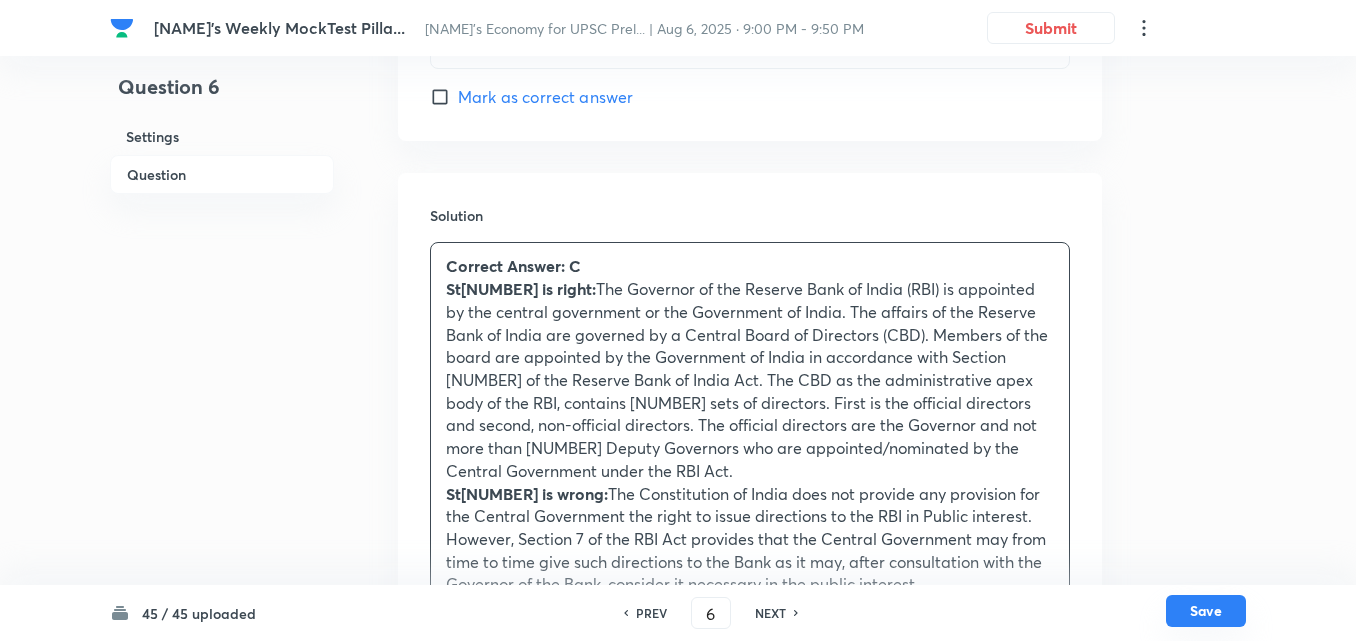 click on "Save" at bounding box center [1206, 611] 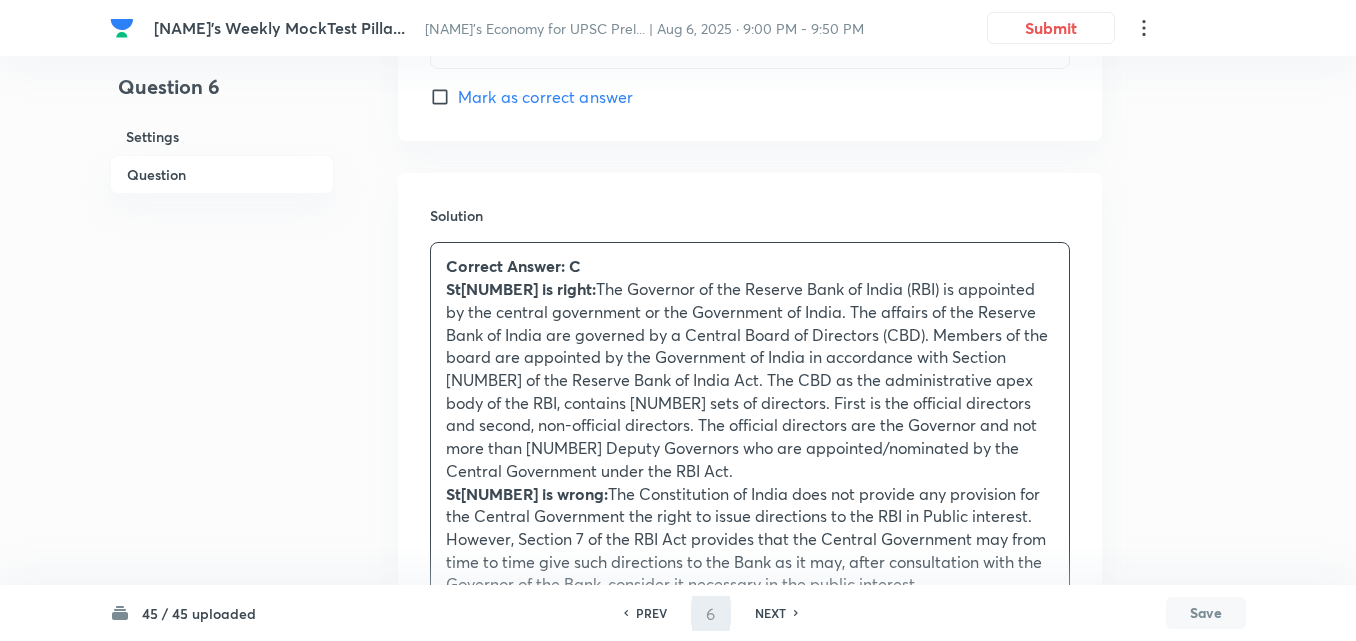 type on "7" 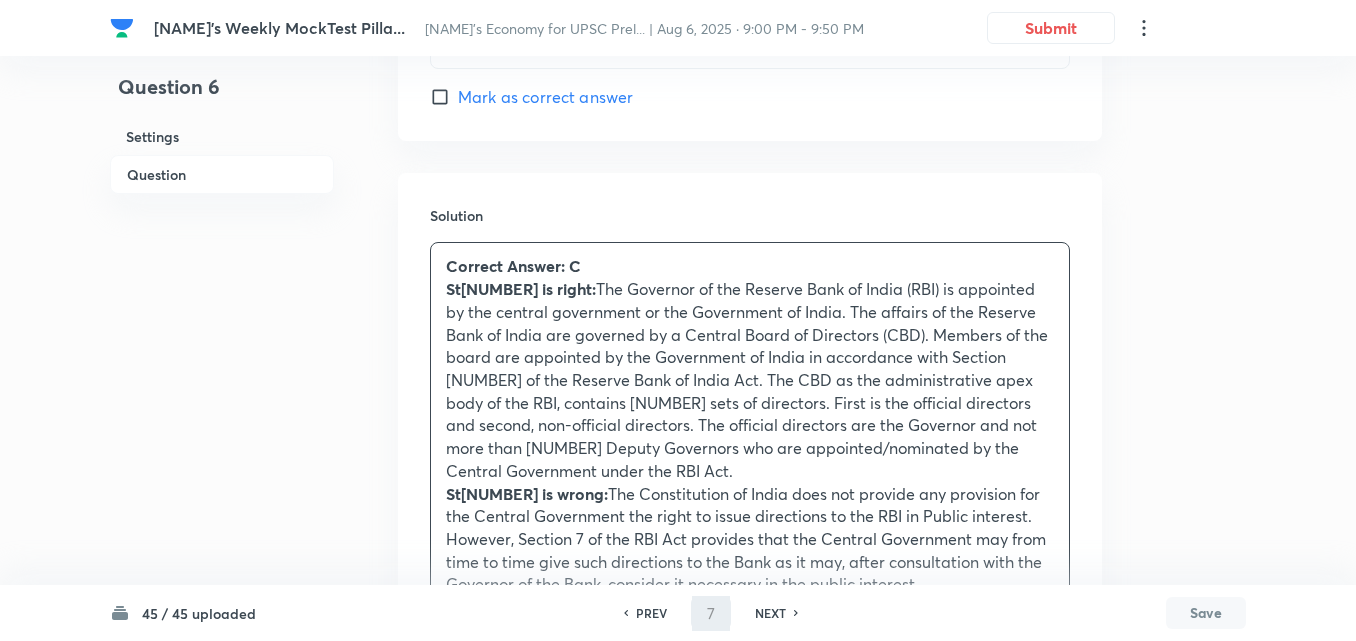checkbox on "false" 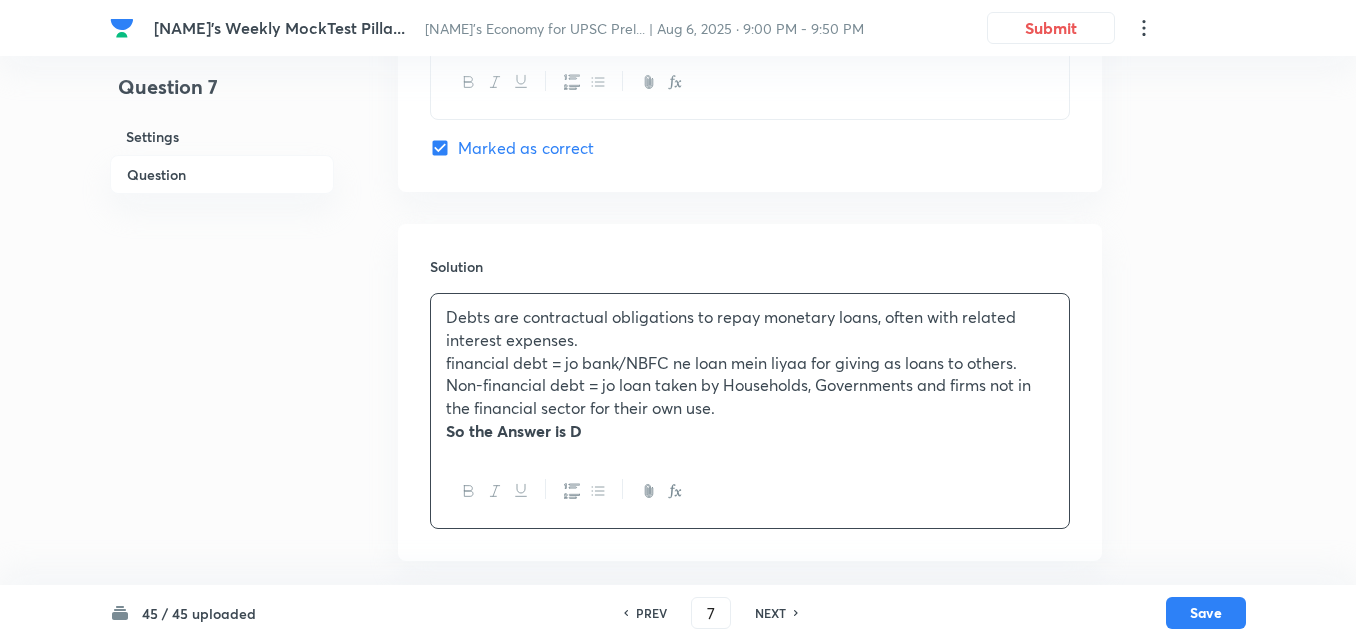 checkbox on "true" 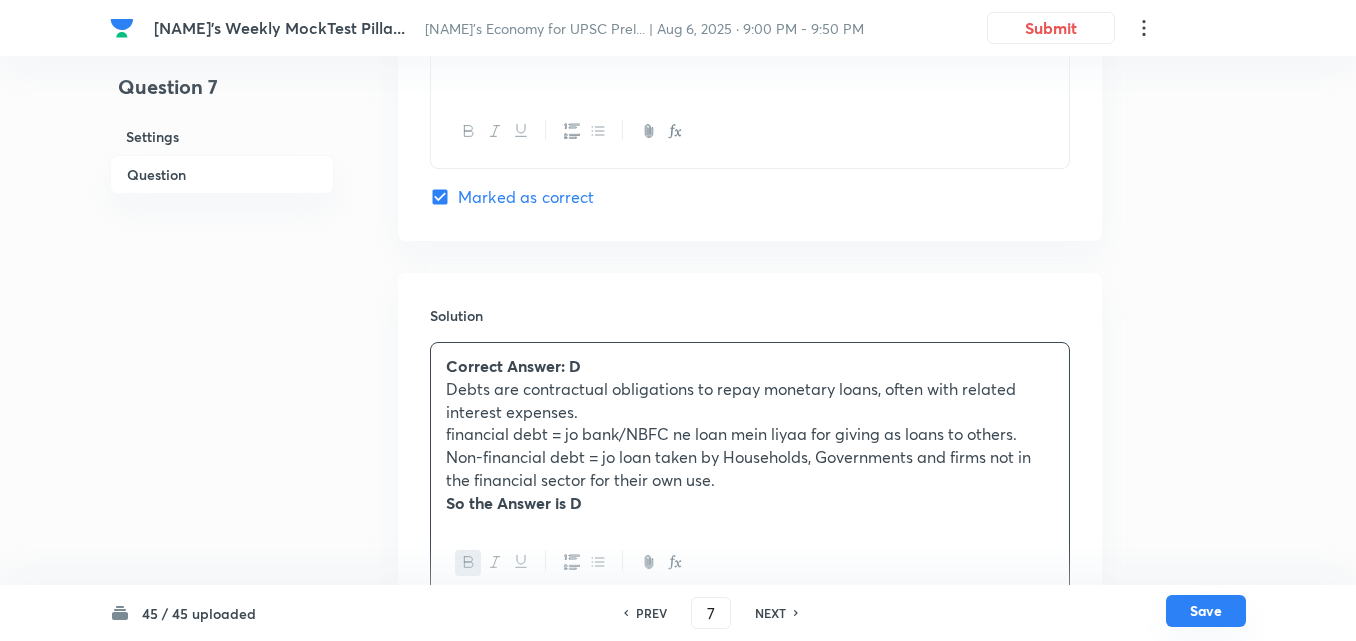 click on "Save" at bounding box center [1206, 611] 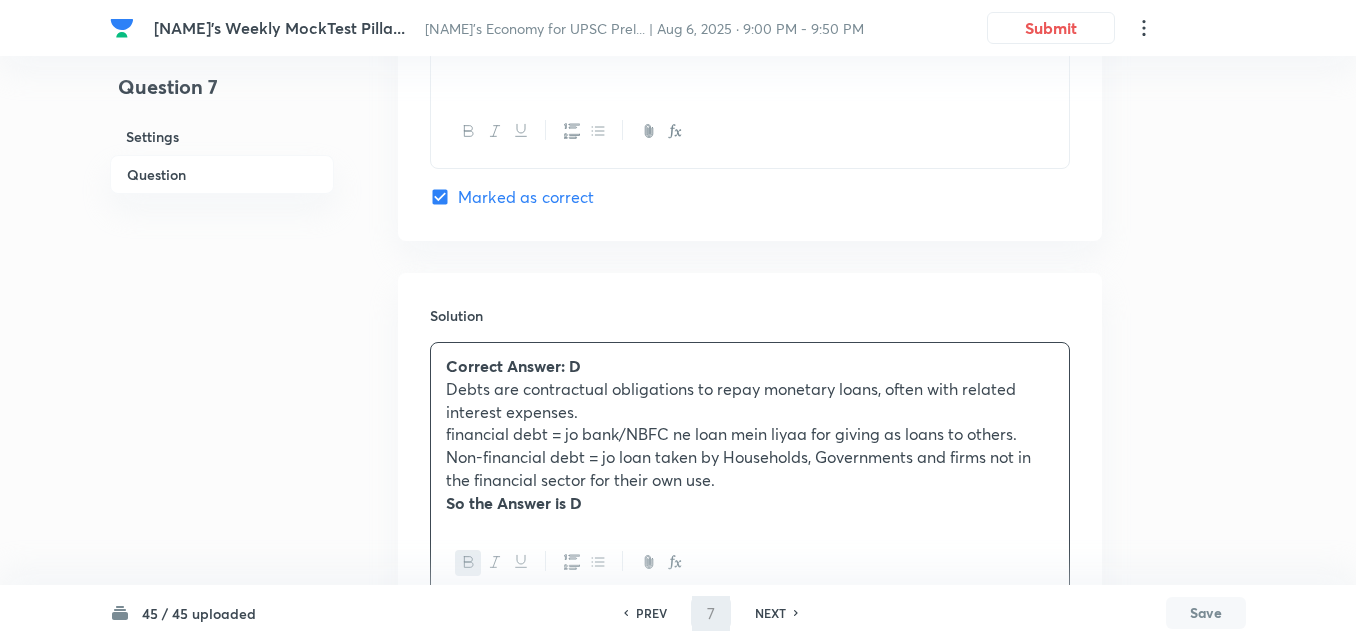 type on "8" 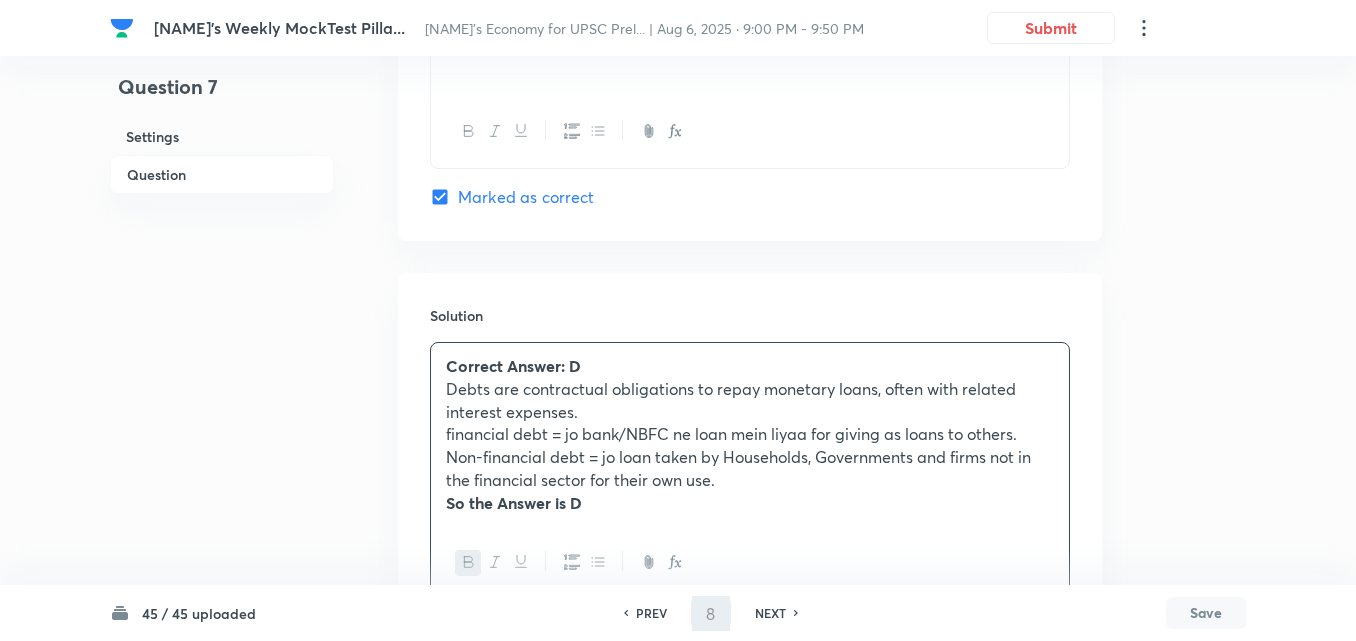 checkbox on "false" 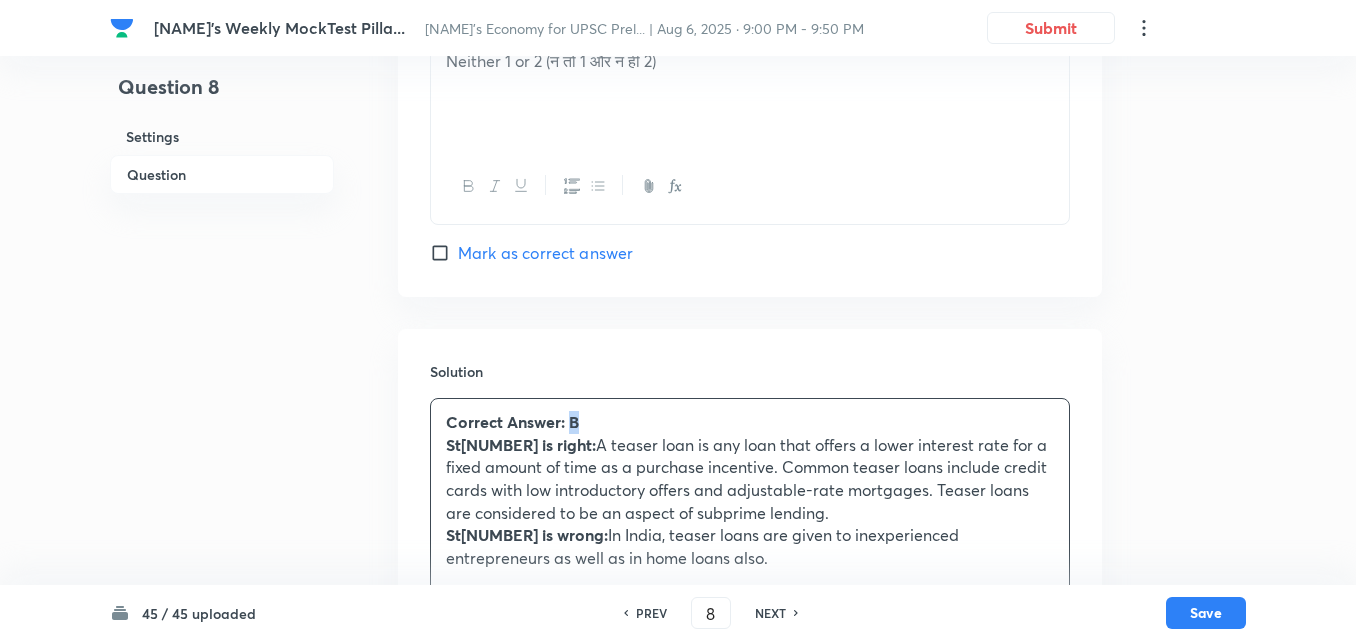 scroll, scrollTop: 1995, scrollLeft: 0, axis: vertical 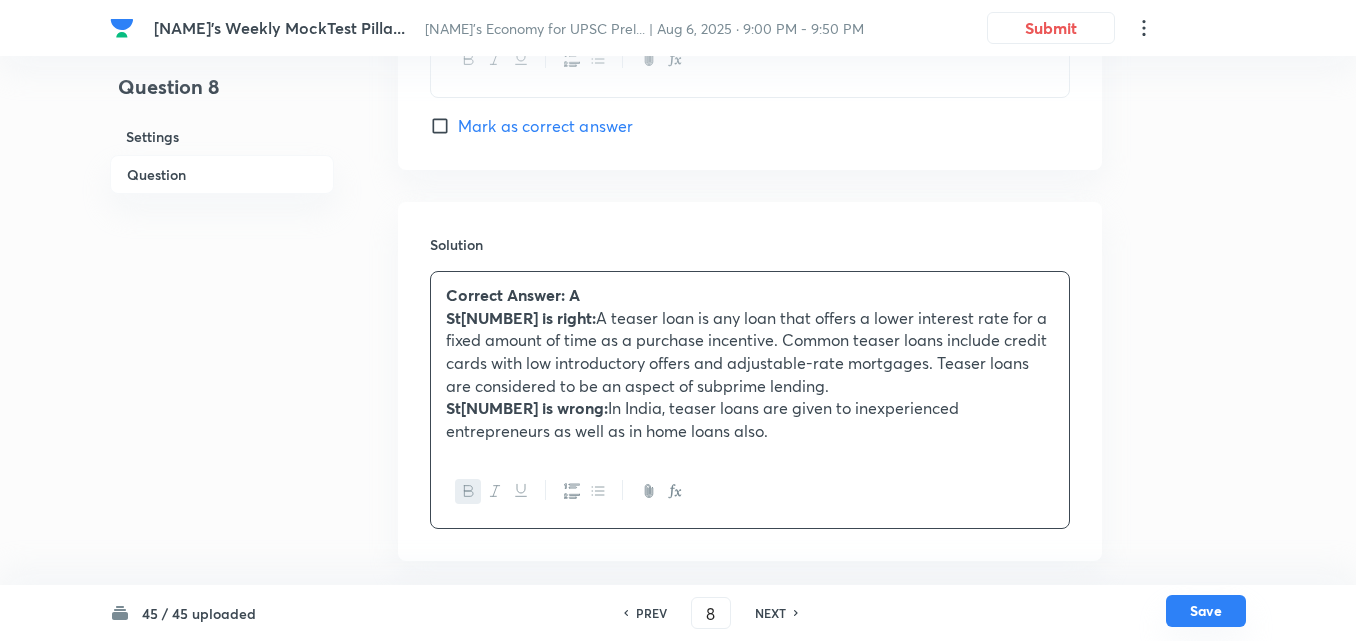 click on "Save" at bounding box center [1206, 611] 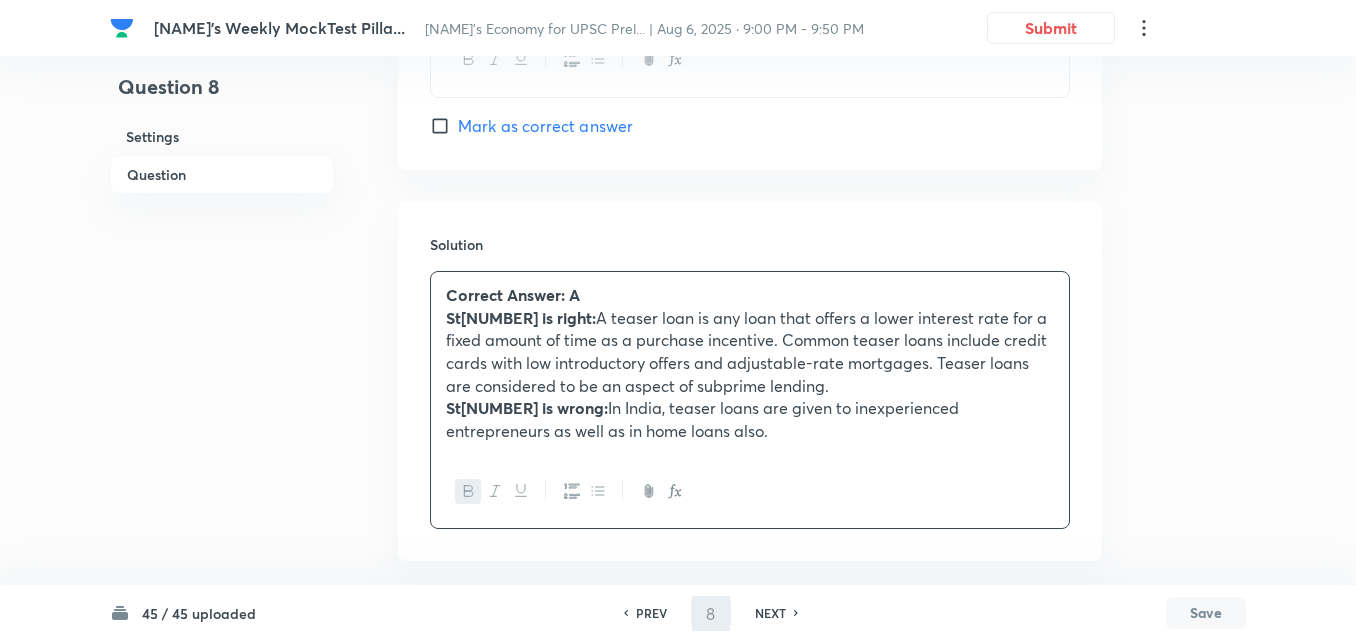 type on "9" 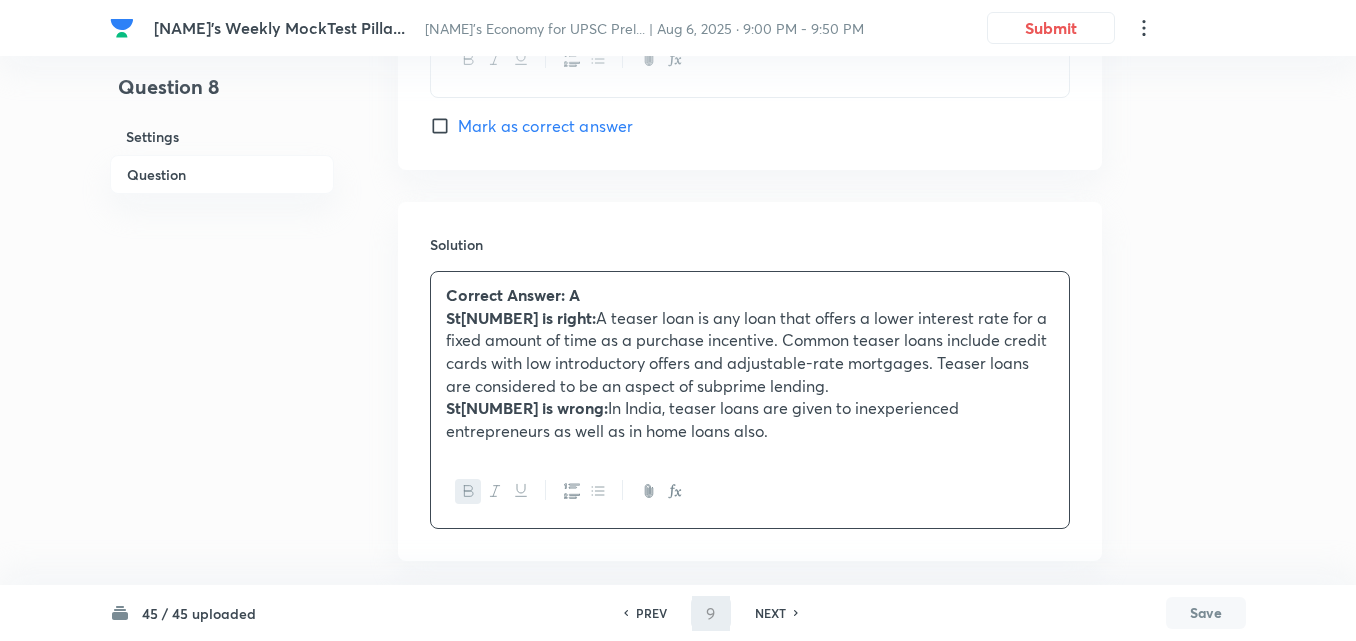 checkbox on "false" 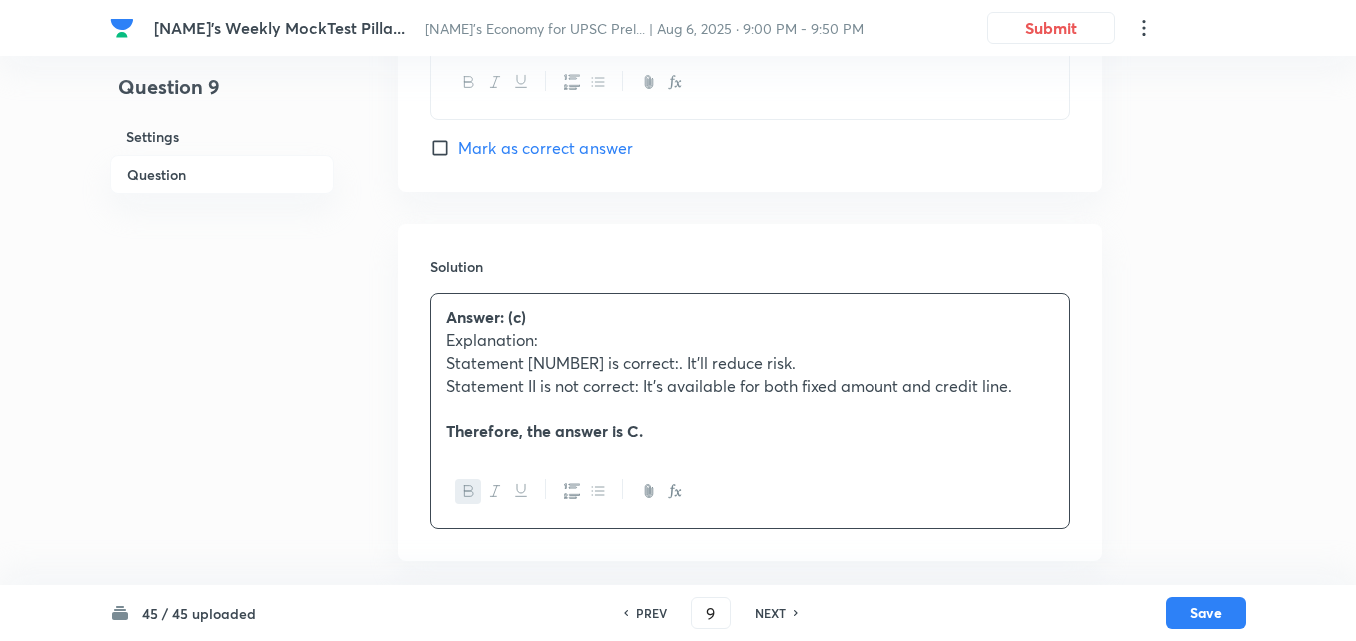 scroll, scrollTop: 1855, scrollLeft: 0, axis: vertical 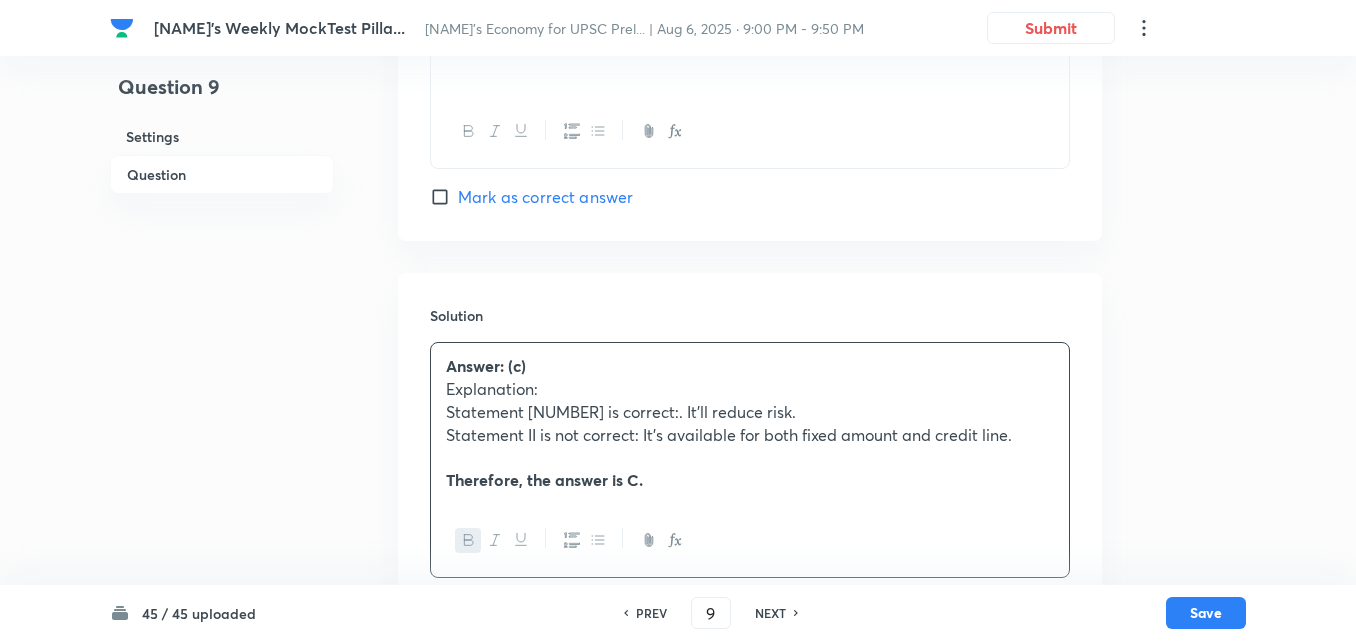 click on "NEXT" at bounding box center [770, 613] 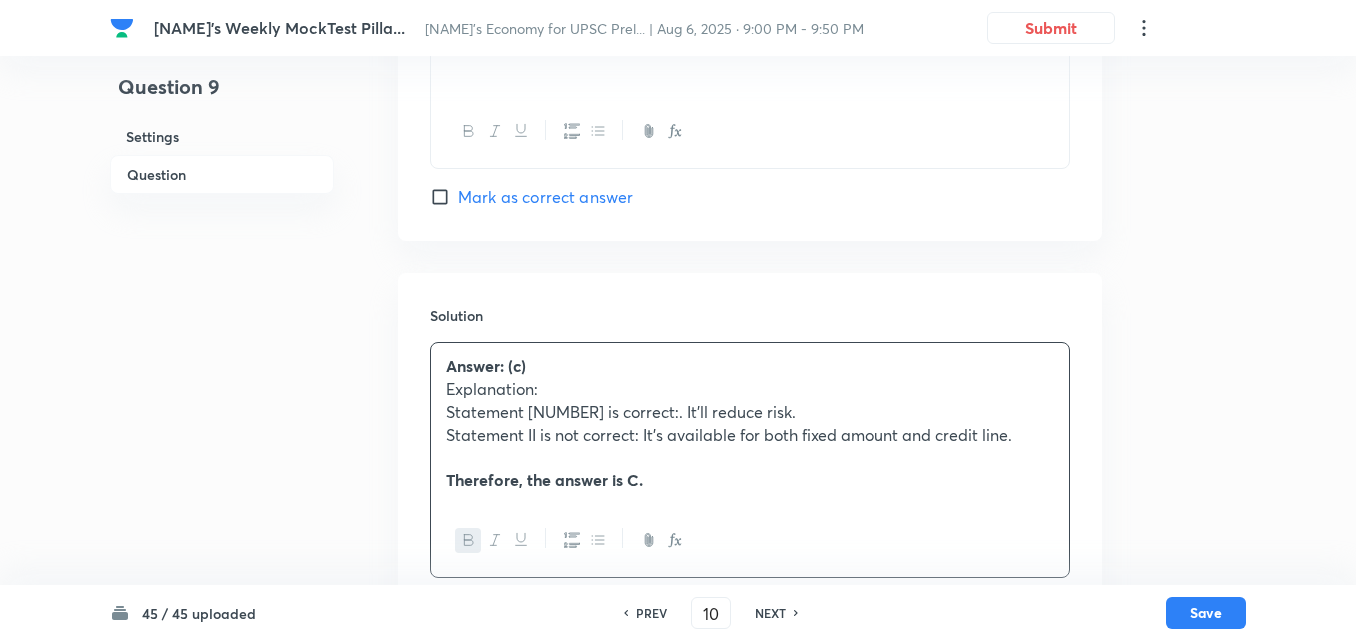 checkbox on "true" 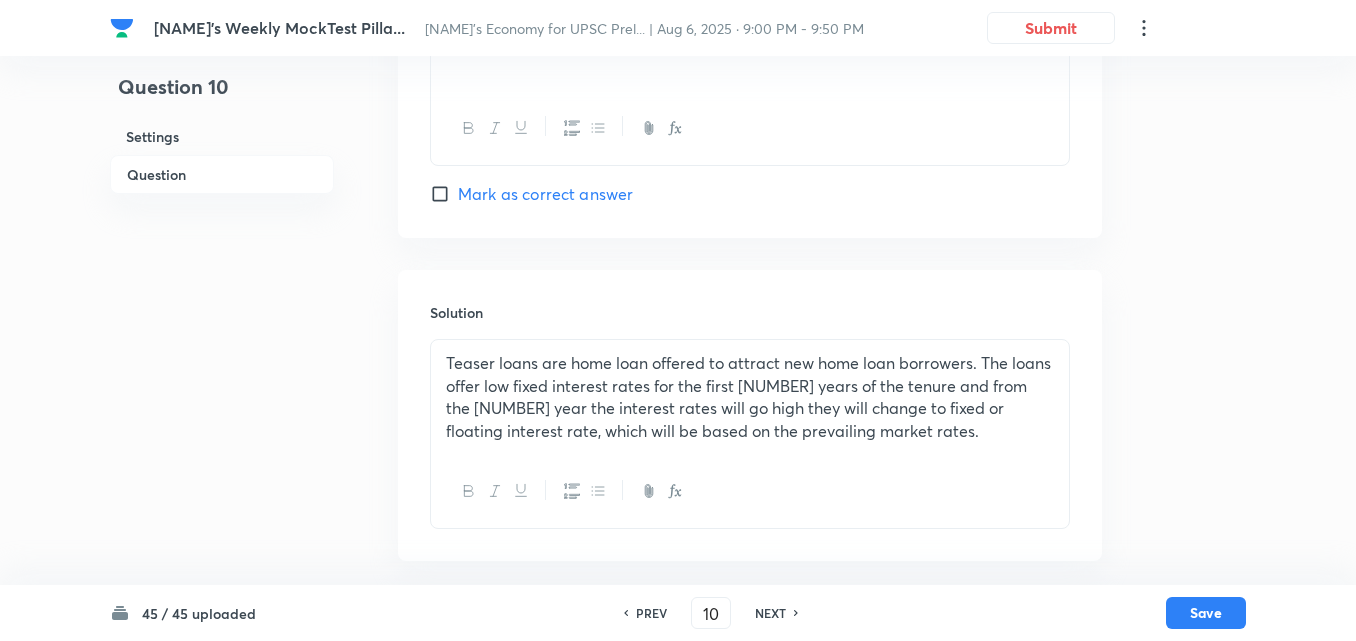 click on "Teaser loans are home loan offered to attract new home loan borrowers. The loans offer low fixed interest rates for the first two years of the tenure and from the third year the interest rates will go high they will change to fixed or floating interest rate, which will be based on the prevailing market rates." at bounding box center [750, 397] 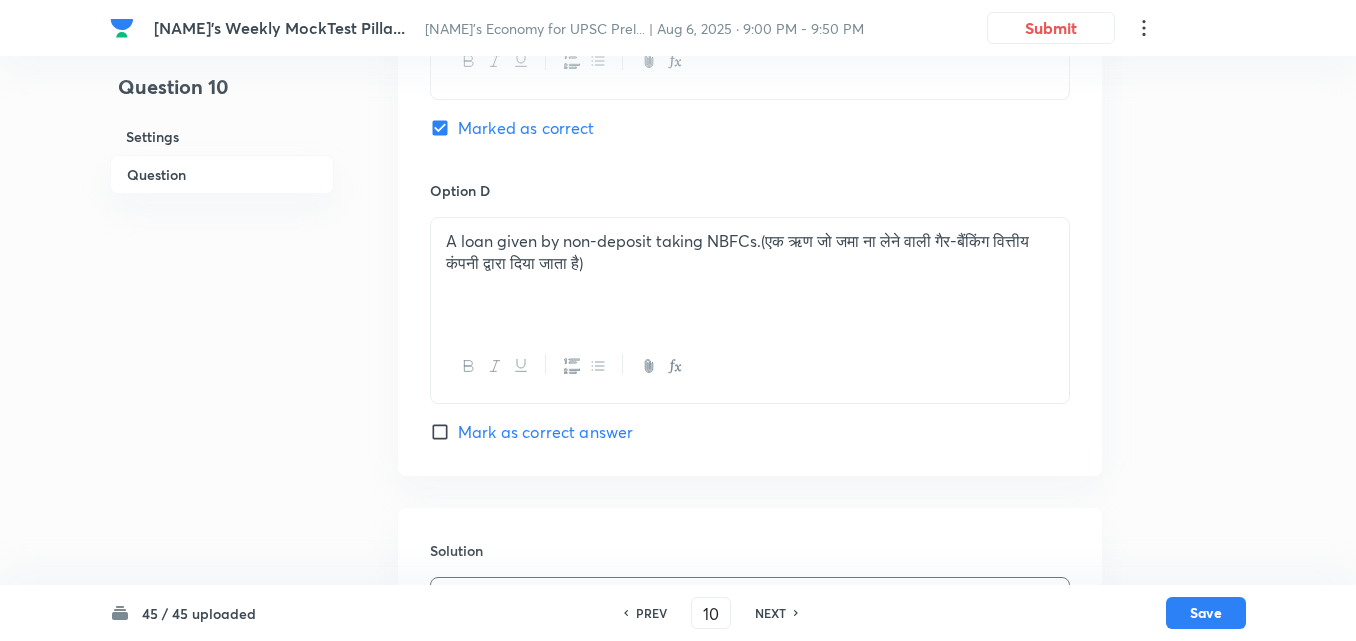 scroll, scrollTop: 1742, scrollLeft: 0, axis: vertical 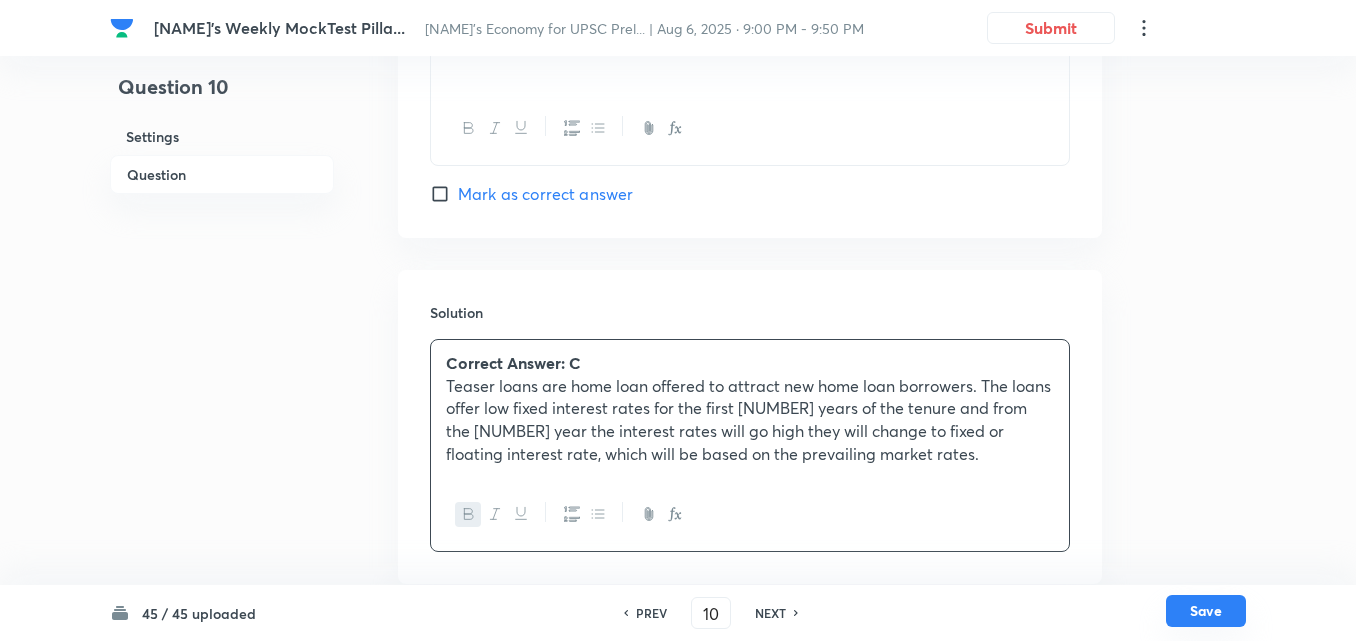 click on "Save" at bounding box center (1206, 611) 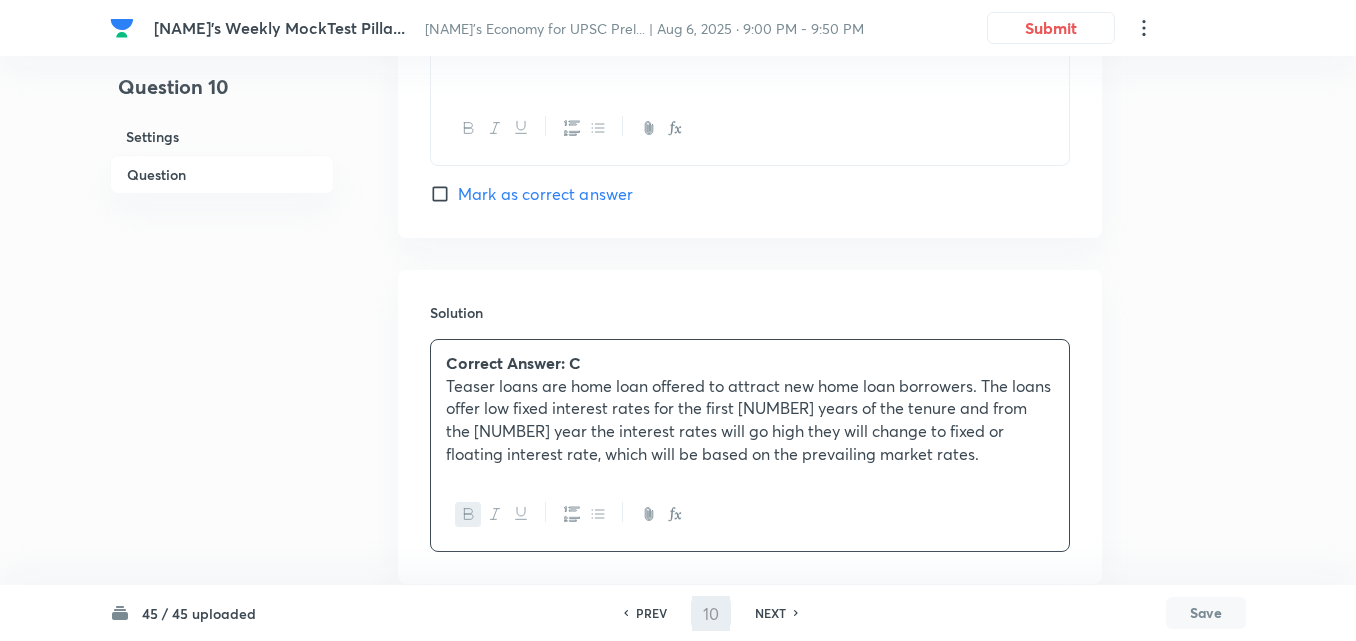 type on "11" 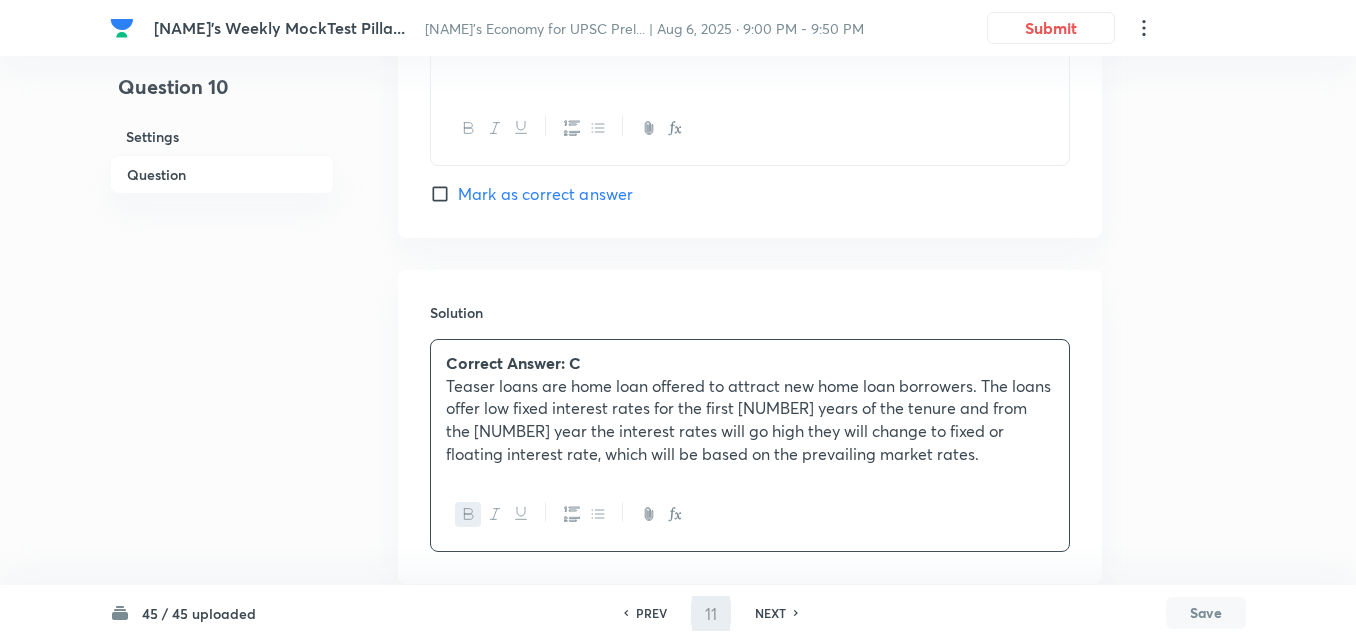 scroll, scrollTop: 1739, scrollLeft: 0, axis: vertical 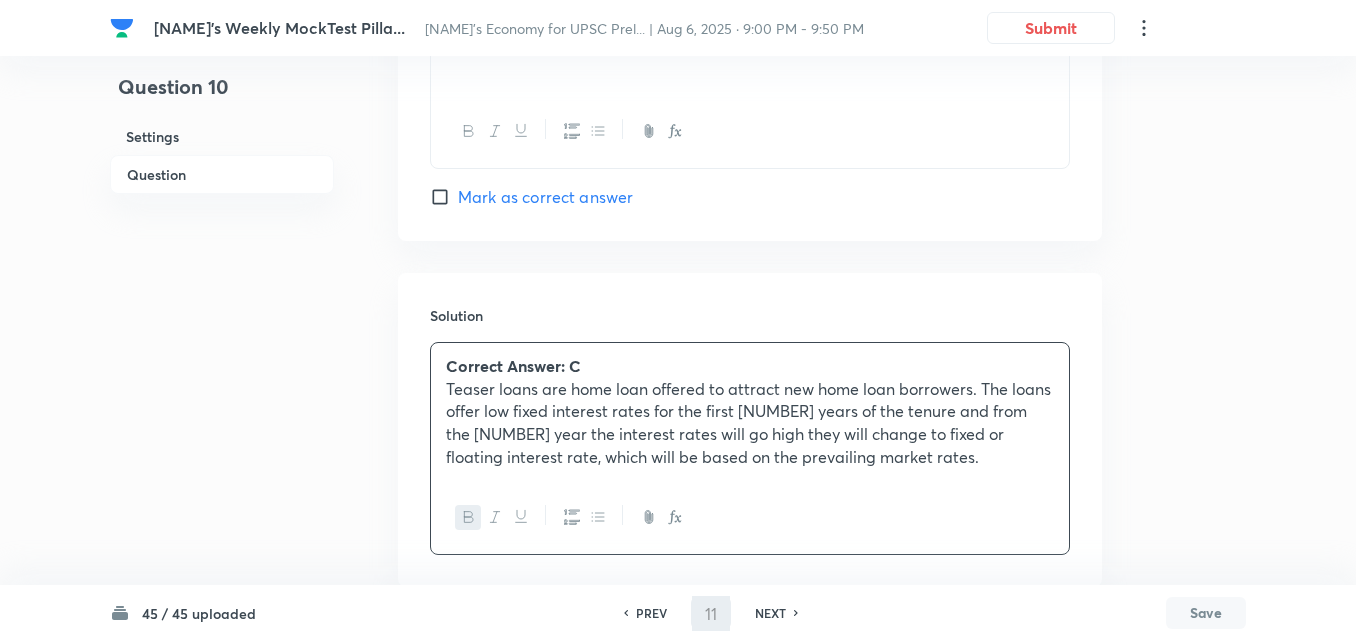 checkbox on "false" 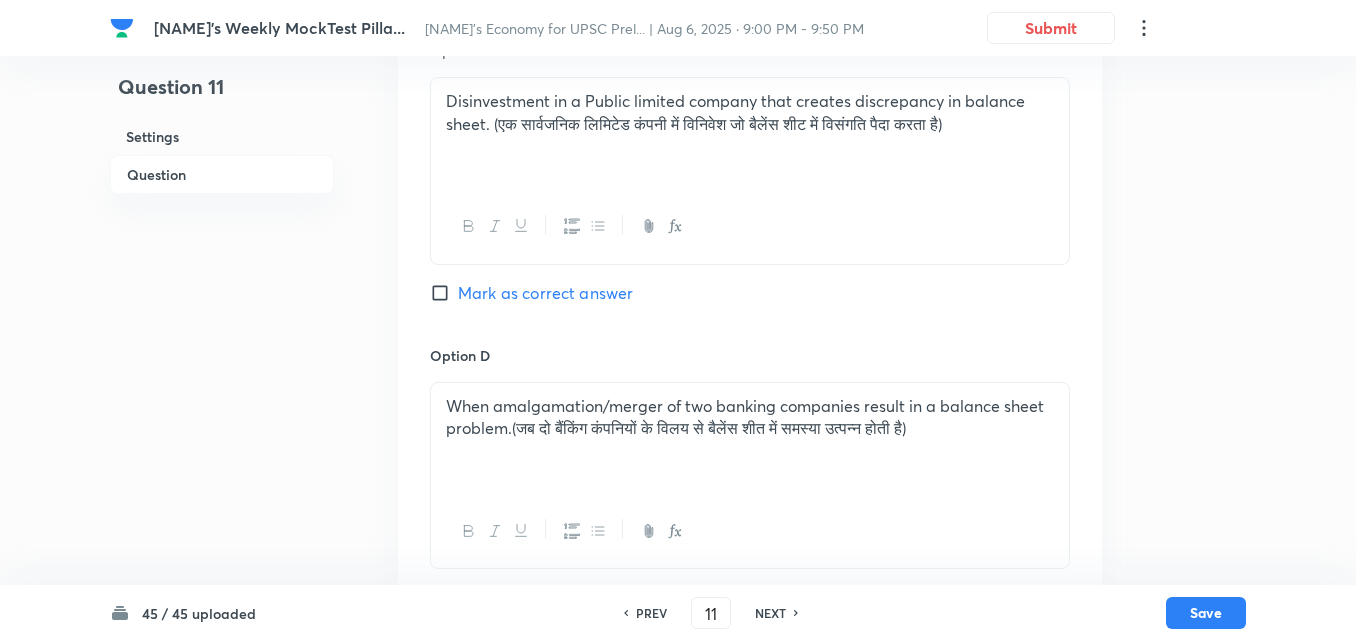 scroll, scrollTop: 1742, scrollLeft: 0, axis: vertical 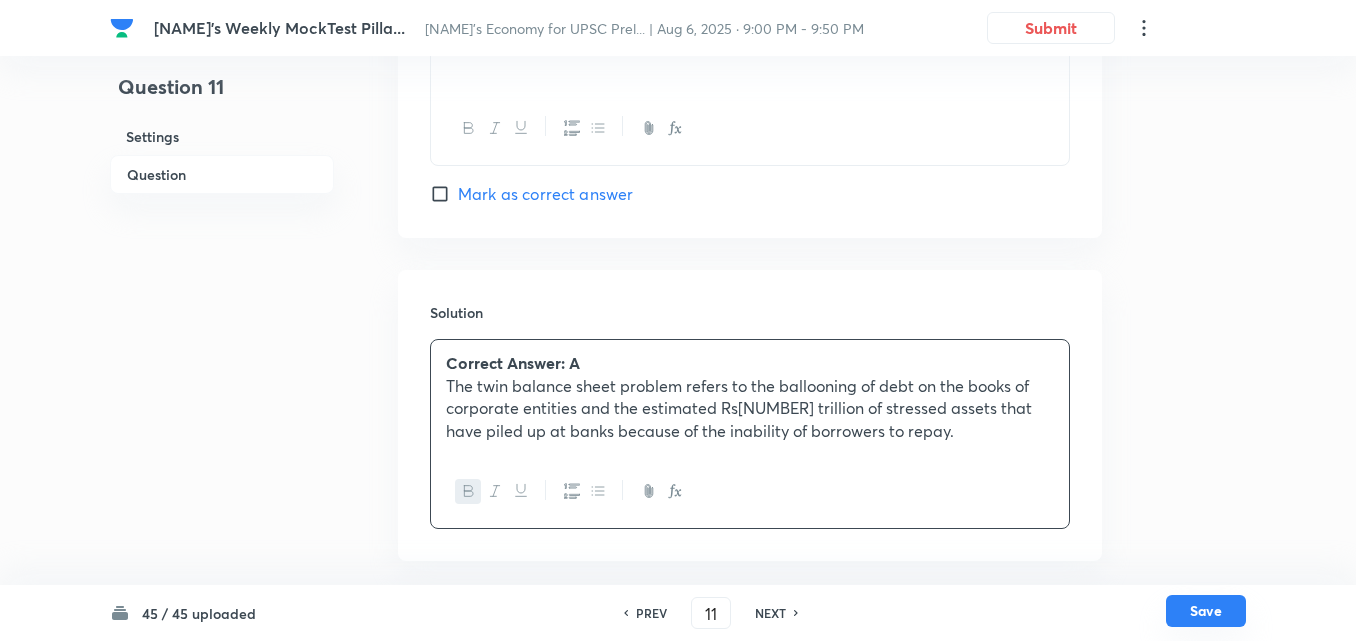 click on "Save" at bounding box center [1206, 611] 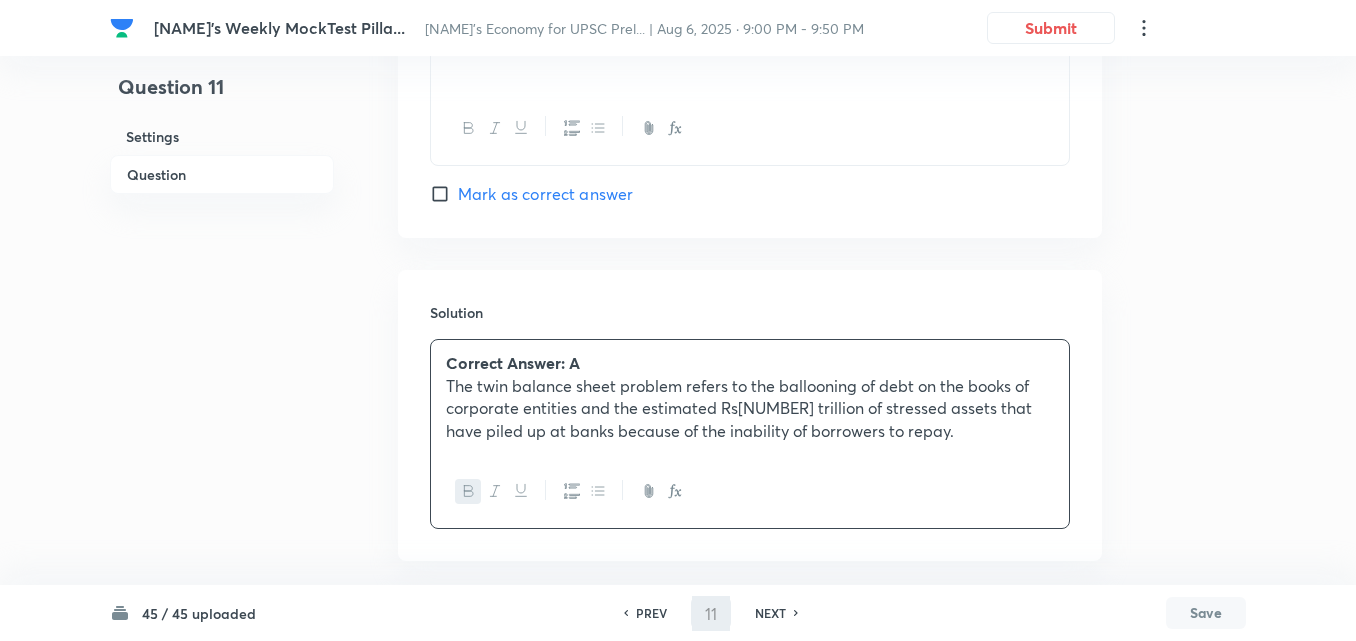 type on "12" 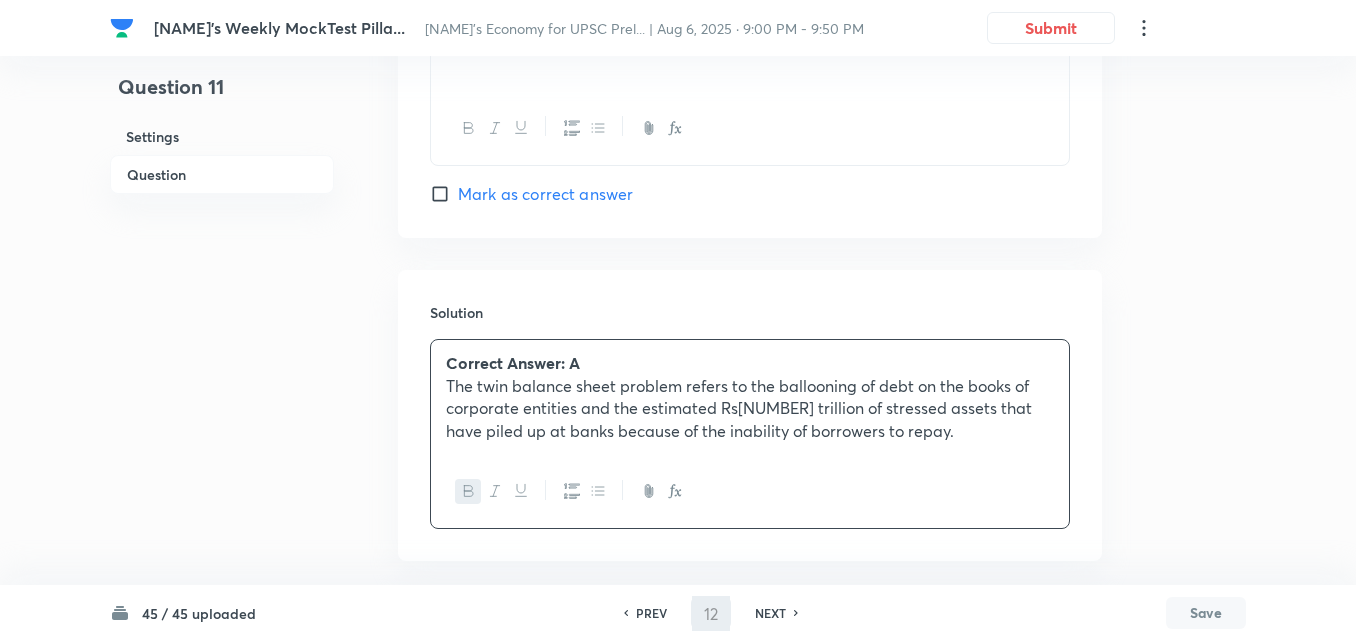 checkbox on "false" 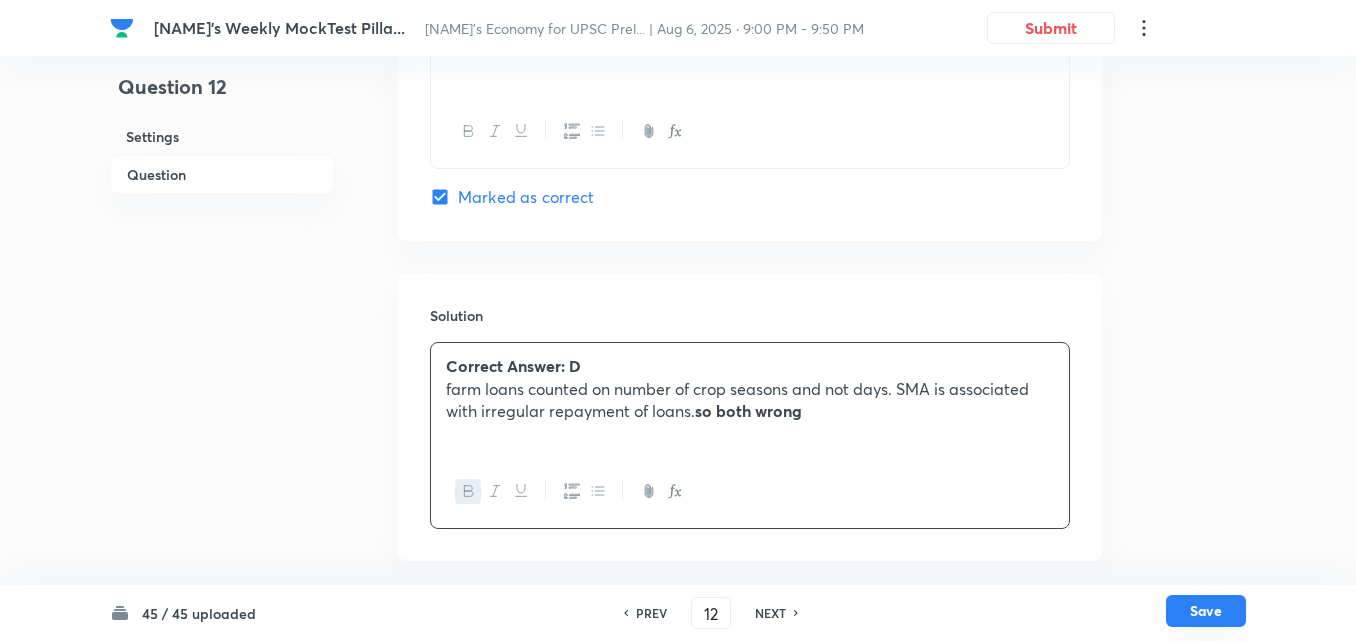 click on "Save" at bounding box center (1206, 611) 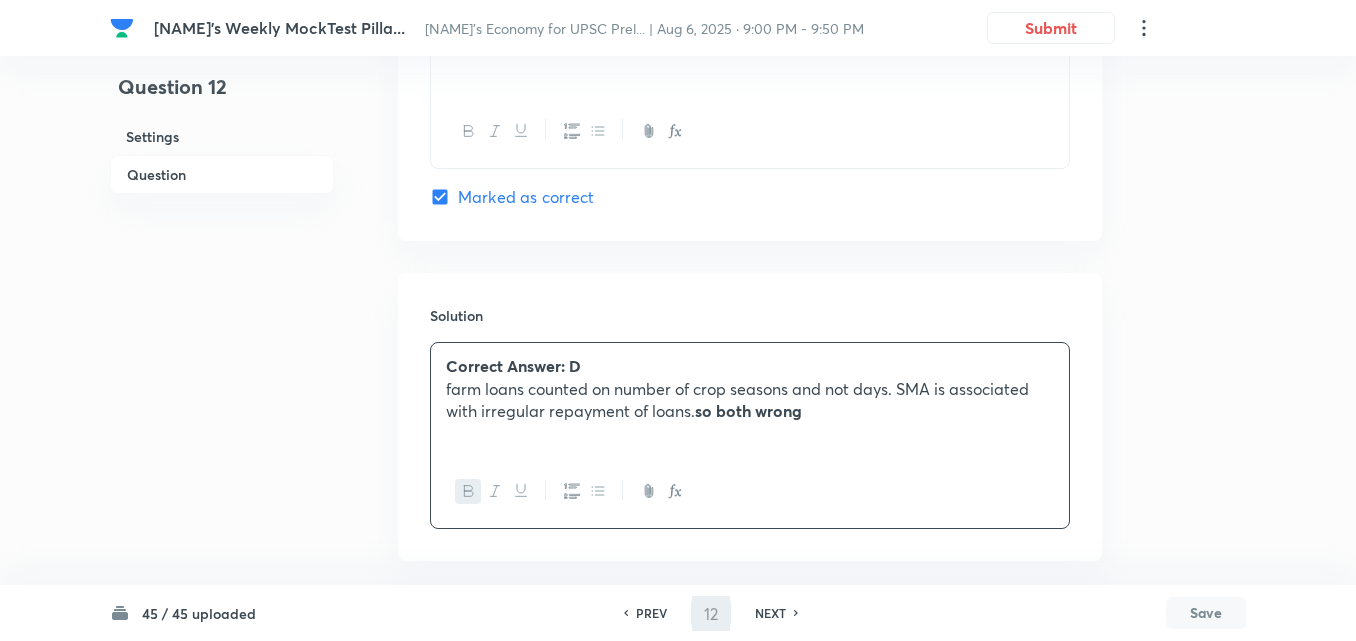 type on "13" 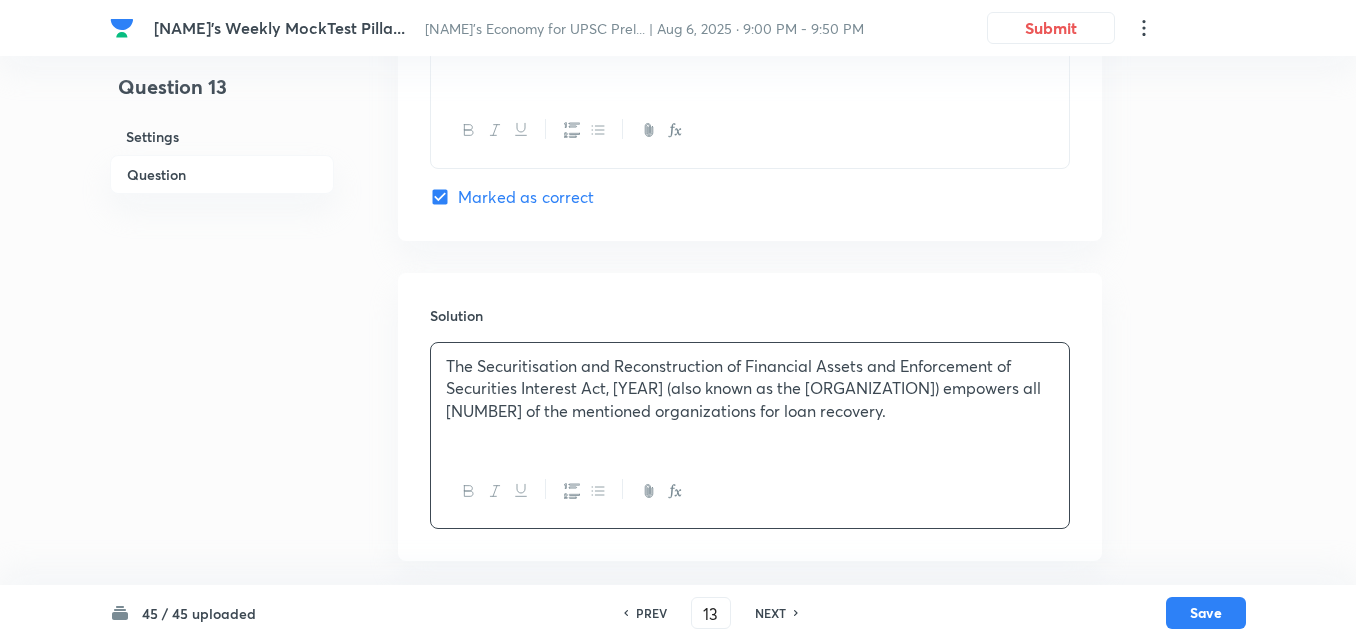 checkbox on "true" 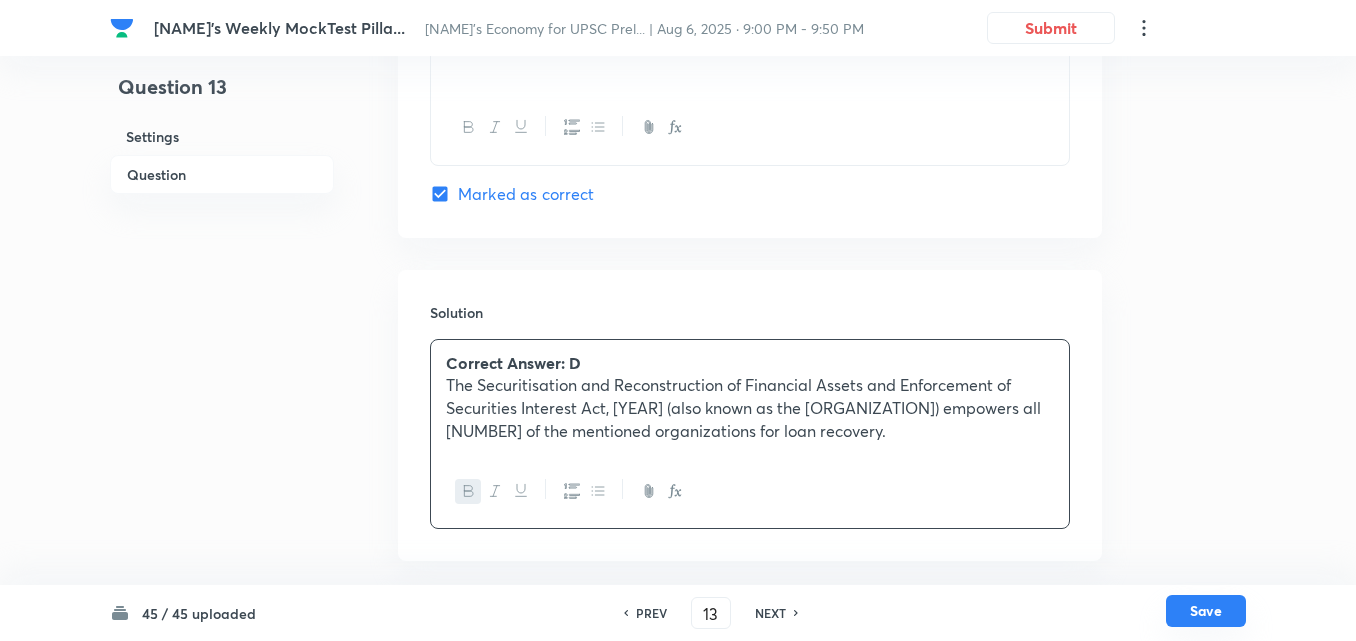 drag, startPoint x: 1214, startPoint y: 614, endPoint x: 1157, endPoint y: 594, distance: 60.40695 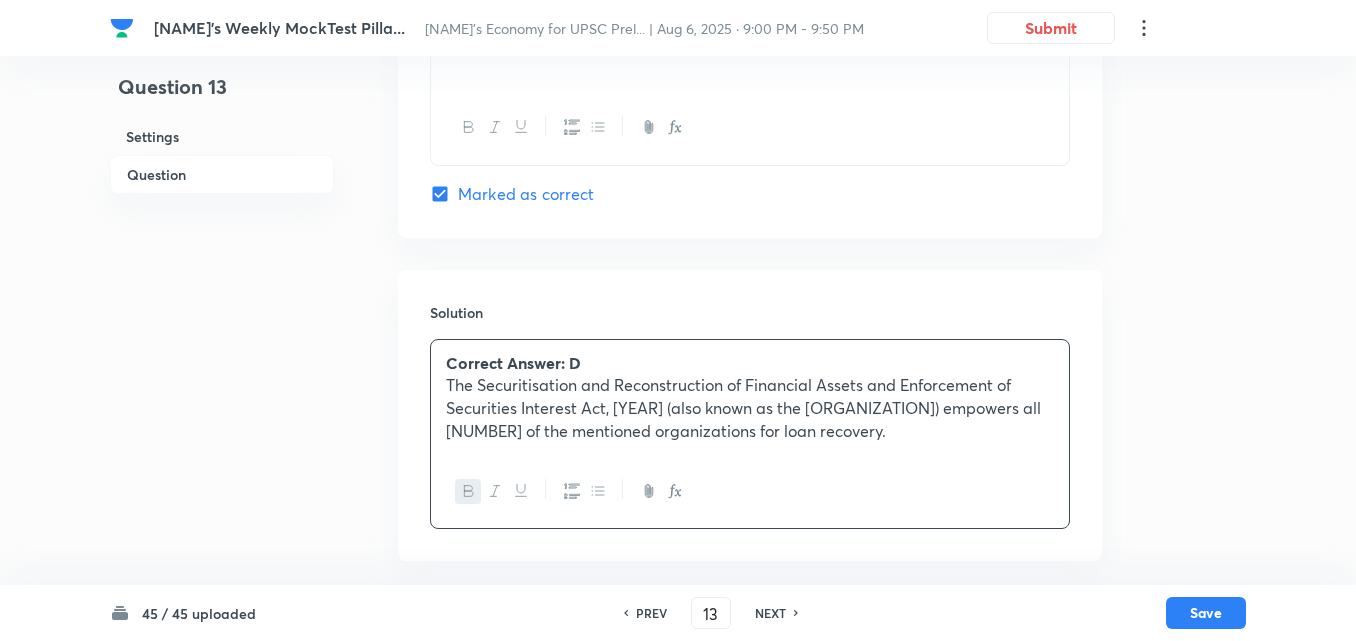 click on "Save" at bounding box center (1206, 613) 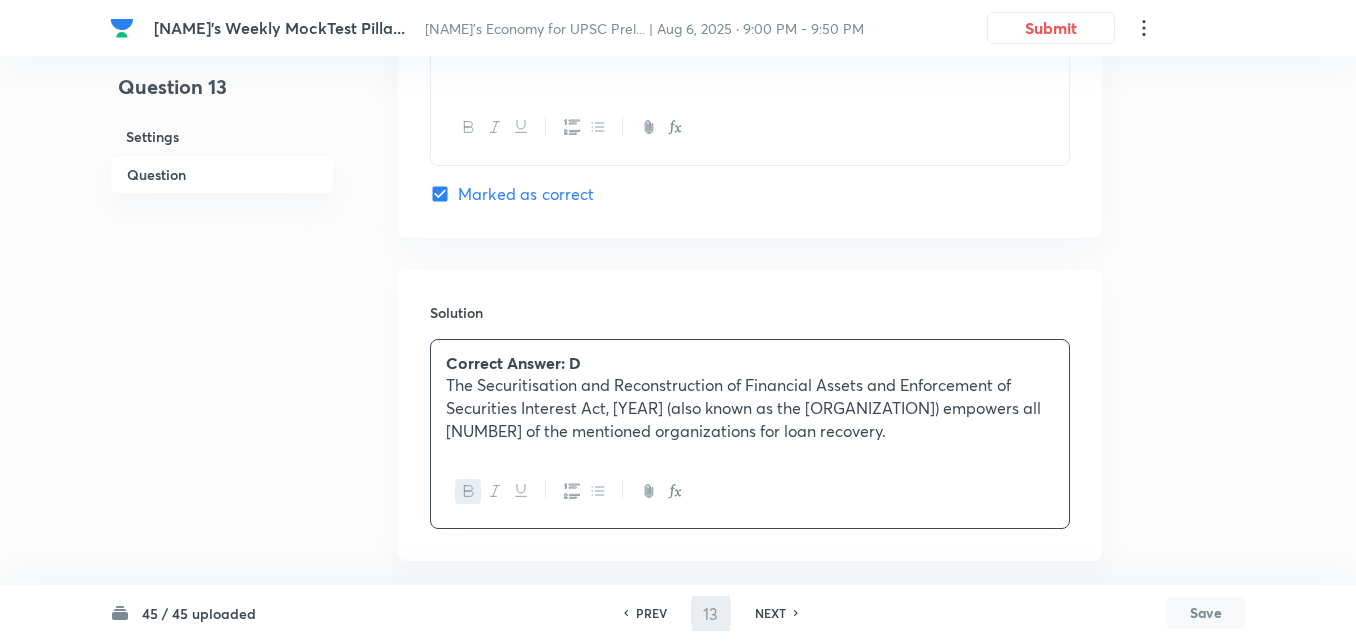 type on "14" 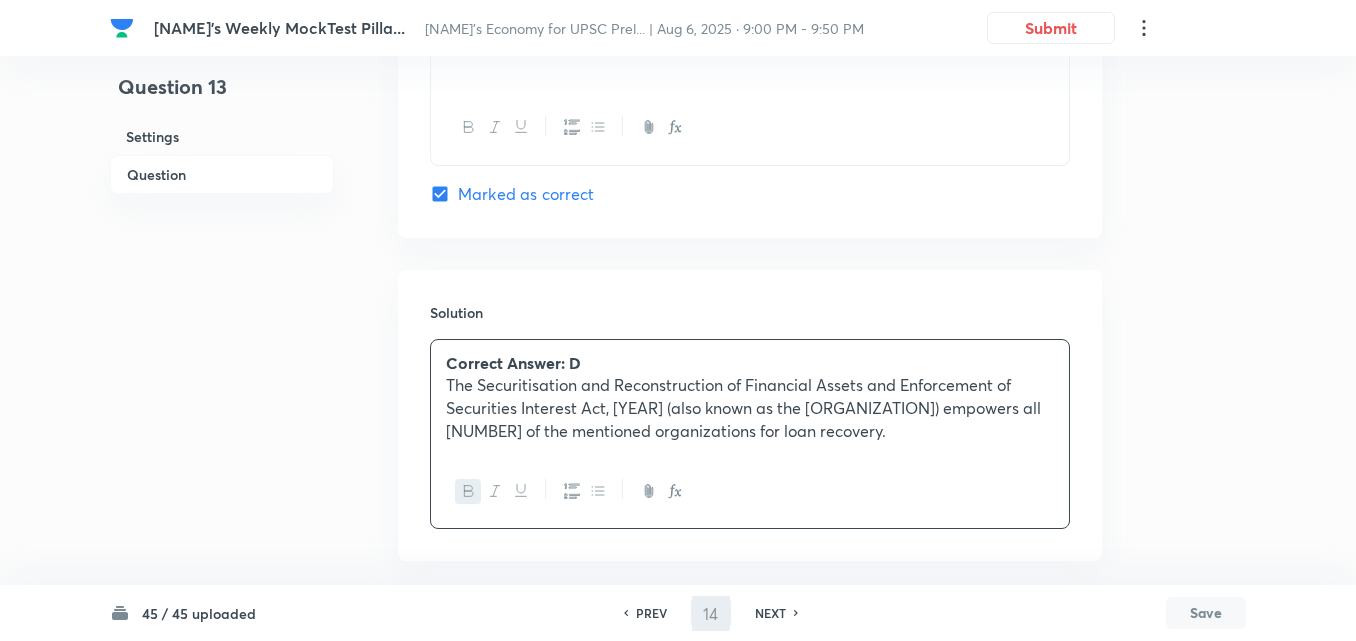 checkbox on "false" 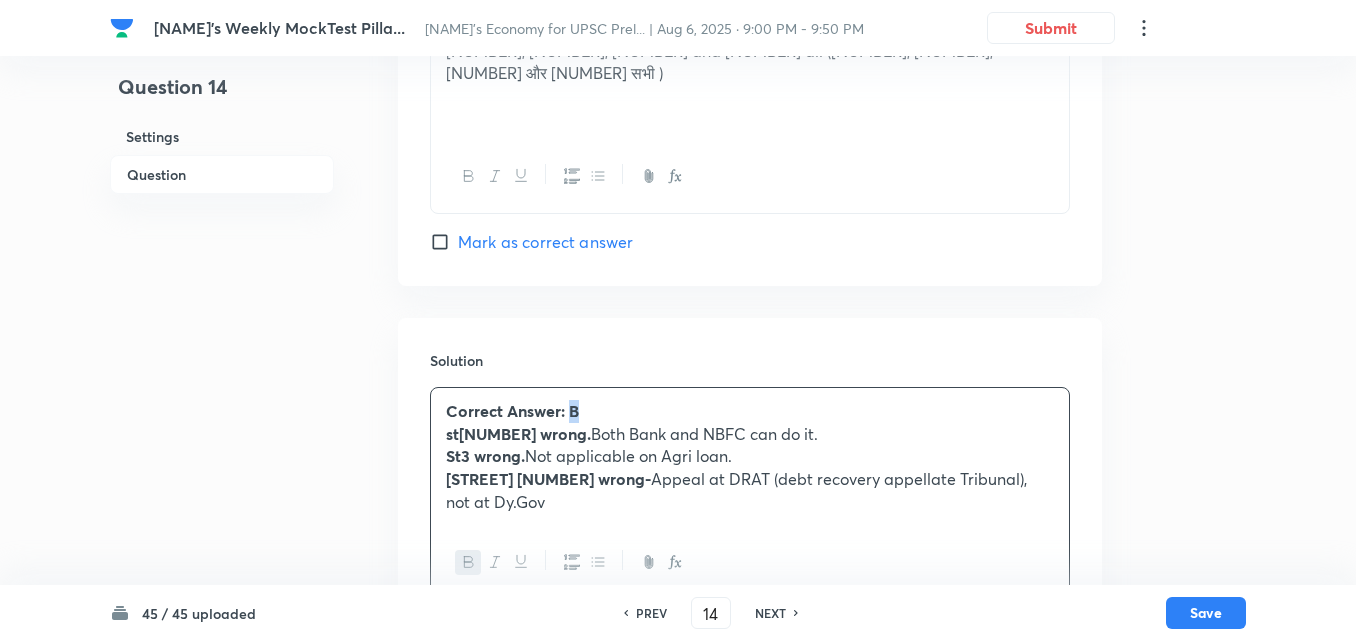 scroll, scrollTop: 1972, scrollLeft: 0, axis: vertical 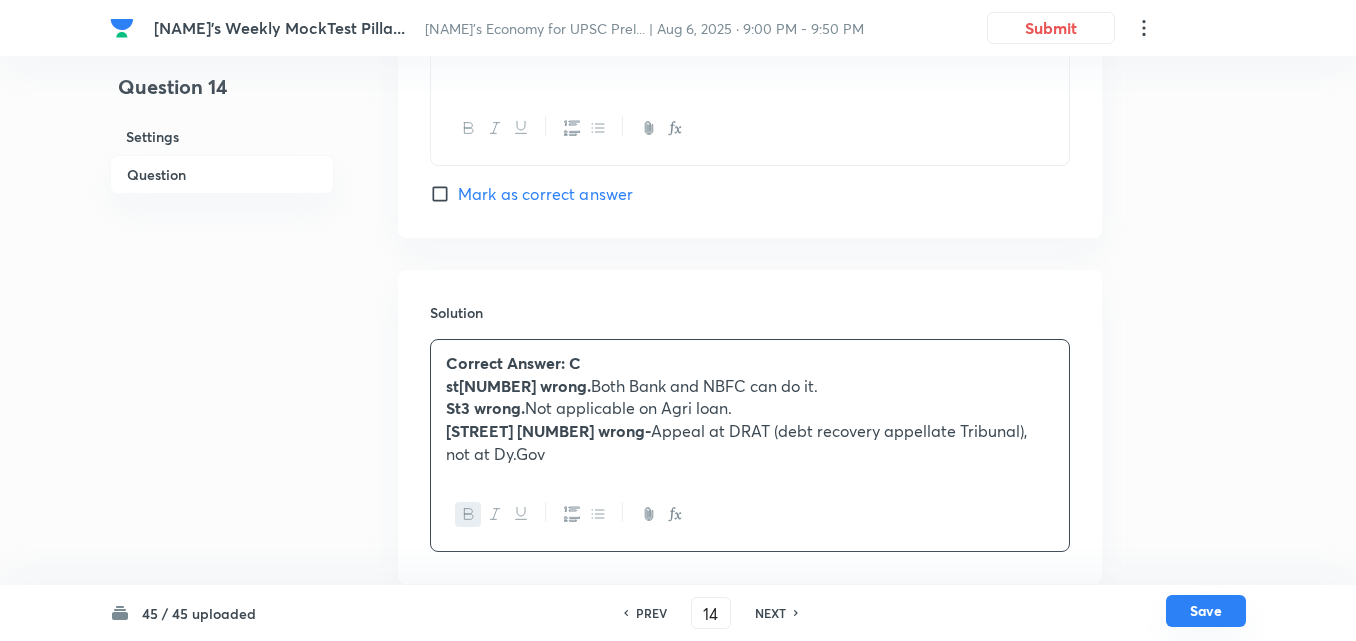 click on "Save" at bounding box center [1206, 611] 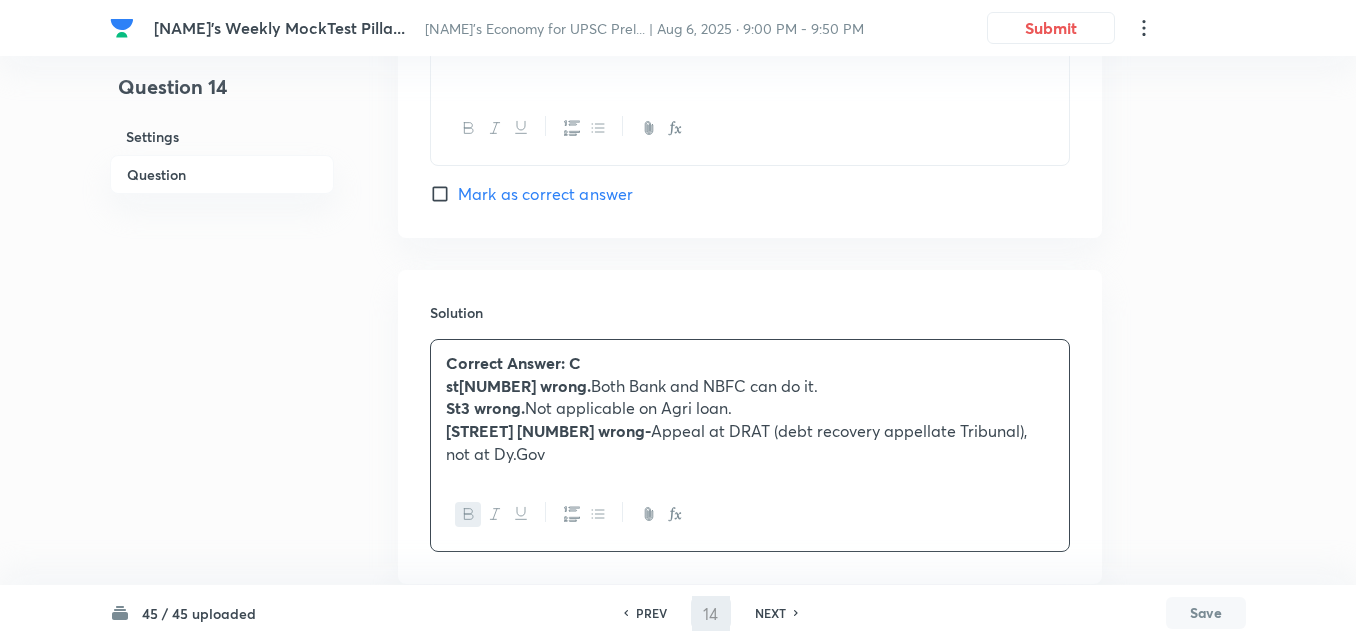 type on "15" 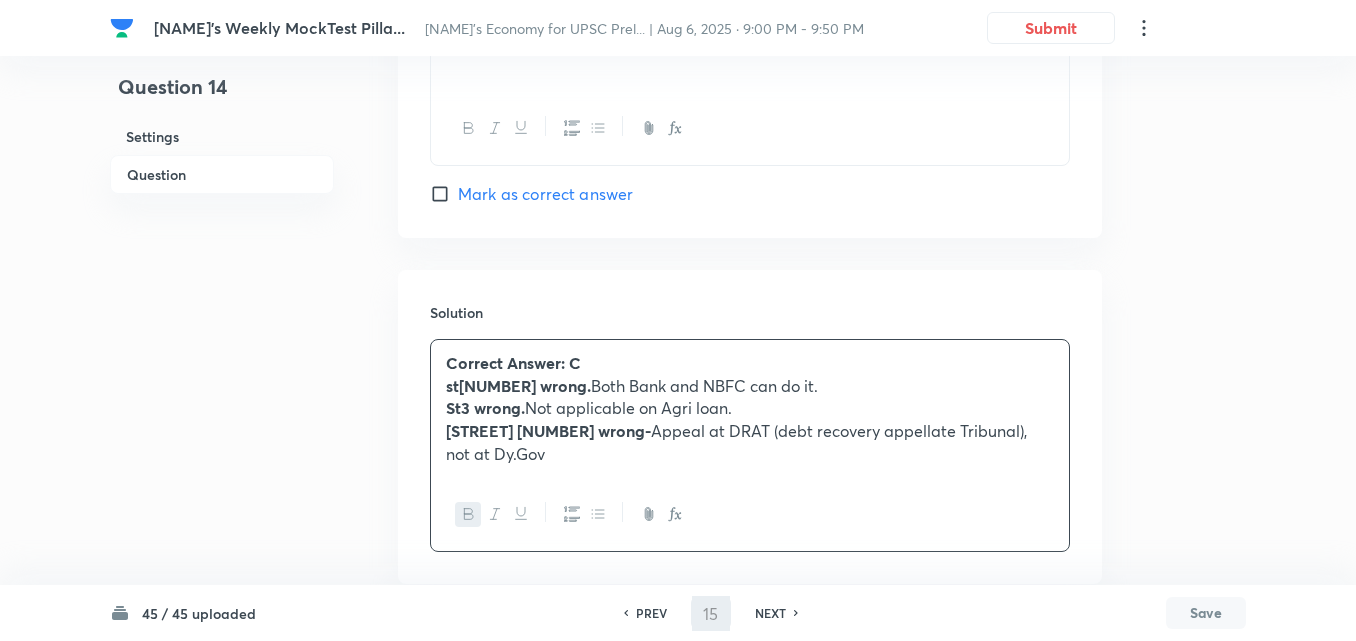 checkbox on "false" 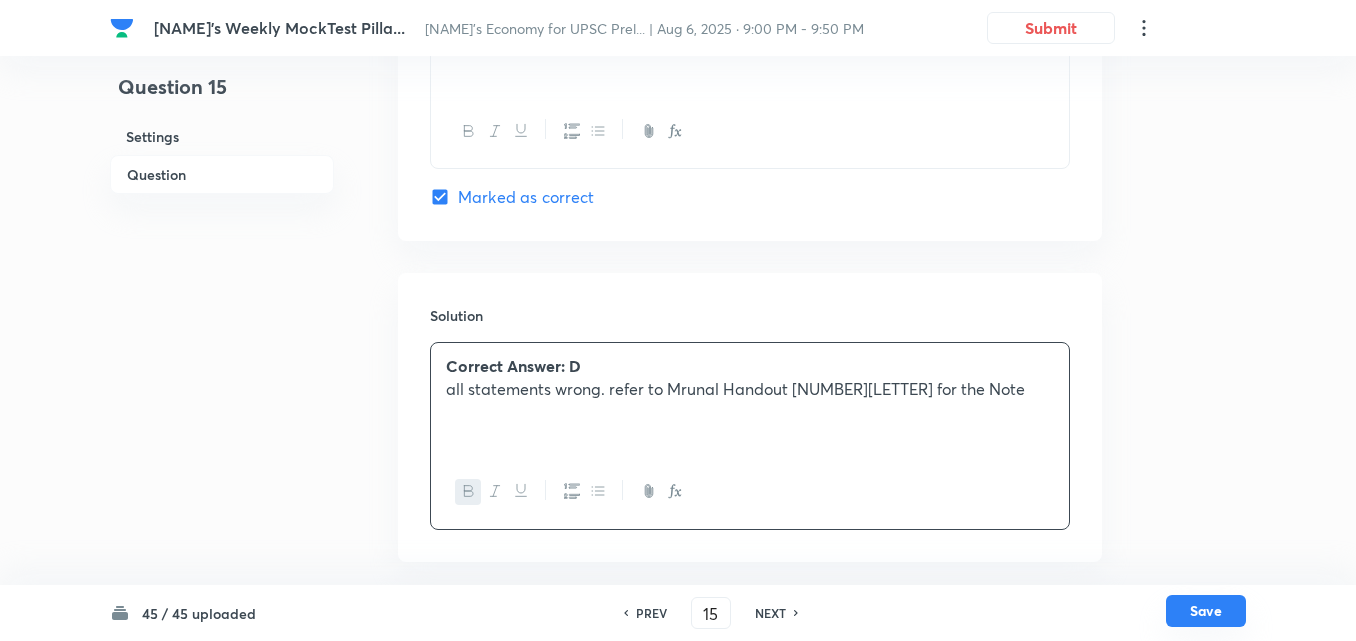 click on "Save" at bounding box center [1206, 611] 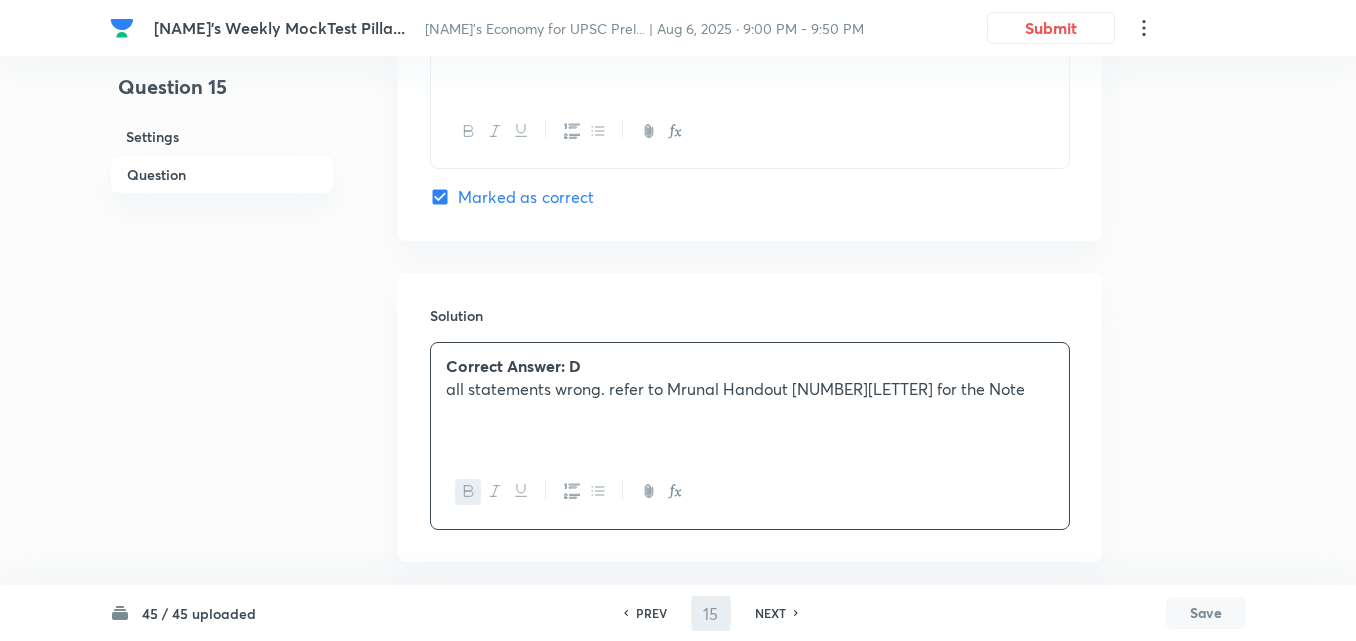 type on "16" 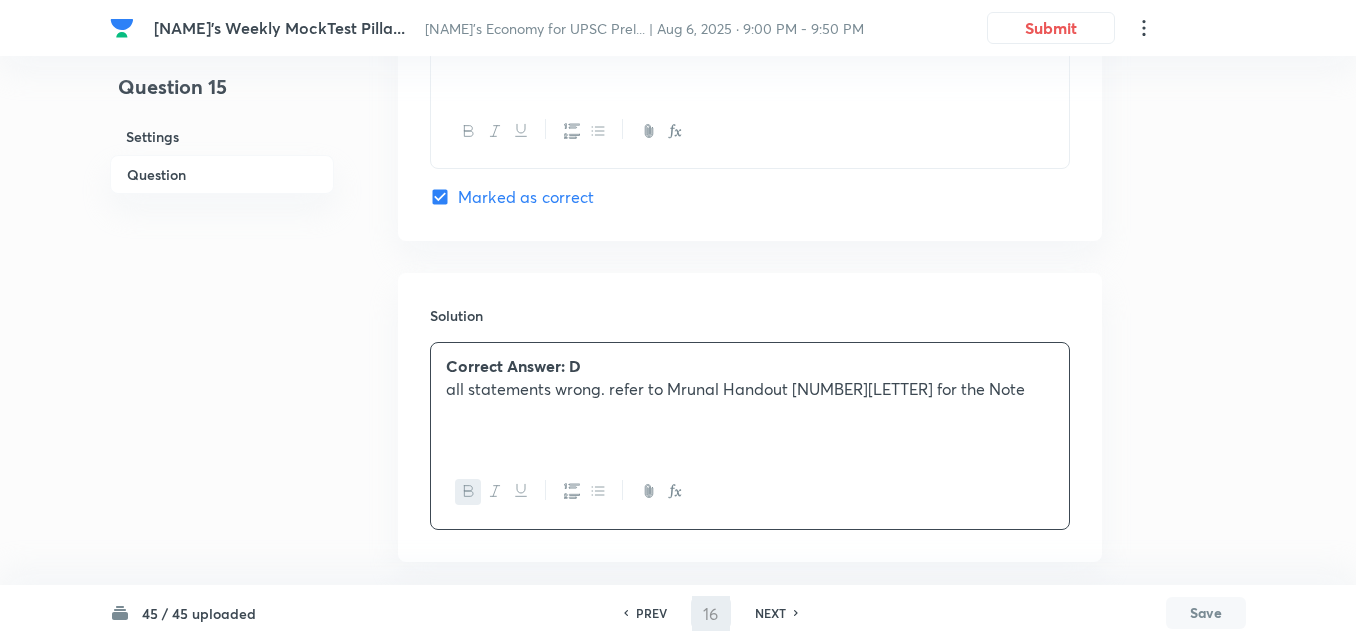 checkbox on "false" 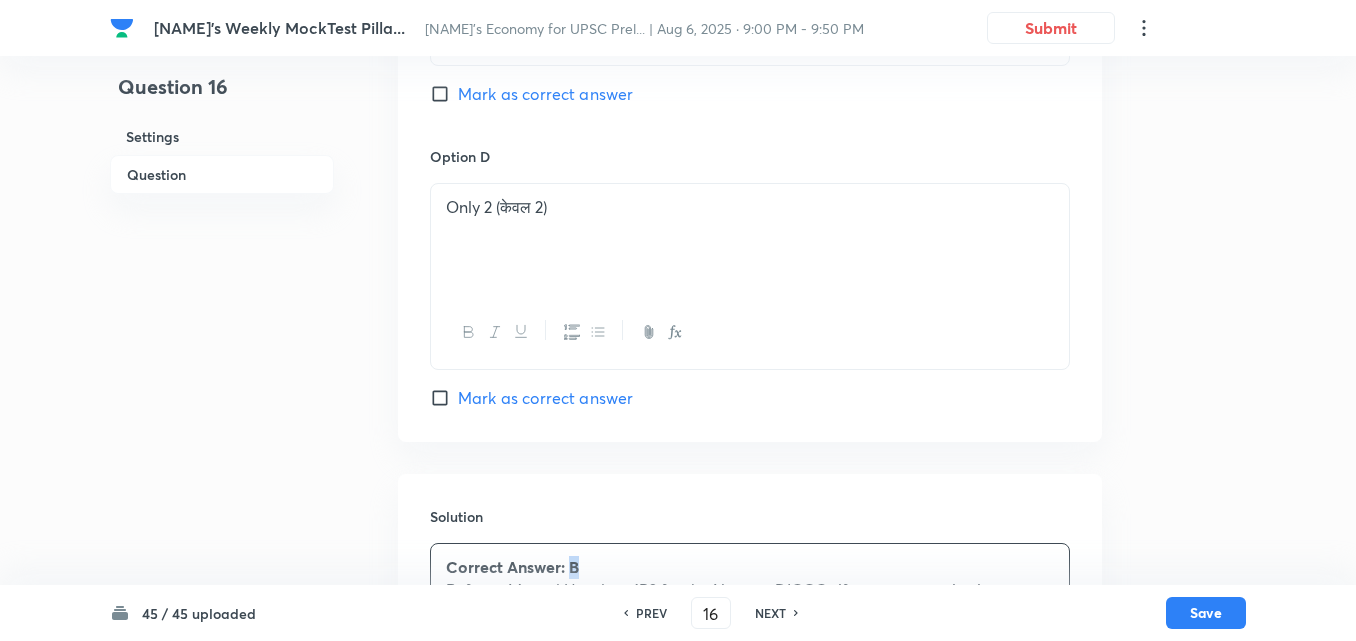 scroll, scrollTop: 1778, scrollLeft: 0, axis: vertical 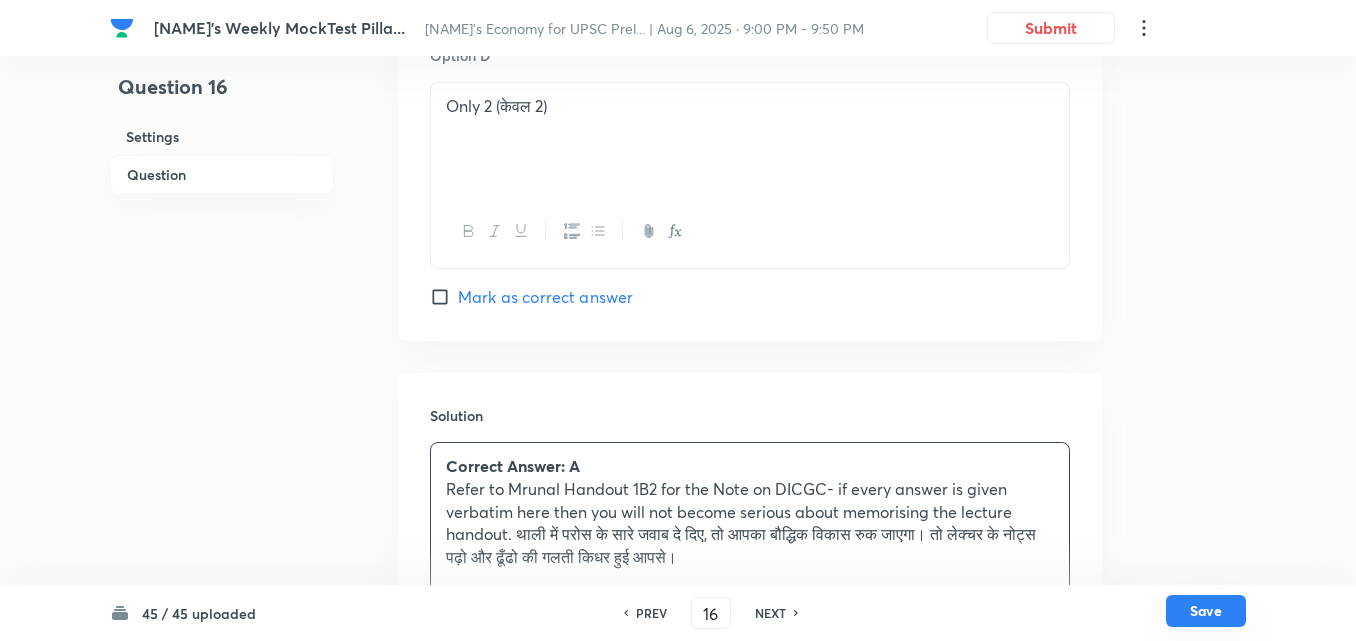 click on "Save" at bounding box center [1206, 611] 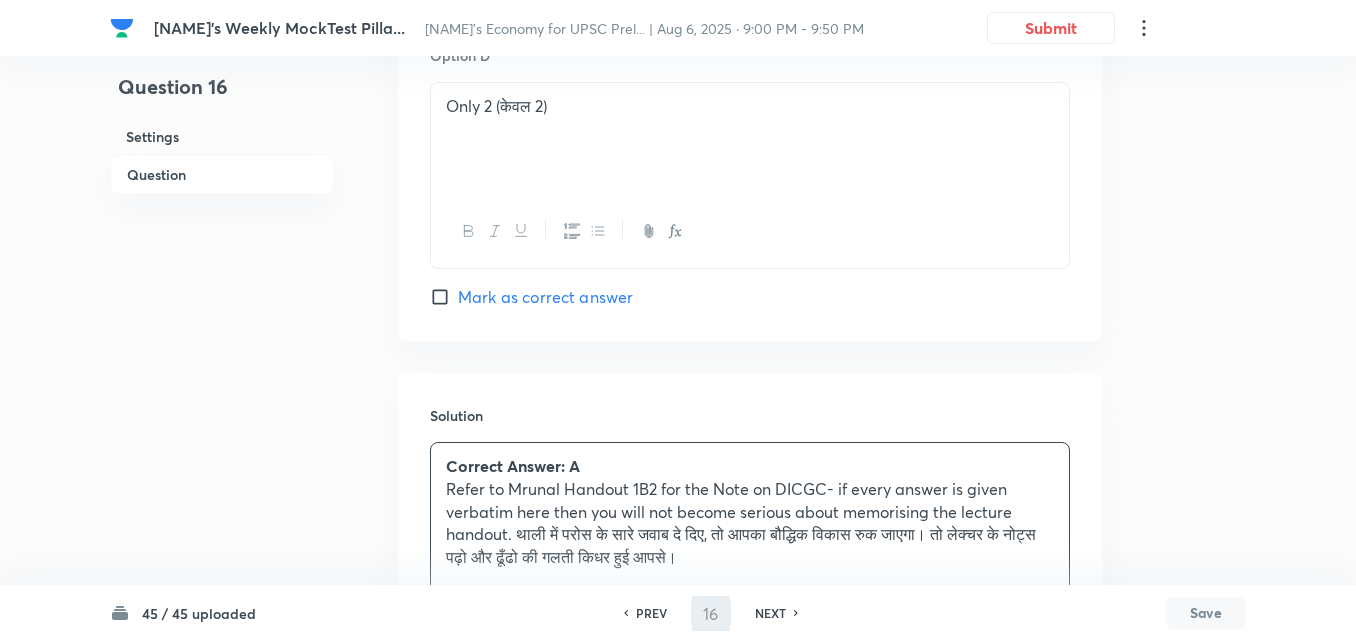 type on "17" 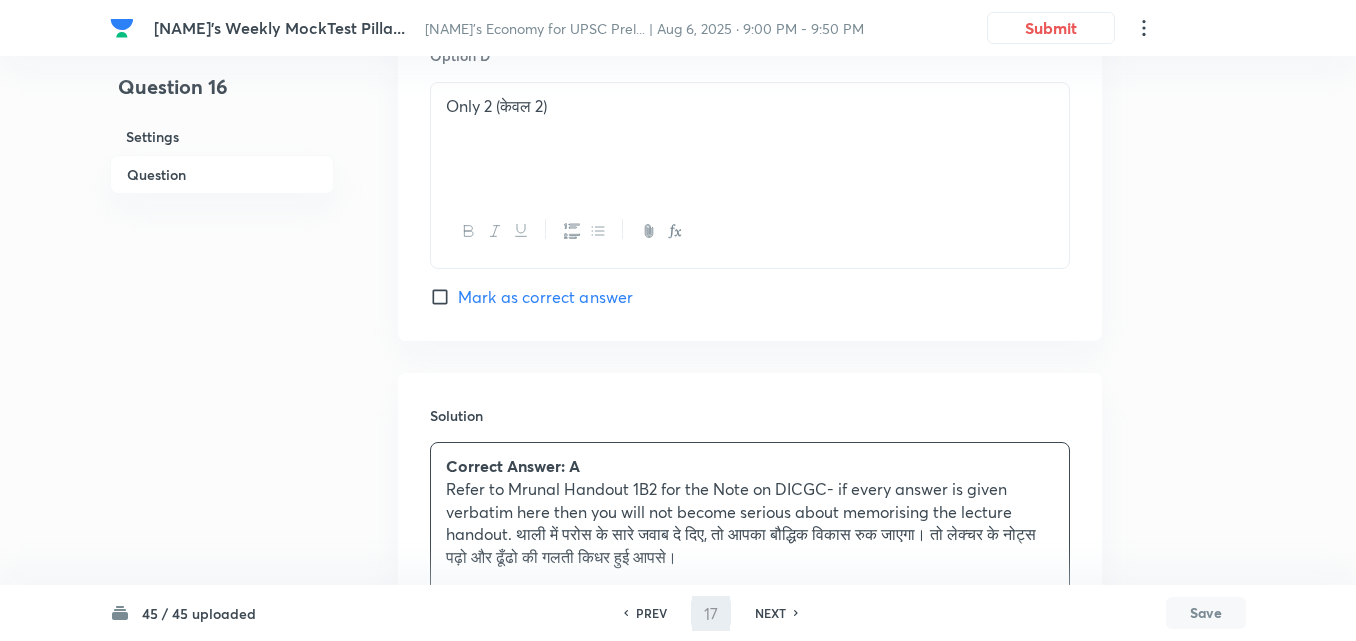 checkbox on "false" 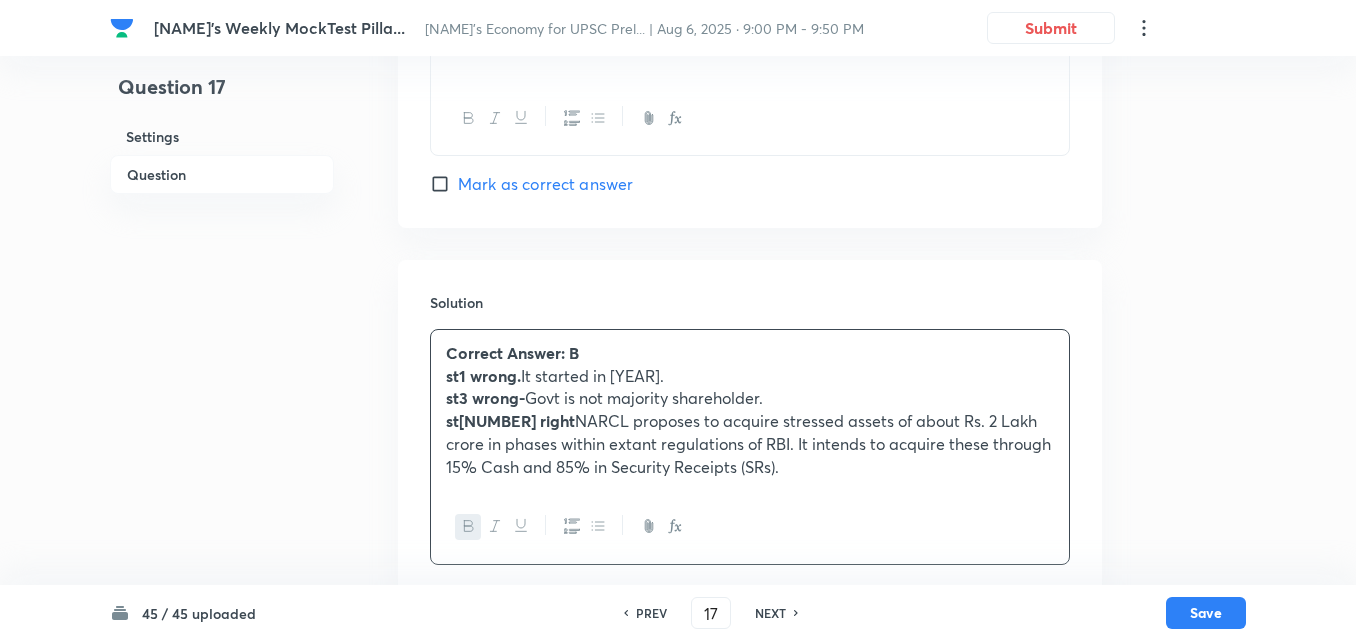 scroll, scrollTop: 1859, scrollLeft: 0, axis: vertical 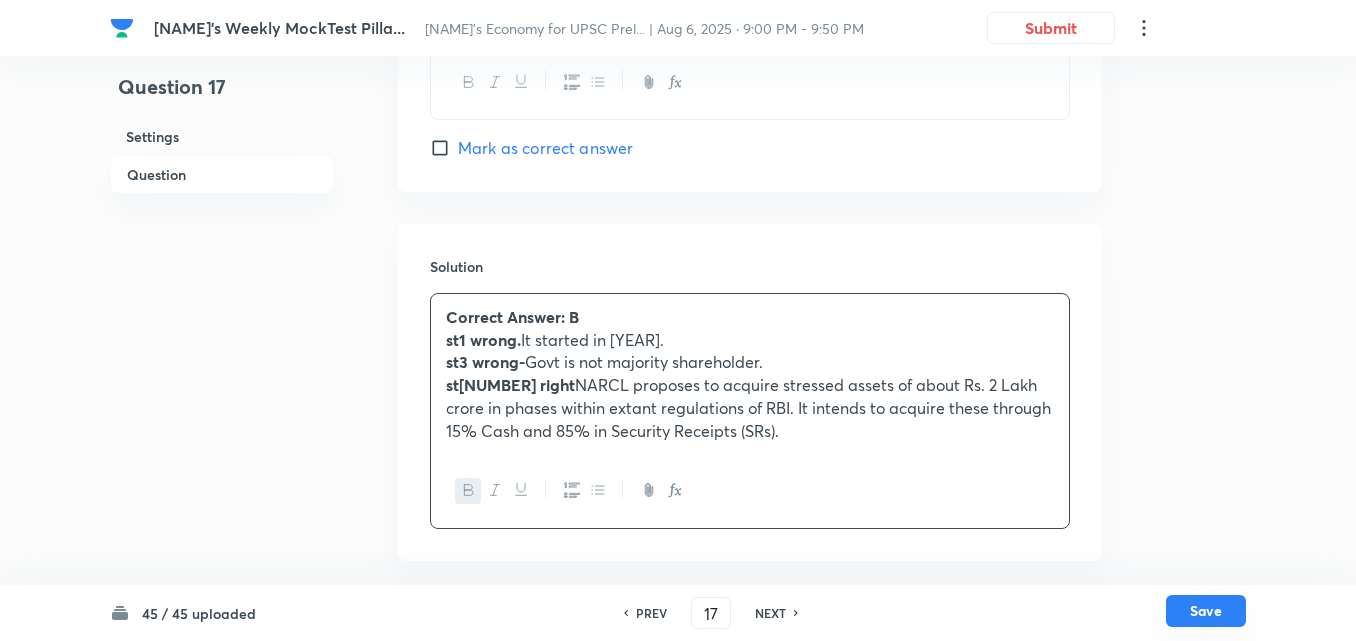 click on "Save" at bounding box center [1206, 611] 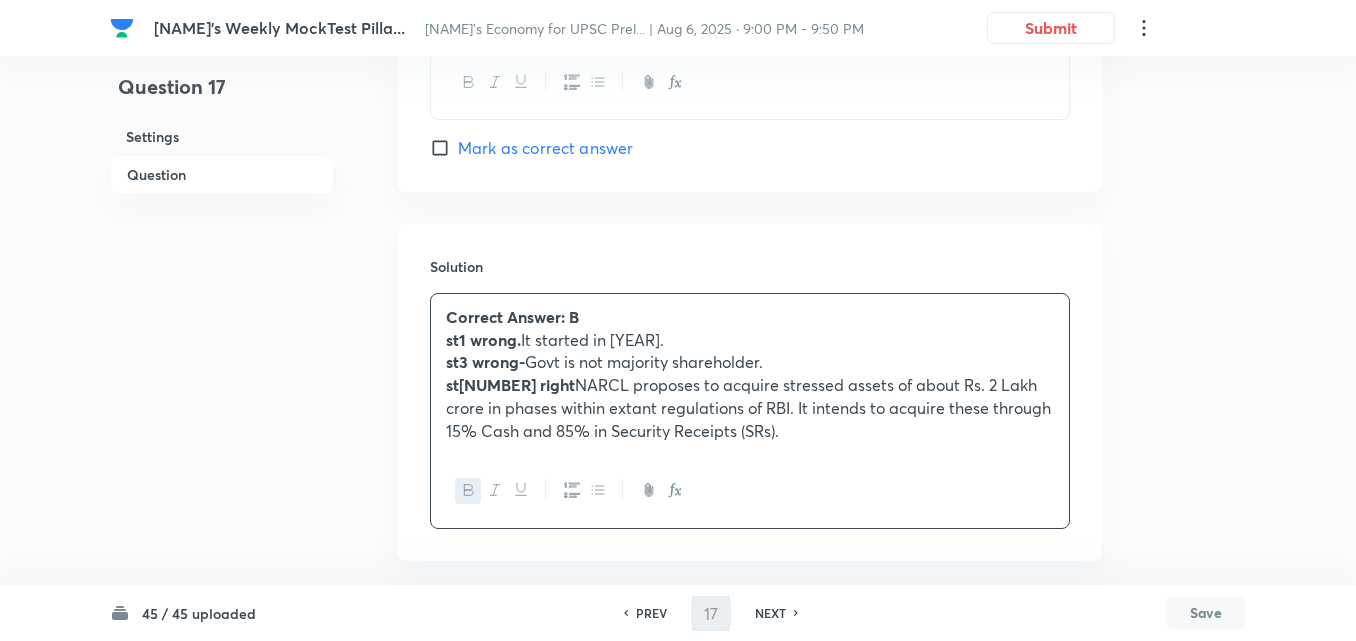 type on "18" 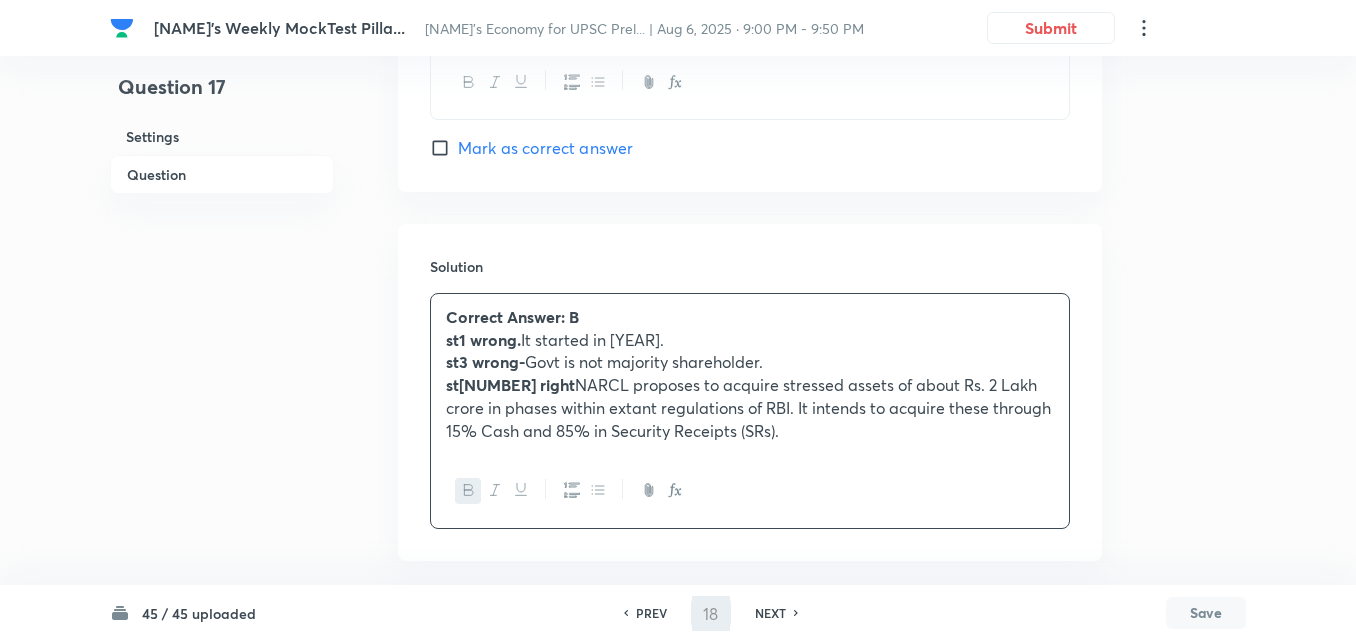 checkbox on "true" 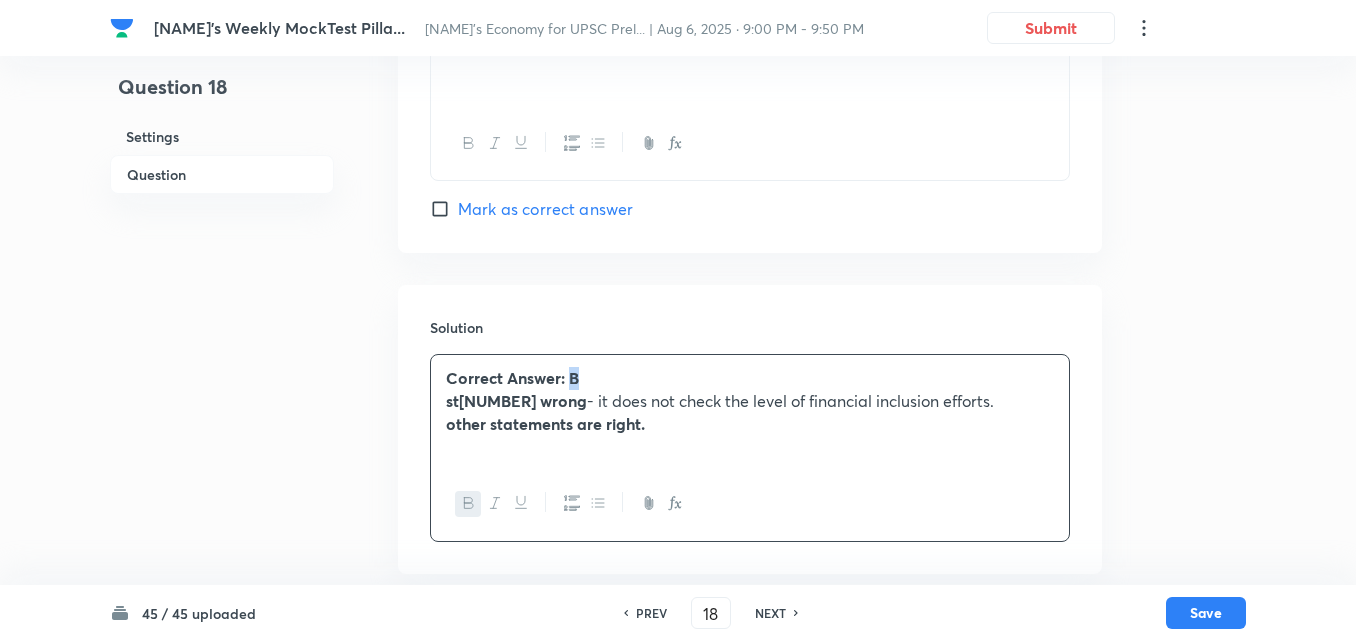 scroll, scrollTop: 1879, scrollLeft: 0, axis: vertical 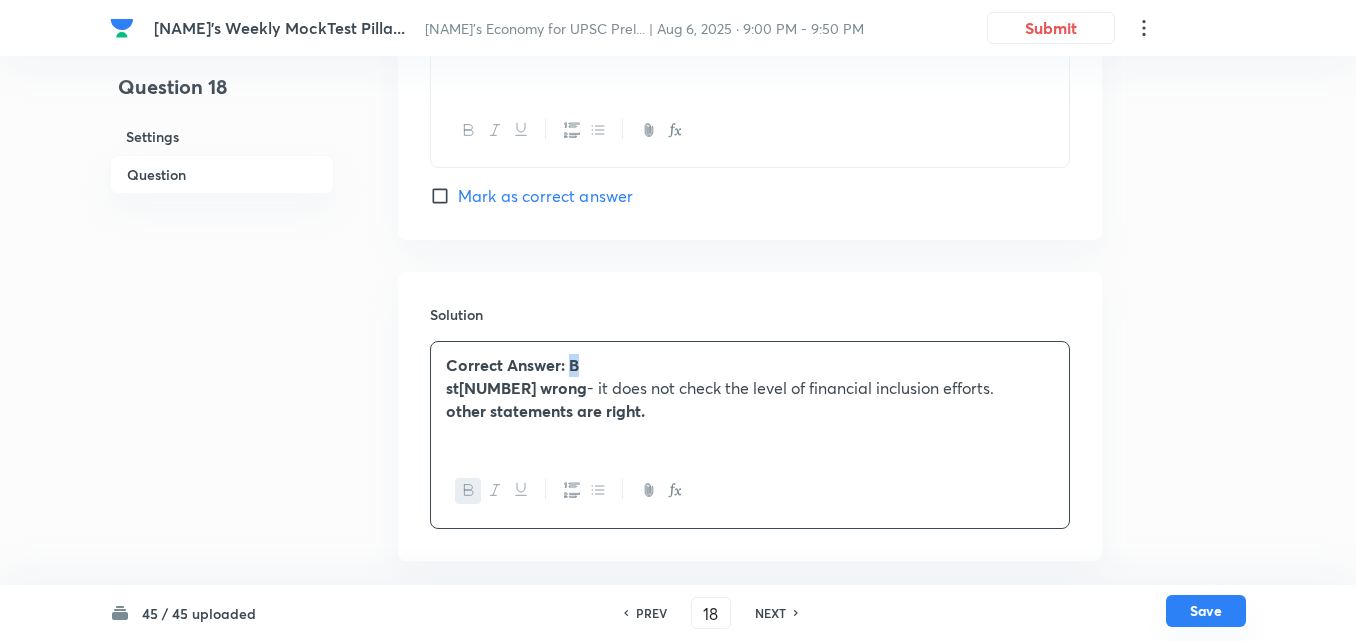 click on "Save" at bounding box center (1206, 611) 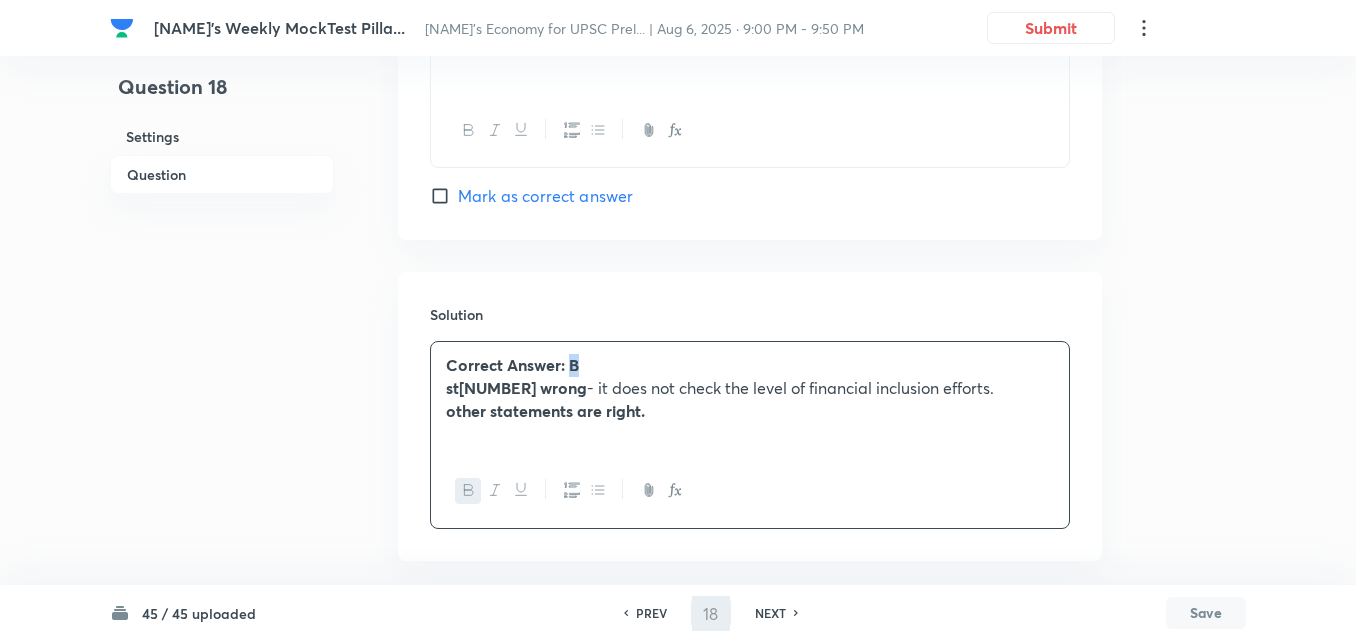 type on "19" 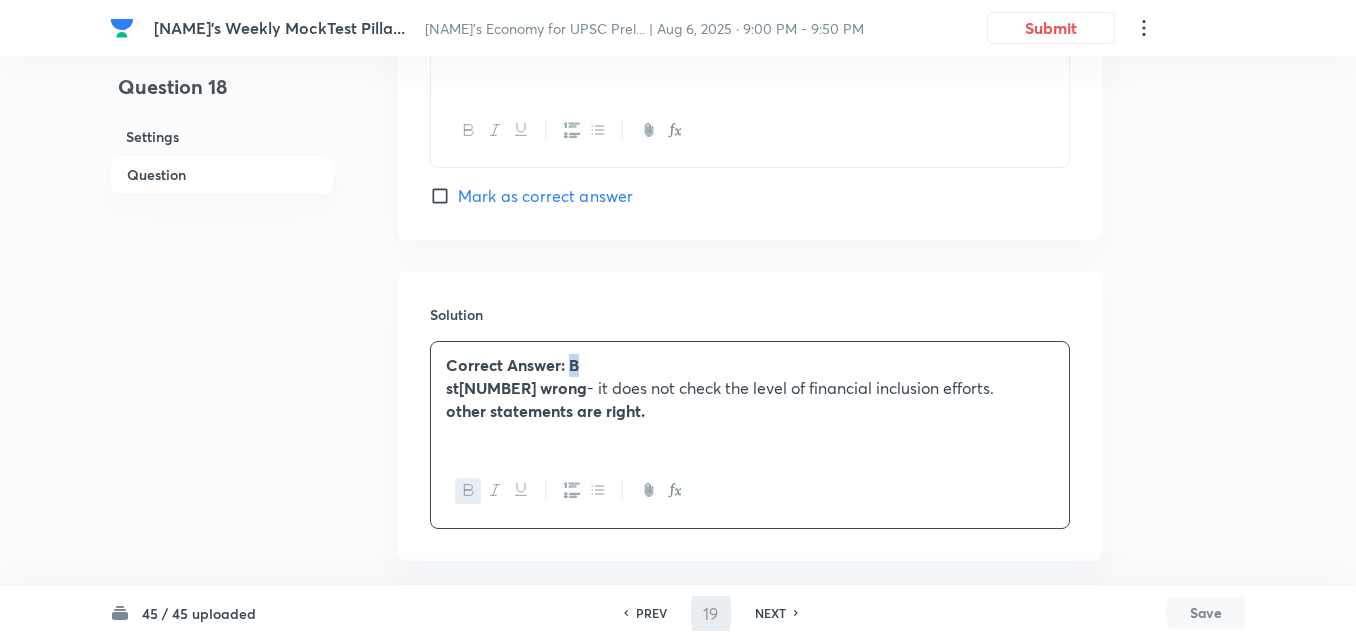 checkbox on "false" 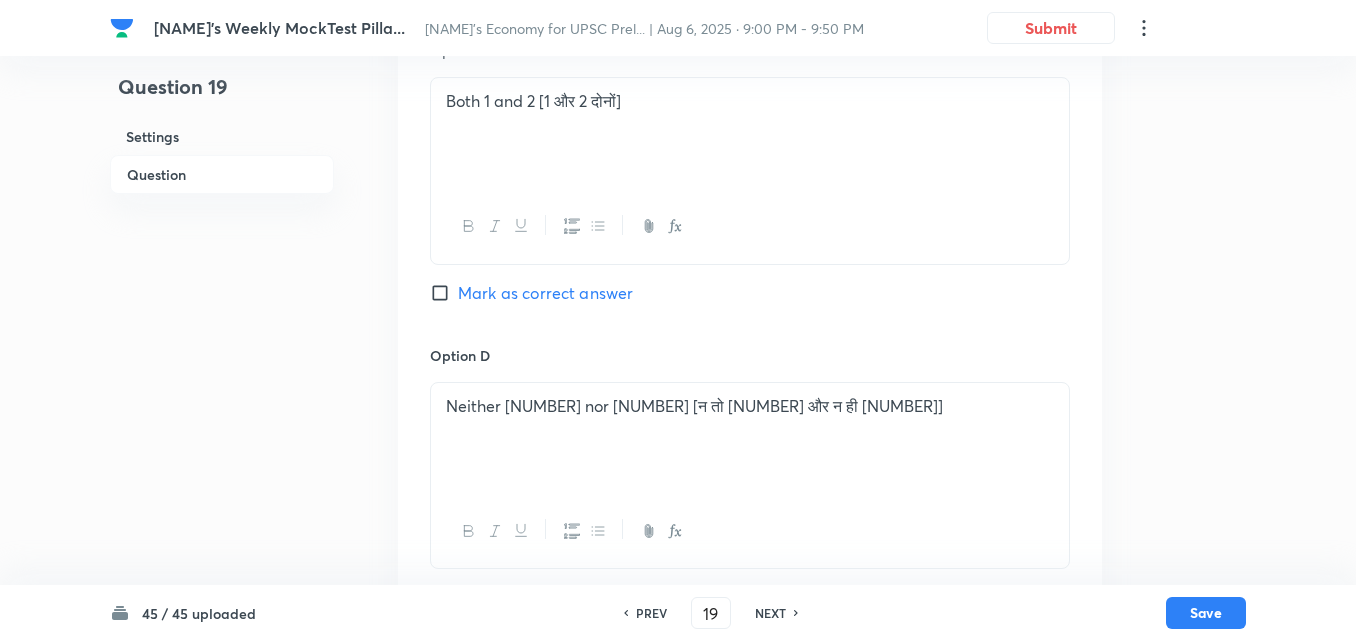 scroll, scrollTop: 1927, scrollLeft: 0, axis: vertical 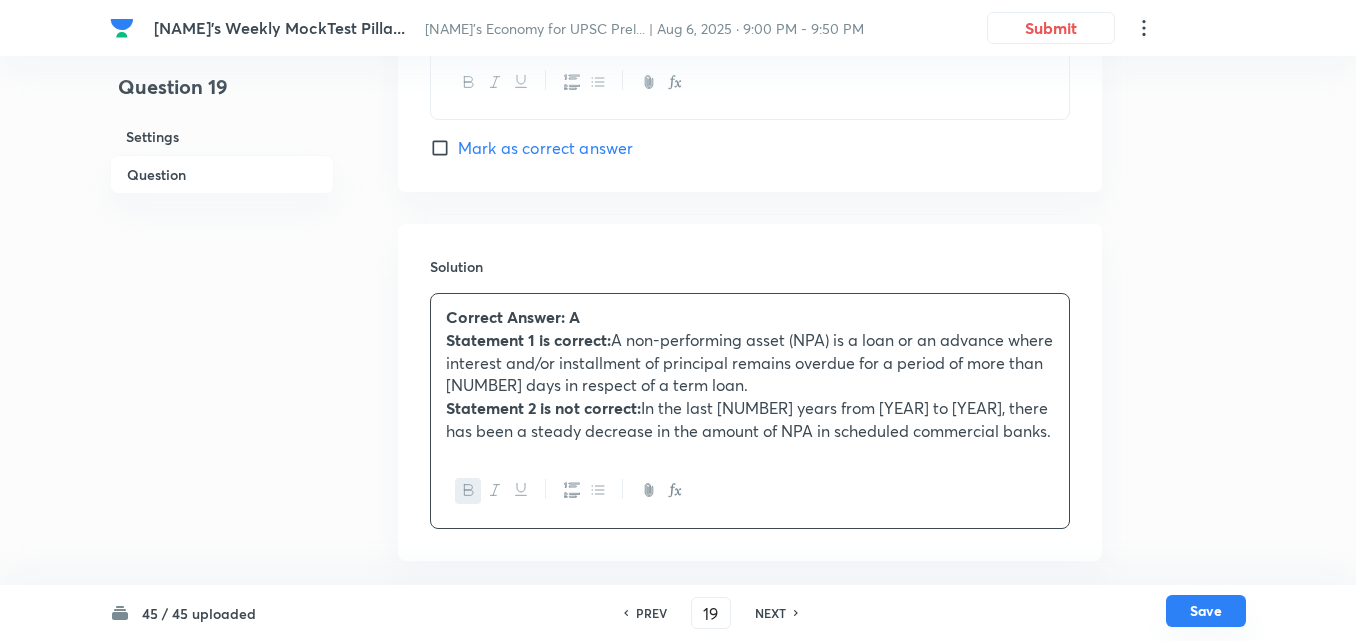 click on "Save" at bounding box center (1206, 611) 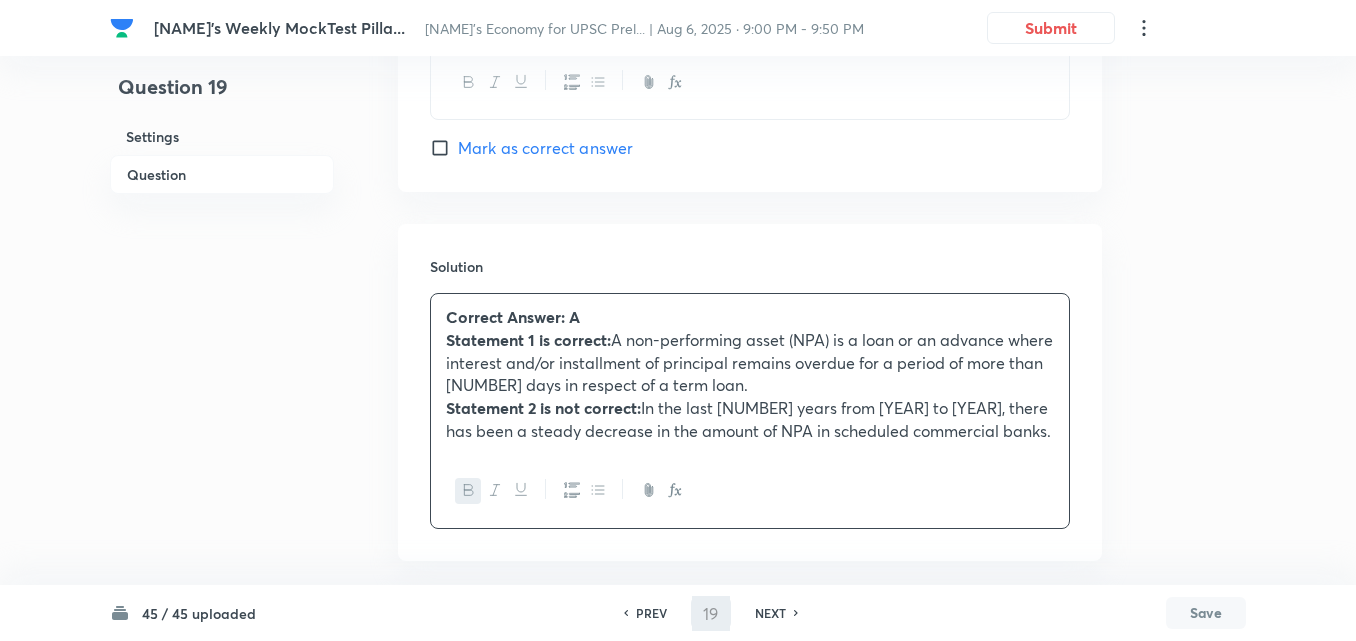 type on "20" 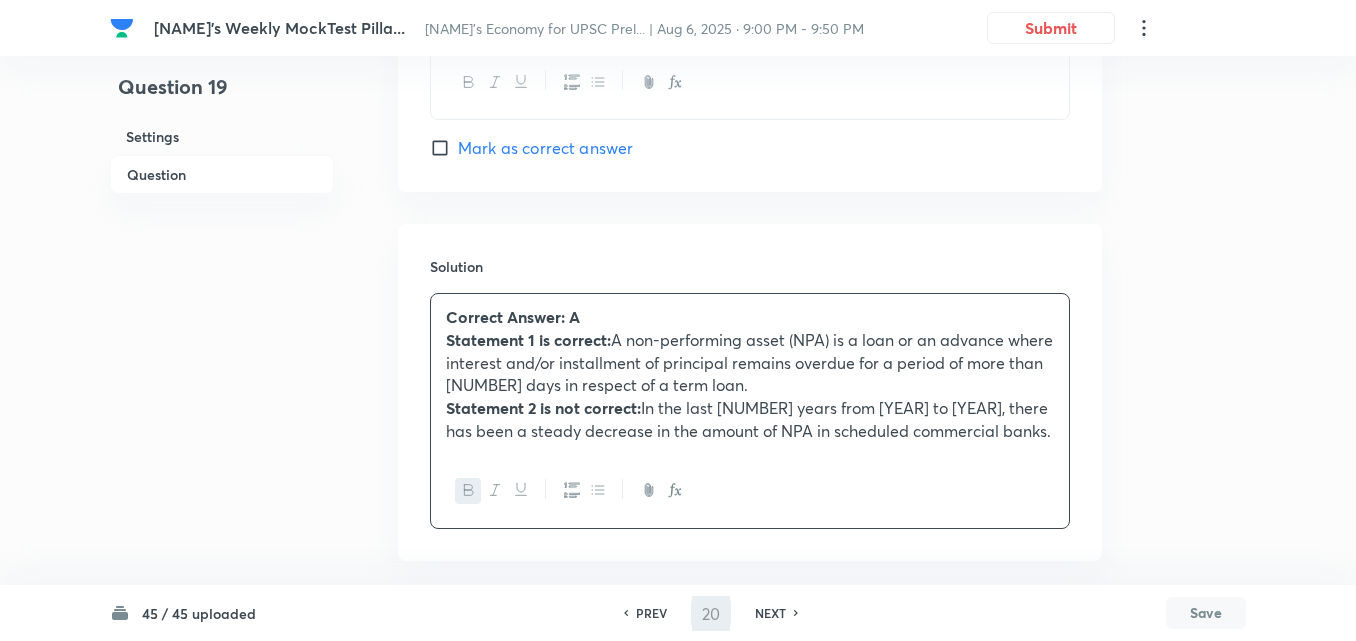checkbox on "false" 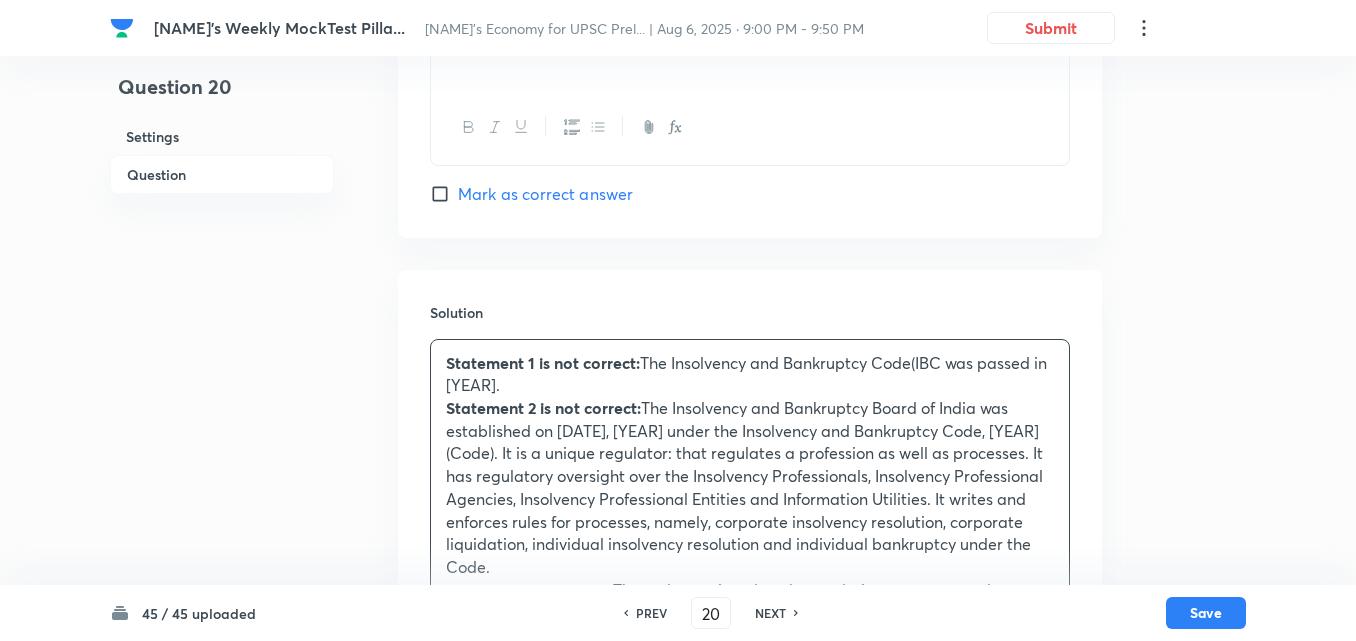 checkbox on "true" 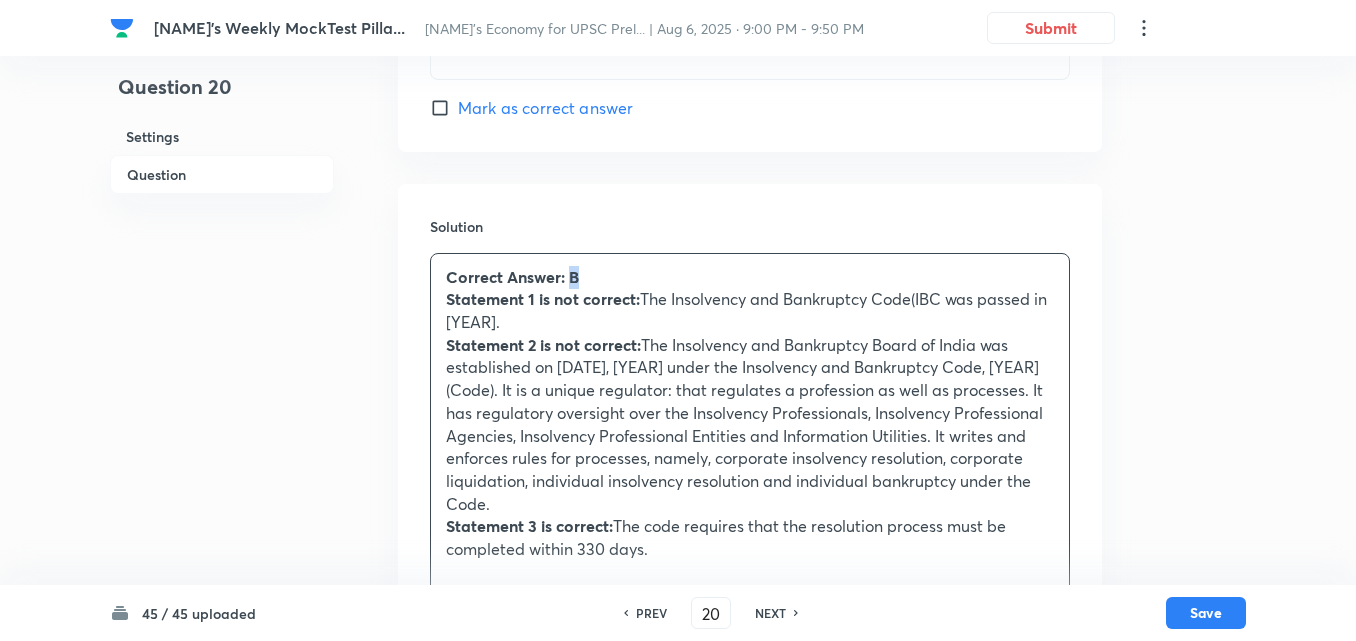 scroll, scrollTop: 2109, scrollLeft: 0, axis: vertical 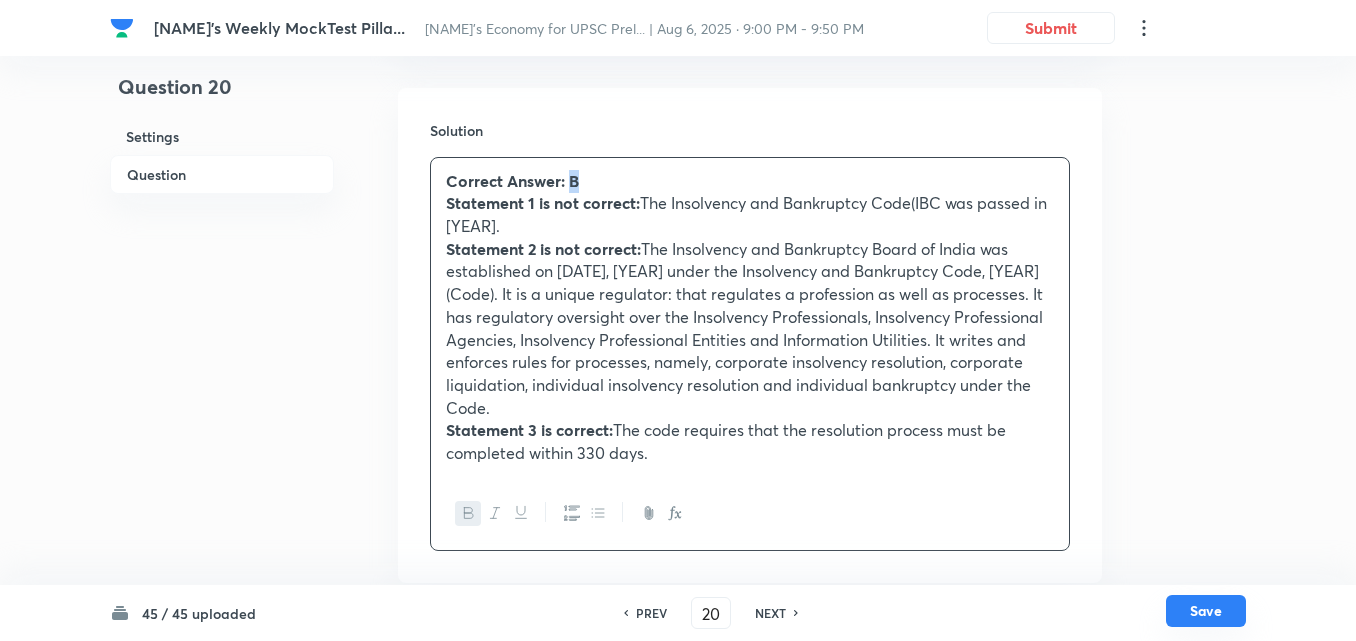 click on "Save" at bounding box center [1206, 611] 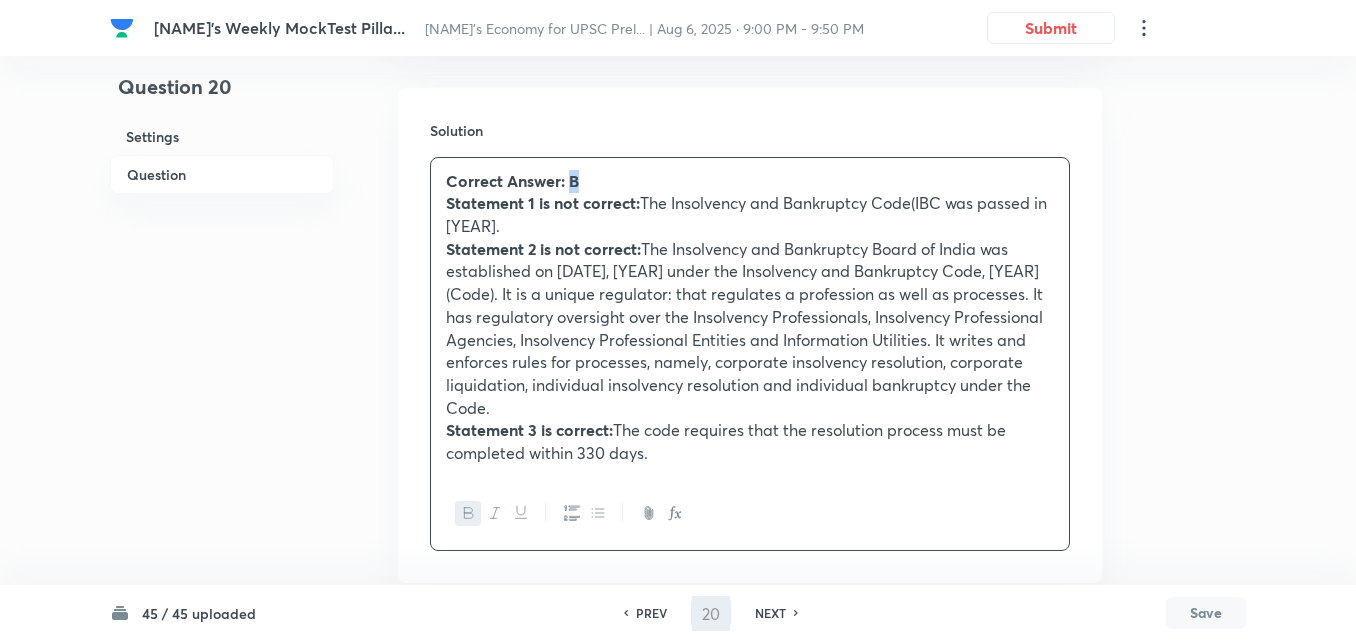 type on "21" 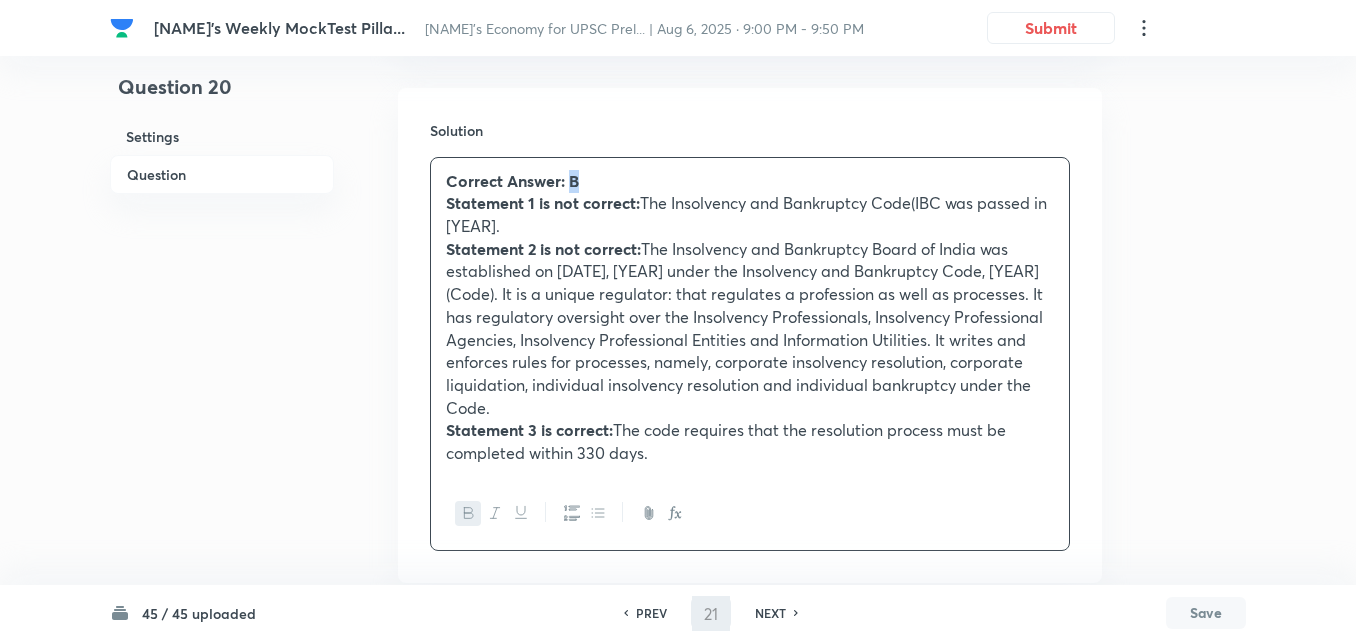 checkbox on "false" 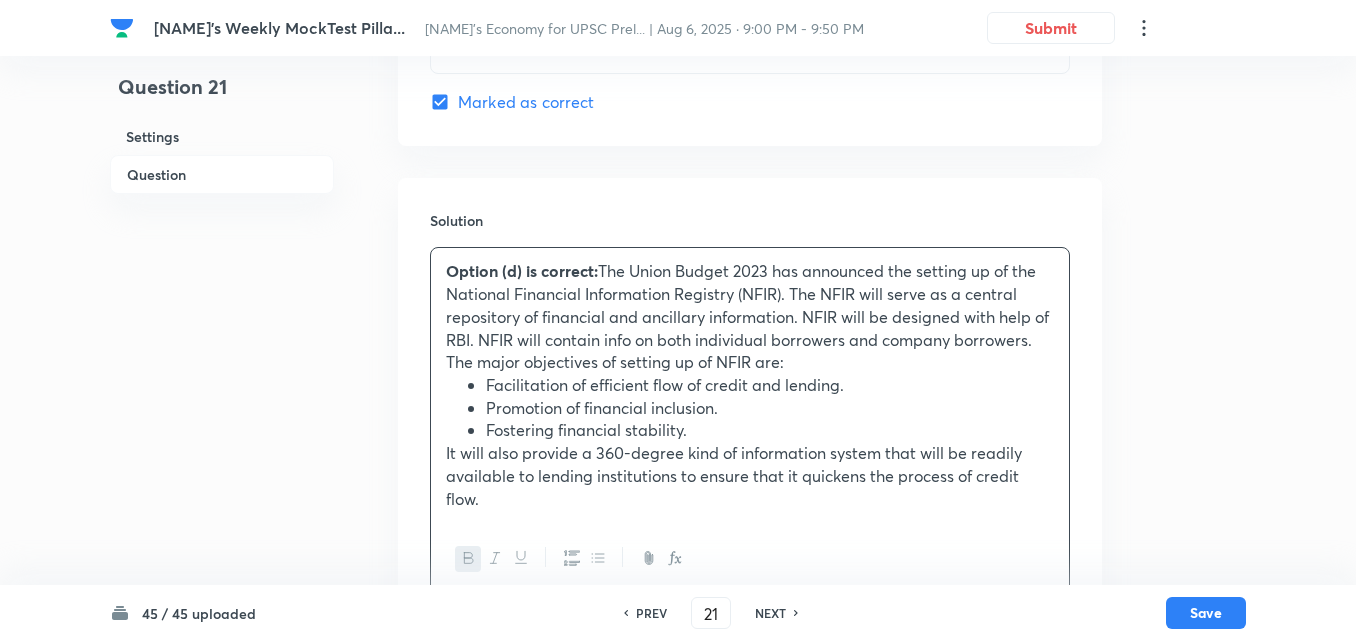 scroll, scrollTop: 2014, scrollLeft: 0, axis: vertical 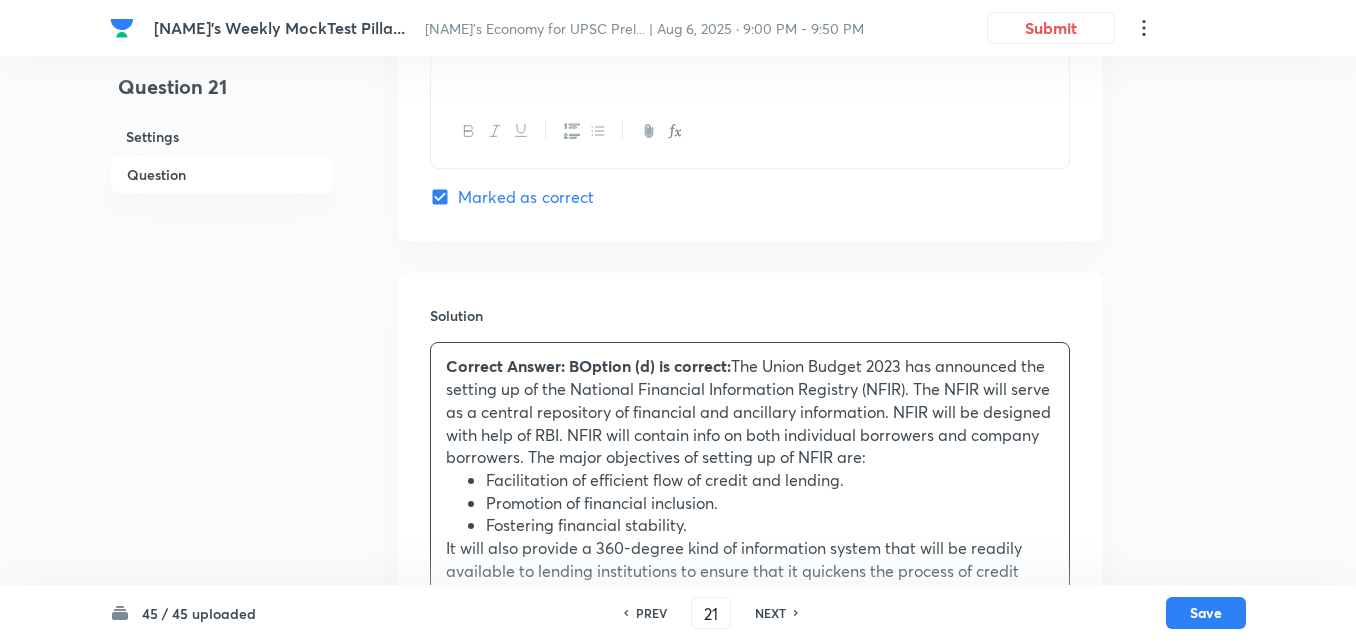 click on "NEXT" at bounding box center [770, 613] 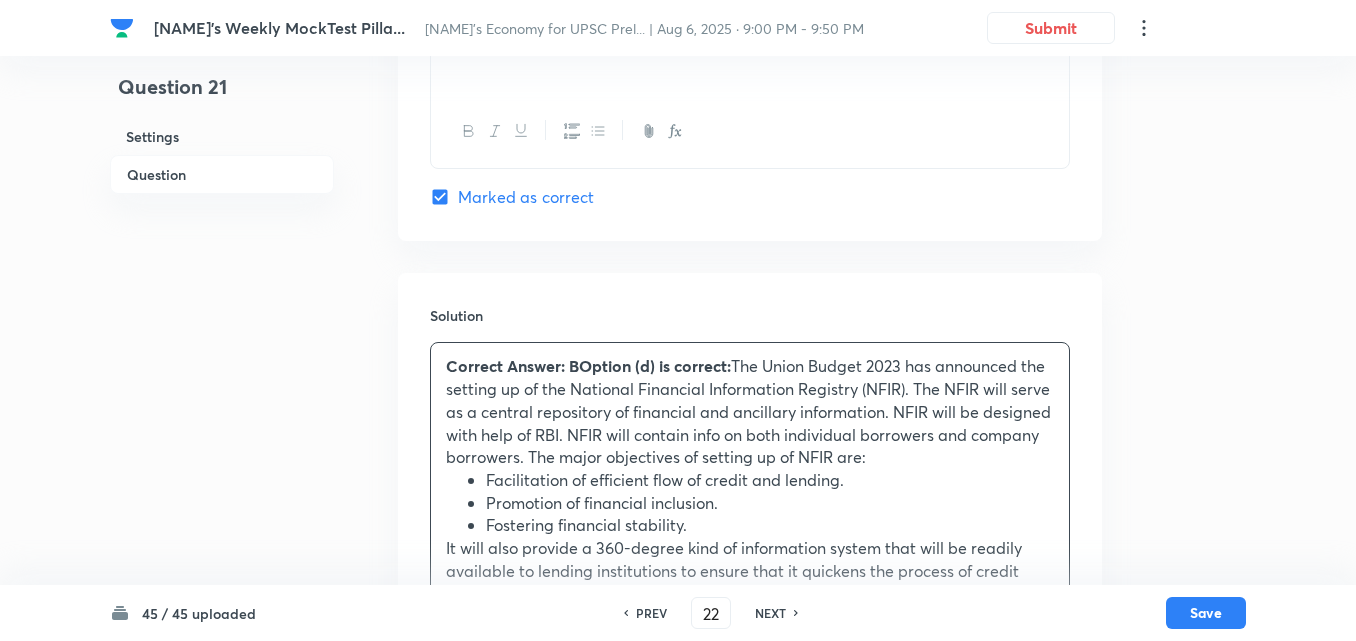 checkbox on "false" 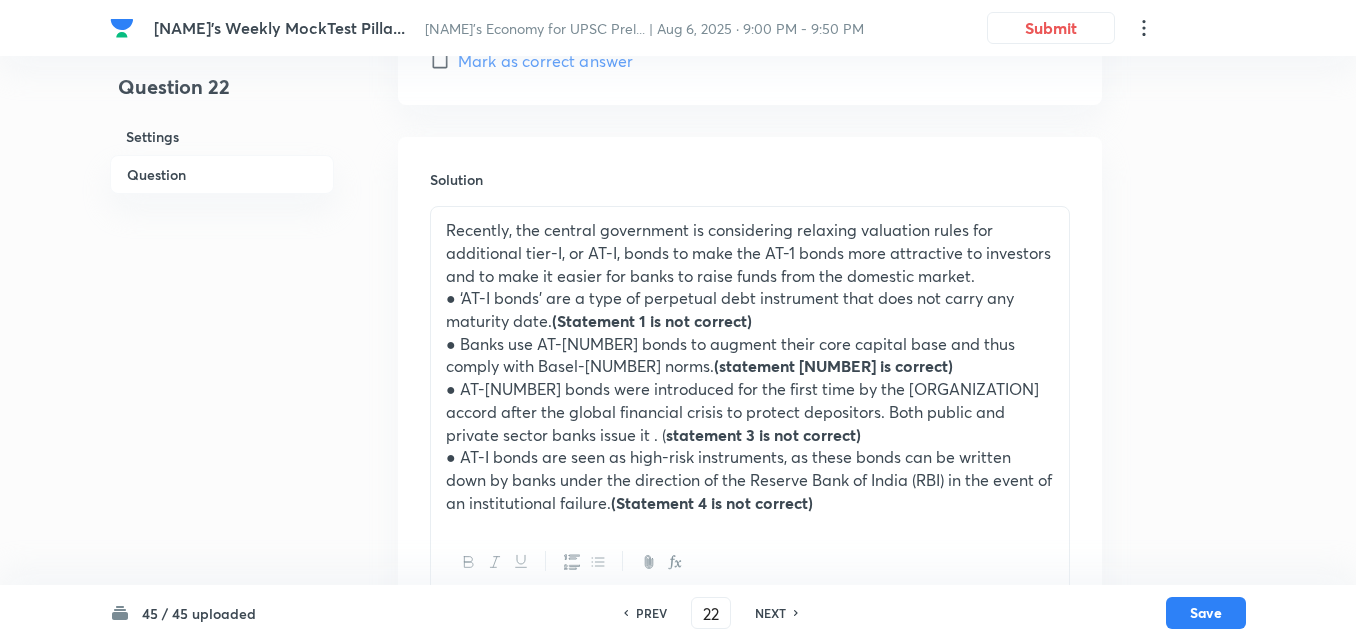 click on "Recently, the central government is considering relaxing valuation rules for additional tier-I, or AT-I, bonds to make the AT-I bonds more attractive to investors and to make it easier for banks to raise funds from the domestic market. ● ‘AT-I bonds’ are a type of perpetual debt instrument that does not carry any maturity date.  (Statement 1 is not correct) ● Banks use AT-I bonds to augment their core capital base and thus comply with Basel-III norms.  (statement 2 is correct) ● AT-I bonds were introduced for the first time by the Basel accord after the global financial crisis to protect depositors. Both public and private sector banks issue it . ( statement 3 is not correct) ● AT-I bonds are seen as high-risk instruments, as these bonds can be written down by banks under the direction of the Reserve Bank of India (RBI) in the event of an institutional failure.  (Statement 4 is not correct)" at bounding box center (750, 366) 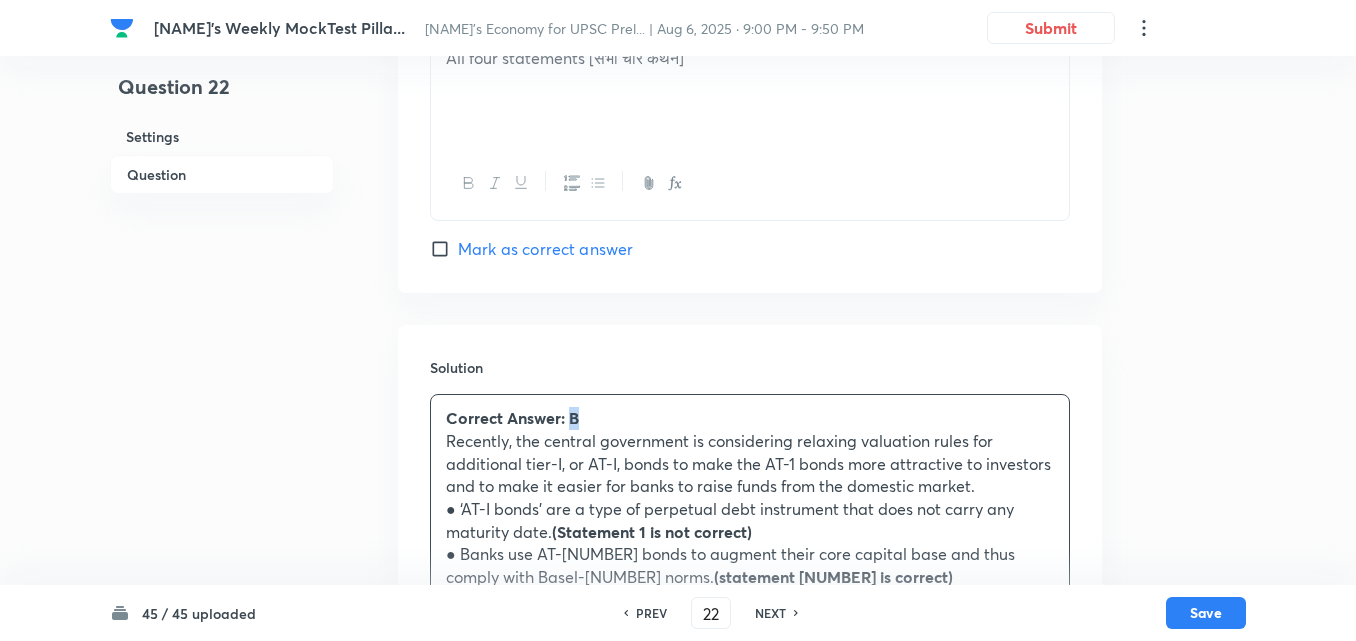 scroll, scrollTop: 1914, scrollLeft: 0, axis: vertical 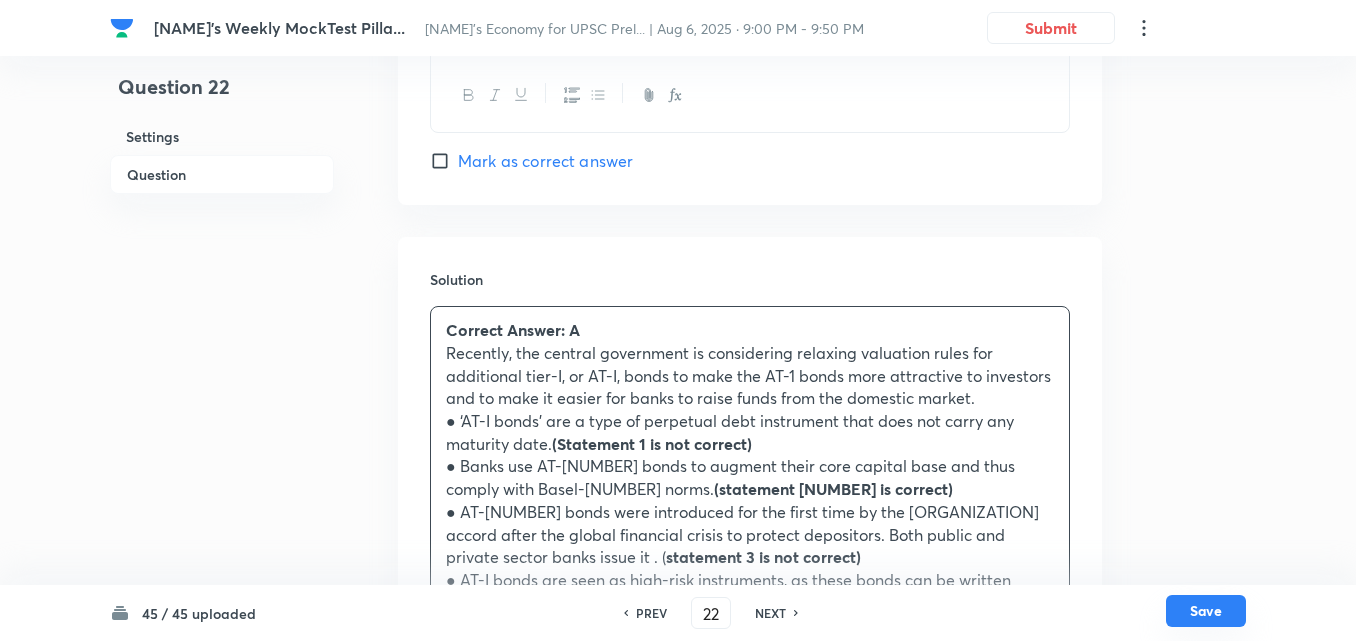 click on "Save" at bounding box center (1206, 611) 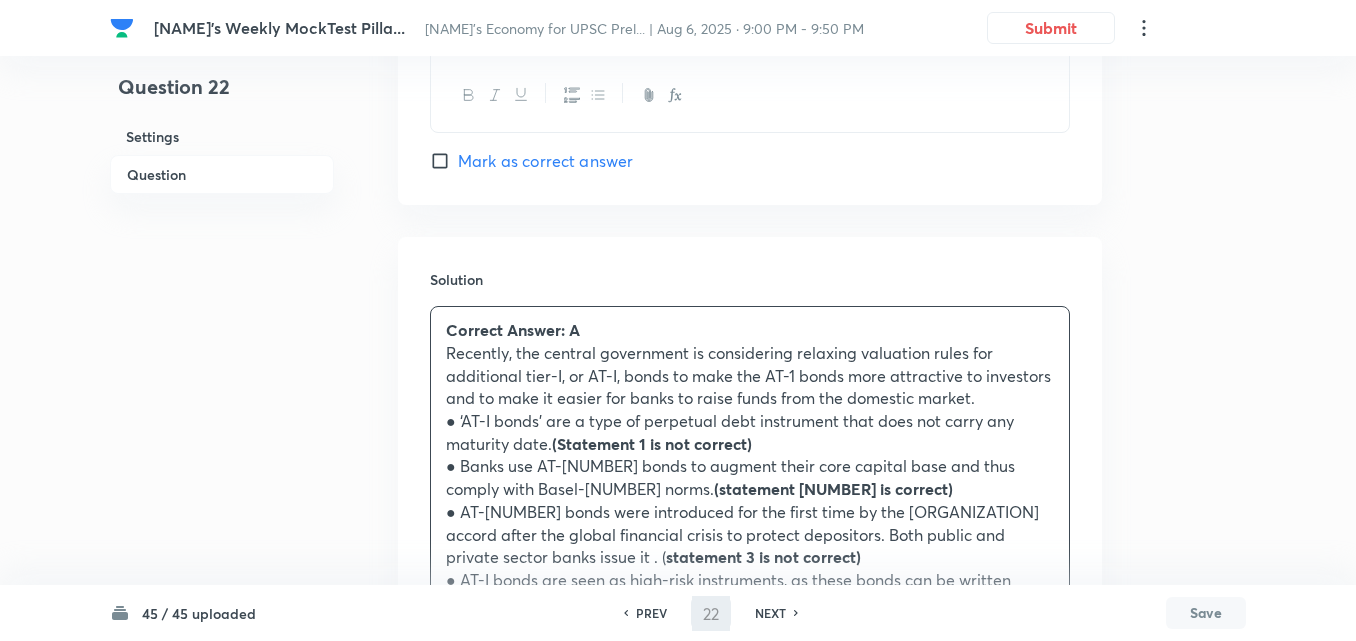 type on "23" 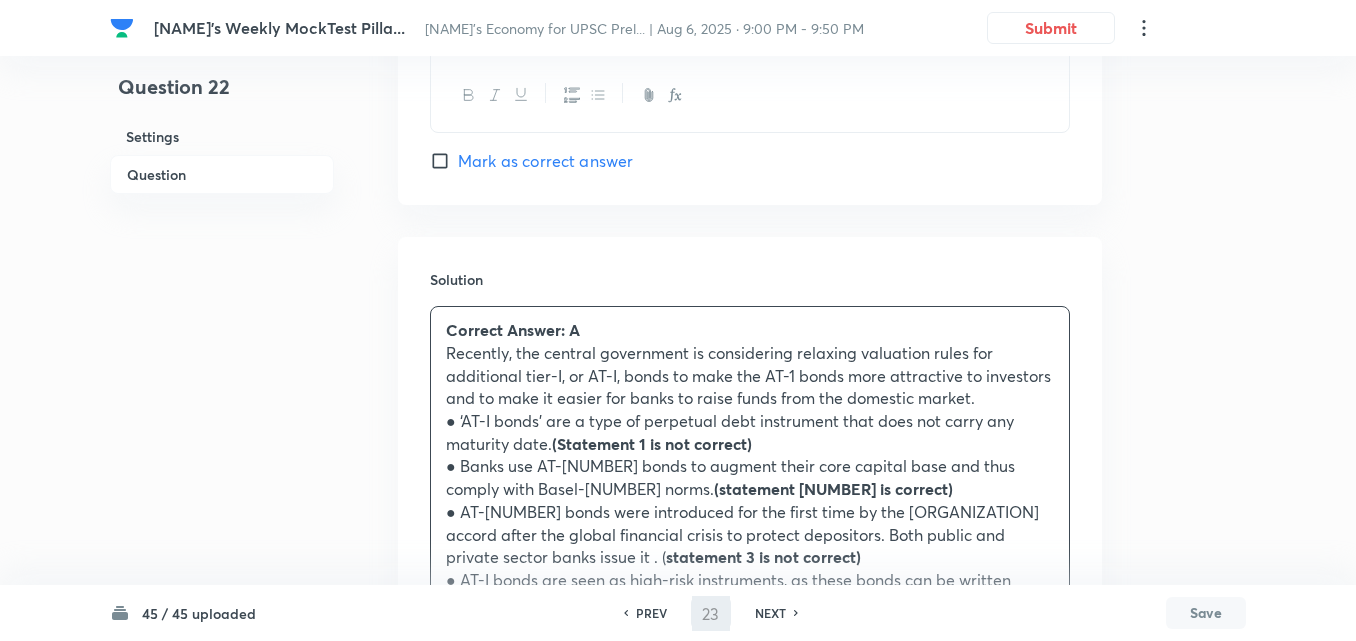 checkbox on "false" 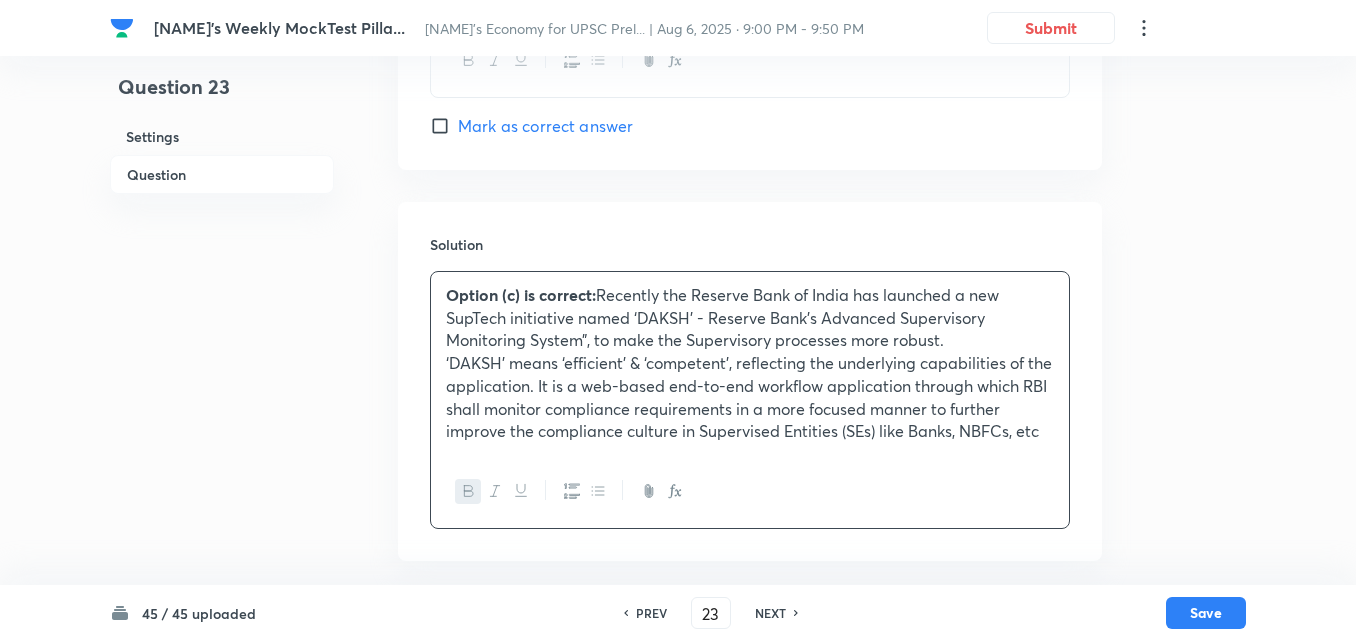 scroll, scrollTop: 1739, scrollLeft: 0, axis: vertical 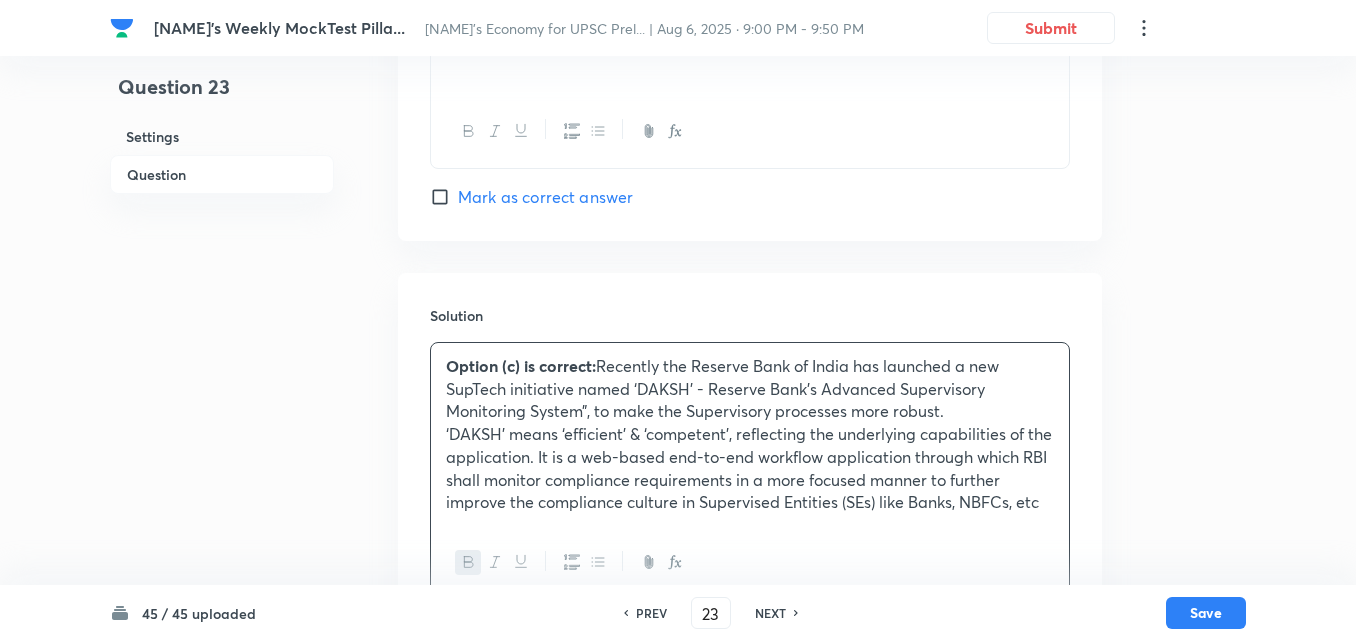click on "NEXT" at bounding box center (770, 613) 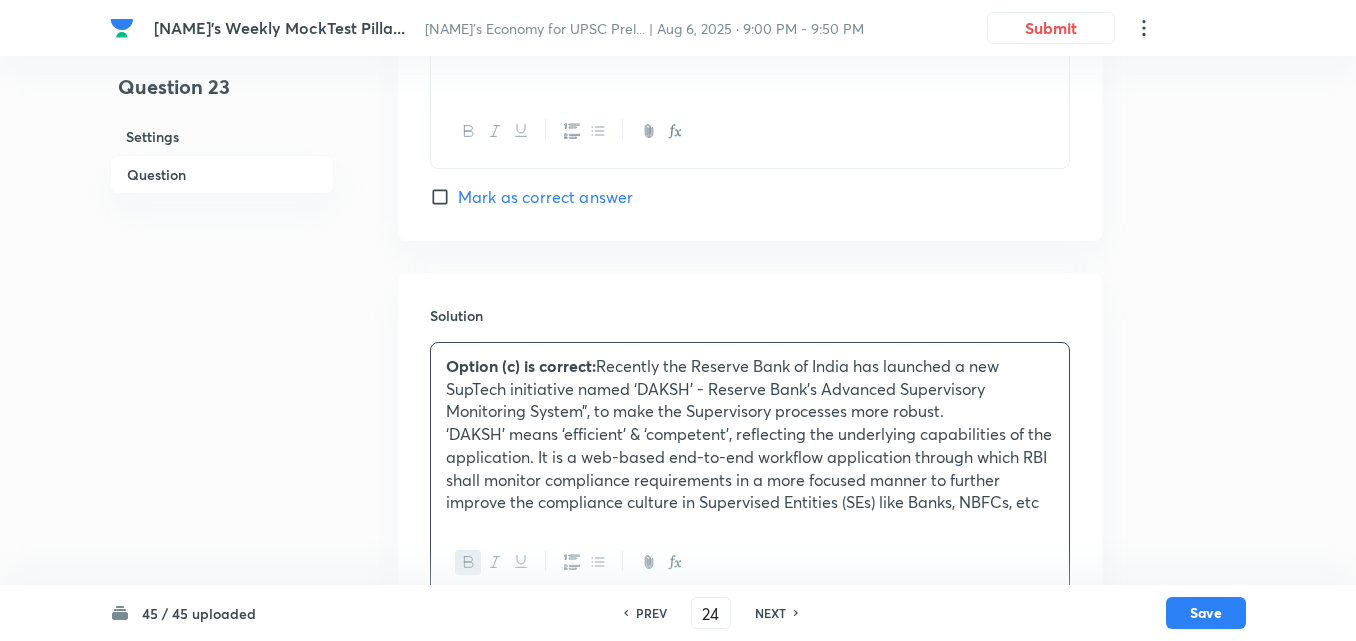 checkbox on "true" 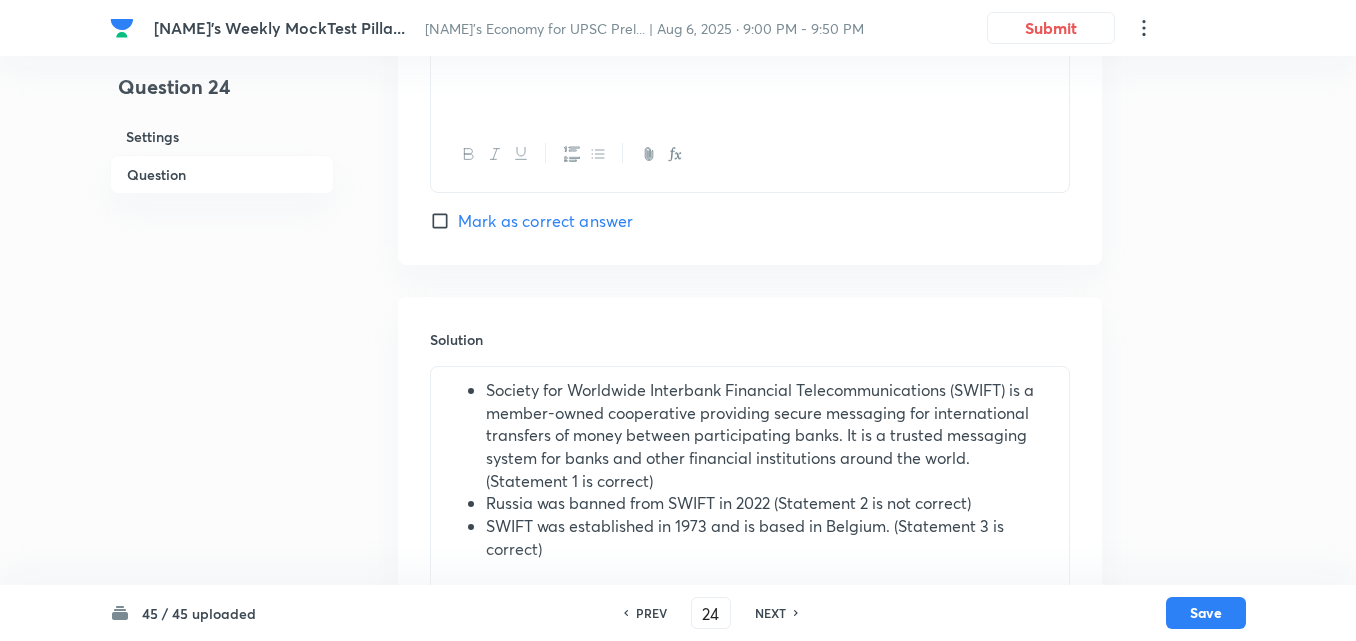 scroll, scrollTop: 1995, scrollLeft: 0, axis: vertical 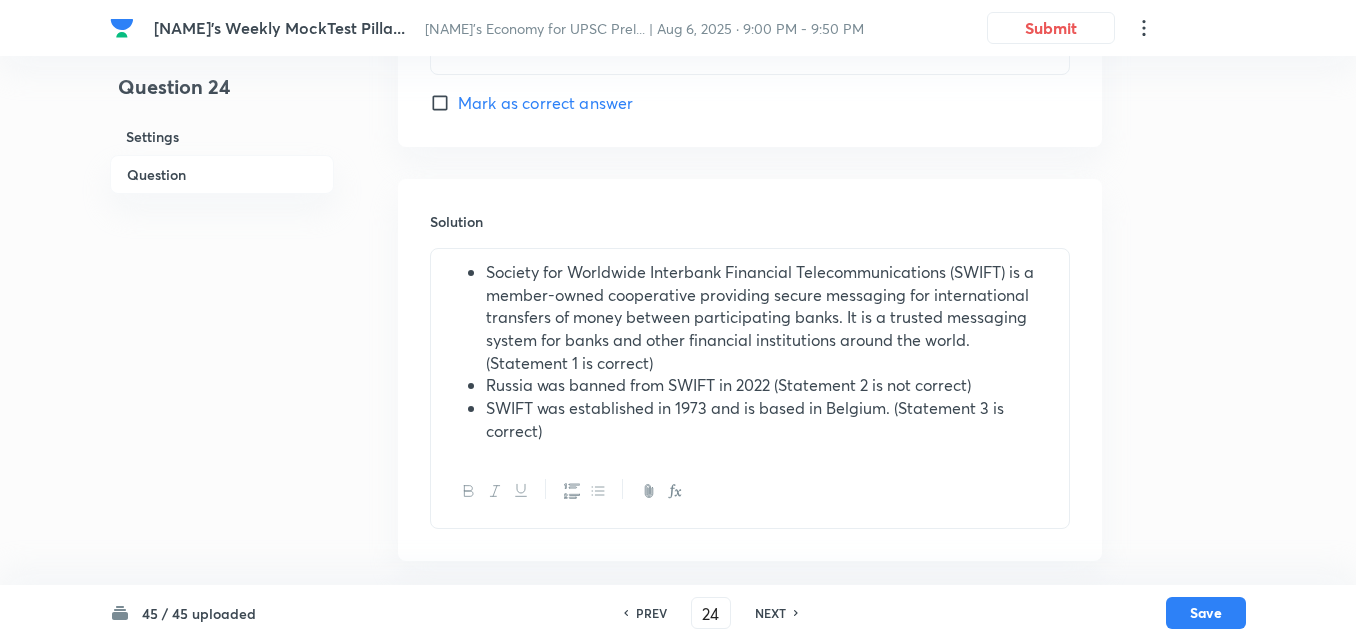 click on "Society for Worldwide Interbank Financial Telecommunications (SWIFT) is a member-owned cooperative providing secure messaging for international transfers of money between participating banks. It is a trusted messaging system for banks and other financial institutions around the world. (Statement 1 is correct) Russia was banned from SWIFT in [YEAR] (Statement 2 is not correct) SWIFT was established in [YEAR] and is based in Belgium. (Statement 3 is correct)" at bounding box center (750, 352) 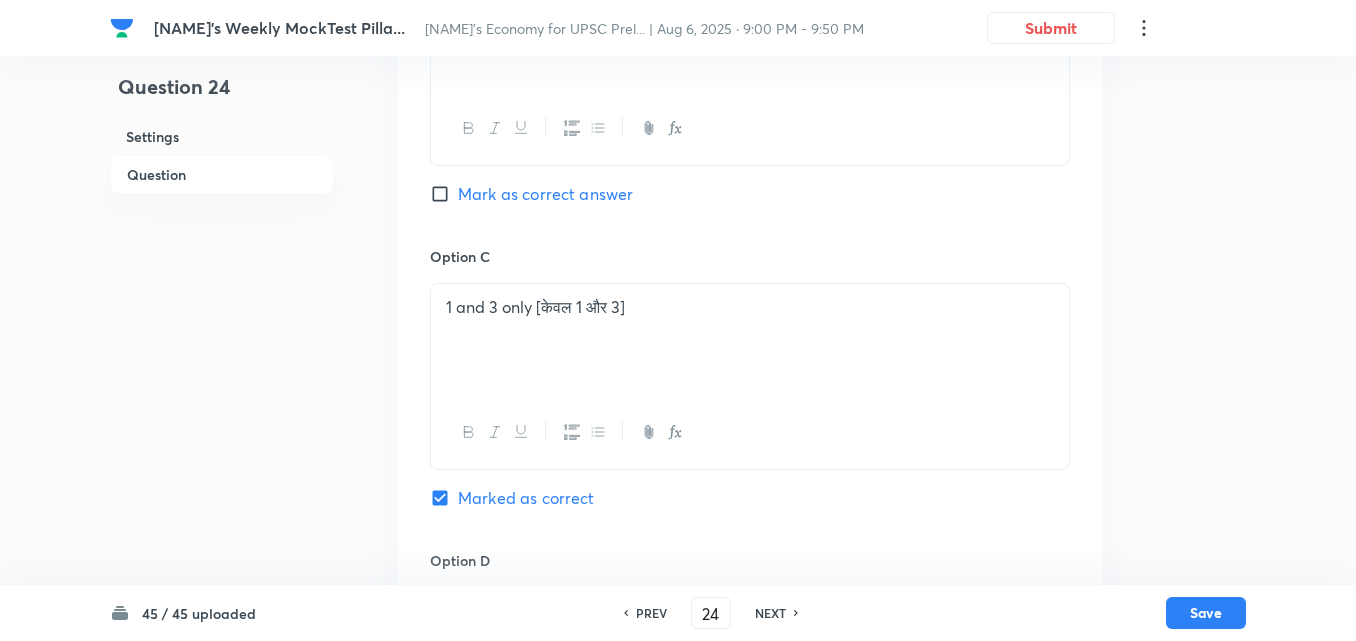scroll, scrollTop: 1895, scrollLeft: 0, axis: vertical 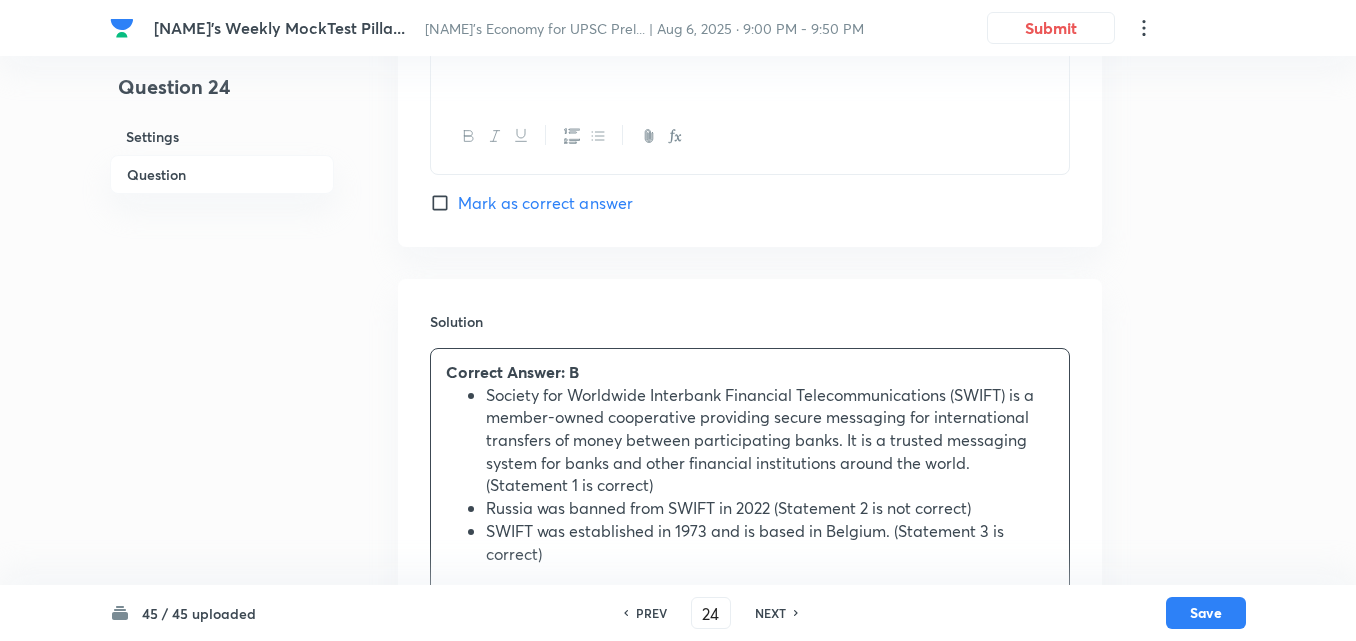 click on "Correct Answer: B" at bounding box center (750, 372) 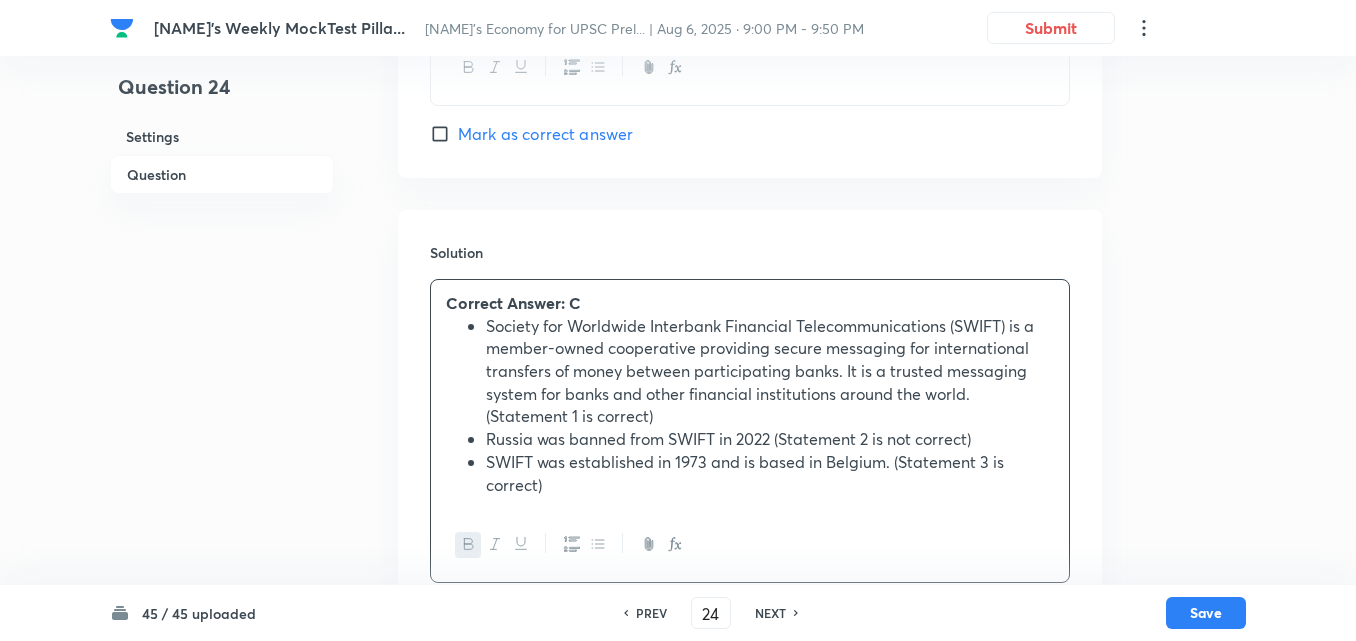 scroll, scrollTop: 2018, scrollLeft: 0, axis: vertical 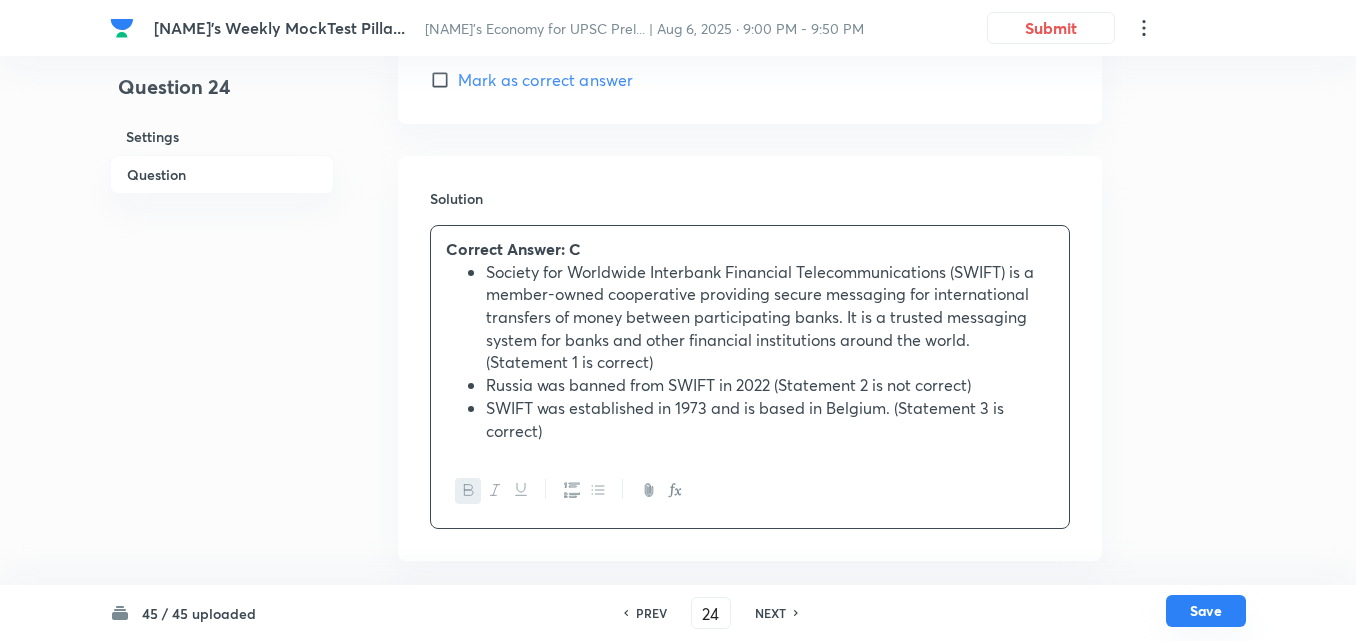 click on "Save" at bounding box center [1206, 611] 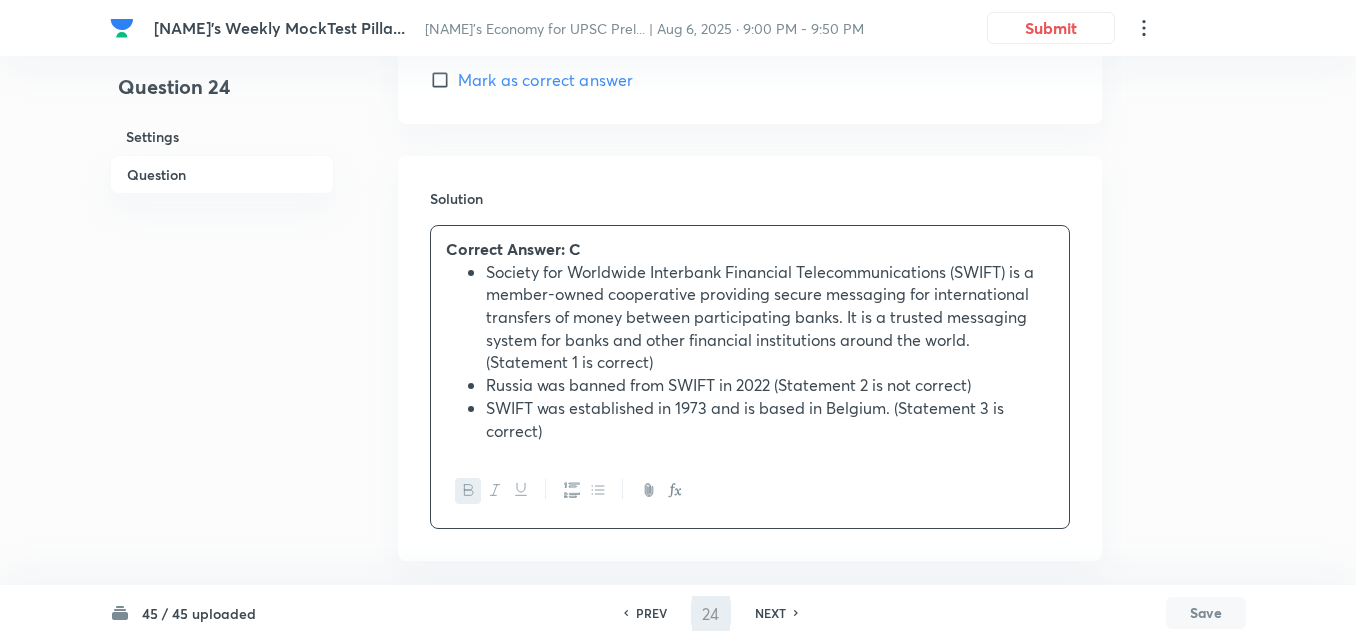 type on "25" 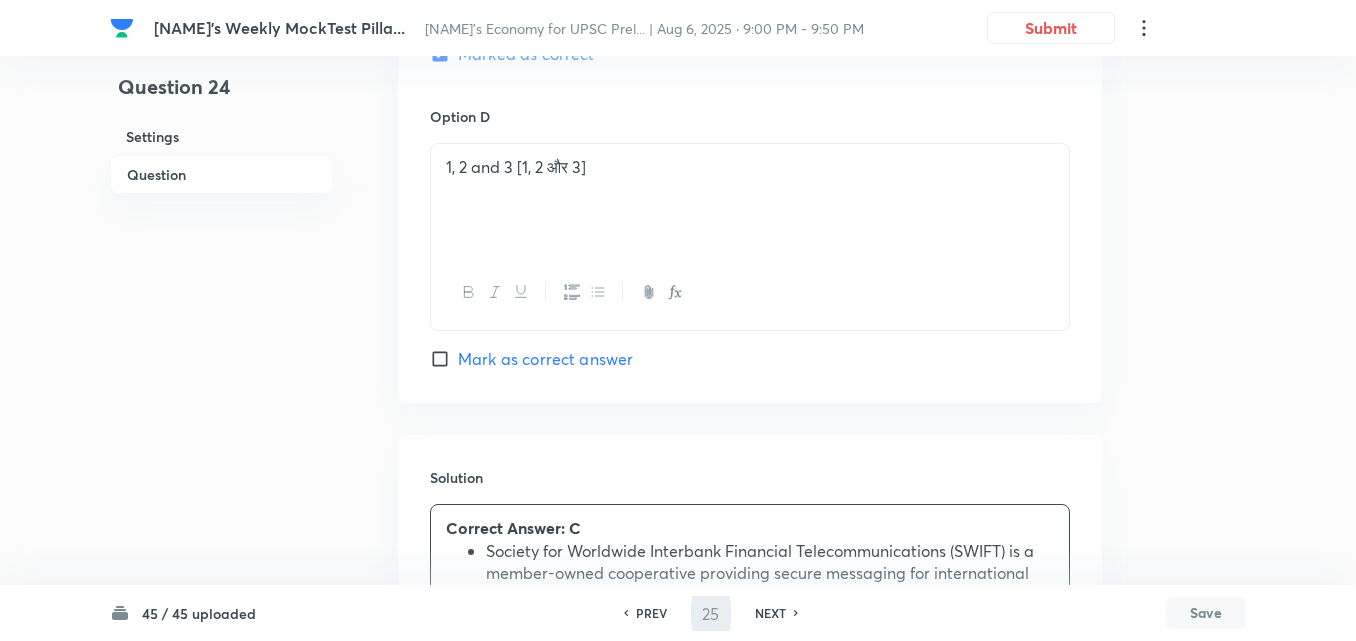 checkbox on "true" 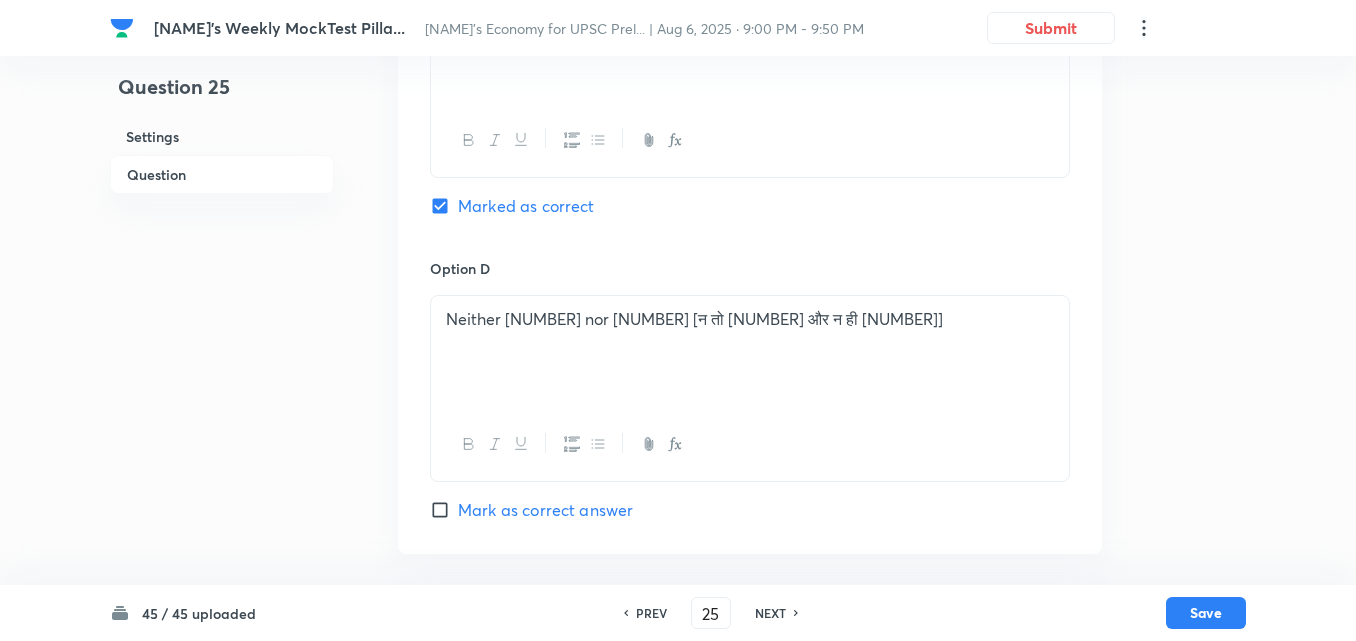 scroll, scrollTop: 1878, scrollLeft: 0, axis: vertical 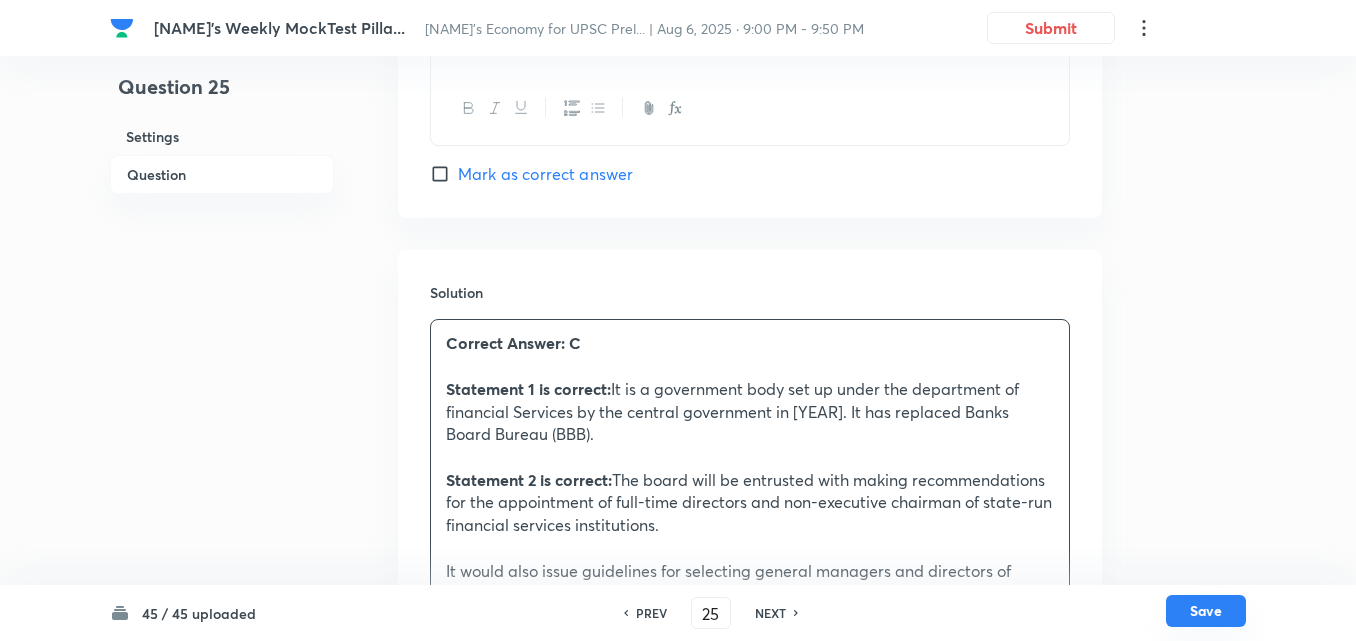 click on "Save" at bounding box center (1206, 611) 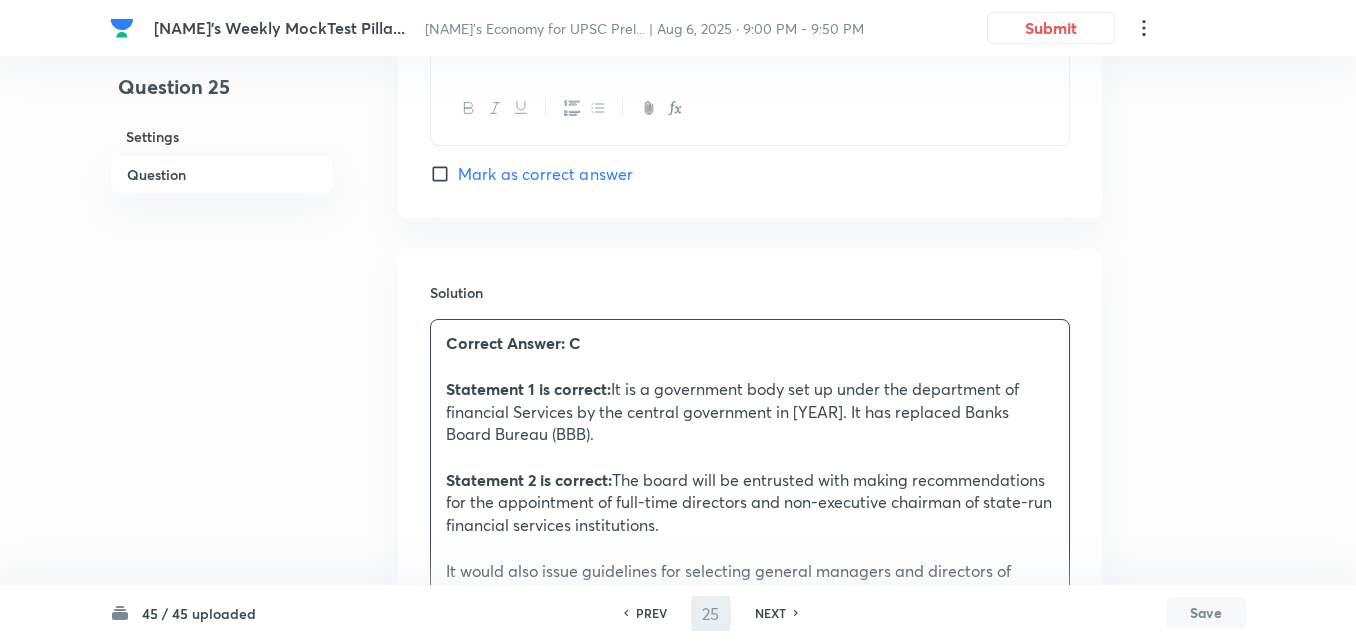 type on "26" 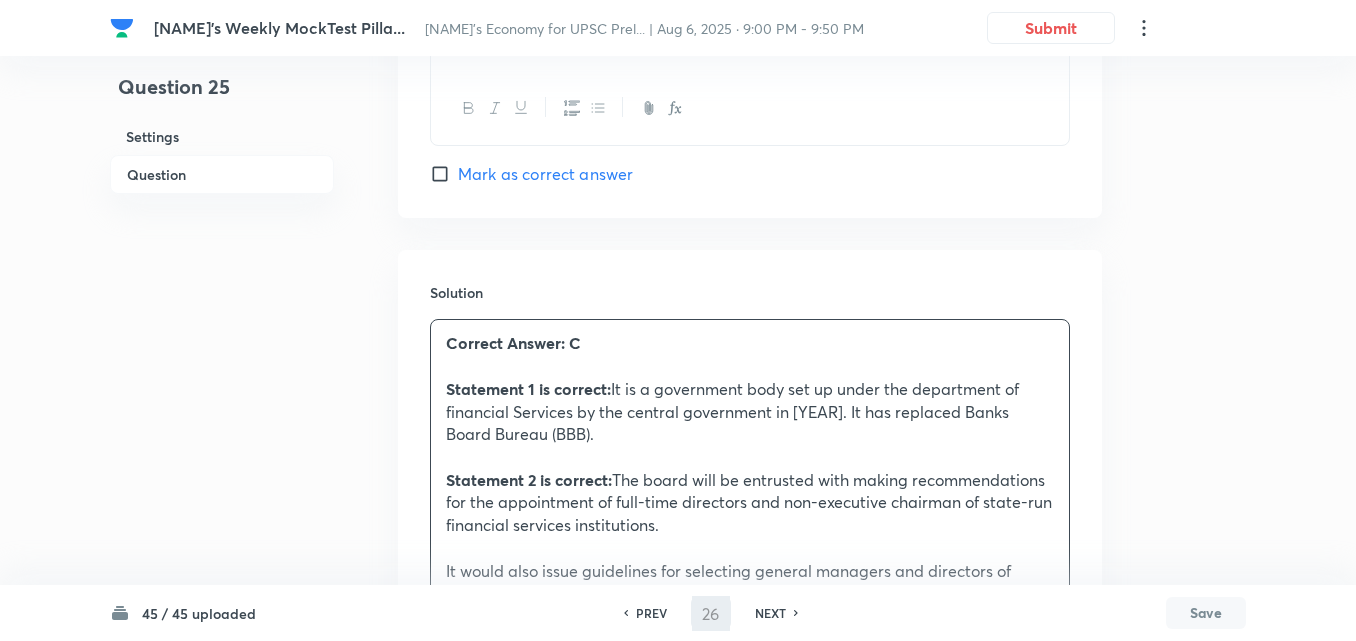 checkbox on "true" 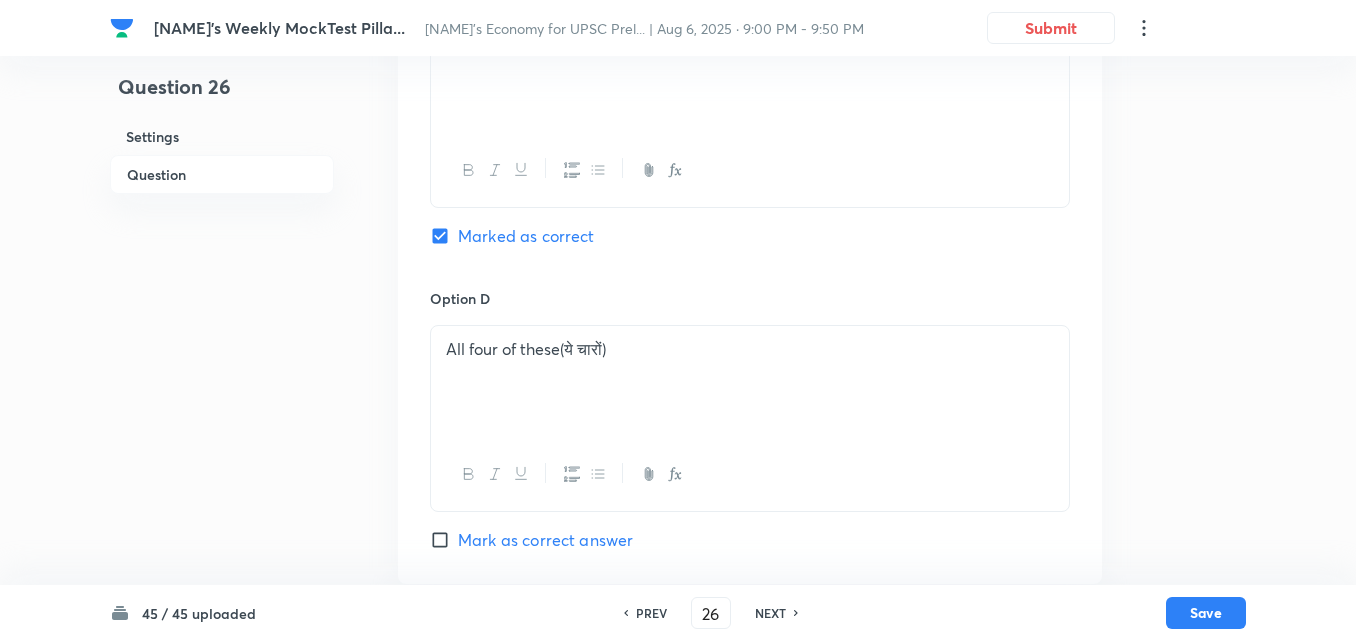 scroll, scrollTop: 1881, scrollLeft: 0, axis: vertical 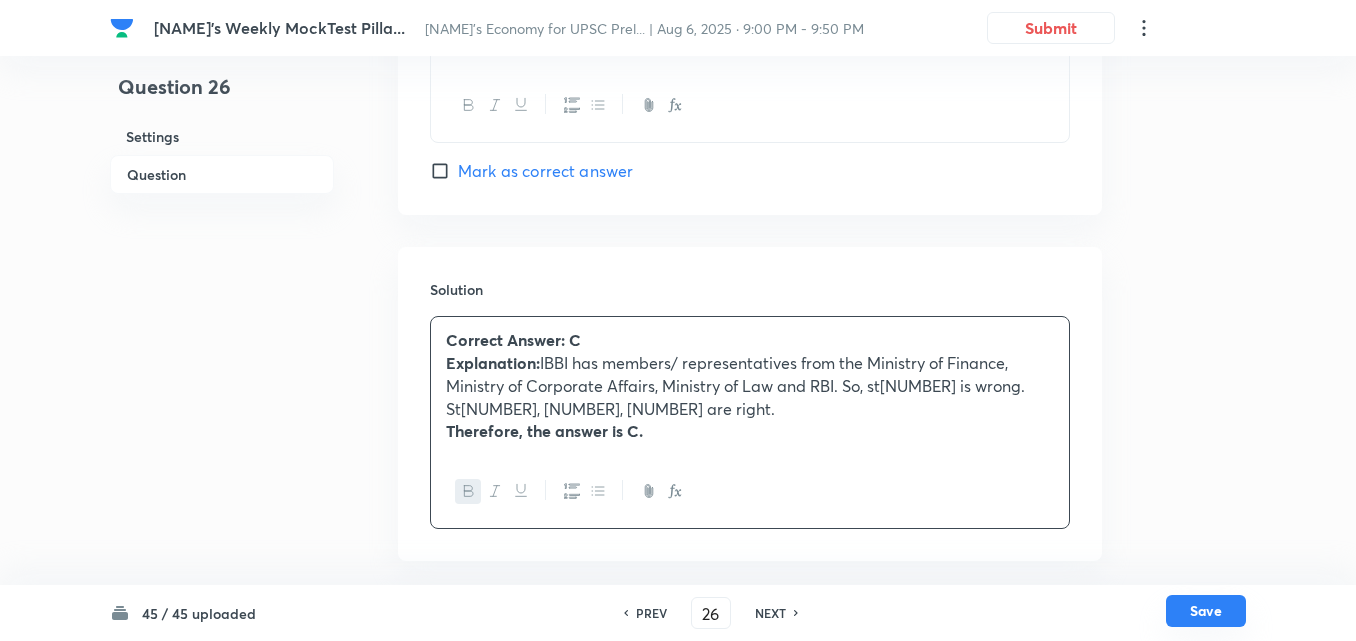 click on "Save" at bounding box center (1206, 611) 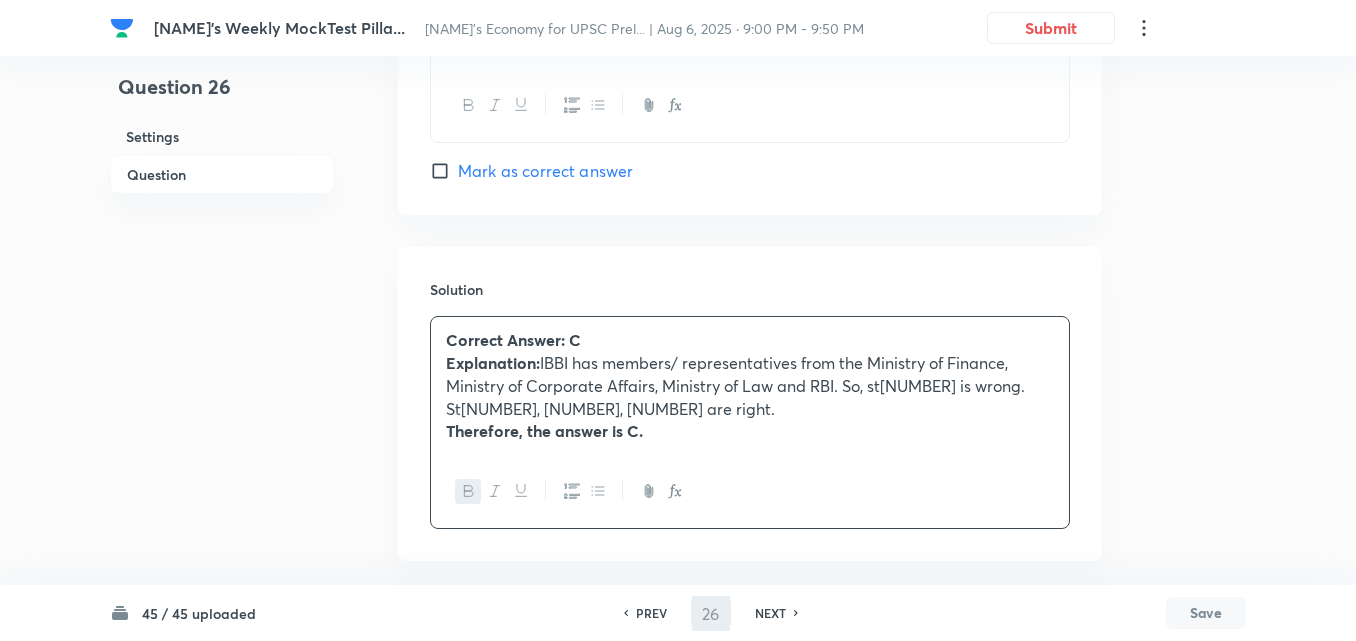 type on "27" 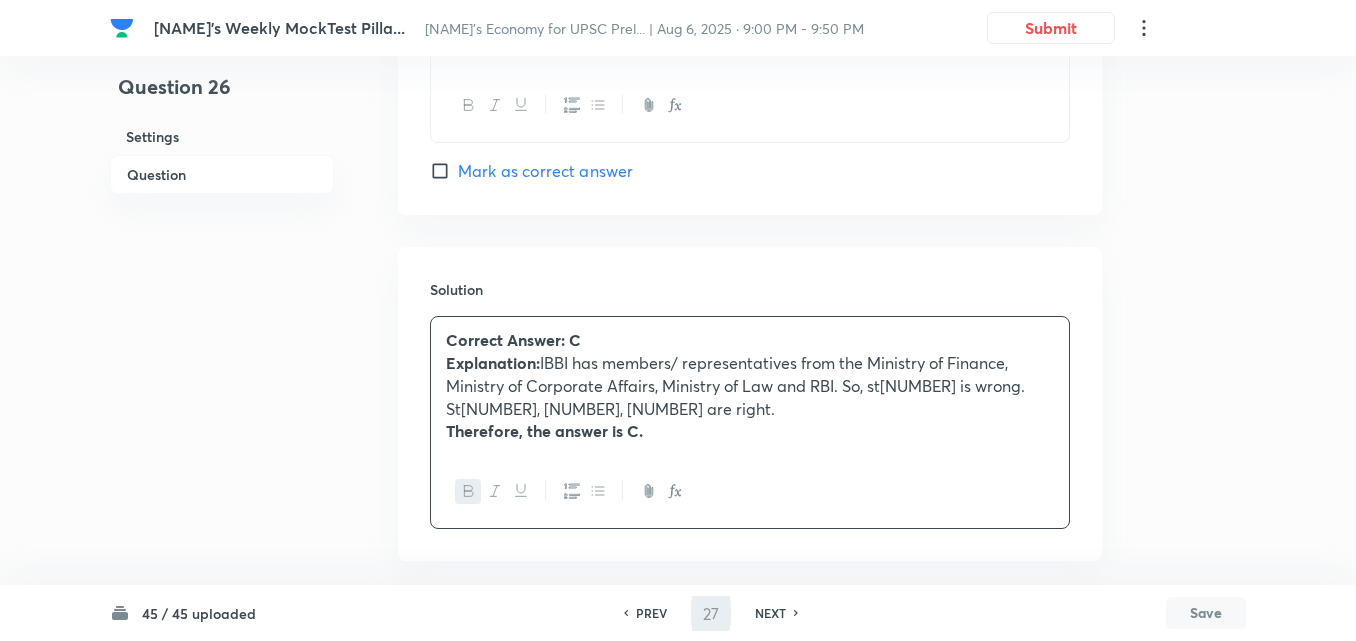 checkbox on "false" 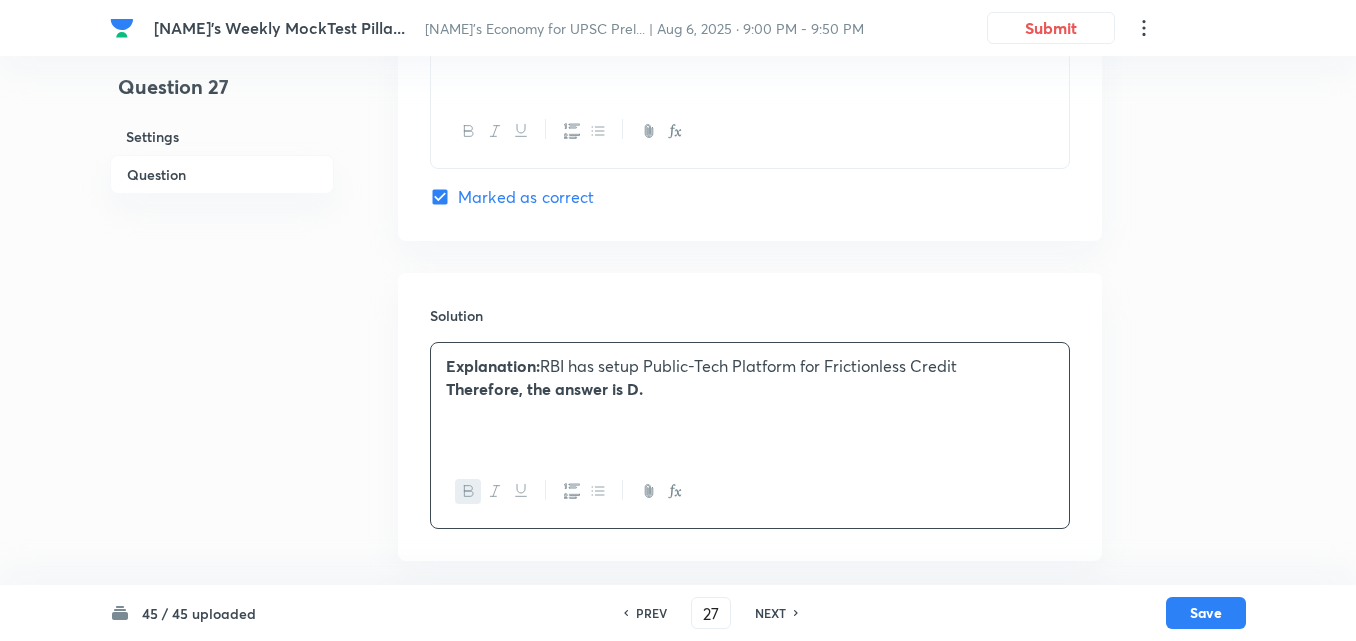checkbox on "true" 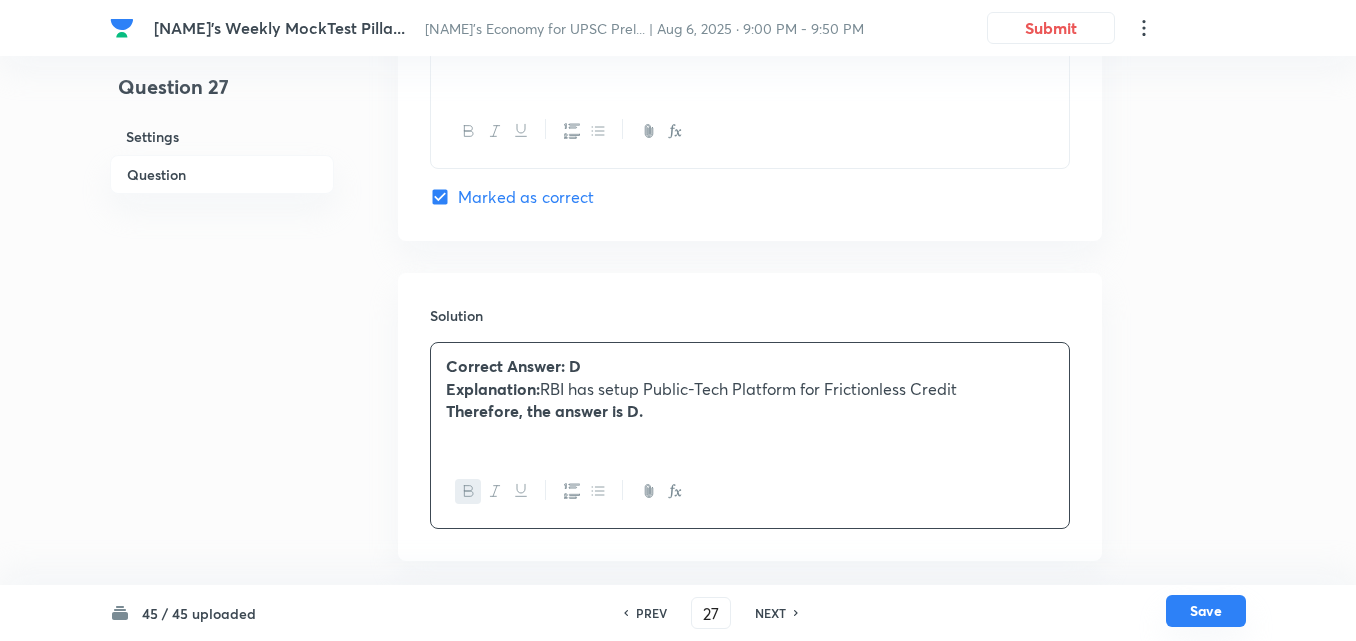 click on "Save" at bounding box center (1206, 611) 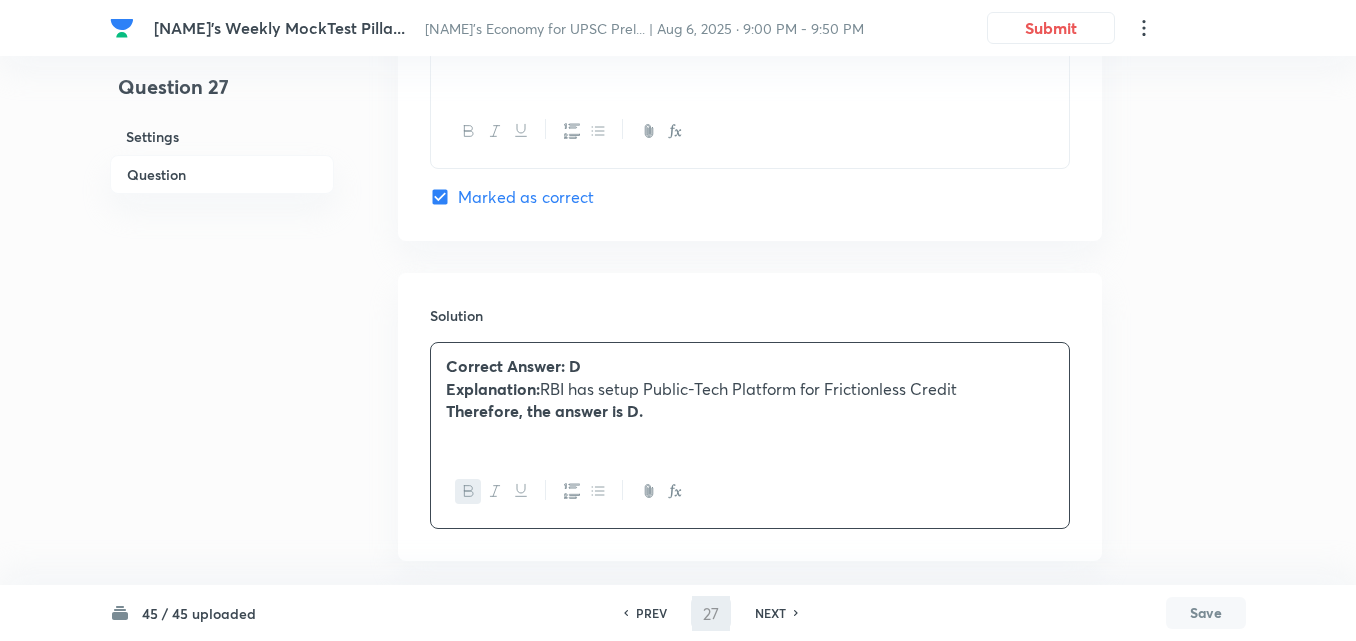 type on "28" 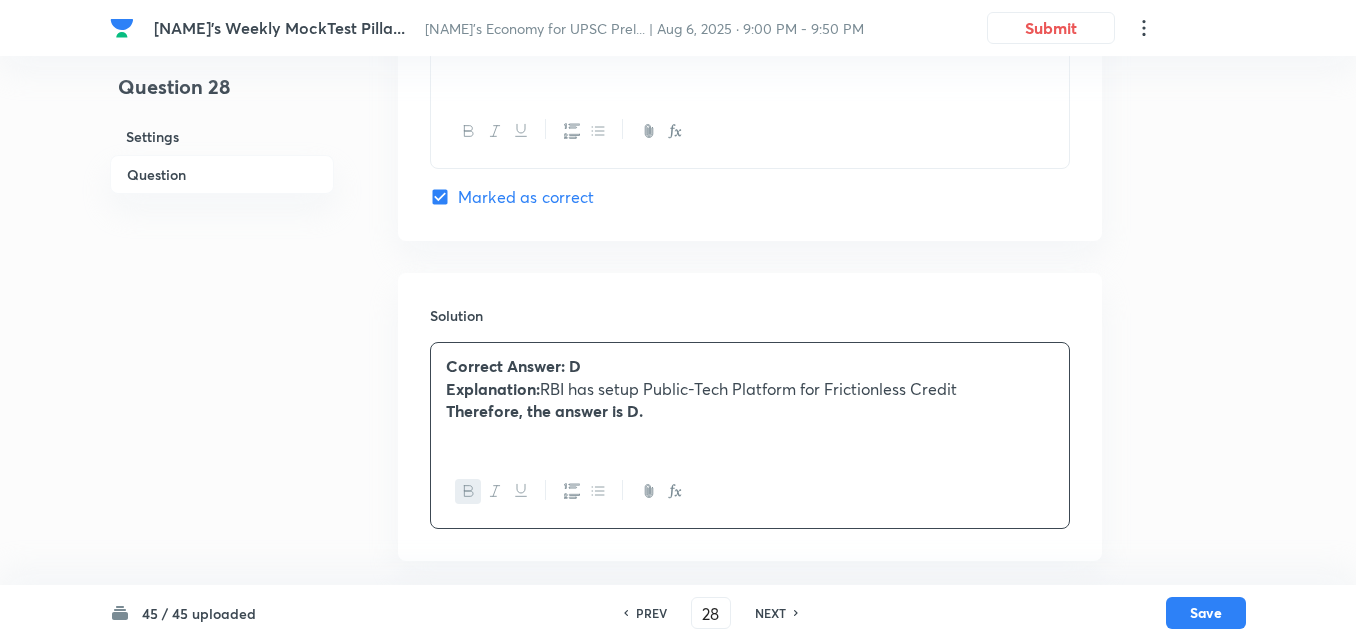 checkbox on "false" 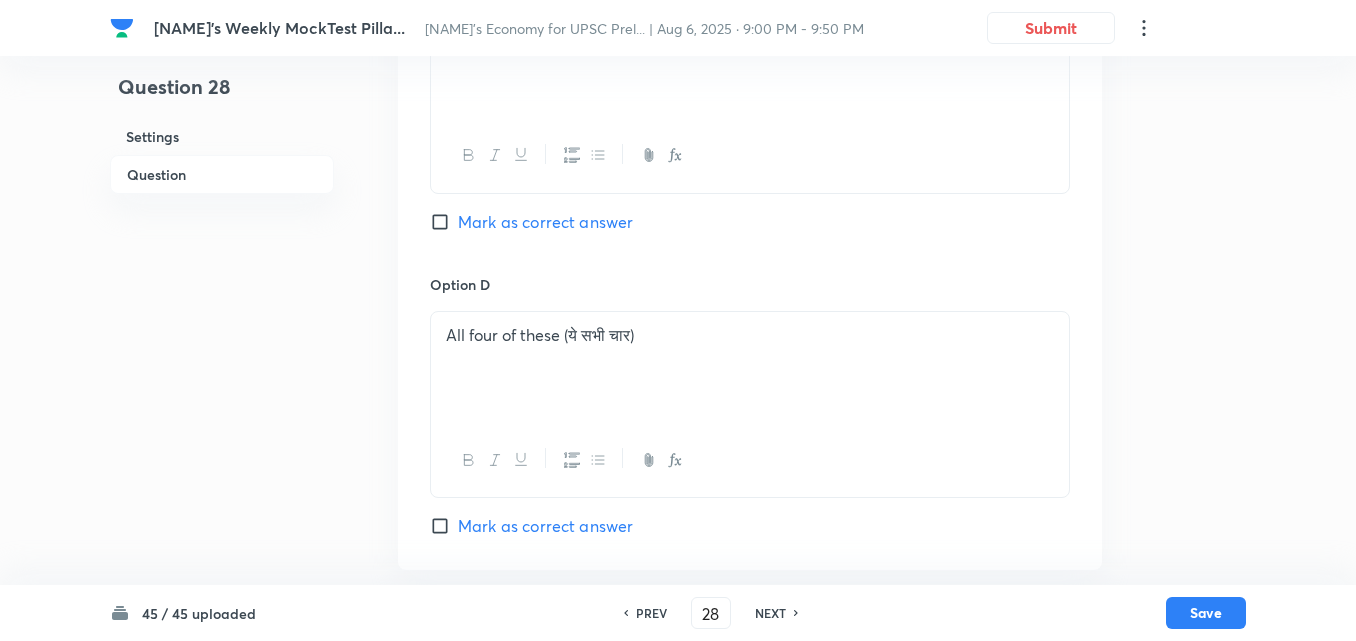 scroll, scrollTop: 1878, scrollLeft: 0, axis: vertical 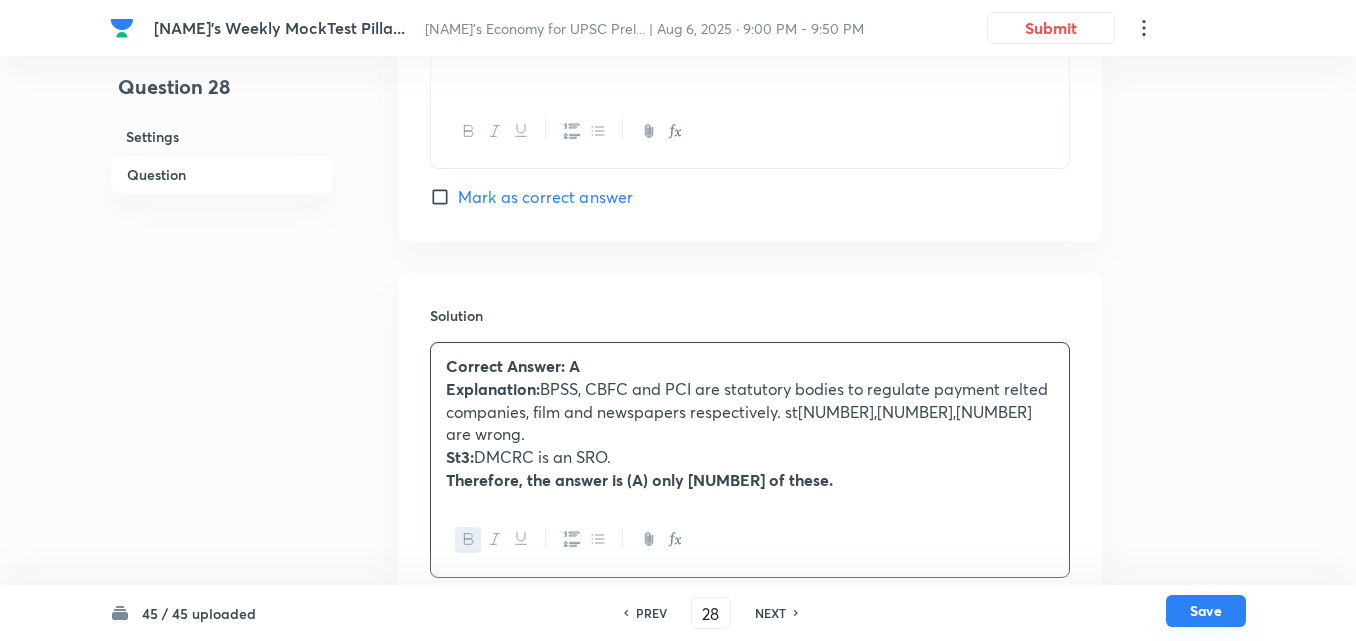 click on "Save" at bounding box center [1206, 611] 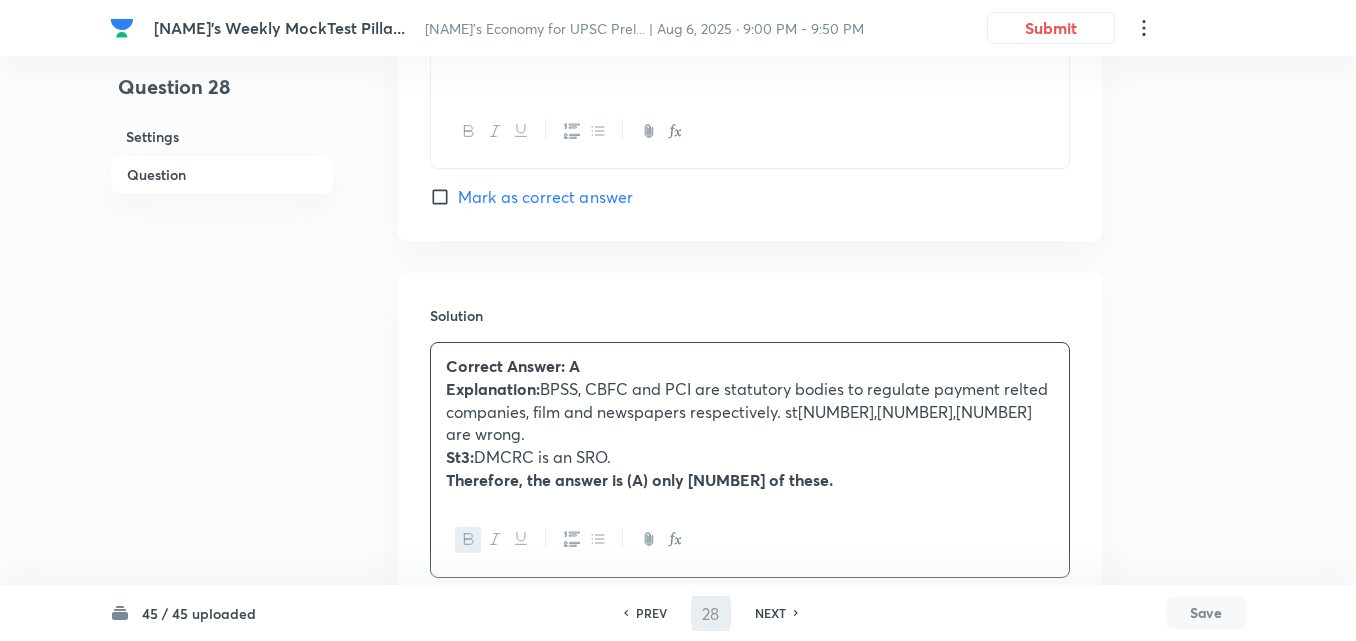 type on "29" 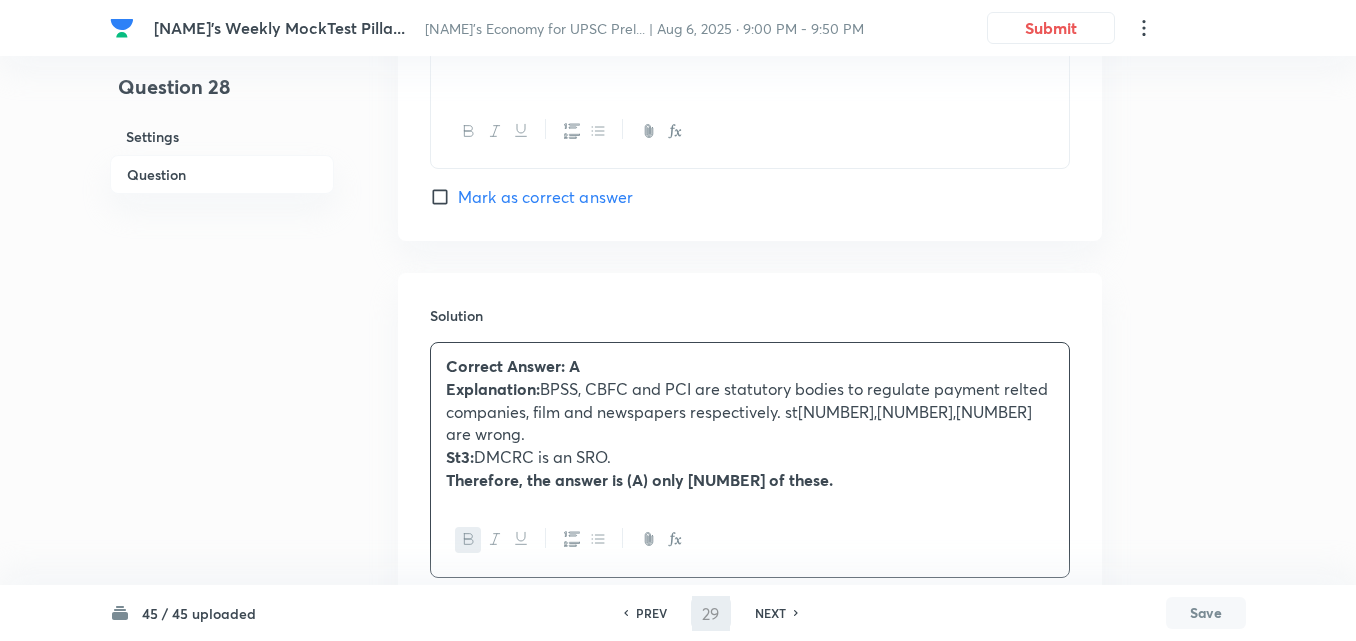 checkbox on "false" 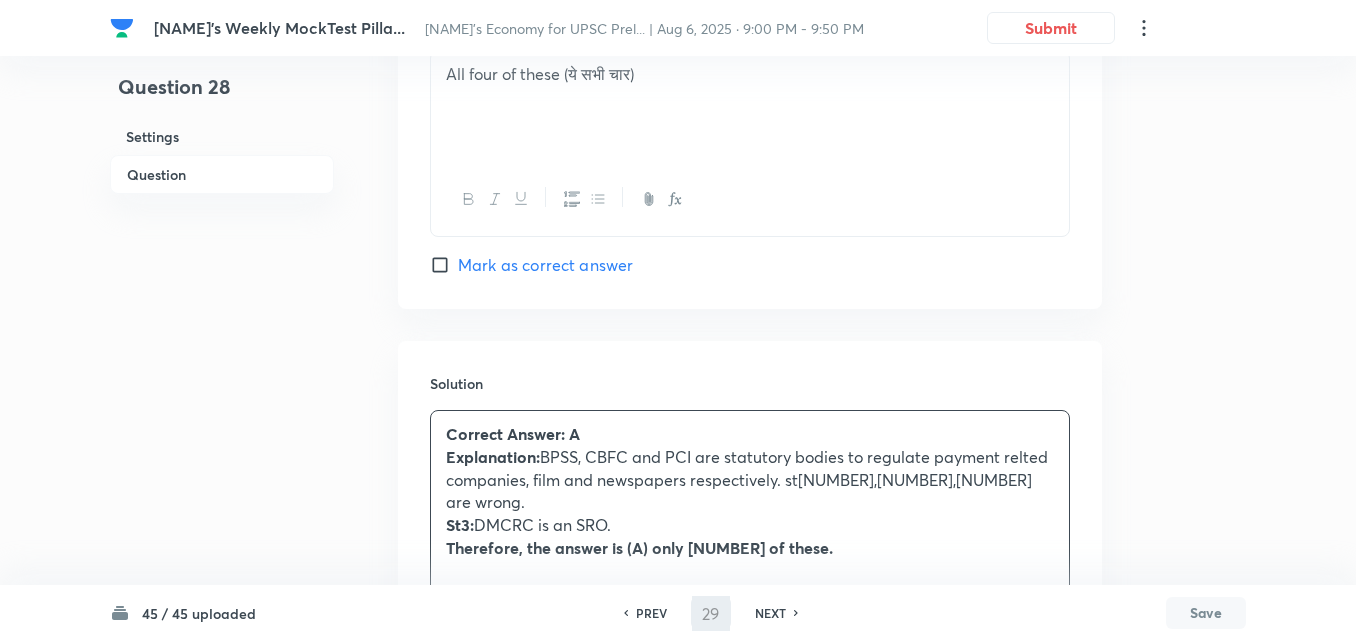 checkbox on "true" 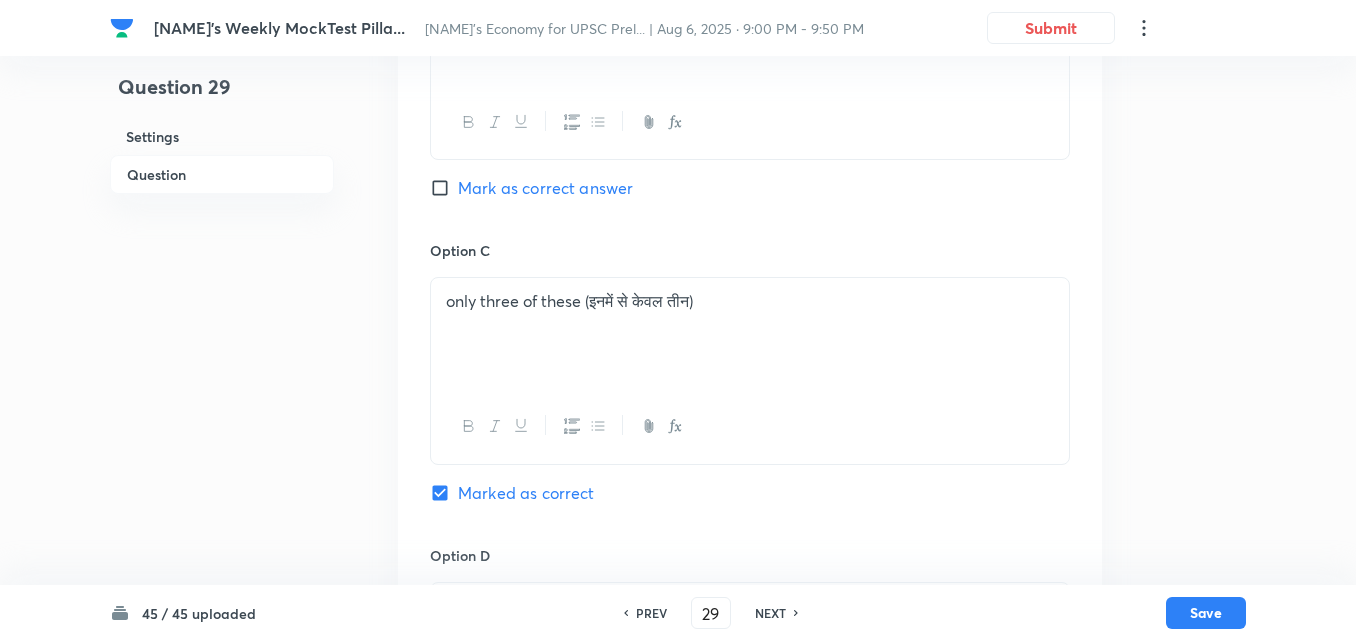 scroll, scrollTop: 1810, scrollLeft: 0, axis: vertical 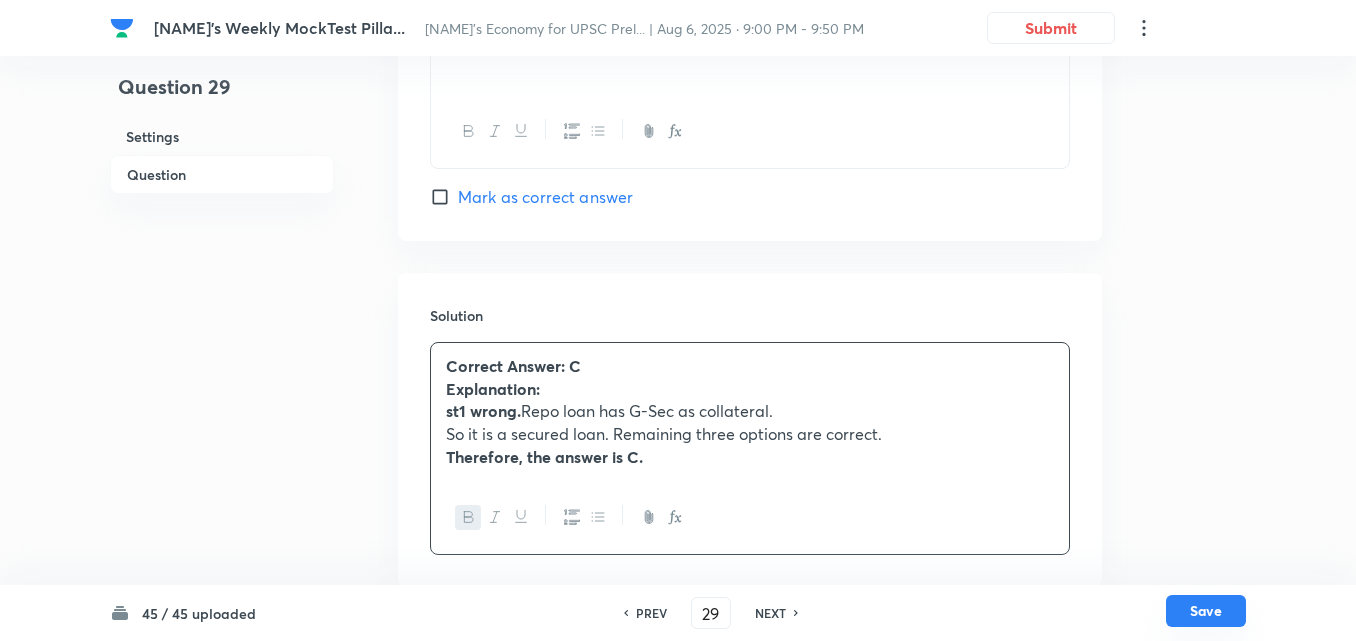 click on "Save" at bounding box center [1206, 611] 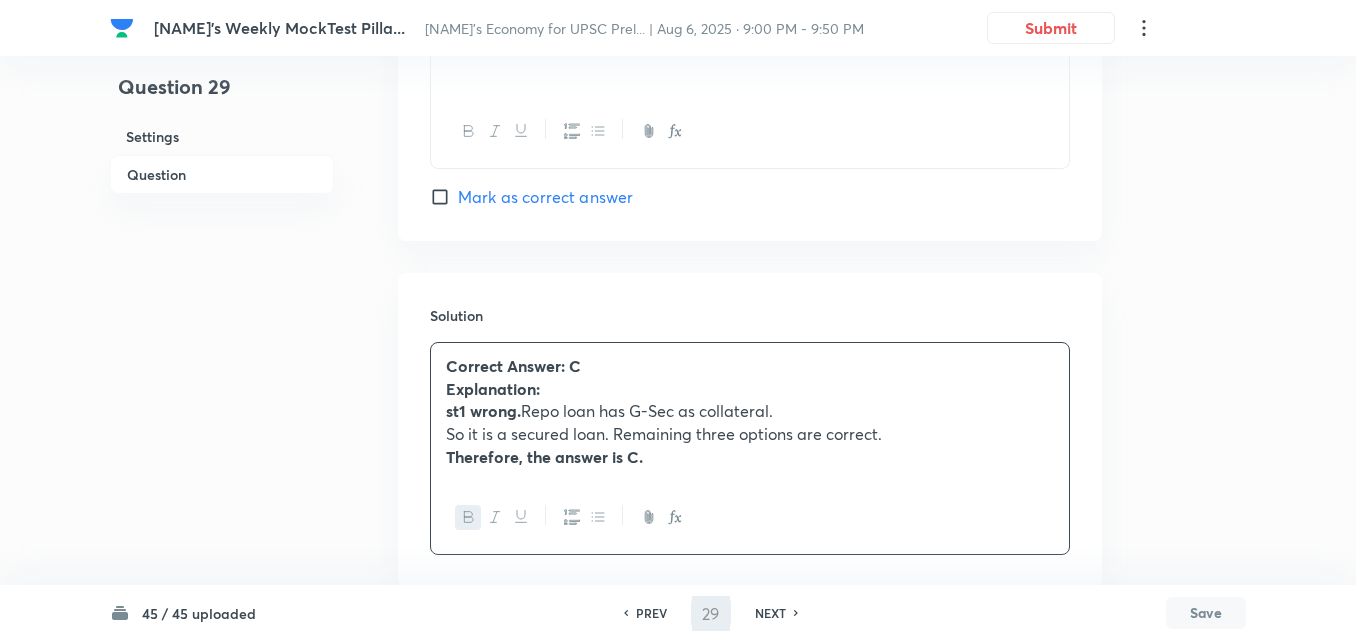 type on "30" 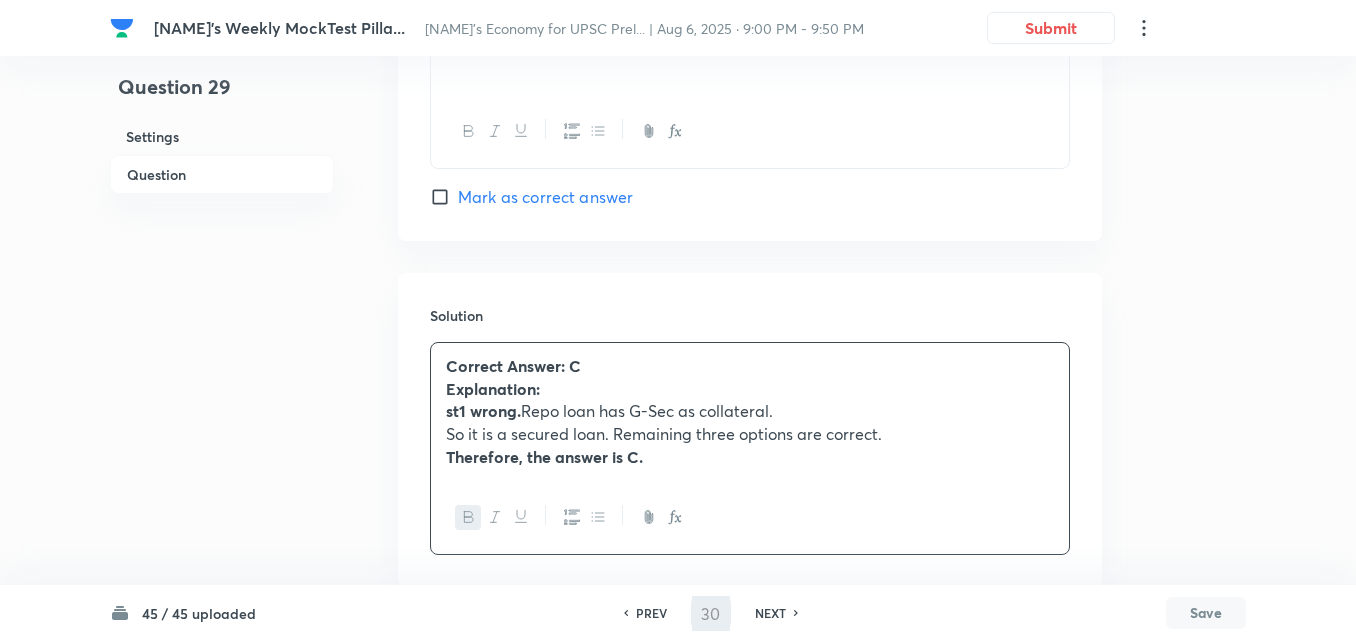 checkbox on "false" 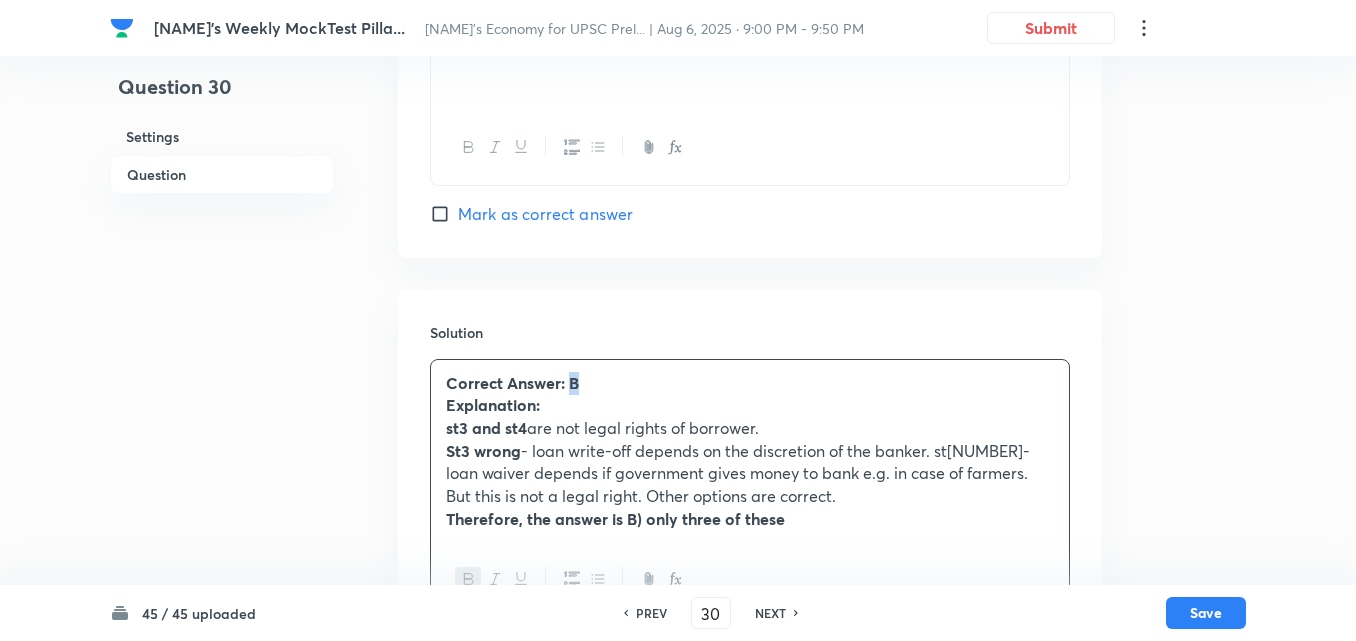 scroll, scrollTop: 1995, scrollLeft: 0, axis: vertical 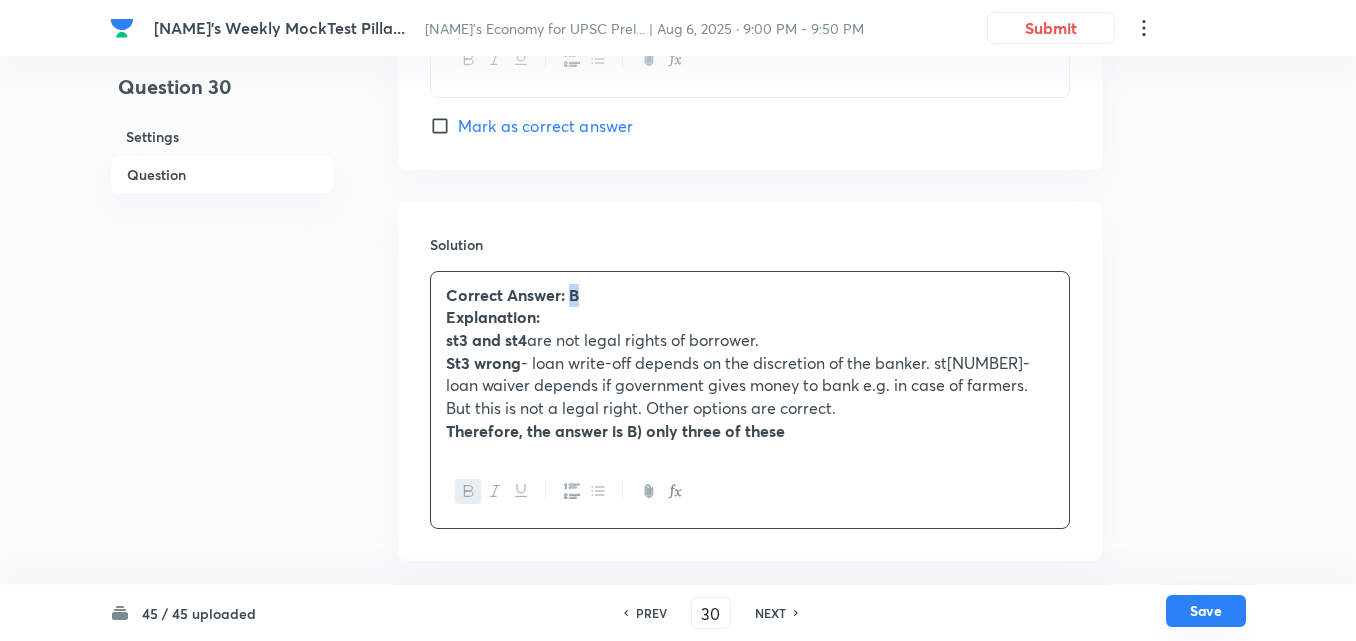 click on "Save" at bounding box center (1206, 611) 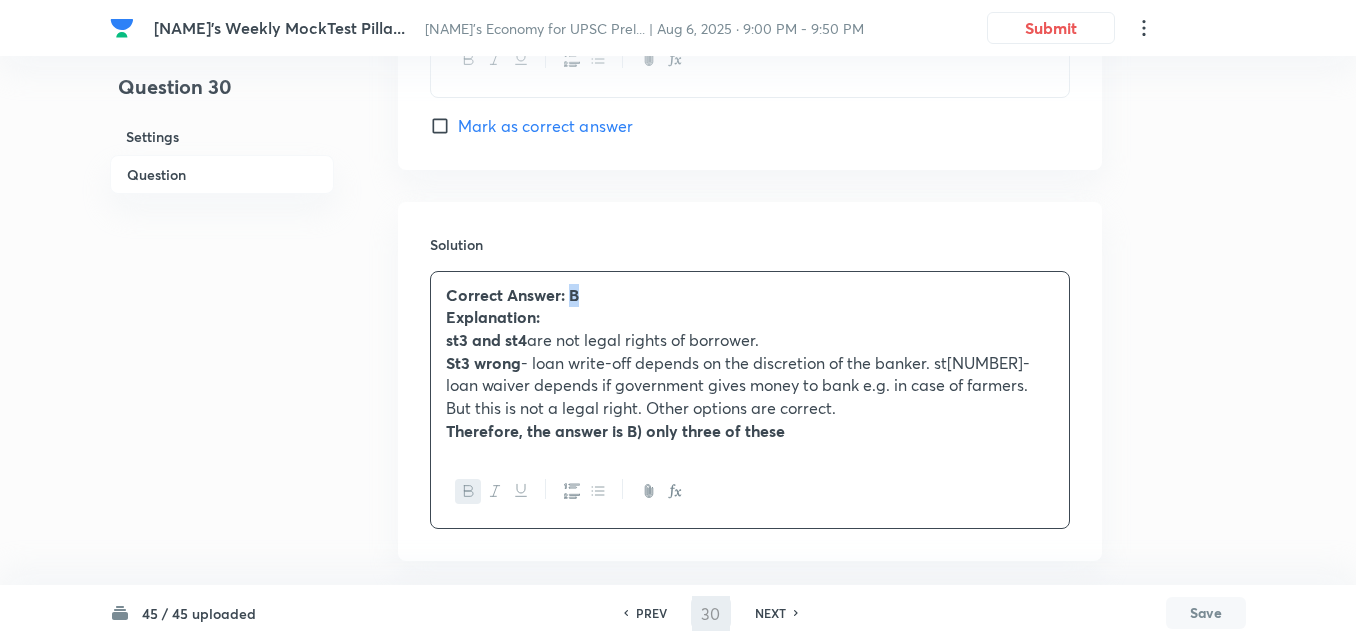type on "31" 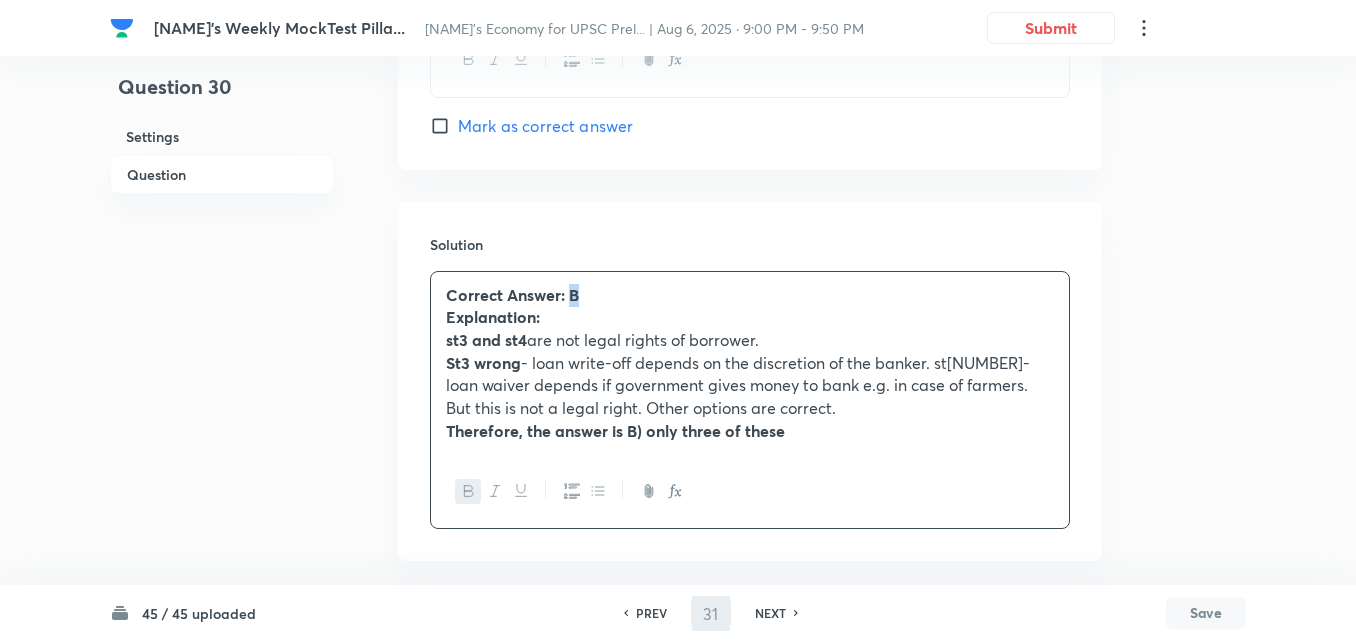 checkbox on "false" 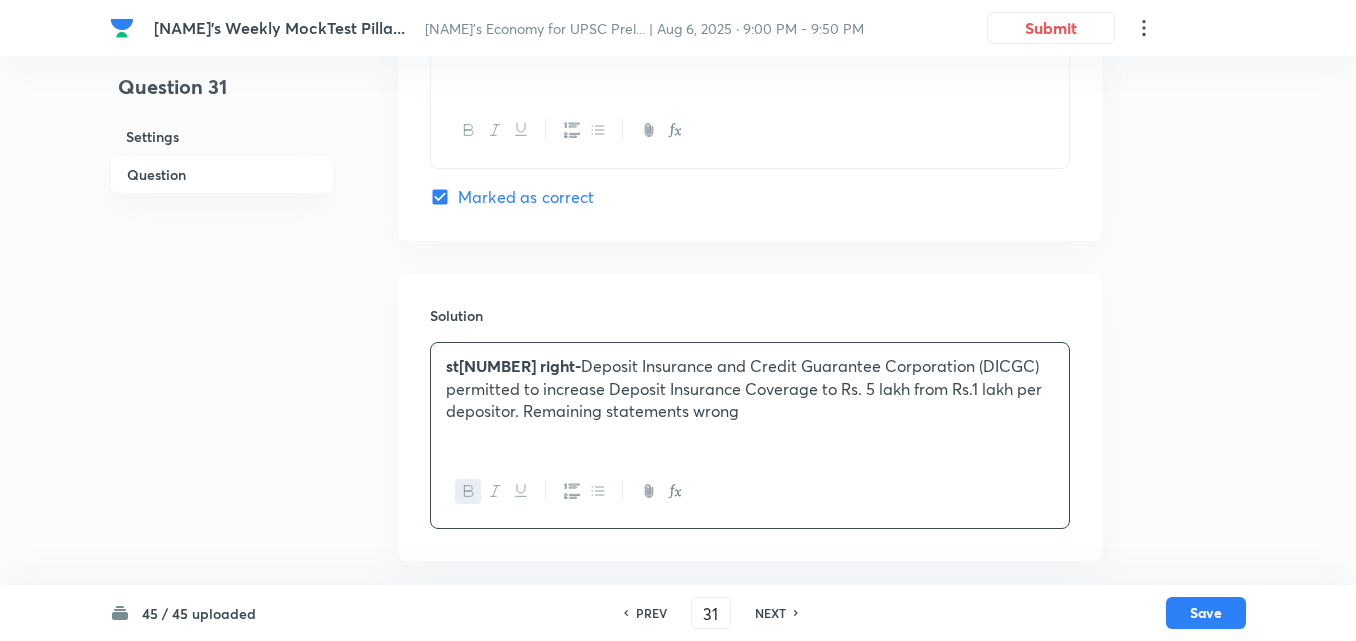 scroll, scrollTop: 1924, scrollLeft: 0, axis: vertical 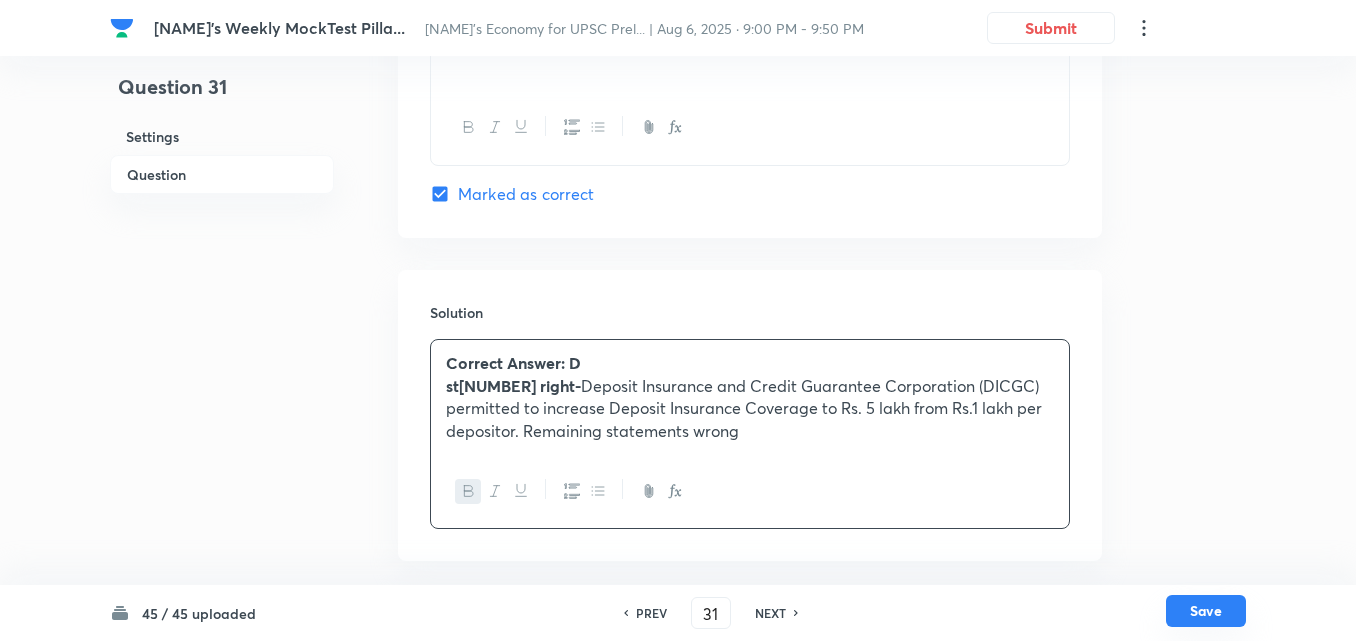click on "Save" at bounding box center (1206, 611) 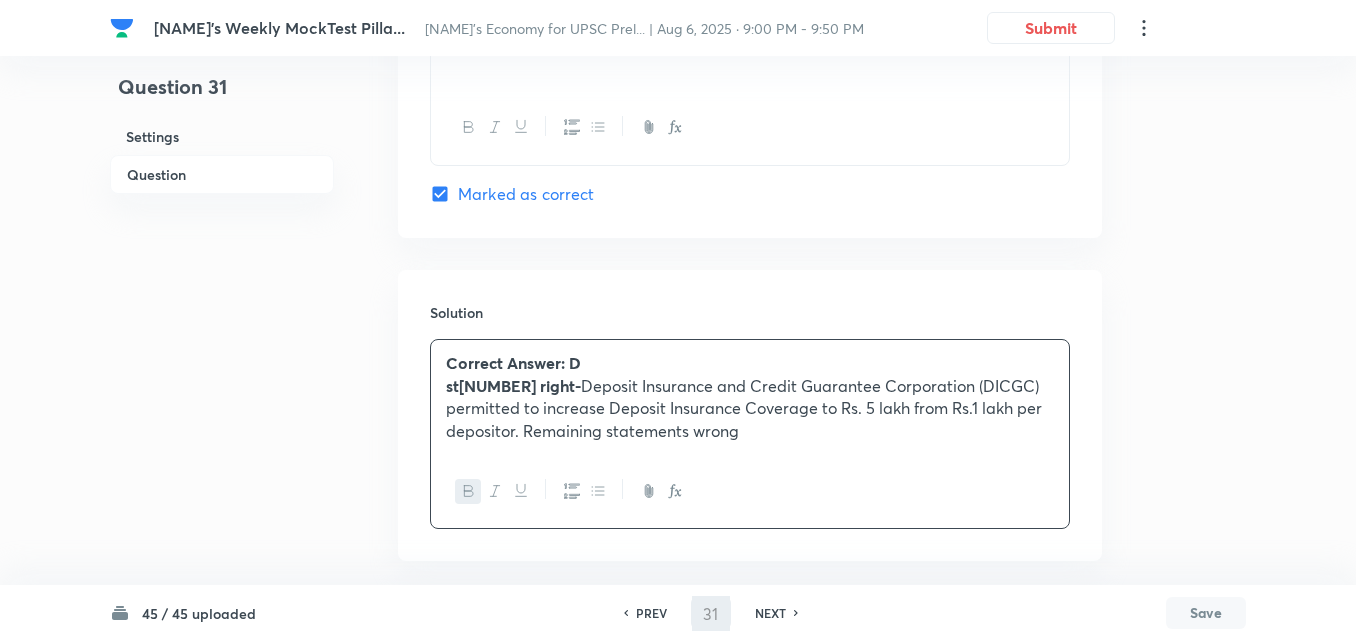 type on "32" 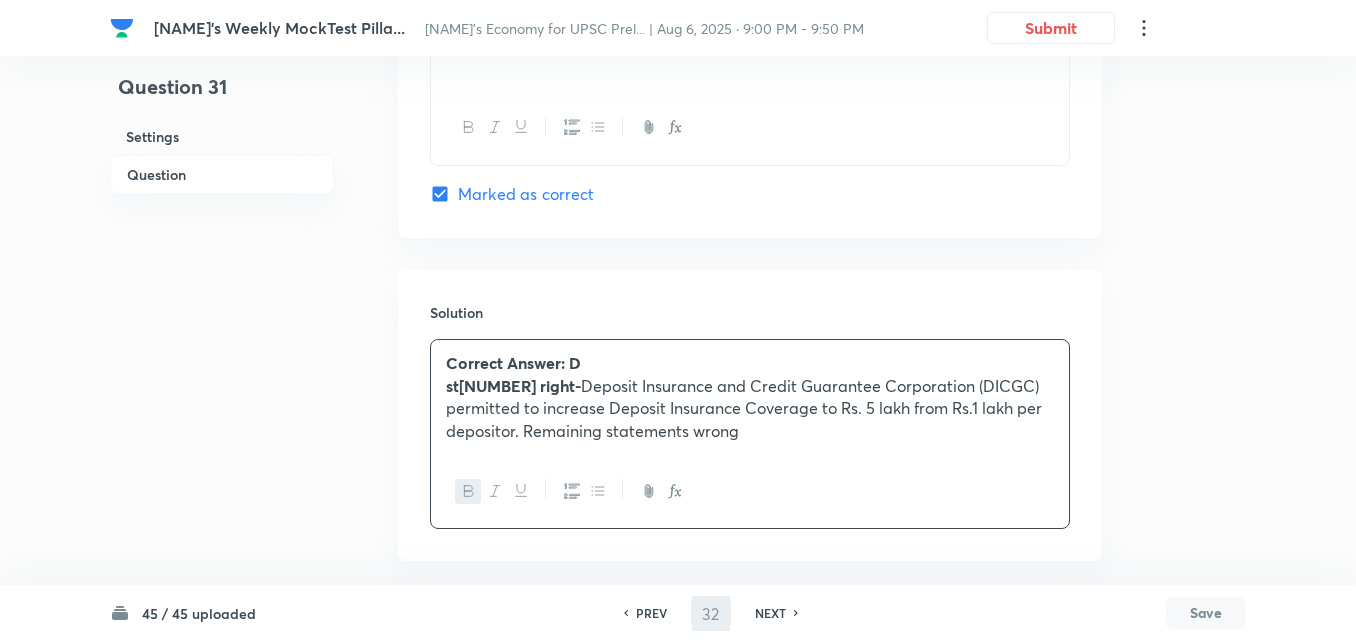 checkbox on "false" 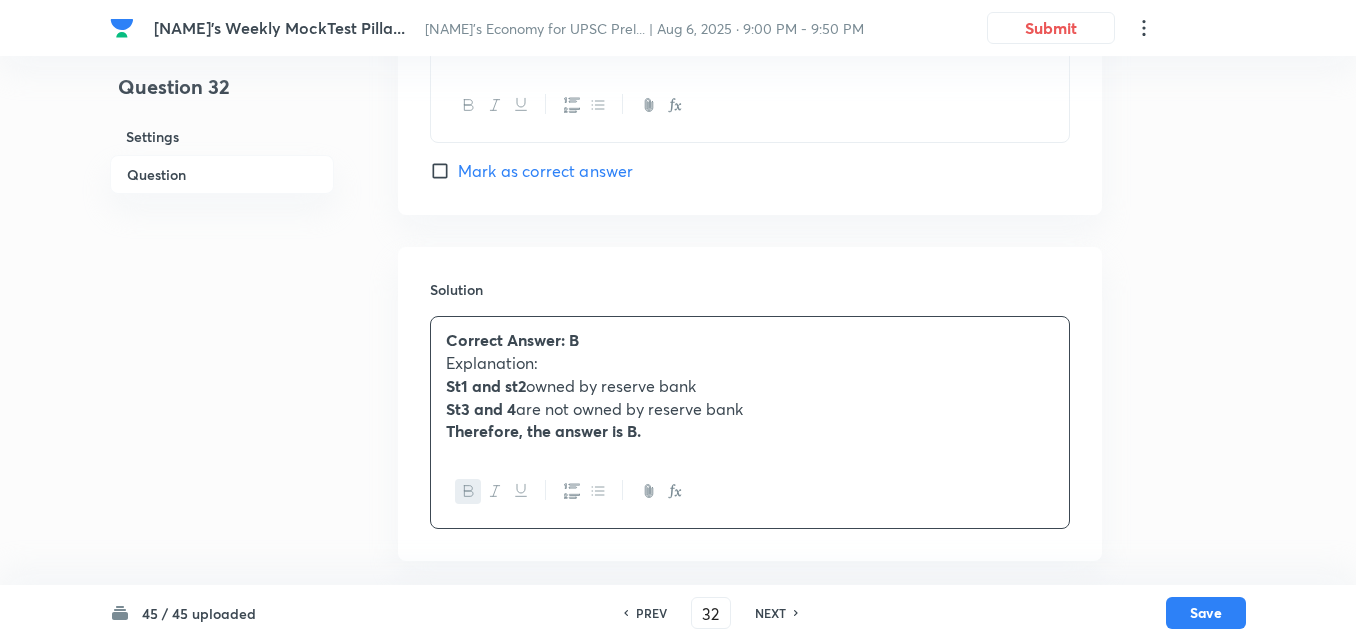 scroll, scrollTop: 1855, scrollLeft: 0, axis: vertical 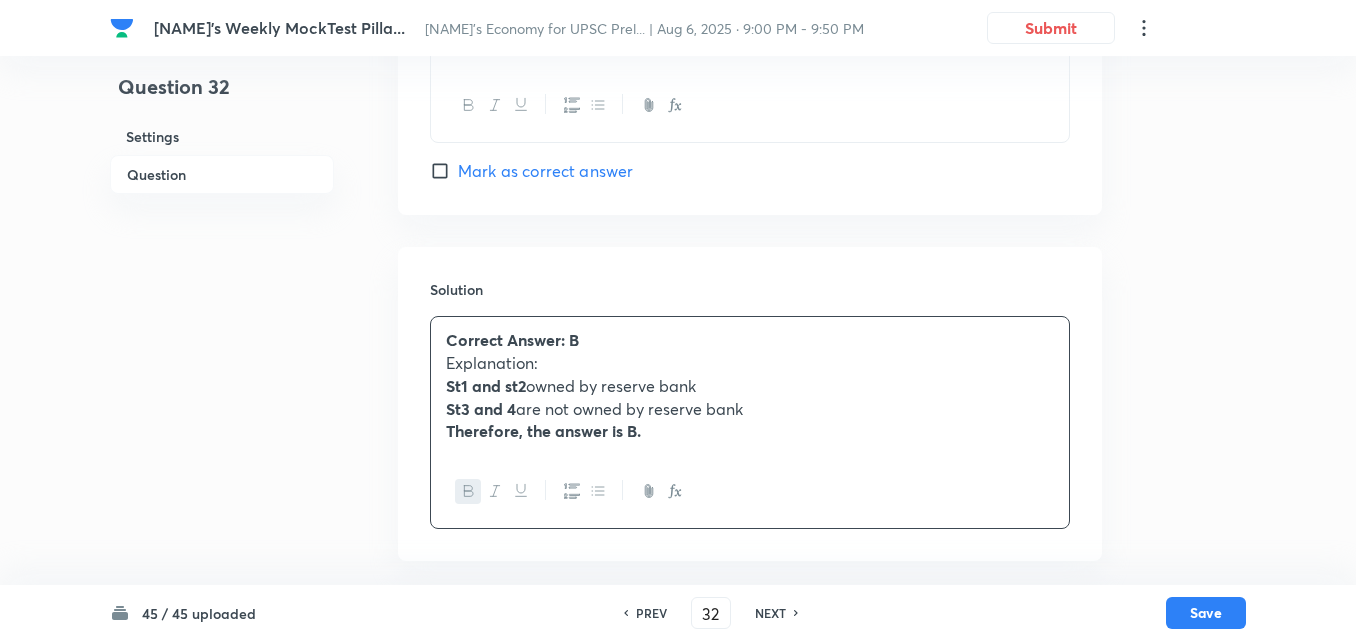 click on "NEXT" at bounding box center (773, 613) 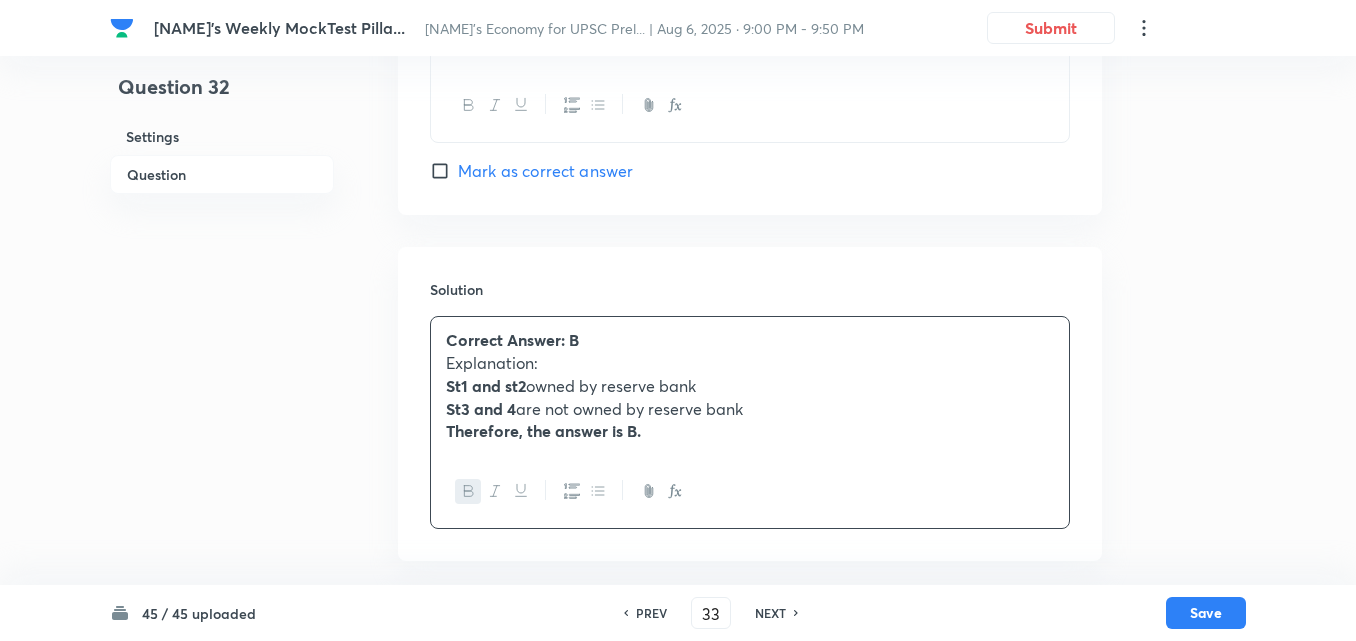 checkbox on "true" 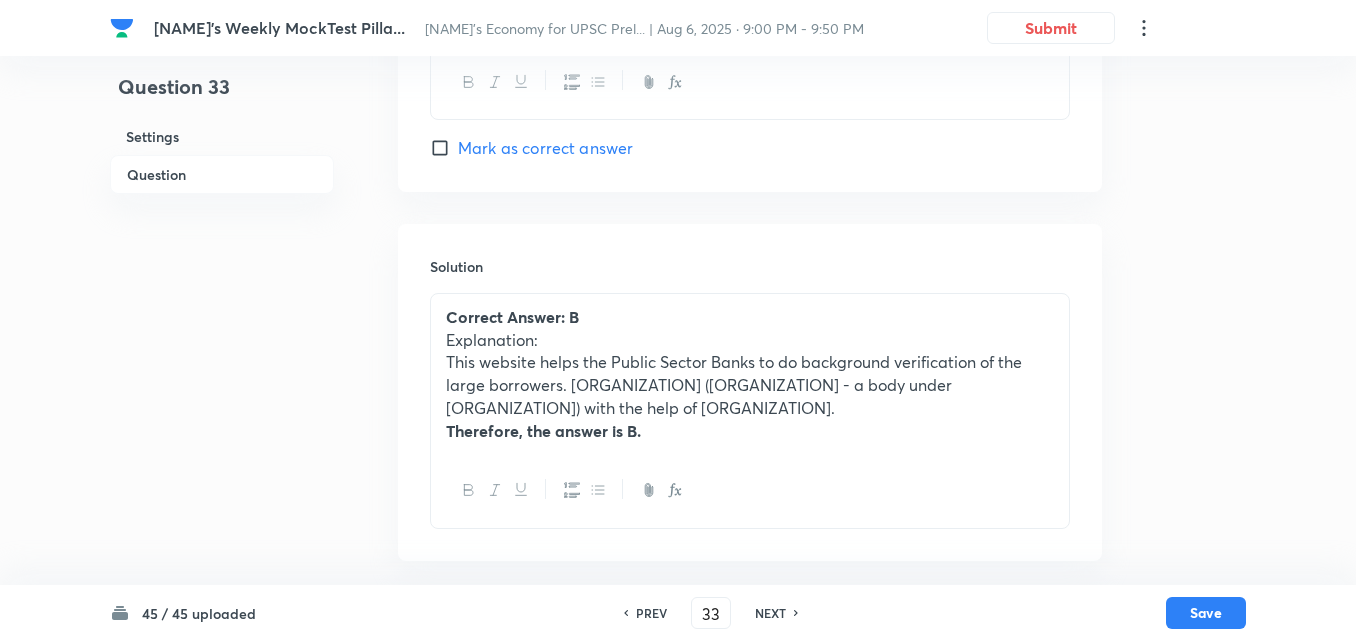 click on "NEXT" at bounding box center [773, 613] 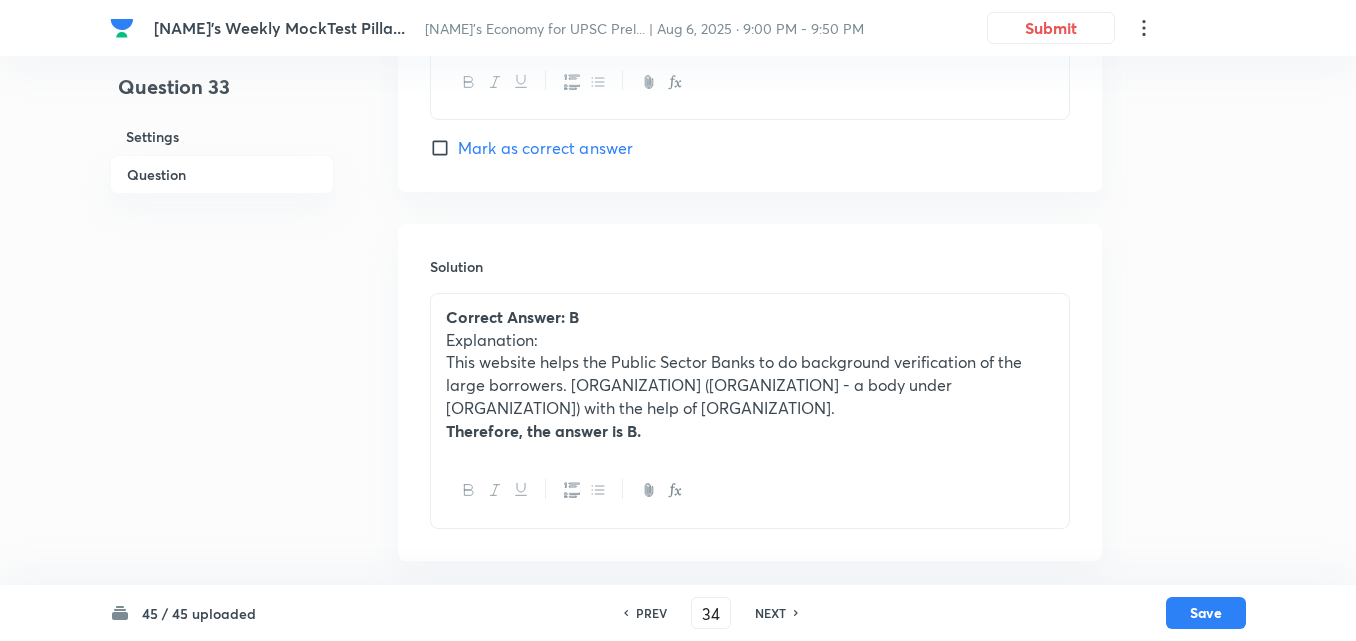 scroll, scrollTop: 1788, scrollLeft: 0, axis: vertical 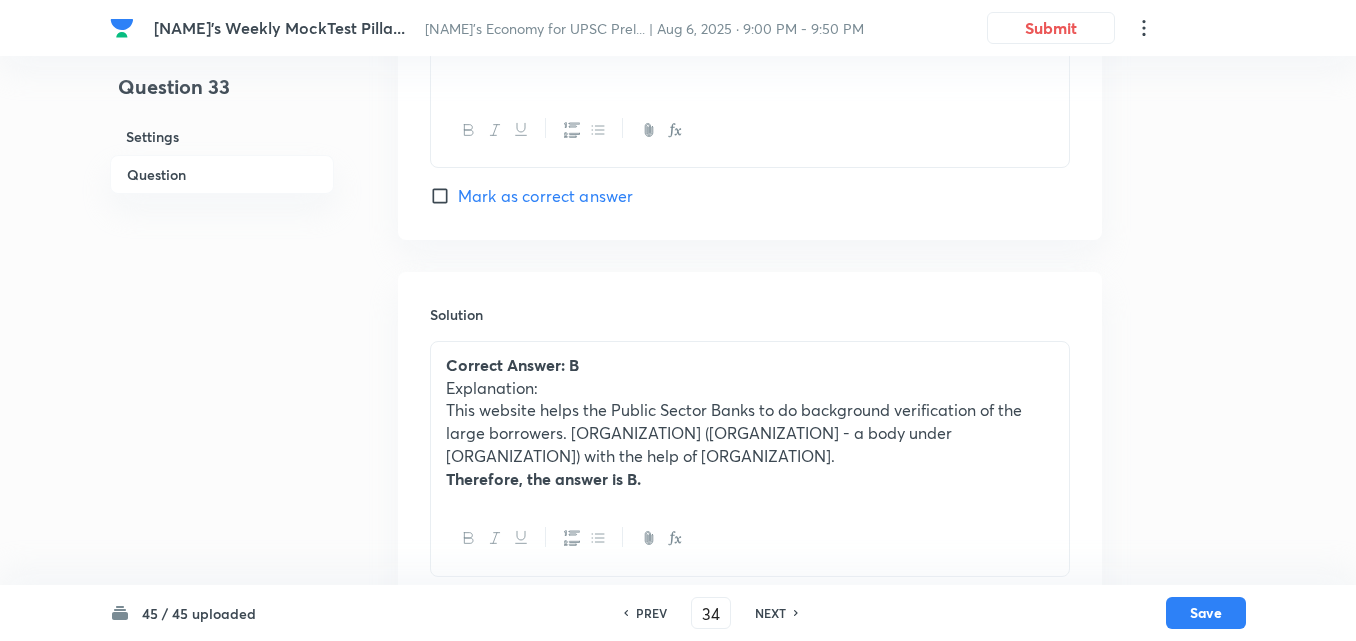 checkbox on "false" 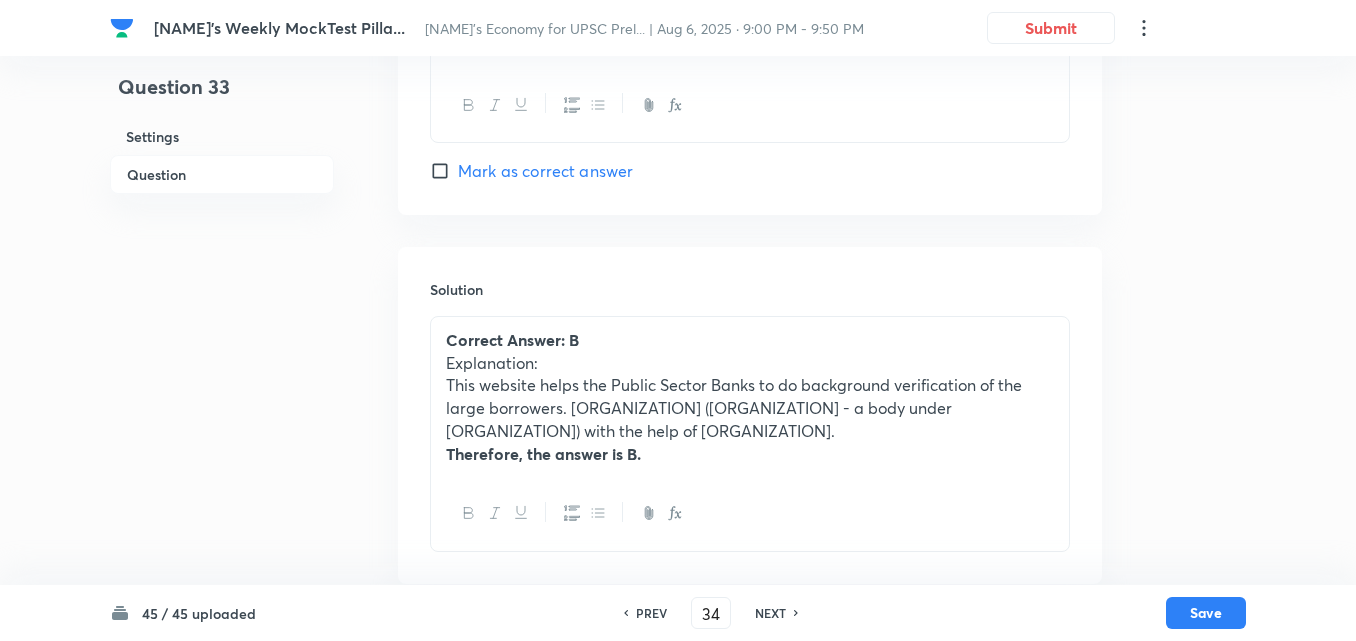 checkbox on "true" 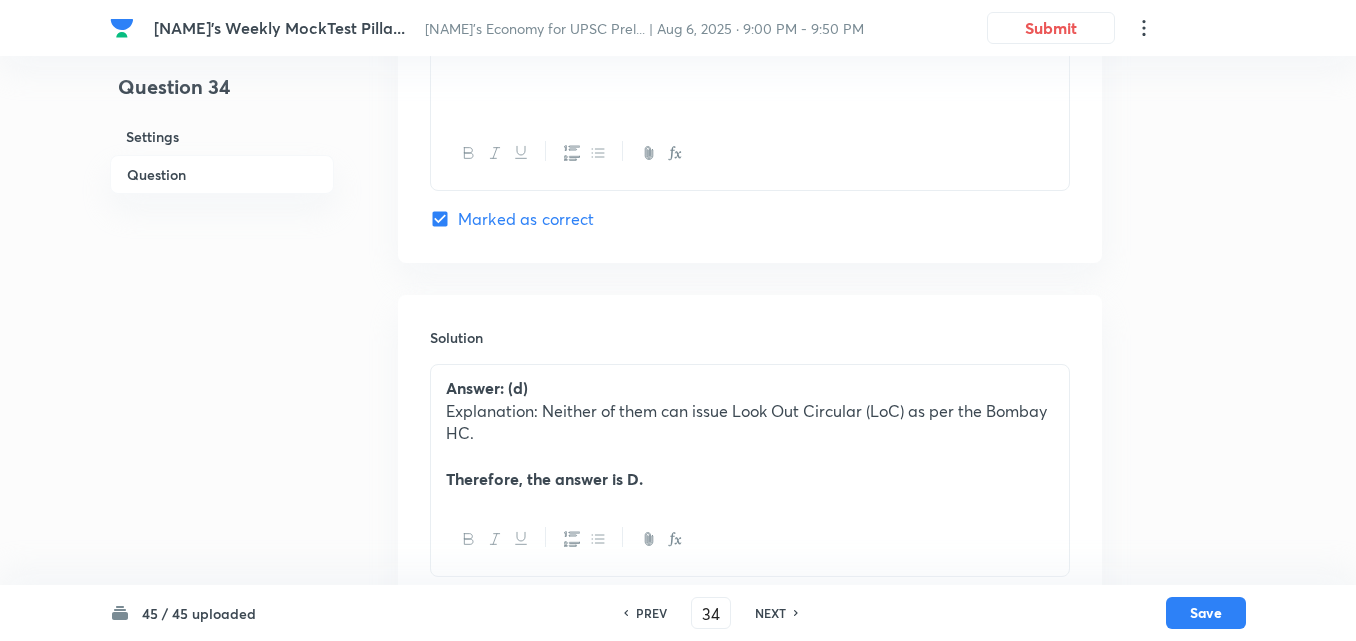click on "NEXT" at bounding box center (773, 613) 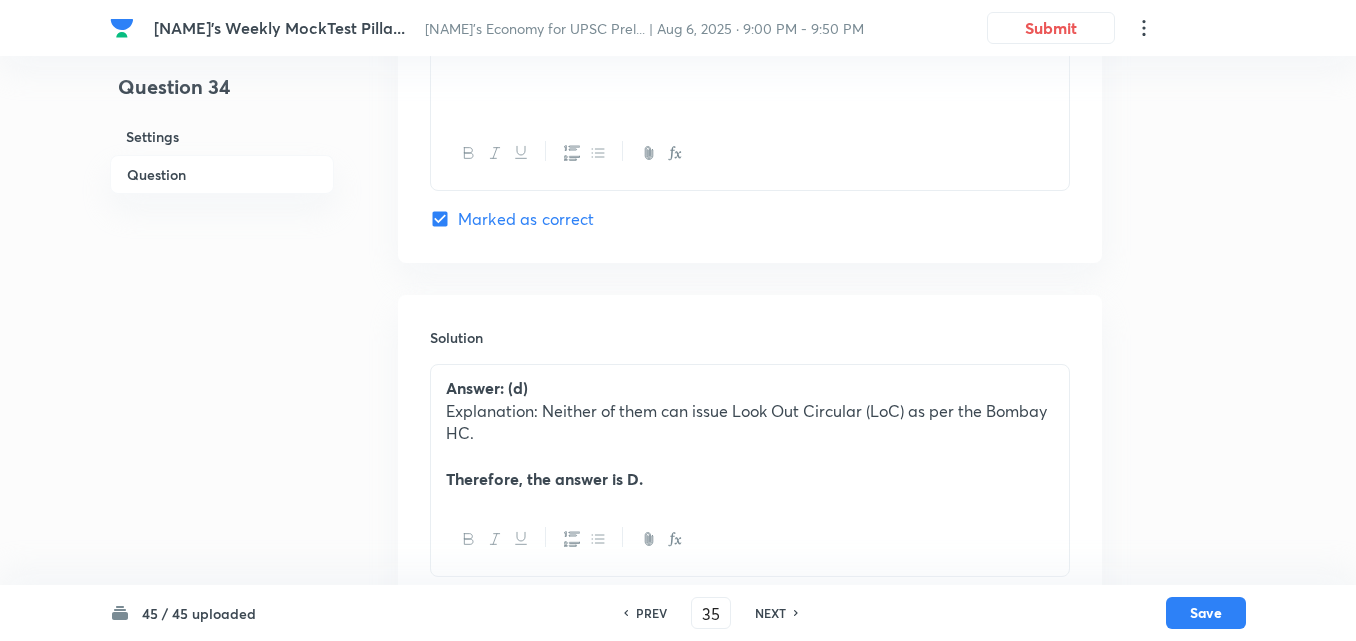 checkbox on "false" 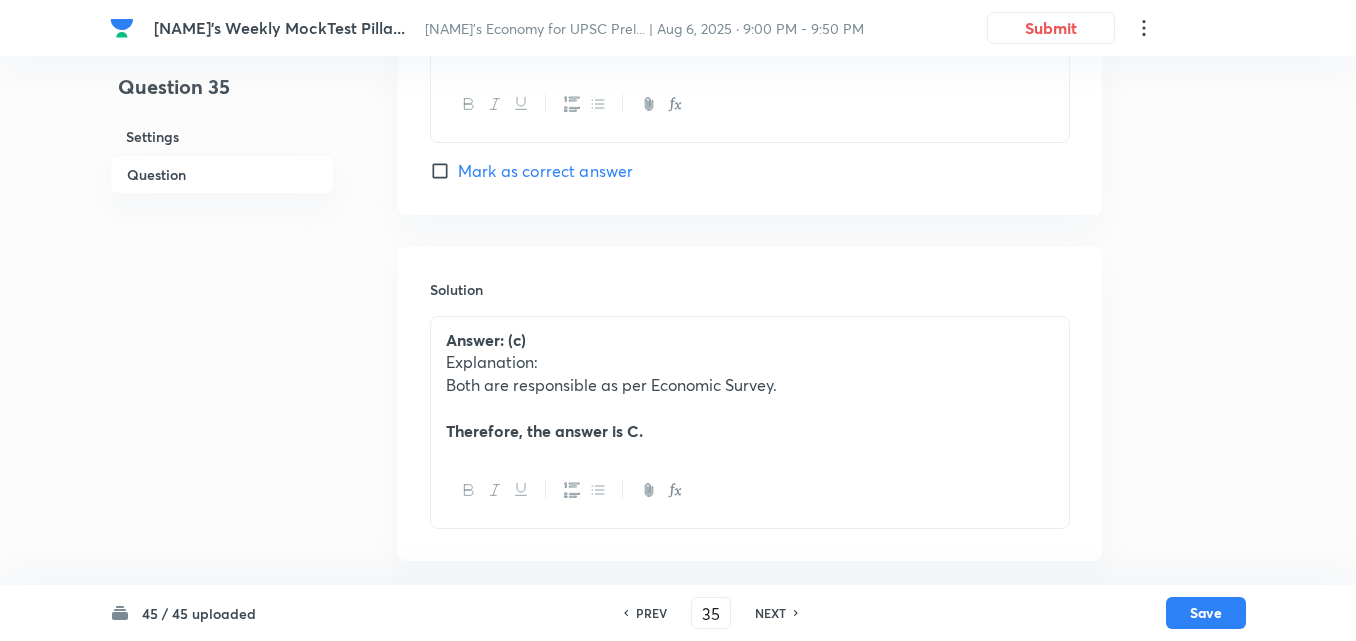 click on "NEXT" at bounding box center (773, 613) 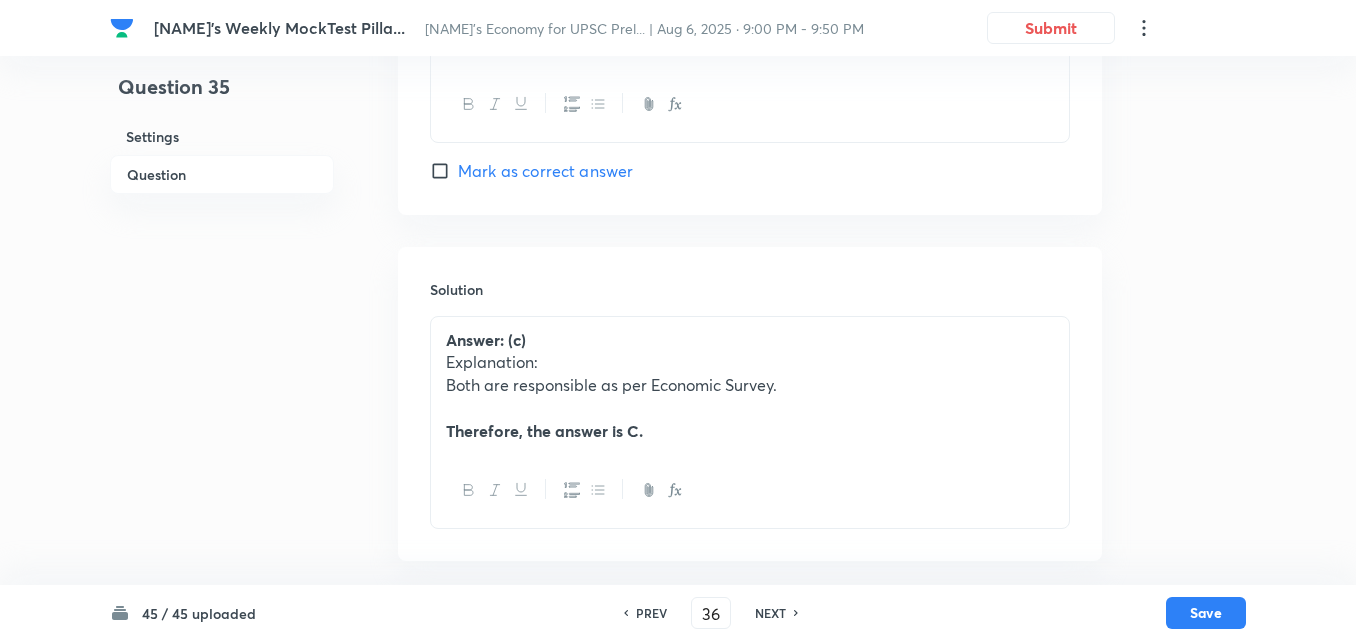 checkbox on "false" 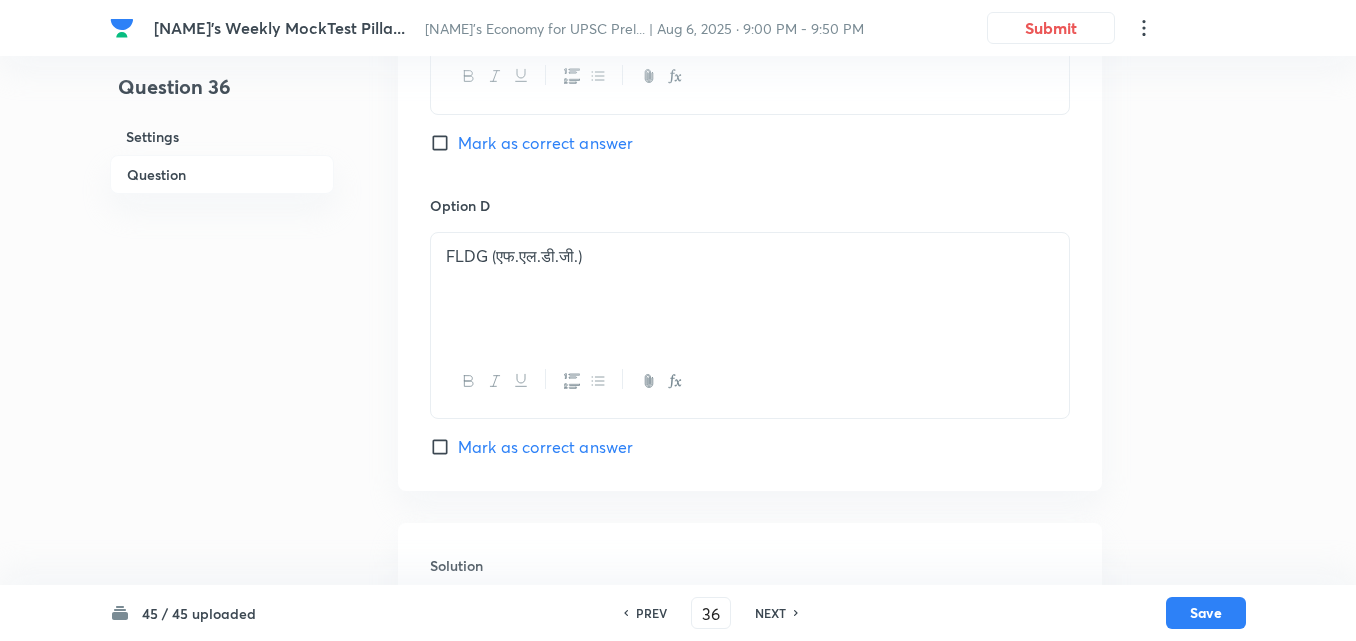 scroll, scrollTop: 1788, scrollLeft: 0, axis: vertical 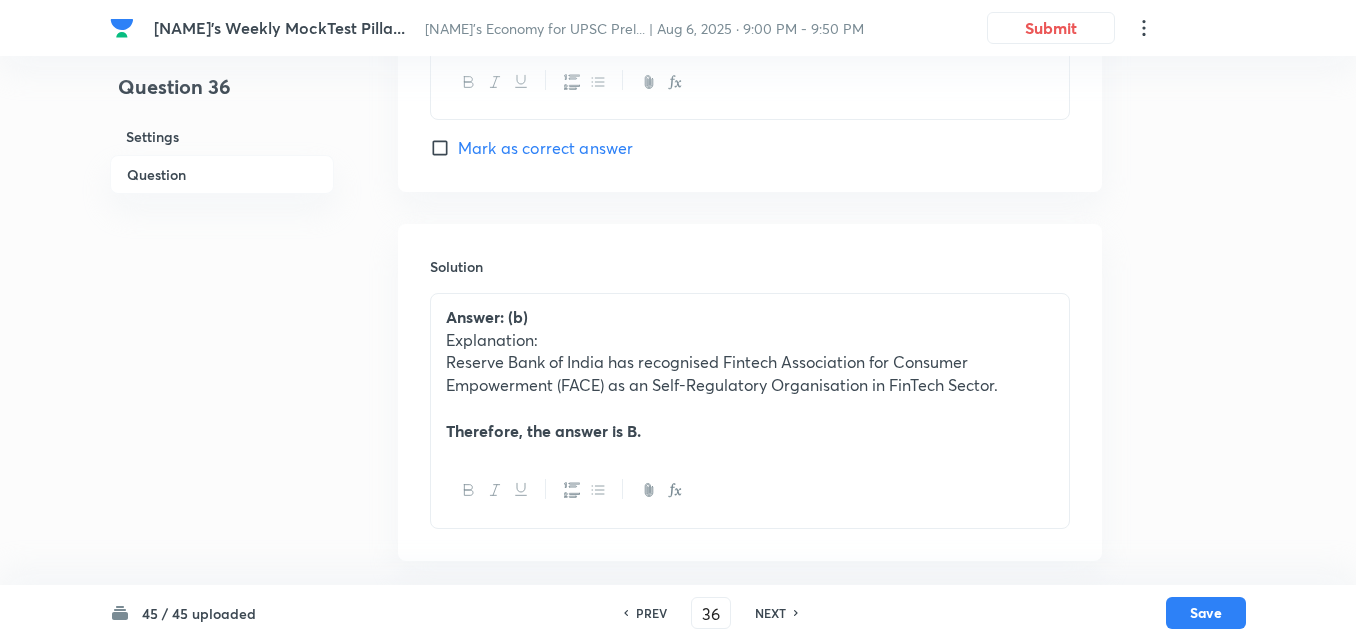 click on "NEXT" at bounding box center (773, 613) 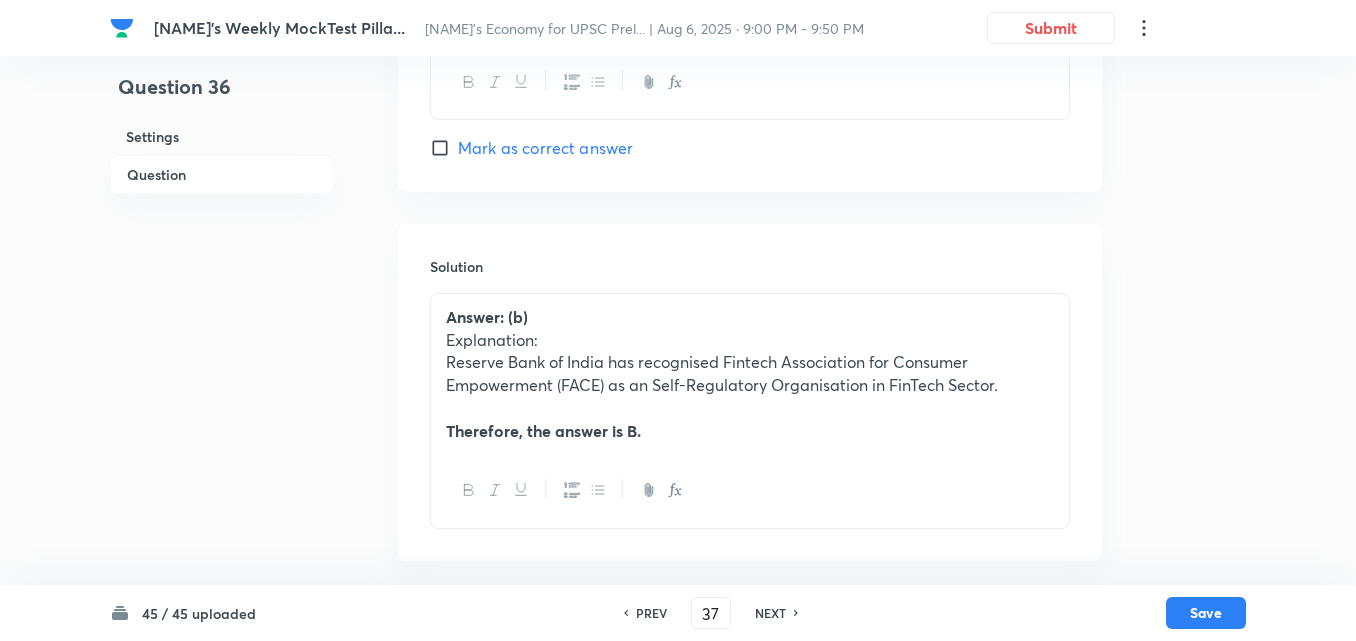 checkbox on "false" 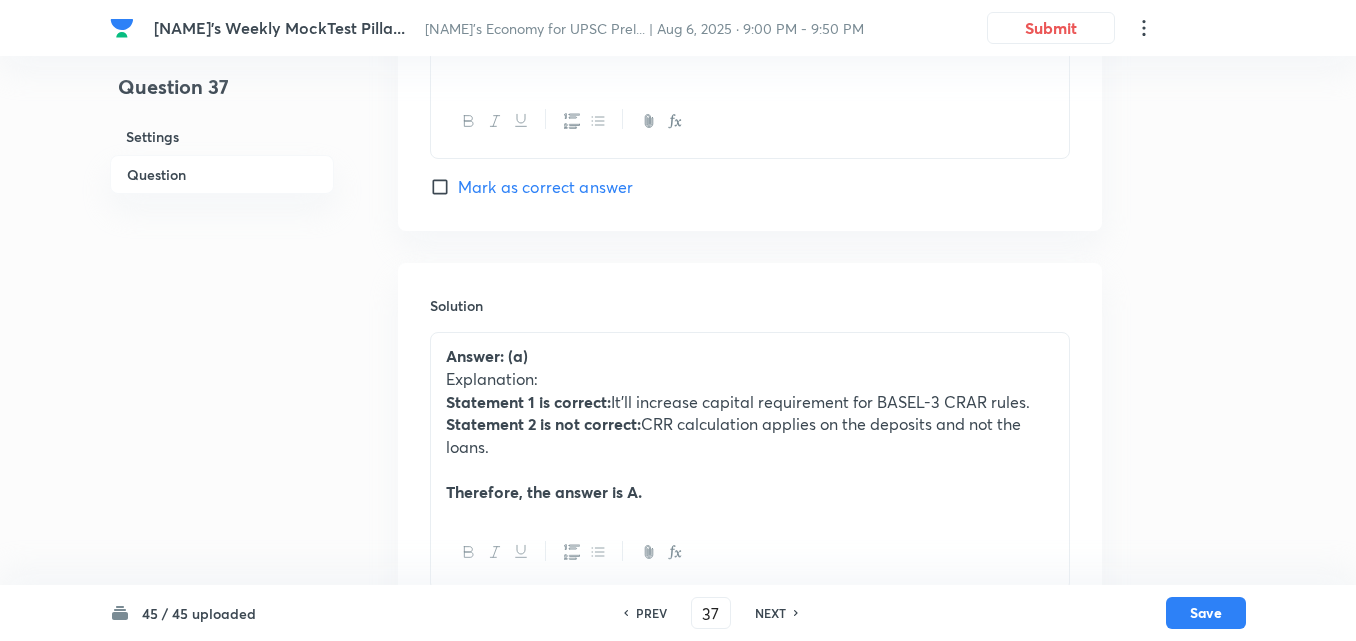 click on "NEXT" at bounding box center (773, 613) 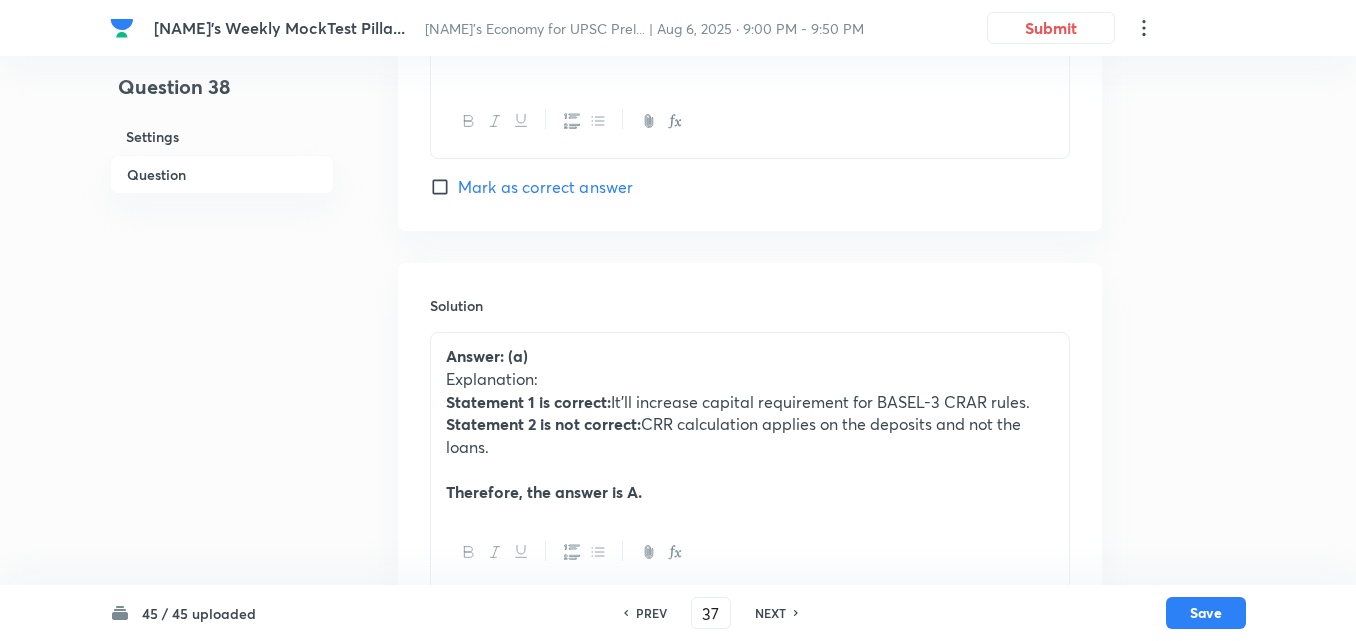type on "38" 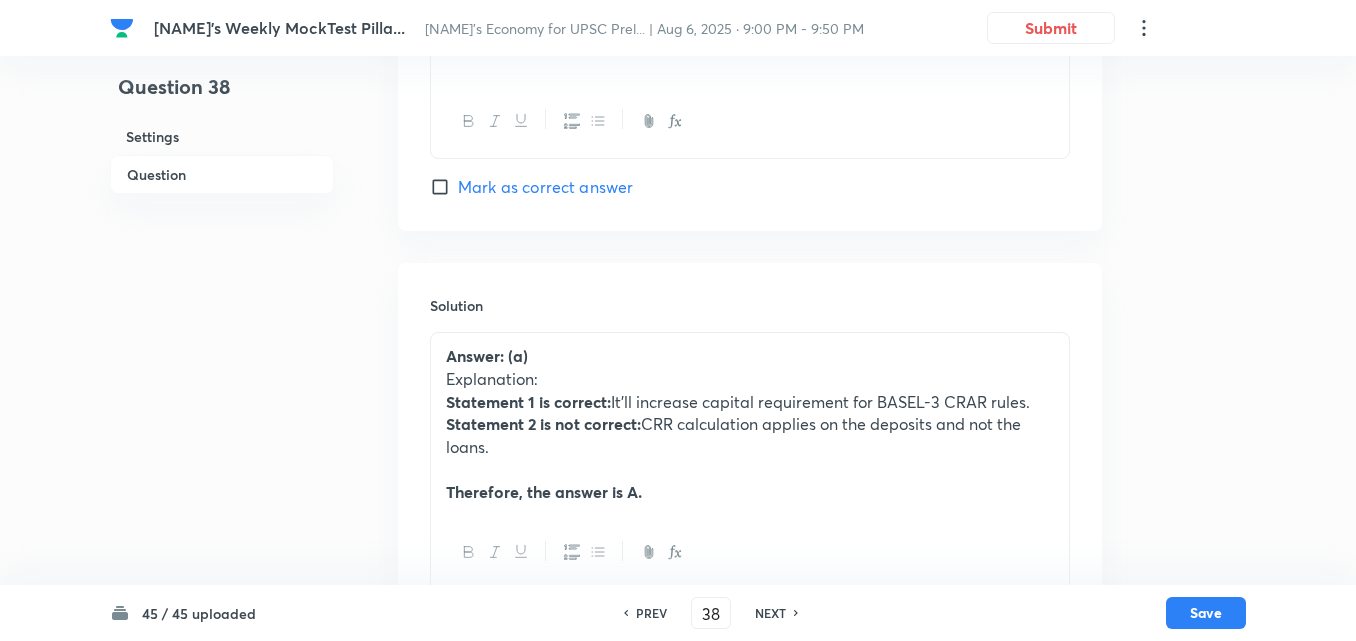 checkbox on "true" 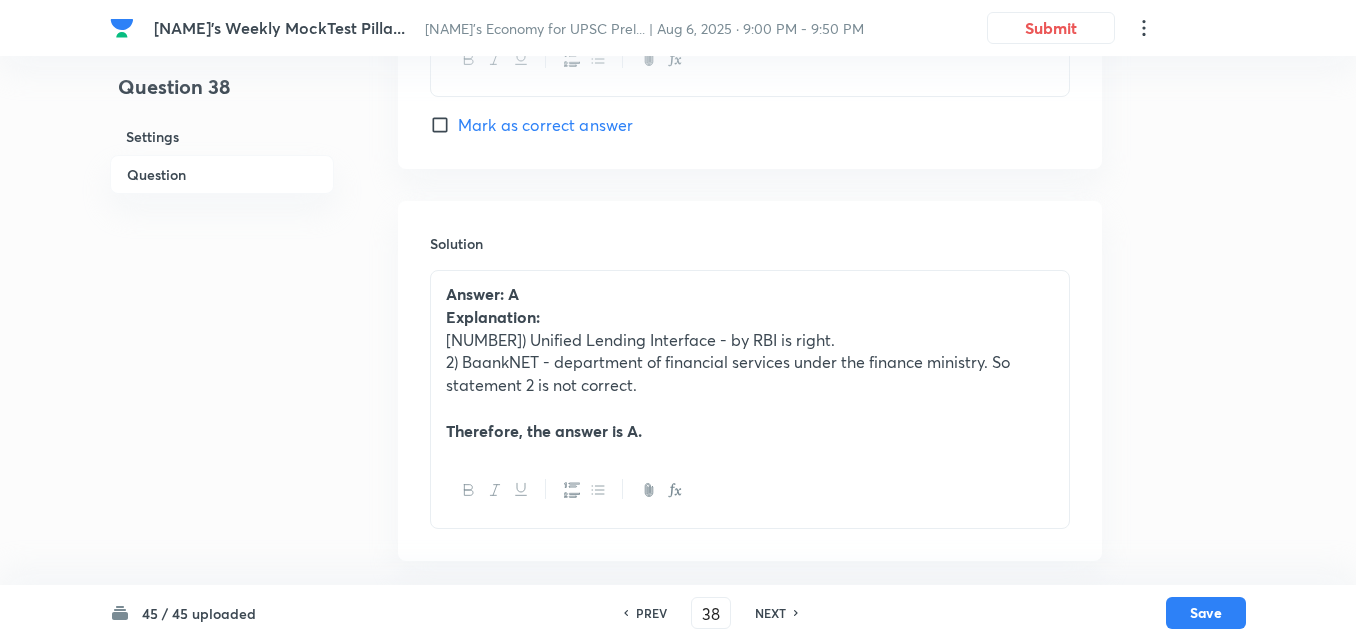 click on "NEXT" at bounding box center [773, 613] 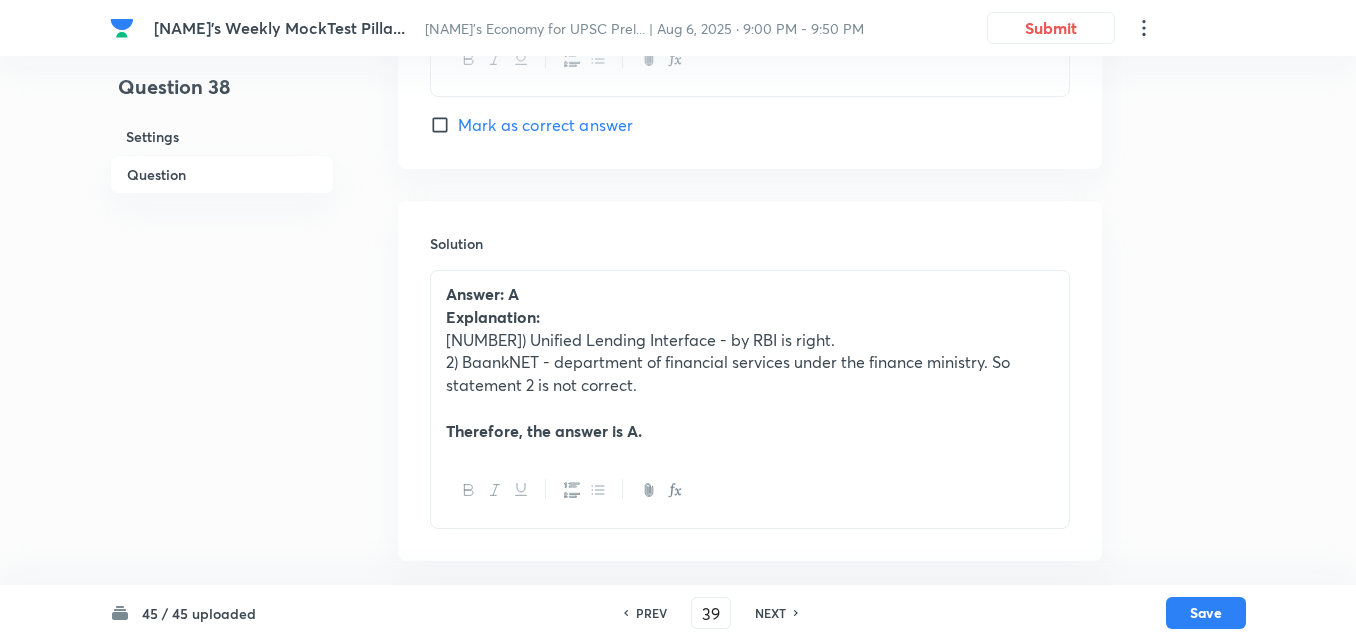 checkbox on "false" 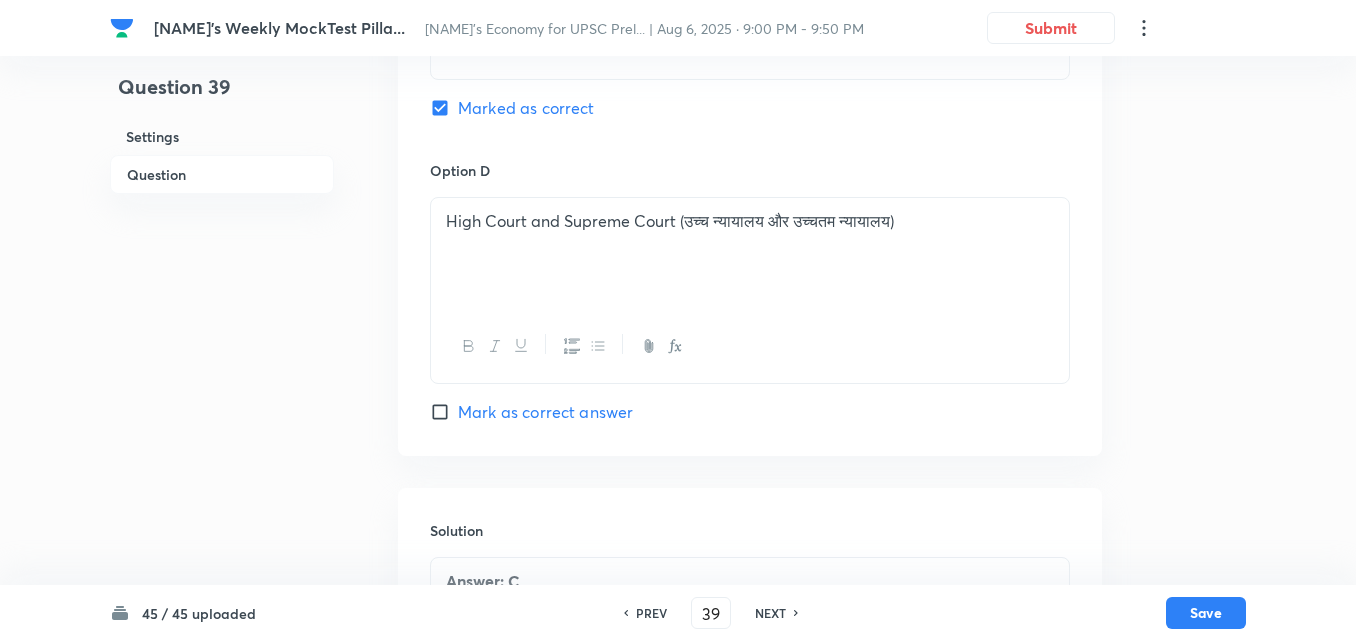 scroll, scrollTop: 1765, scrollLeft: 0, axis: vertical 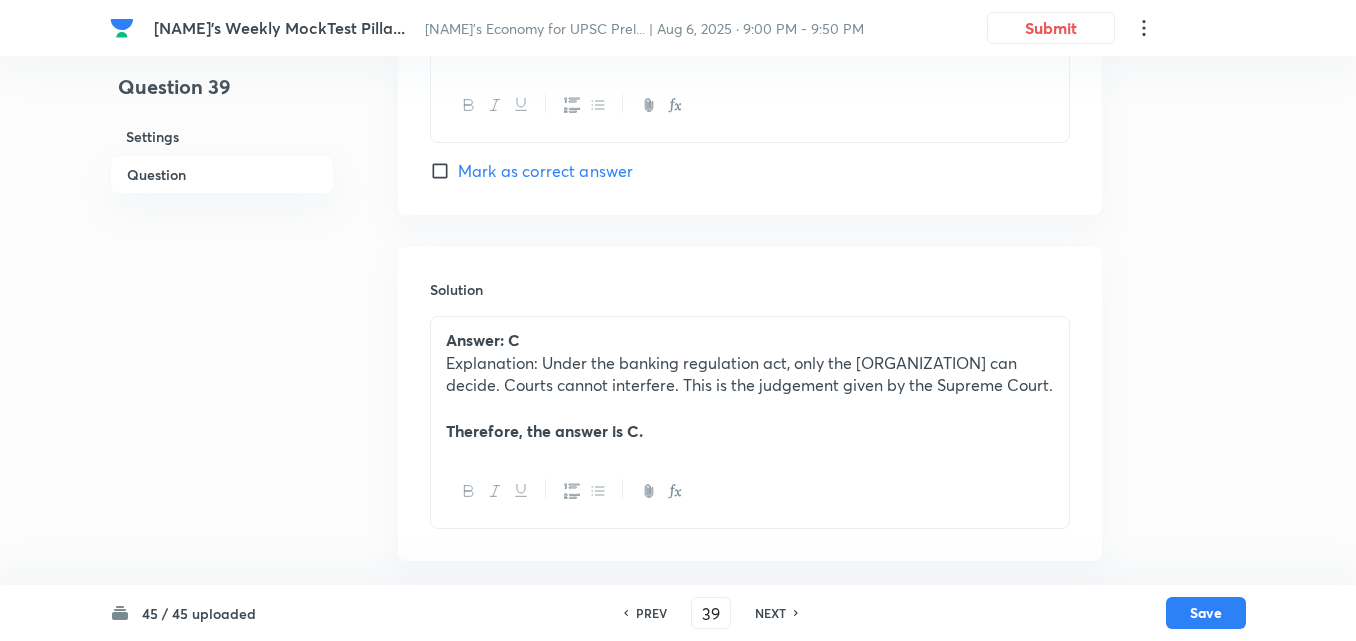 click on "NEXT" at bounding box center [773, 613] 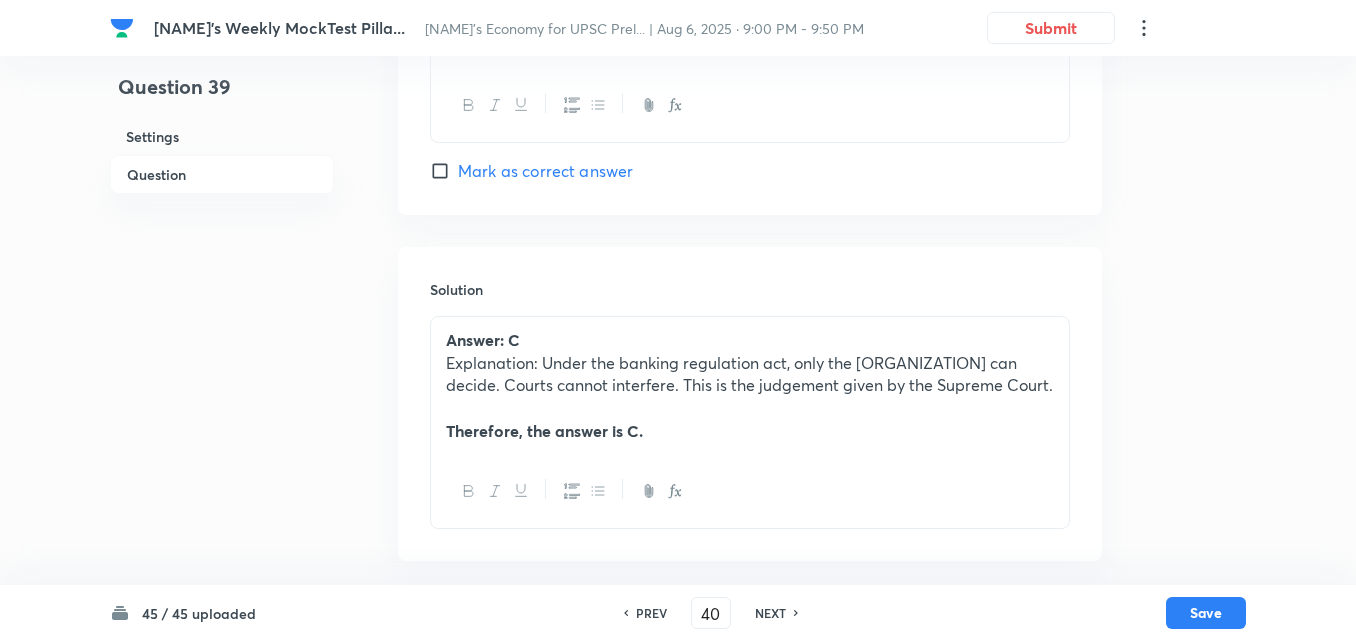 checkbox on "false" 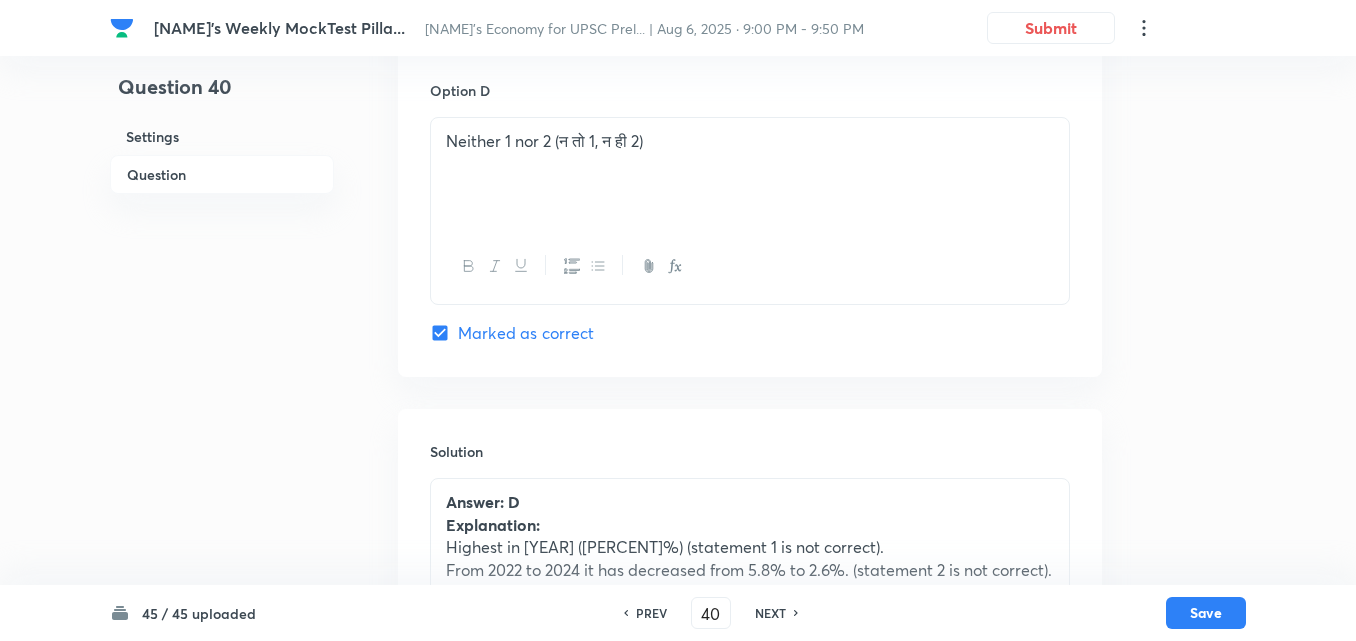 click on "NEXT" at bounding box center (773, 613) 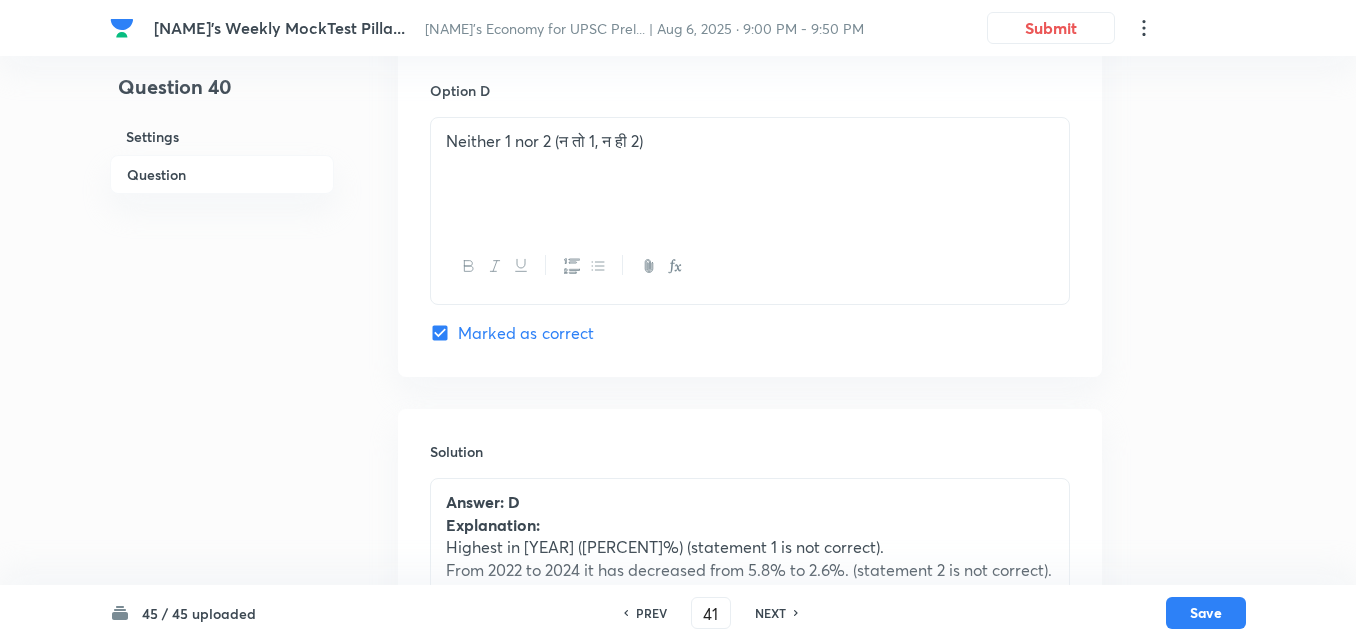 checkbox on "false" 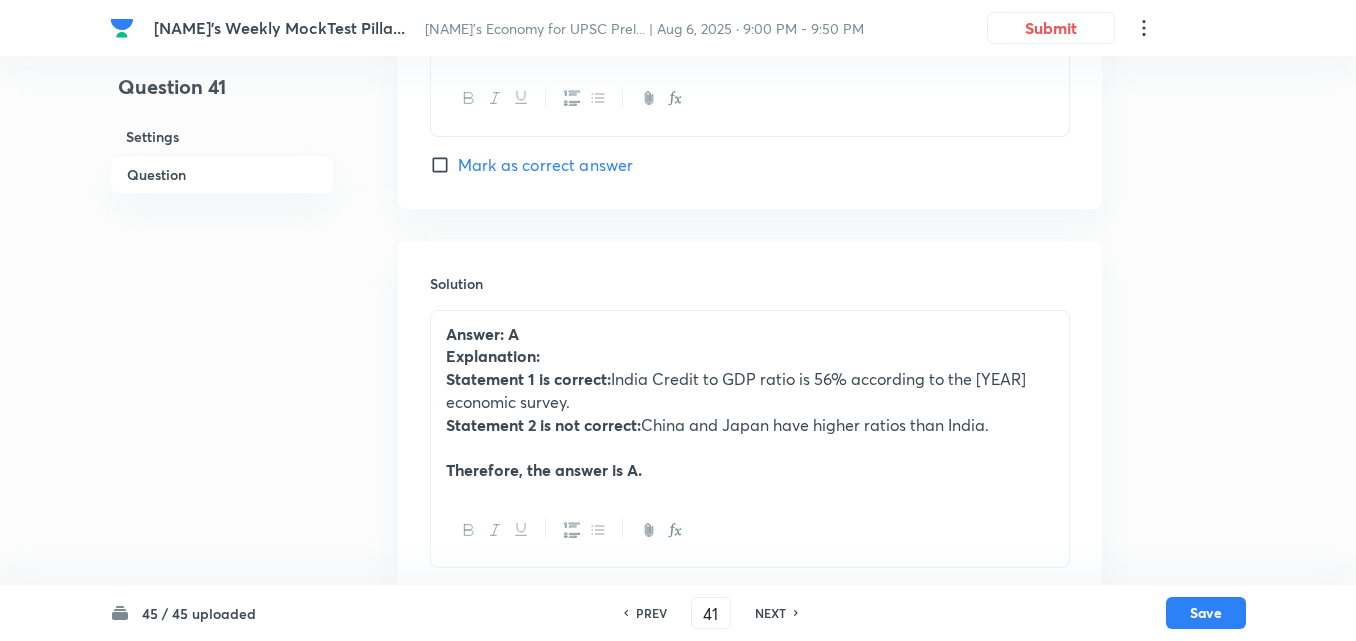 click on "NEXT" at bounding box center (773, 613) 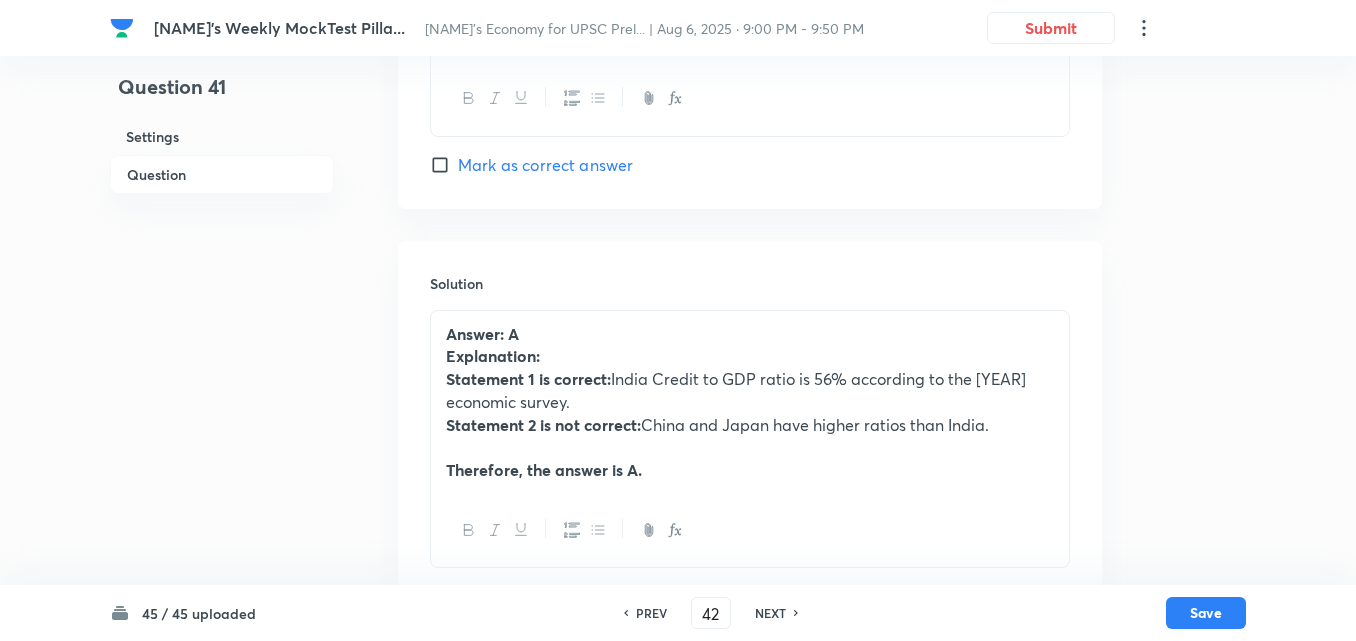 checkbox on "true" 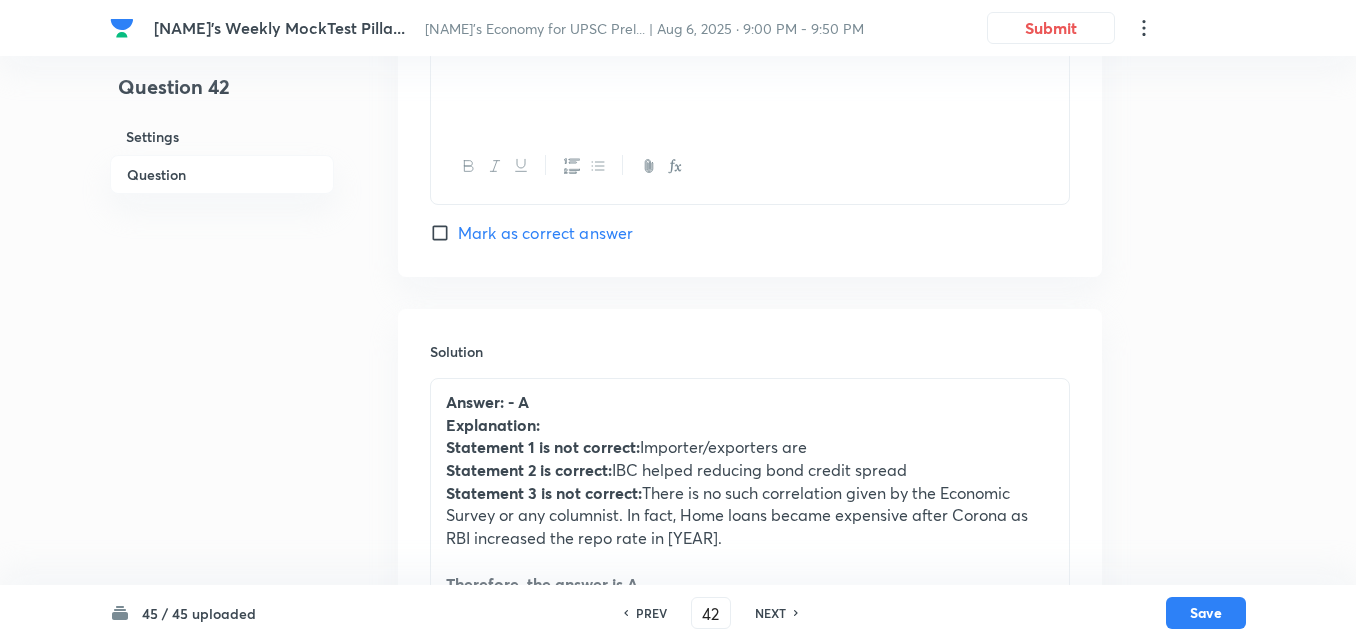 click on "NEXT" at bounding box center [773, 613] 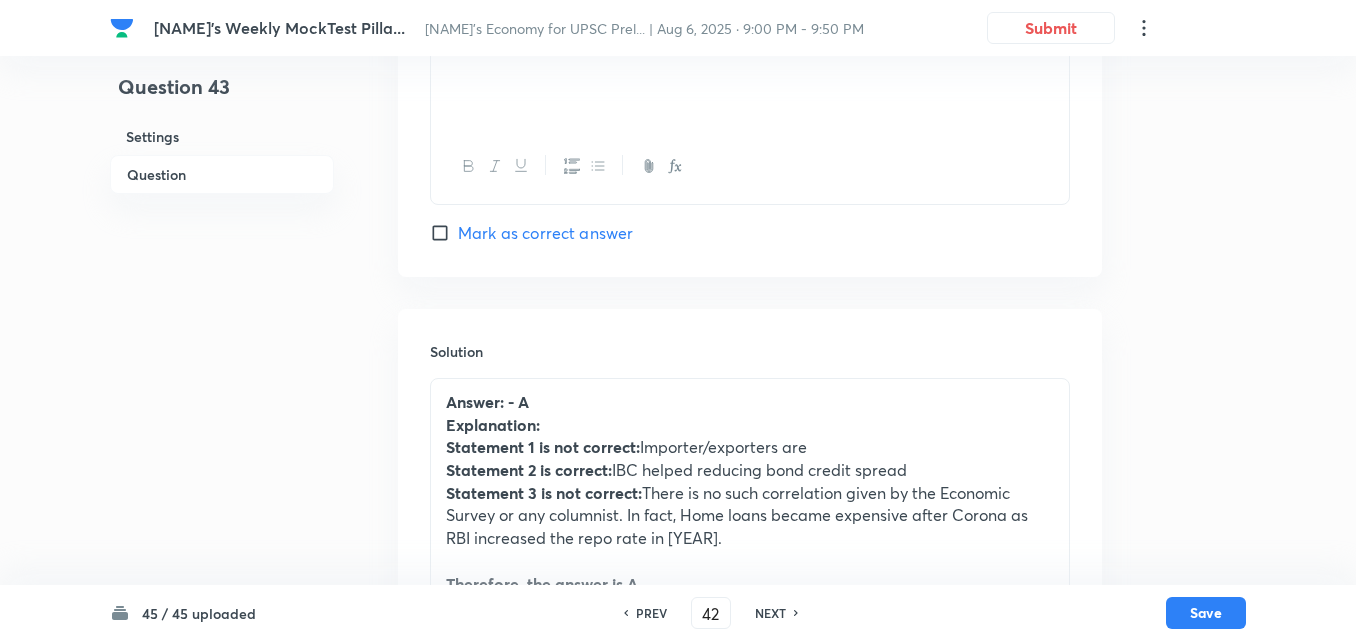 type on "43" 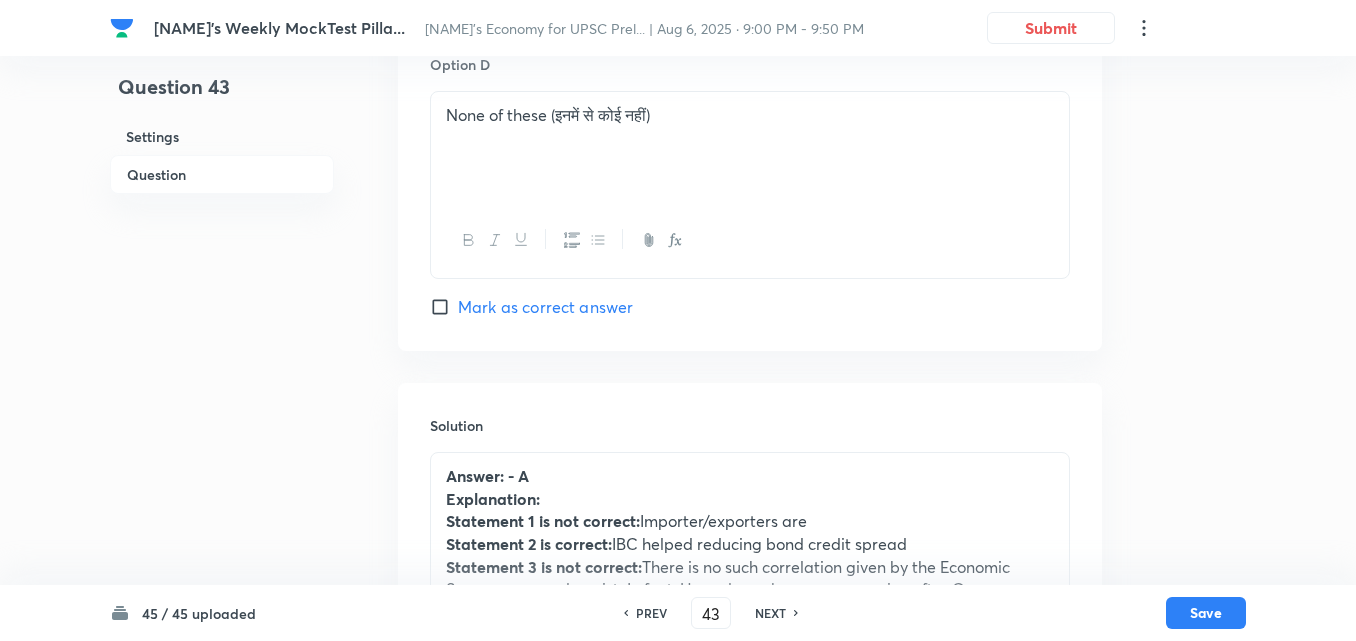 checkbox on "true" 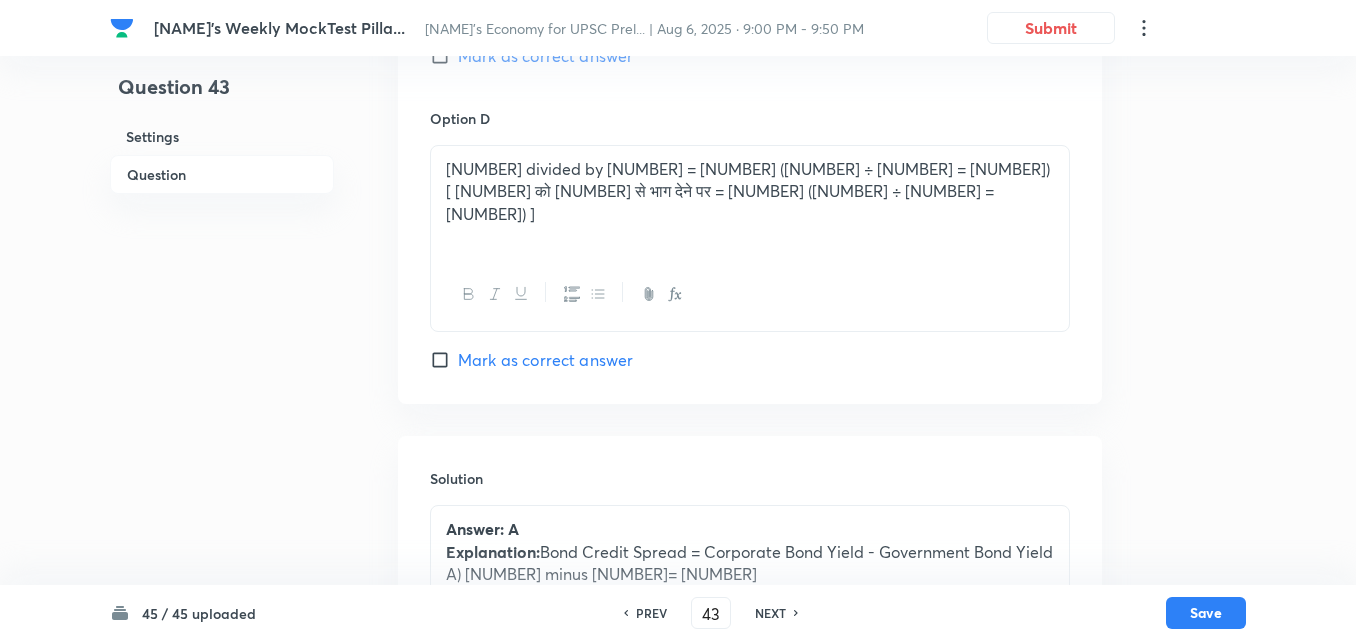 scroll, scrollTop: 1791, scrollLeft: 0, axis: vertical 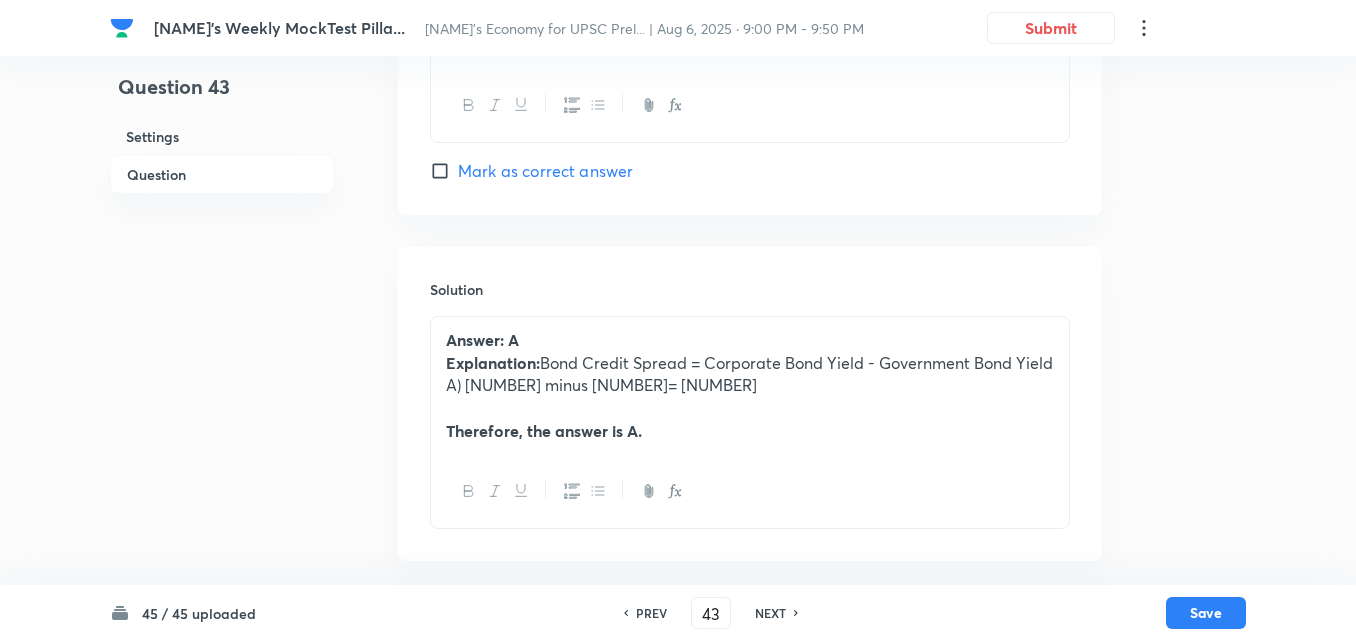 click on "NEXT" at bounding box center [773, 613] 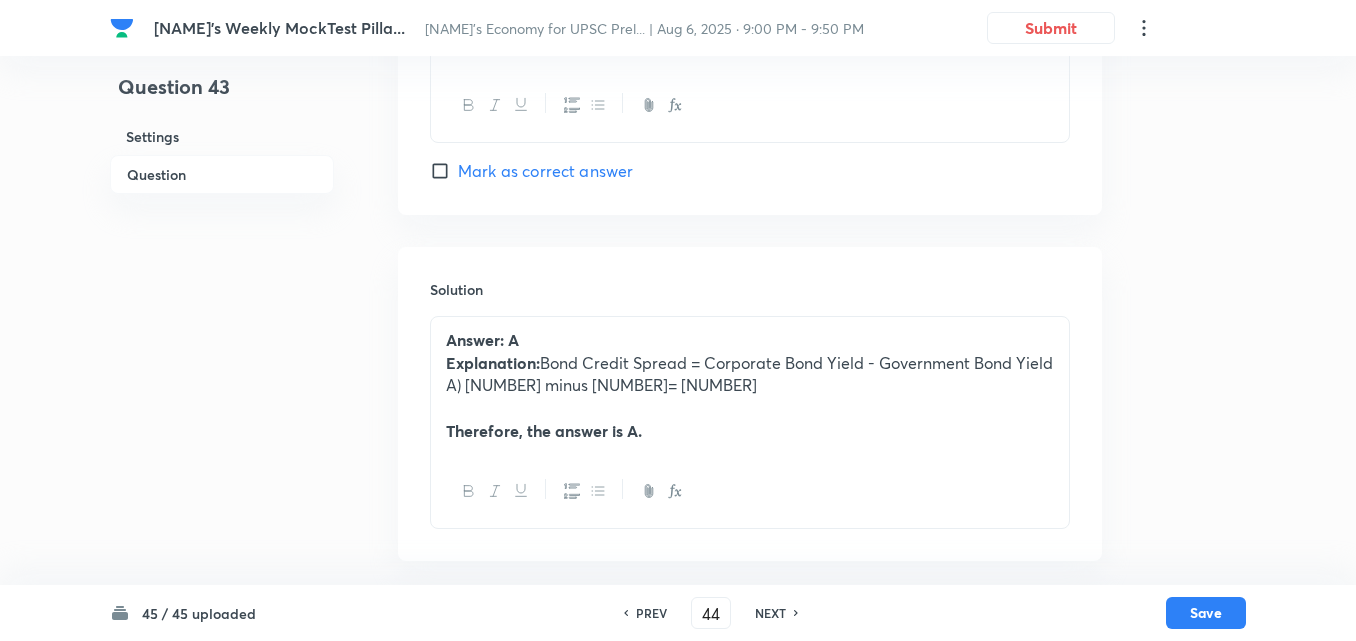checkbox on "false" 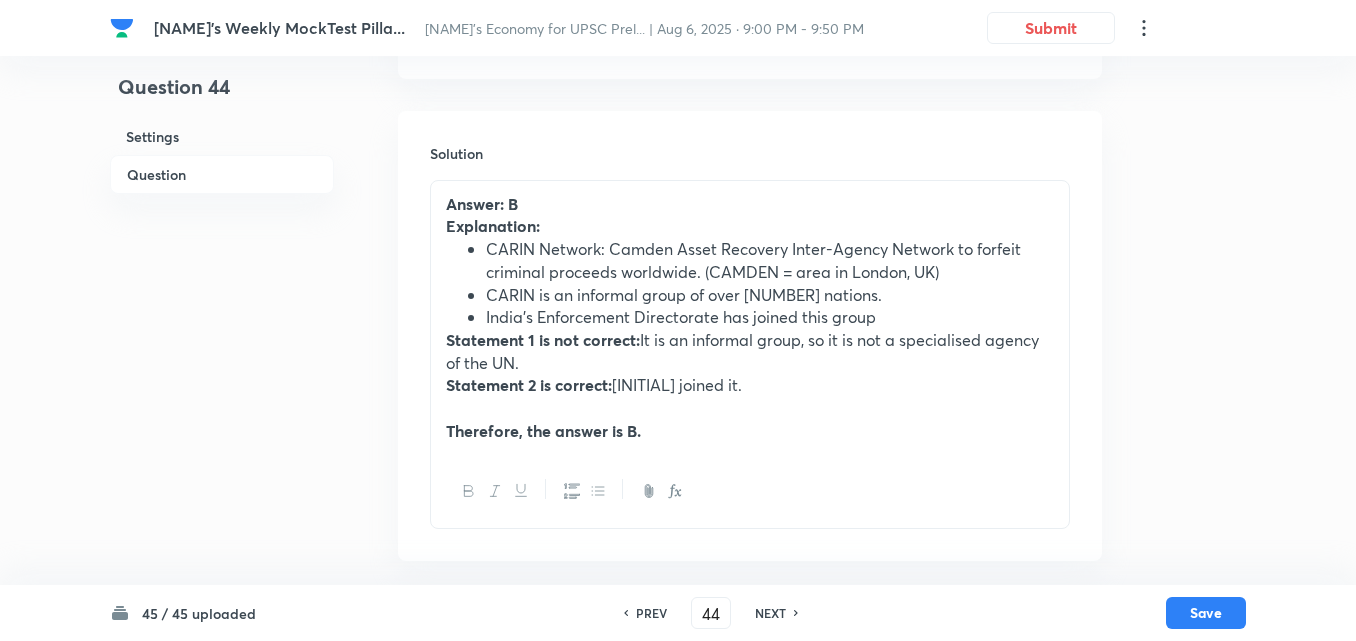 click on "NEXT" at bounding box center [773, 613] 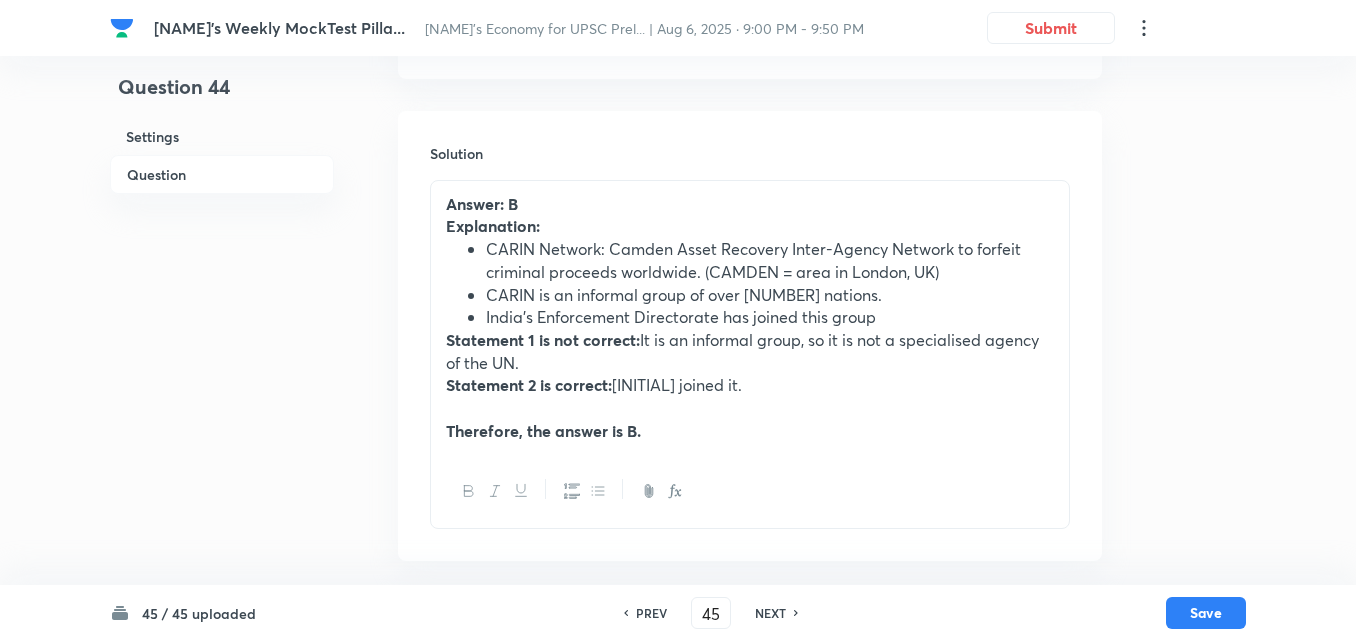 checkbox on "false" 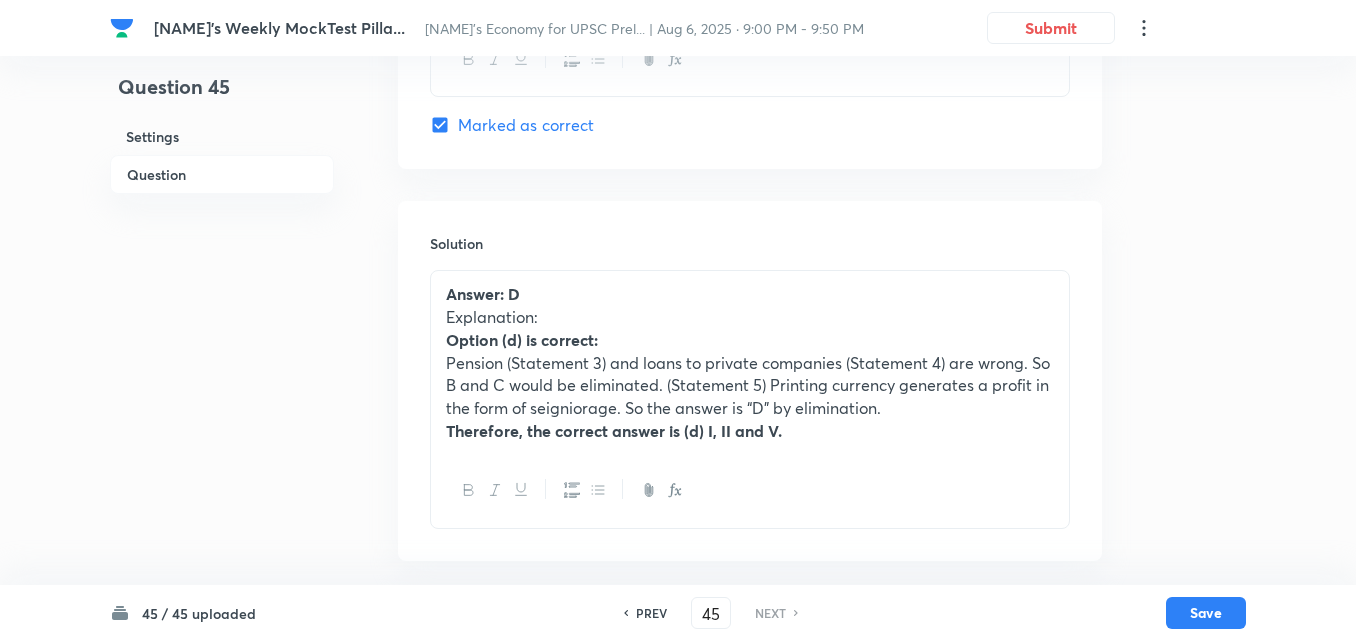 checkbox on "true" 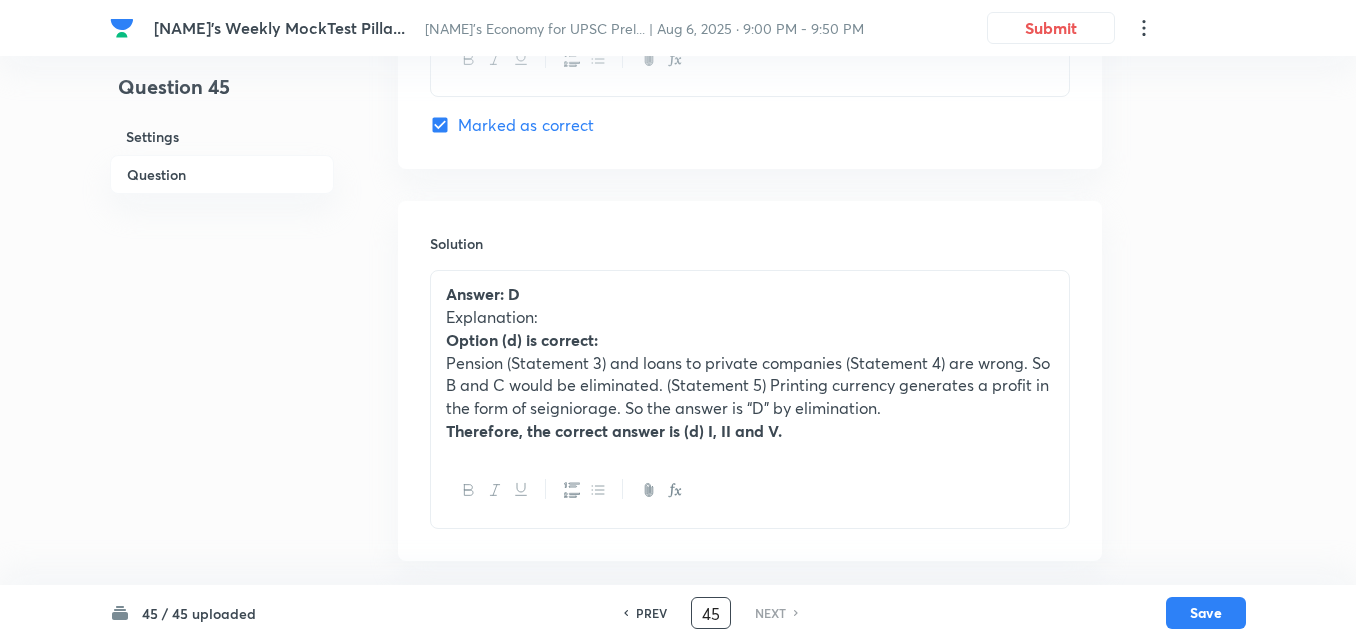 drag, startPoint x: 712, startPoint y: 612, endPoint x: 644, endPoint y: 613, distance: 68.007355 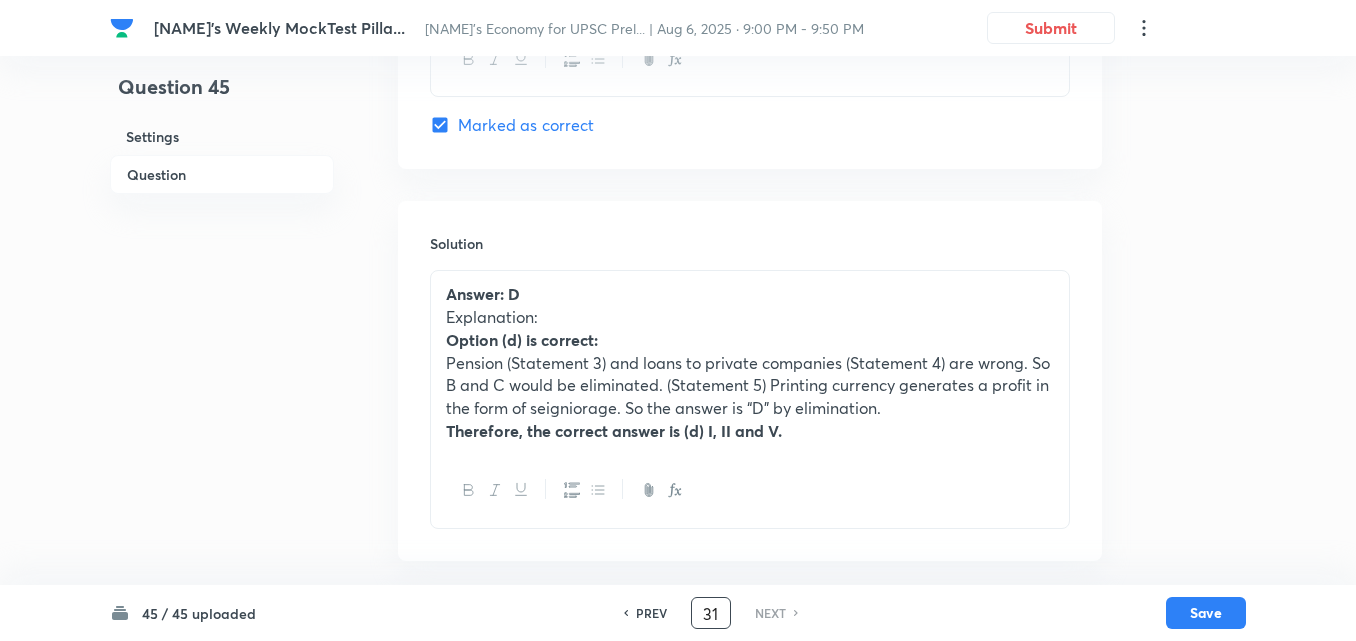 type on "31" 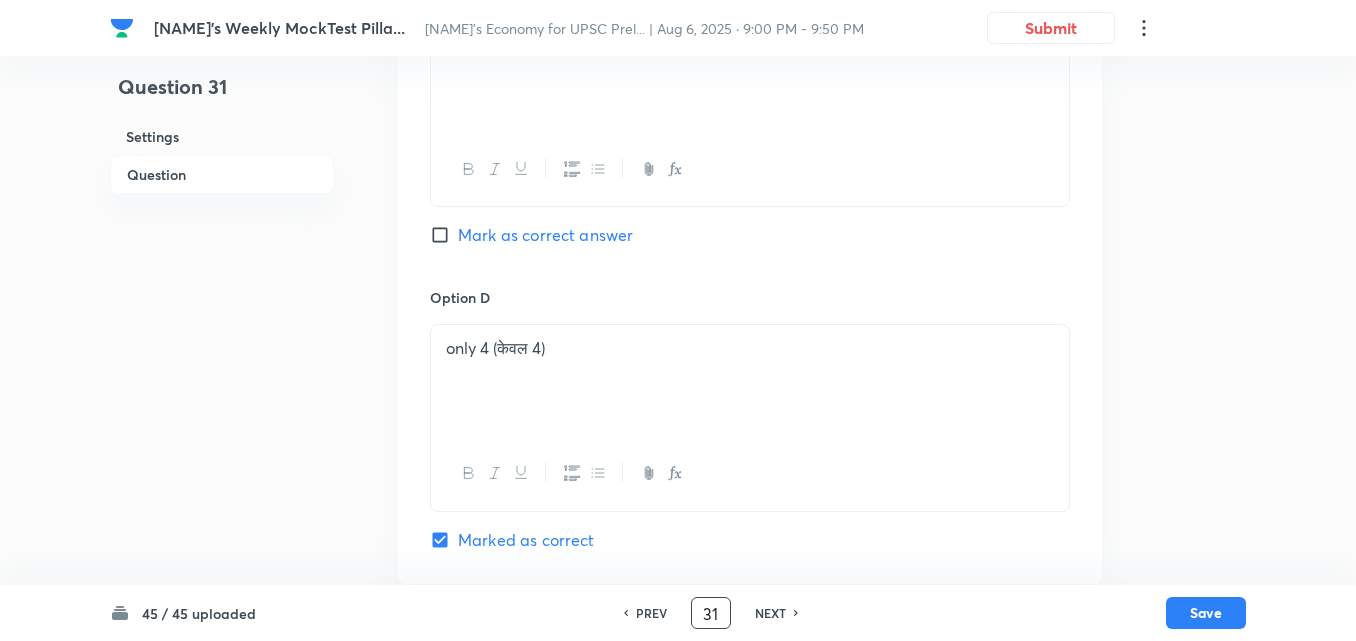 scroll, scrollTop: 1427, scrollLeft: 0, axis: vertical 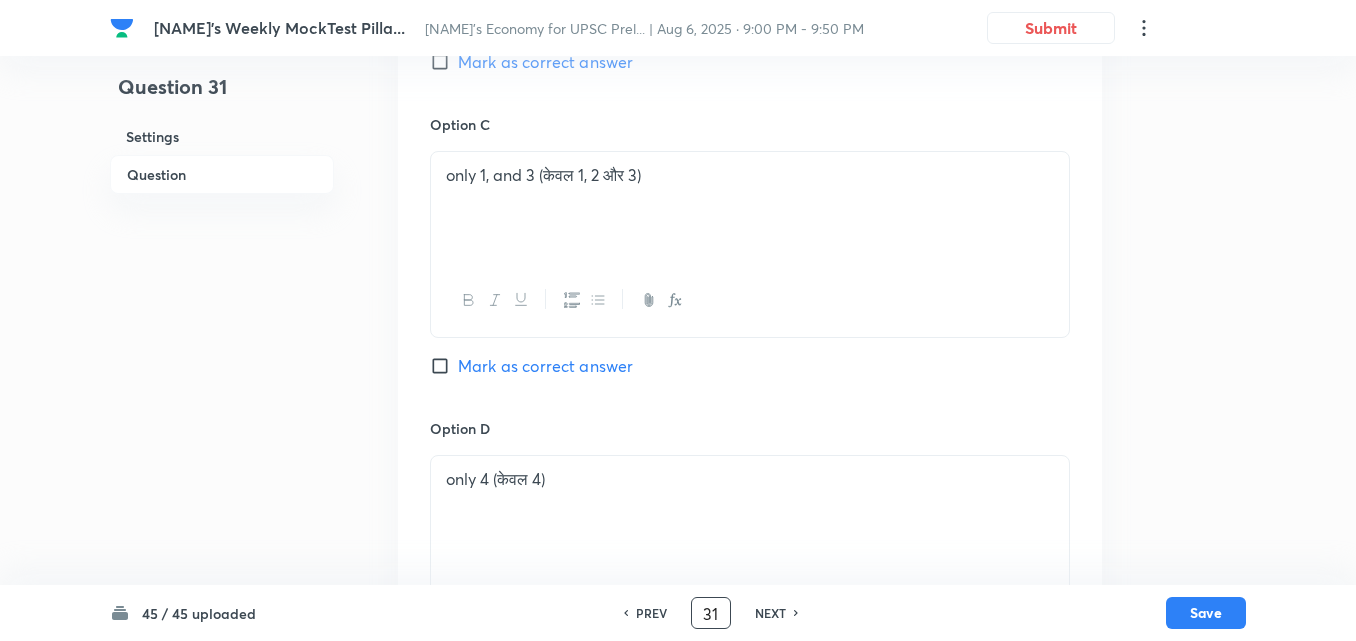 click on "only 1, and 3 (केवल 1, 2 और 3)" at bounding box center (750, 175) 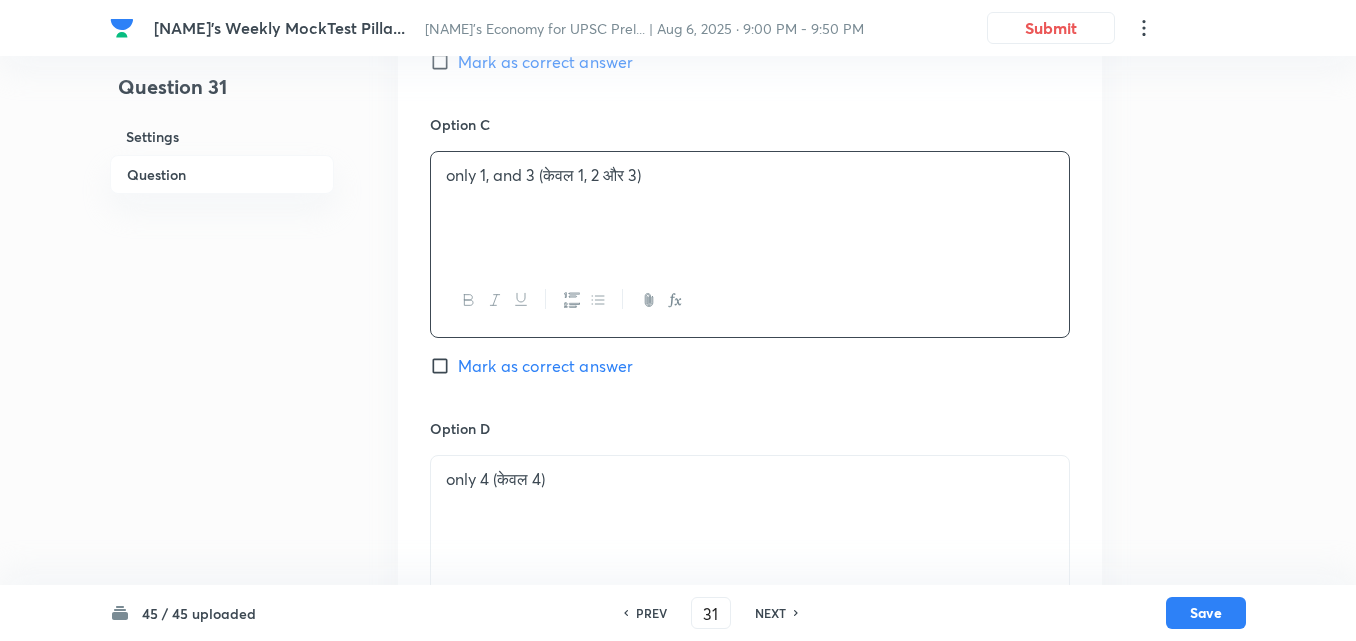 type 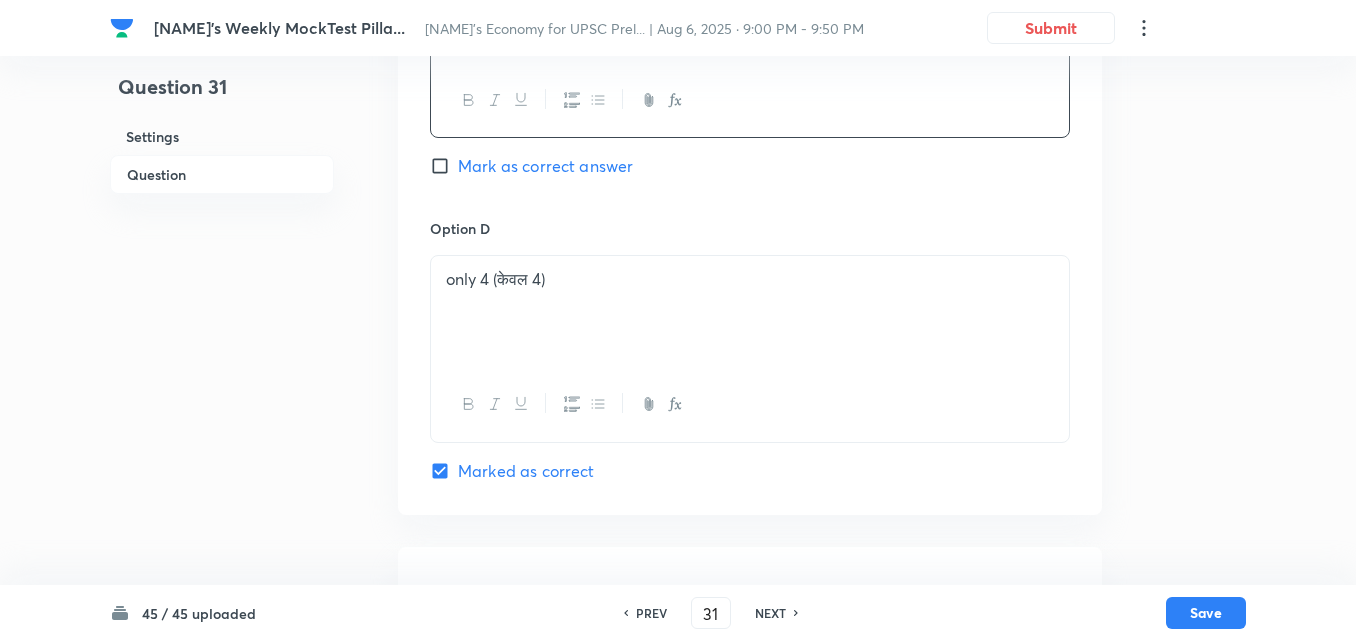 scroll, scrollTop: 1727, scrollLeft: 0, axis: vertical 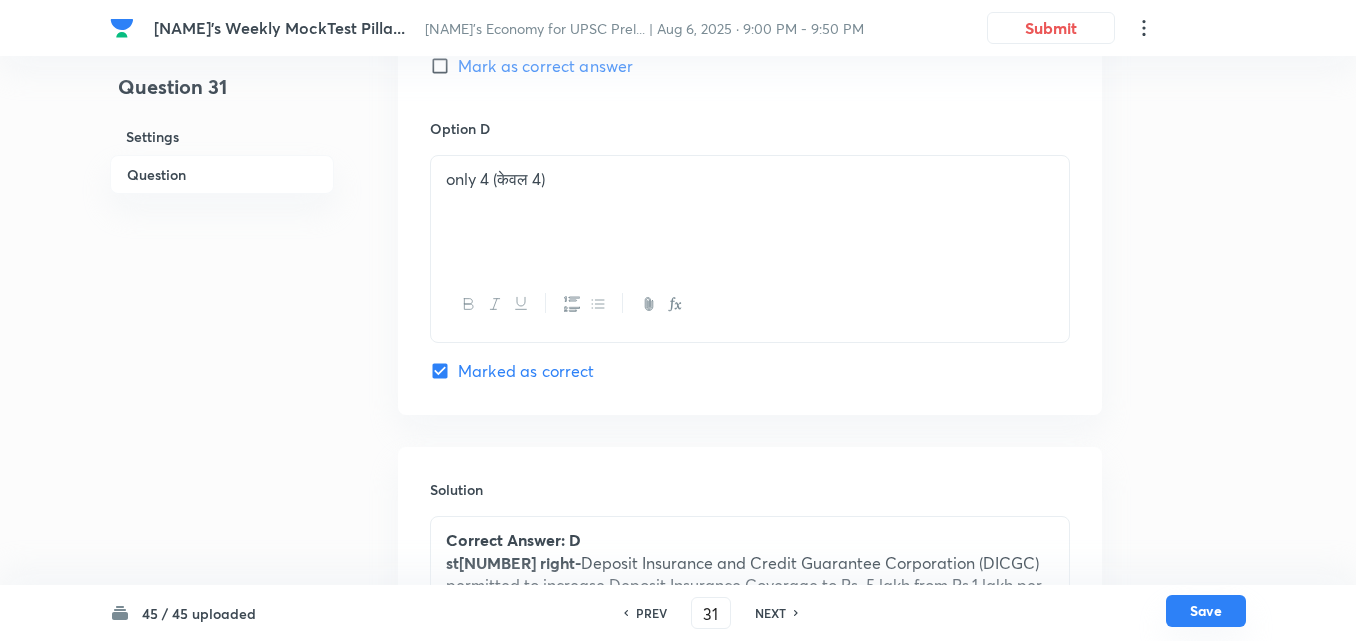 click on "Save" at bounding box center [1206, 611] 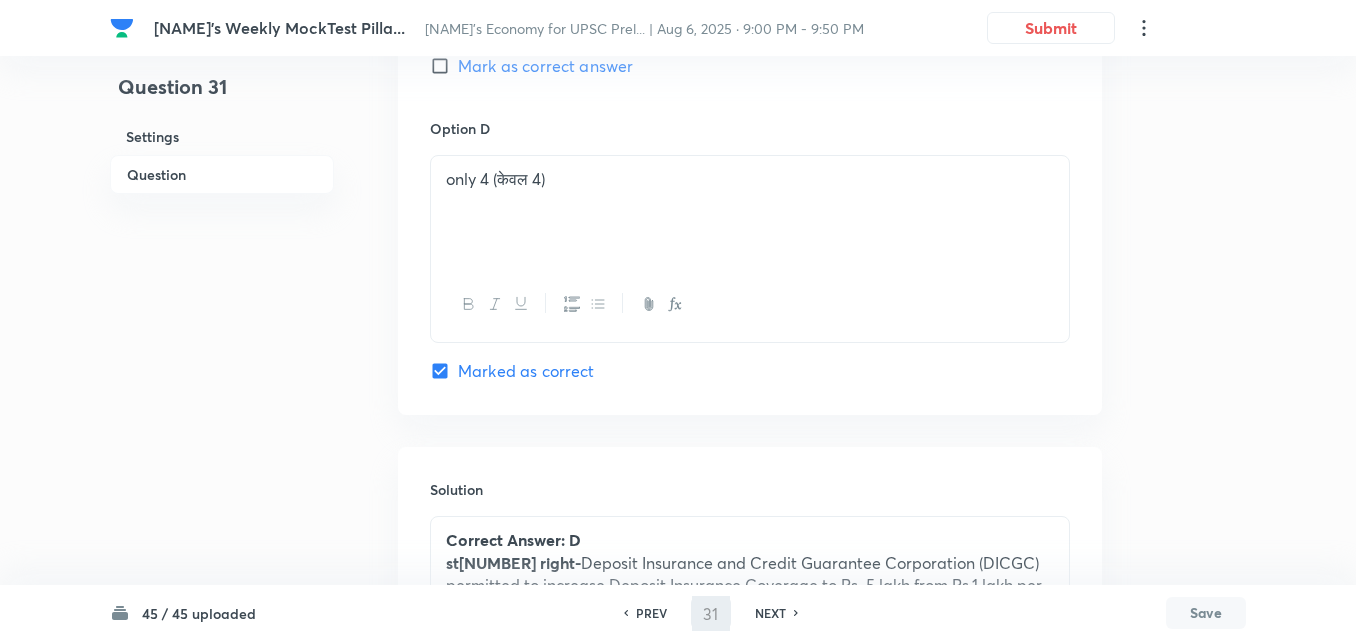 type on "32" 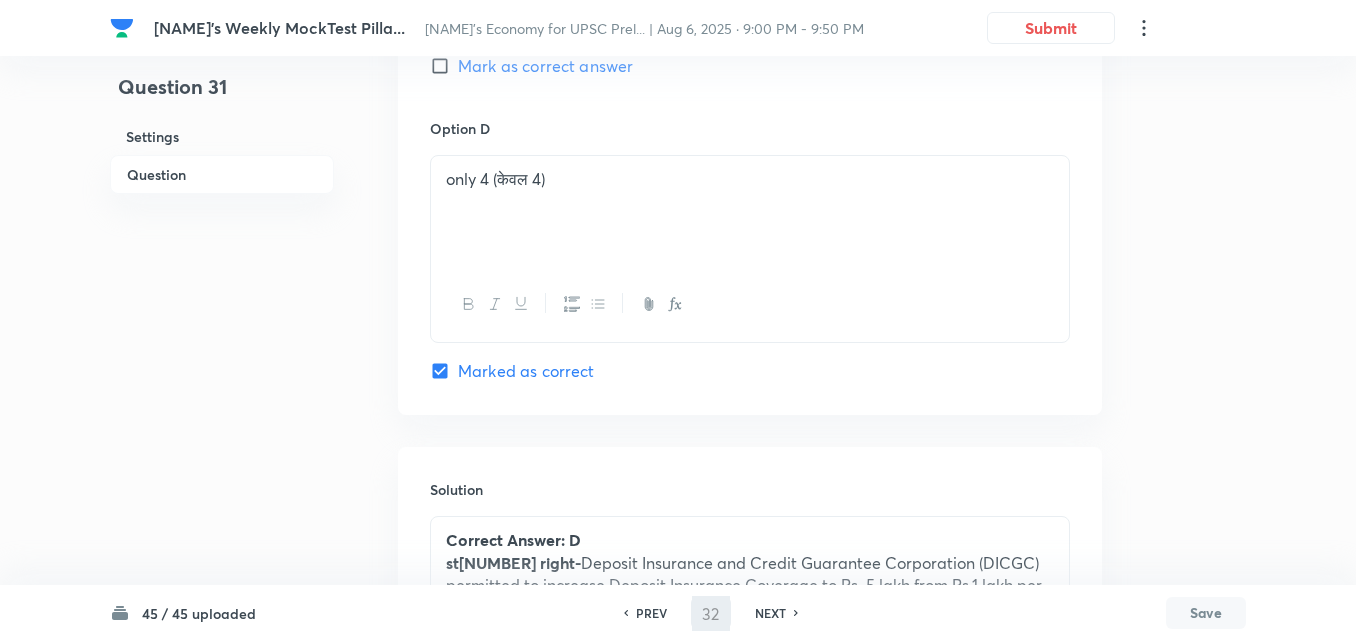 checkbox on "false" 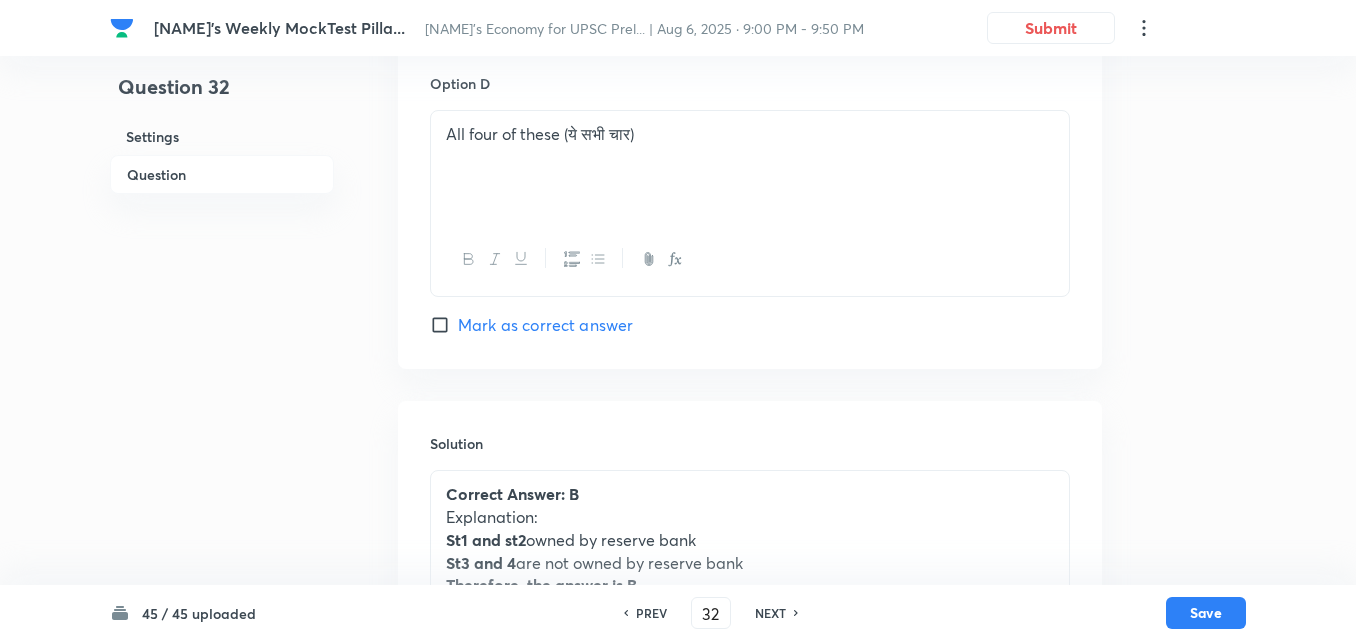 checkbox on "true" 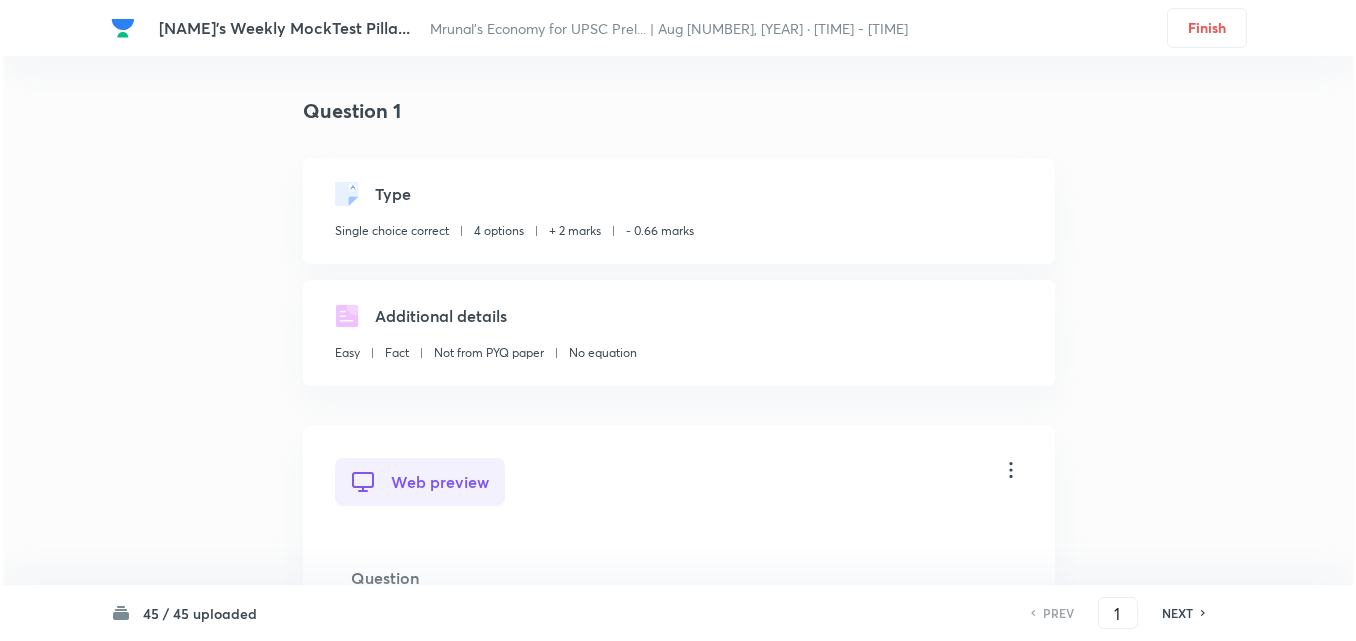 scroll, scrollTop: 700, scrollLeft: 0, axis: vertical 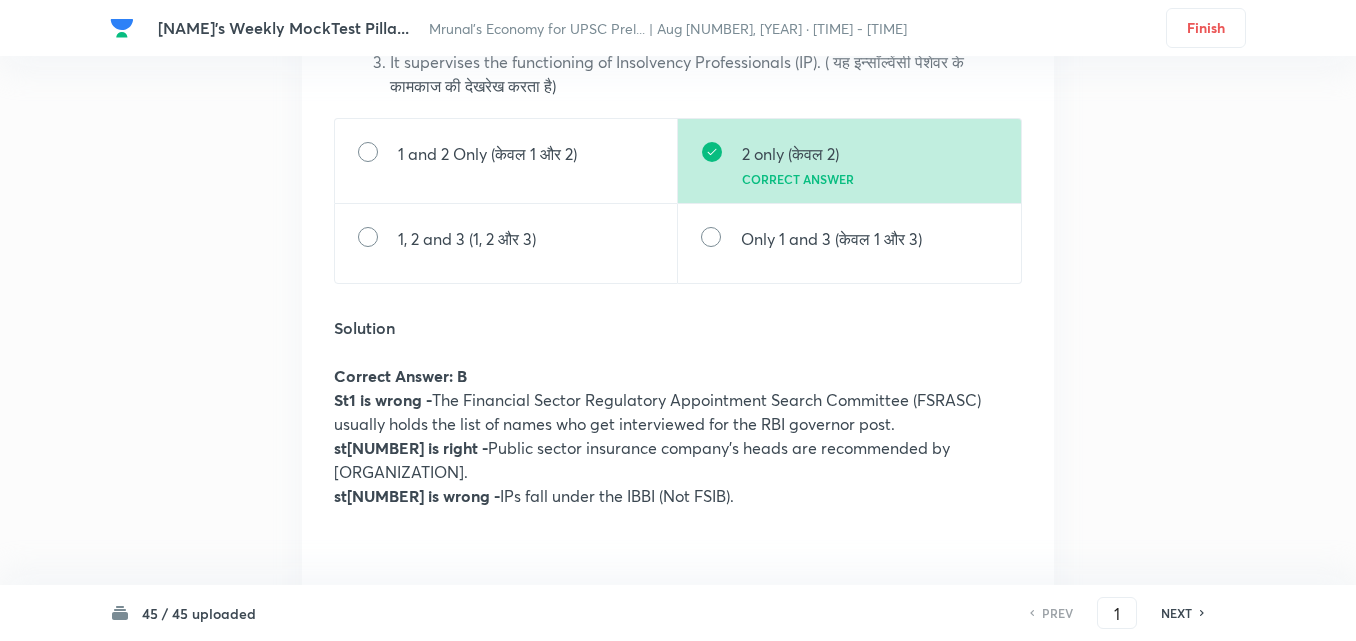 click on "NEXT" at bounding box center (1176, 613) 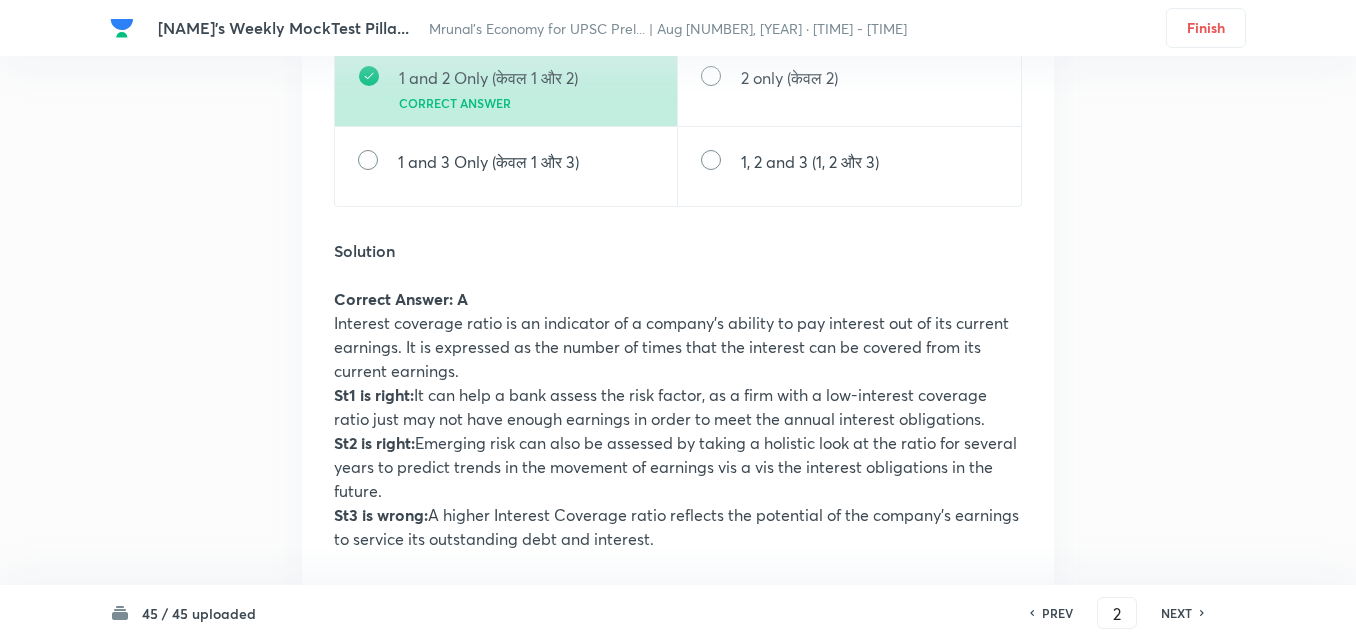 scroll, scrollTop: 3324, scrollLeft: 0, axis: vertical 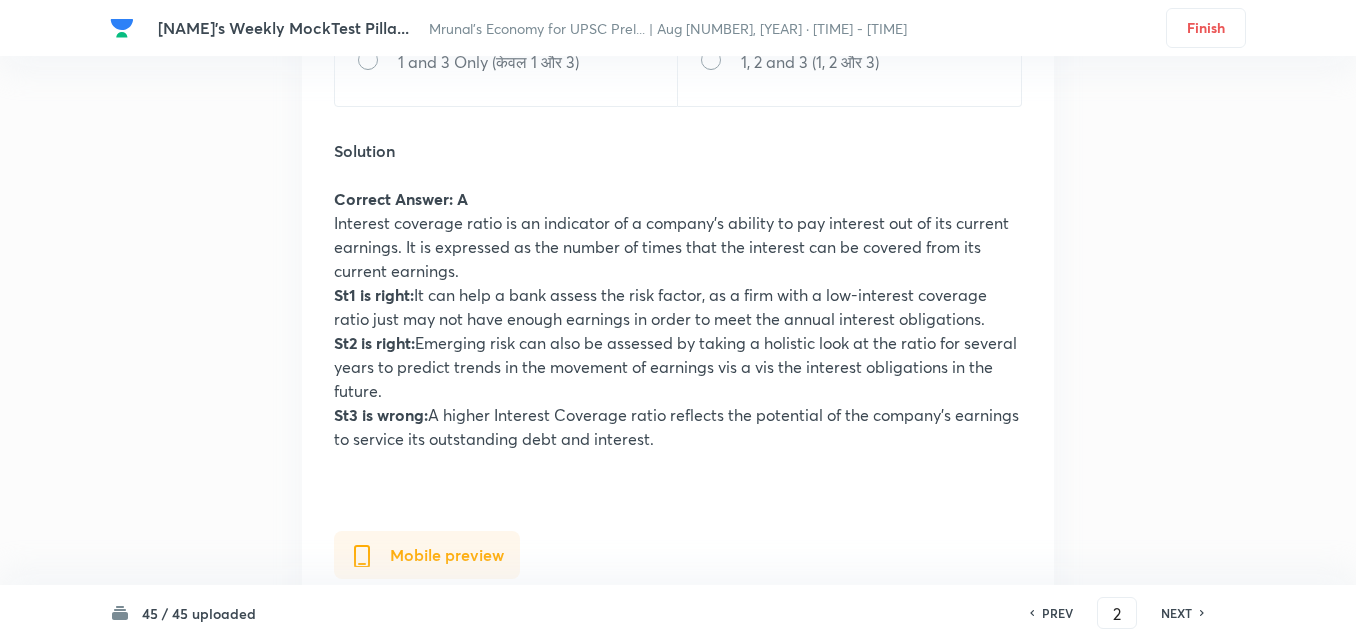 click on "NEXT" at bounding box center [1176, 613] 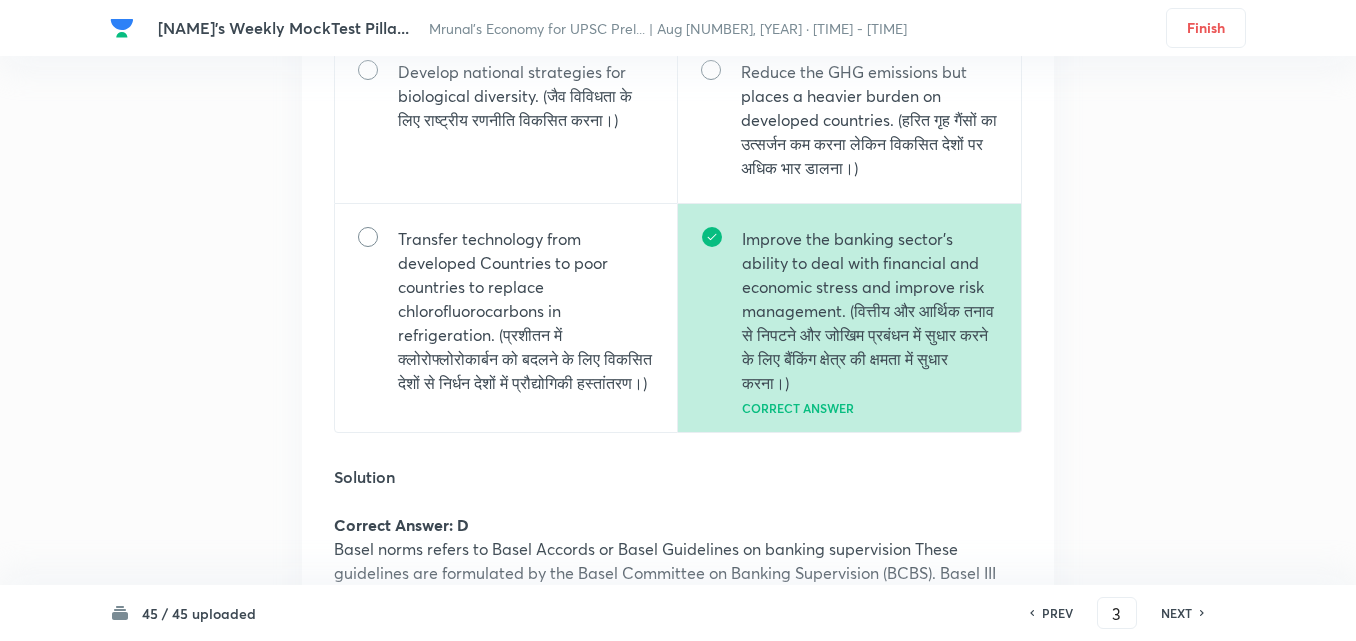scroll, scrollTop: 6099, scrollLeft: 0, axis: vertical 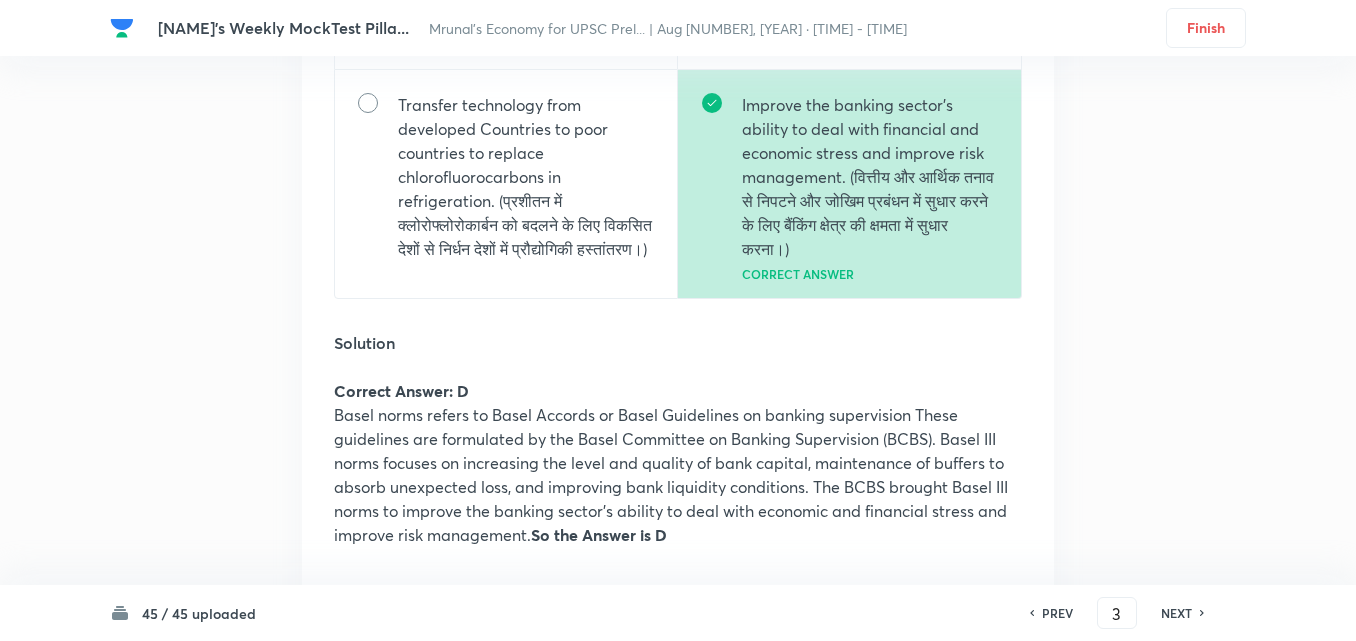 click on "NEXT" at bounding box center (1176, 613) 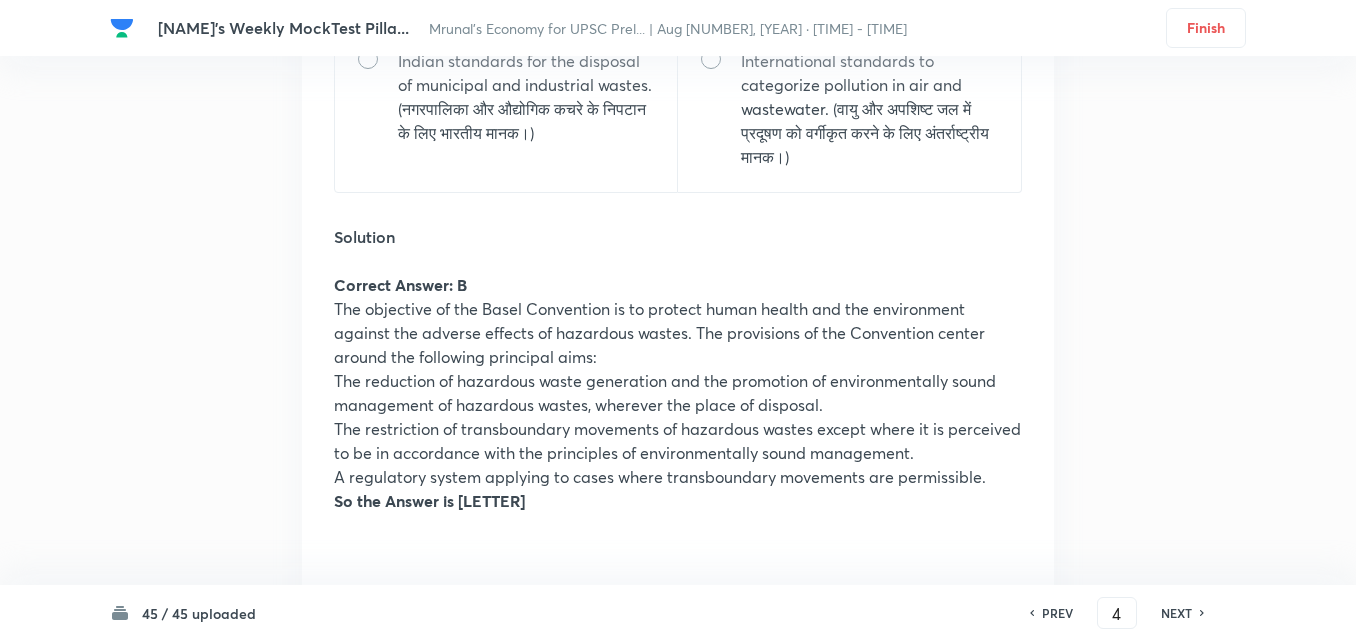 scroll, scrollTop: 8888, scrollLeft: 0, axis: vertical 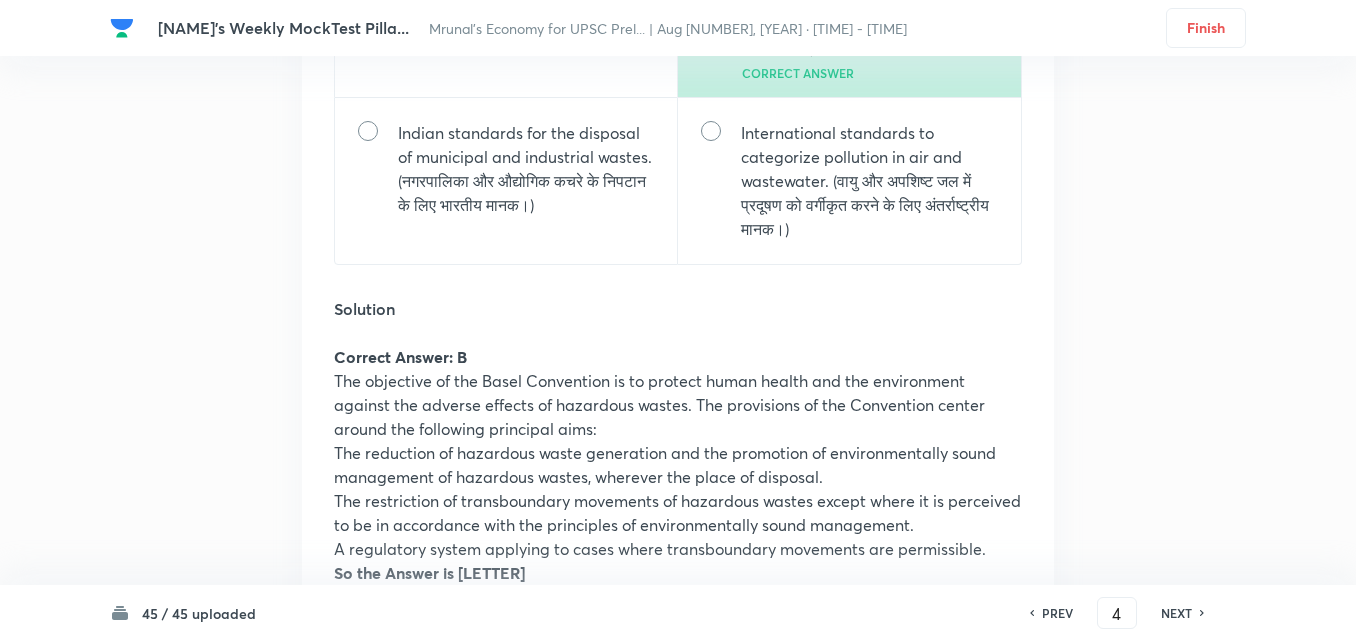 click on "NEXT" at bounding box center [1176, 613] 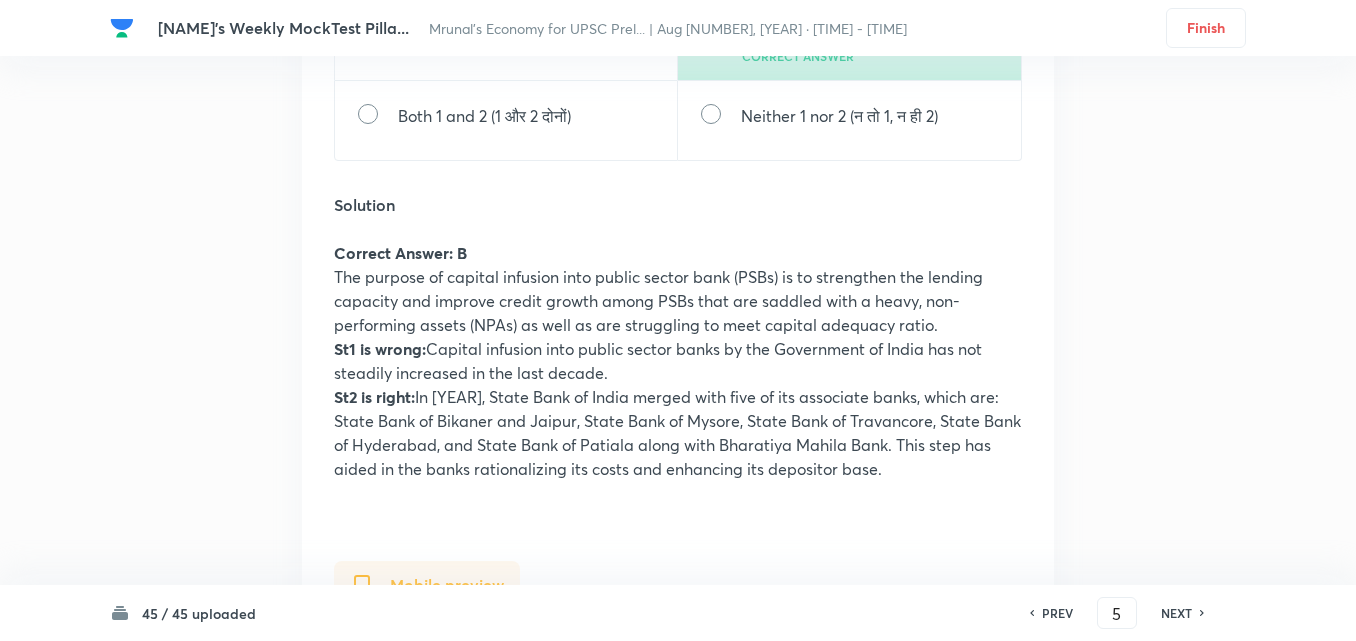 scroll, scrollTop: 11711, scrollLeft: 0, axis: vertical 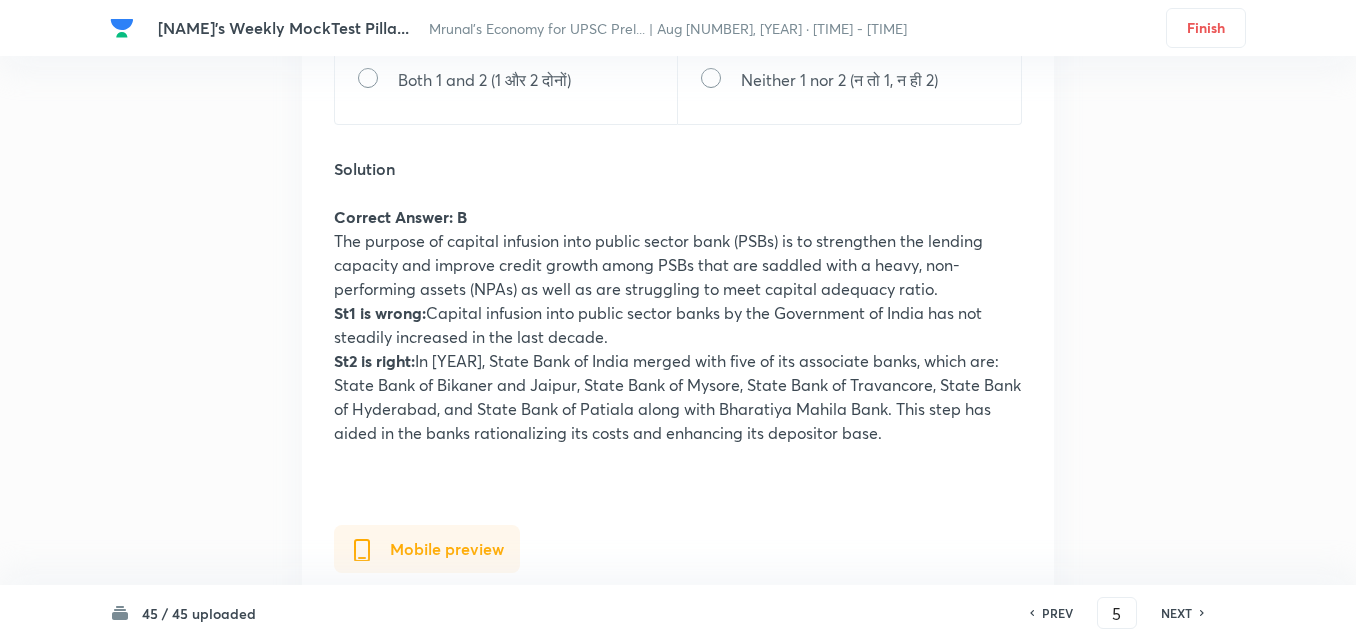click on "NEXT" at bounding box center (1176, 613) 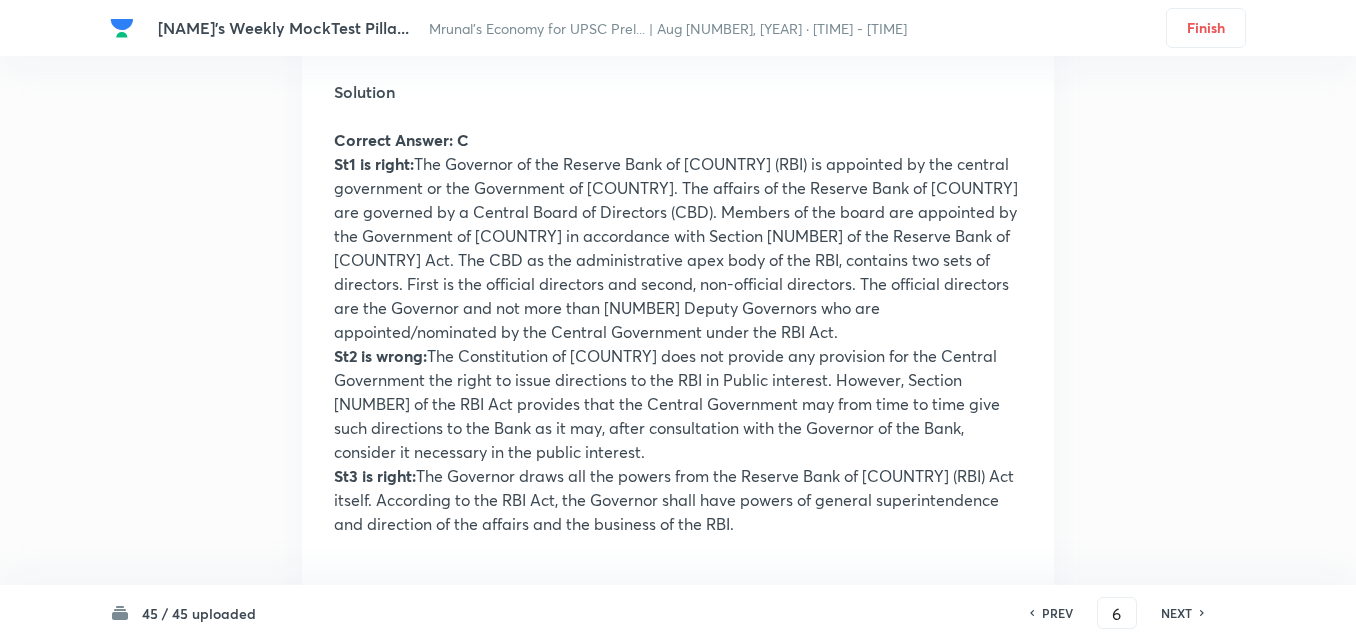 scroll, scrollTop: 14642, scrollLeft: 0, axis: vertical 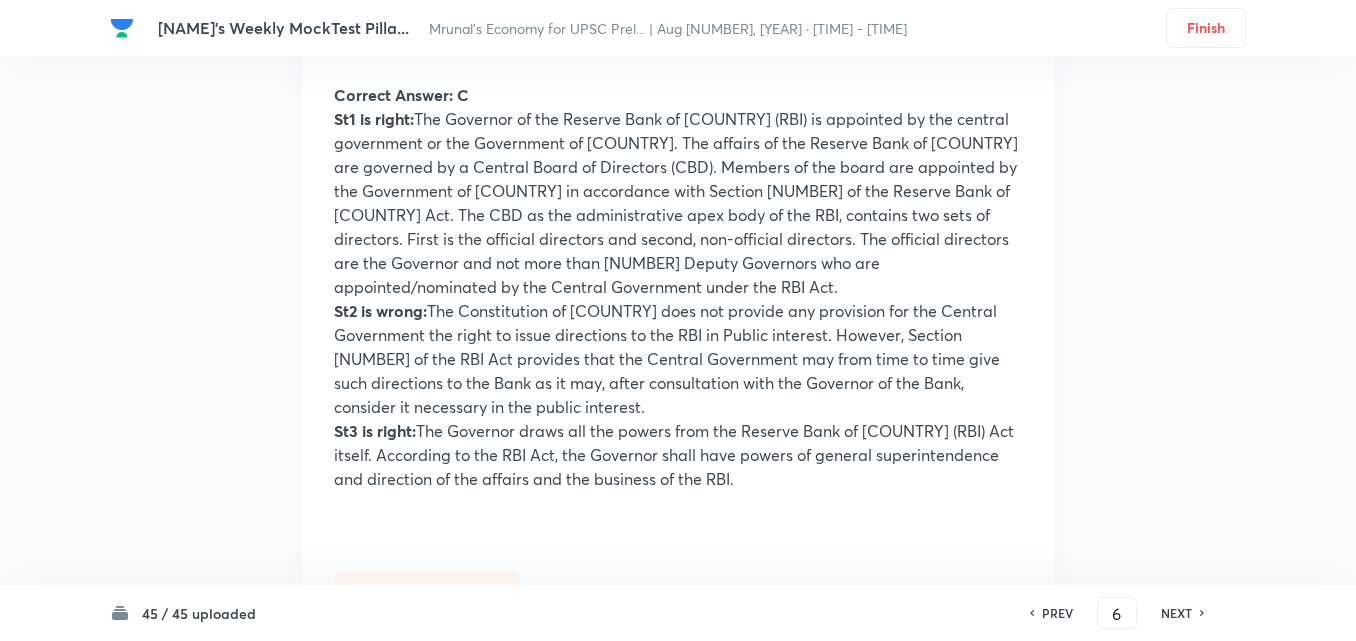 click on "NEXT" at bounding box center [1176, 613] 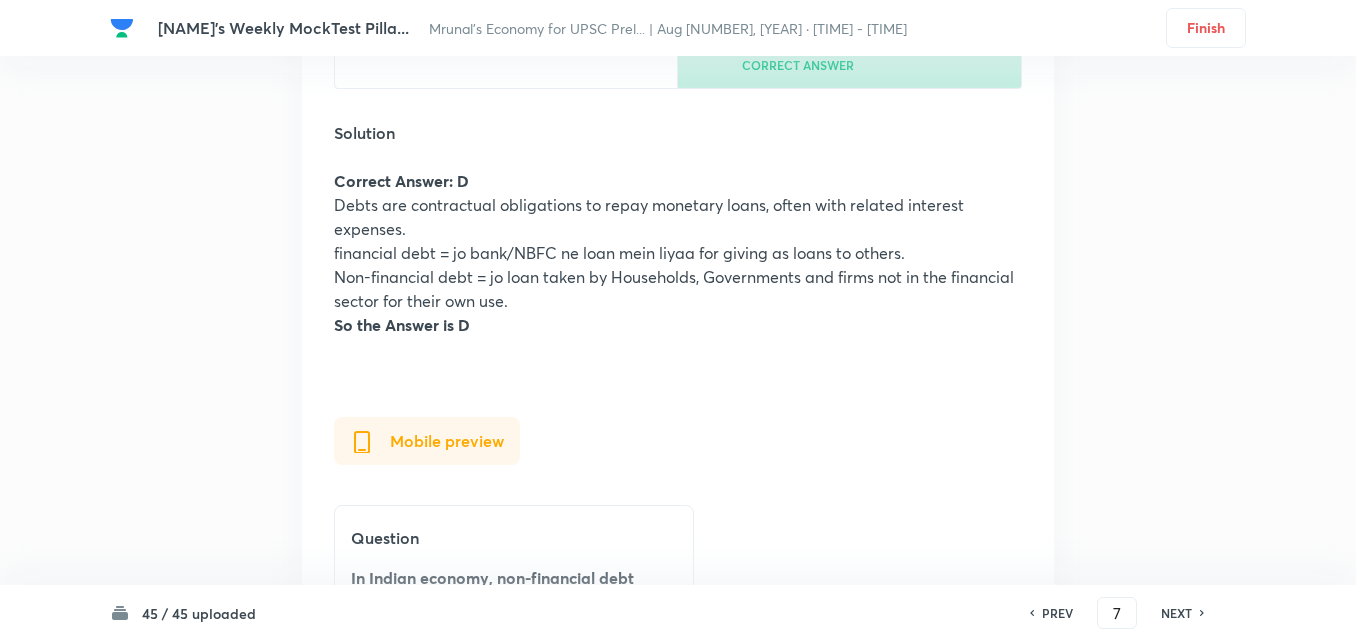 scroll, scrollTop: 17807, scrollLeft: 0, axis: vertical 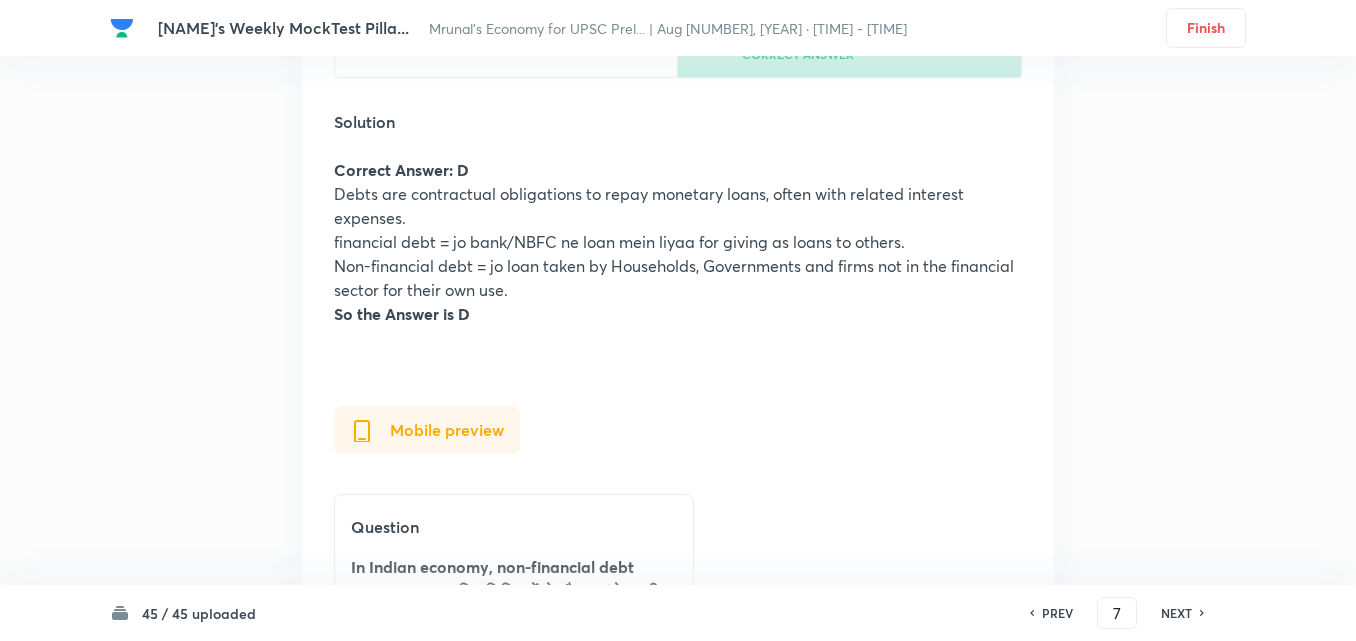 click on "NEXT" at bounding box center [1176, 613] 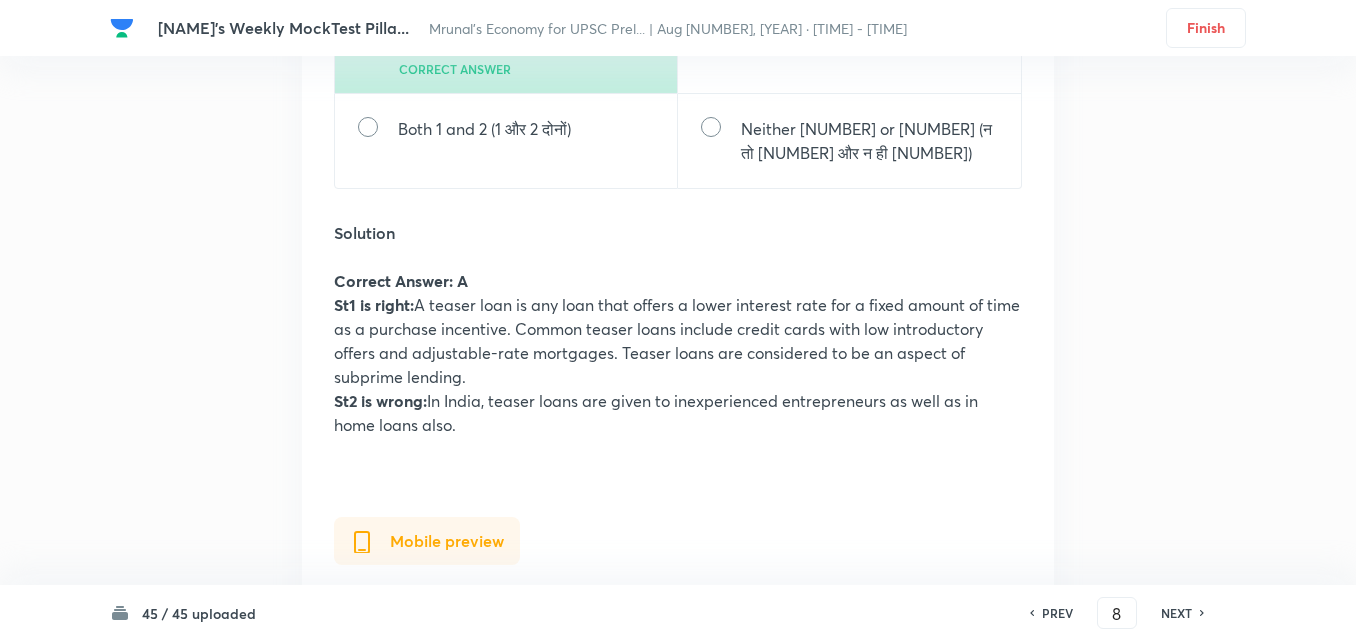 scroll, scrollTop: 20187, scrollLeft: 0, axis: vertical 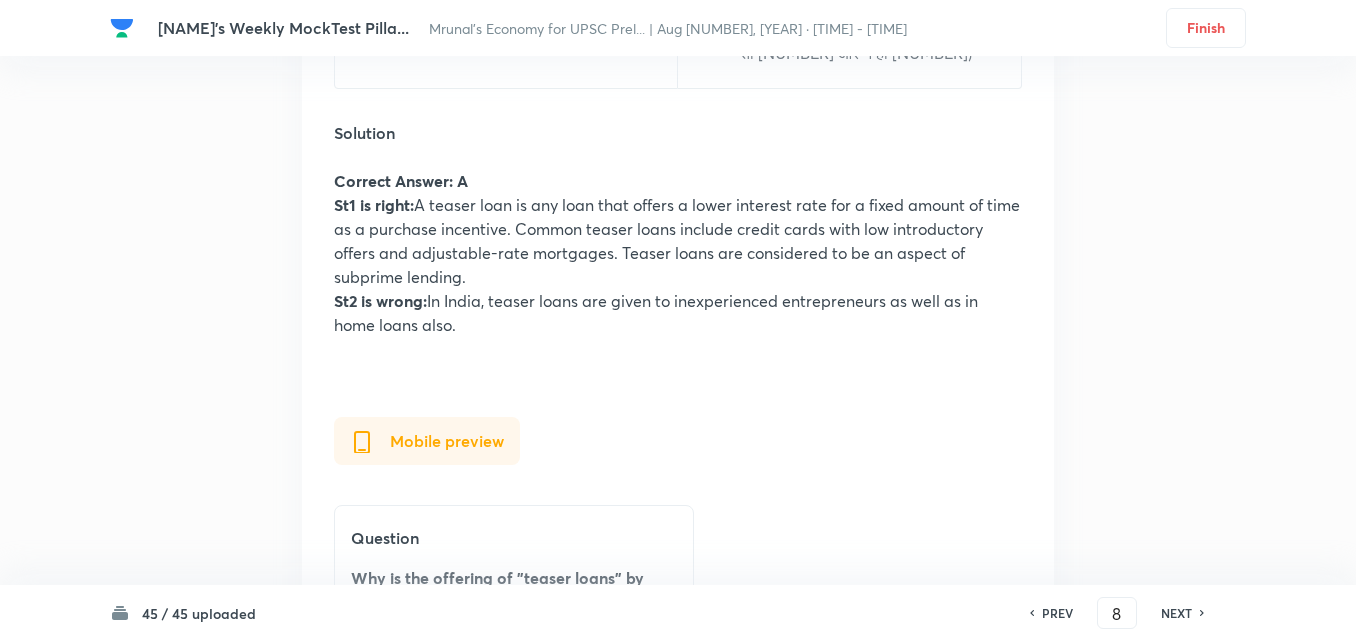 click on "NEXT" at bounding box center (1179, 613) 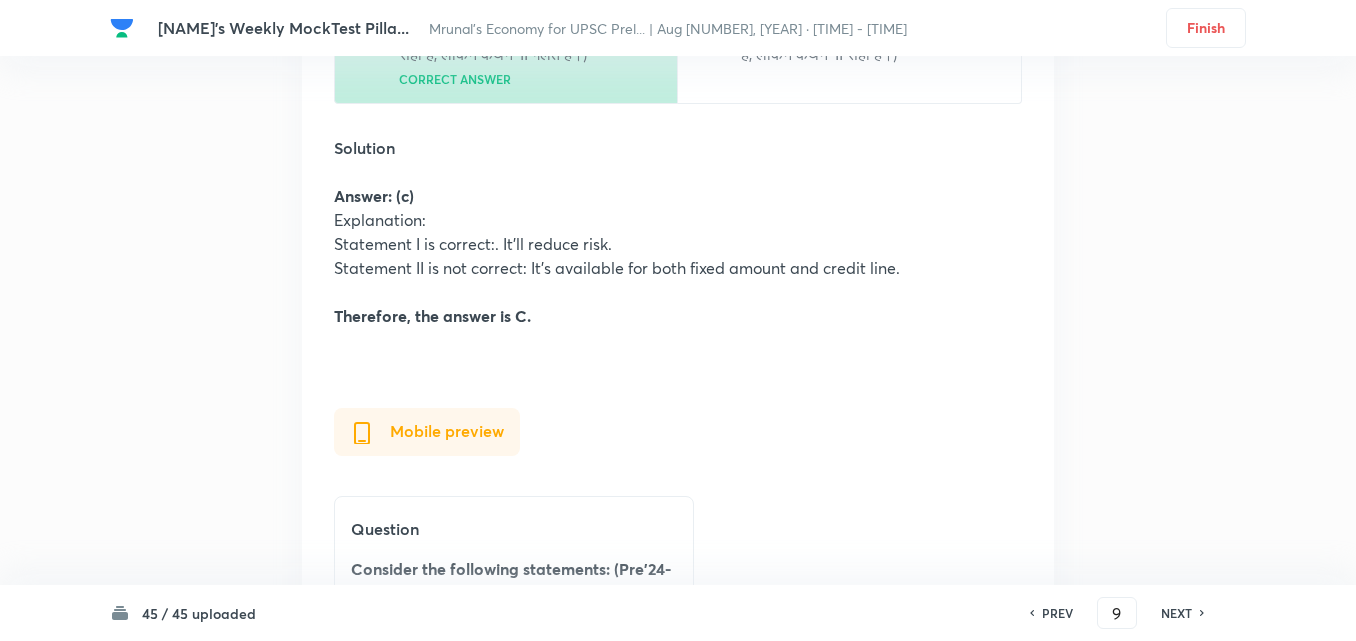 scroll, scrollTop: 22875, scrollLeft: 0, axis: vertical 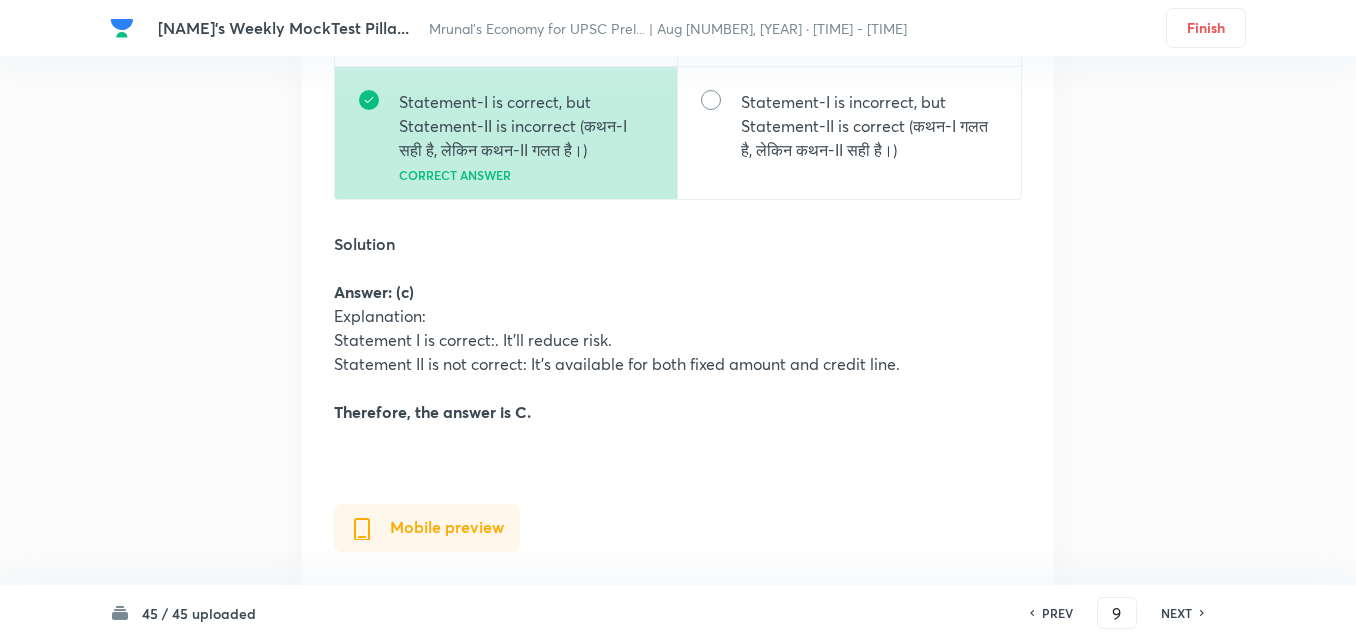 click on "NEXT" at bounding box center (1176, 613) 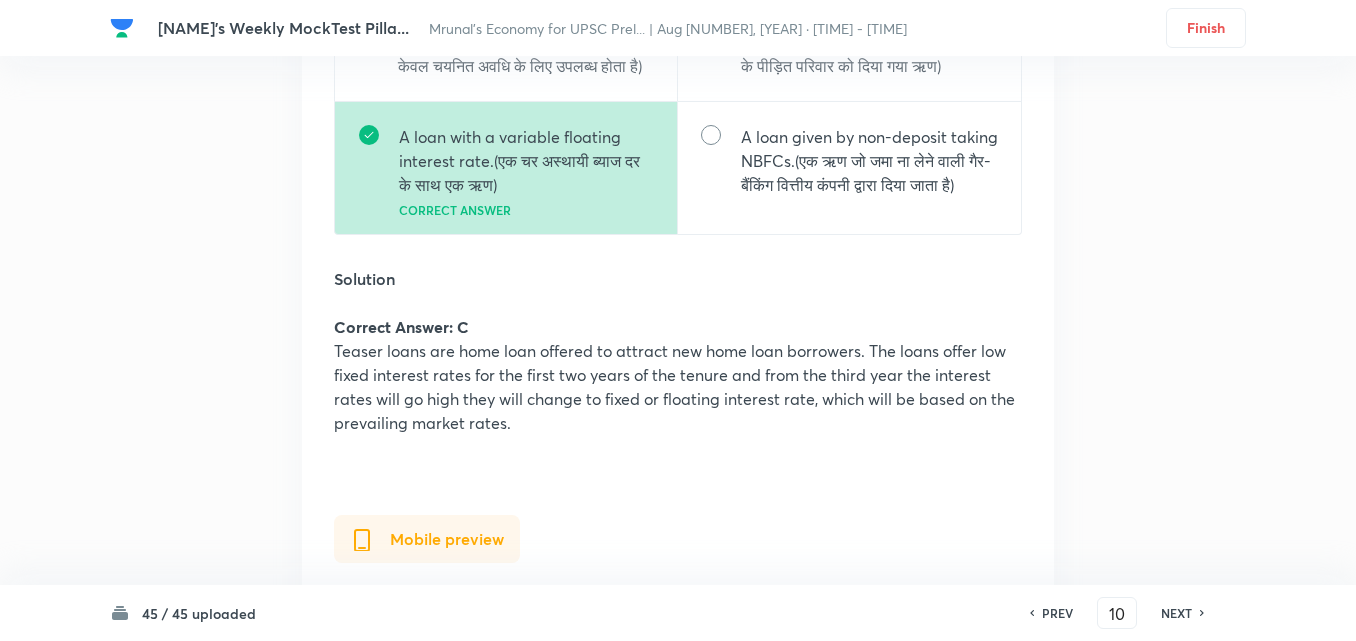 scroll, scrollTop: 25450, scrollLeft: 0, axis: vertical 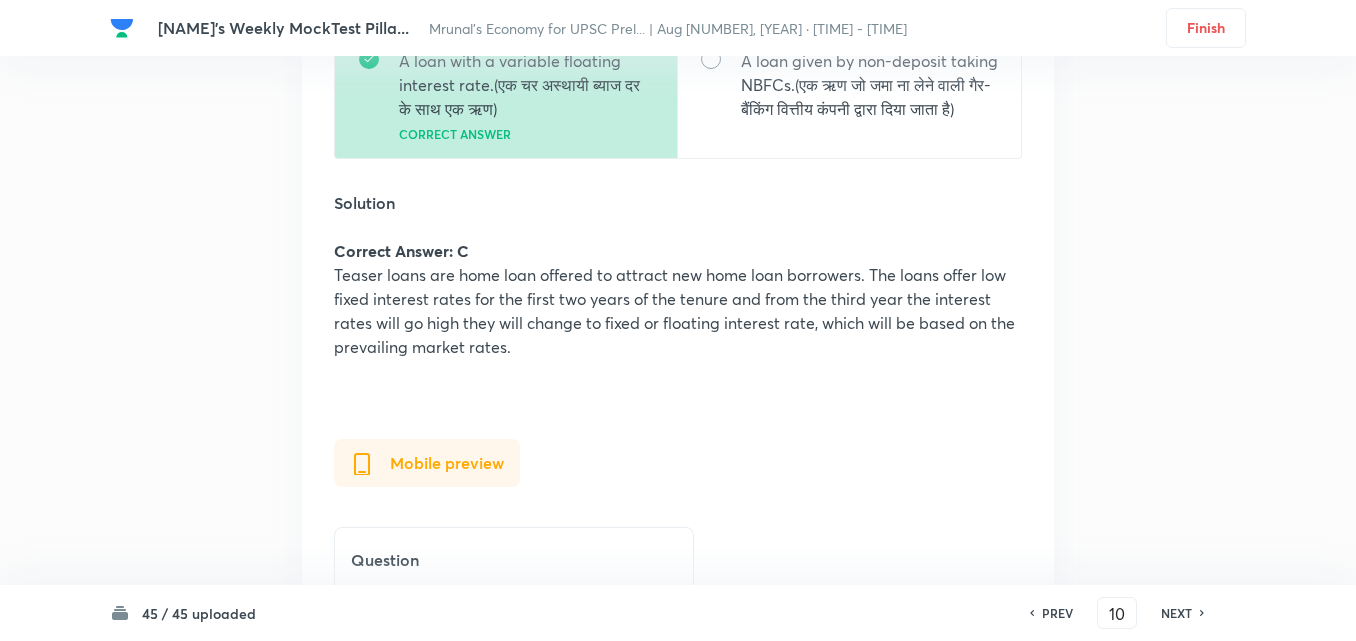 click on "NEXT" at bounding box center [1176, 613] 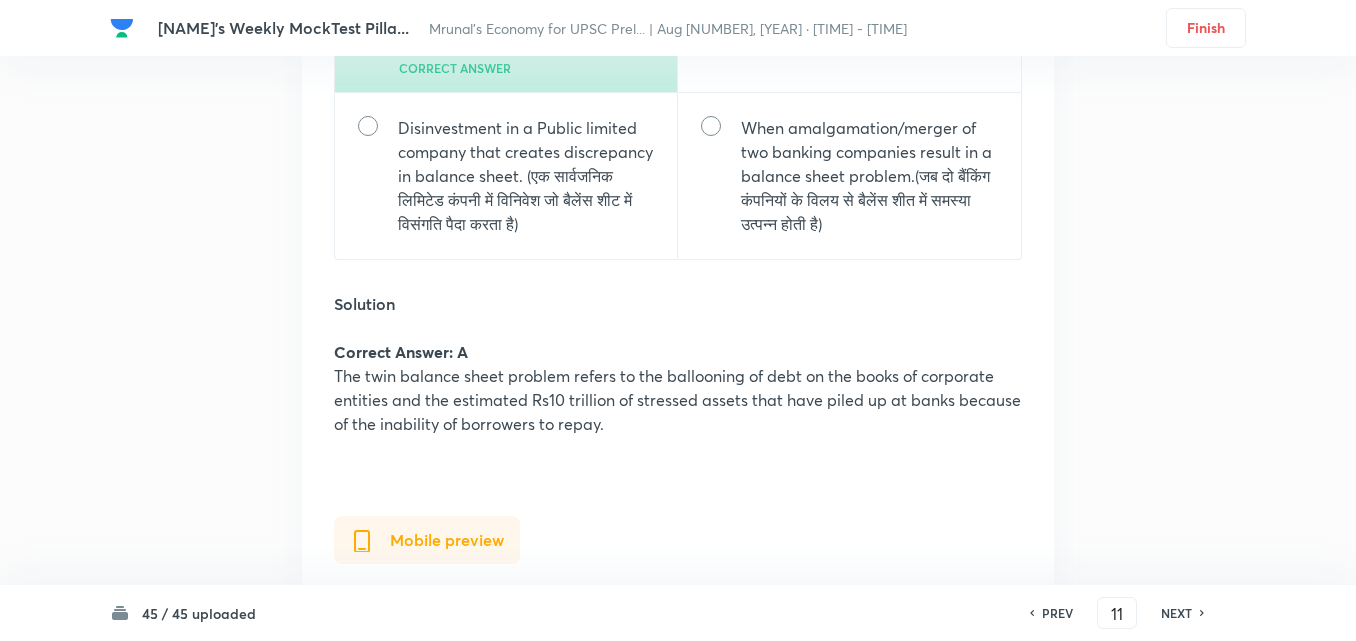 scroll, scrollTop: 27634, scrollLeft: 0, axis: vertical 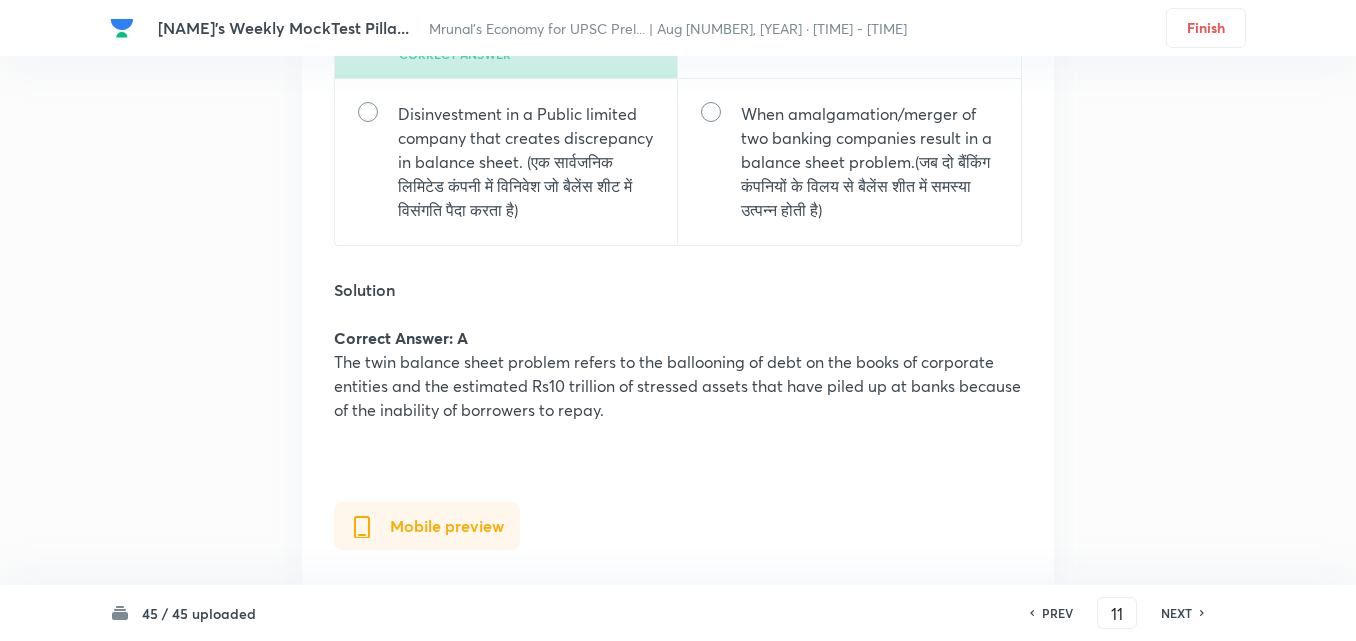 click on "NEXT" at bounding box center [1176, 613] 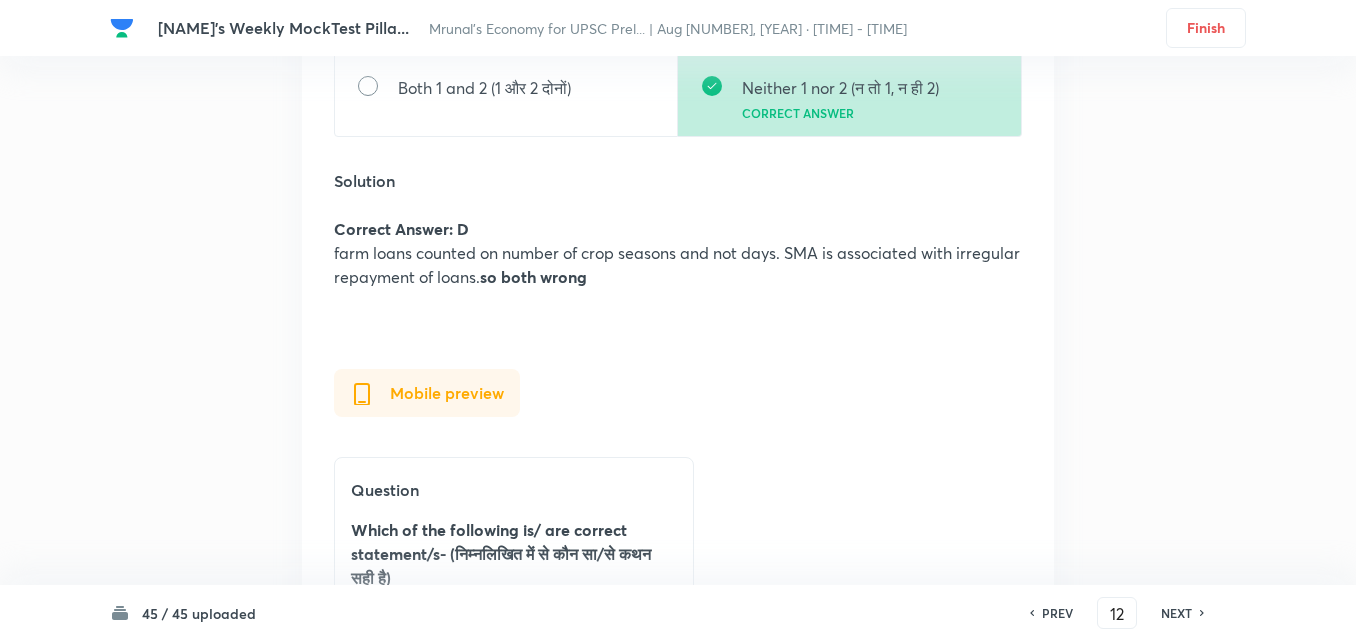 scroll, scrollTop: 30121, scrollLeft: 0, axis: vertical 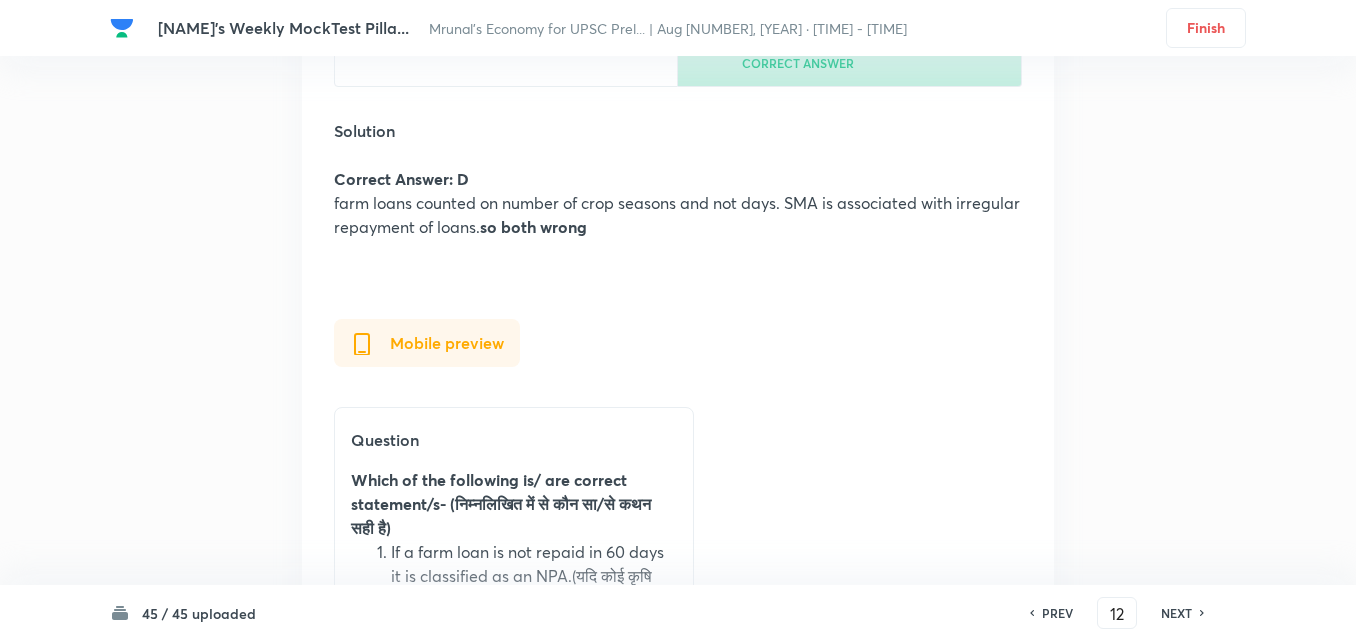 click on "NEXT" at bounding box center (1176, 613) 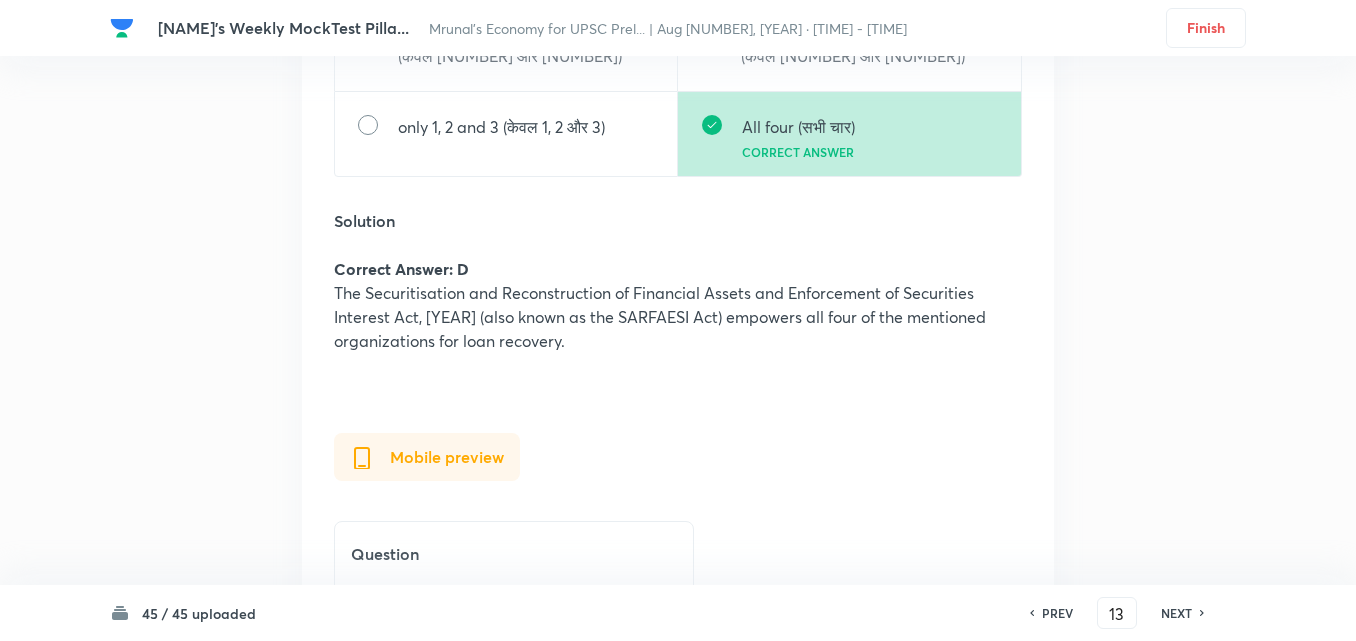 scroll, scrollTop: 32306, scrollLeft: 0, axis: vertical 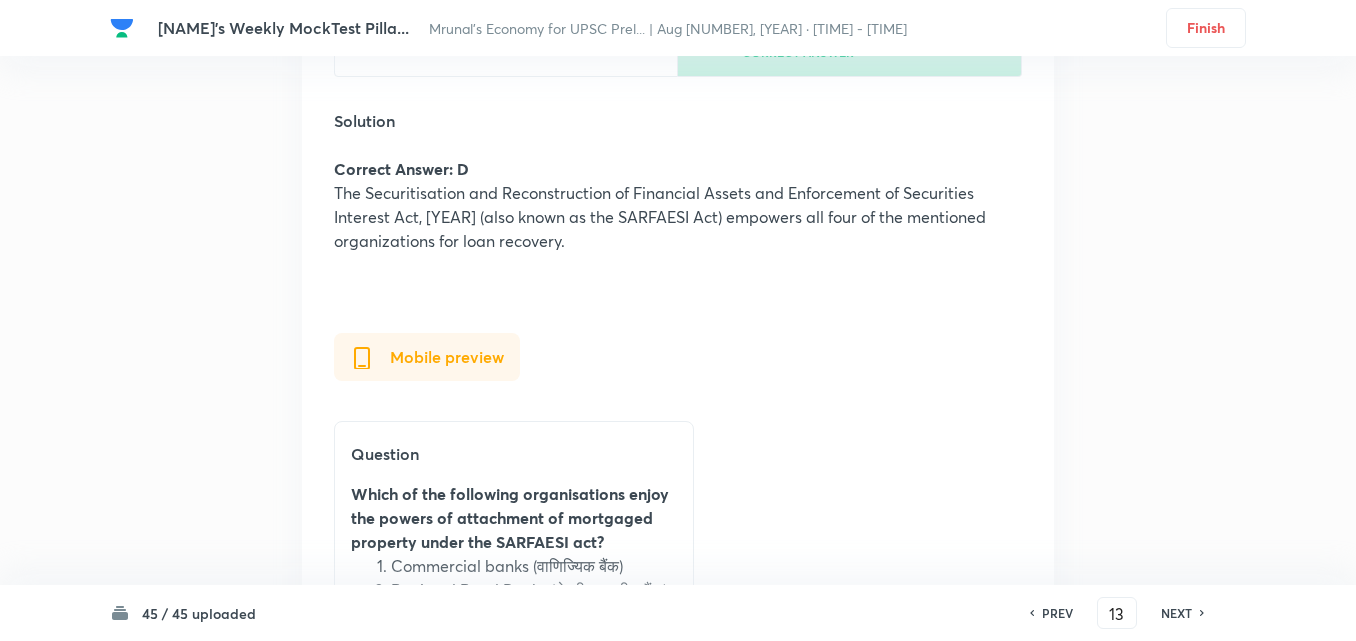 click on "NEXT" at bounding box center (1176, 613) 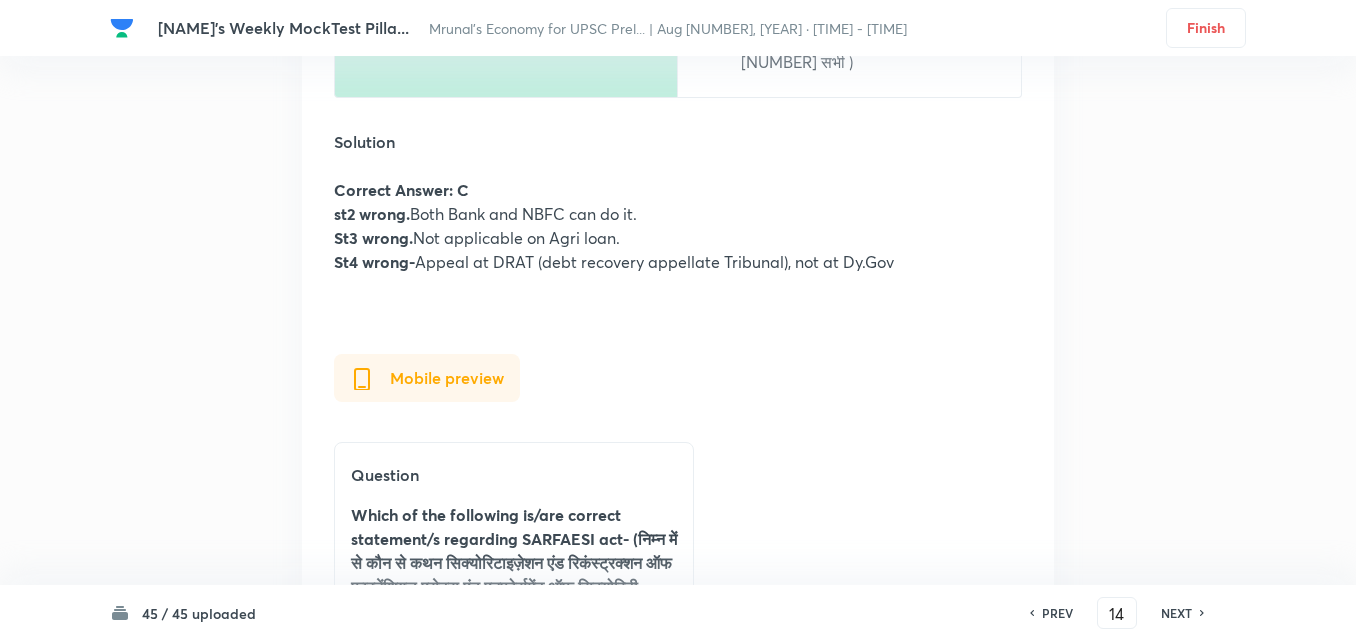 scroll, scrollTop: 34762, scrollLeft: 0, axis: vertical 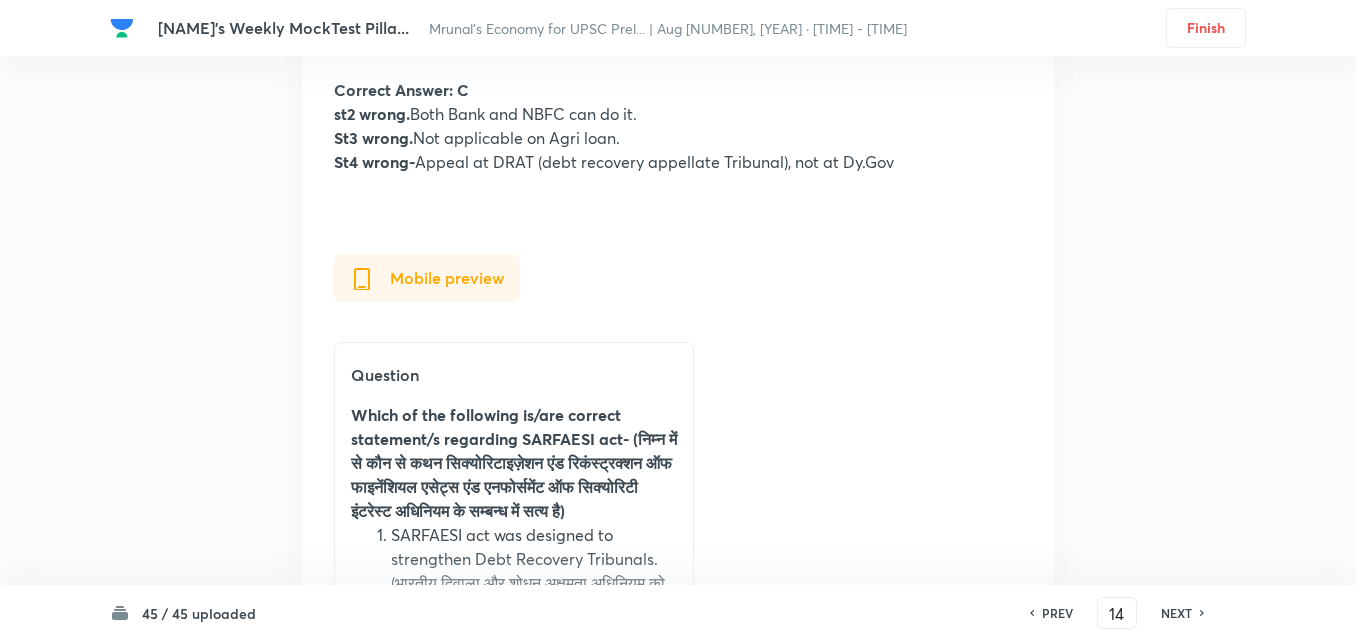 click on "NEXT" at bounding box center (1176, 613) 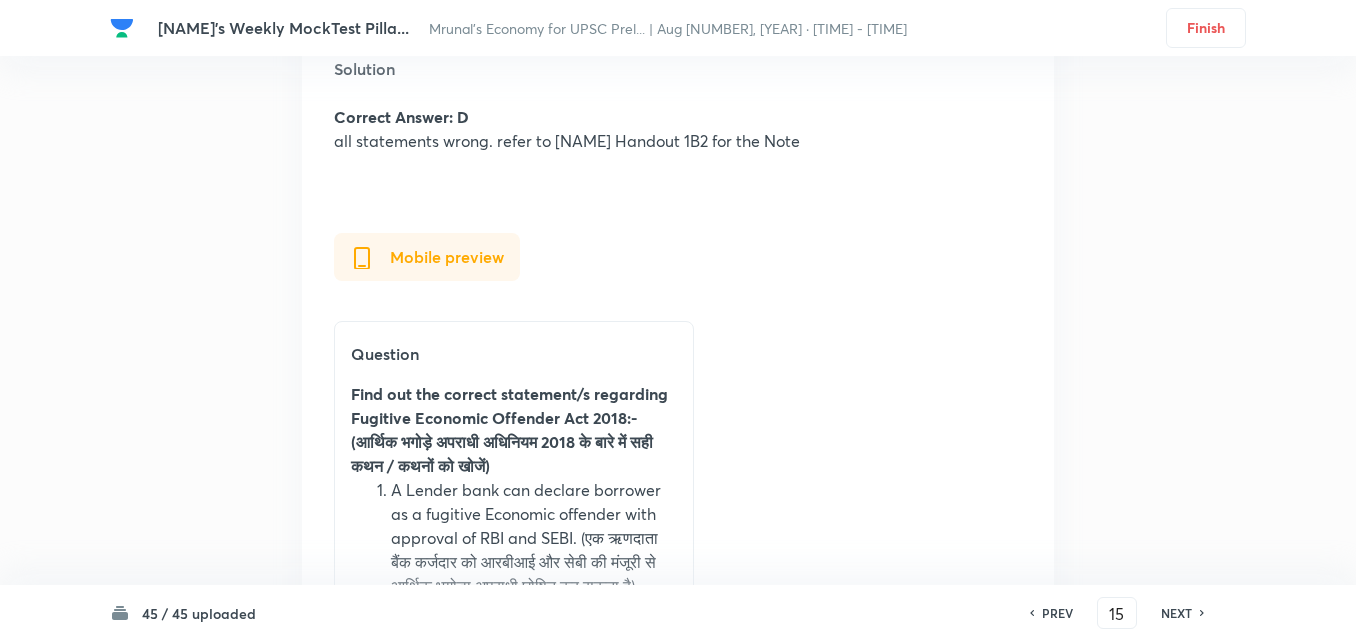 scroll, scrollTop: 37379, scrollLeft: 0, axis: vertical 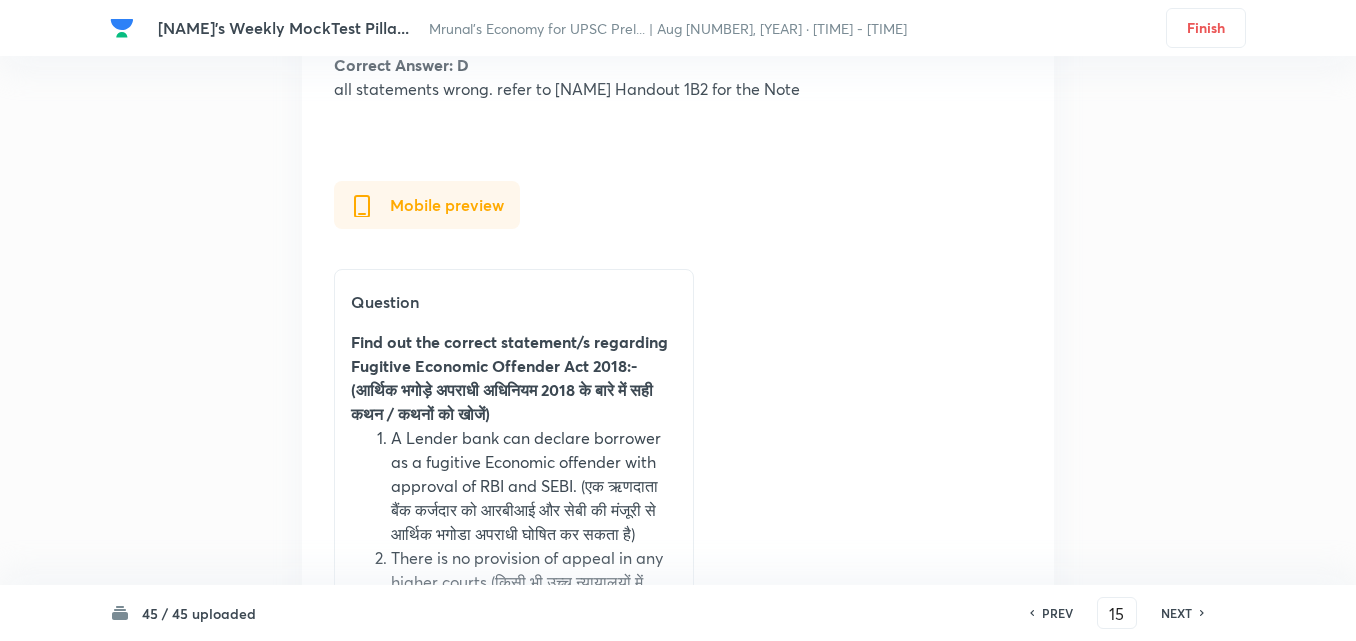 click on "NEXT" at bounding box center [1176, 613] 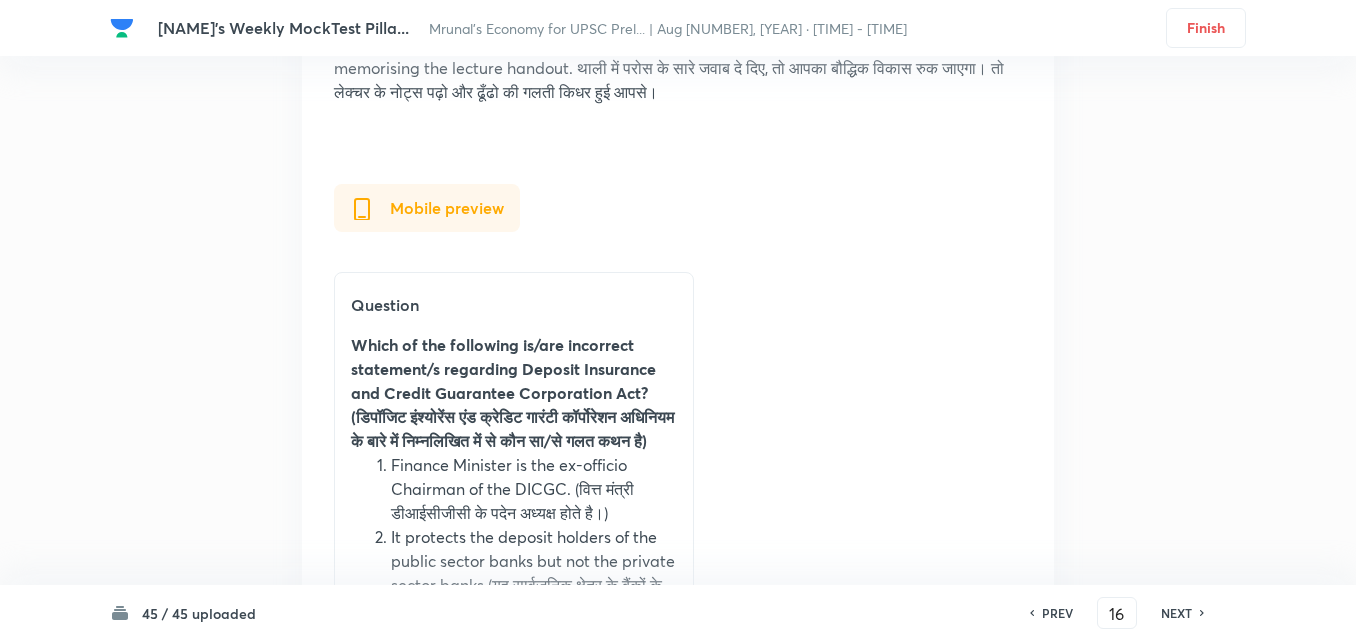 scroll, scrollTop: 39683, scrollLeft: 0, axis: vertical 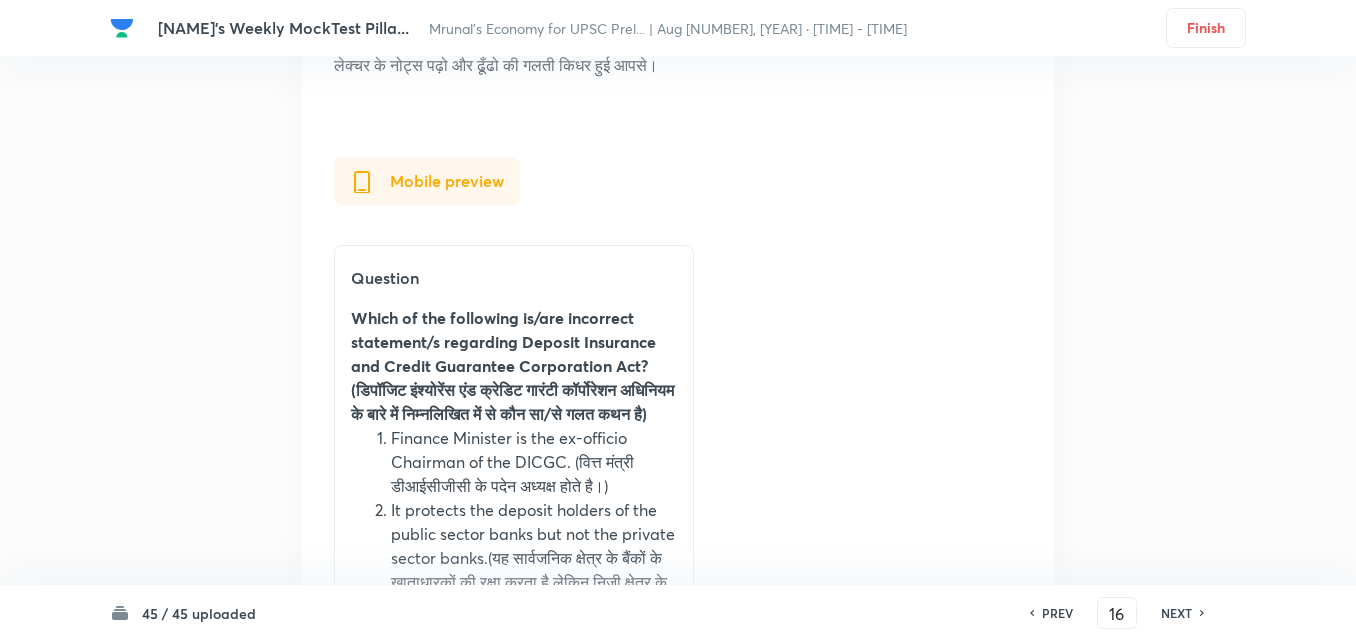 click on "NEXT" at bounding box center [1176, 613] 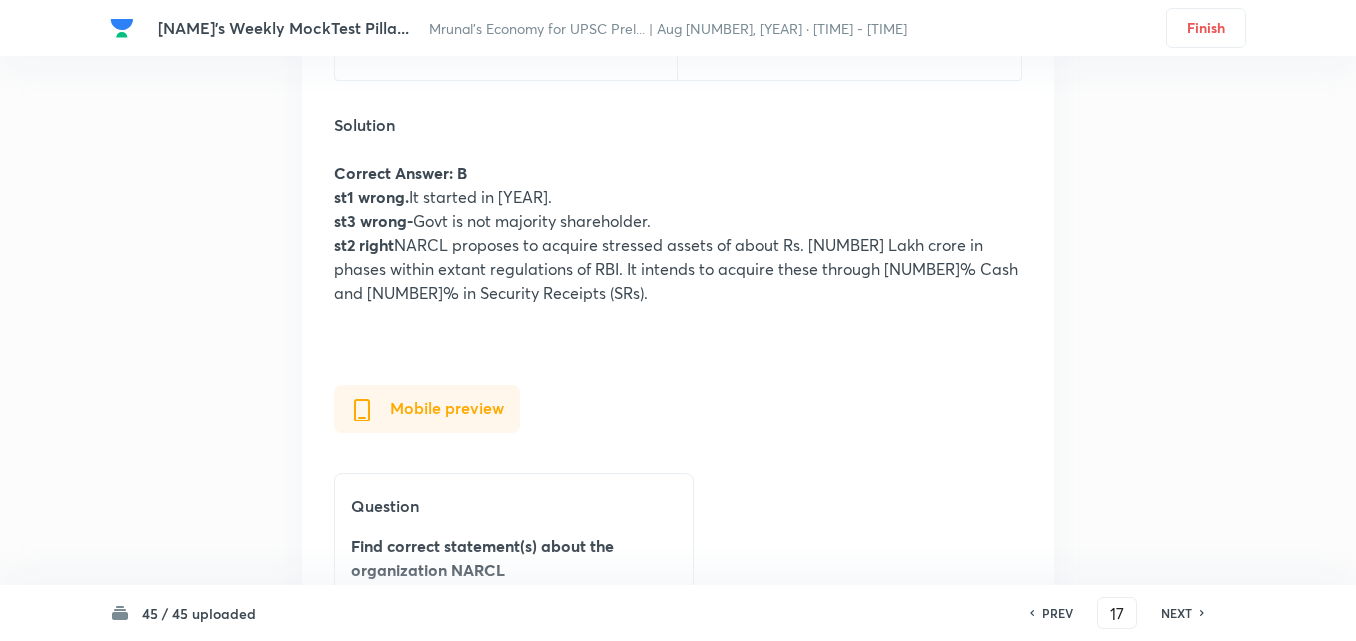 scroll, scrollTop: 41979, scrollLeft: 0, axis: vertical 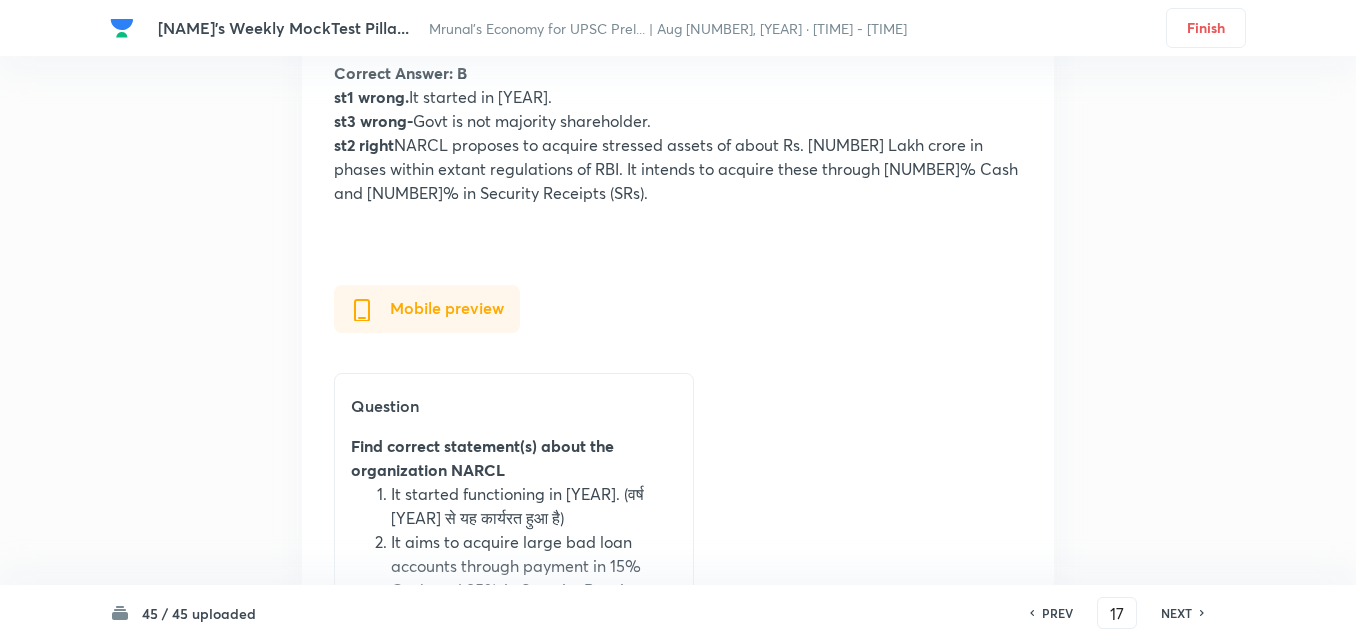 click on "NEXT" at bounding box center (1176, 613) 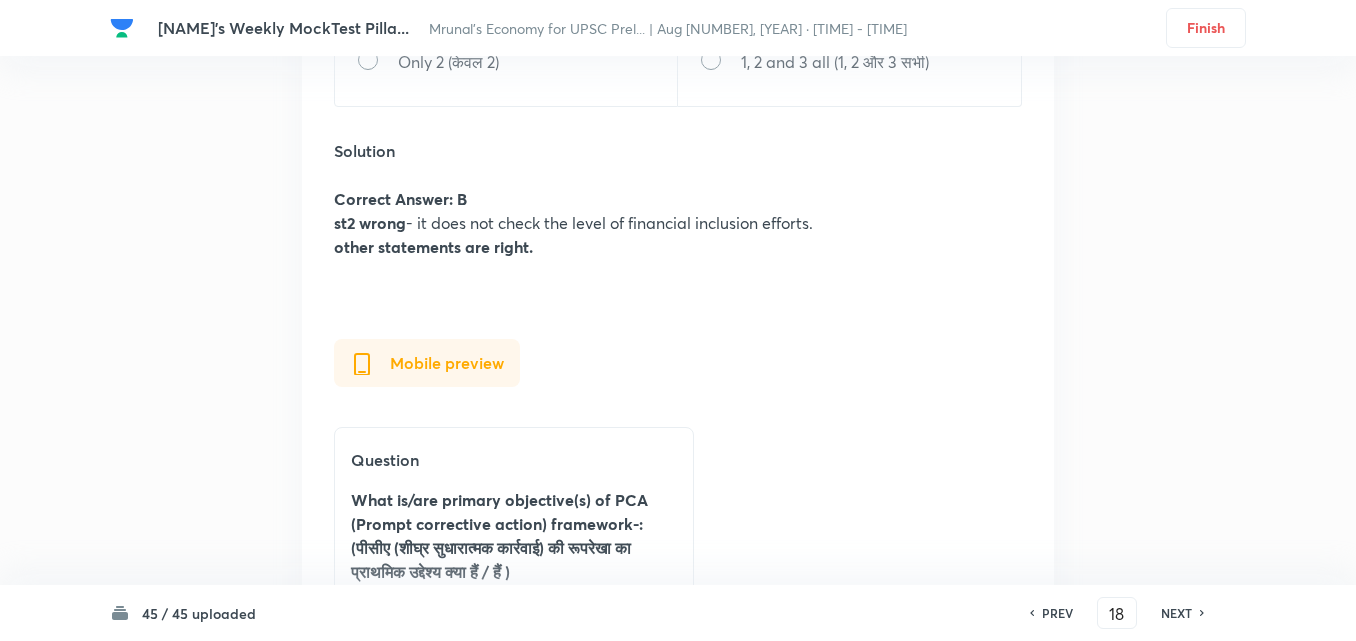 scroll, scrollTop: 44283, scrollLeft: 0, axis: vertical 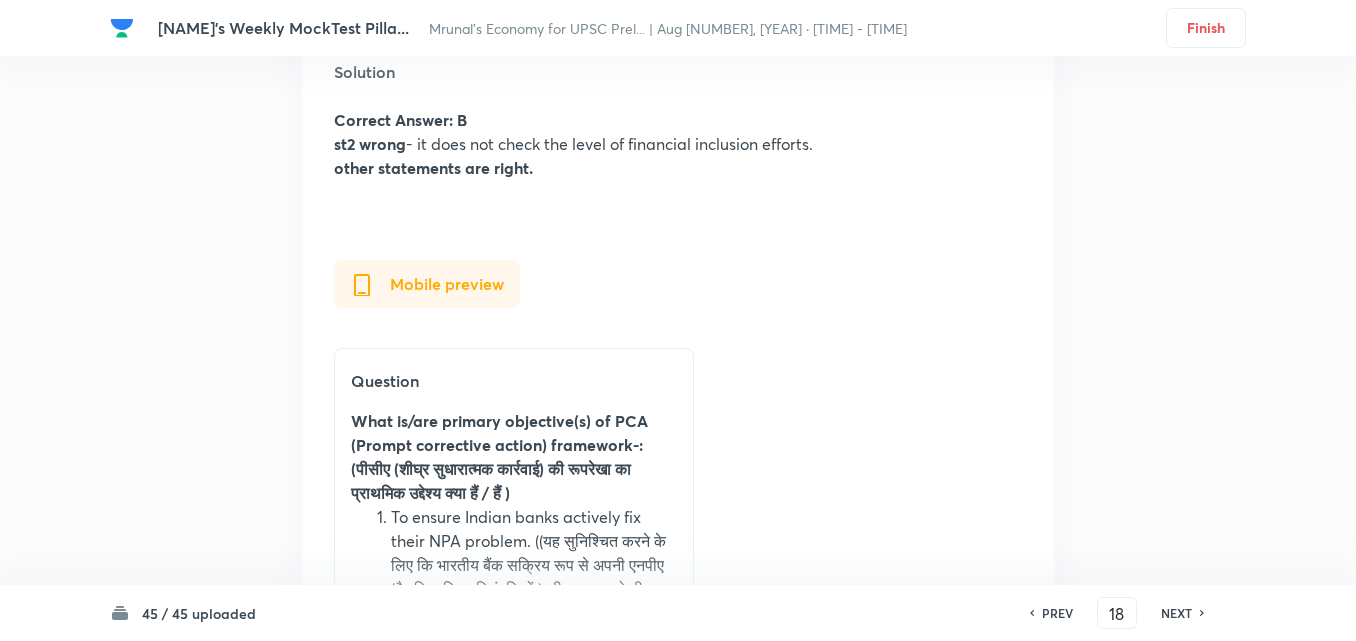 click on "NEXT" at bounding box center [1176, 613] 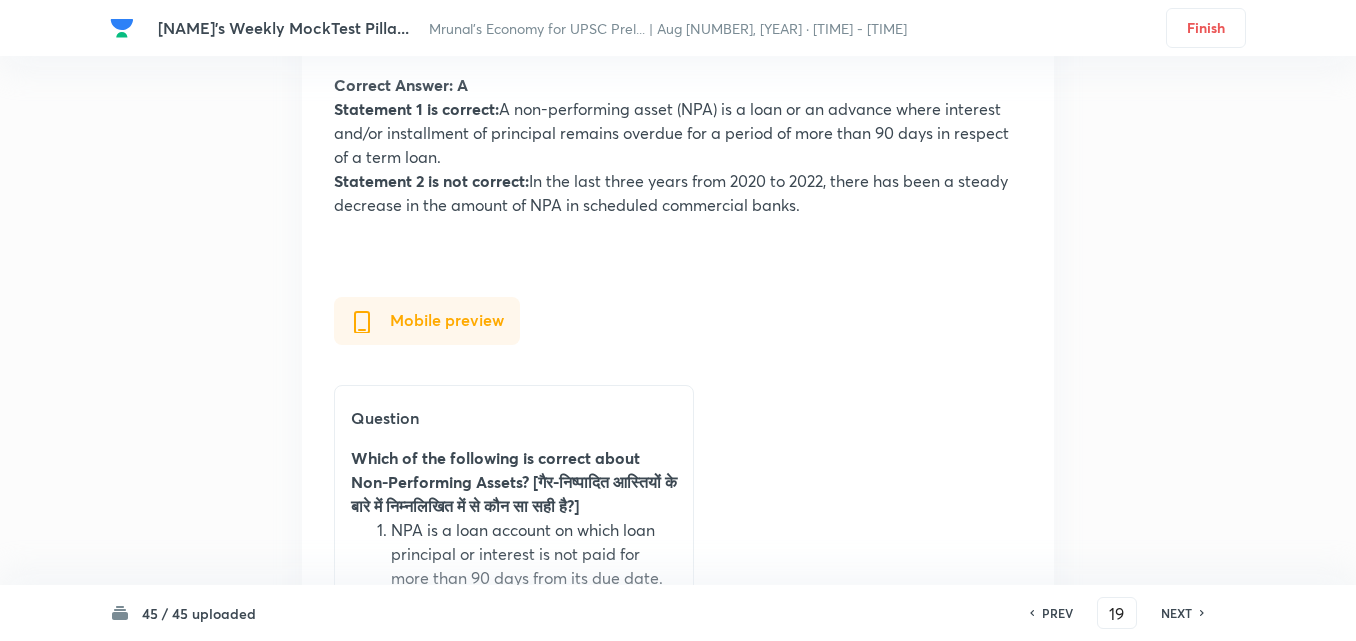 scroll, scrollTop: 46762, scrollLeft: 0, axis: vertical 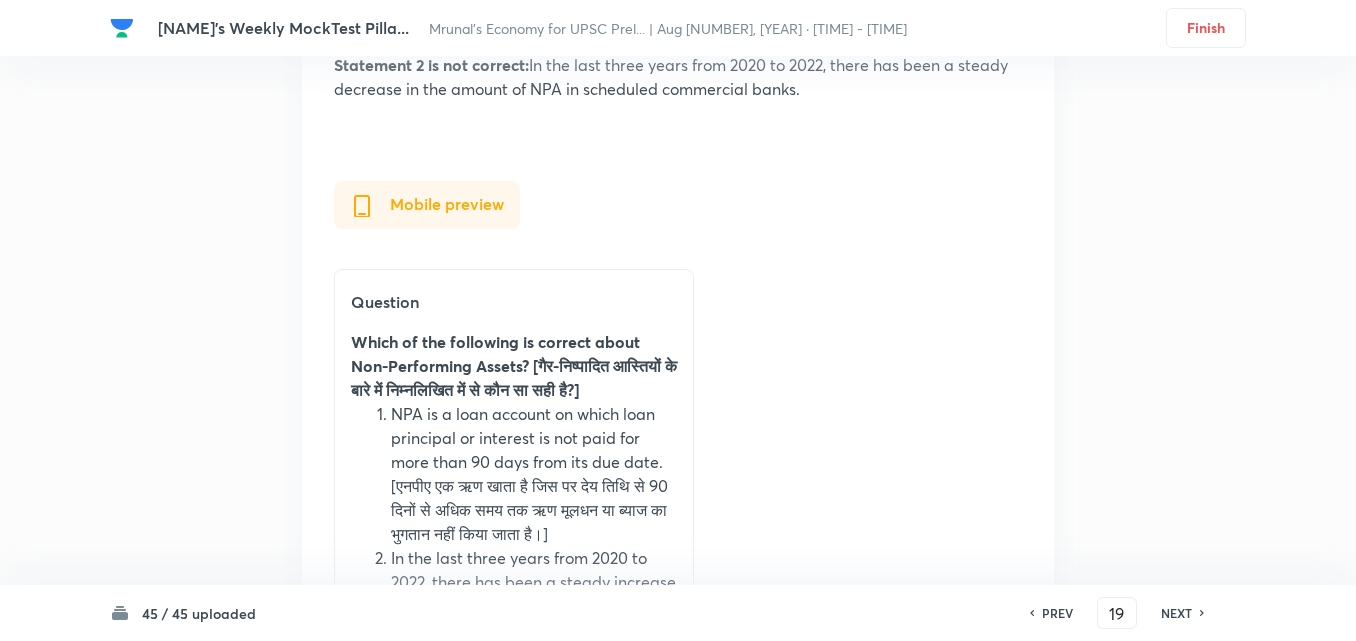 click on "NEXT" at bounding box center [1176, 613] 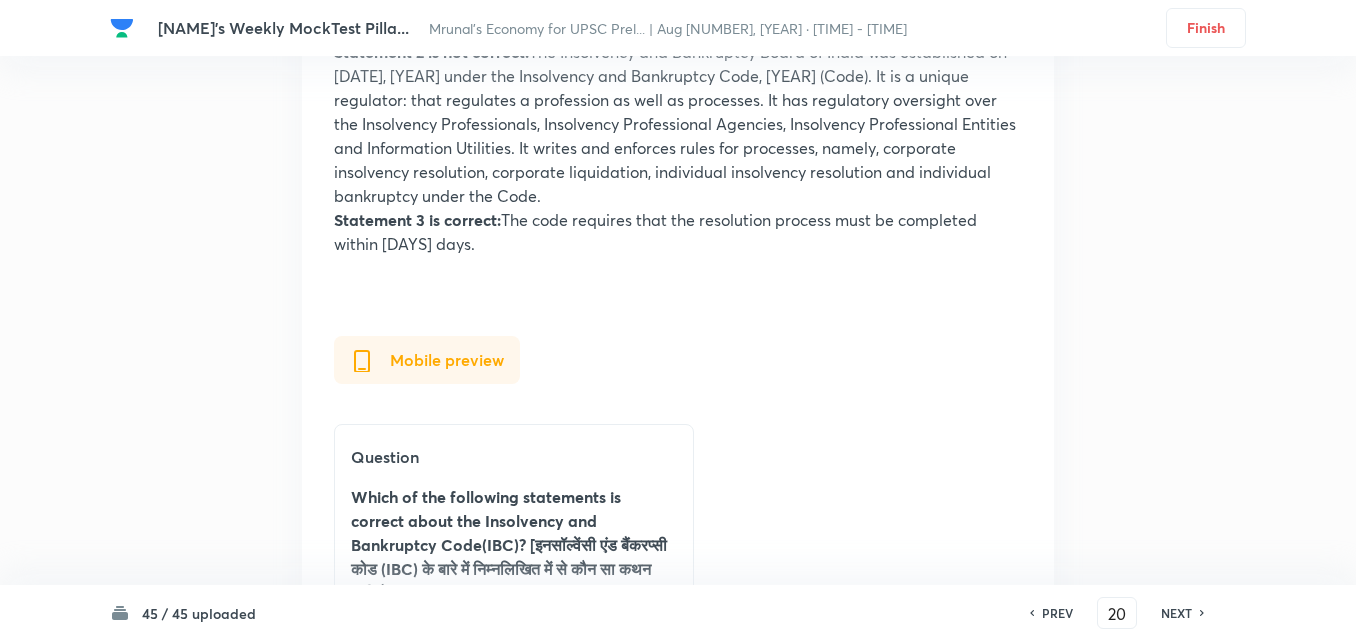 scroll, scrollTop: 49254, scrollLeft: 0, axis: vertical 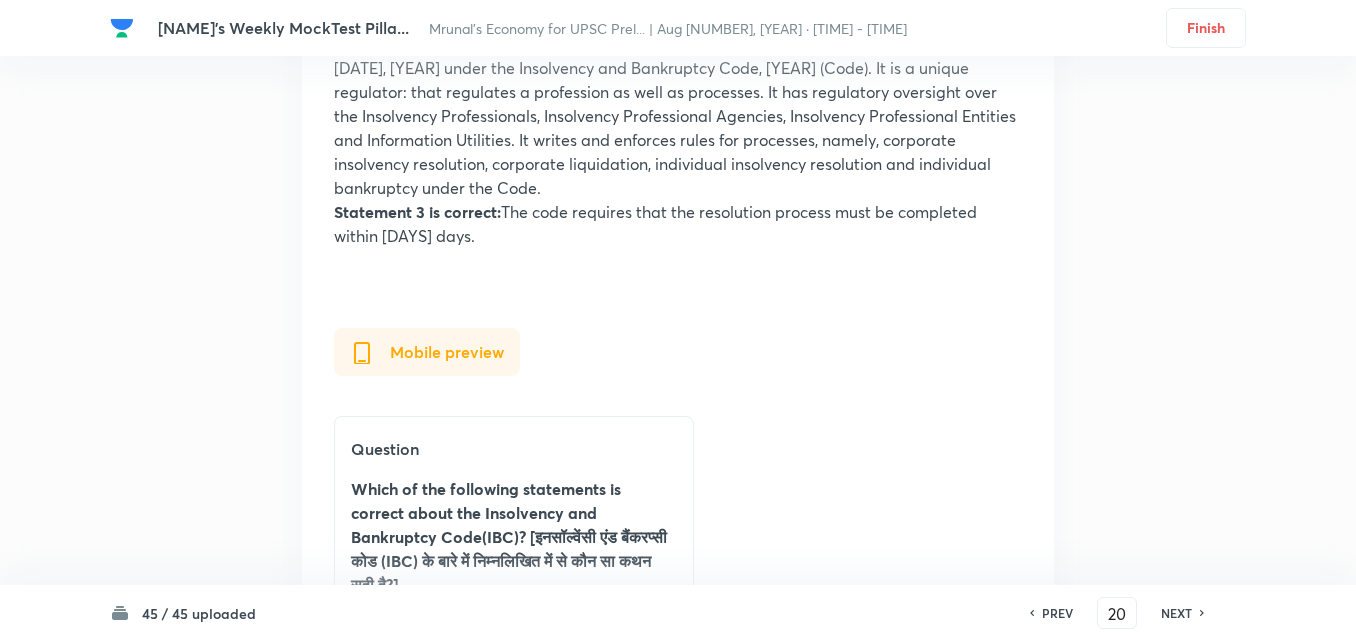 click on "NEXT" at bounding box center [1176, 613] 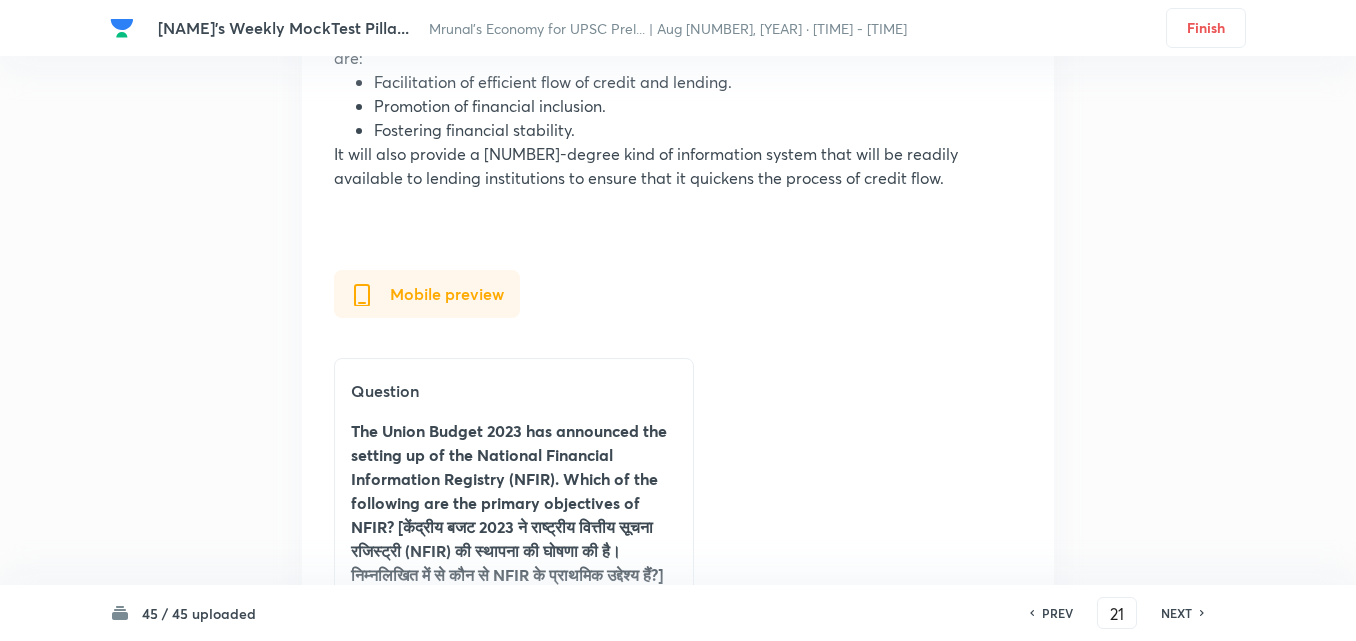 scroll, scrollTop: 52453, scrollLeft: 0, axis: vertical 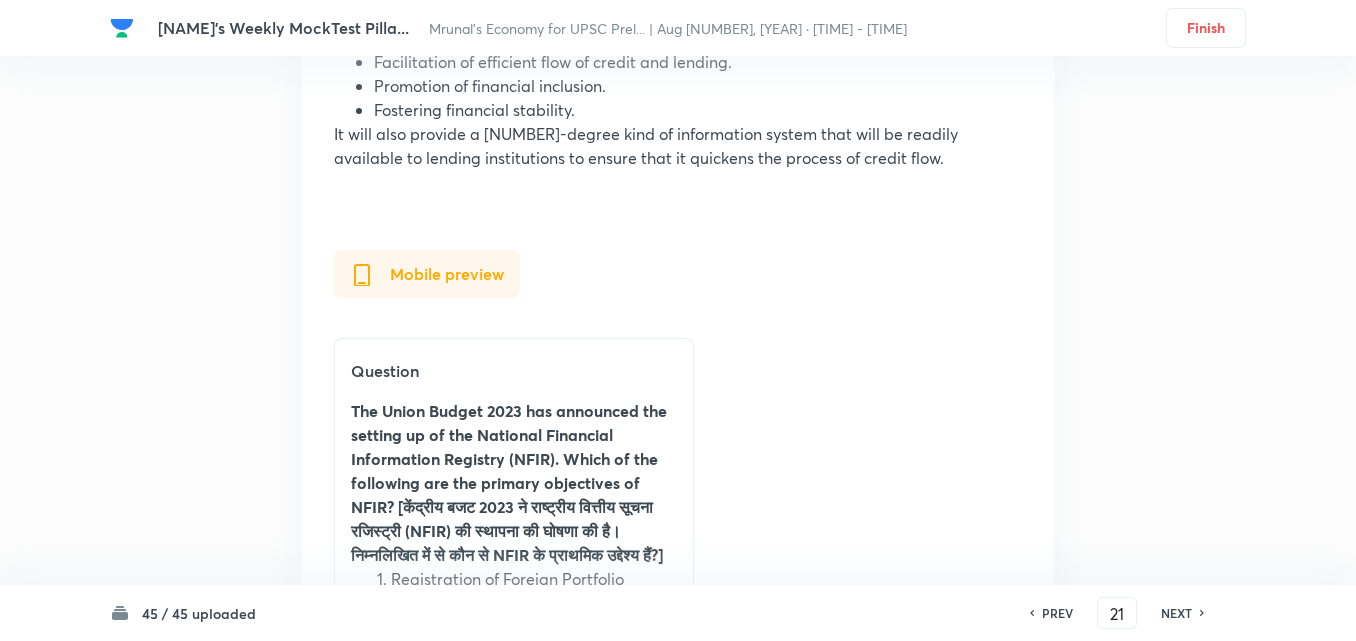 click on "NEXT" at bounding box center (1176, 613) 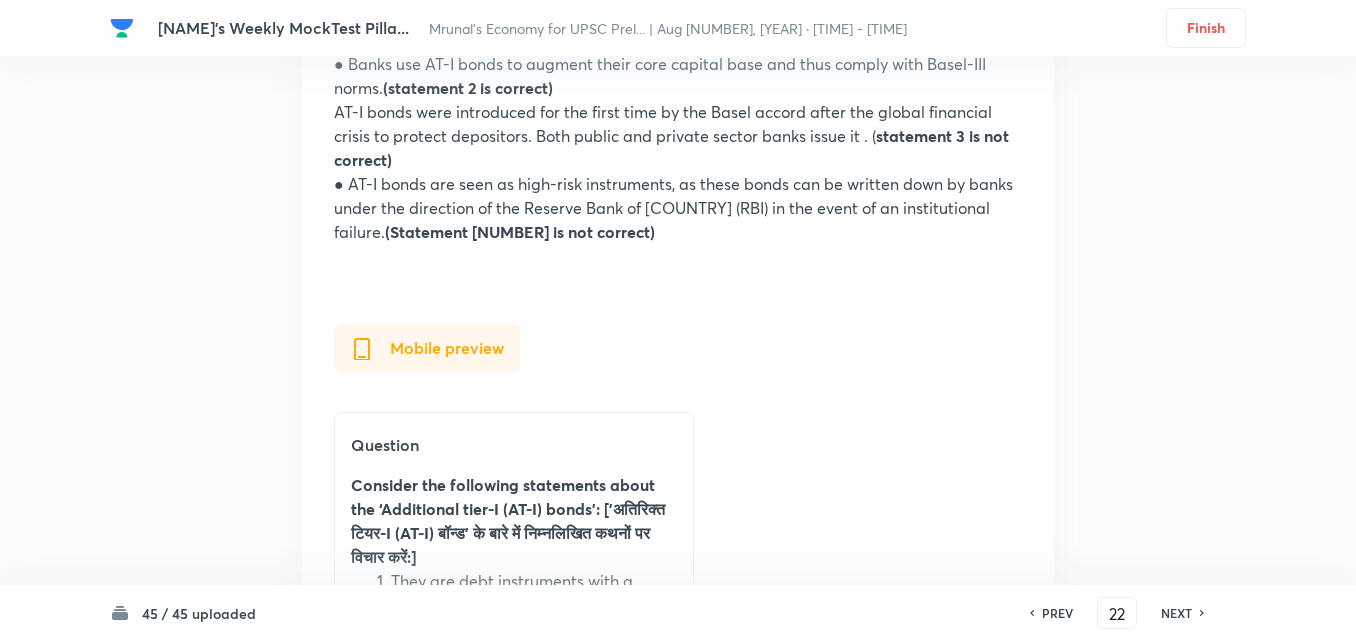scroll, scrollTop: 55570, scrollLeft: 0, axis: vertical 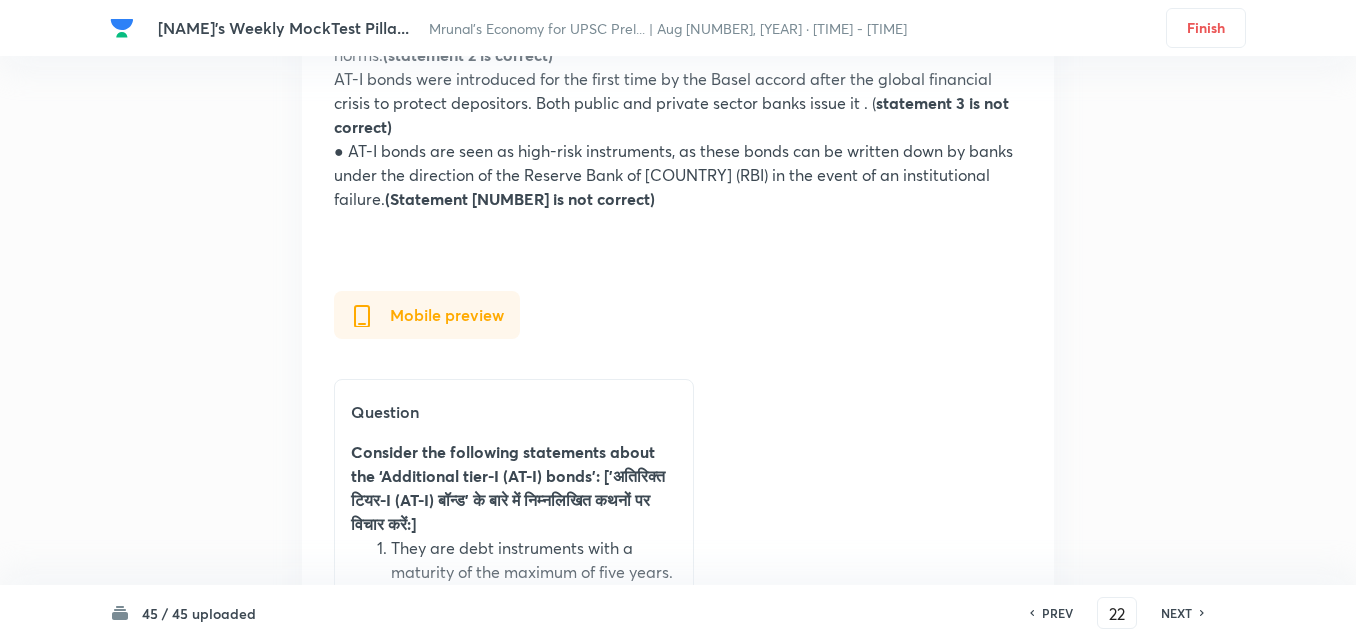 click on "NEXT" at bounding box center (1176, 613) 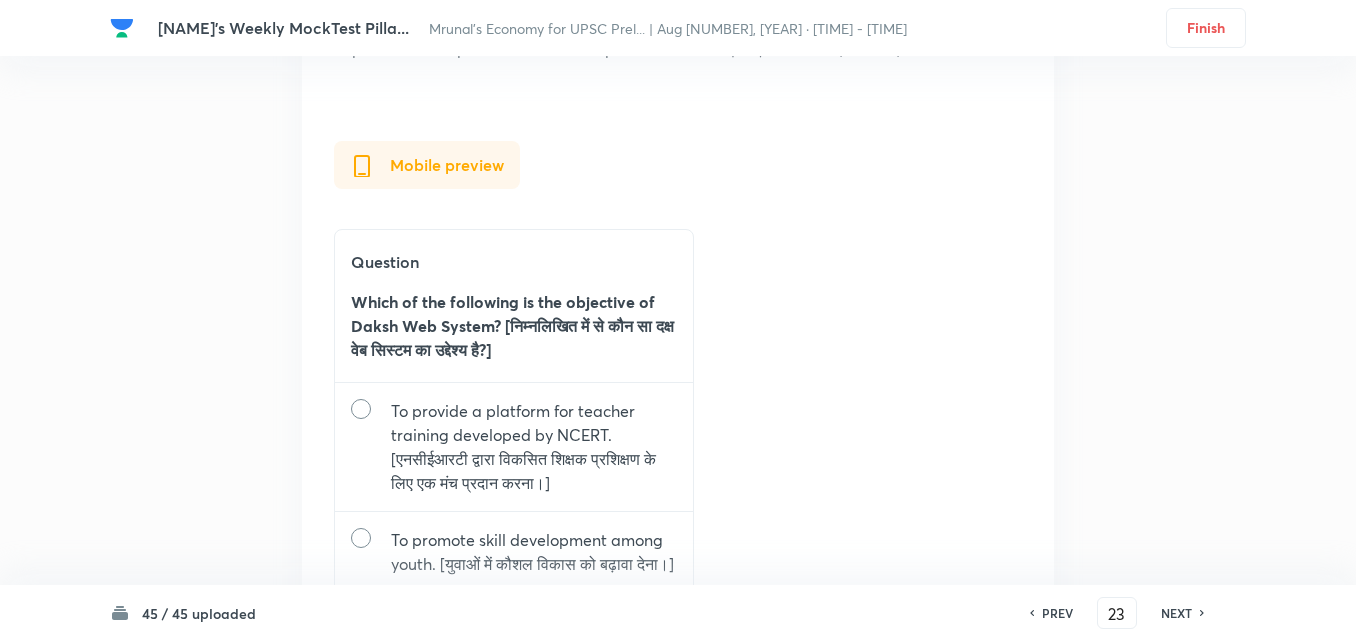 scroll, scrollTop: 58604, scrollLeft: 0, axis: vertical 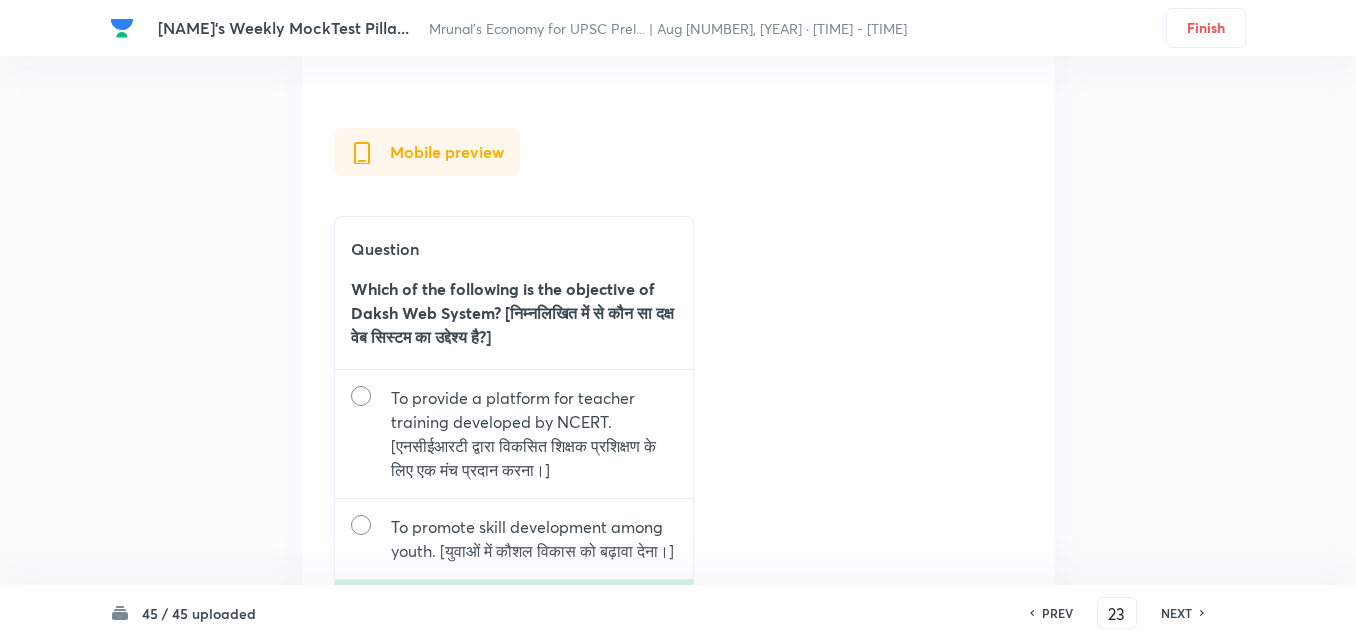 click on "NEXT" at bounding box center (1176, 613) 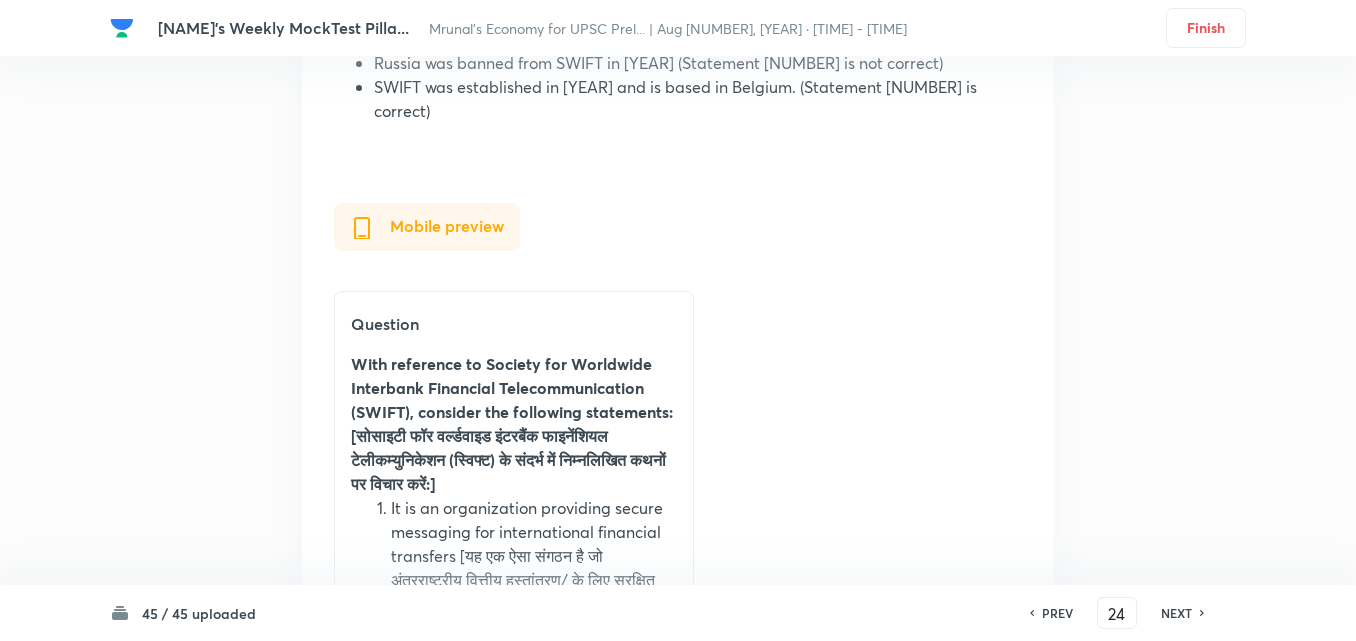 scroll, scrollTop: 61091, scrollLeft: 0, axis: vertical 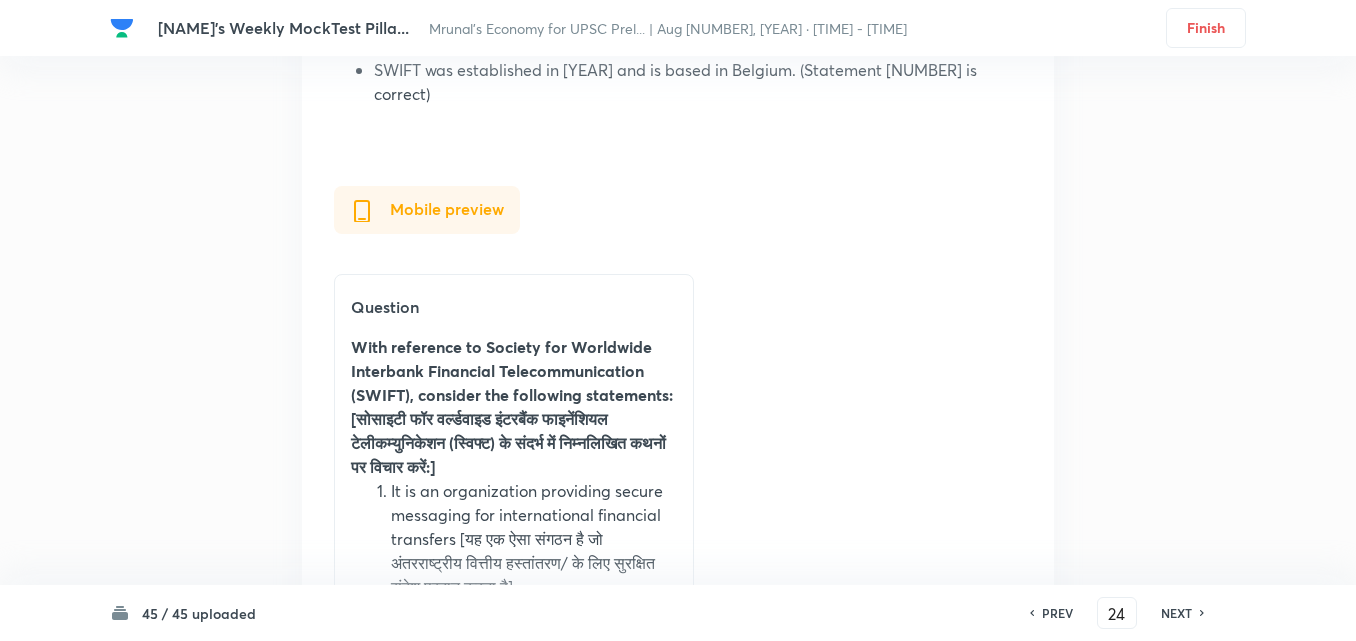click on "NEXT" at bounding box center (1176, 613) 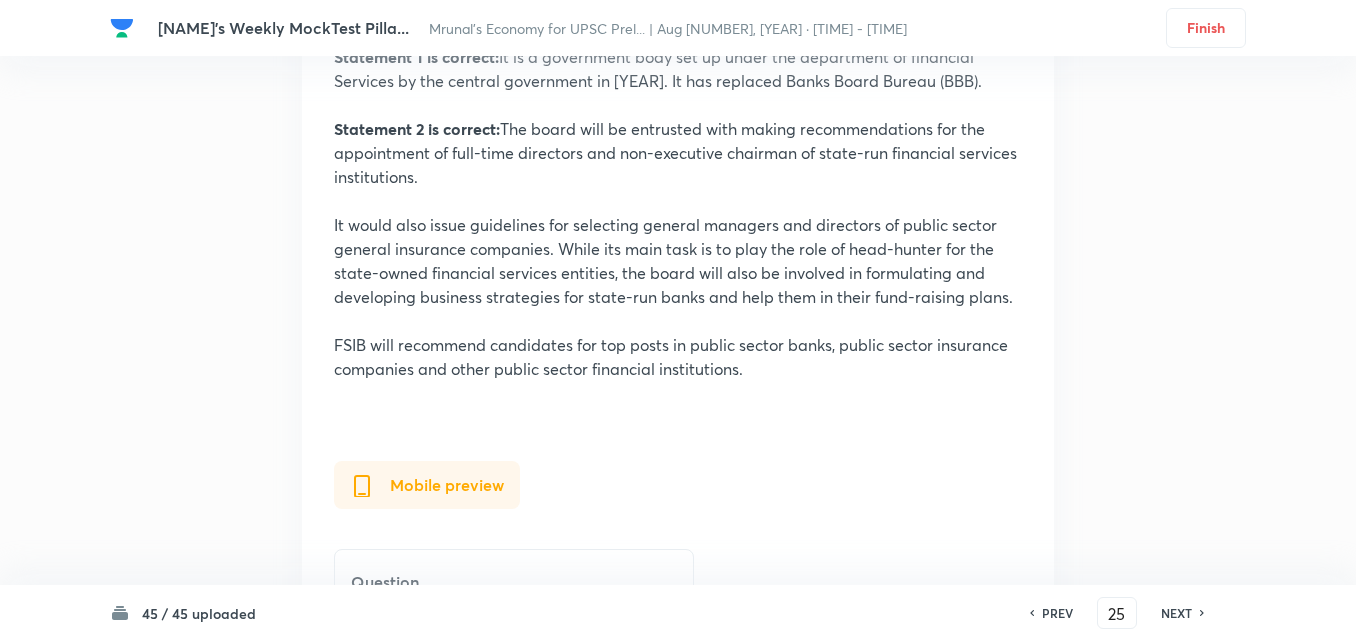 scroll, scrollTop: 63780, scrollLeft: 0, axis: vertical 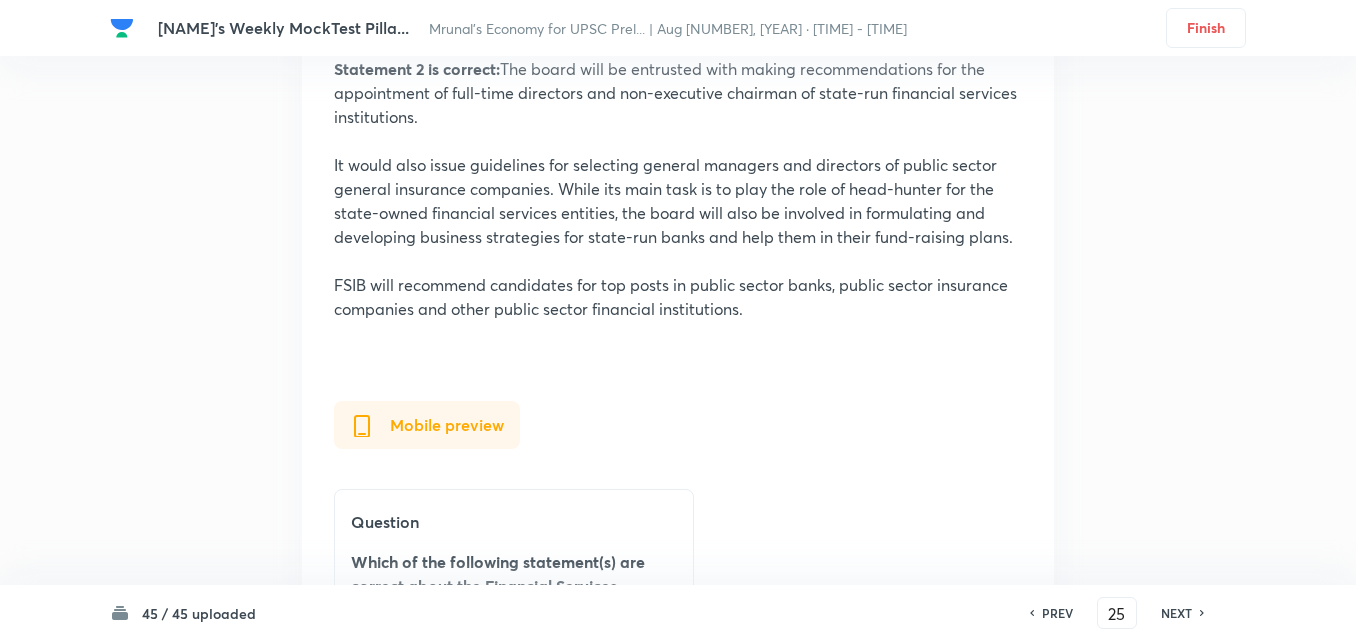 click on "NEXT" at bounding box center (1176, 613) 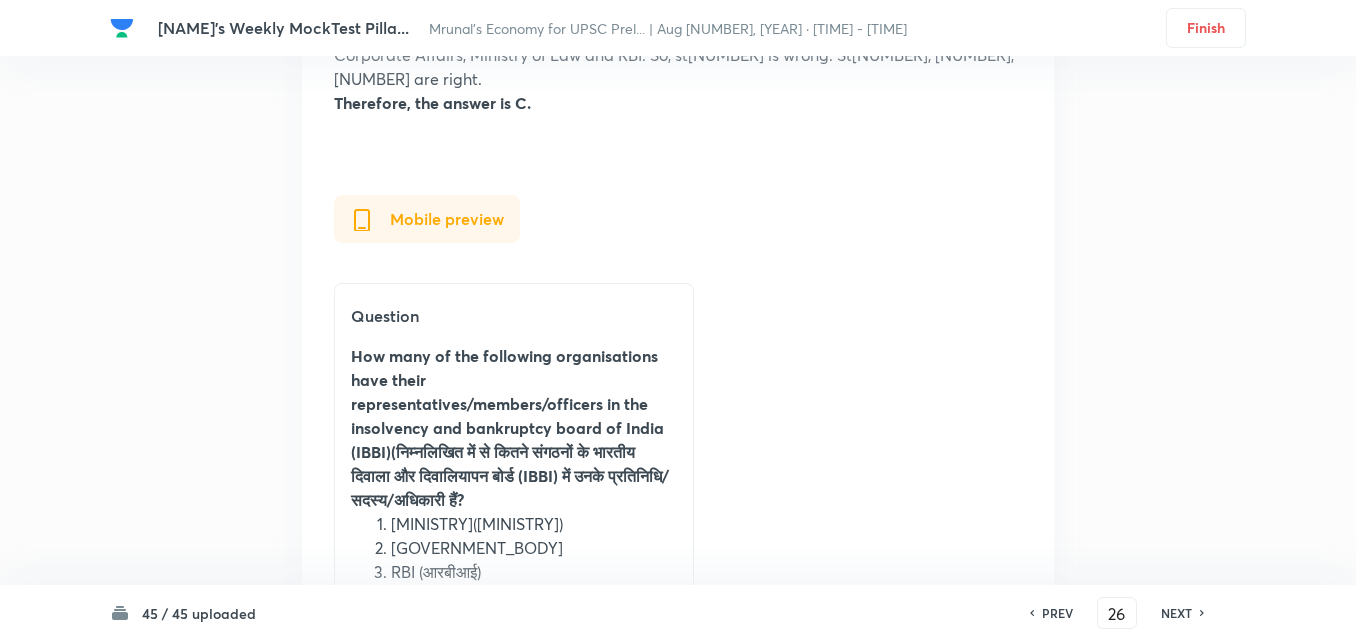 scroll, scrollTop: 66924, scrollLeft: 0, axis: vertical 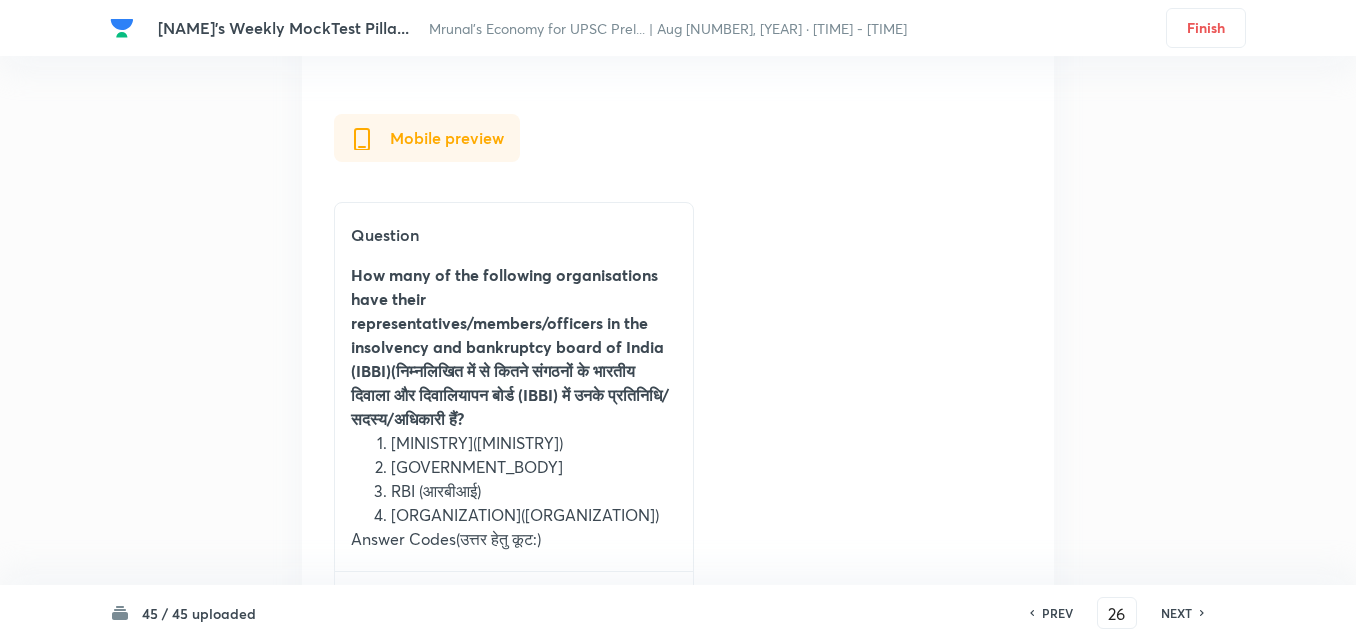 drag, startPoint x: 1187, startPoint y: 614, endPoint x: 897, endPoint y: 483, distance: 318.21533 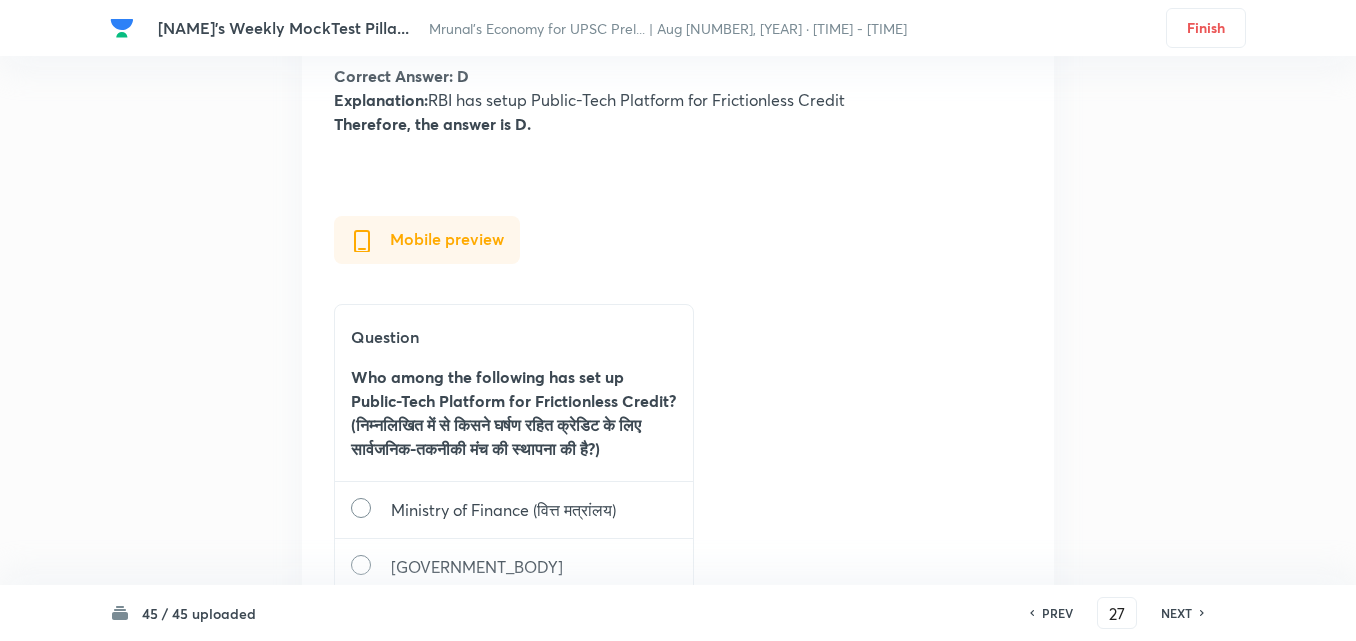 scroll, scrollTop: 69005, scrollLeft: 0, axis: vertical 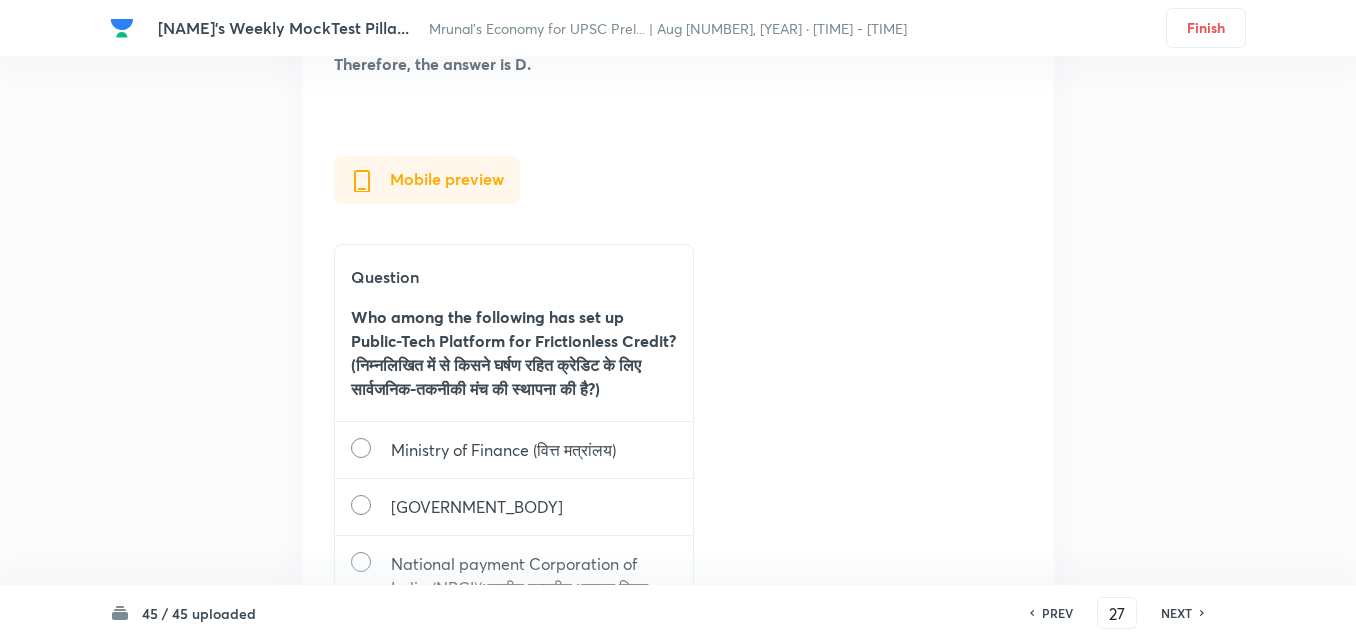 click on "NEXT" at bounding box center (1176, 613) 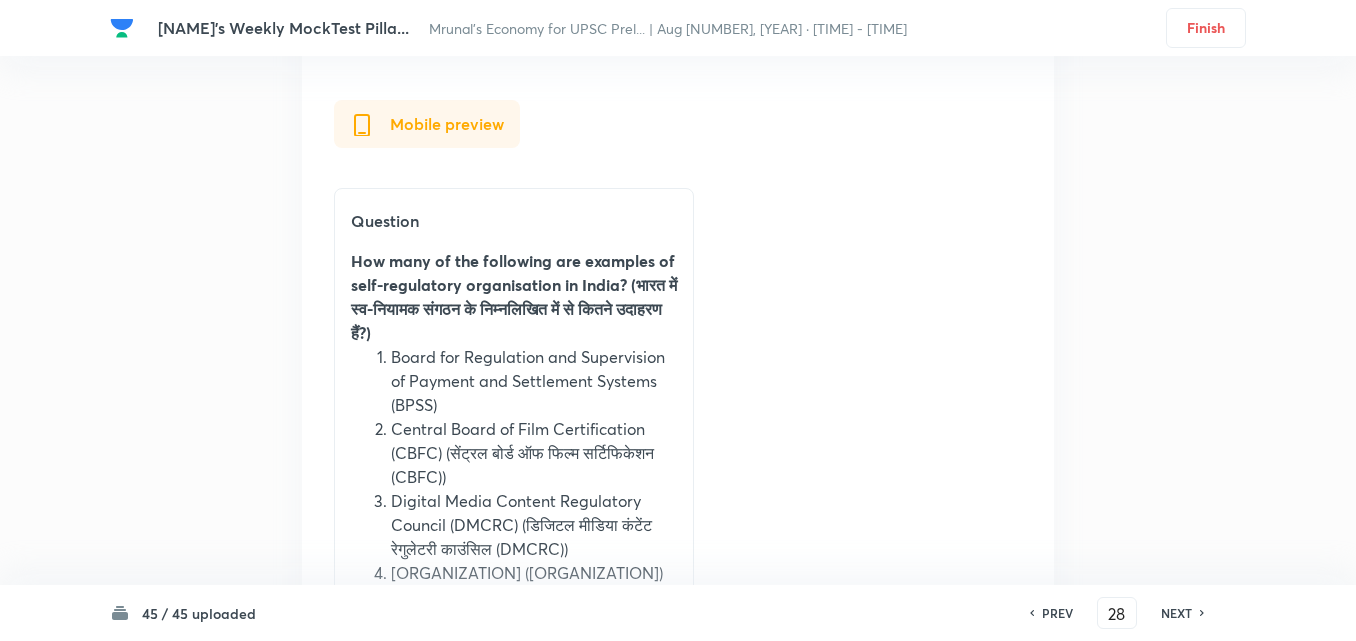 scroll, scrollTop: 71150, scrollLeft: 0, axis: vertical 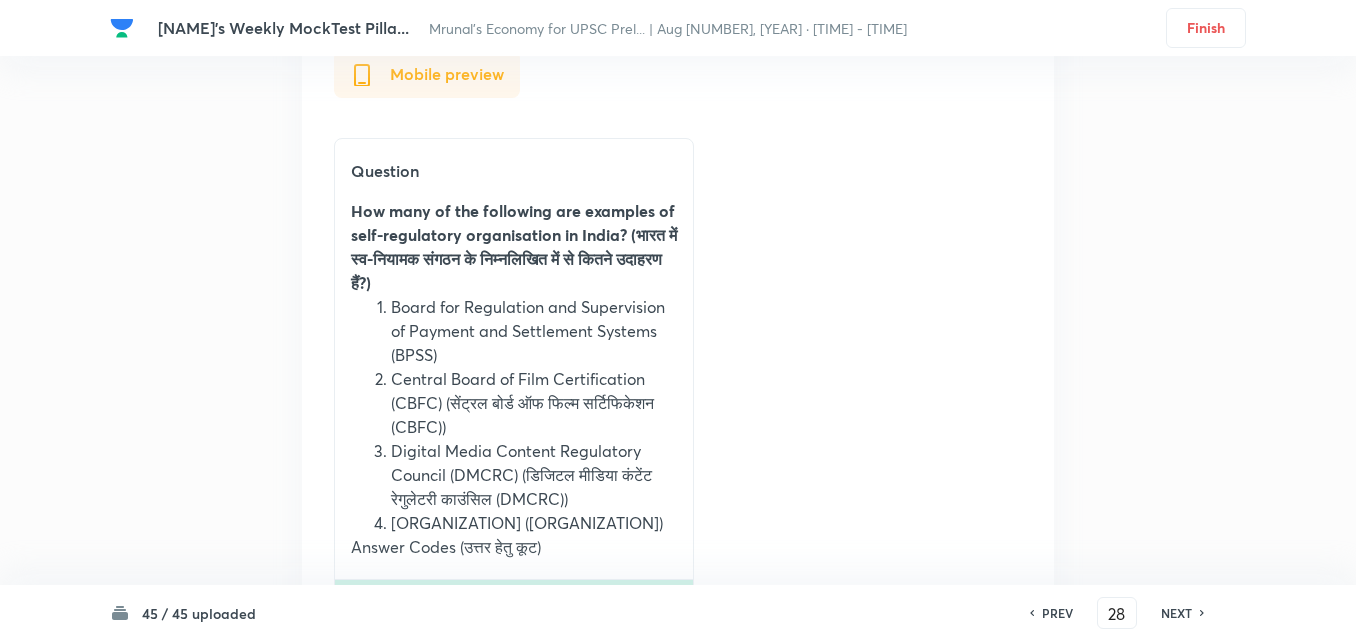 click on "NEXT" at bounding box center (1176, 613) 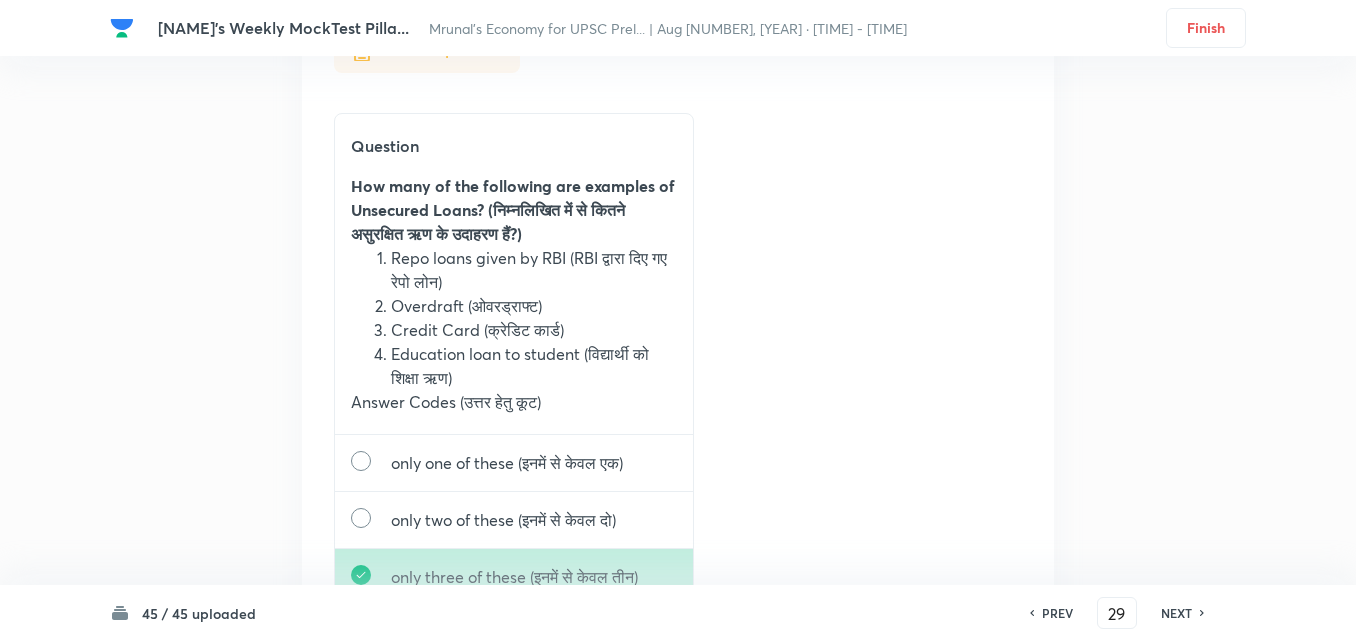 scroll, scrollTop: 73516, scrollLeft: 0, axis: vertical 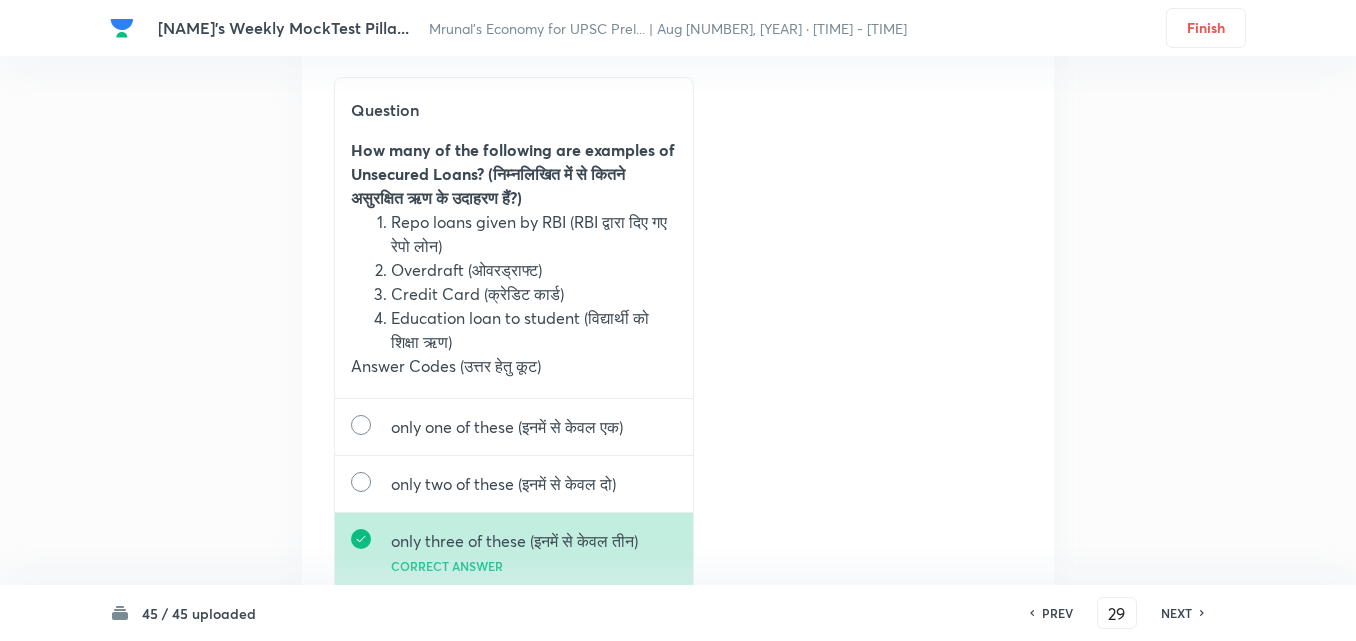 click on "NEXT" at bounding box center (1176, 613) 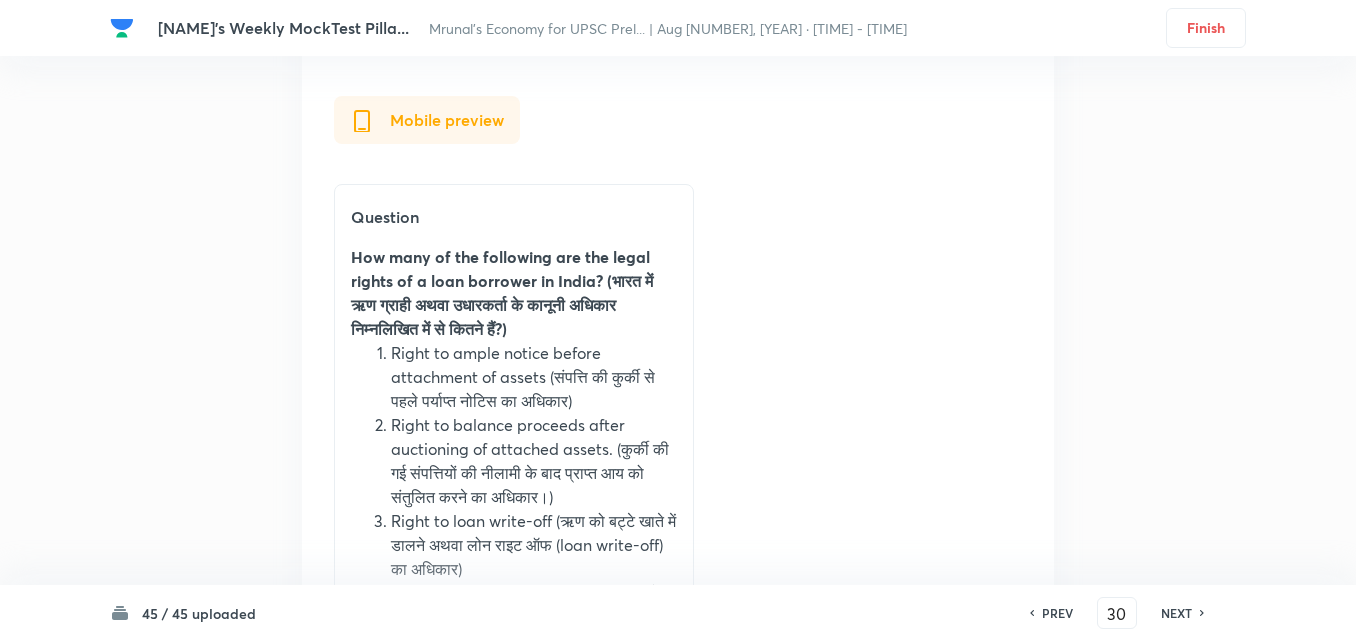 scroll, scrollTop: 75725, scrollLeft: 0, axis: vertical 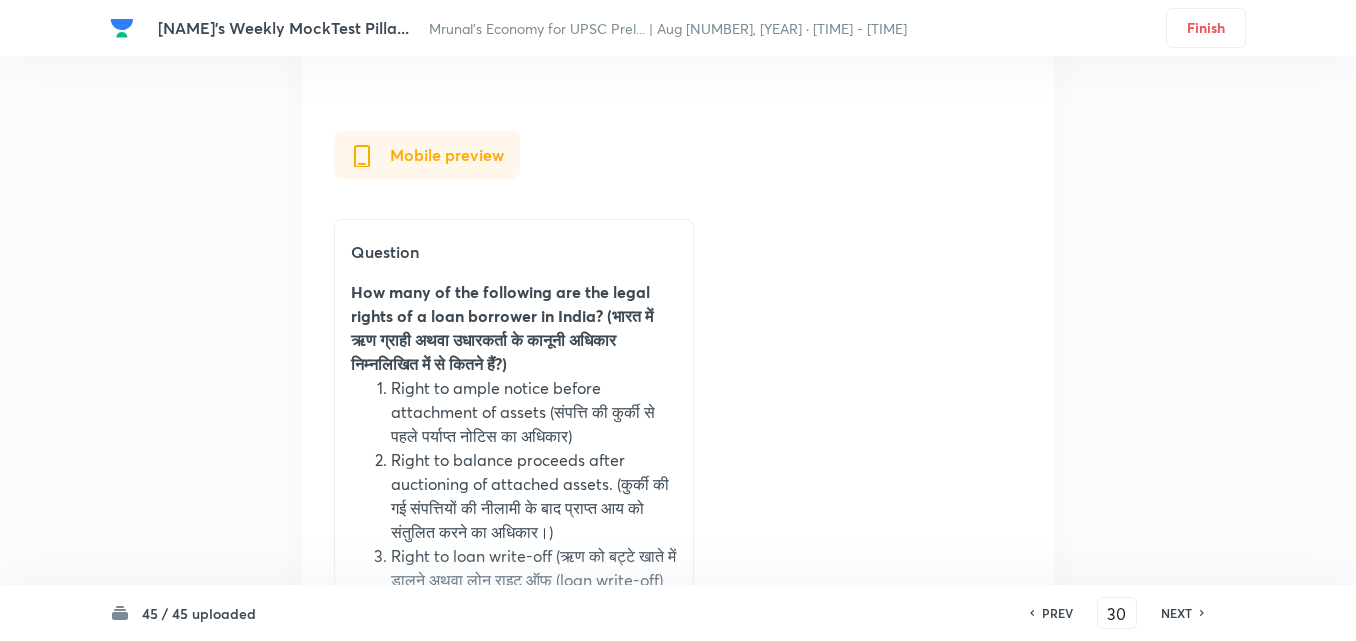 click on "NEXT" at bounding box center [1176, 613] 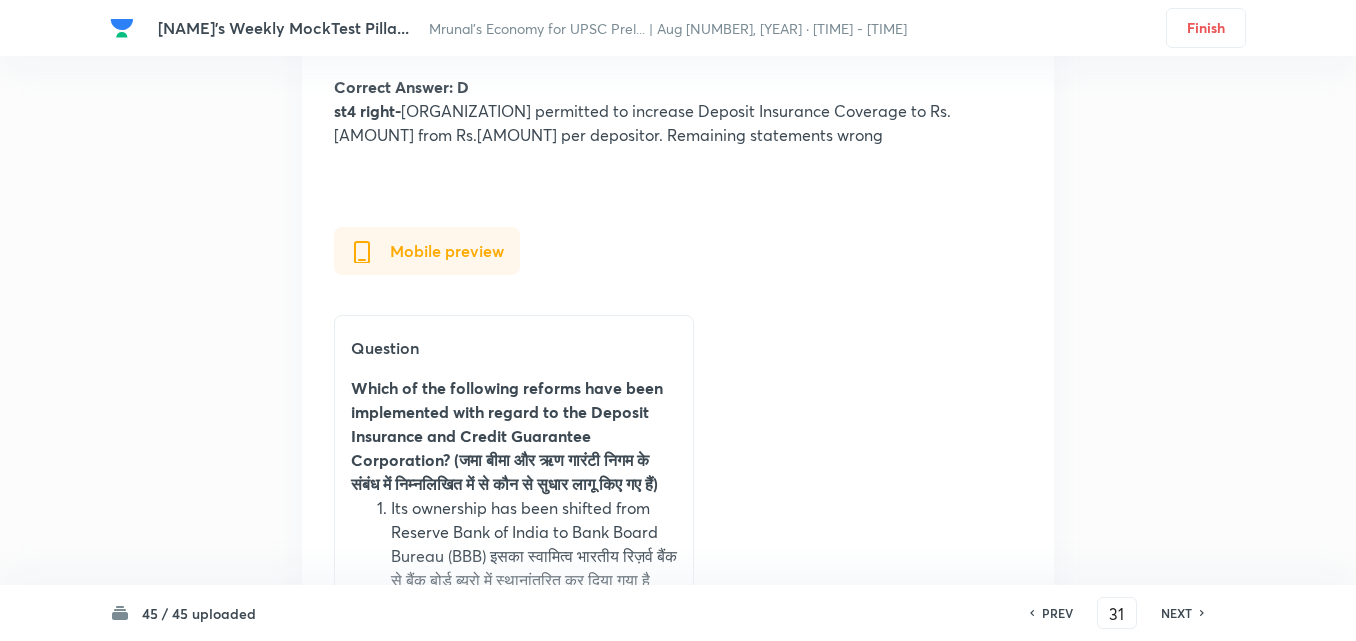 scroll, scrollTop: 78312, scrollLeft: 0, axis: vertical 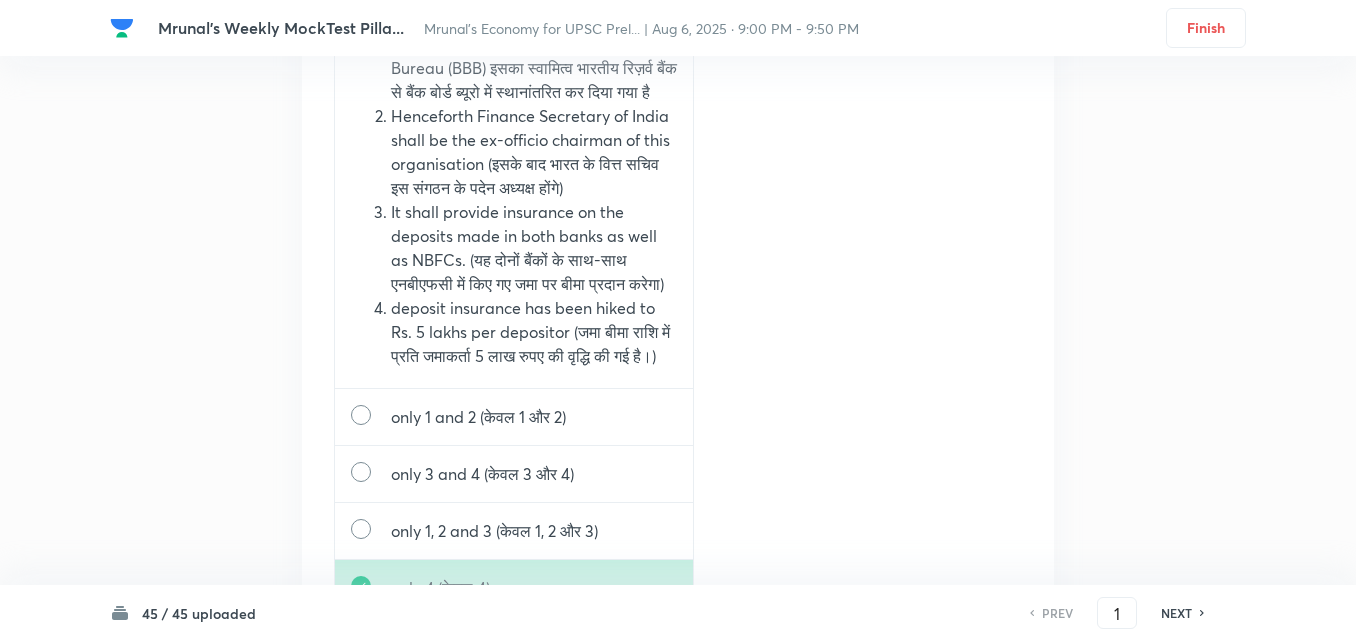 drag, startPoint x: 0, startPoint y: 0, endPoint x: 1056, endPoint y: 606, distance: 1217.527 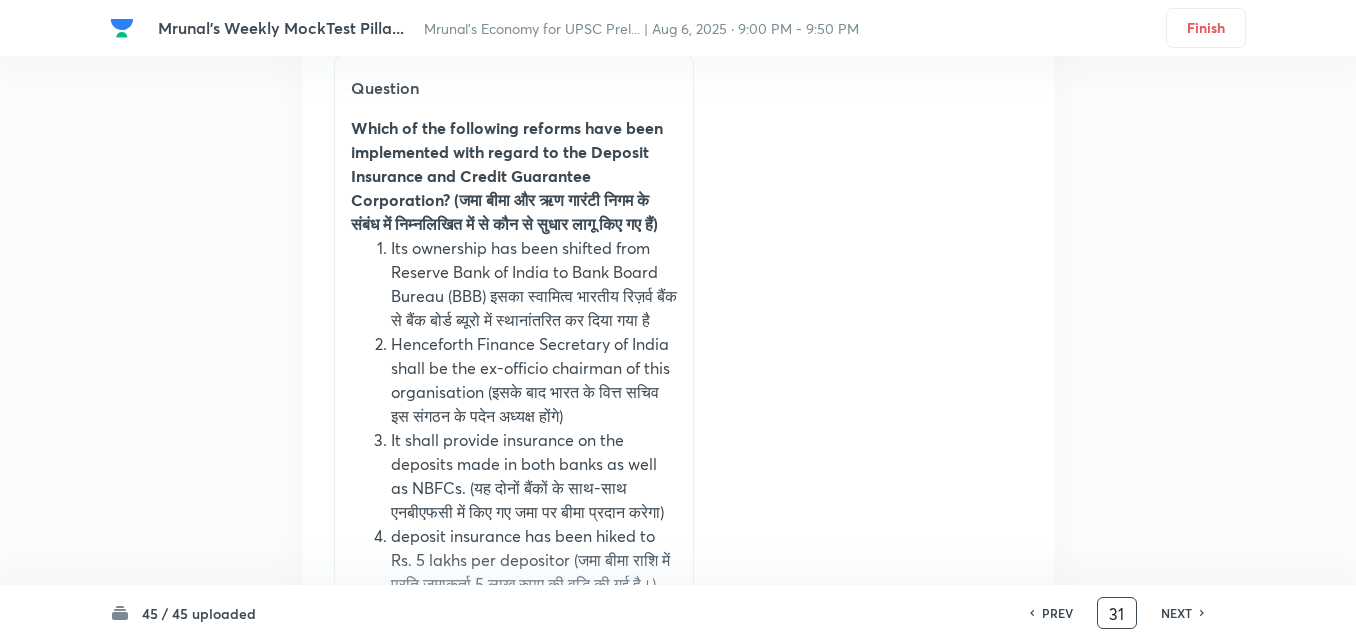scroll, scrollTop: 78112, scrollLeft: 0, axis: vertical 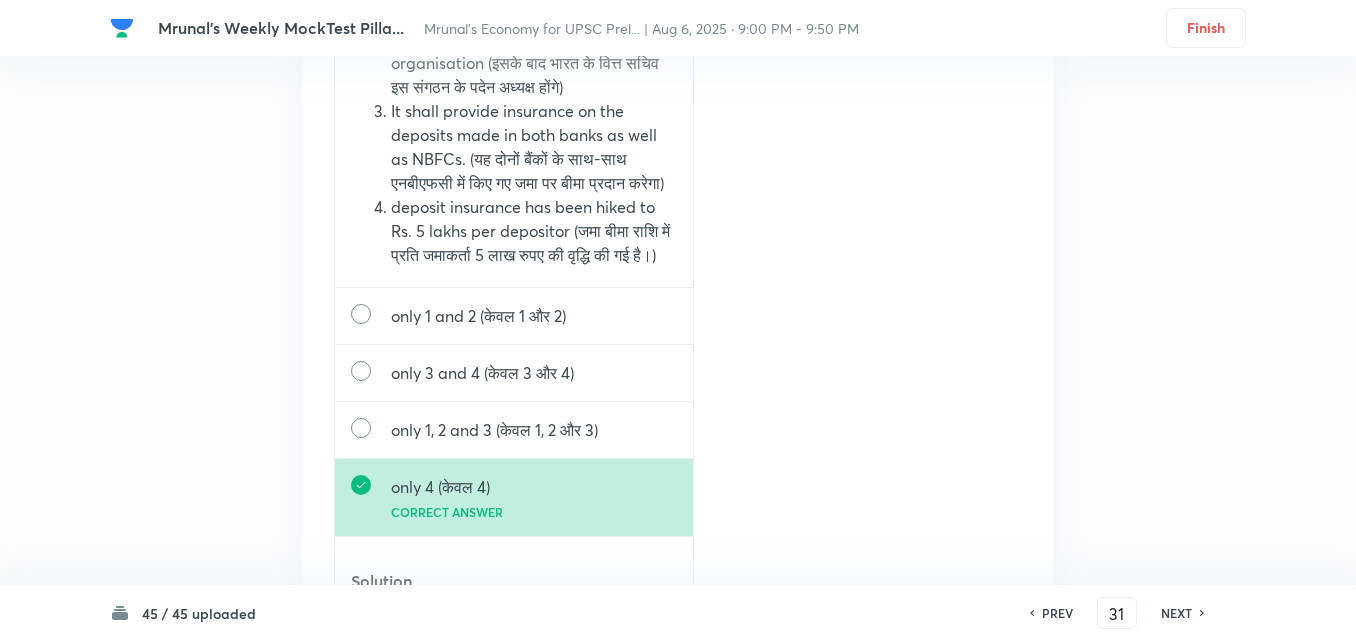 click on "NEXT" at bounding box center [1176, 613] 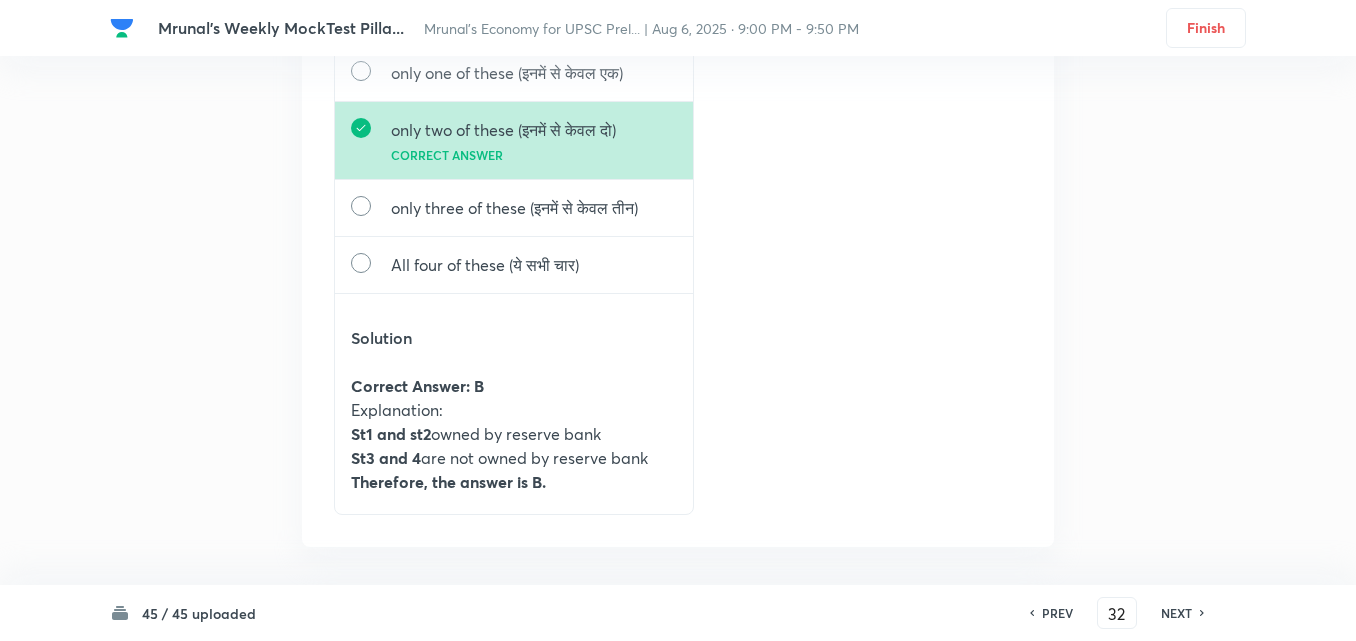 scroll, scrollTop: 80981, scrollLeft: 0, axis: vertical 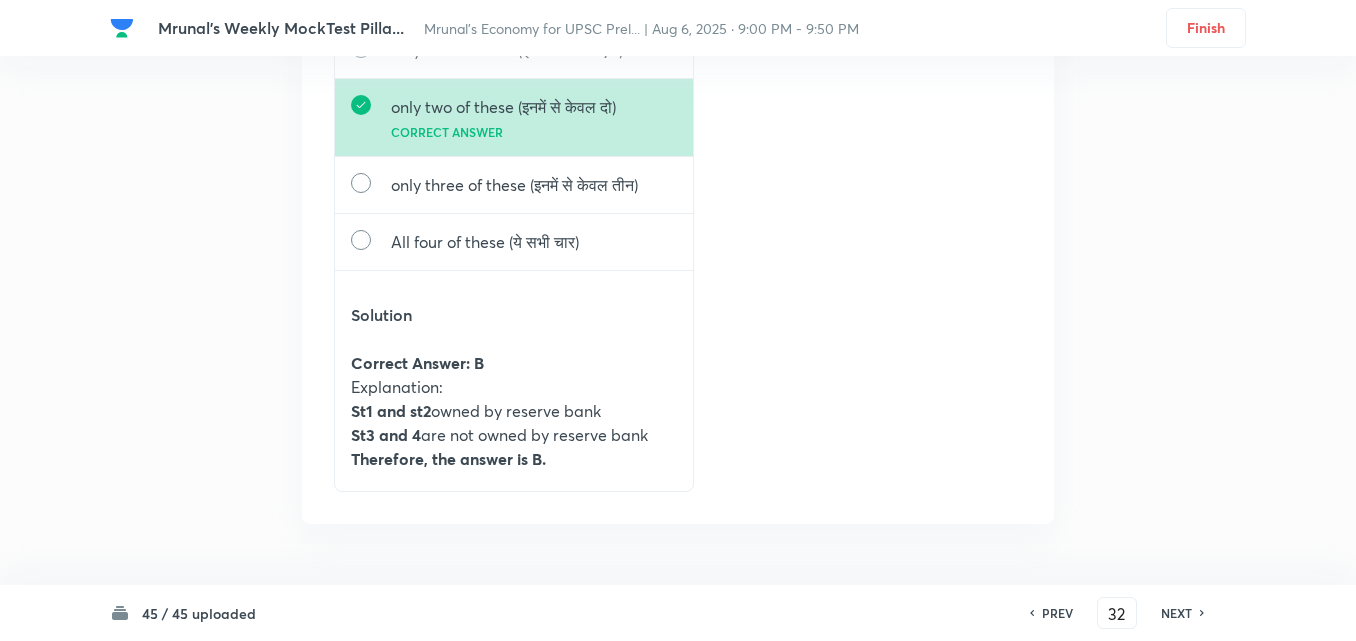 click on "NEXT" at bounding box center (1176, 613) 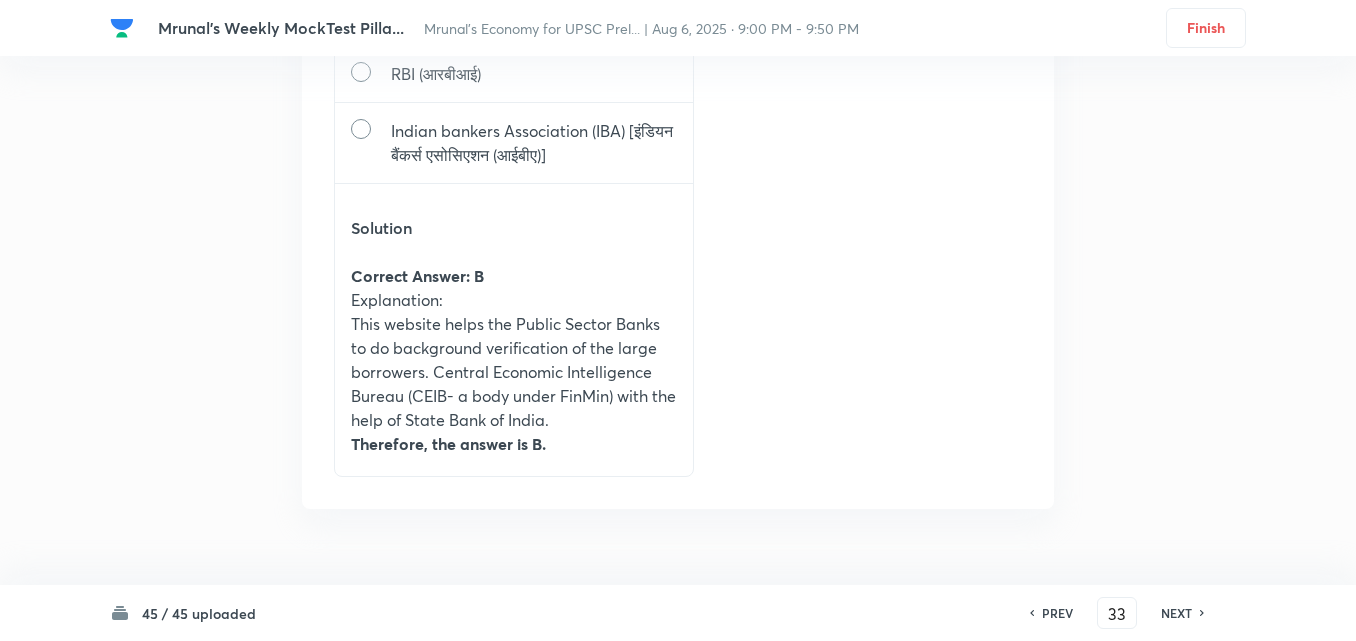 scroll, scrollTop: 83176, scrollLeft: 0, axis: vertical 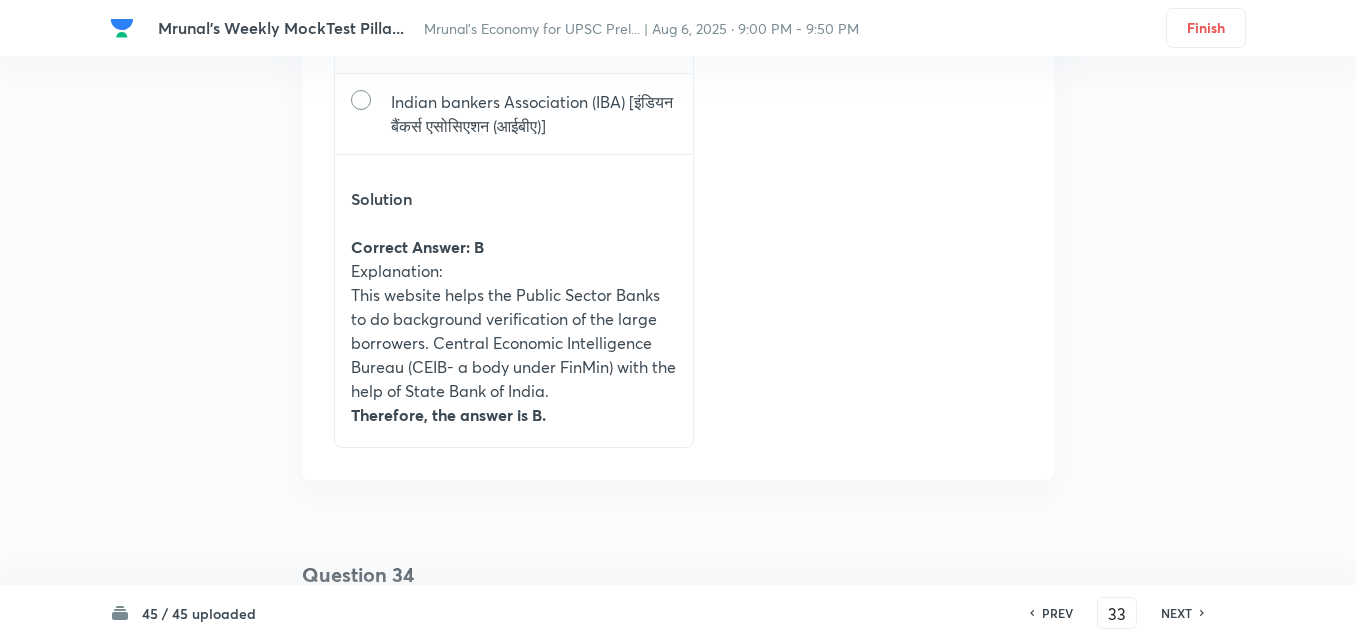 click on "NEXT" at bounding box center [1176, 613] 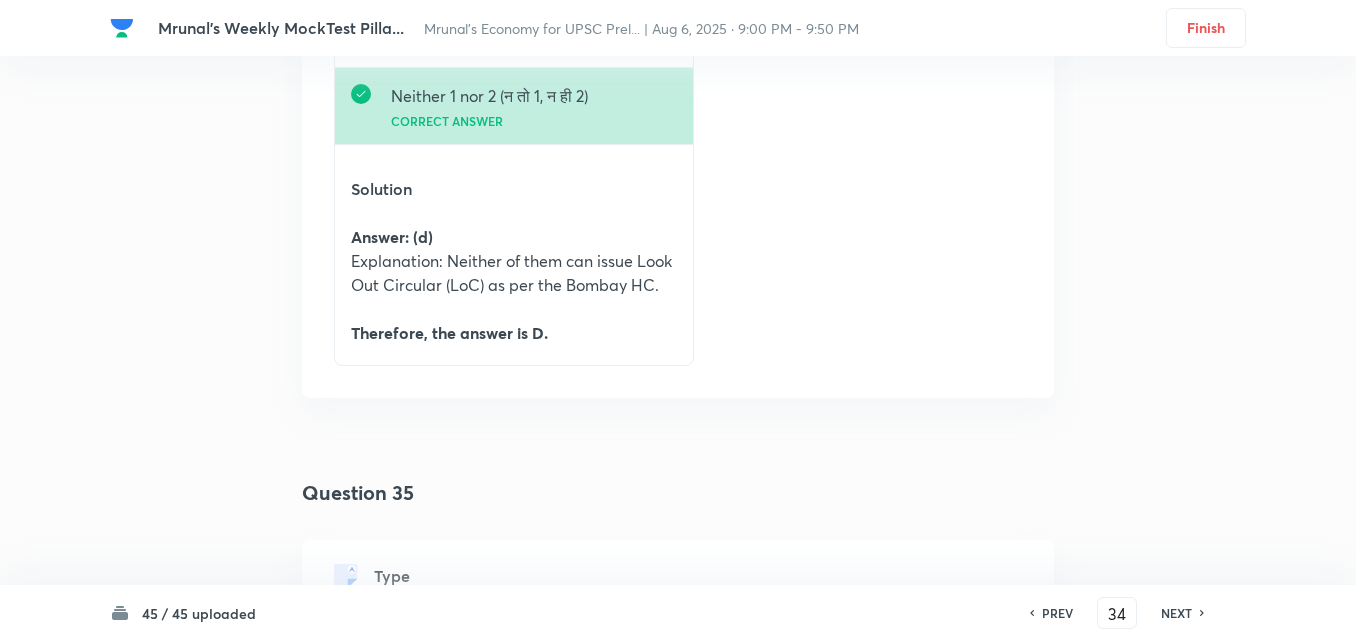 scroll, scrollTop: 85374, scrollLeft: 0, axis: vertical 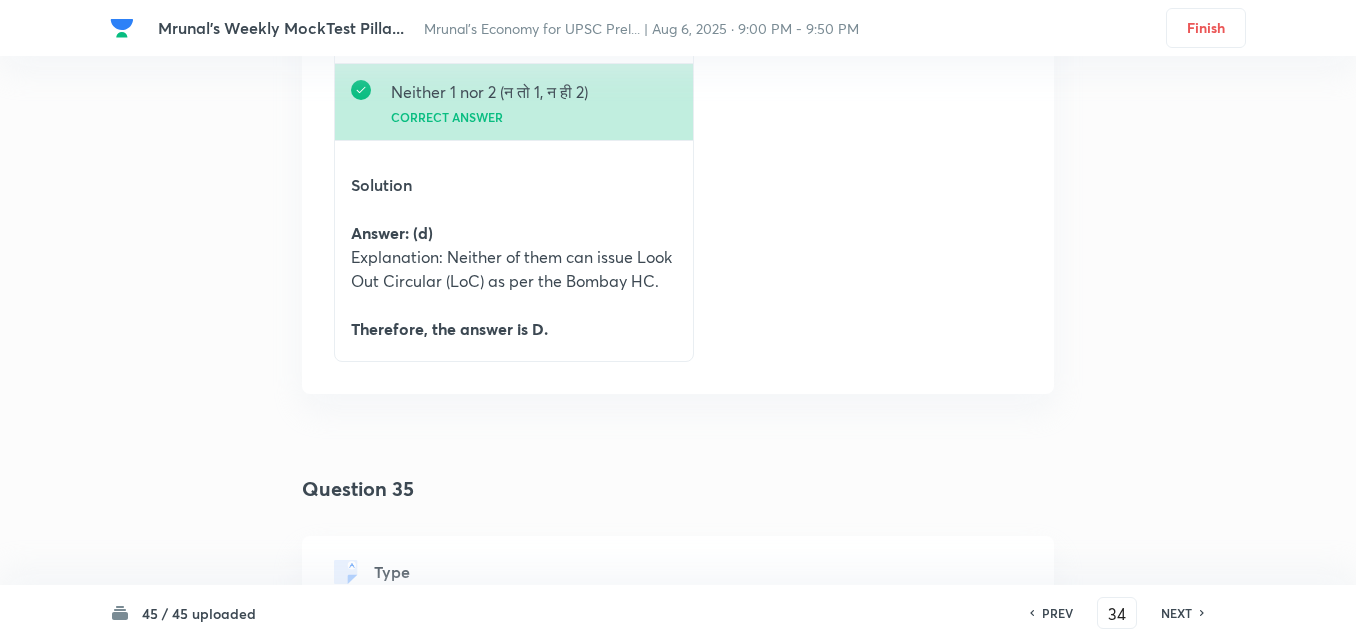 click on "NEXT" at bounding box center (1176, 613) 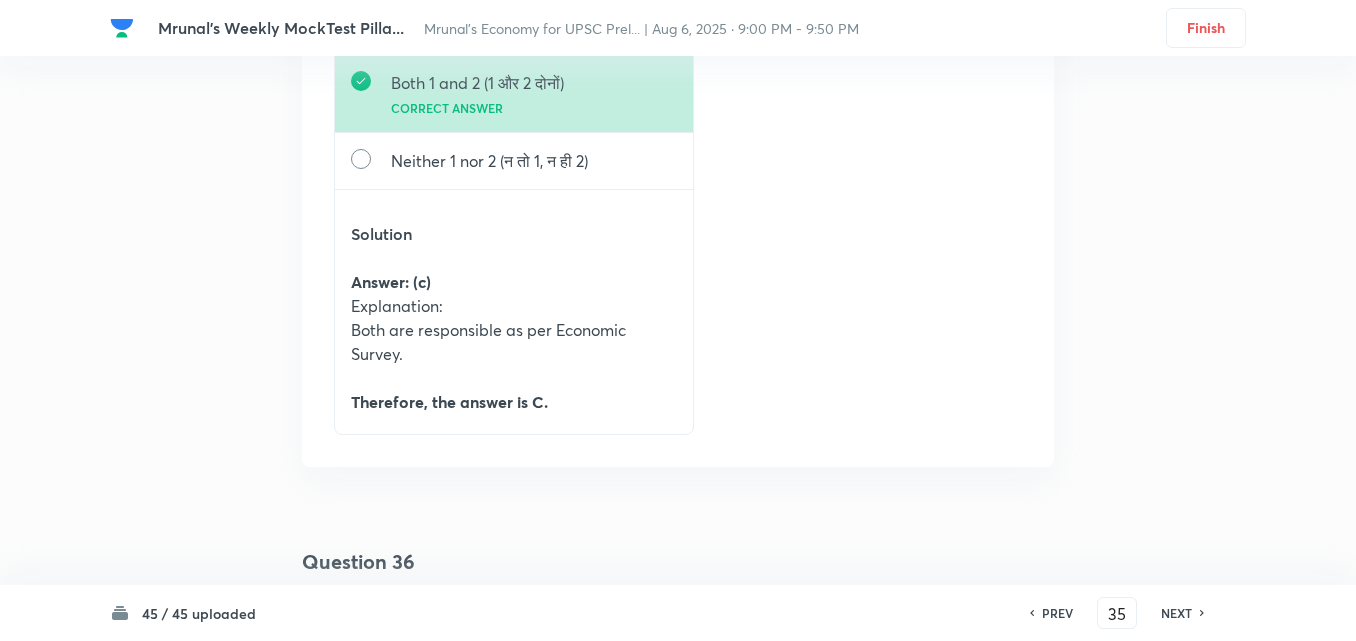 scroll, scrollTop: 87511, scrollLeft: 0, axis: vertical 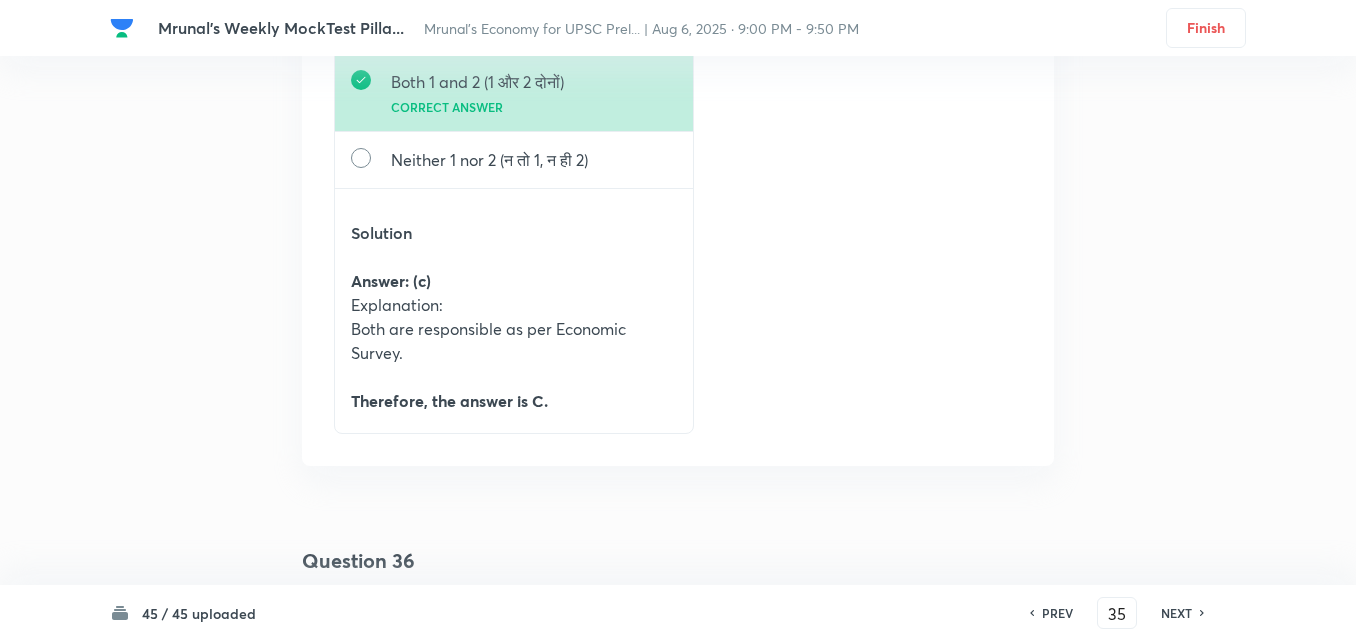 click on "NEXT" at bounding box center (1176, 613) 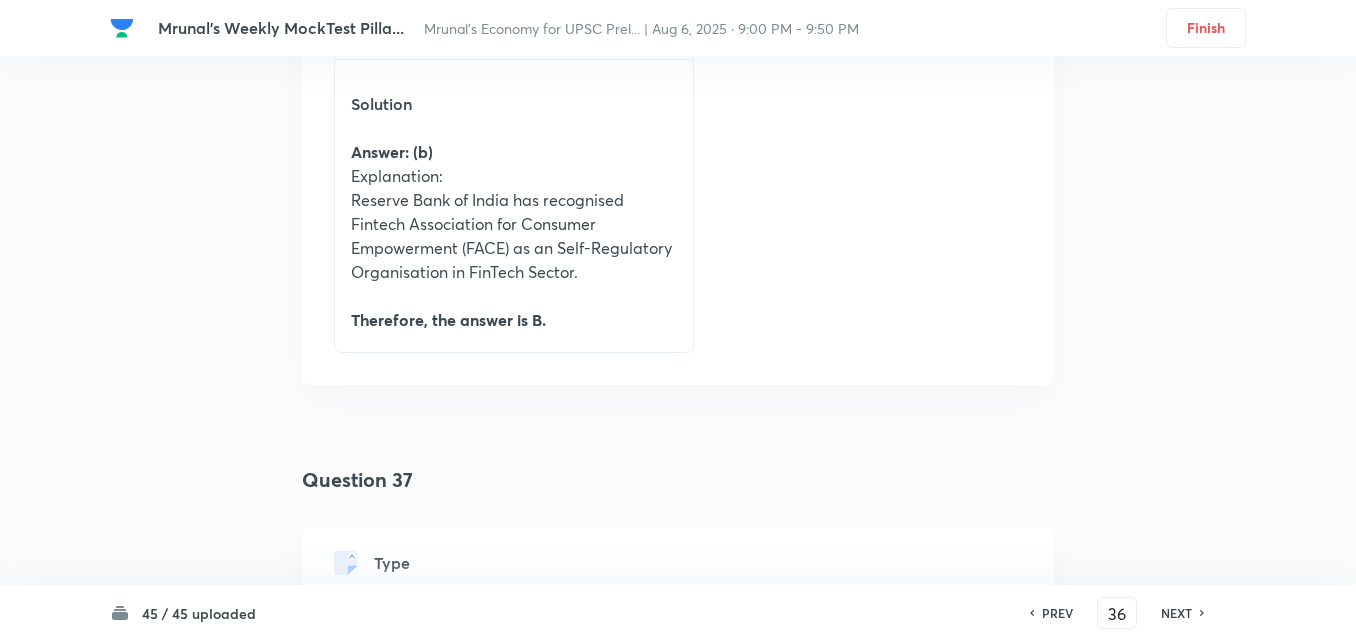 scroll, scrollTop: 89767, scrollLeft: 0, axis: vertical 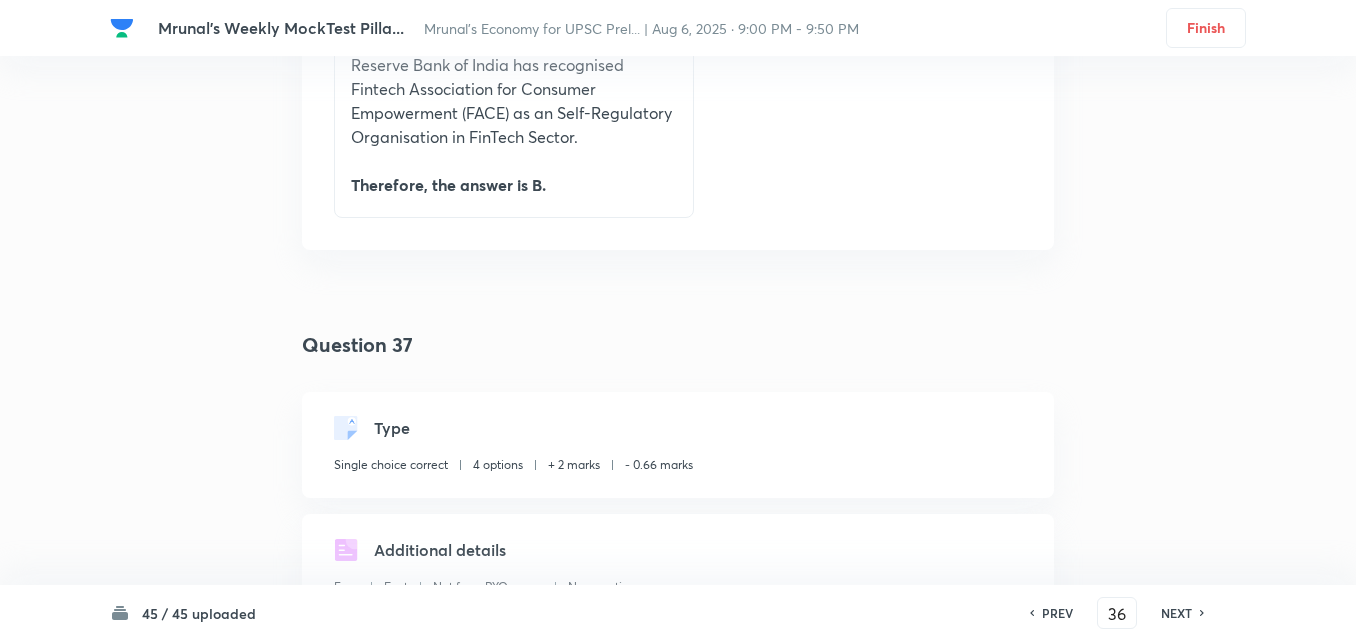 click on "NEXT" at bounding box center [1176, 613] 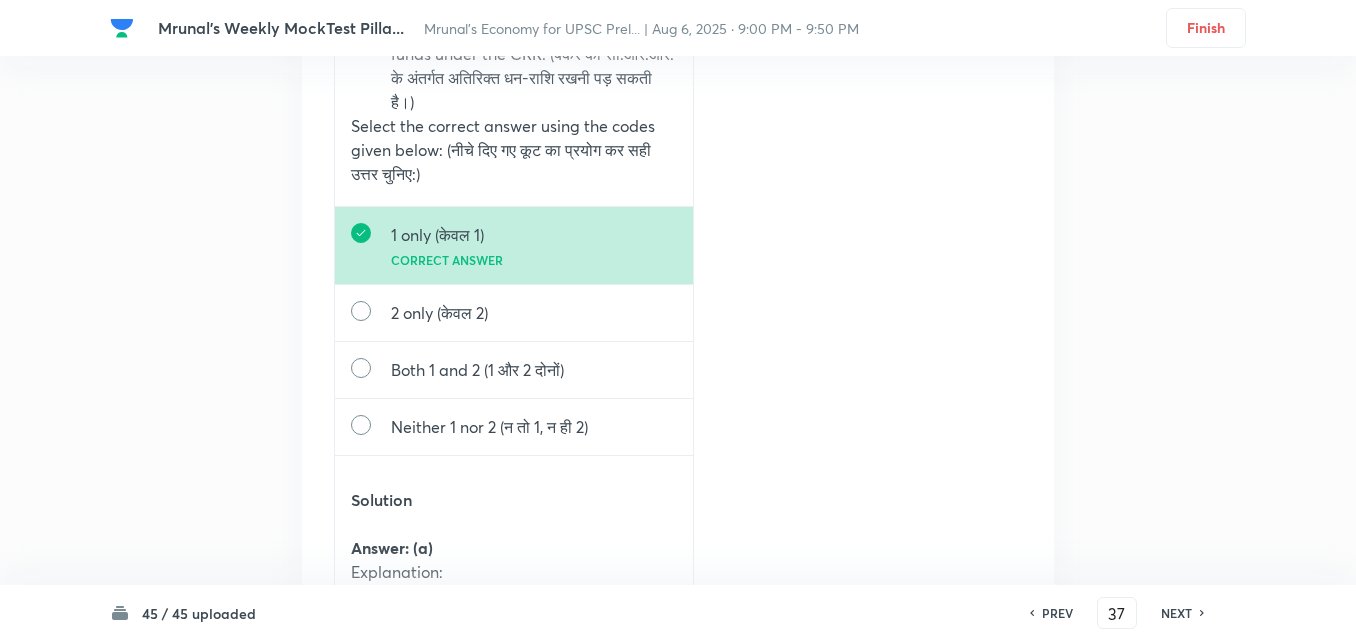 scroll, scrollTop: 91807, scrollLeft: 0, axis: vertical 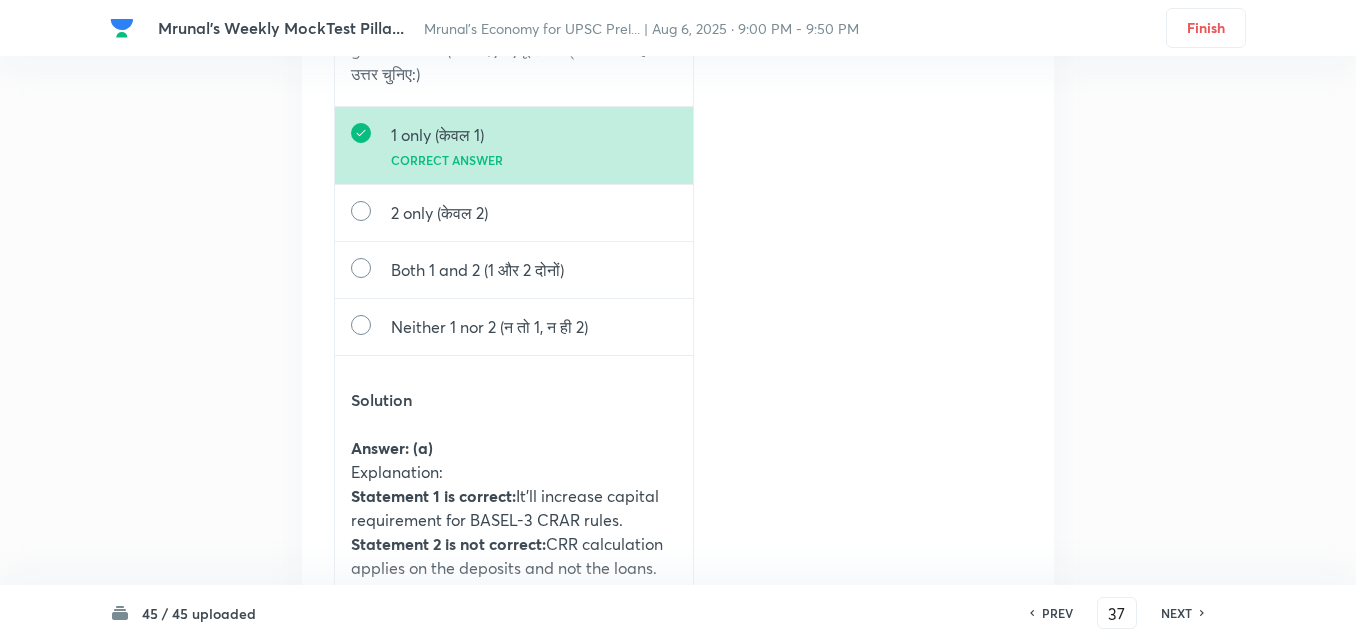 click on "NEXT" at bounding box center [1176, 613] 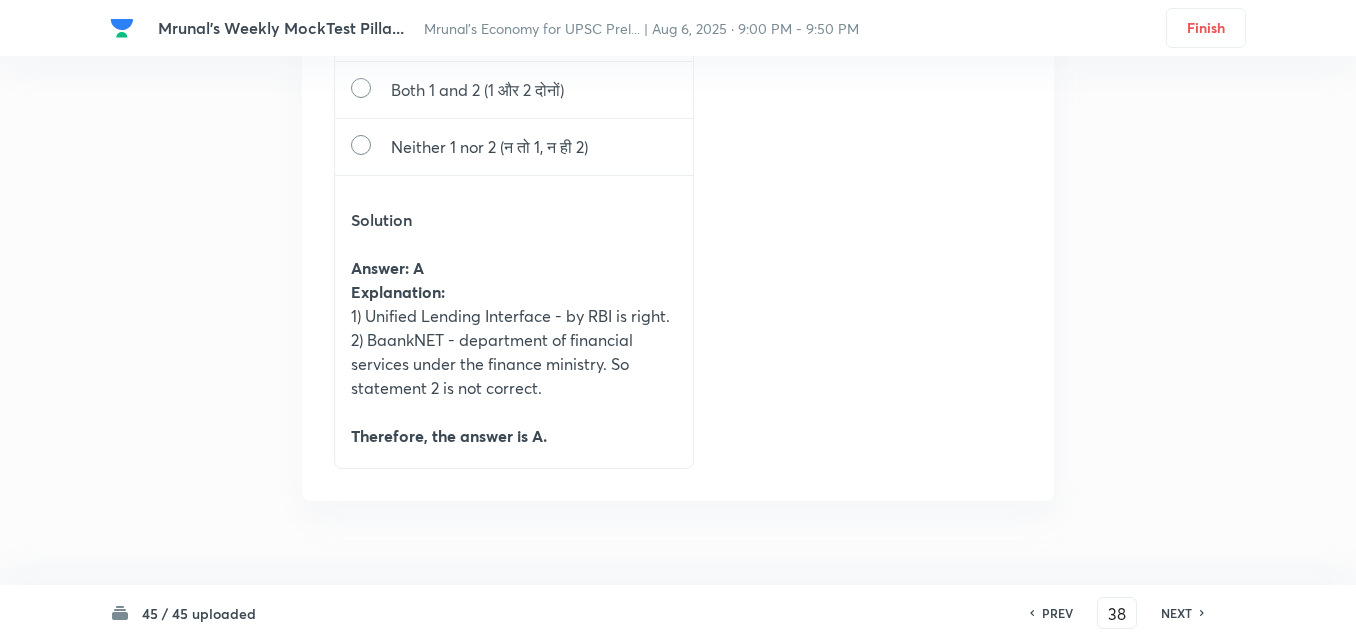 scroll, scrollTop: 94279, scrollLeft: 0, axis: vertical 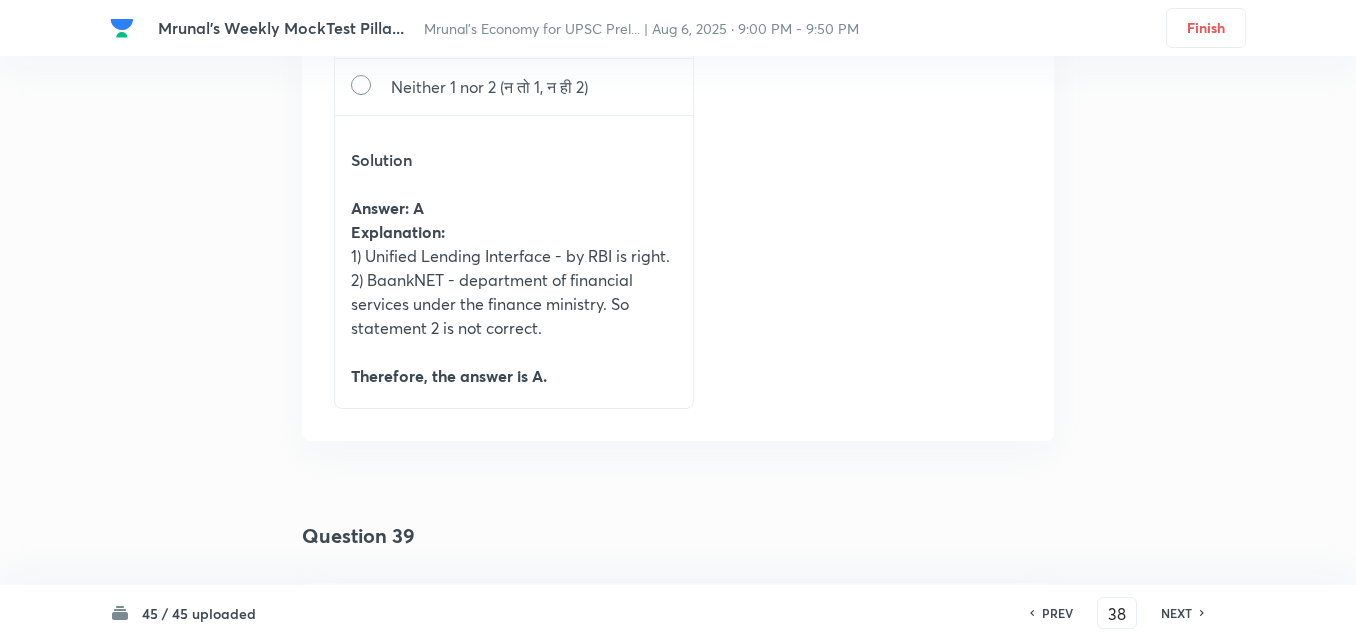 drag, startPoint x: 1178, startPoint y: 610, endPoint x: 1165, endPoint y: 605, distance: 13.928389 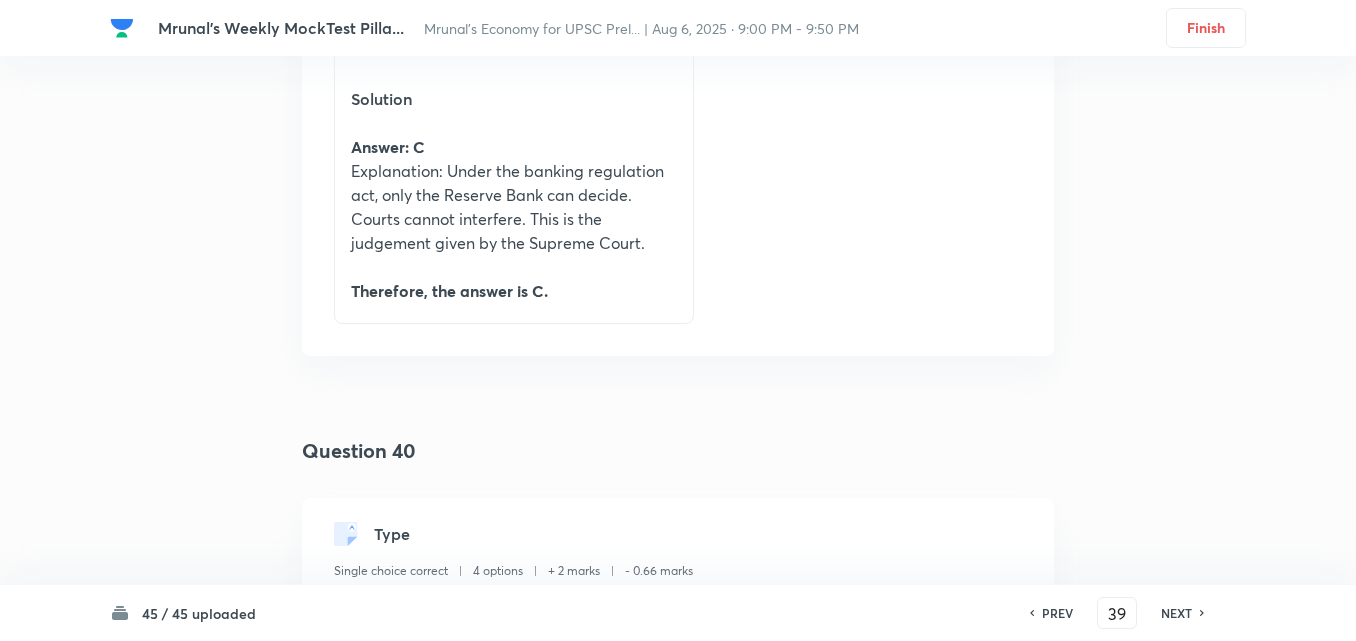 scroll, scrollTop: 96510, scrollLeft: 0, axis: vertical 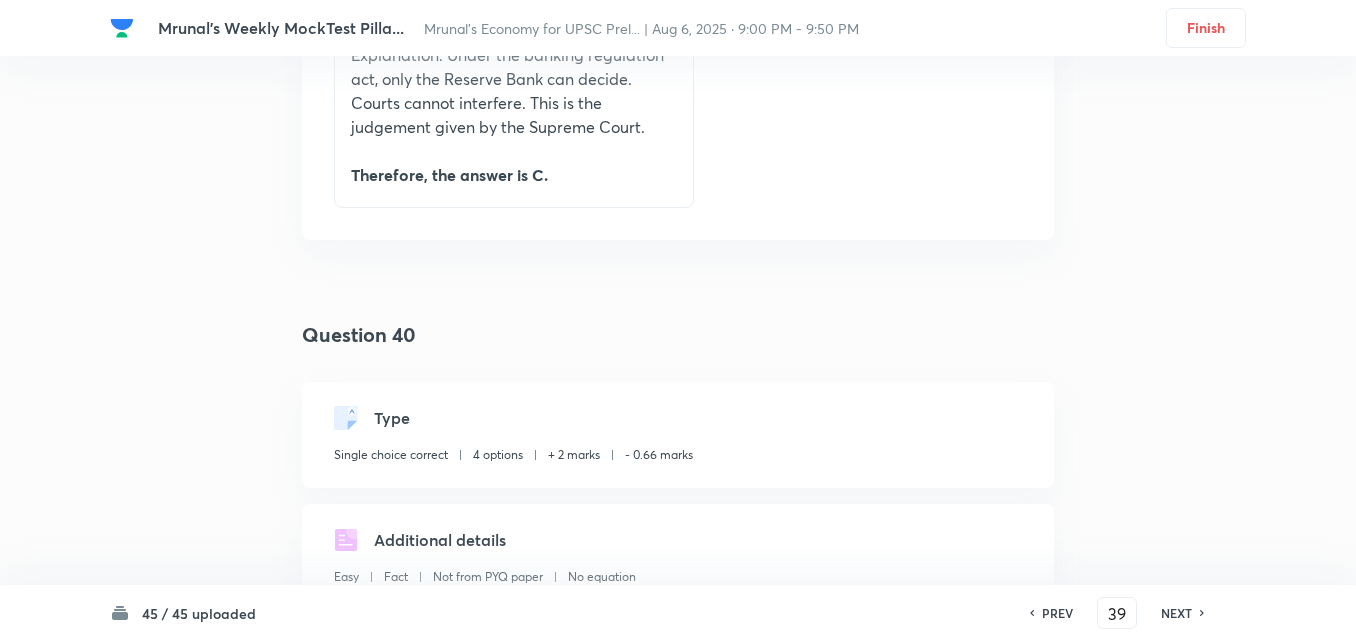 click on "NEXT" at bounding box center [1176, 613] 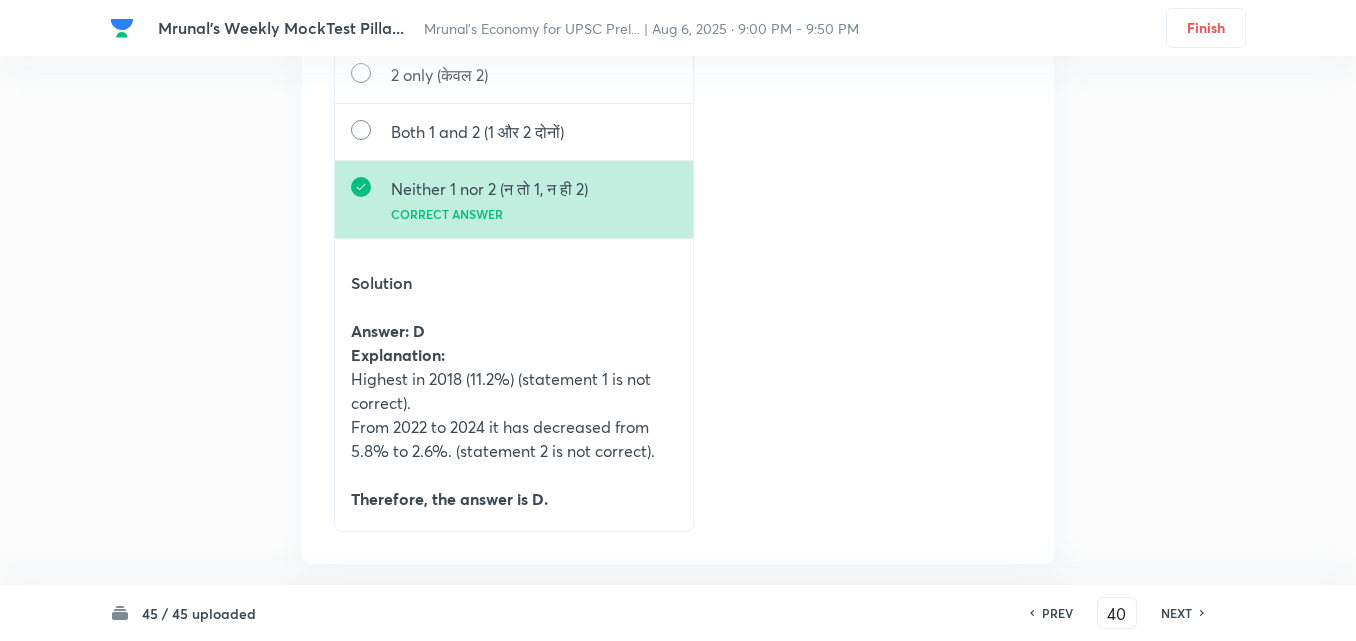 scroll, scrollTop: 98765, scrollLeft: 0, axis: vertical 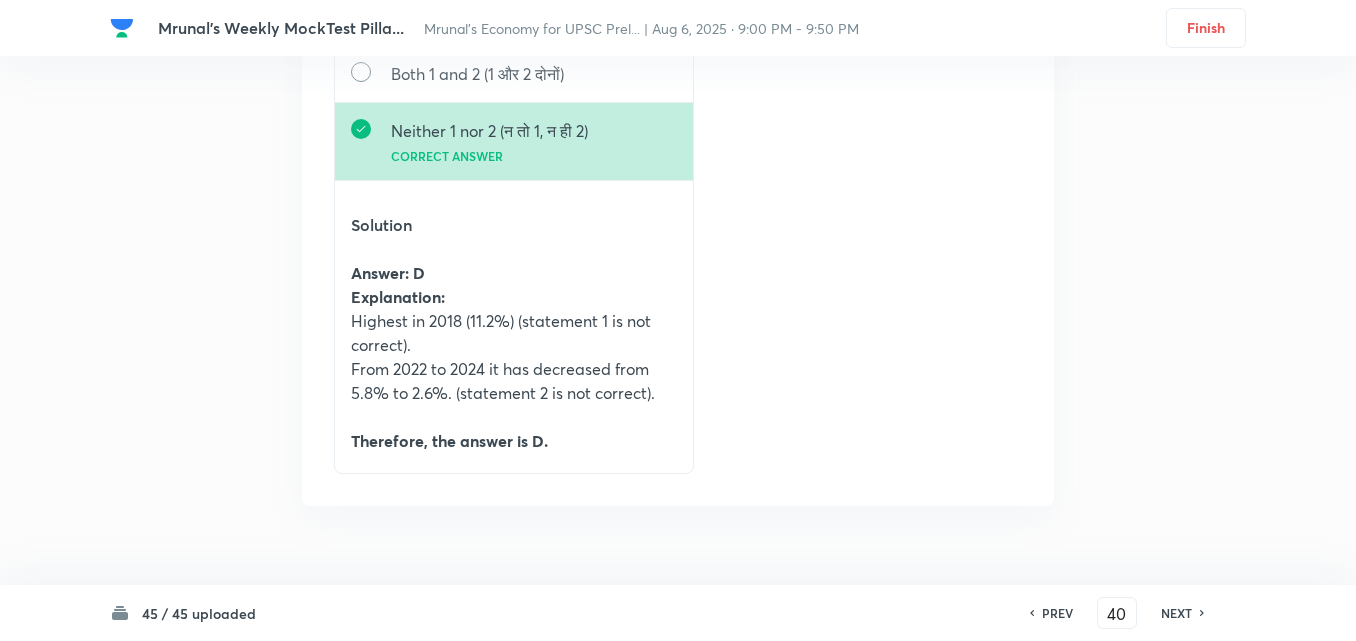 drag, startPoint x: 1182, startPoint y: 611, endPoint x: 1172, endPoint y: 610, distance: 10.049875 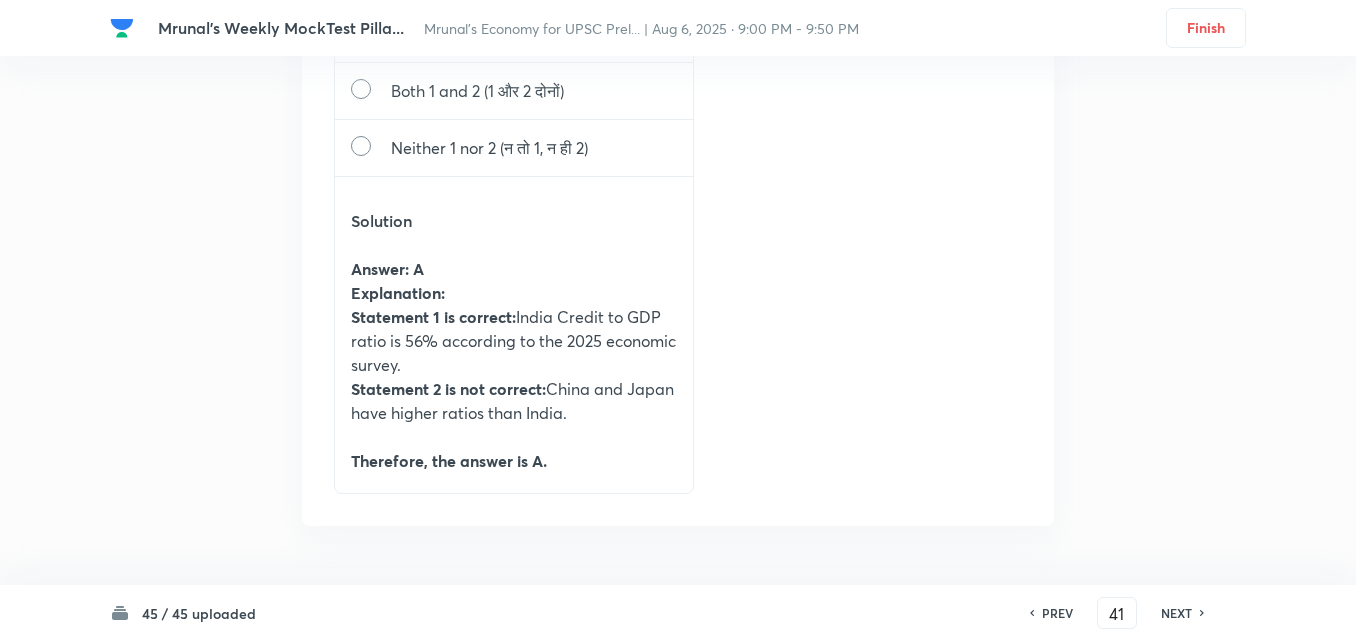 scroll, scrollTop: 101109, scrollLeft: 0, axis: vertical 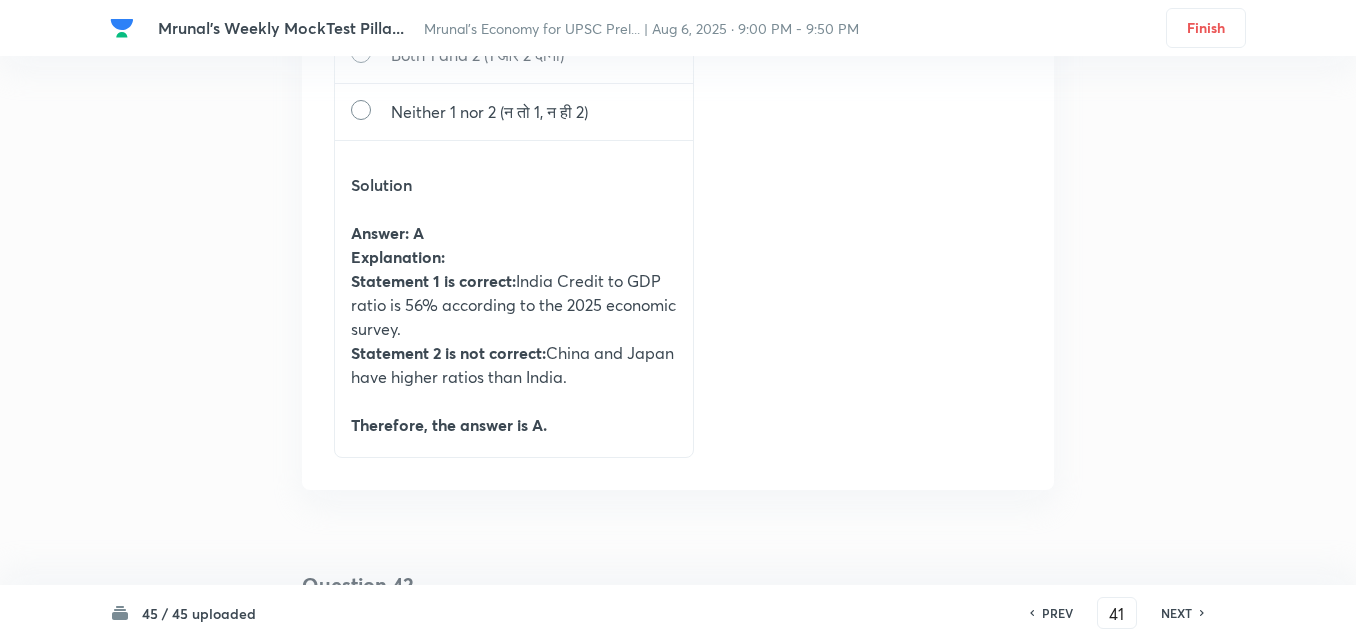 click on "PREV 41 ​ NEXT" at bounding box center [1117, 613] 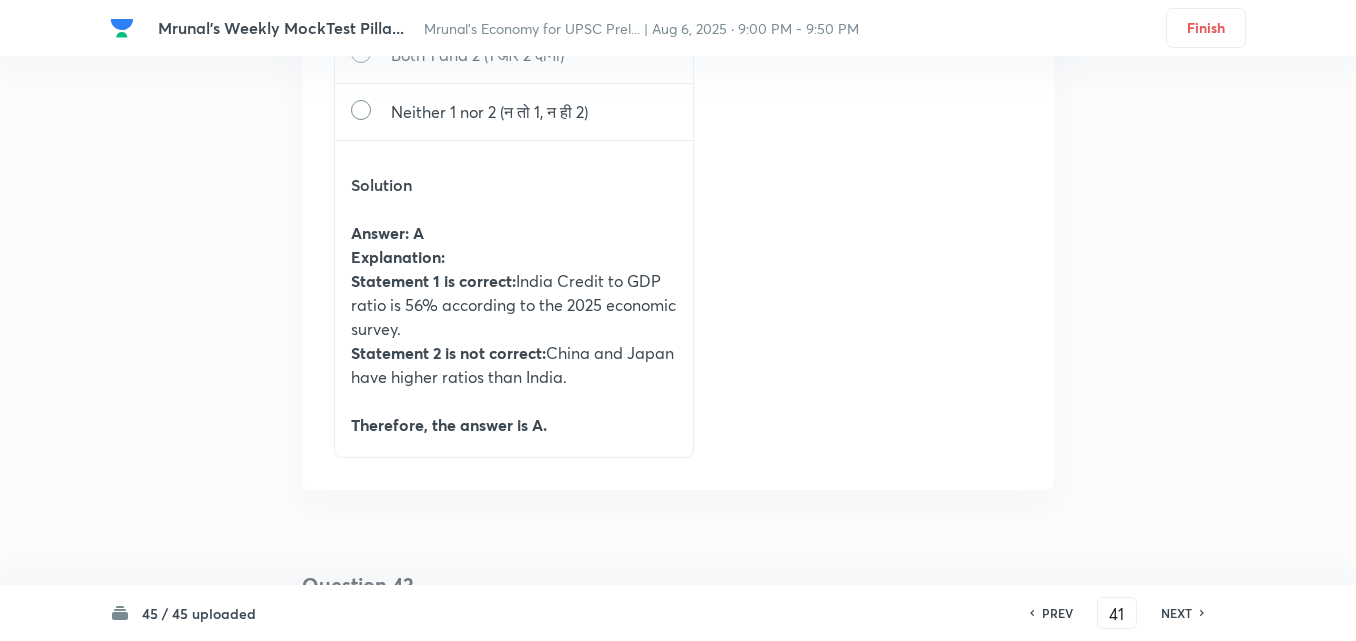 click on "NEXT" at bounding box center (1176, 613) 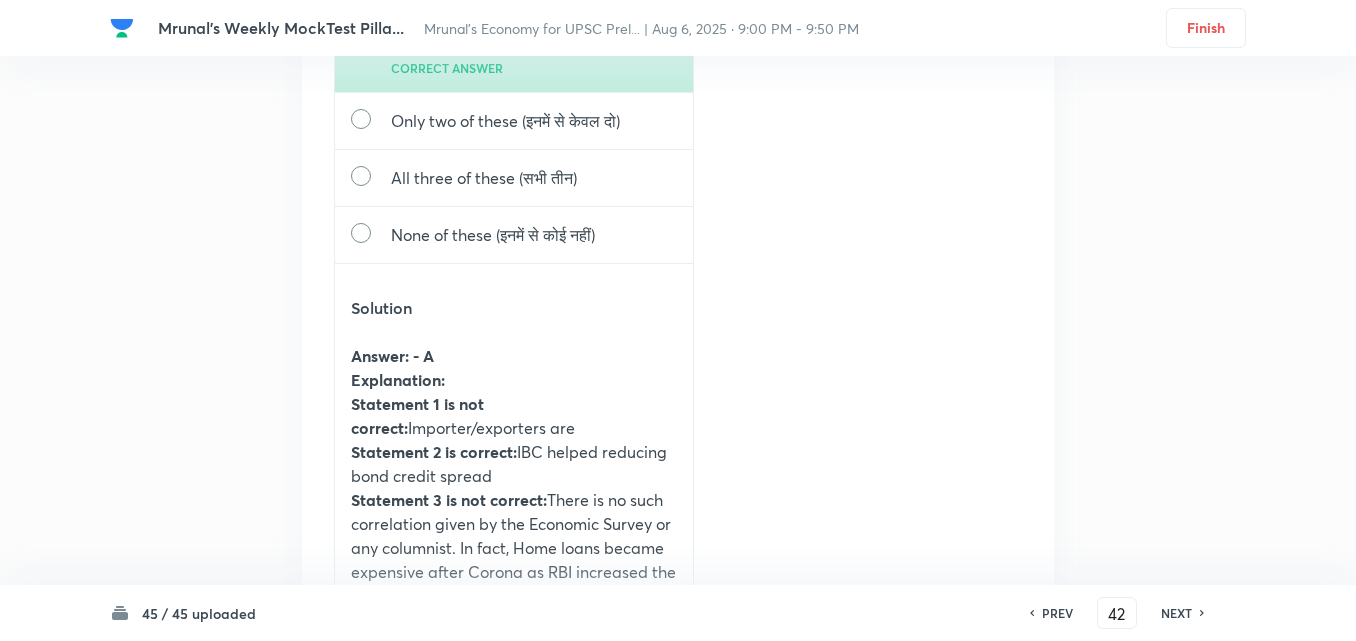 scroll, scrollTop: 103661, scrollLeft: 0, axis: vertical 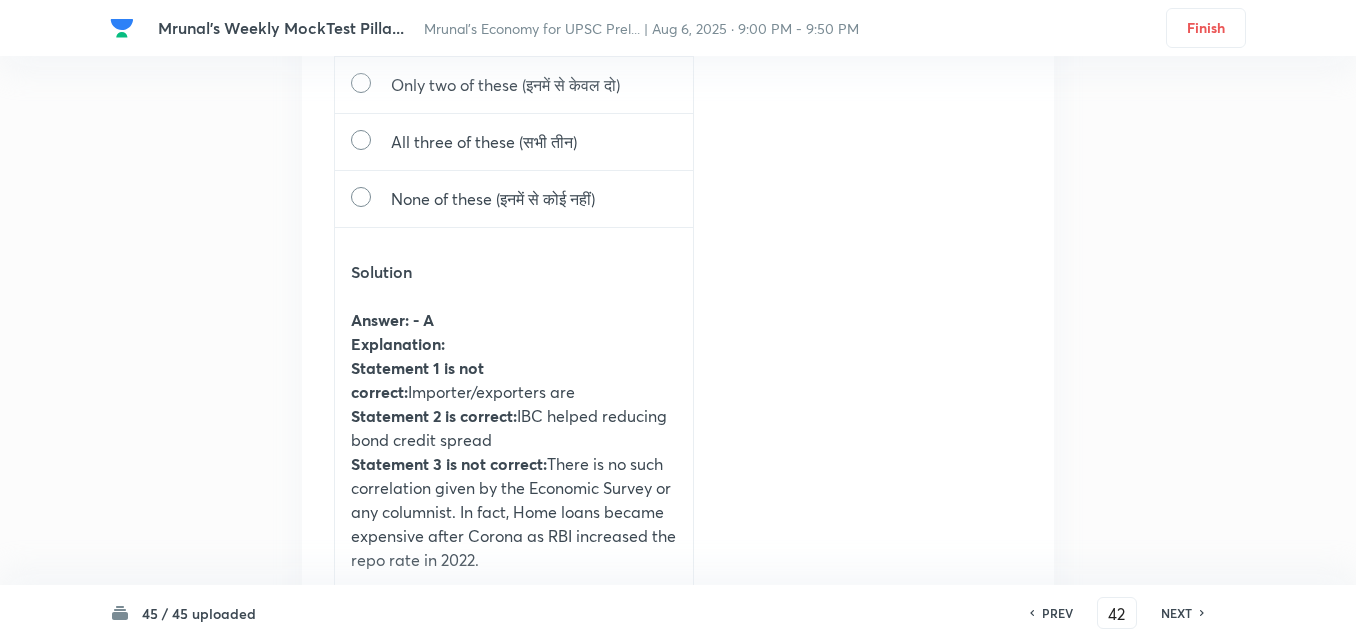 drag, startPoint x: 1173, startPoint y: 614, endPoint x: 1142, endPoint y: 601, distance: 33.61547 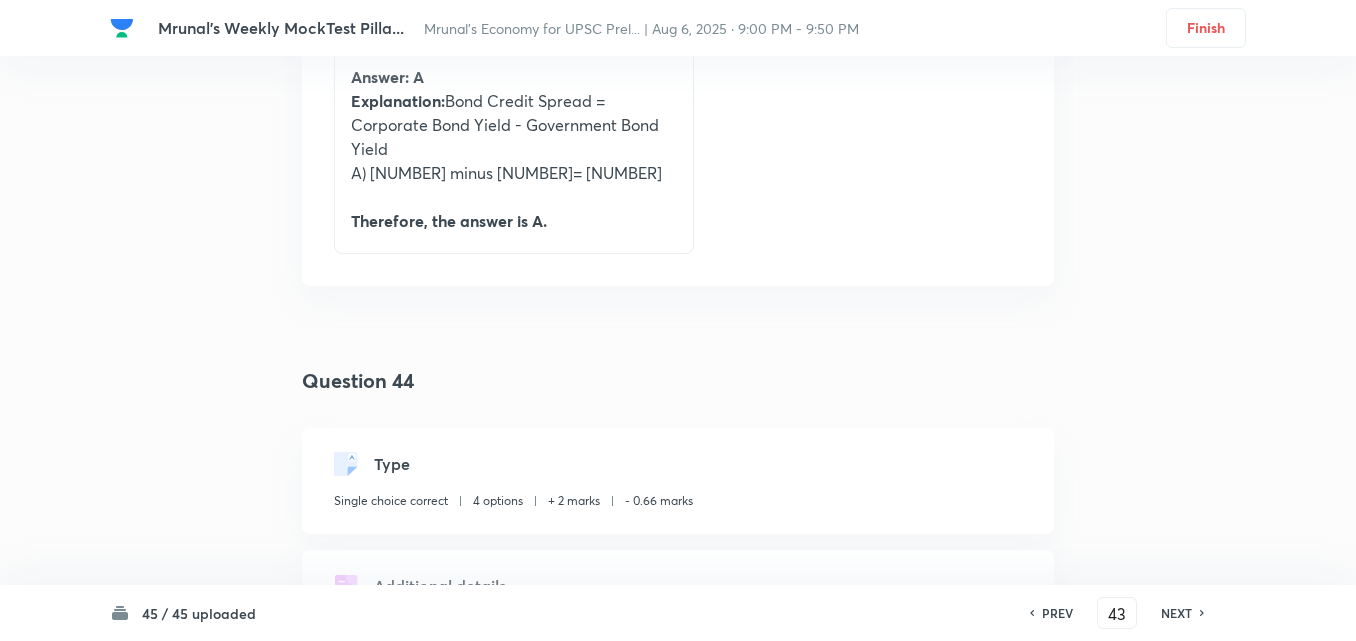 scroll, scrollTop: 106245, scrollLeft: 0, axis: vertical 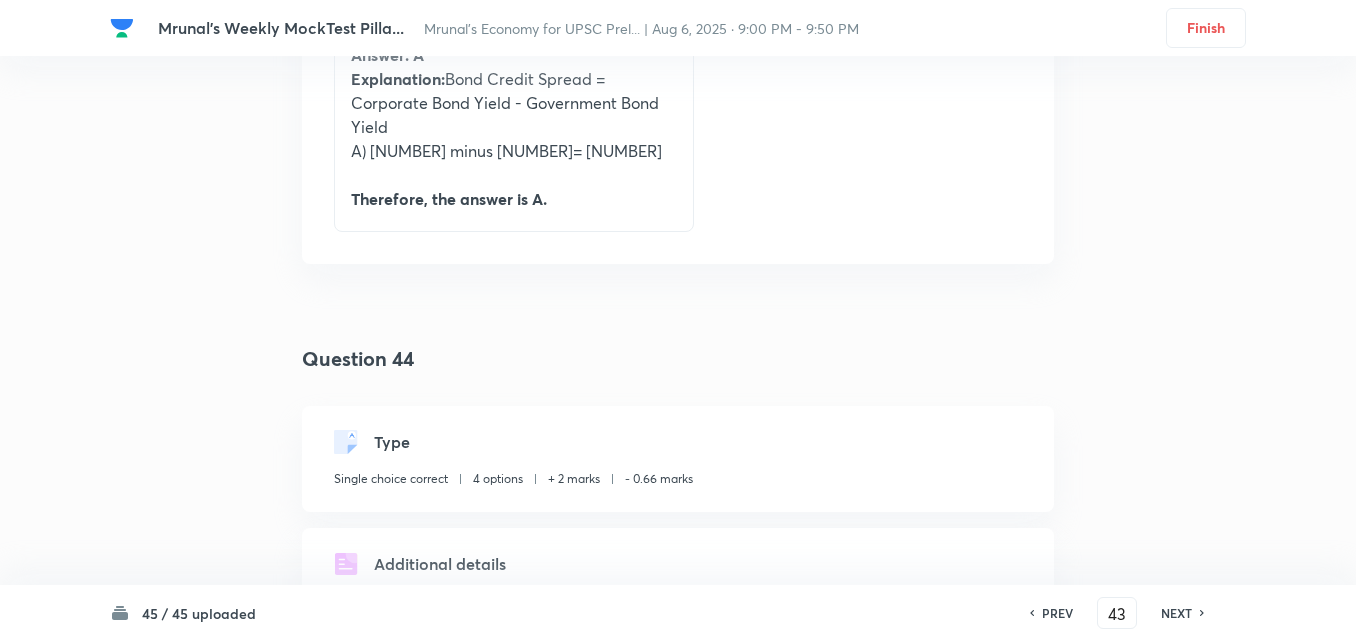 click on "NEXT" at bounding box center (1176, 613) 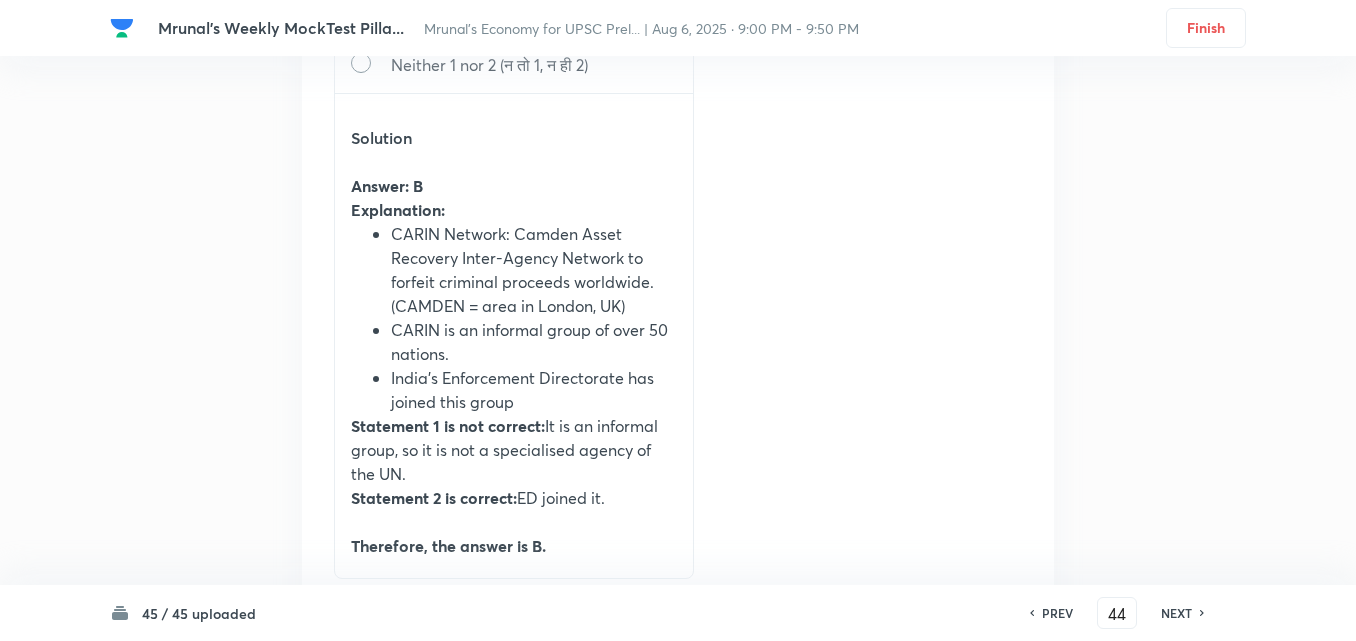 scroll, scrollTop: 108467, scrollLeft: 0, axis: vertical 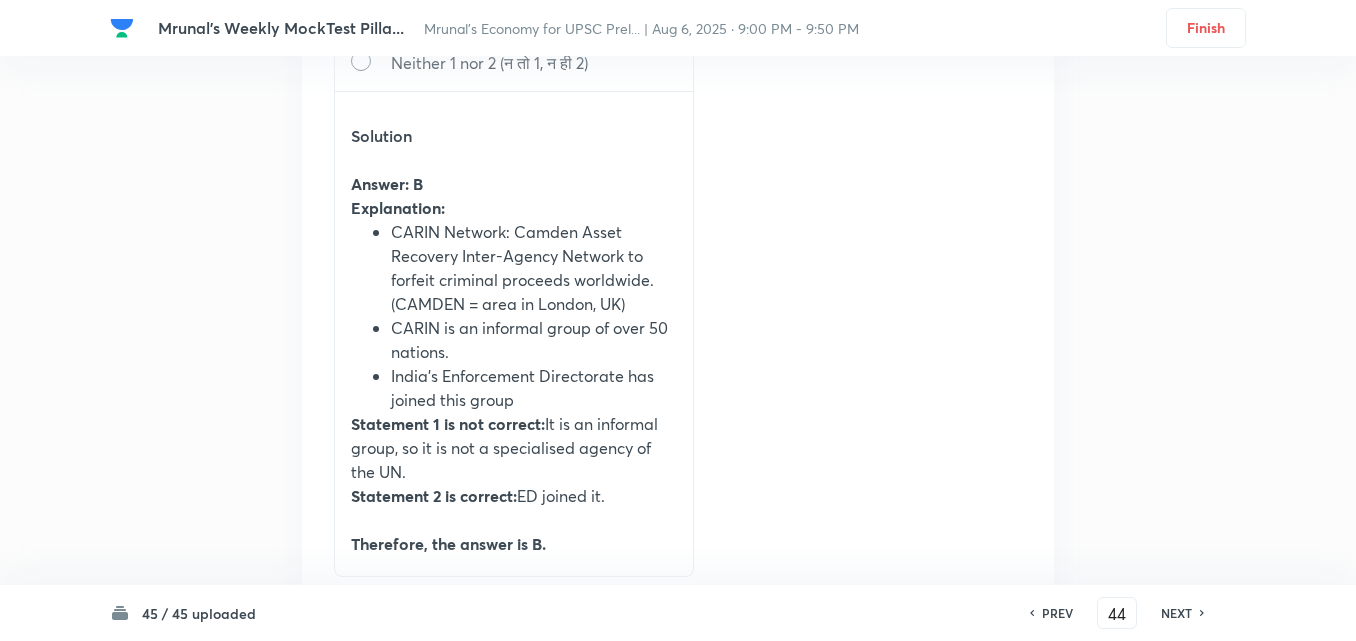 click on "NEXT" at bounding box center (1176, 613) 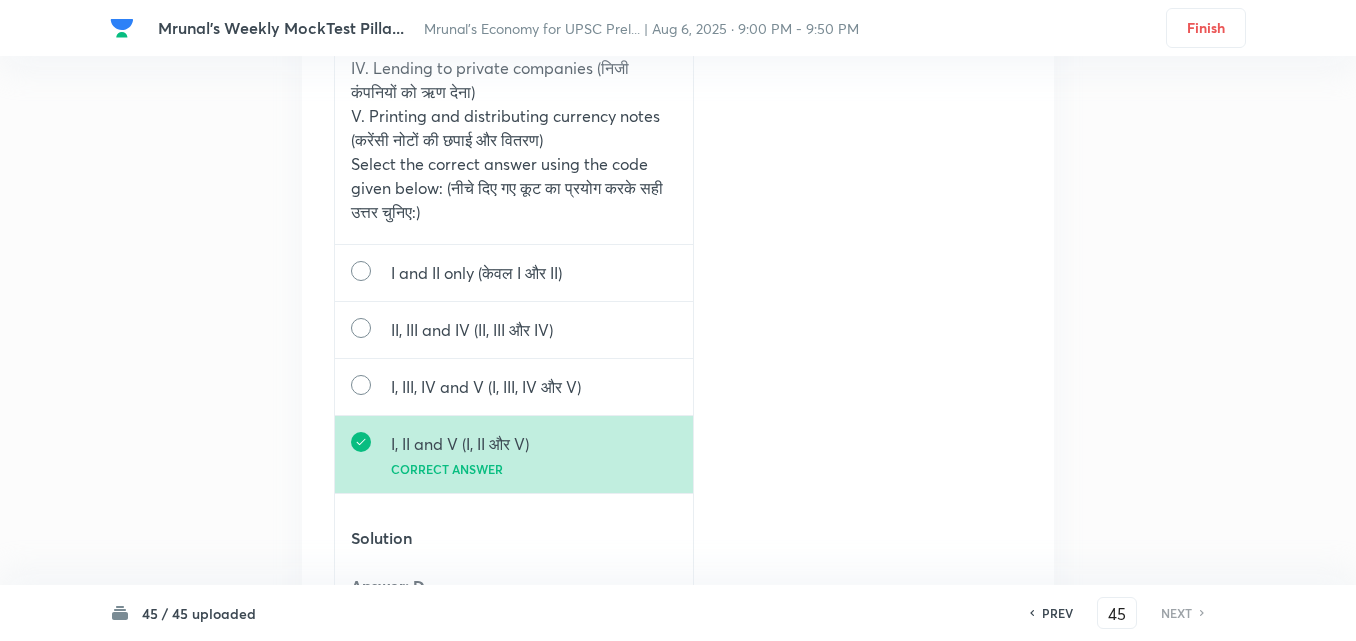 scroll, scrollTop: 110735, scrollLeft: 0, axis: vertical 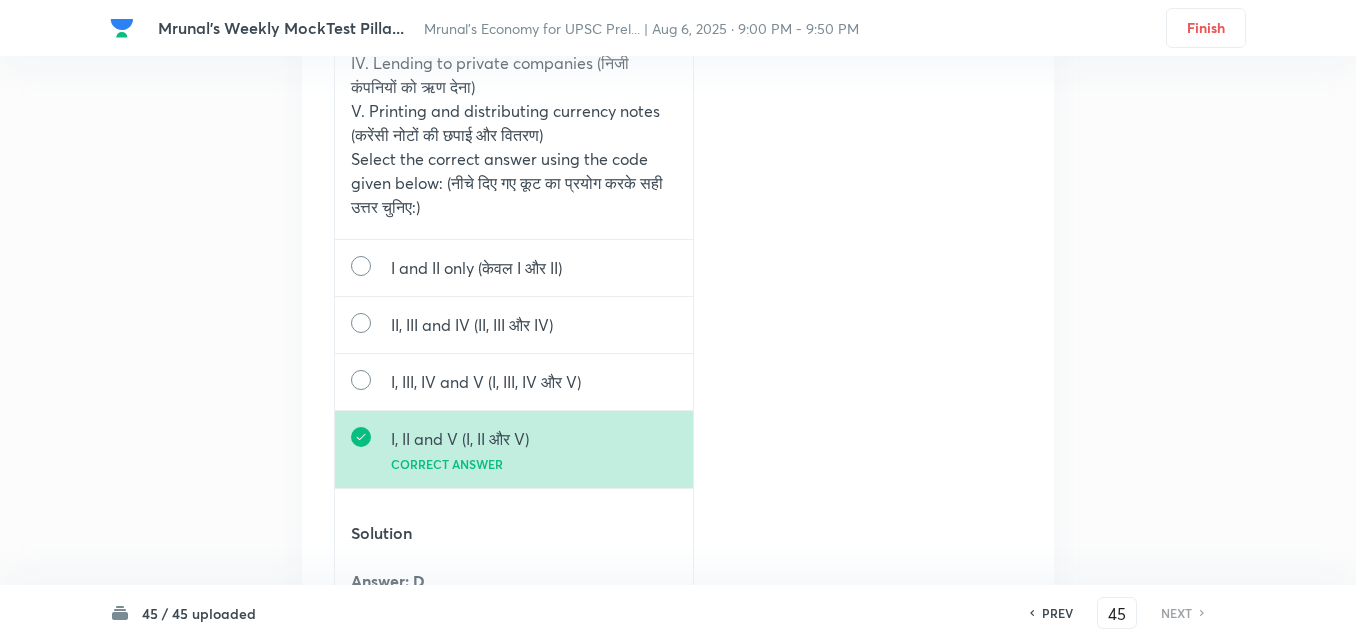 click on "PREV" at bounding box center [1057, 613] 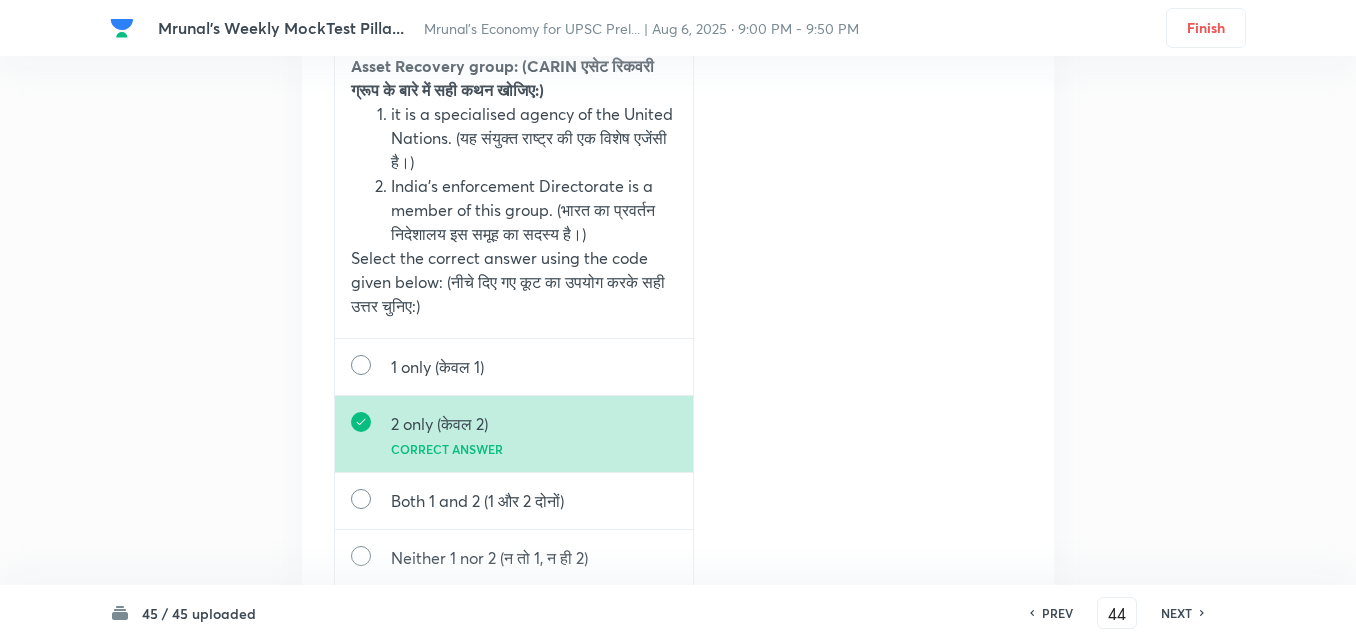 scroll, scrollTop: 108267, scrollLeft: 0, axis: vertical 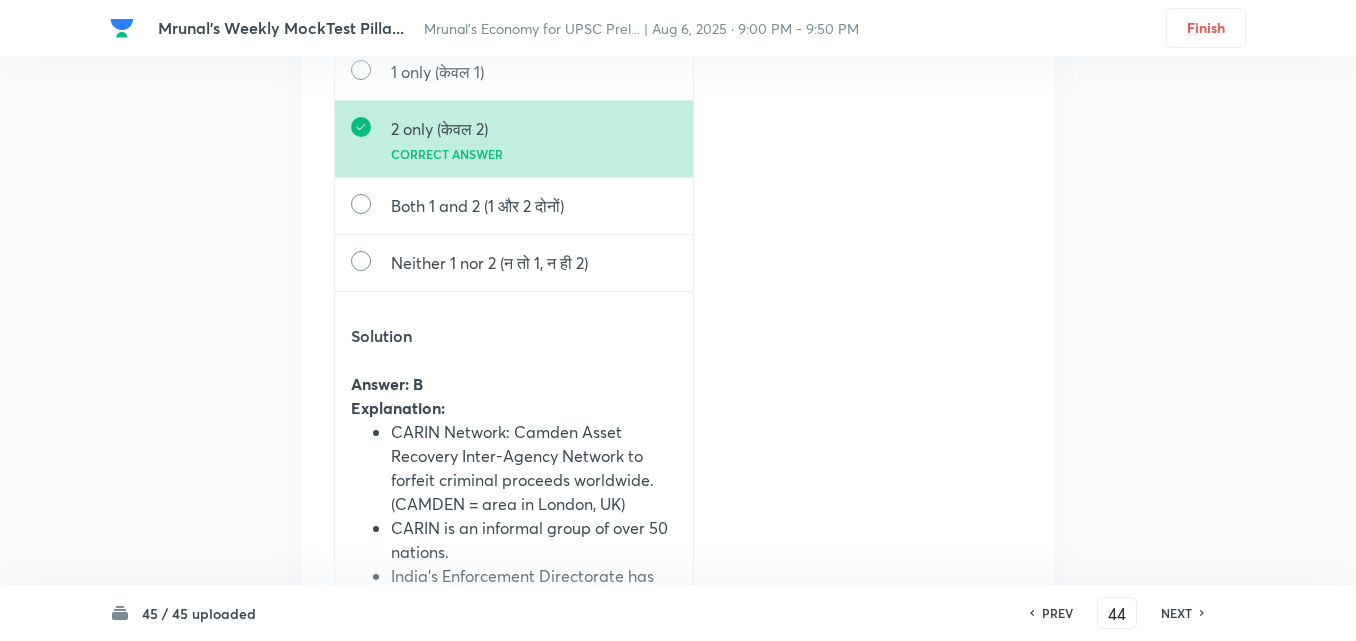 click on "NEXT" at bounding box center [1176, 613] 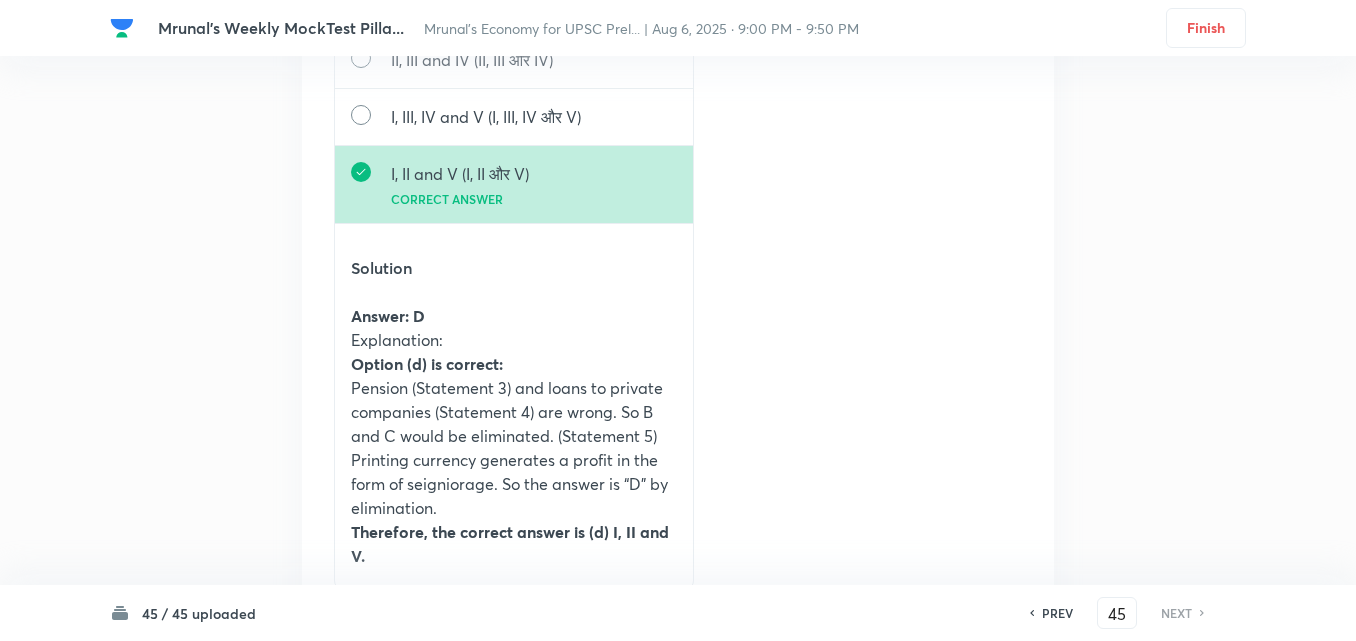 scroll, scrollTop: 111135, scrollLeft: 0, axis: vertical 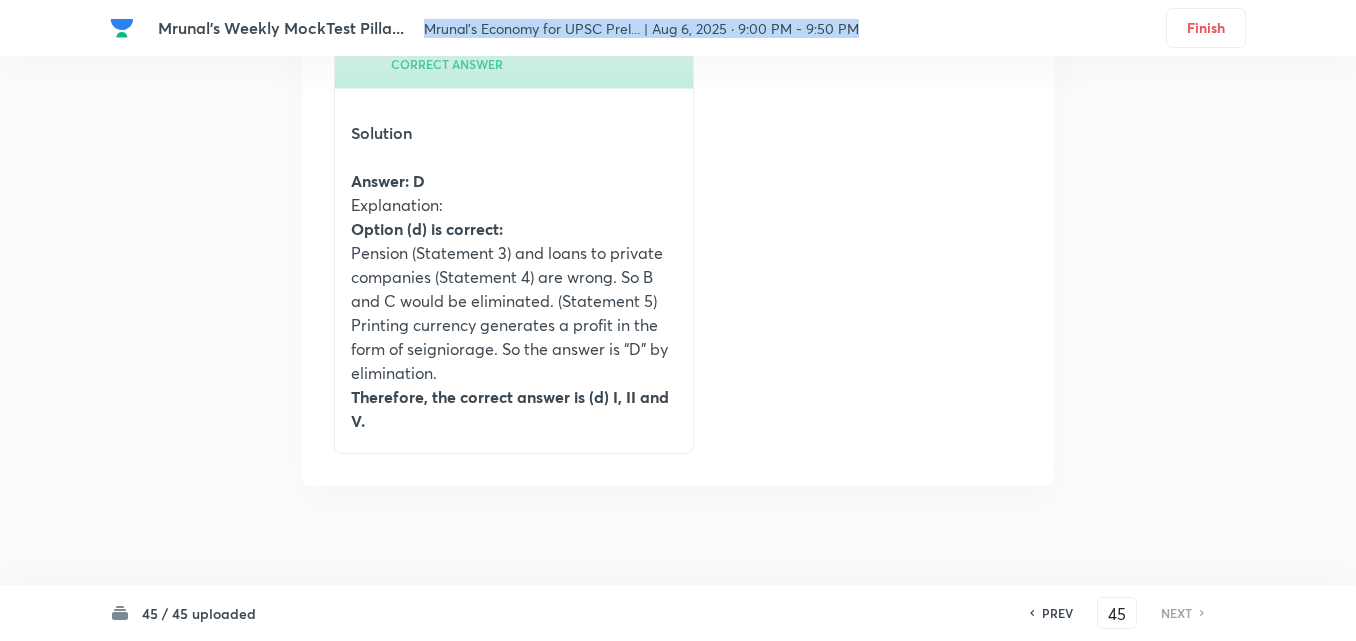 drag, startPoint x: 425, startPoint y: 29, endPoint x: 909, endPoint y: 29, distance: 484 